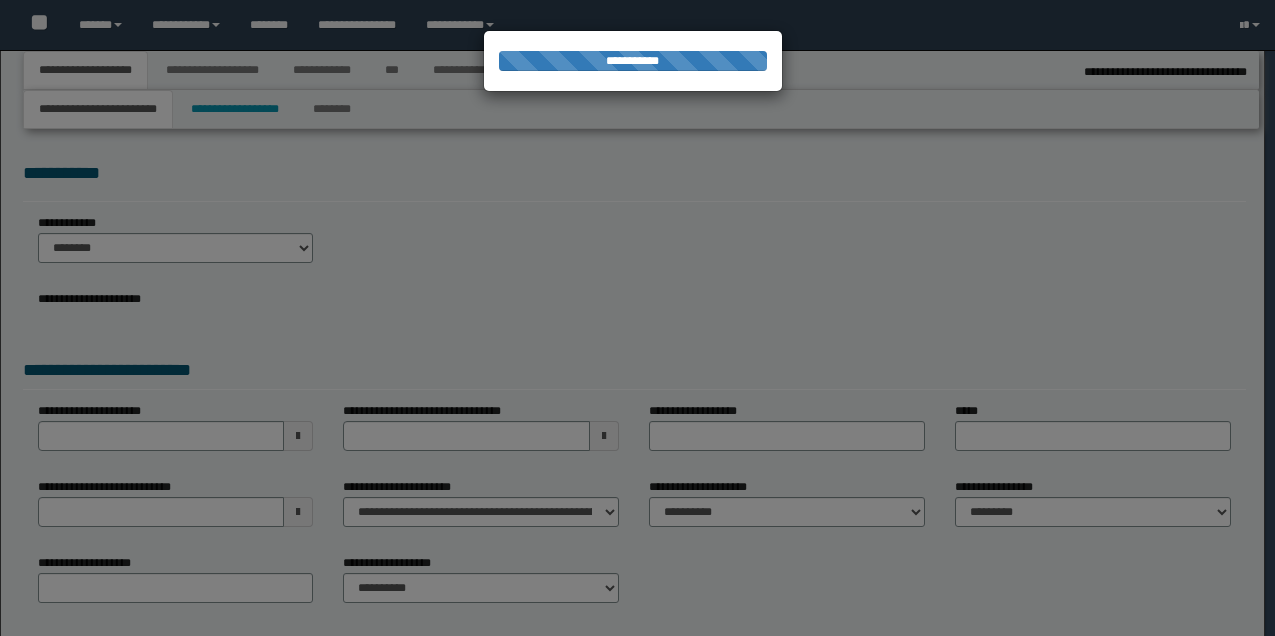 select on "*" 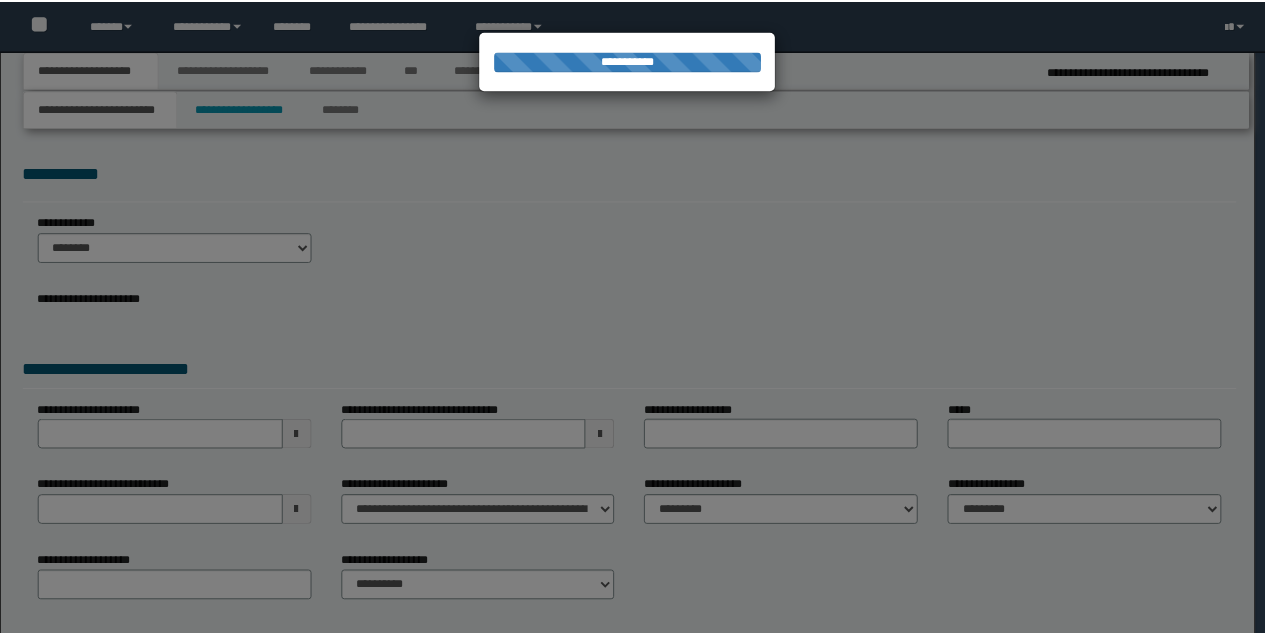 scroll, scrollTop: 0, scrollLeft: 0, axis: both 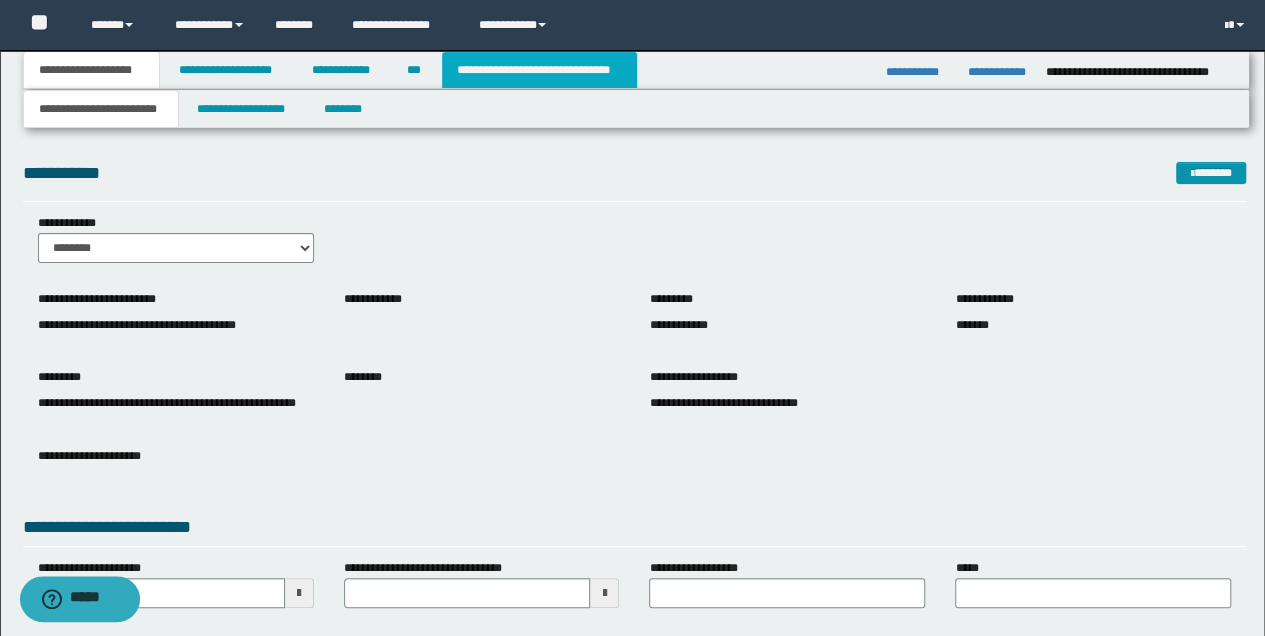 click on "**********" at bounding box center [539, 70] 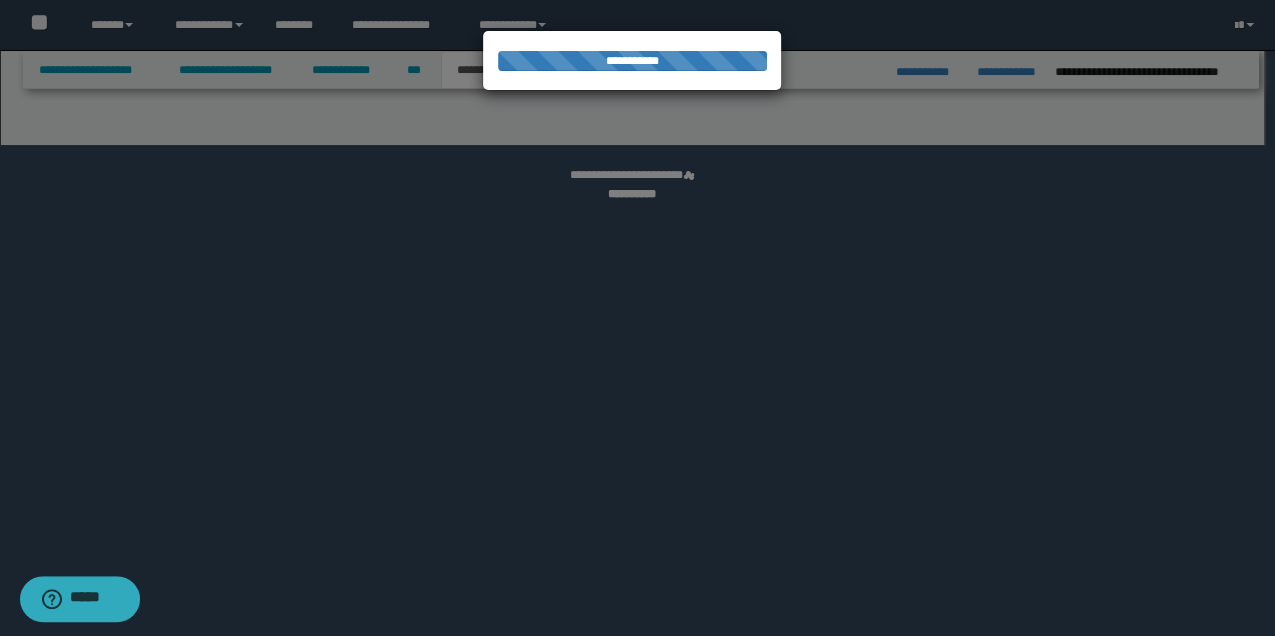 select on "*" 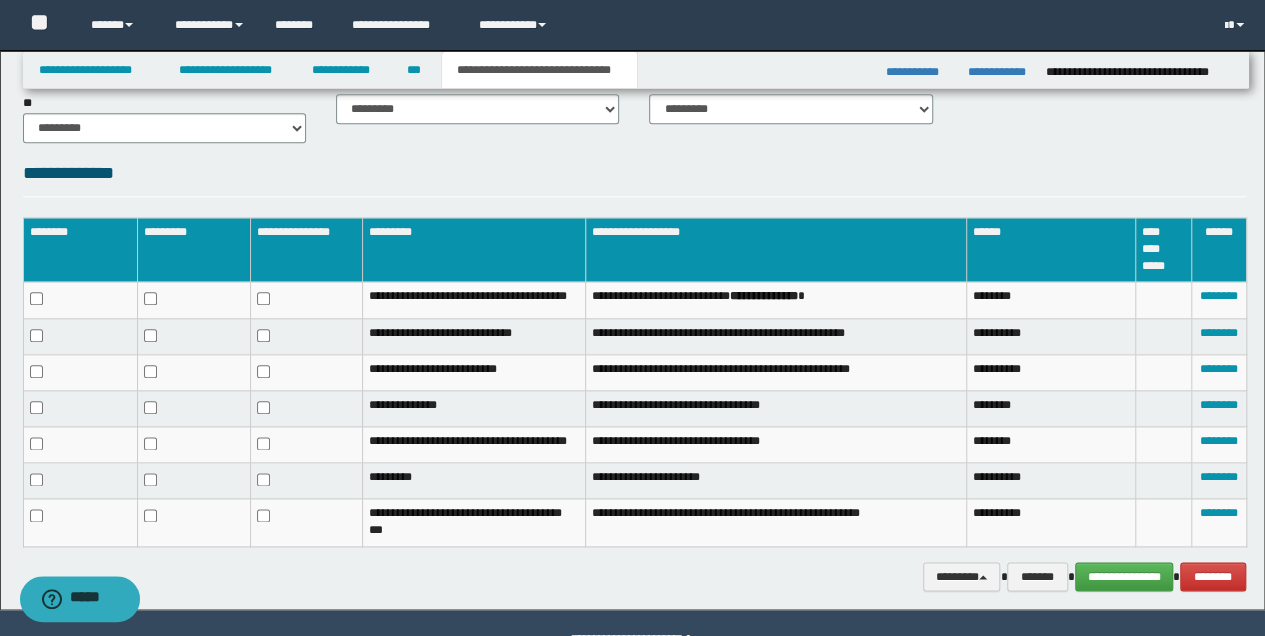 scroll, scrollTop: 1051, scrollLeft: 0, axis: vertical 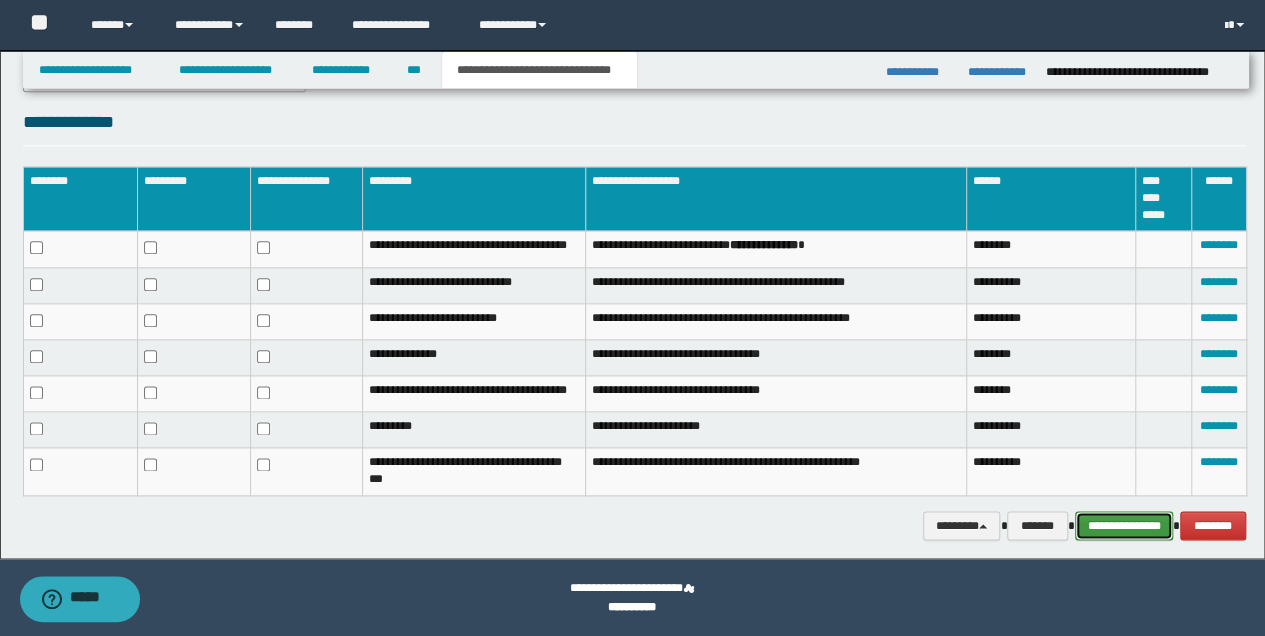 click on "**********" at bounding box center (1124, 525) 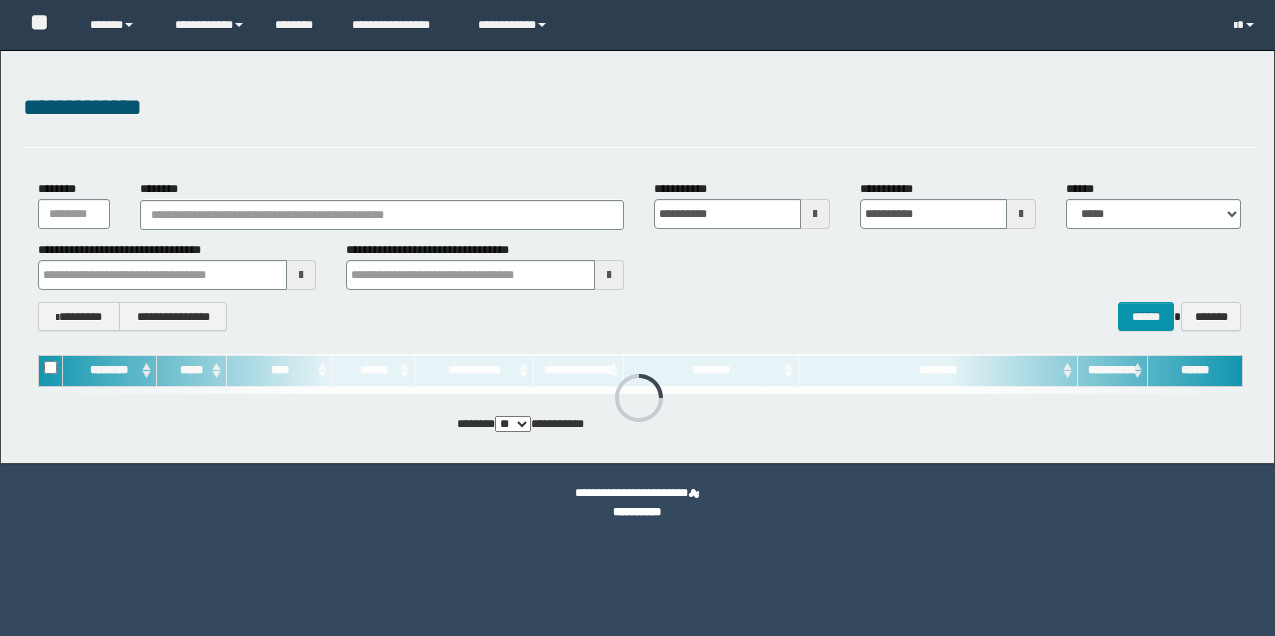 scroll, scrollTop: 0, scrollLeft: 0, axis: both 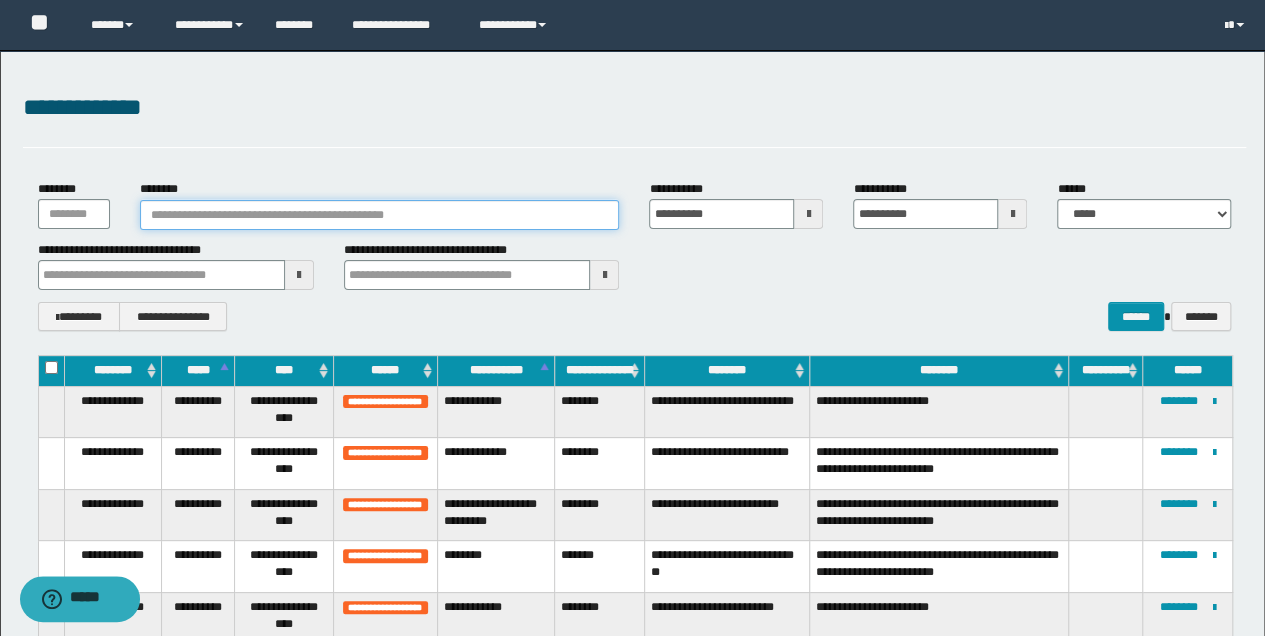 click on "********" at bounding box center [380, 215] 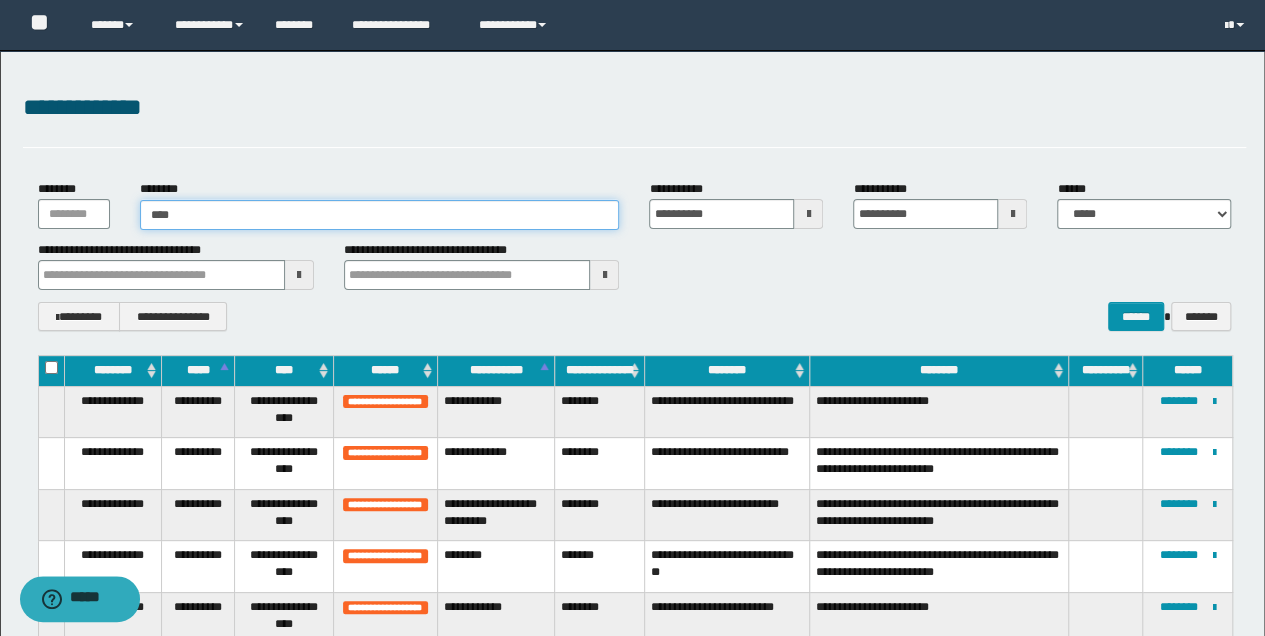 type on "*****" 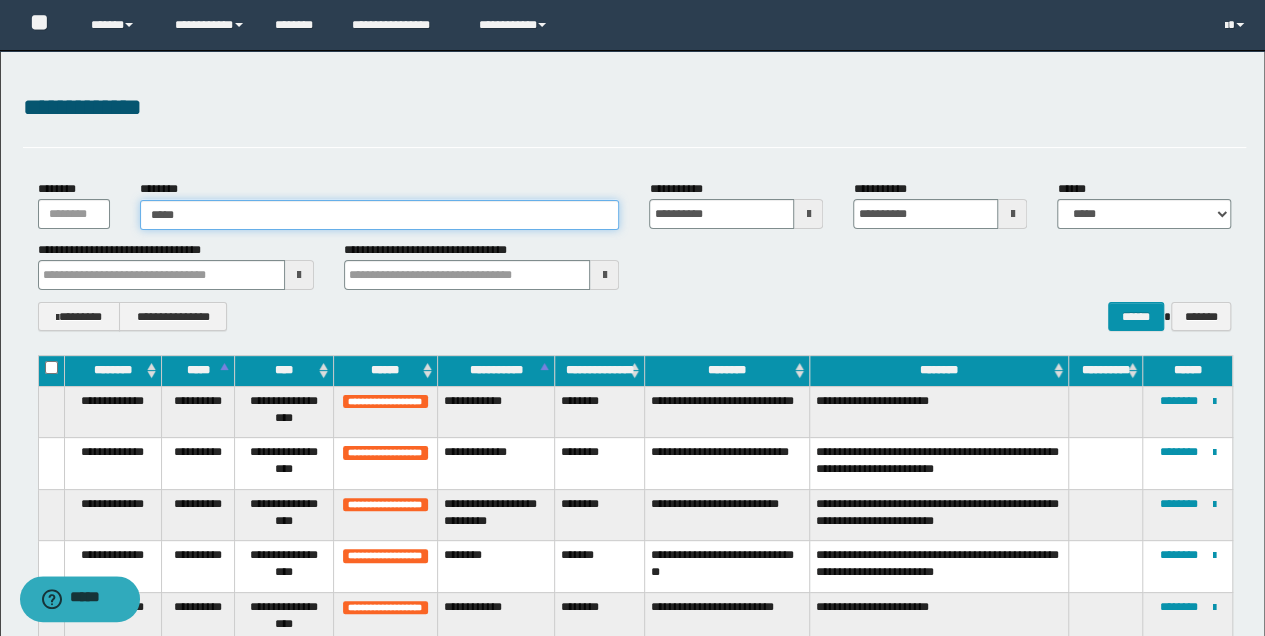 type on "*****" 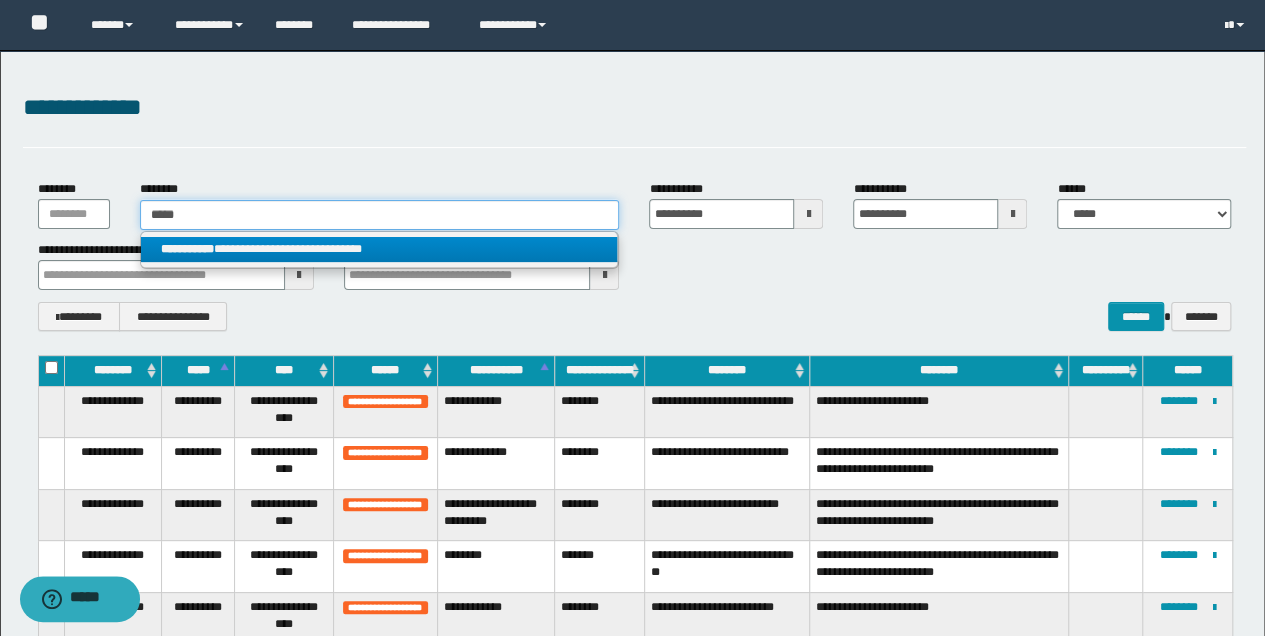 type on "*****" 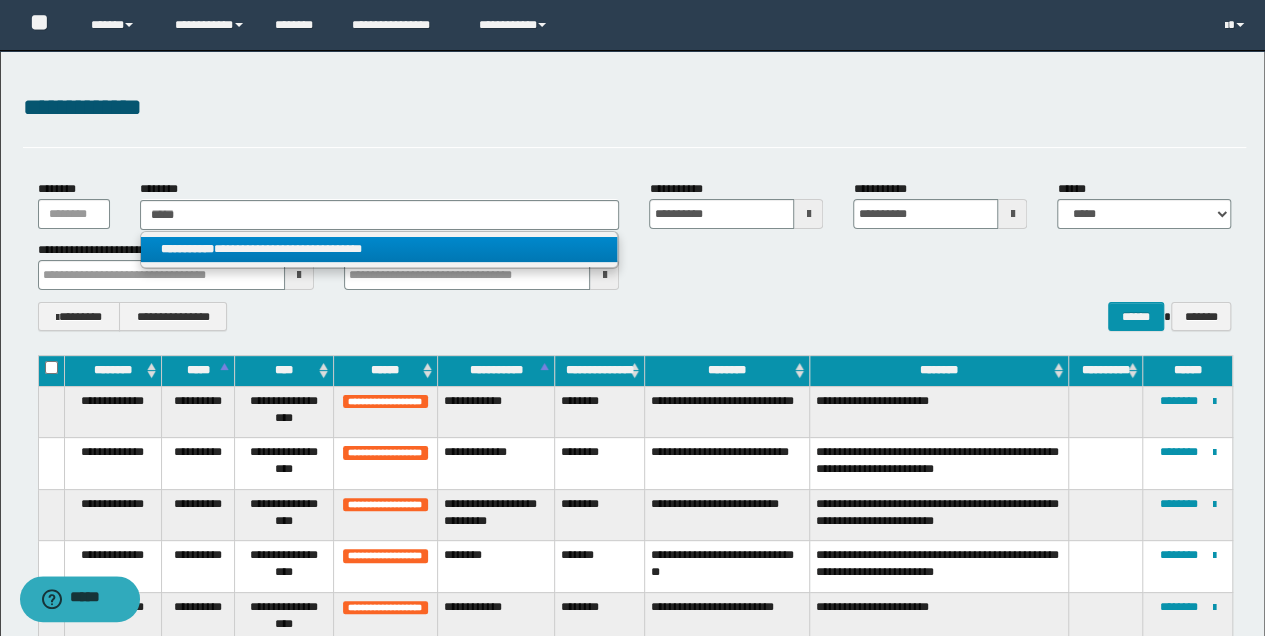 click on "**********" at bounding box center [379, 249] 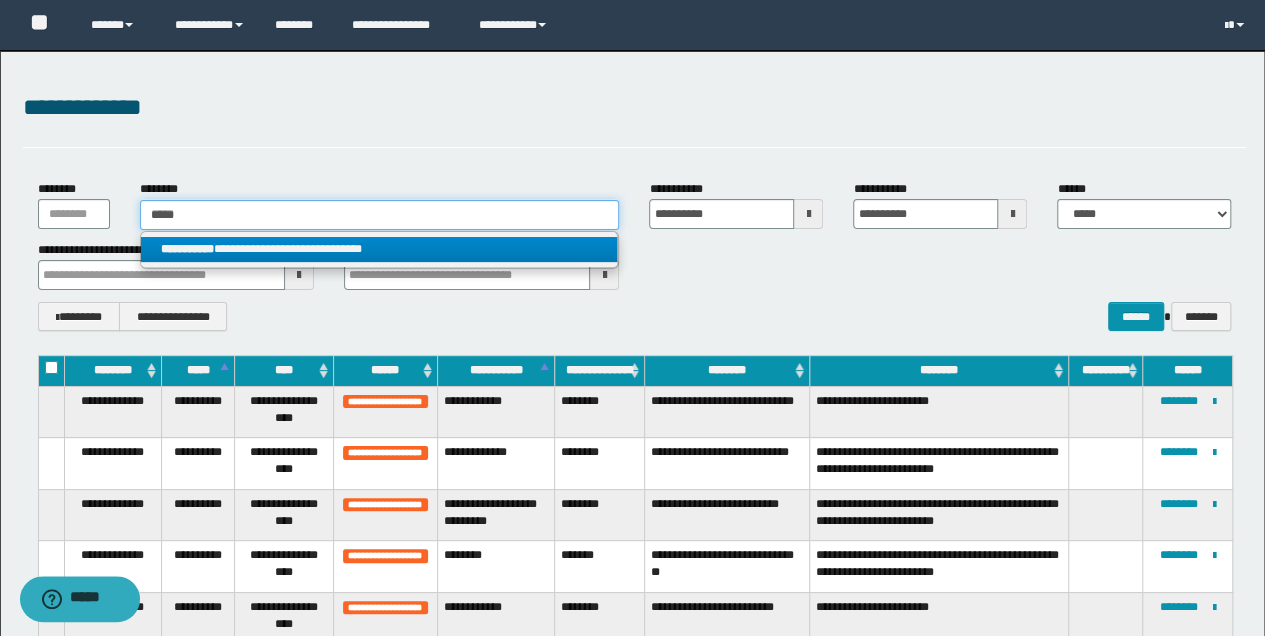 type 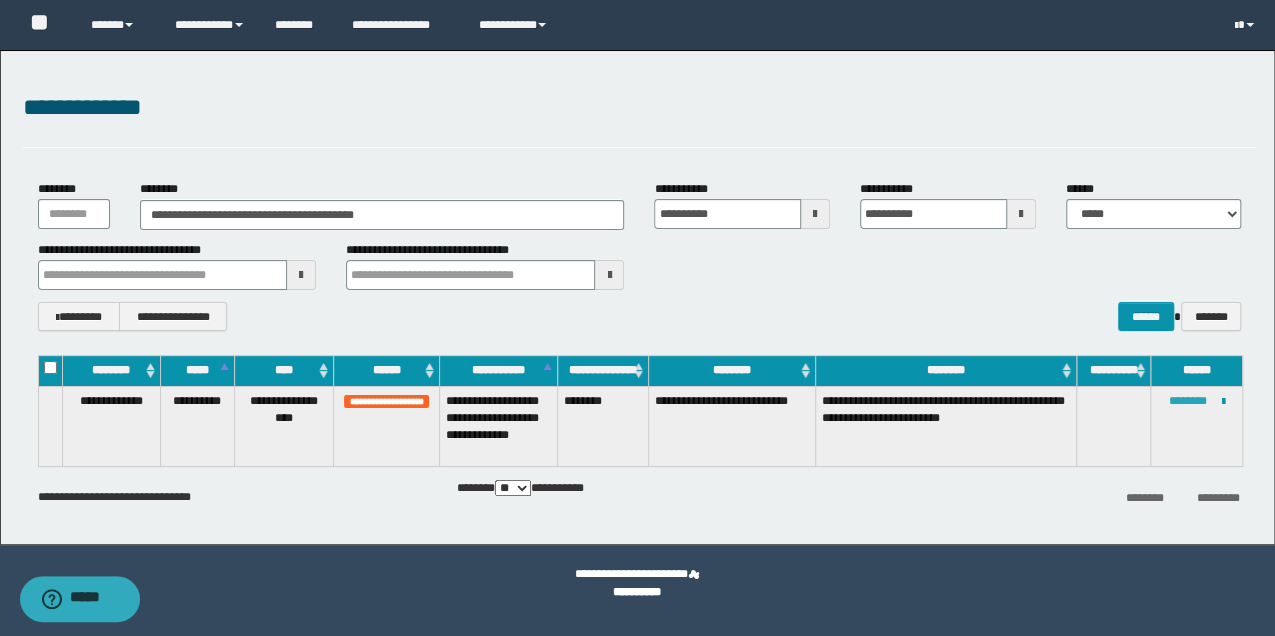 click on "********" at bounding box center (1188, 401) 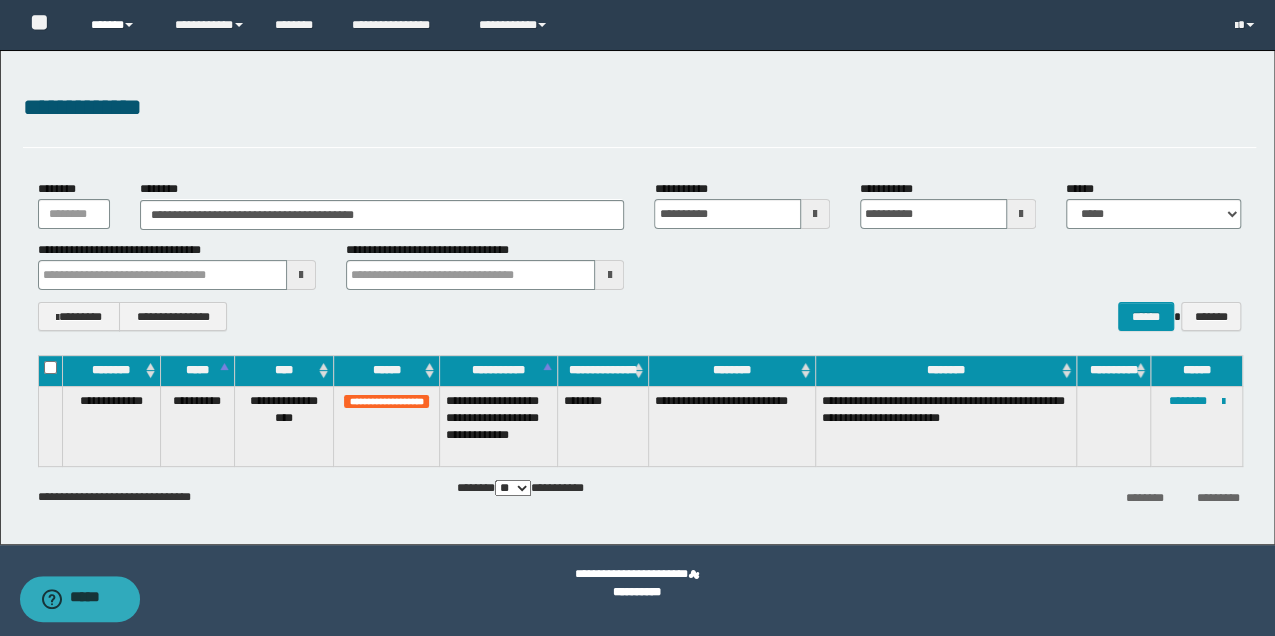 click at bounding box center (129, 25) 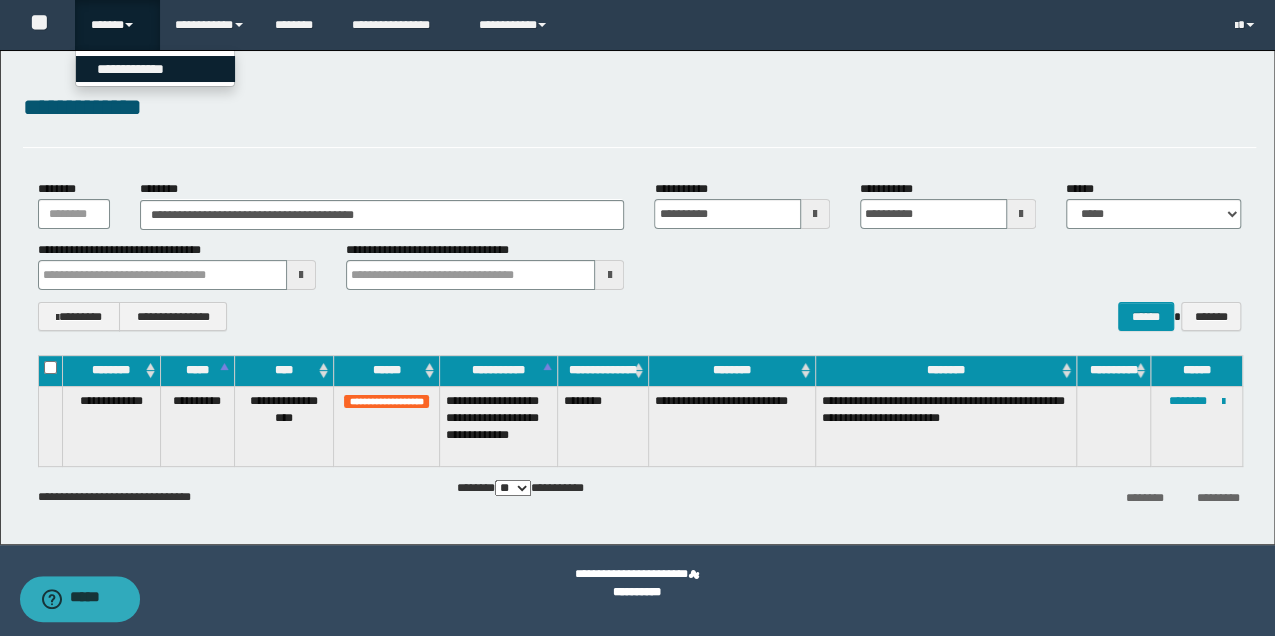 click on "**********" at bounding box center (155, 69) 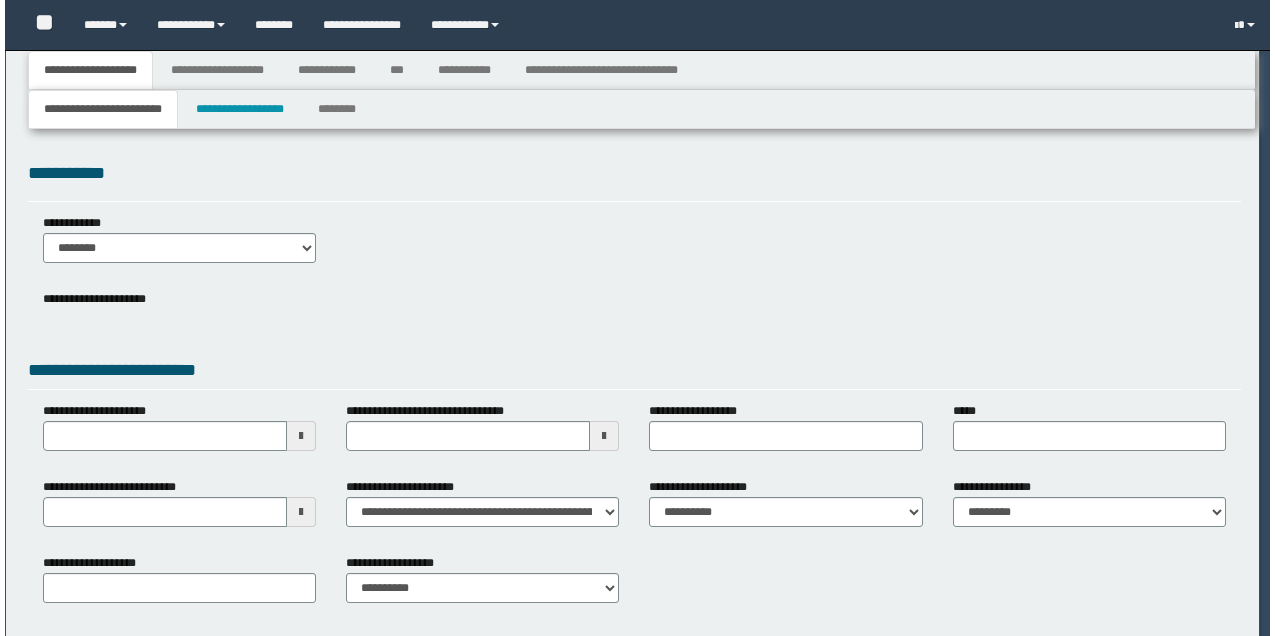 scroll, scrollTop: 0, scrollLeft: 0, axis: both 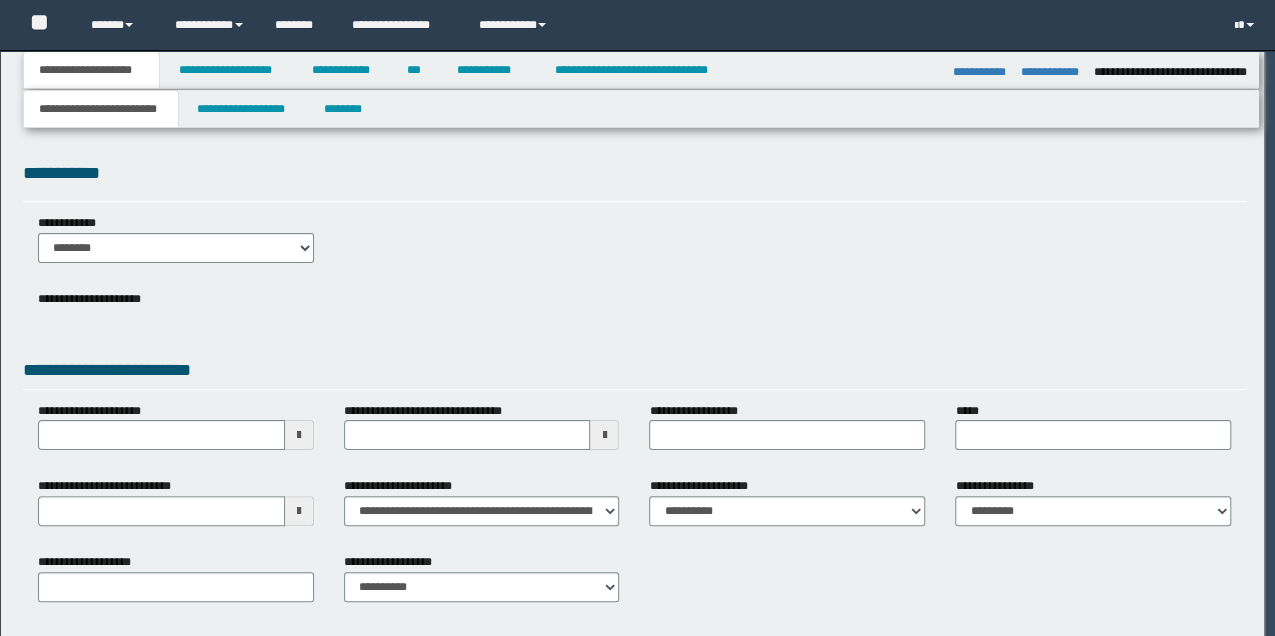 select on "*" 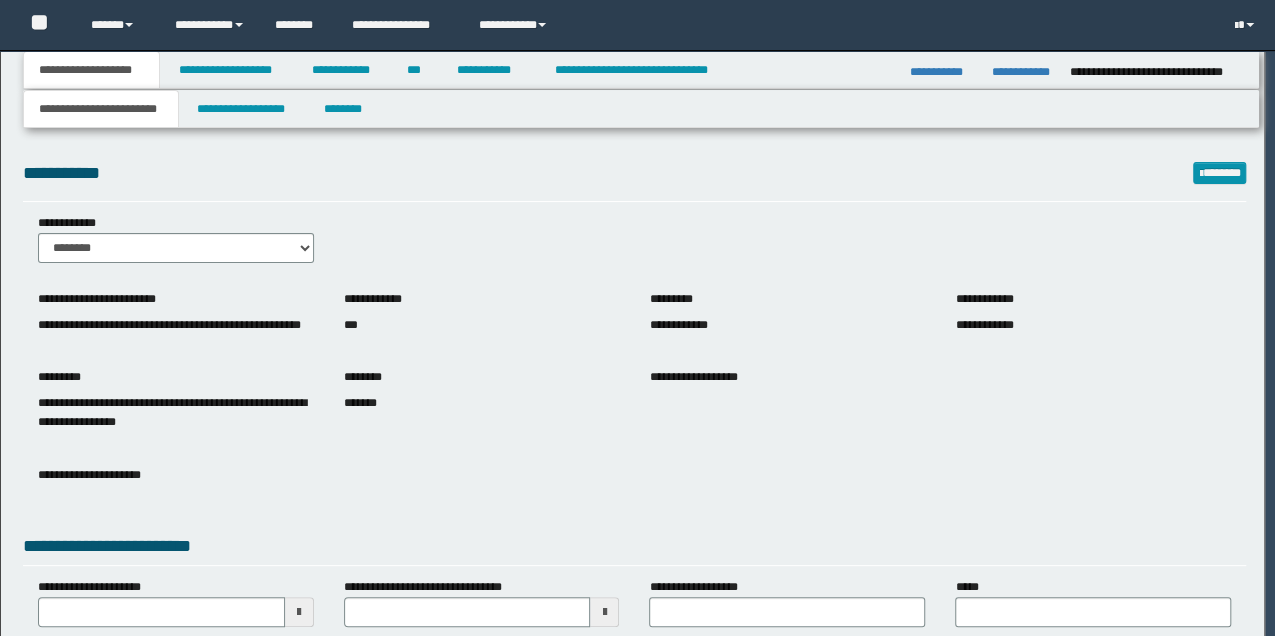 scroll, scrollTop: 0, scrollLeft: 0, axis: both 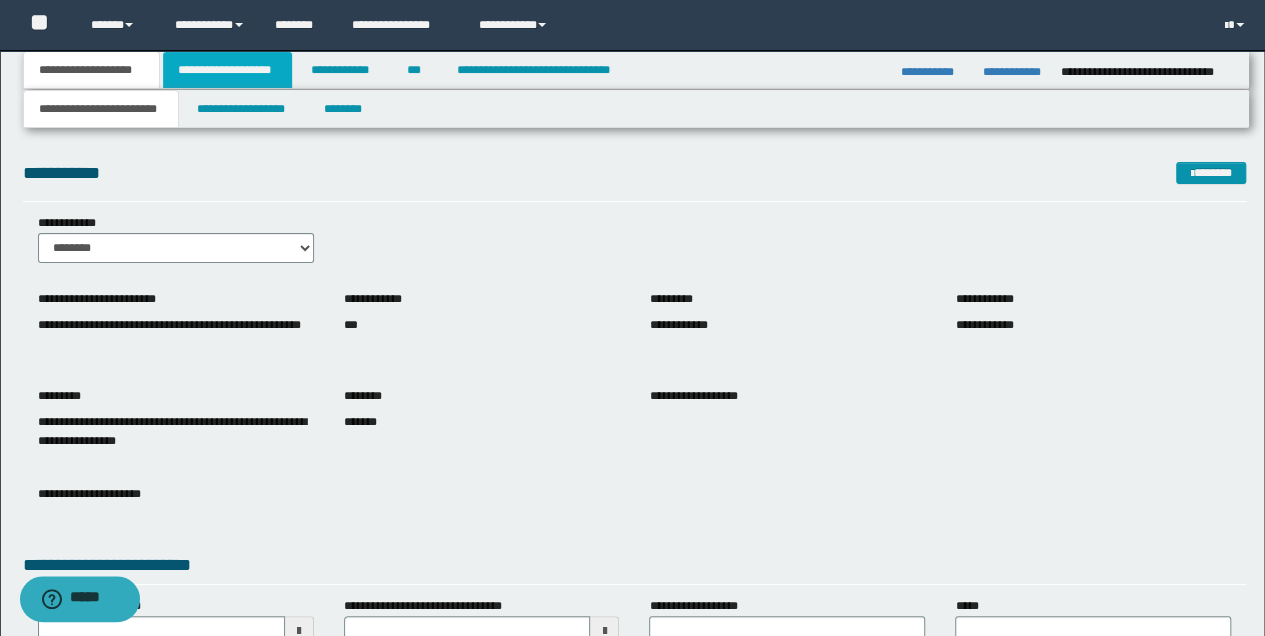 click on "**********" at bounding box center [227, 70] 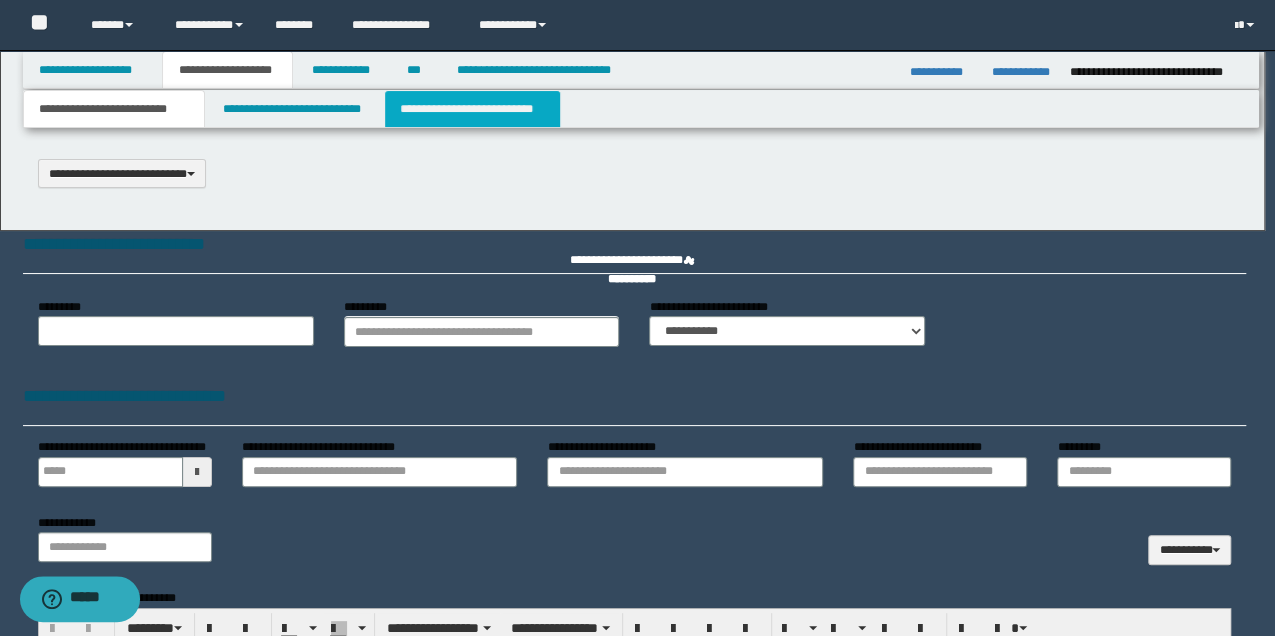 type 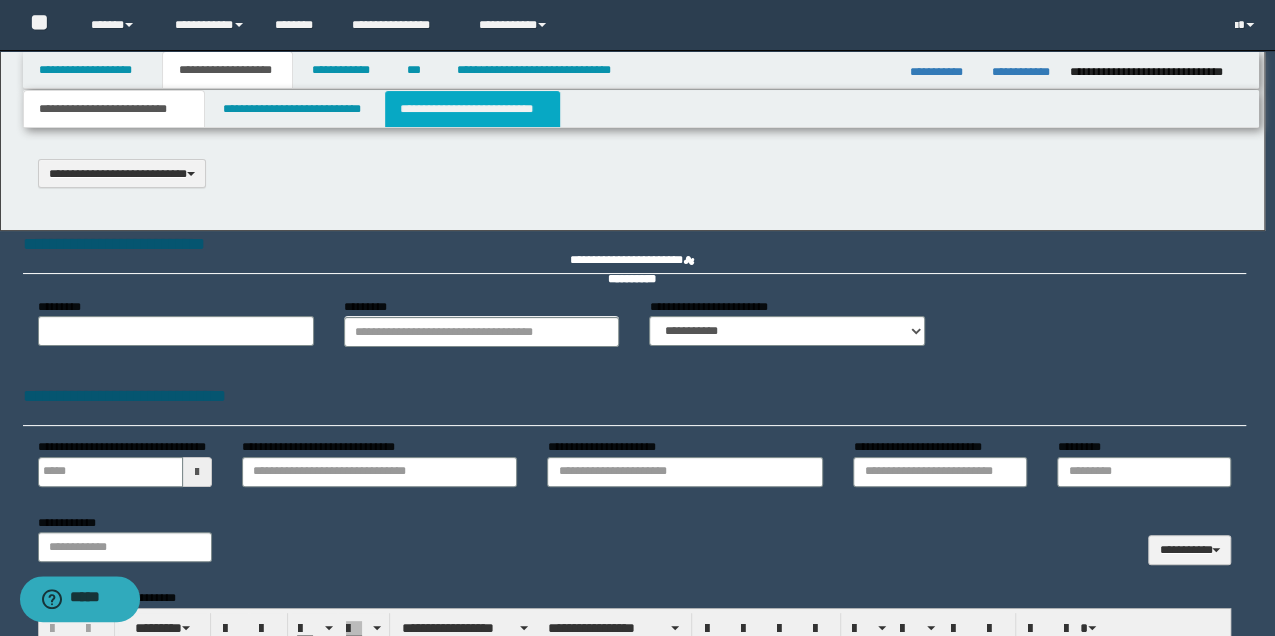 select on "*" 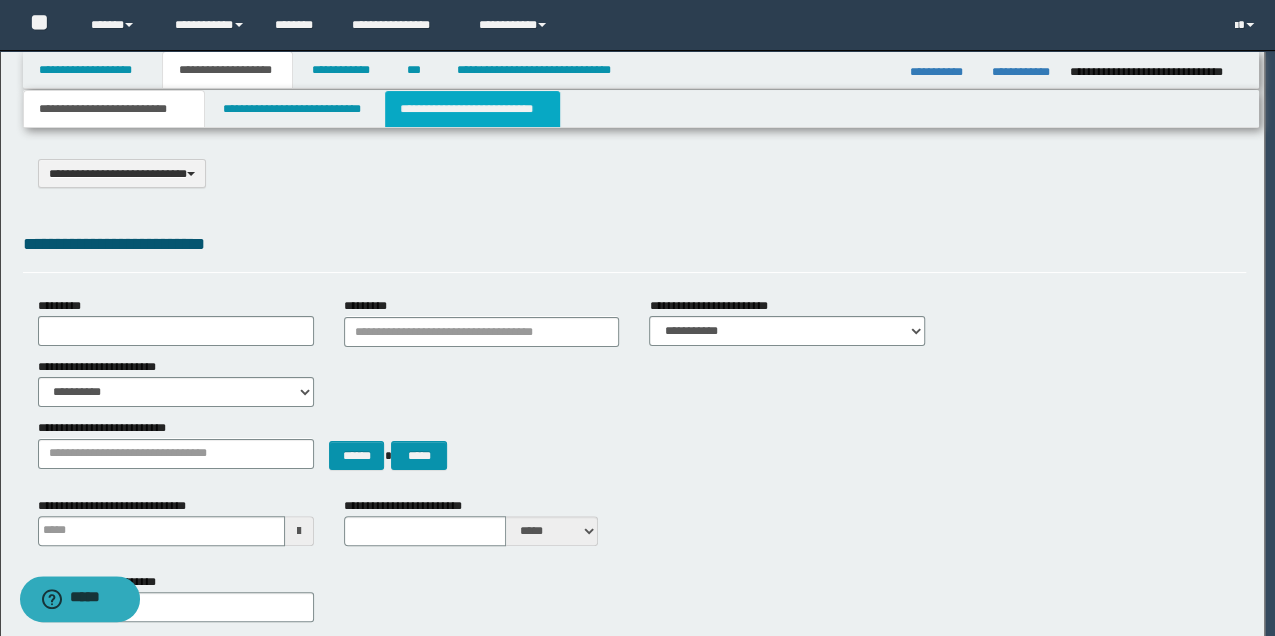 scroll, scrollTop: 0, scrollLeft: 0, axis: both 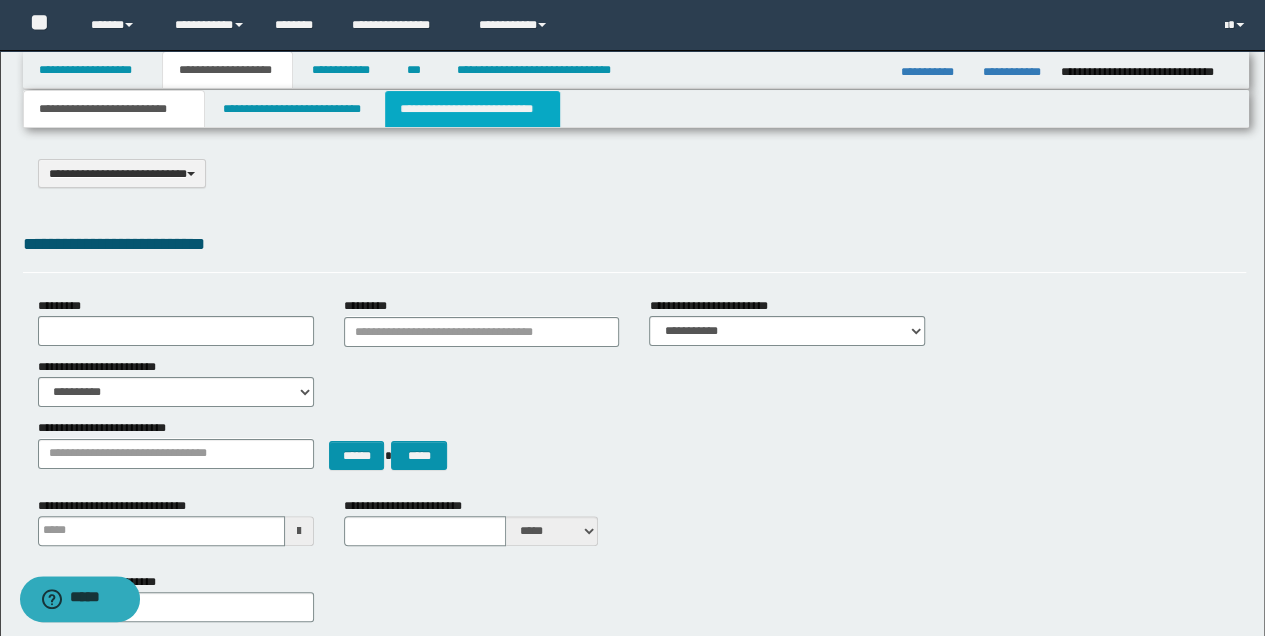 click on "**********" at bounding box center (472, 109) 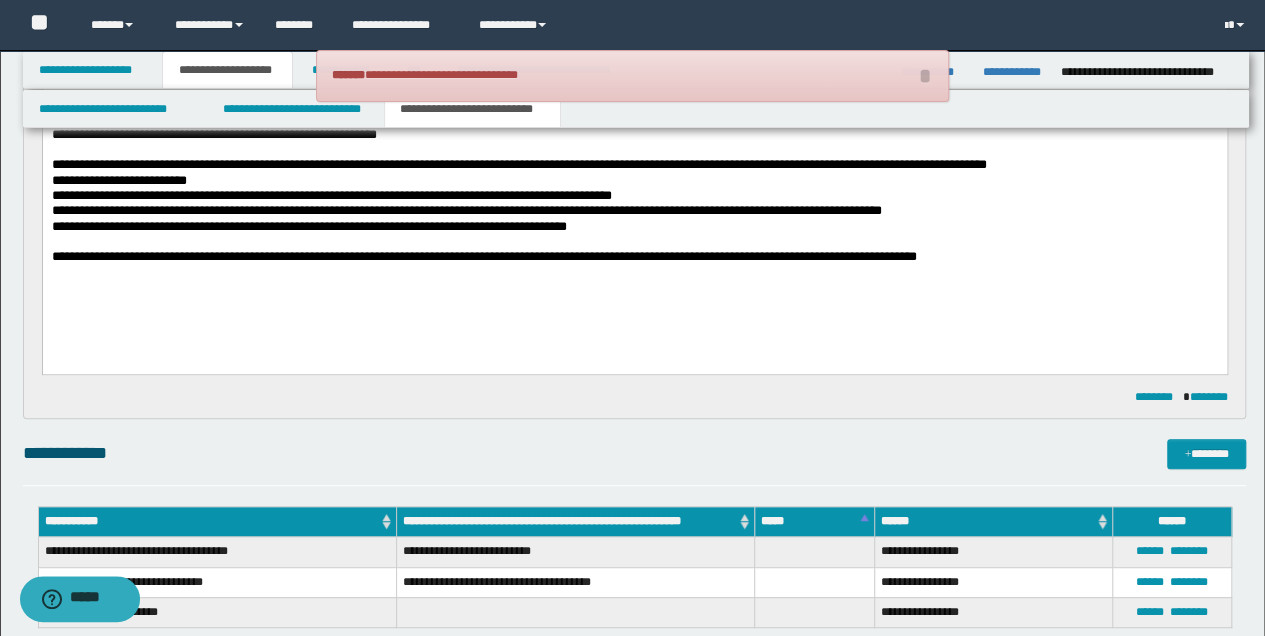 scroll, scrollTop: 533, scrollLeft: 0, axis: vertical 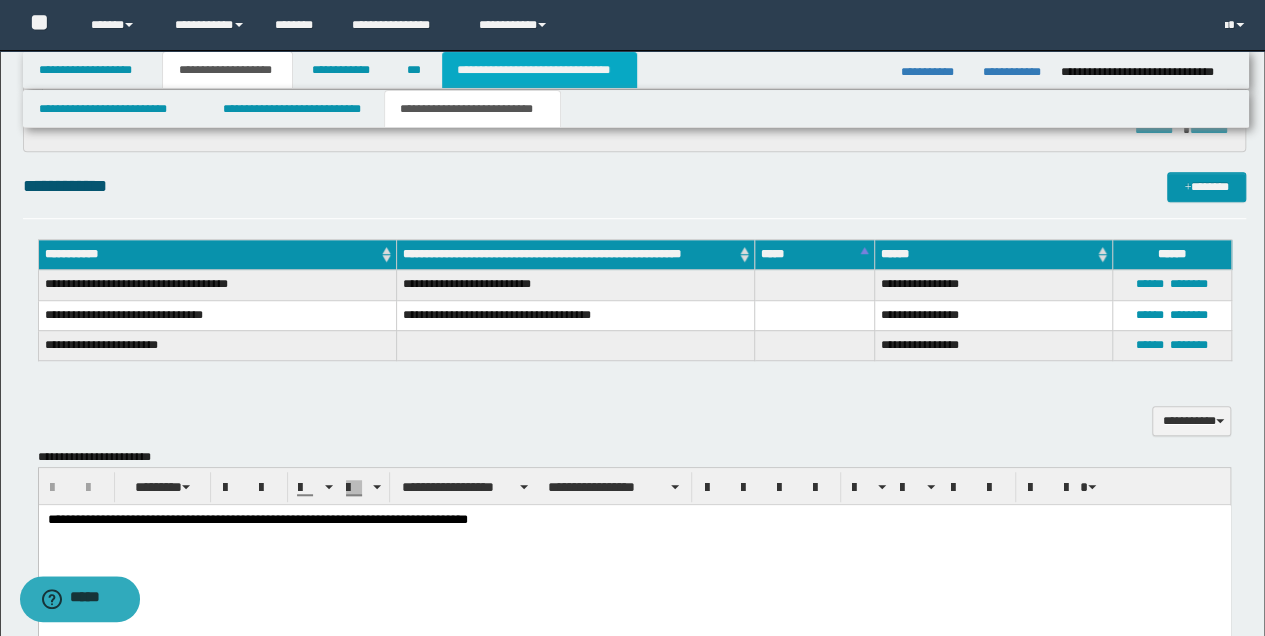 click on "**********" at bounding box center (539, 70) 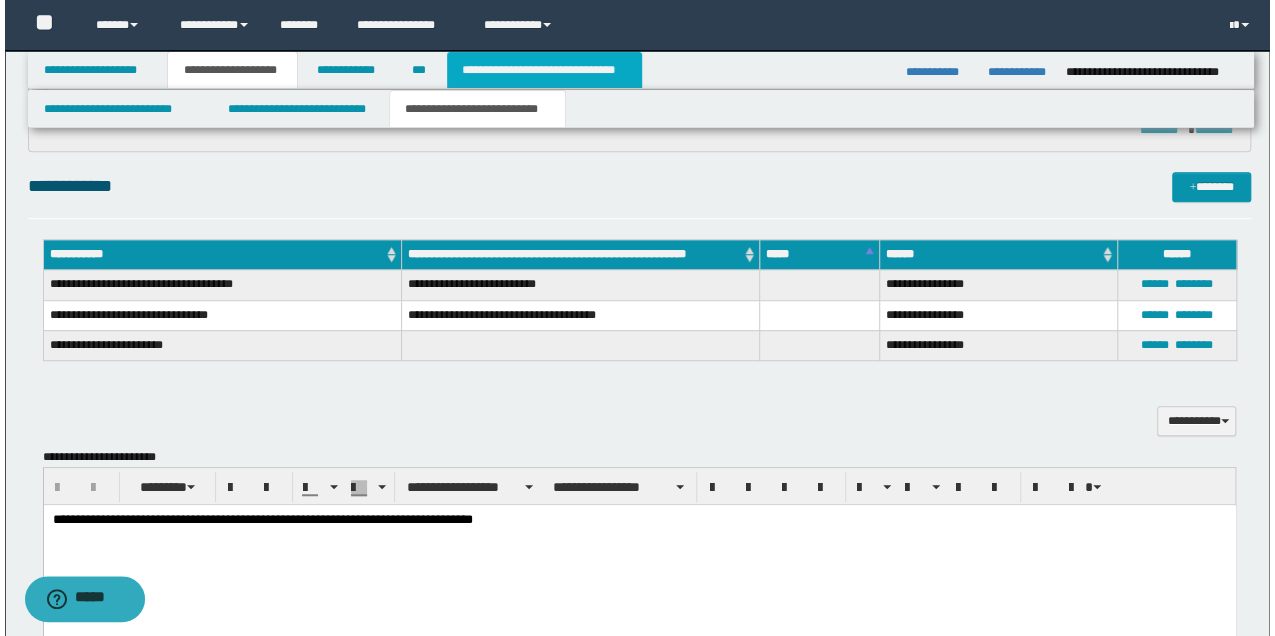 scroll, scrollTop: 0, scrollLeft: 0, axis: both 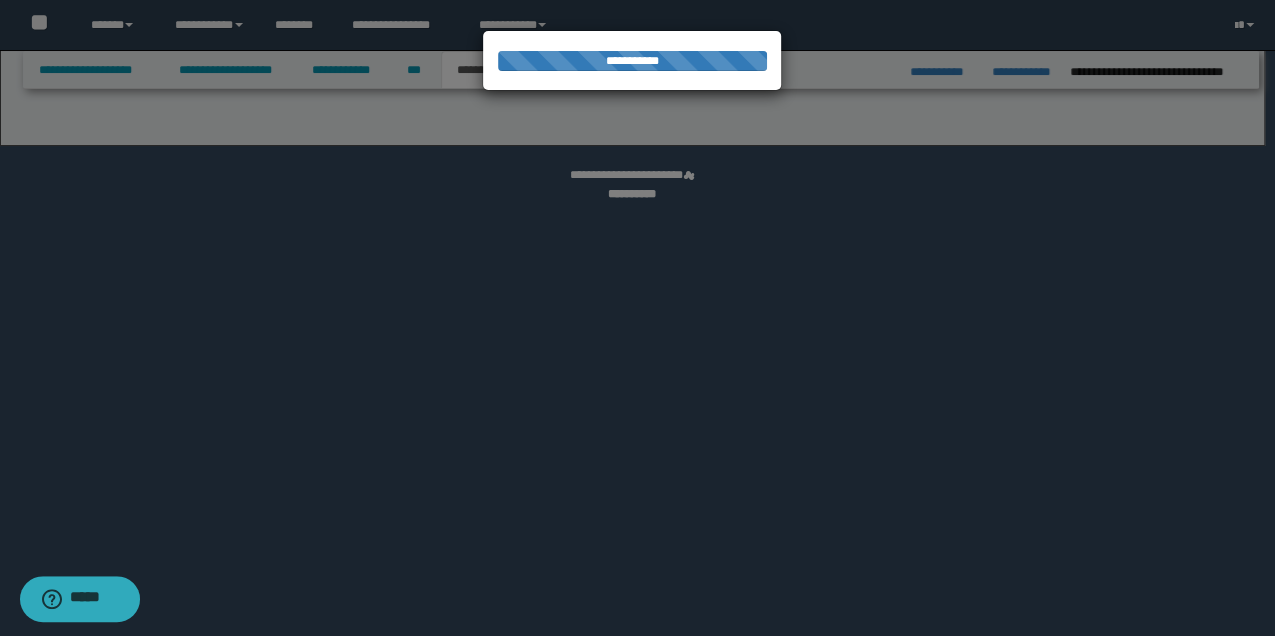 select on "*" 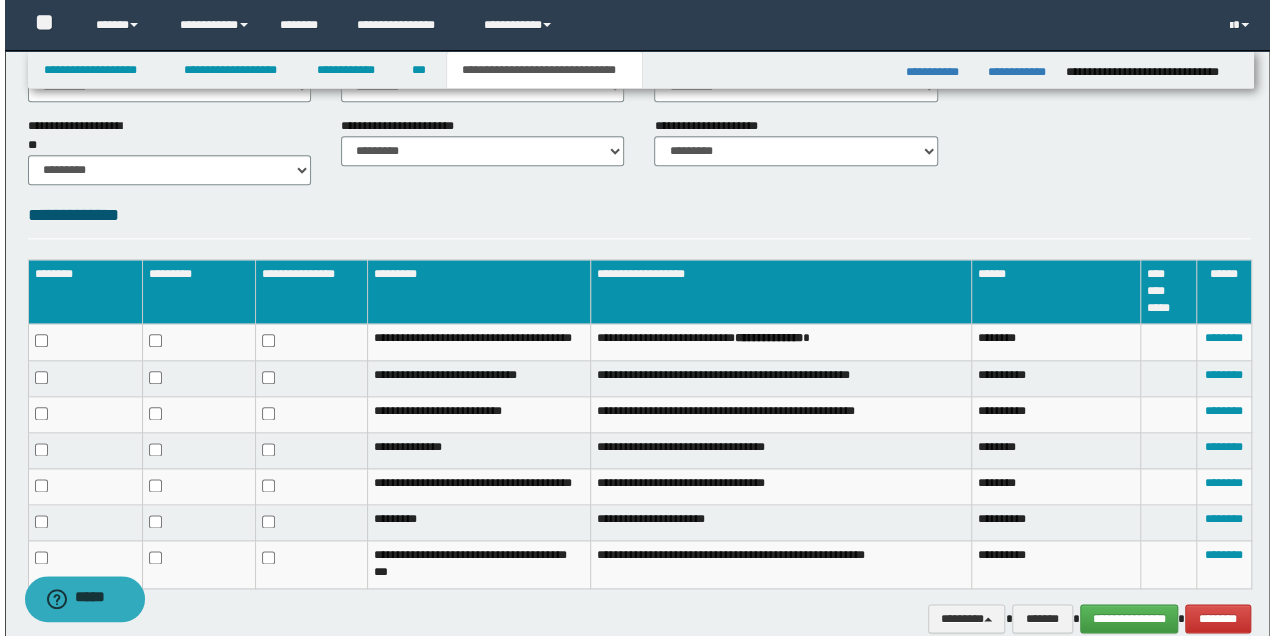 scroll, scrollTop: 1097, scrollLeft: 0, axis: vertical 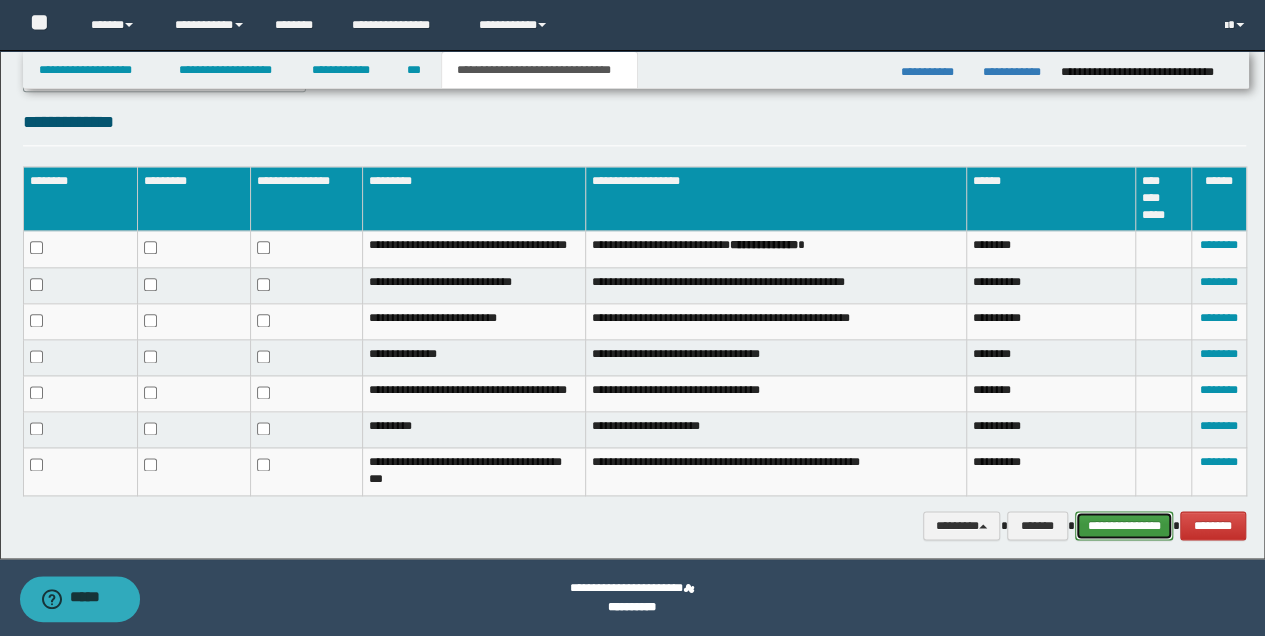 click on "**********" at bounding box center (1124, 525) 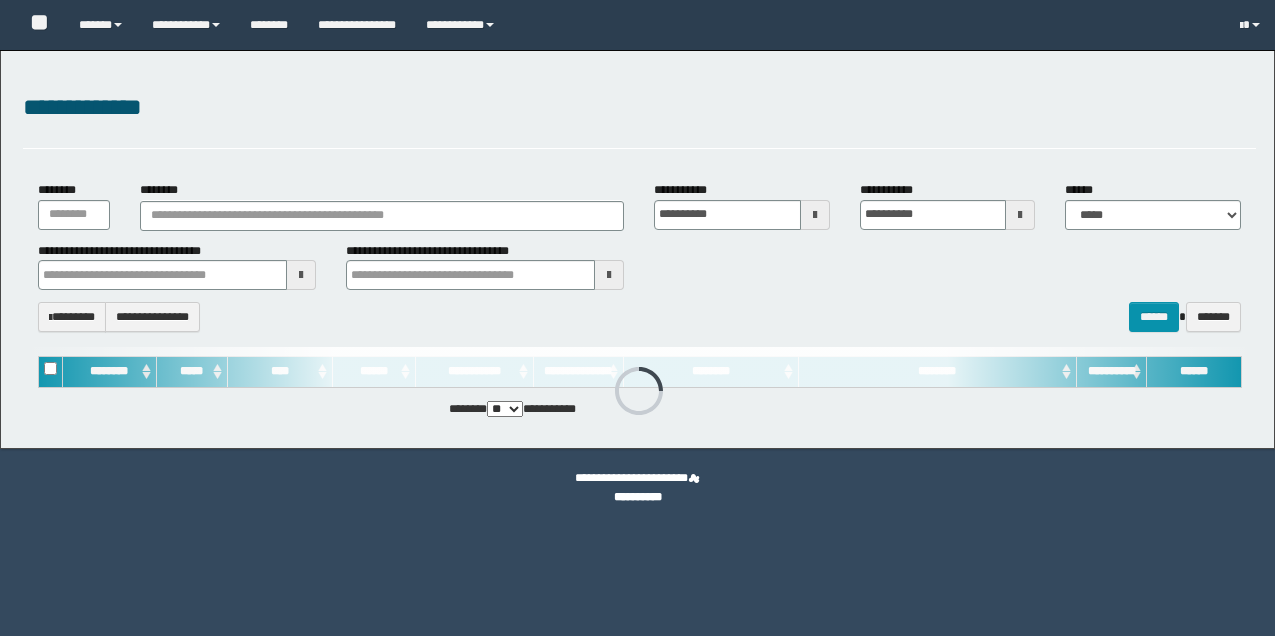 scroll, scrollTop: 0, scrollLeft: 0, axis: both 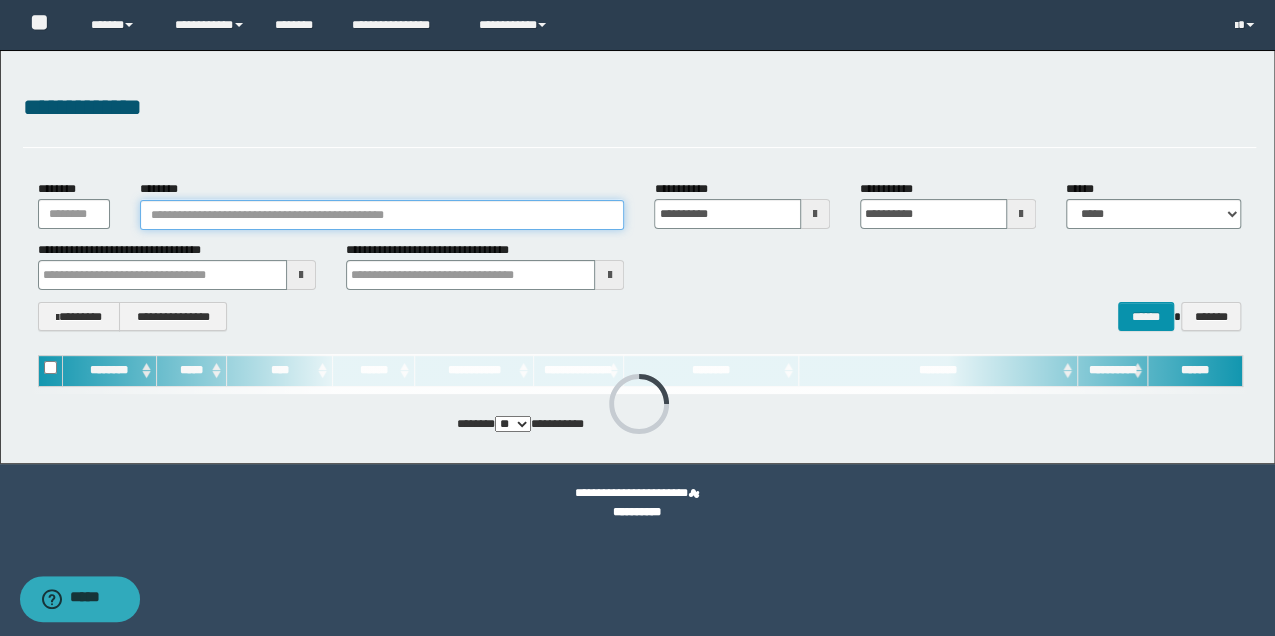 click on "********" at bounding box center [382, 215] 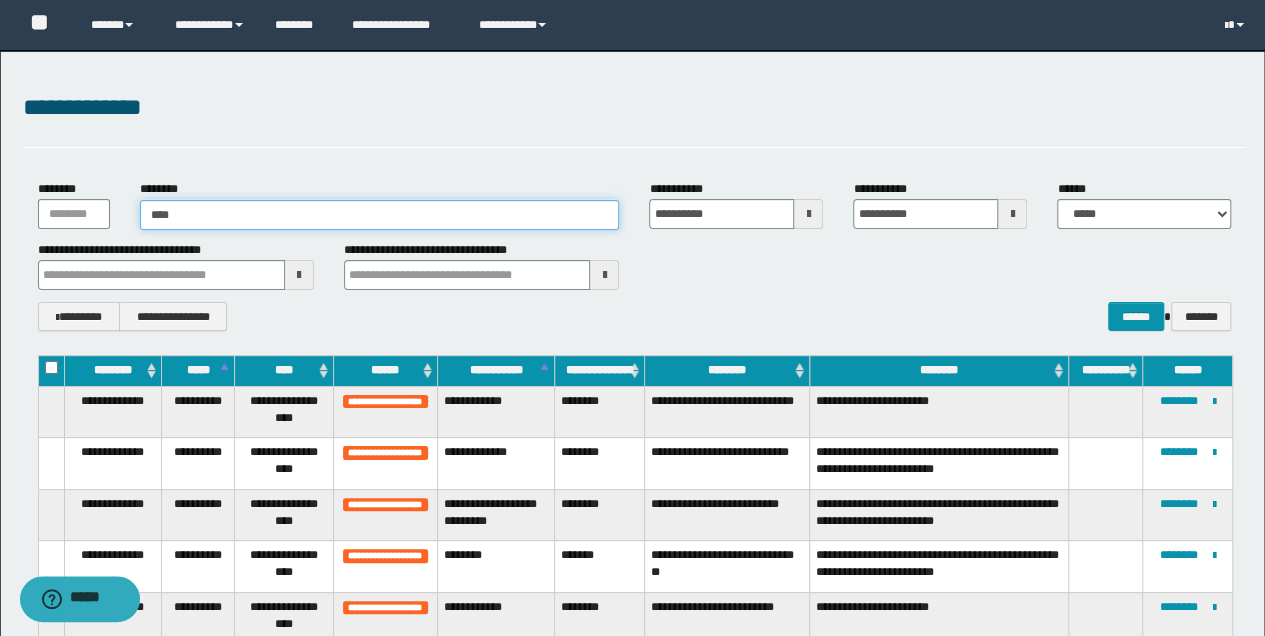 type on "*****" 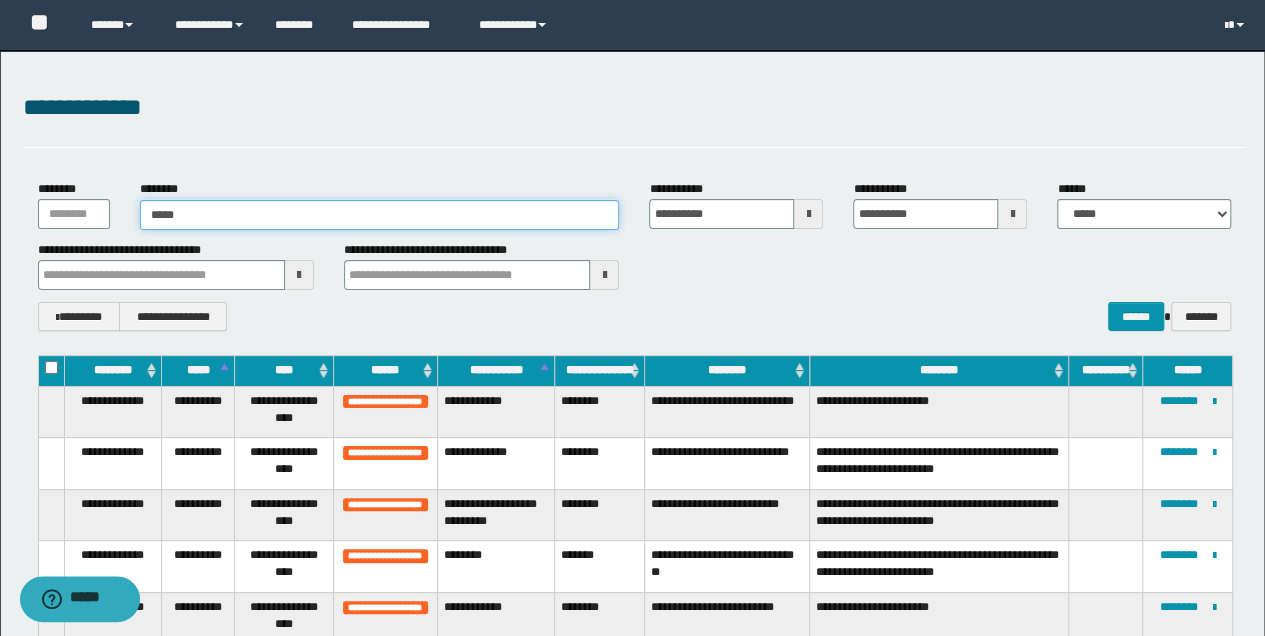 type on "*****" 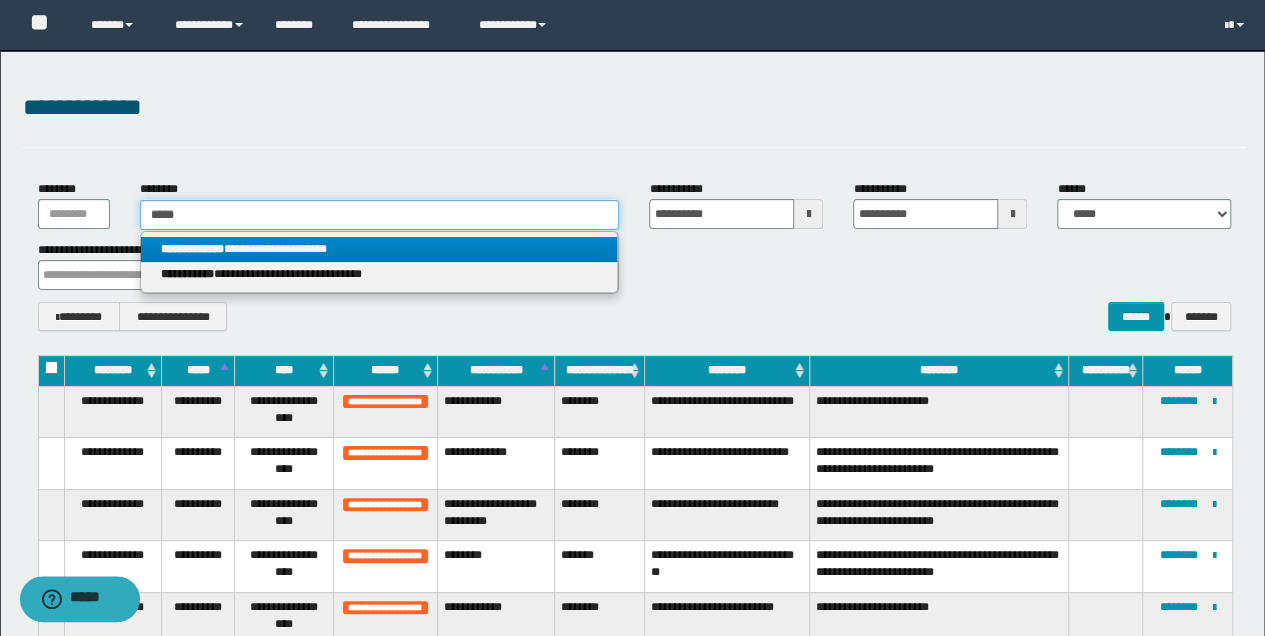 type on "*****" 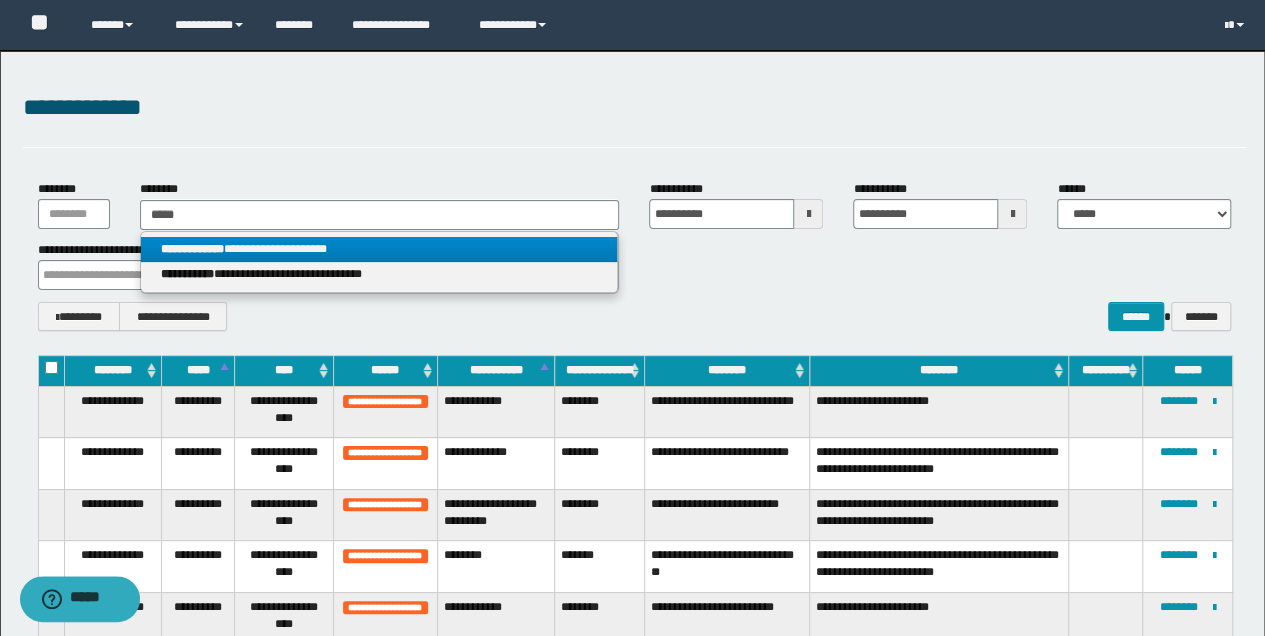 click on "**********" at bounding box center (379, 249) 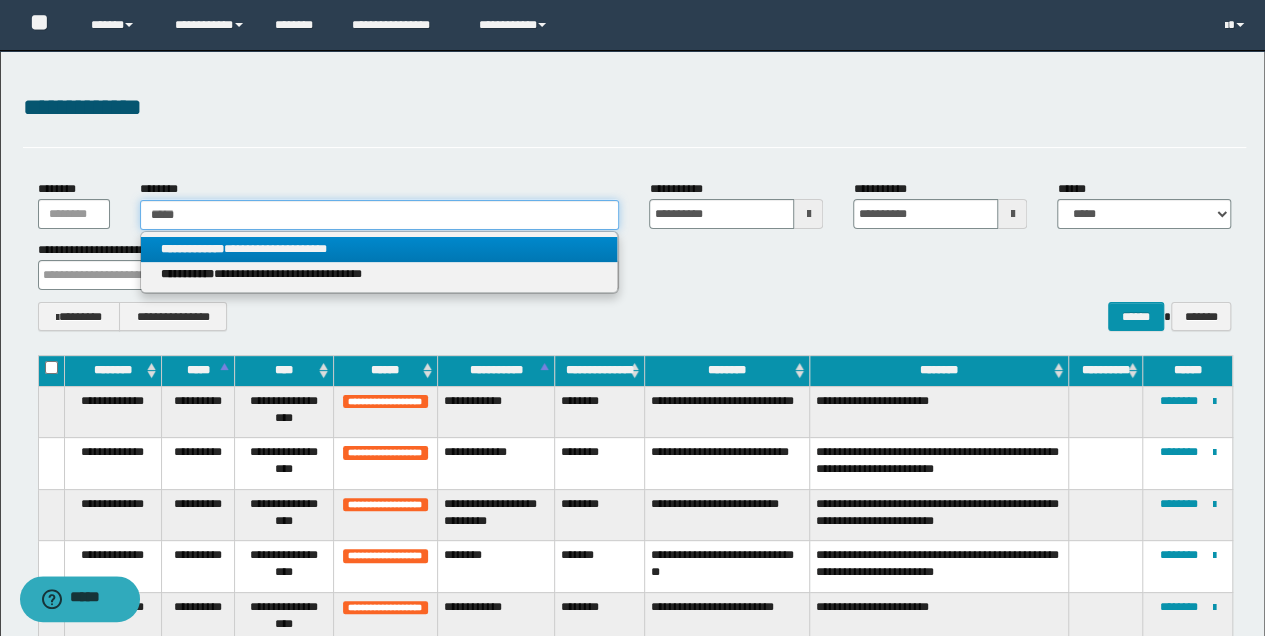 type 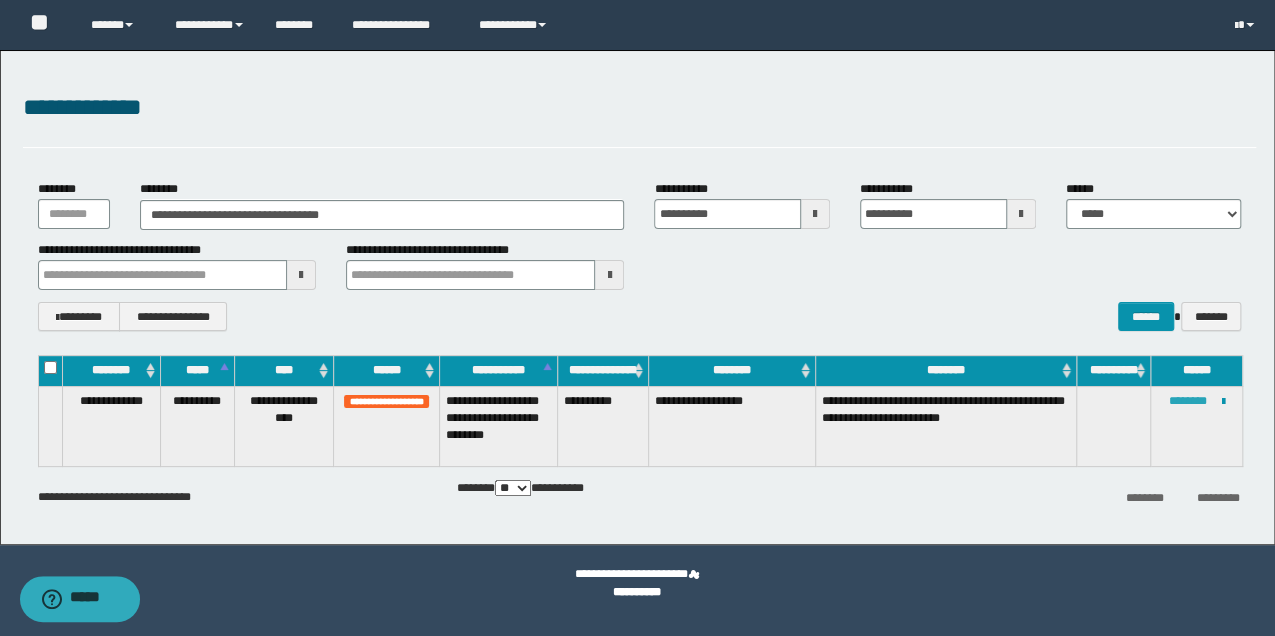 click on "********" at bounding box center [1188, 401] 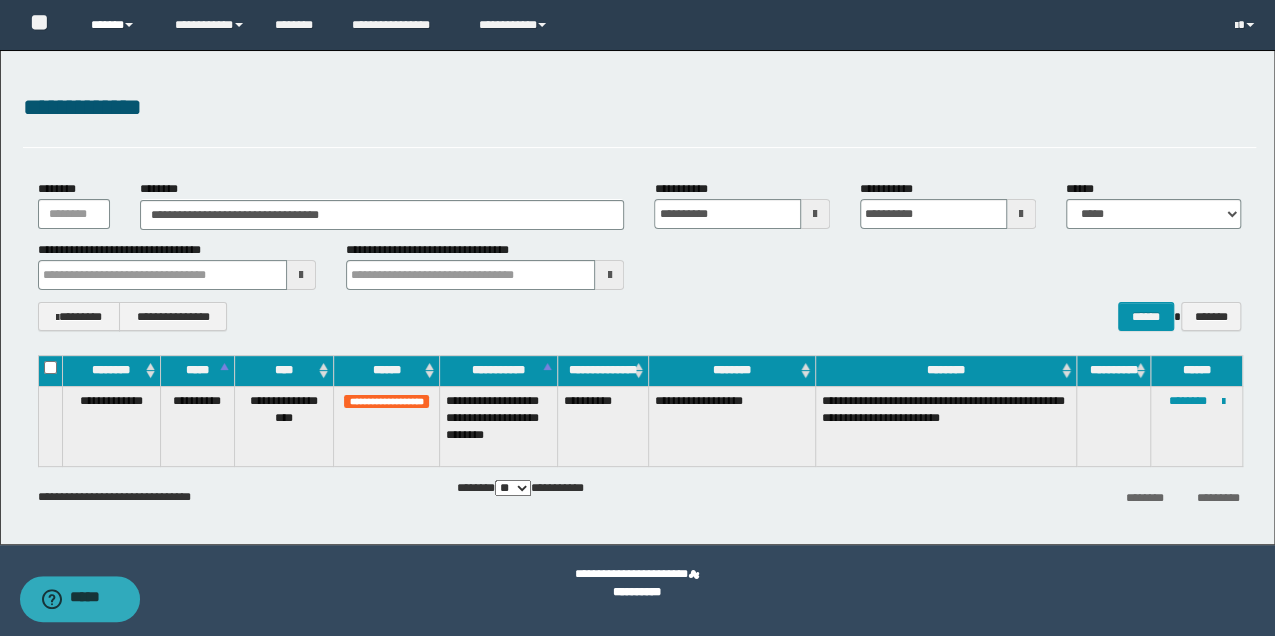 click on "******" at bounding box center (117, 25) 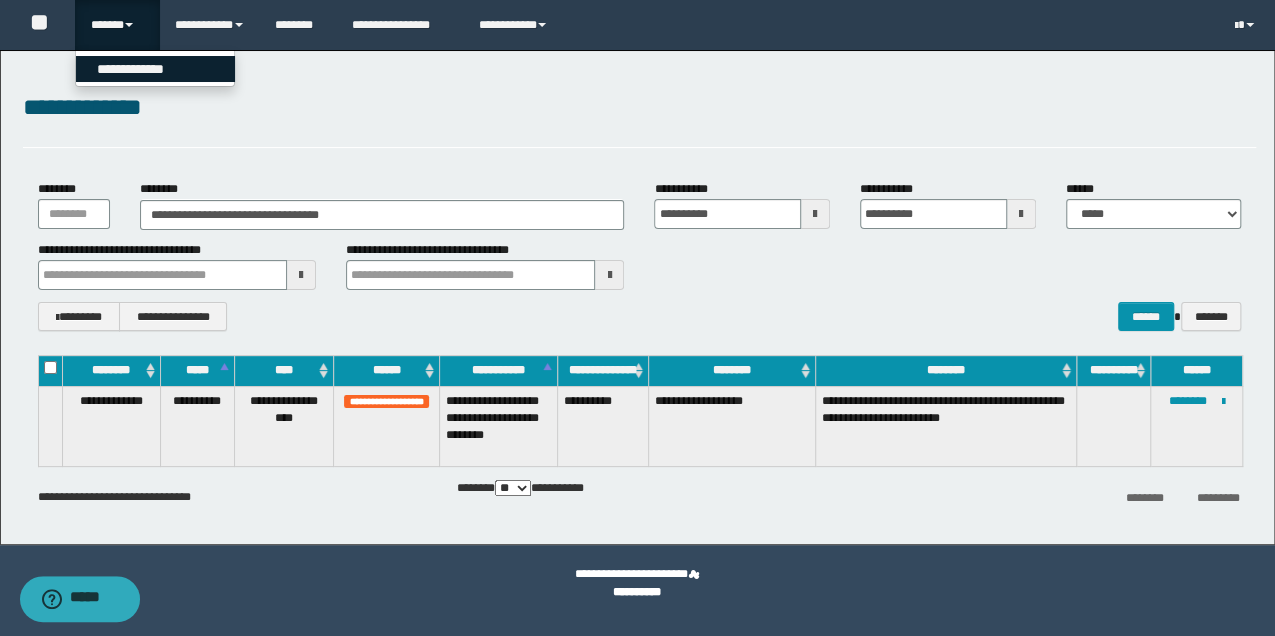 click on "**********" at bounding box center [155, 69] 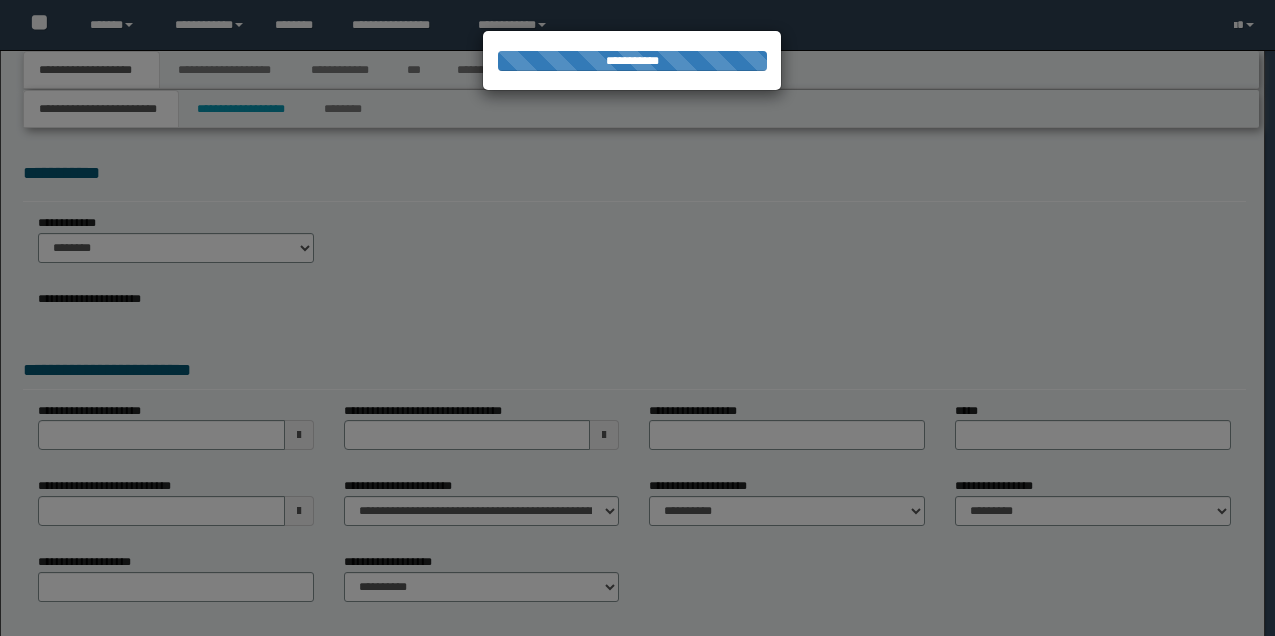 scroll, scrollTop: 0, scrollLeft: 0, axis: both 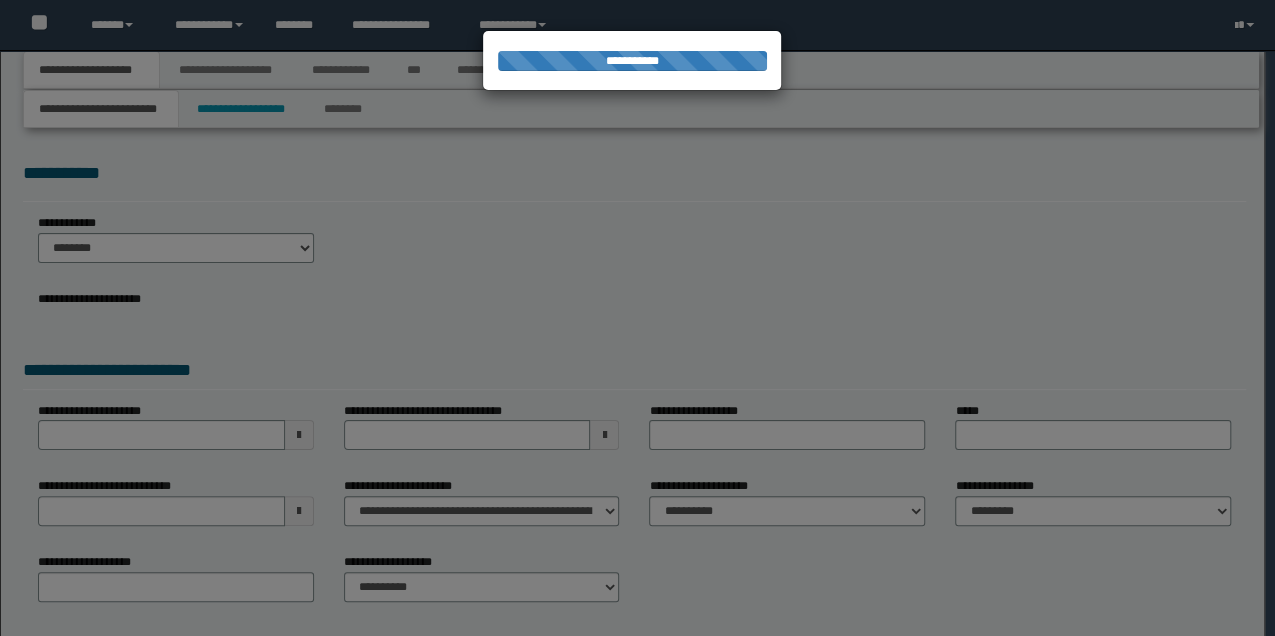select on "**" 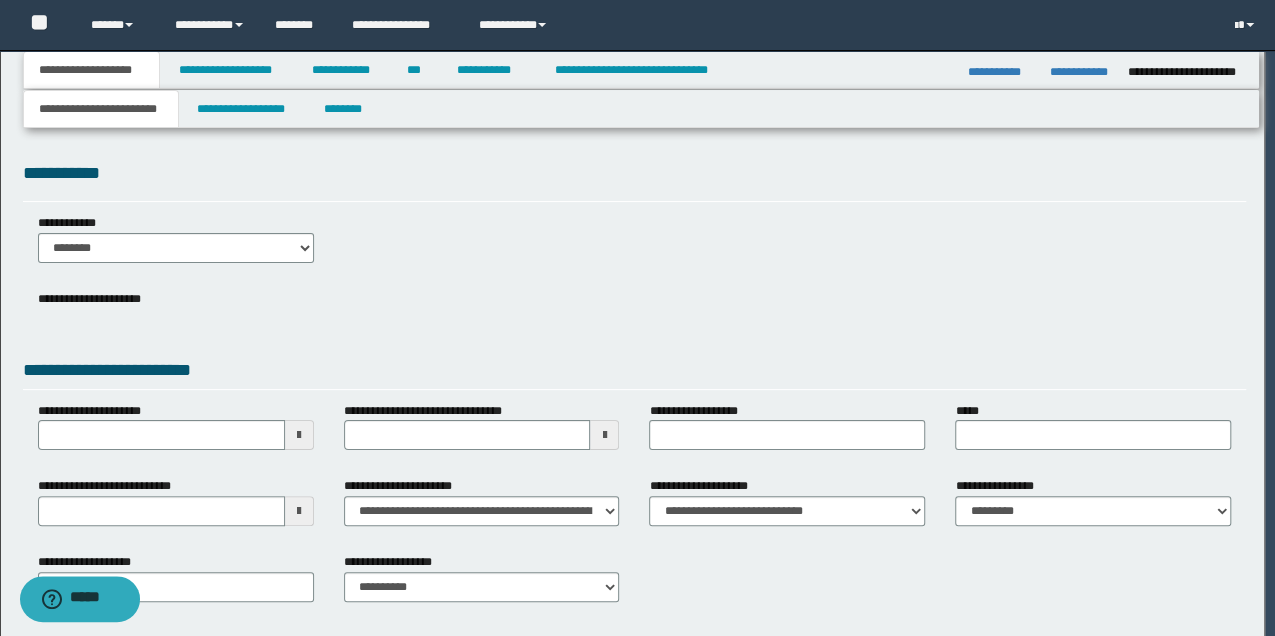 scroll, scrollTop: 0, scrollLeft: 0, axis: both 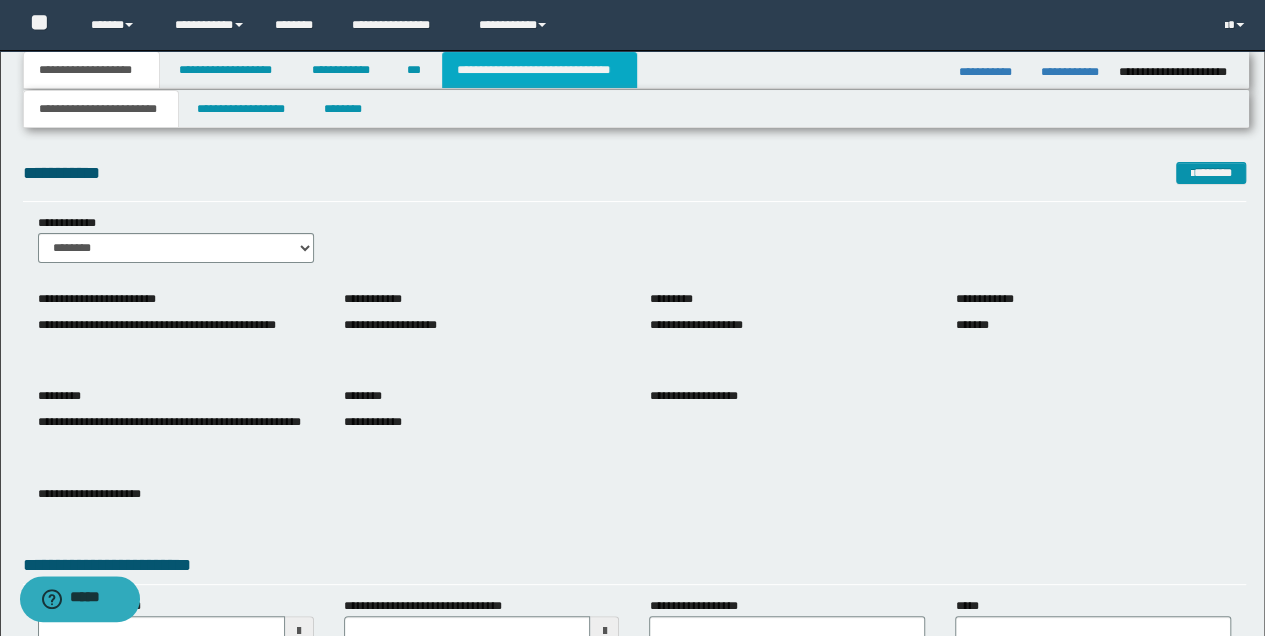click on "**********" at bounding box center (539, 70) 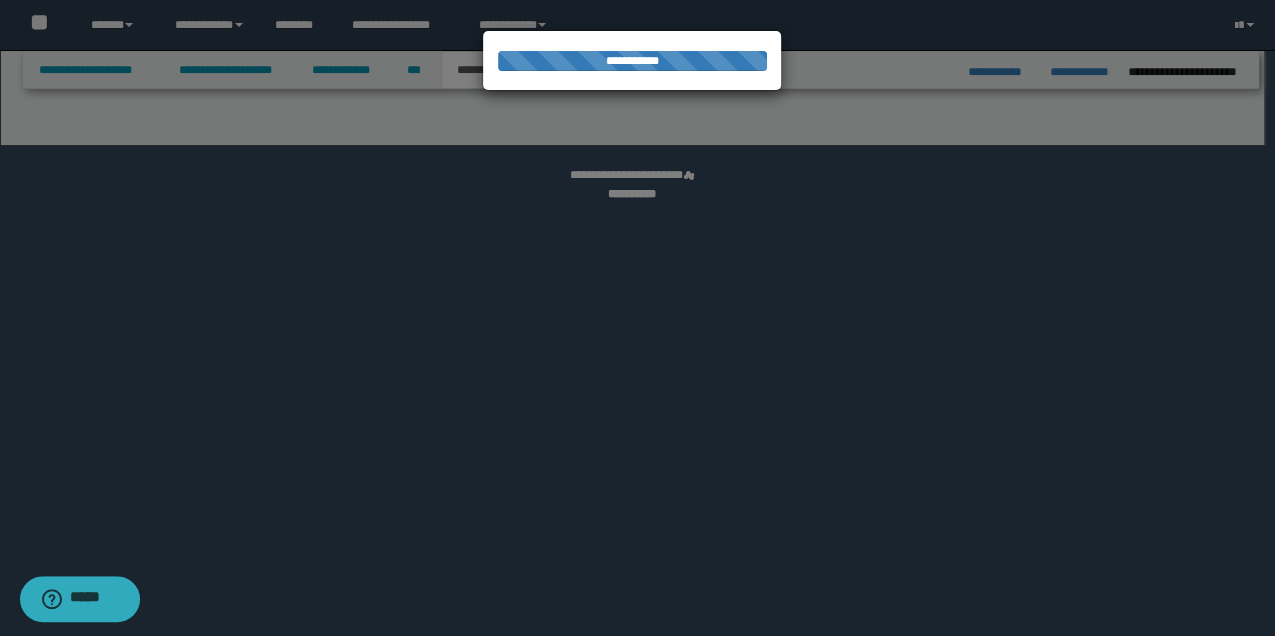 select on "*" 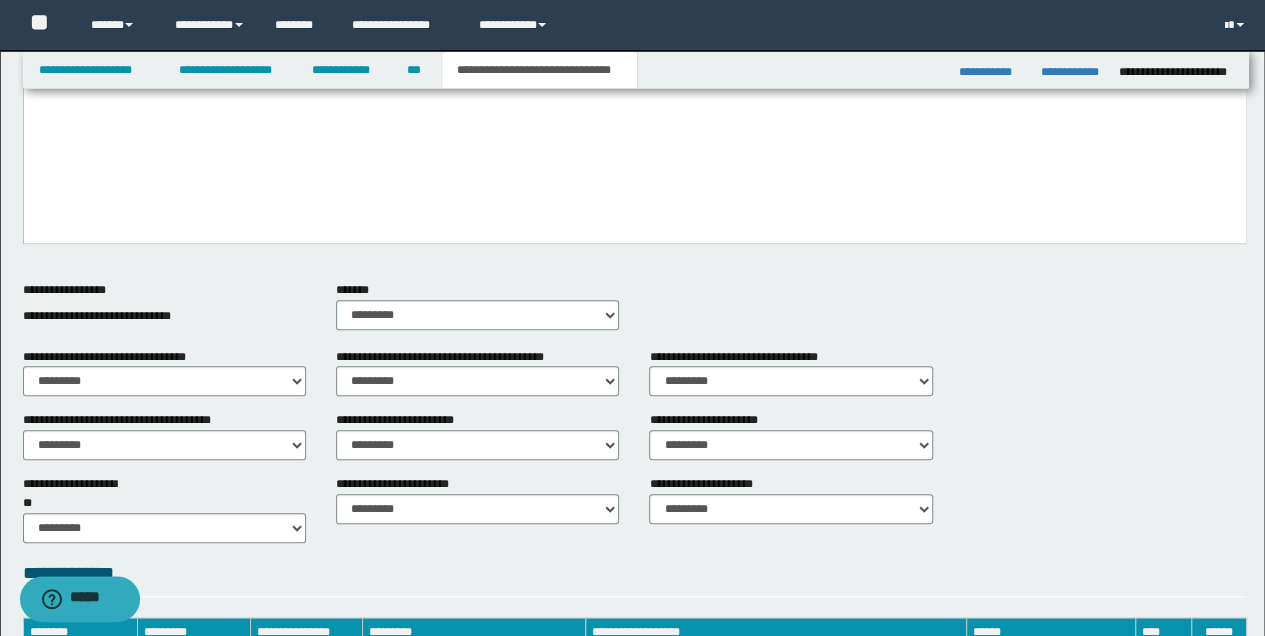 scroll, scrollTop: 333, scrollLeft: 0, axis: vertical 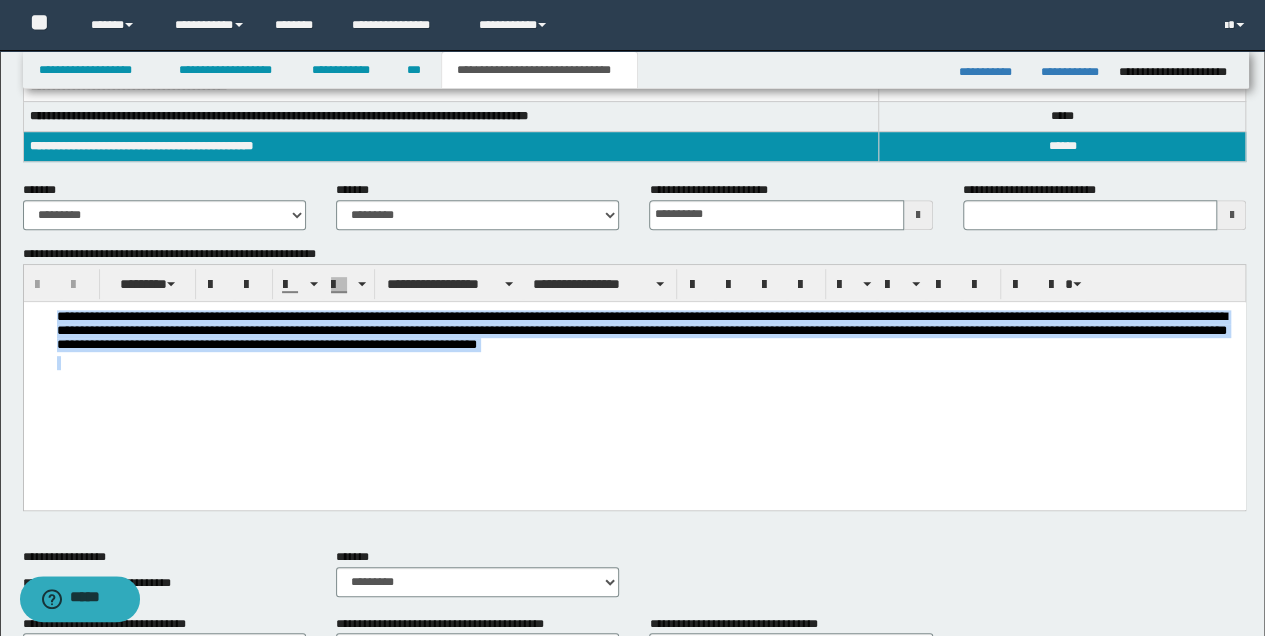 drag, startPoint x: 54, startPoint y: 315, endPoint x: 106, endPoint y: 362, distance: 70.0928 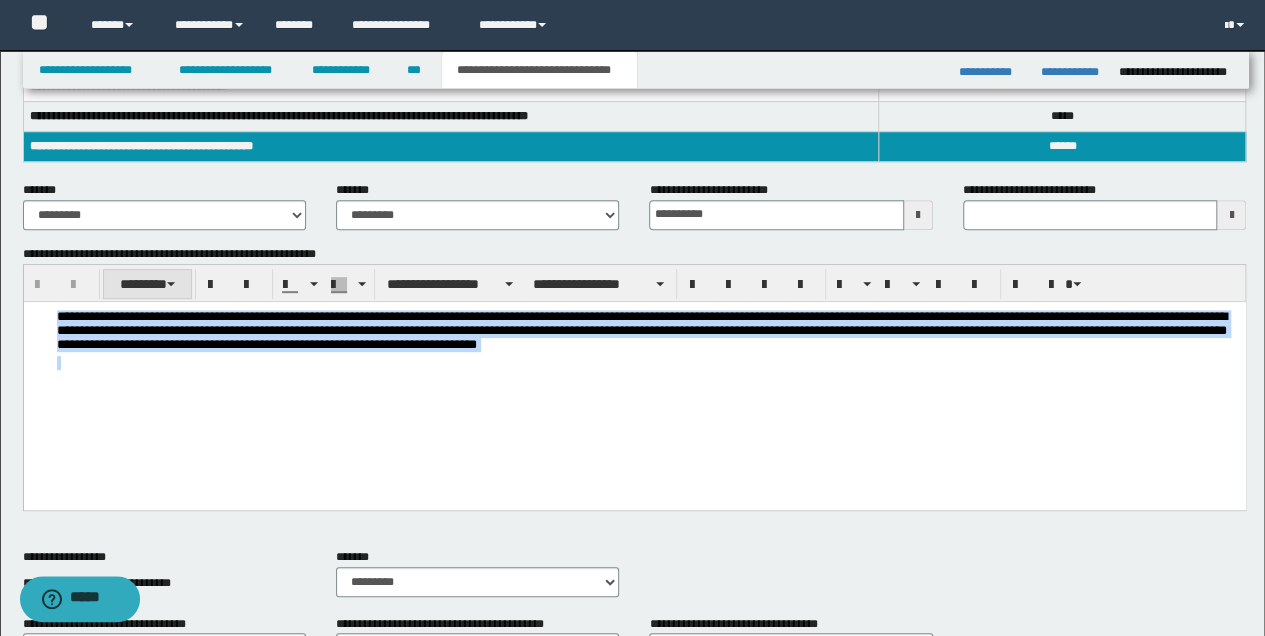click on "********" at bounding box center (147, 284) 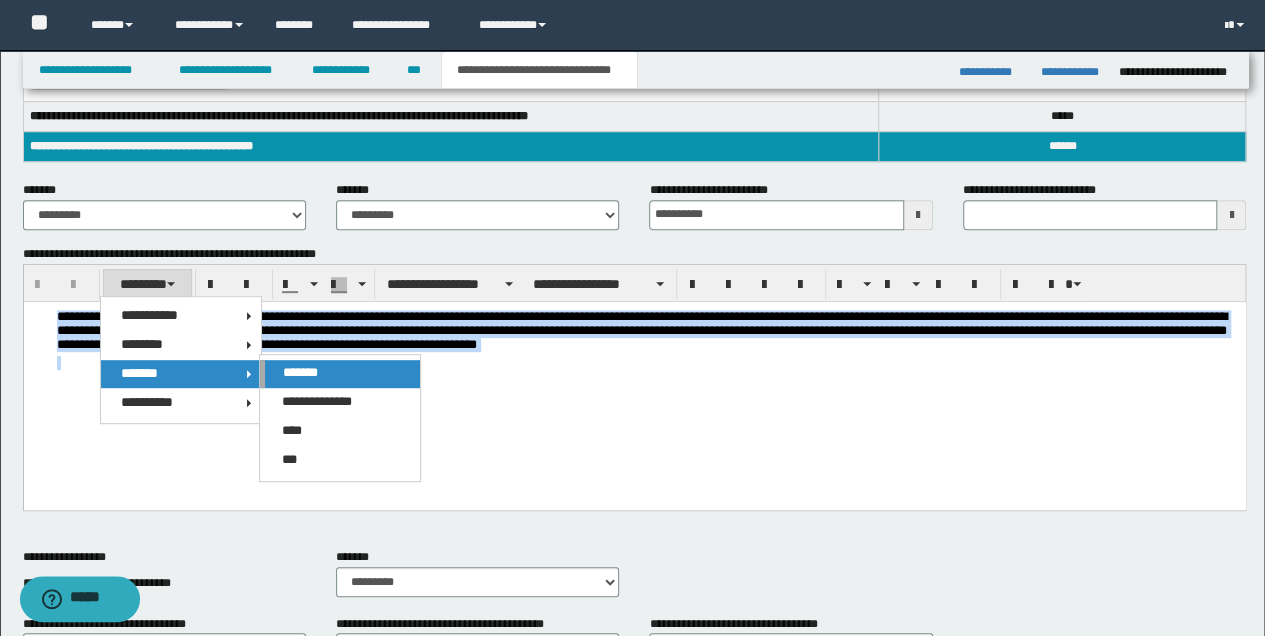 click on "*******" at bounding box center (300, 372) 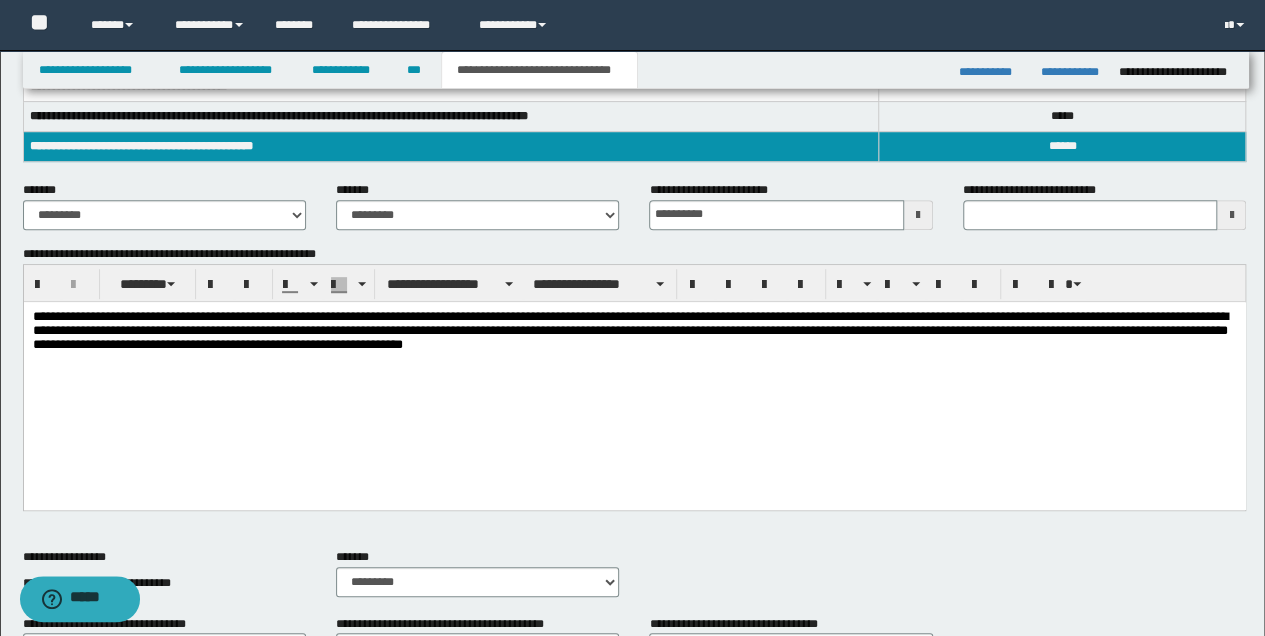 click at bounding box center (634, 393) 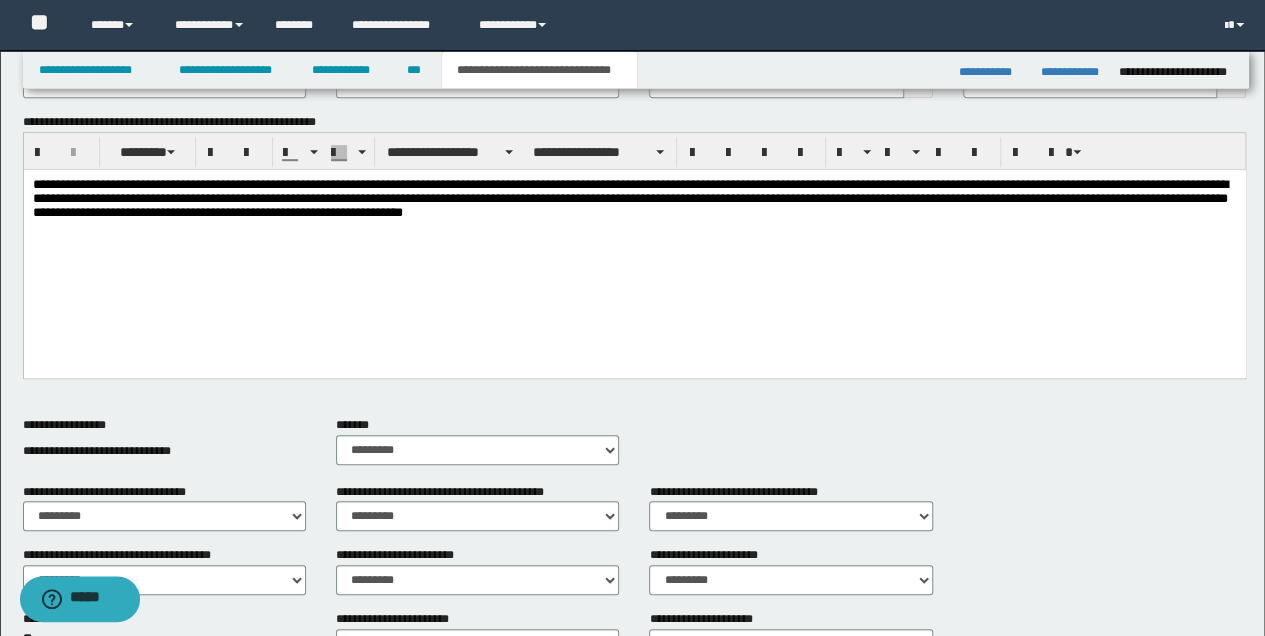 scroll, scrollTop: 466, scrollLeft: 0, axis: vertical 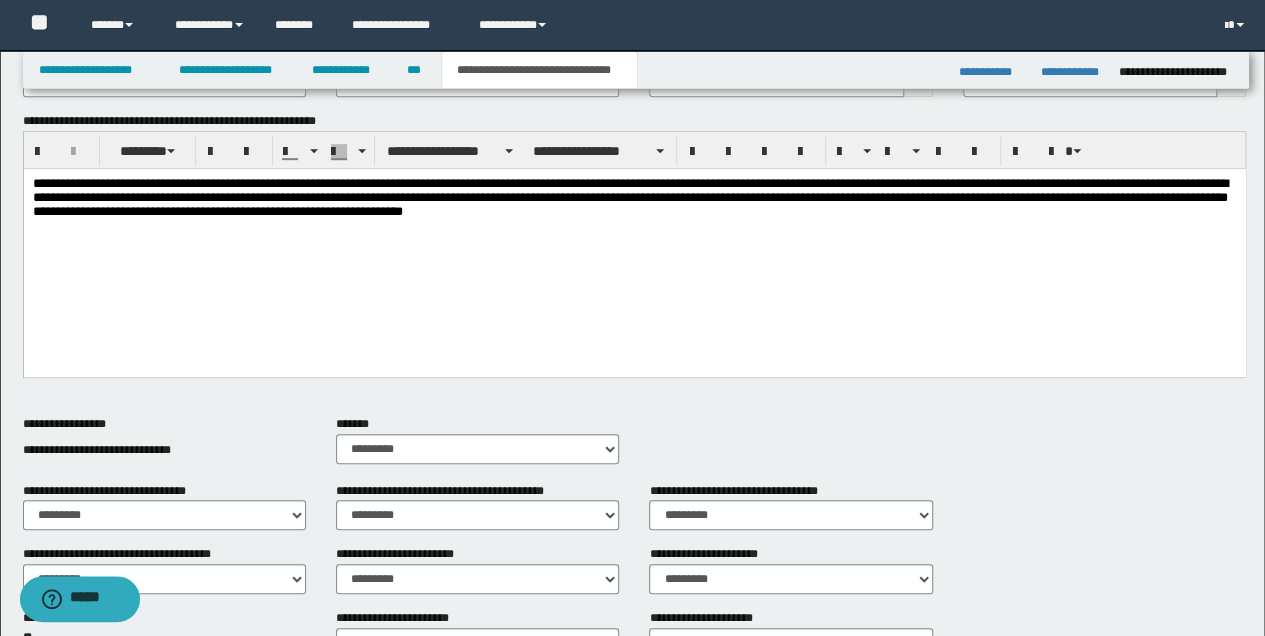 type 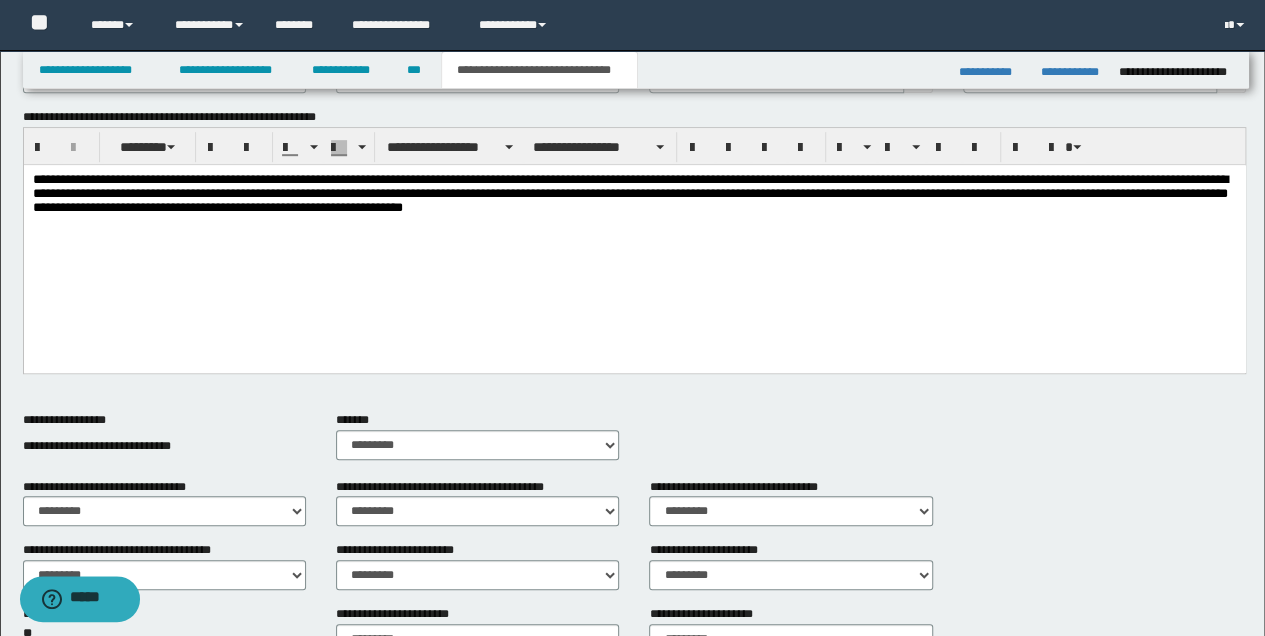 scroll, scrollTop: 466, scrollLeft: 0, axis: vertical 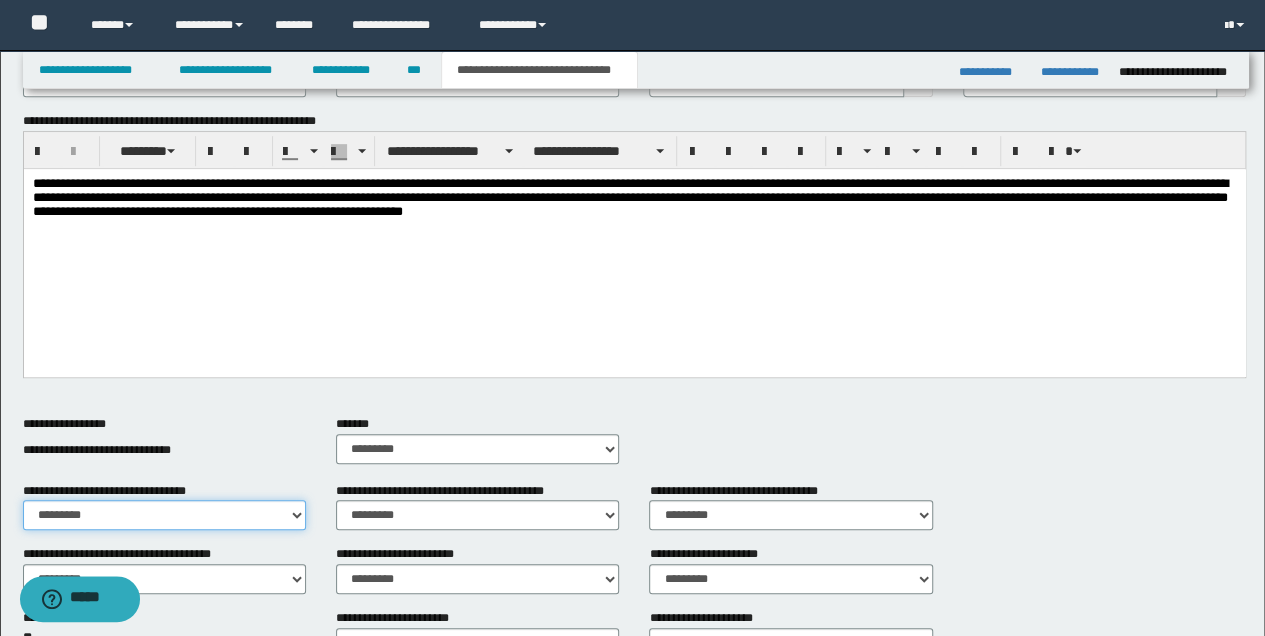 click on "*********
**
**" at bounding box center (164, 515) 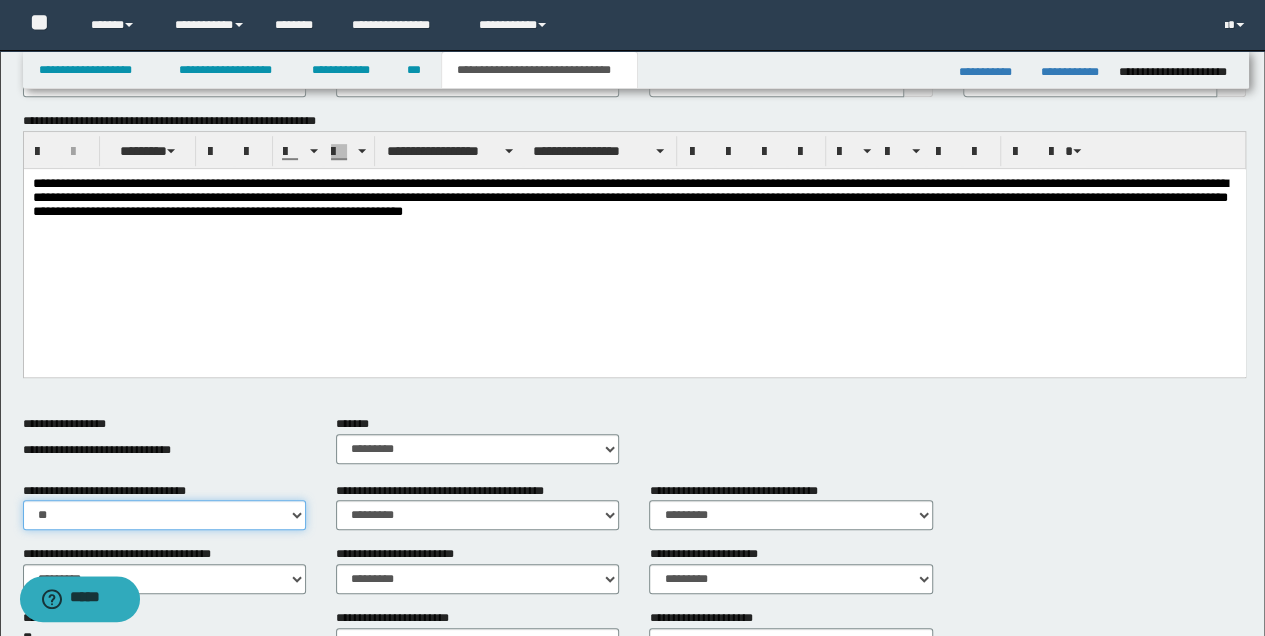 click on "*********
**
**" at bounding box center [164, 515] 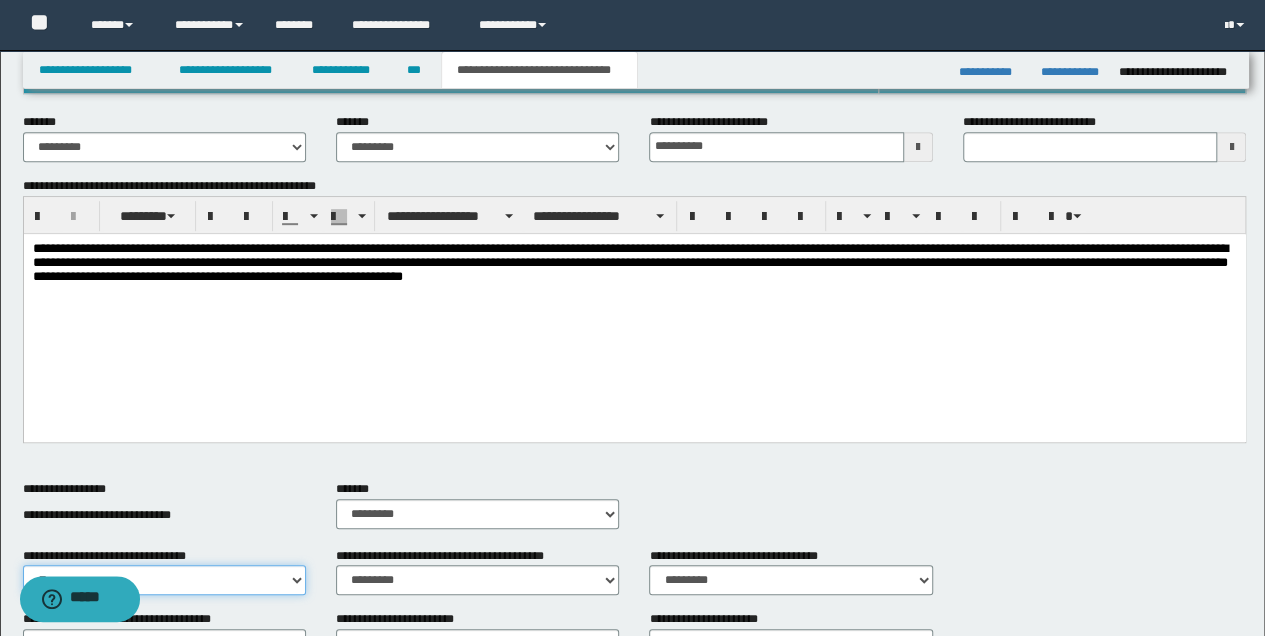 scroll, scrollTop: 400, scrollLeft: 0, axis: vertical 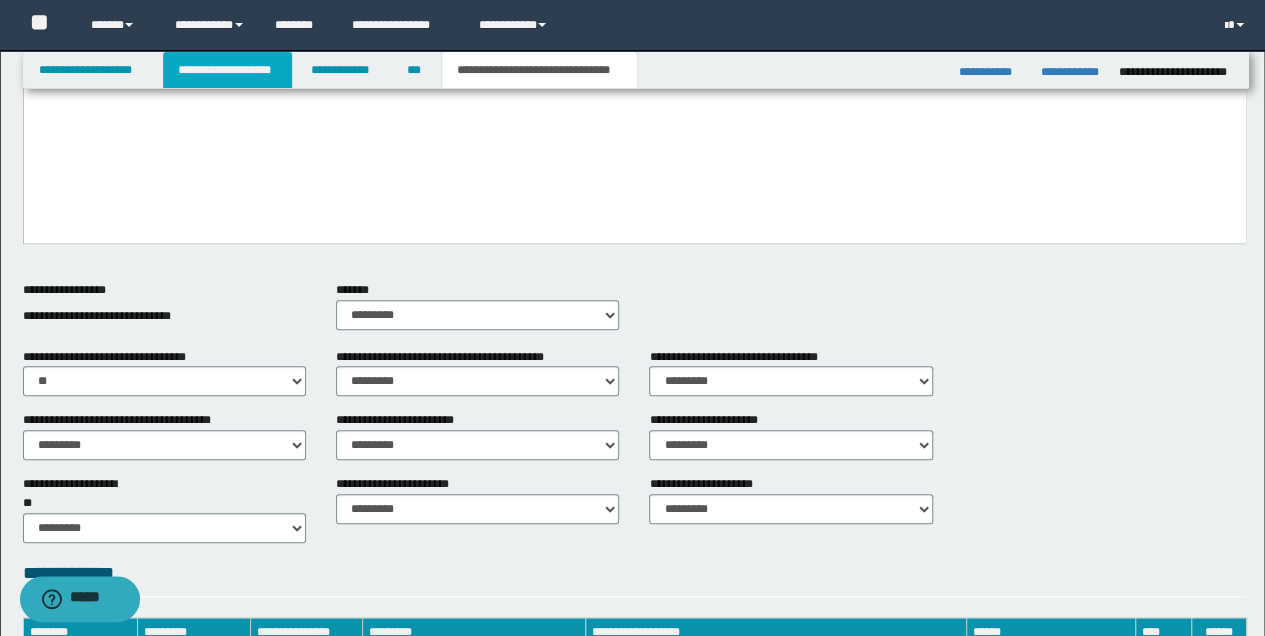 click on "**********" at bounding box center (227, 70) 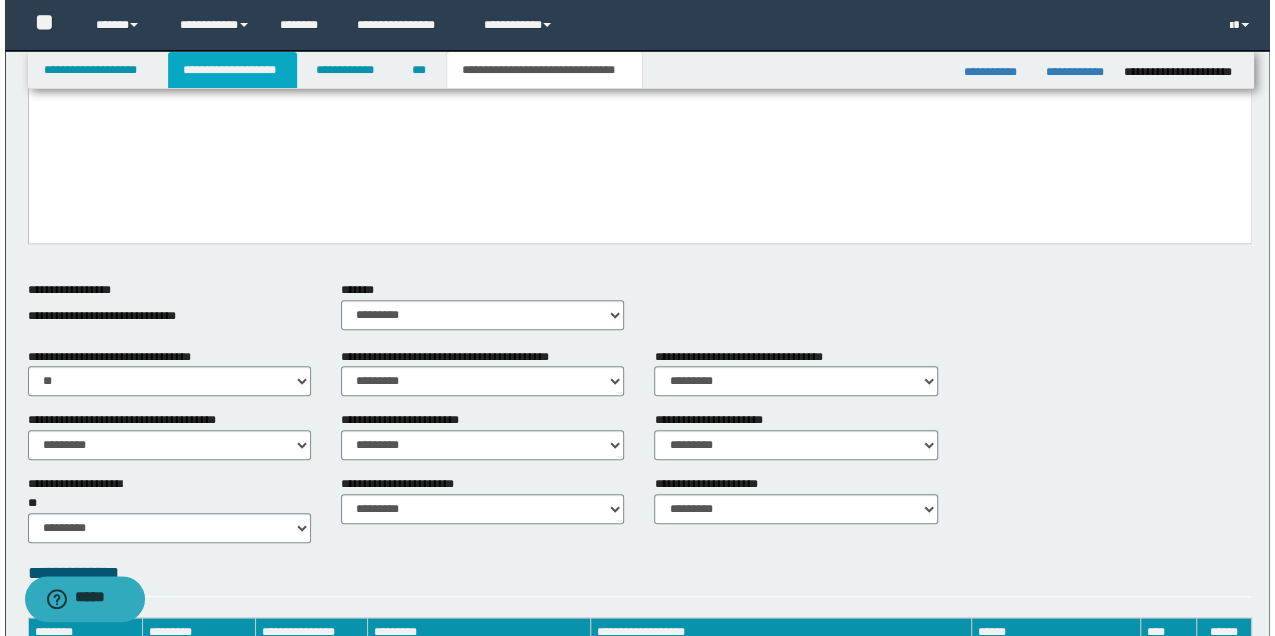 scroll, scrollTop: 0, scrollLeft: 0, axis: both 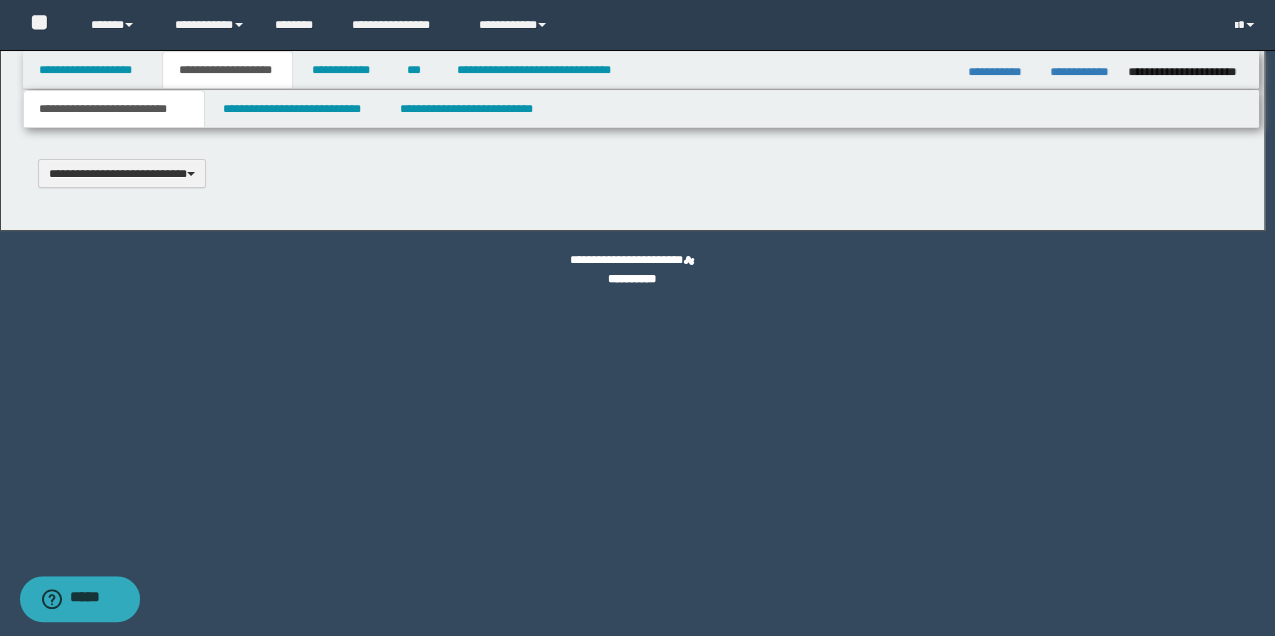 type 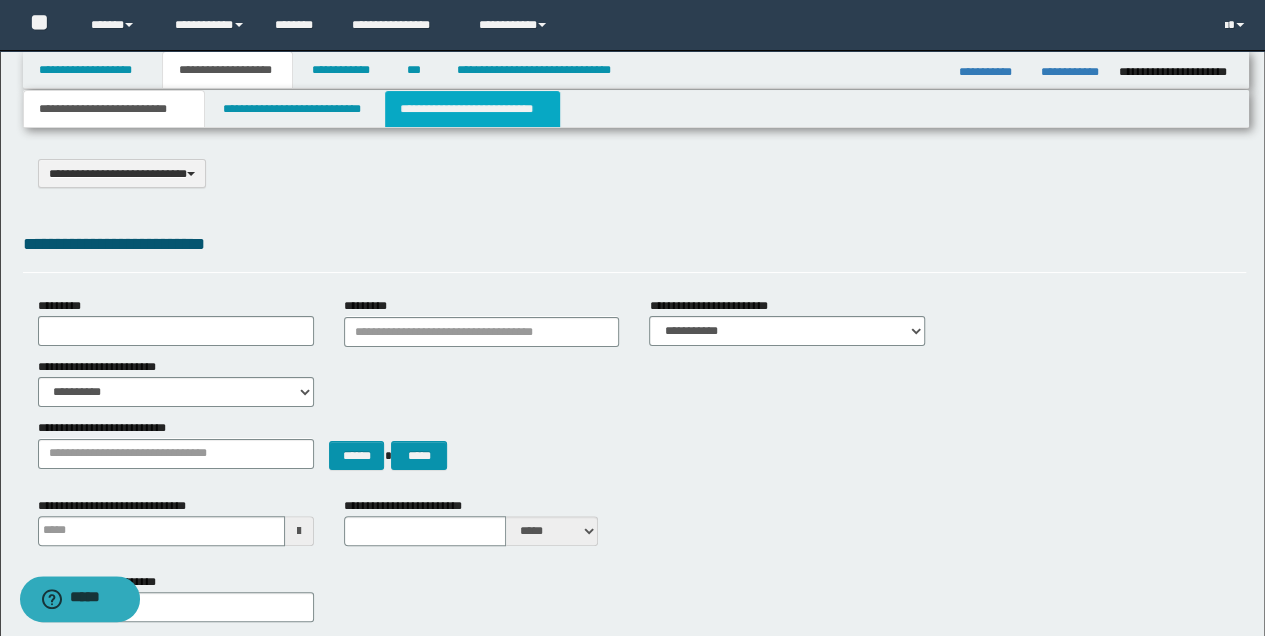 click on "**********" at bounding box center [472, 109] 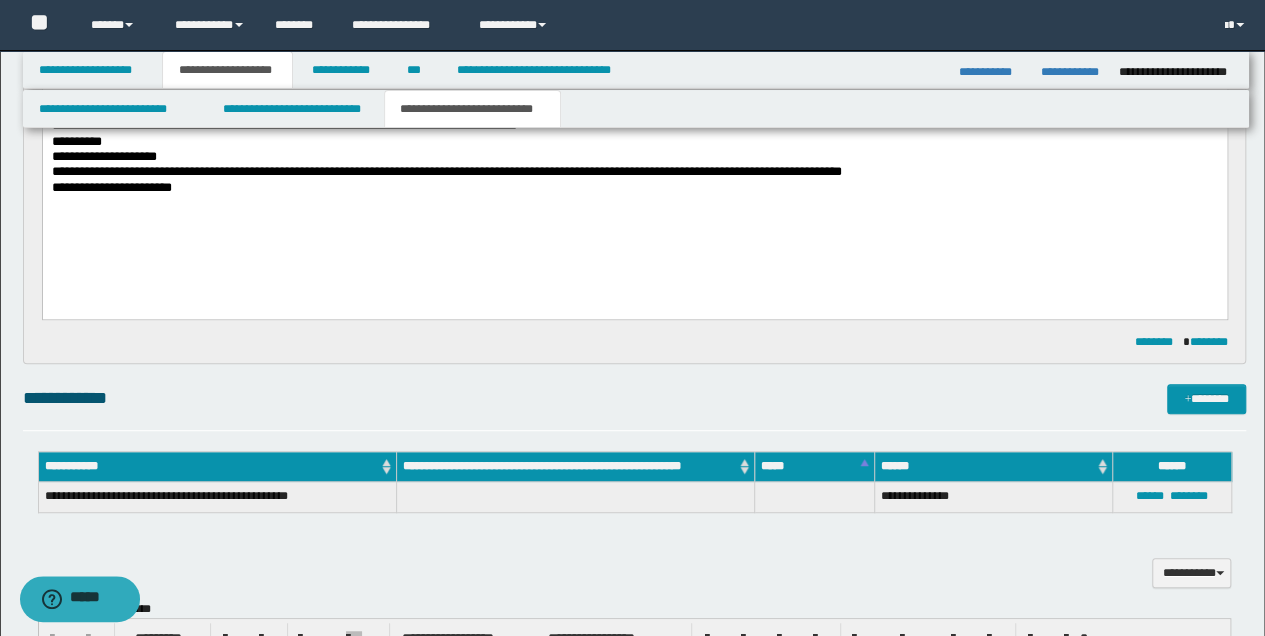scroll, scrollTop: 400, scrollLeft: 0, axis: vertical 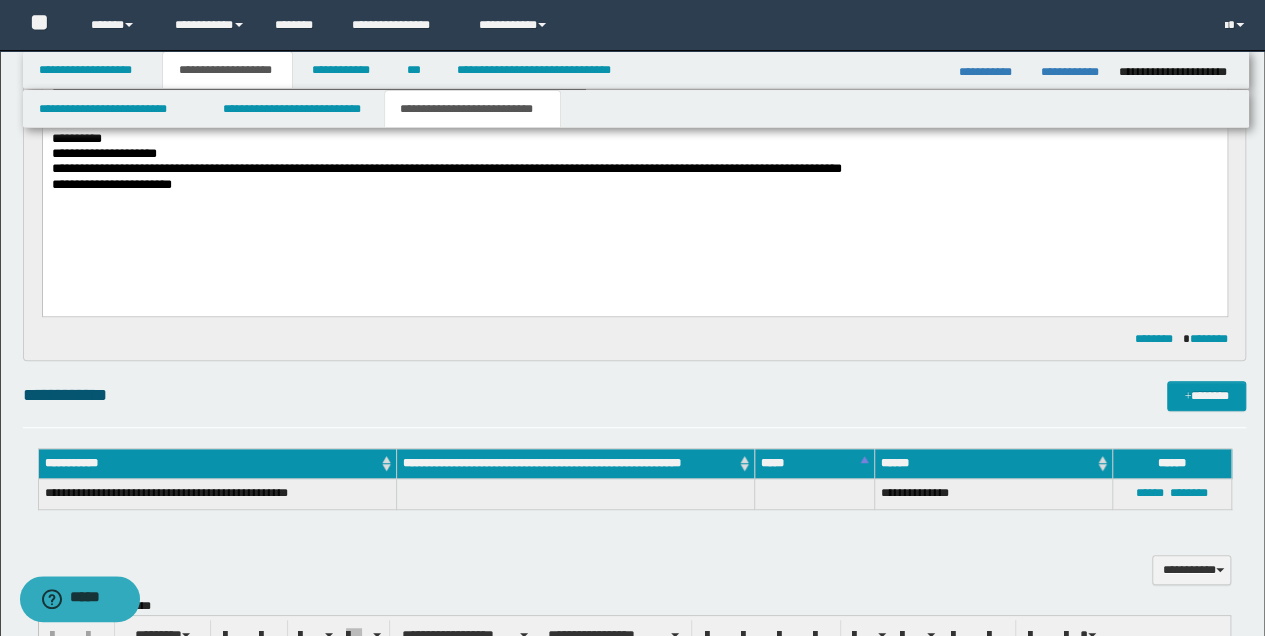 click on "**********" at bounding box center [634, 185] 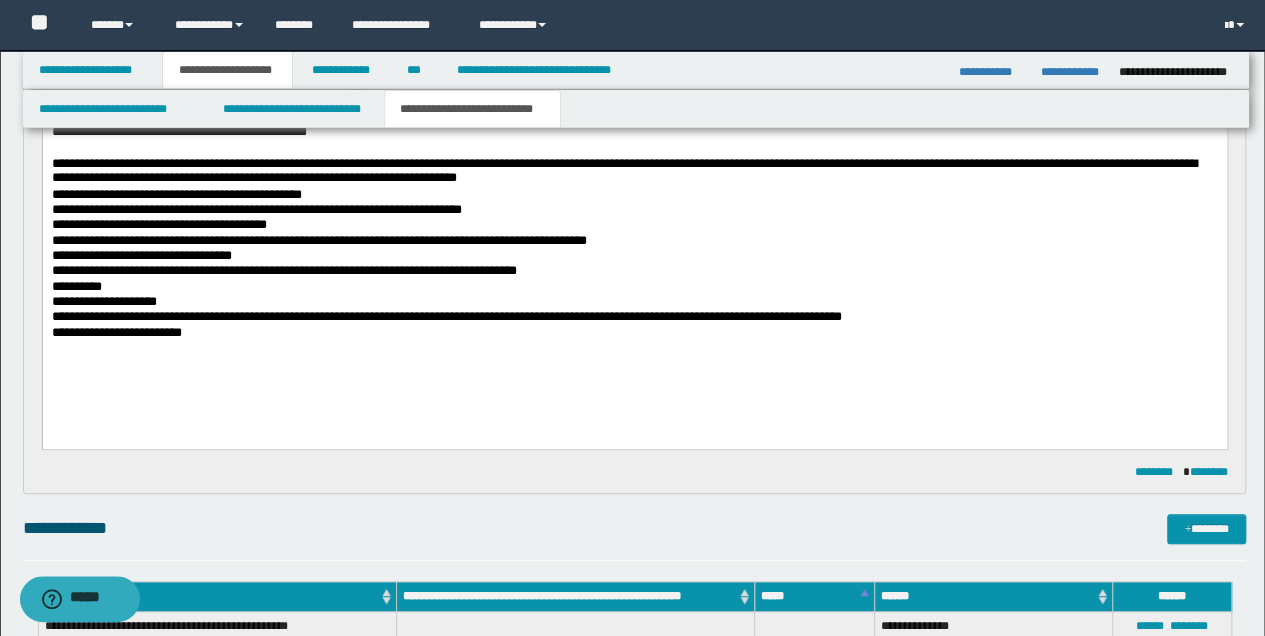 scroll, scrollTop: 133, scrollLeft: 0, axis: vertical 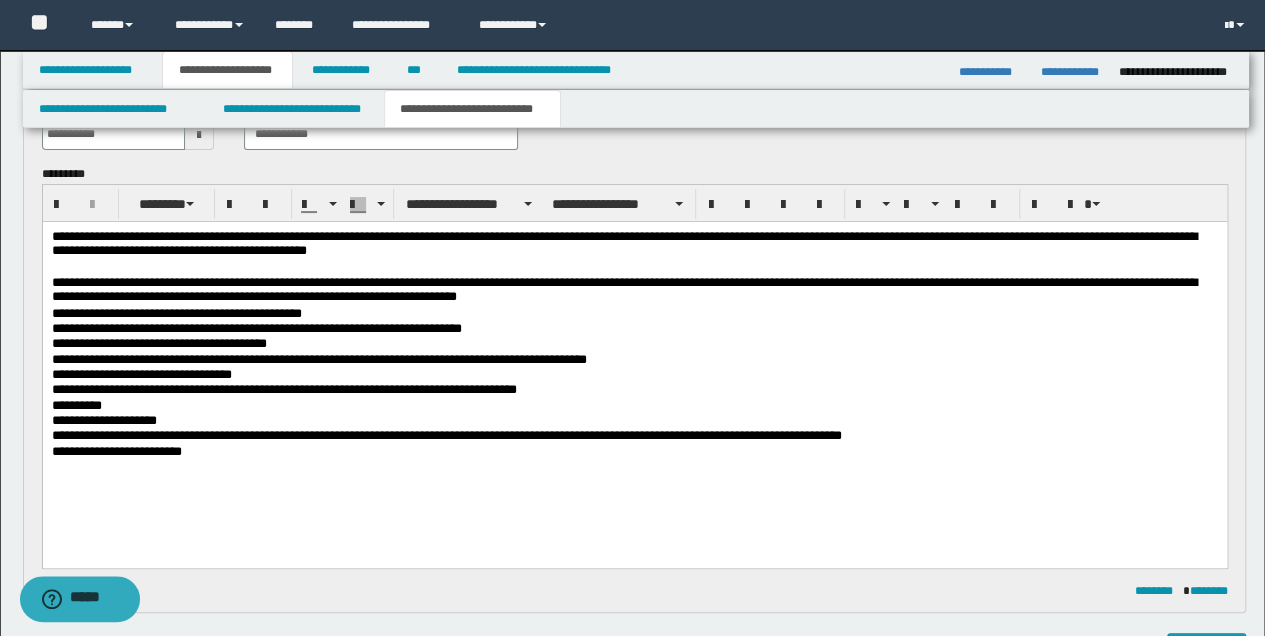 click on "**********" at bounding box center (634, 244) 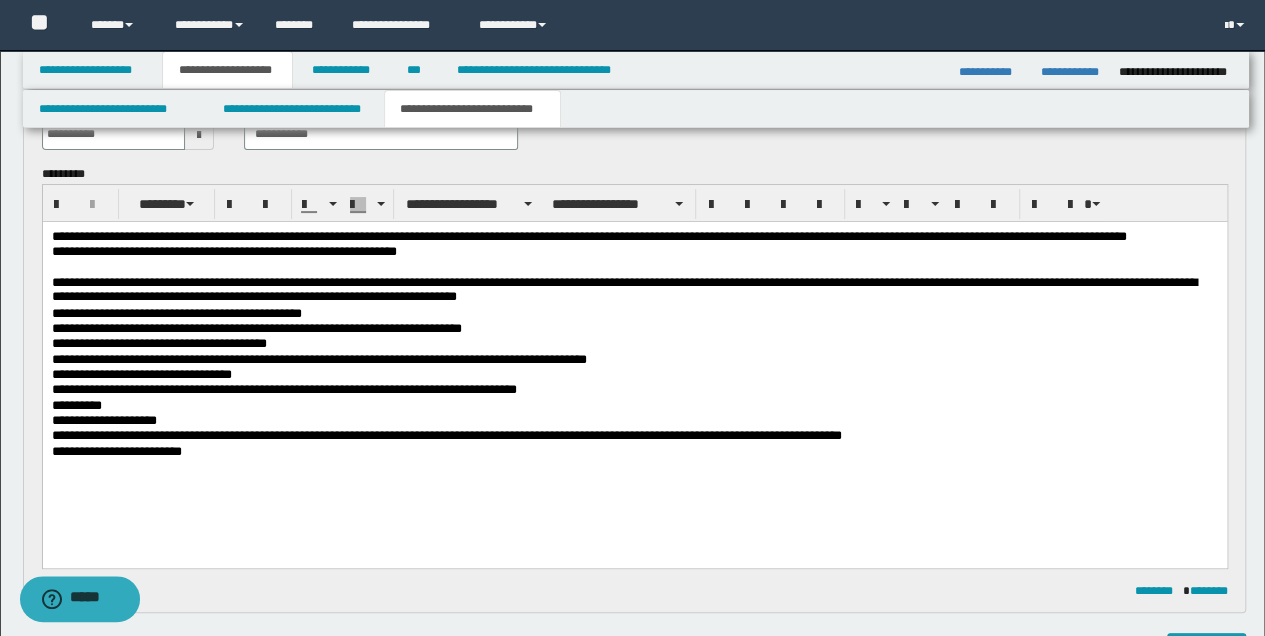 click on "**********" at bounding box center (634, 290) 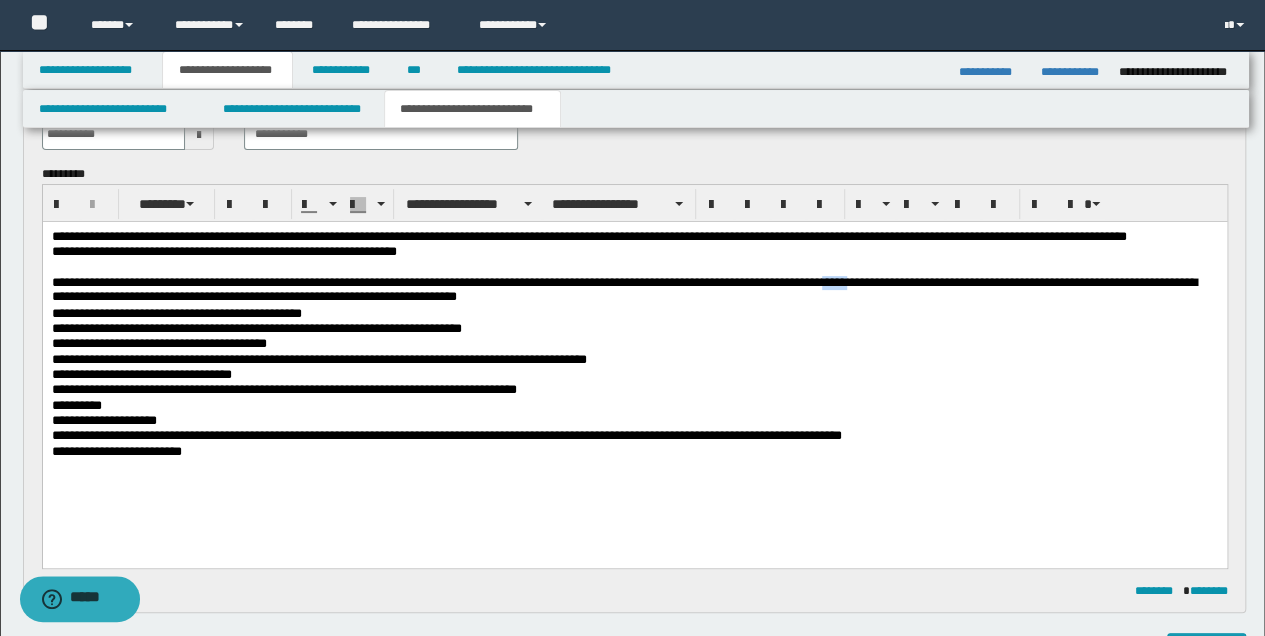 drag, startPoint x: 855, startPoint y: 283, endPoint x: 878, endPoint y: 286, distance: 23.194826 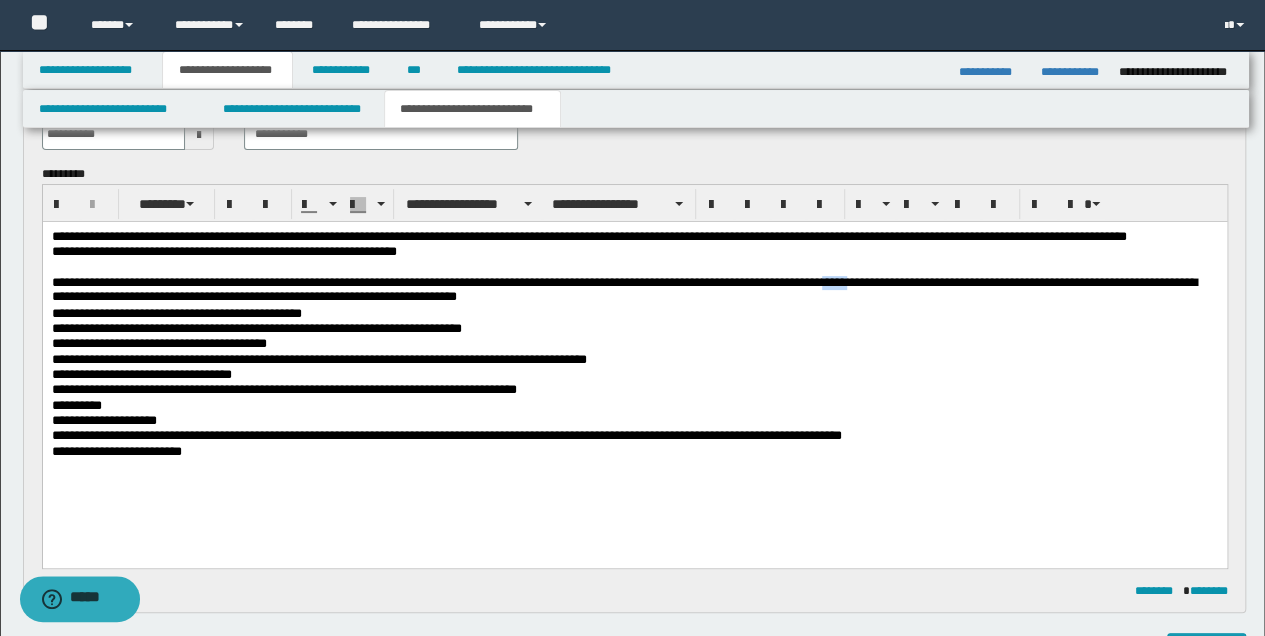 click on "**********" at bounding box center [634, 290] 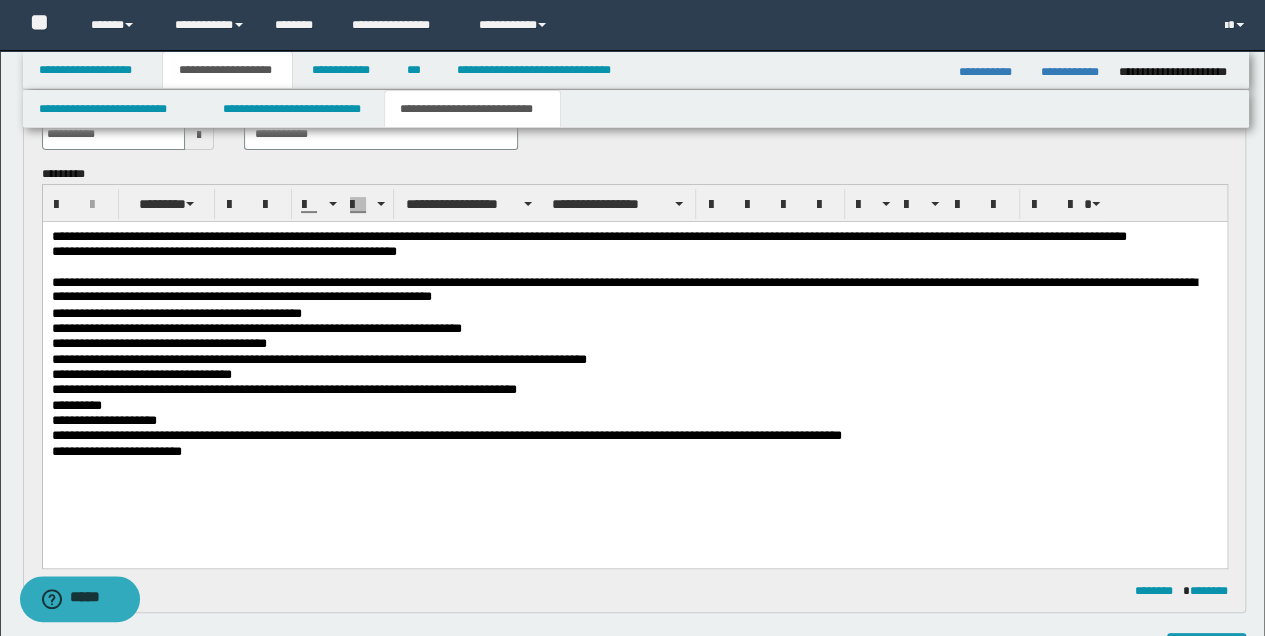 click on "**********" at bounding box center [634, 451] 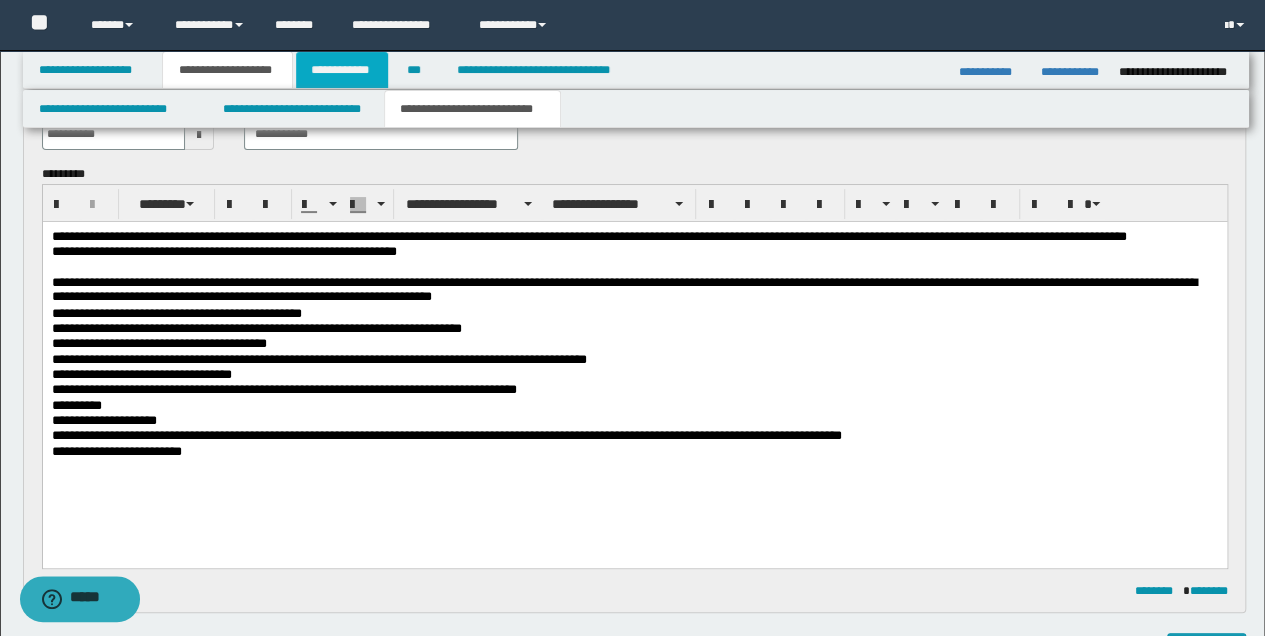 click on "**********" at bounding box center [342, 70] 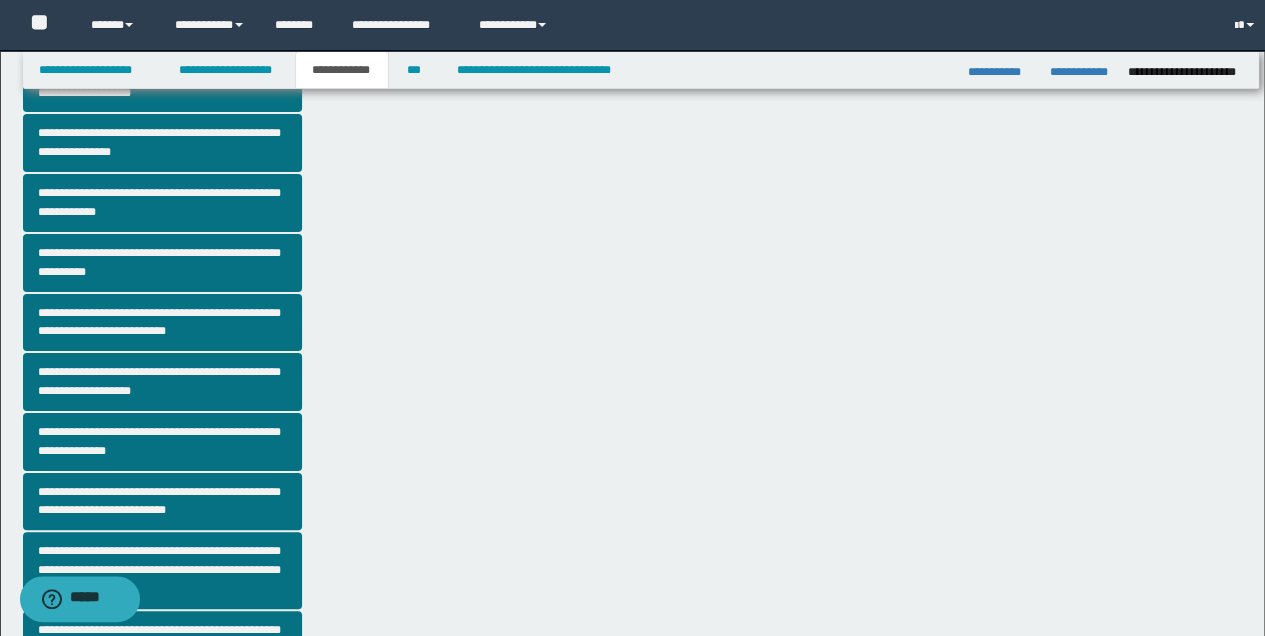 scroll, scrollTop: 102, scrollLeft: 0, axis: vertical 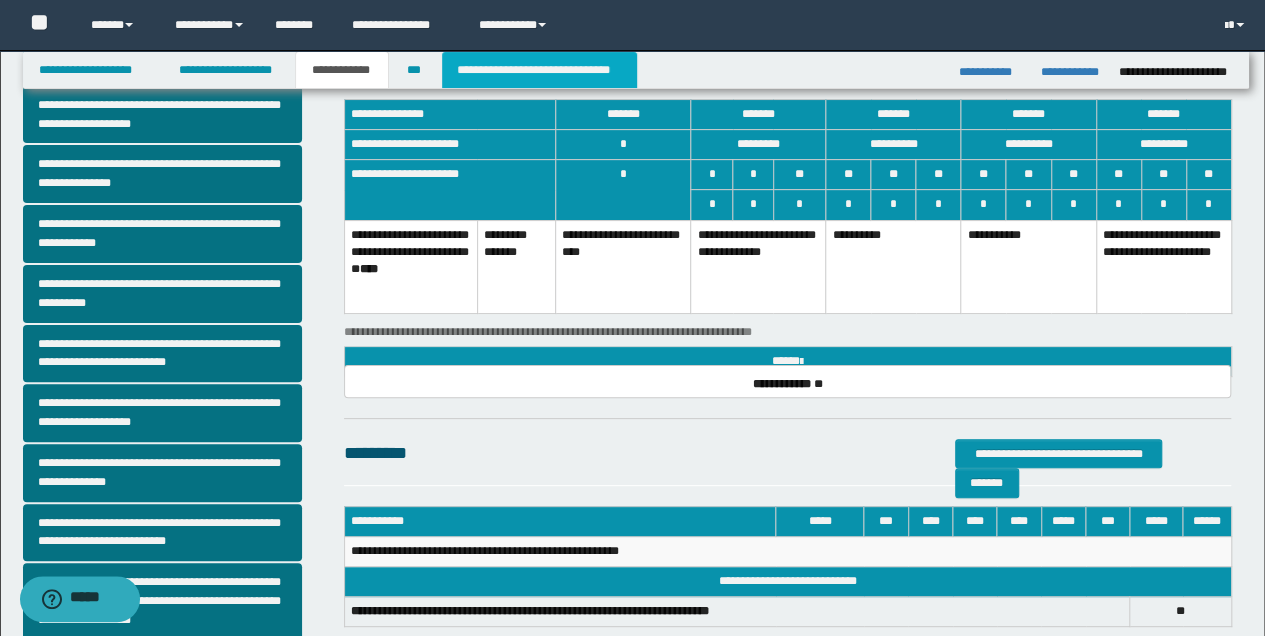 click on "**********" at bounding box center [539, 70] 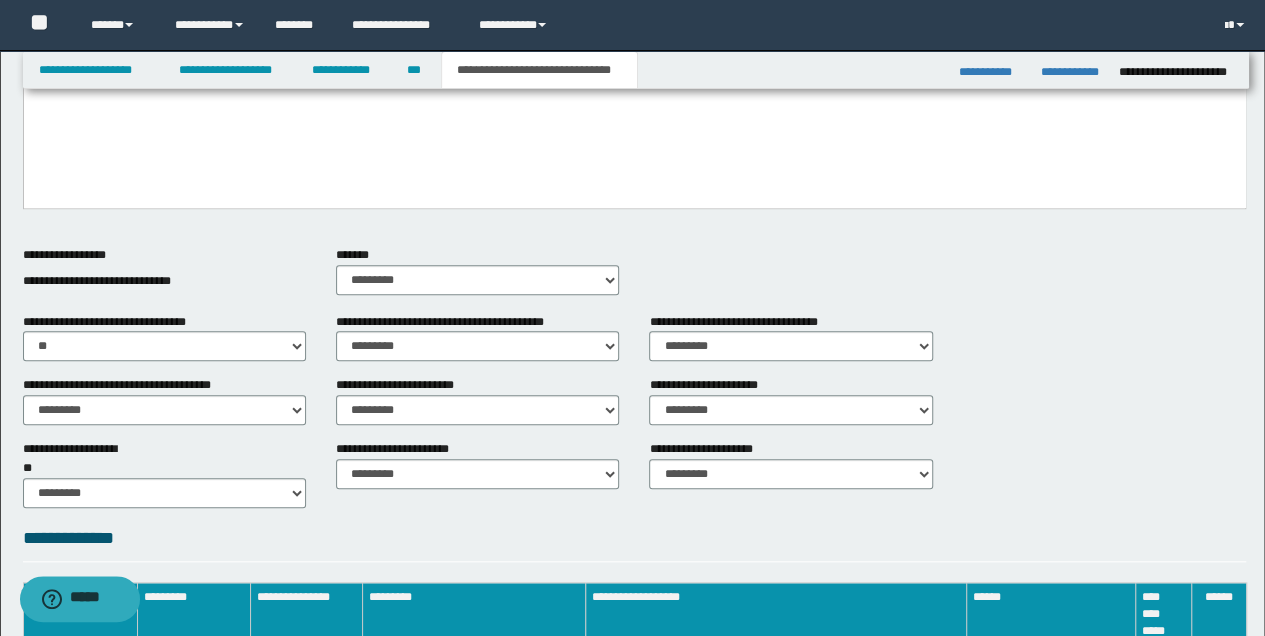 scroll, scrollTop: 636, scrollLeft: 0, axis: vertical 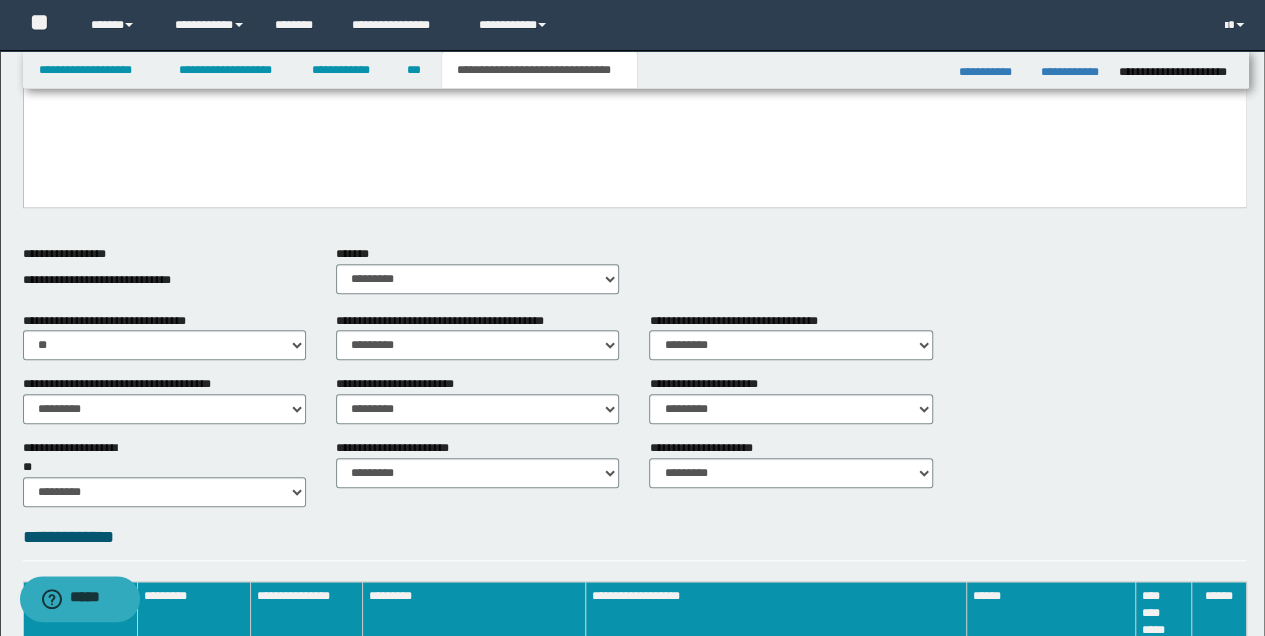 click on "**********" at bounding box center [477, 471] 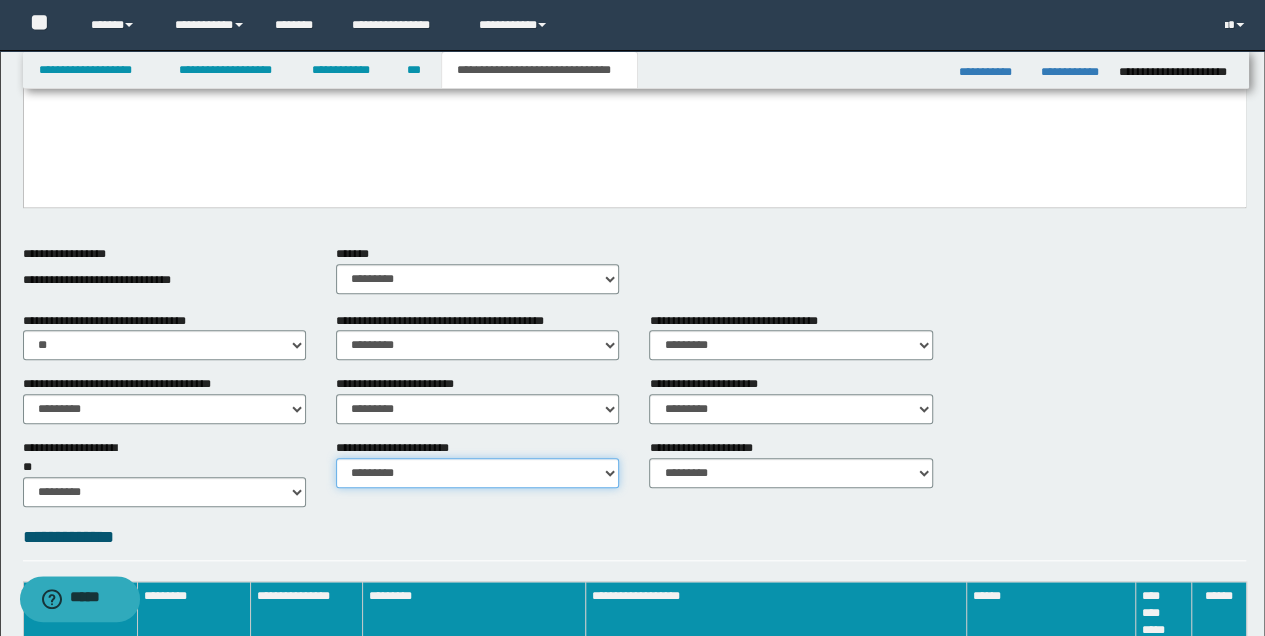 click on "*********
*********
*********" at bounding box center [477, 473] 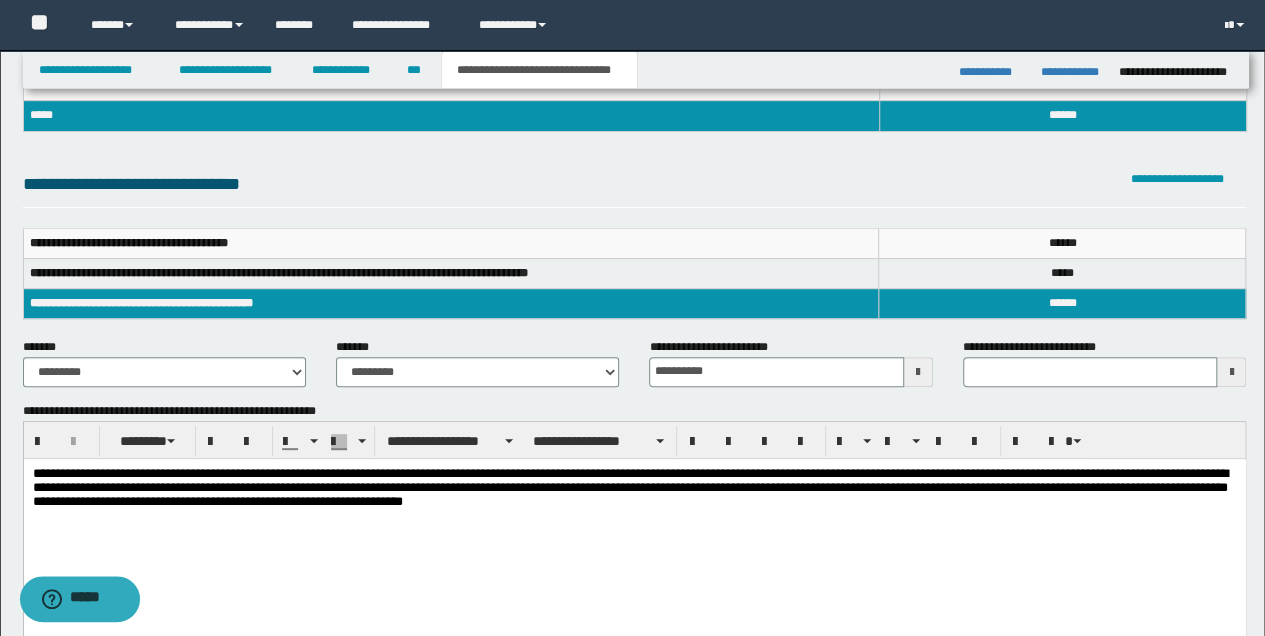 scroll, scrollTop: 0, scrollLeft: 0, axis: both 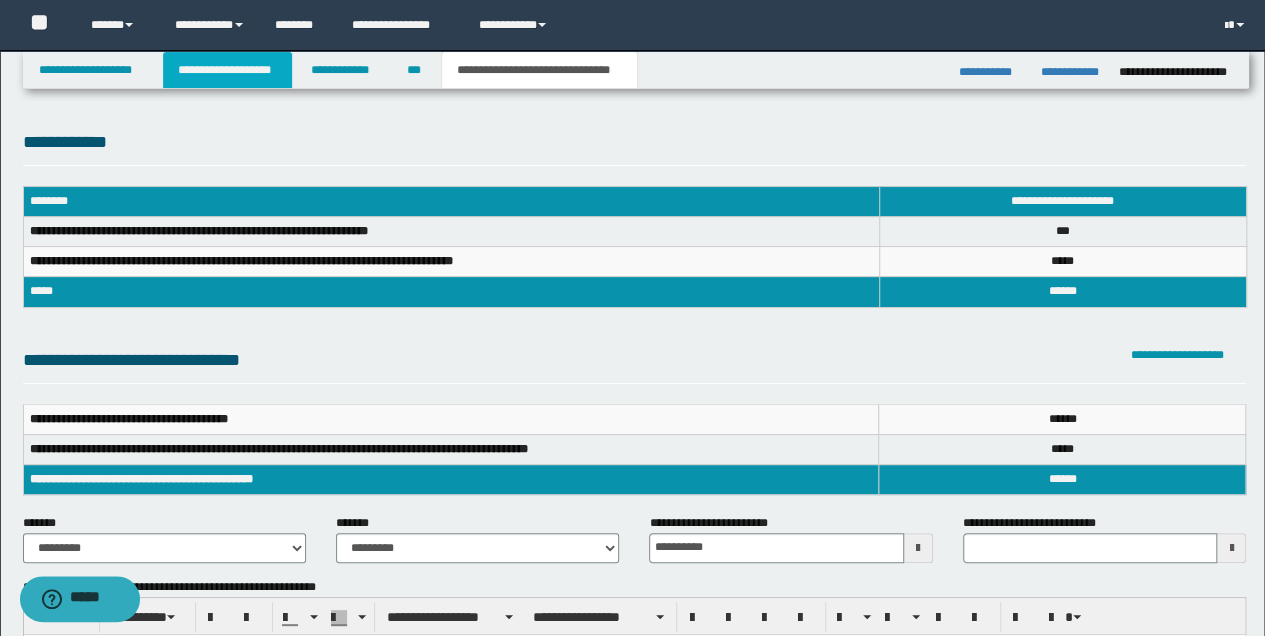 click on "**********" at bounding box center (227, 70) 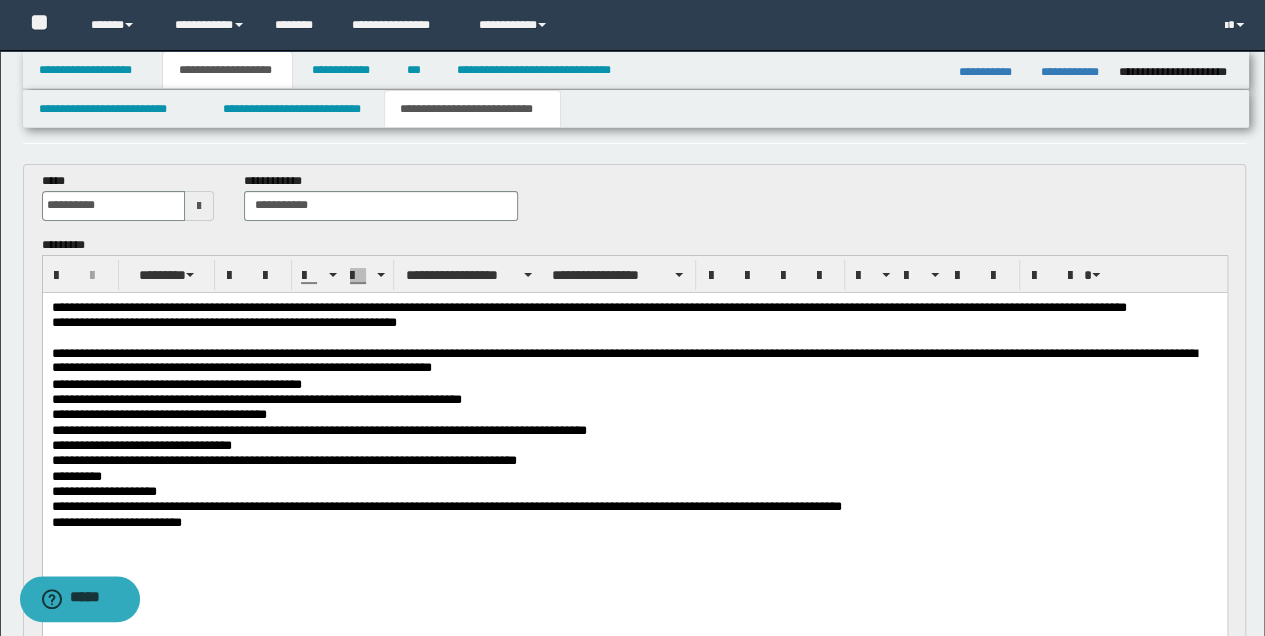 scroll, scrollTop: 133, scrollLeft: 0, axis: vertical 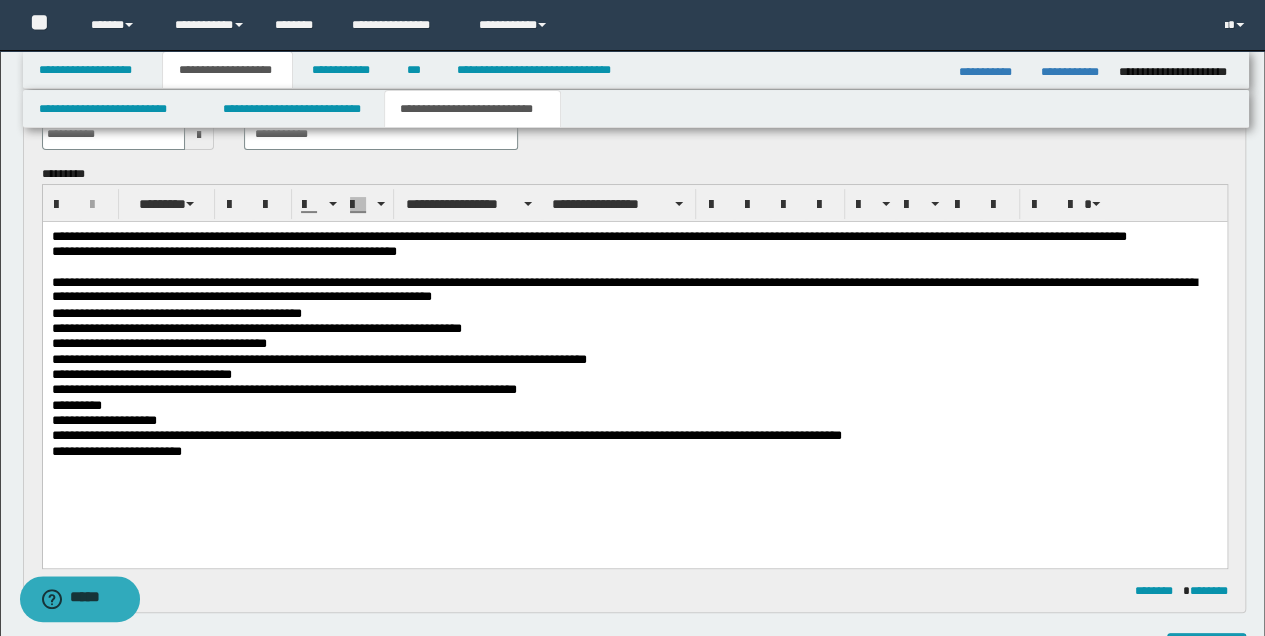 click on "**********" at bounding box center [634, 451] 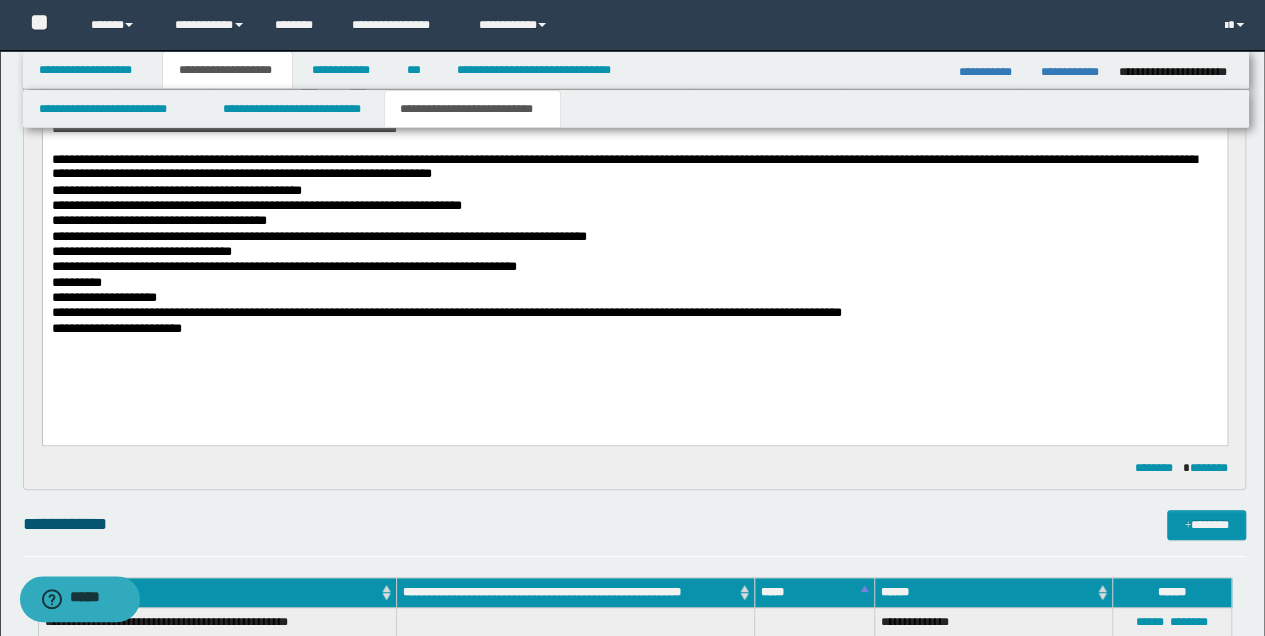 scroll, scrollTop: 400, scrollLeft: 0, axis: vertical 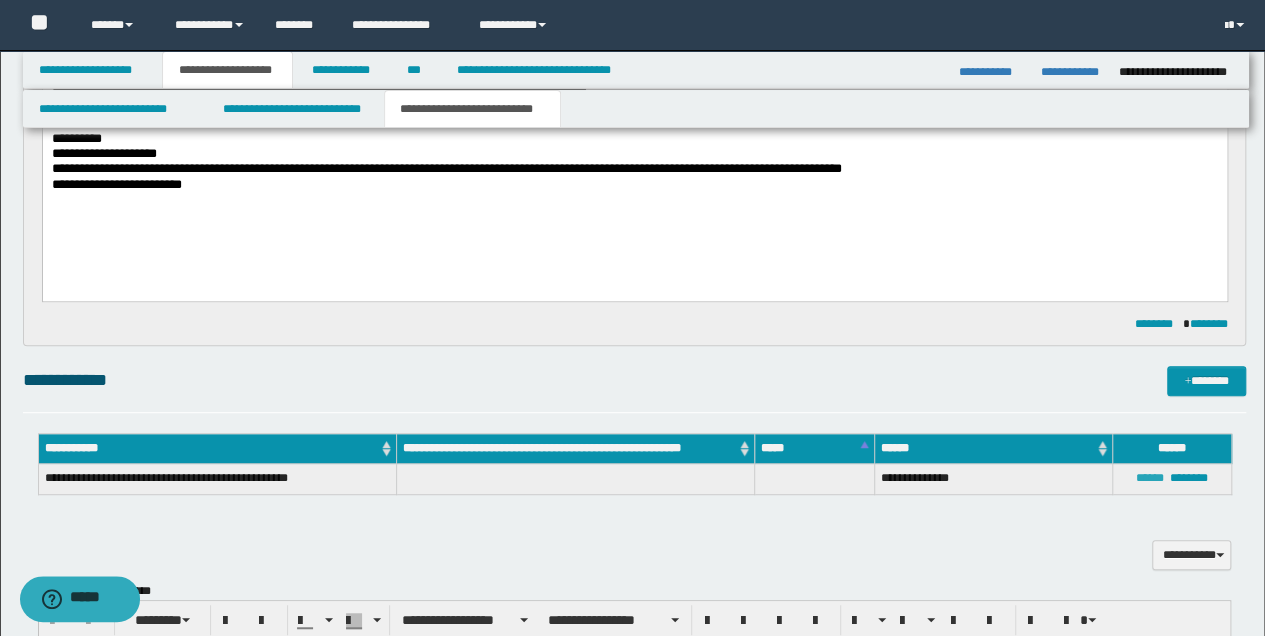 click on "******" at bounding box center [1150, 478] 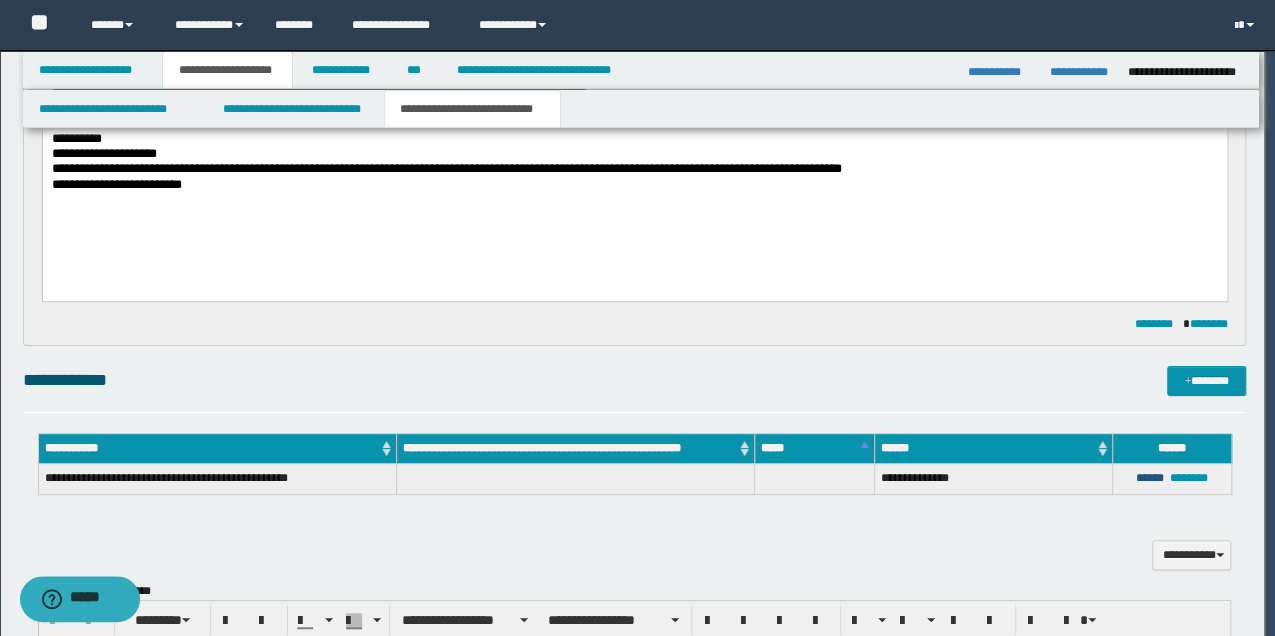 type 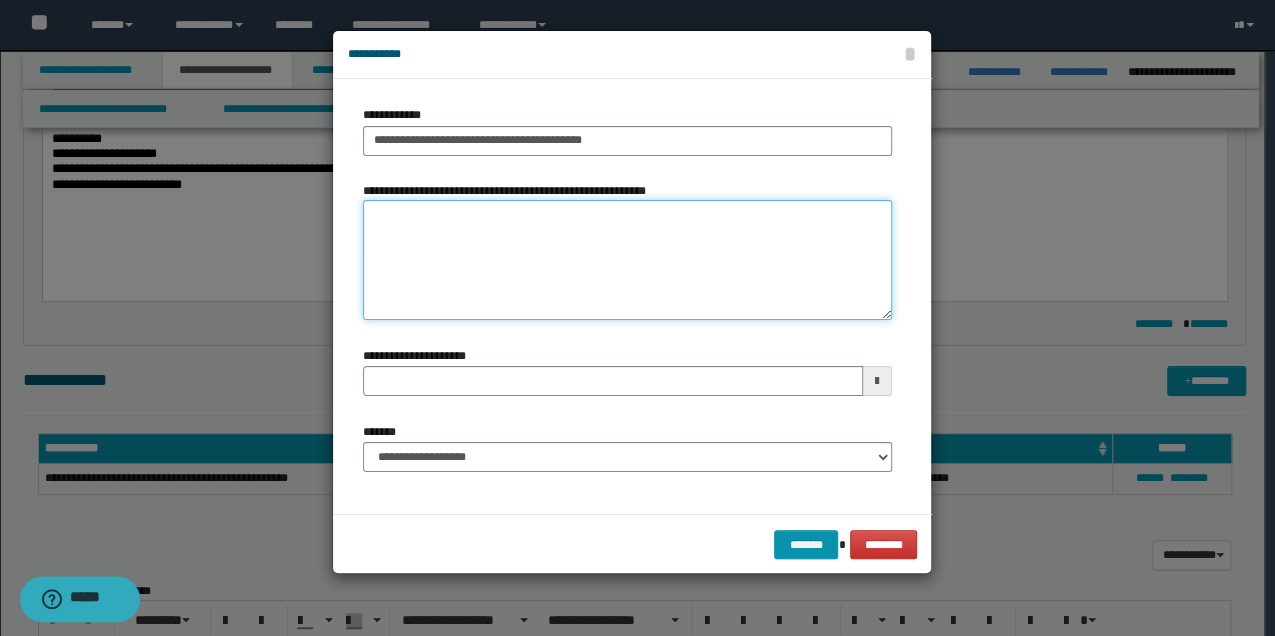 click on "**********" at bounding box center [627, 260] 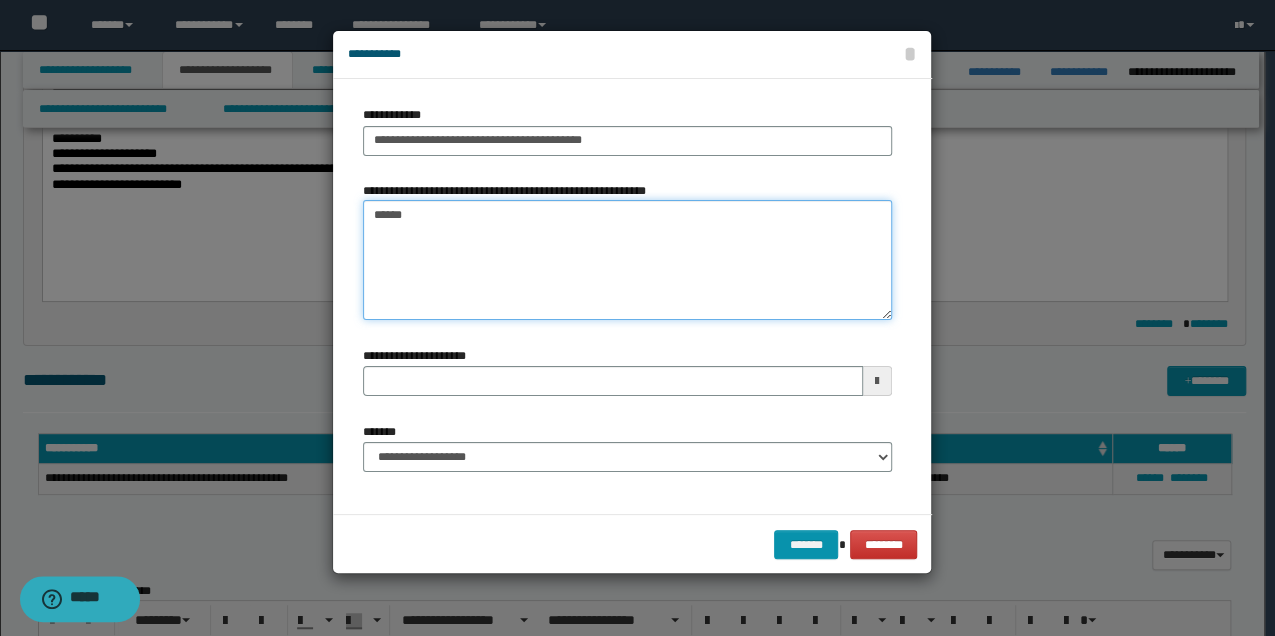 type on "*******" 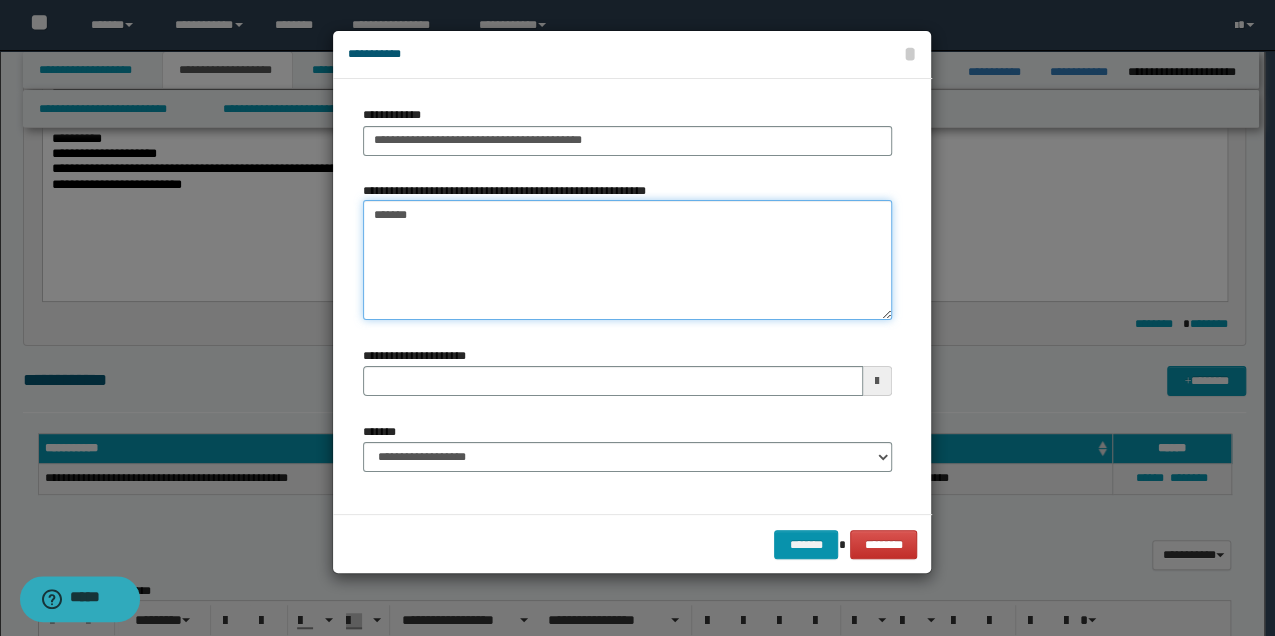 type 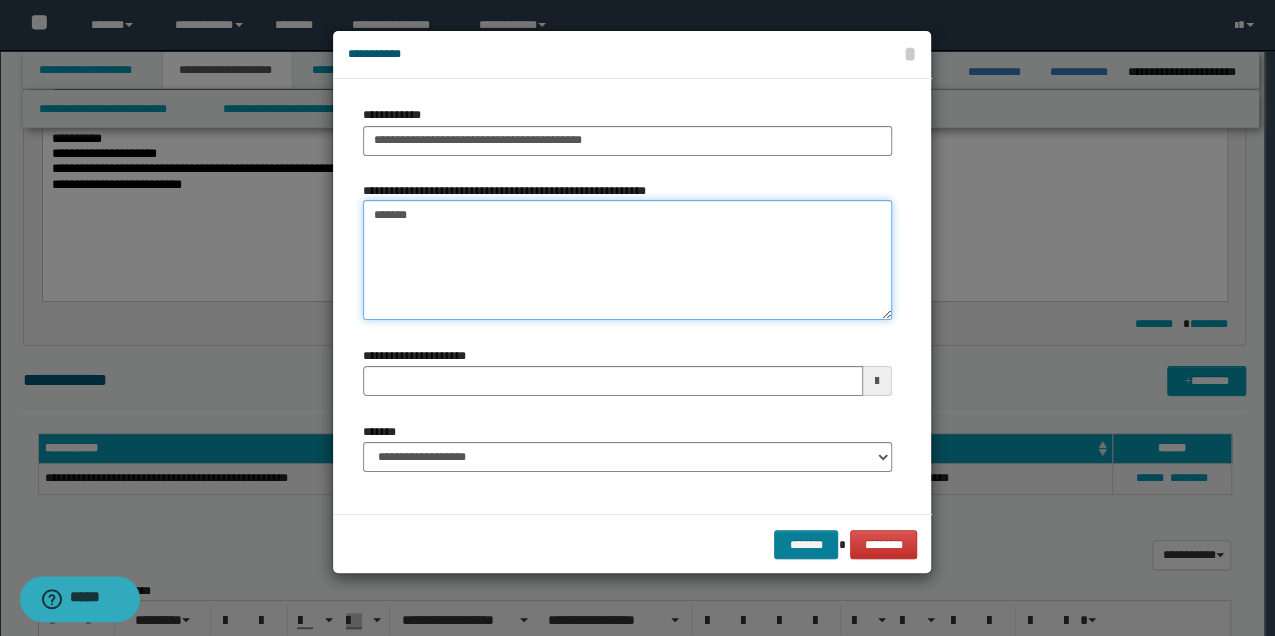 type on "*******" 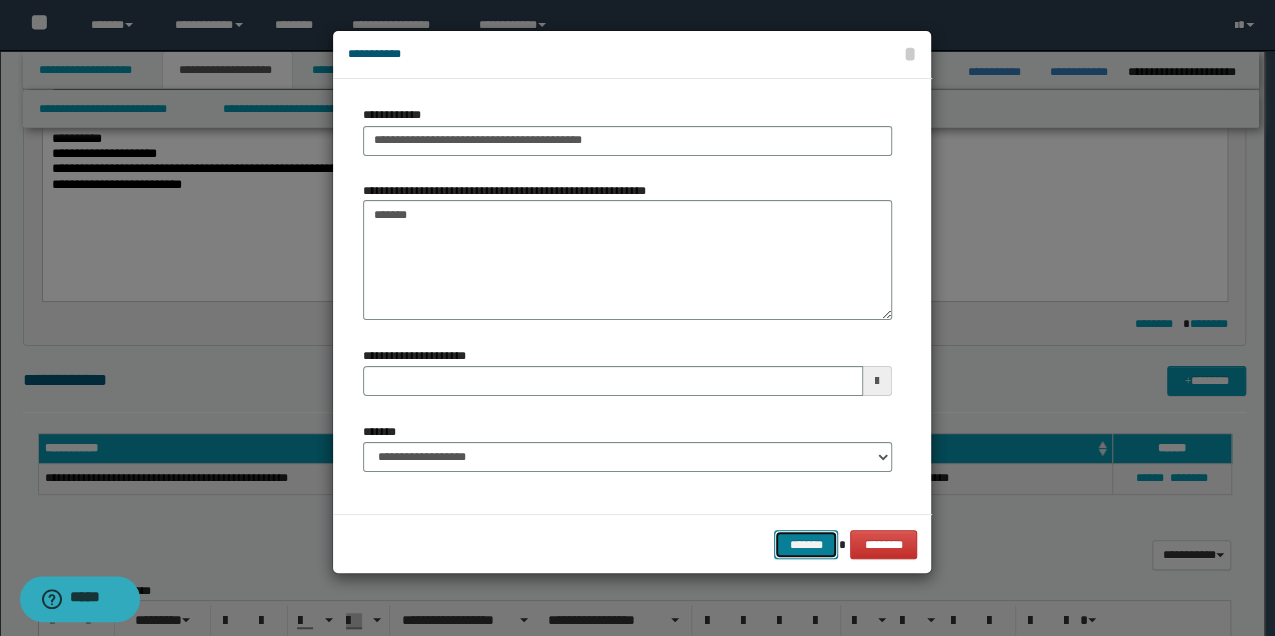click on "*******" at bounding box center (806, 544) 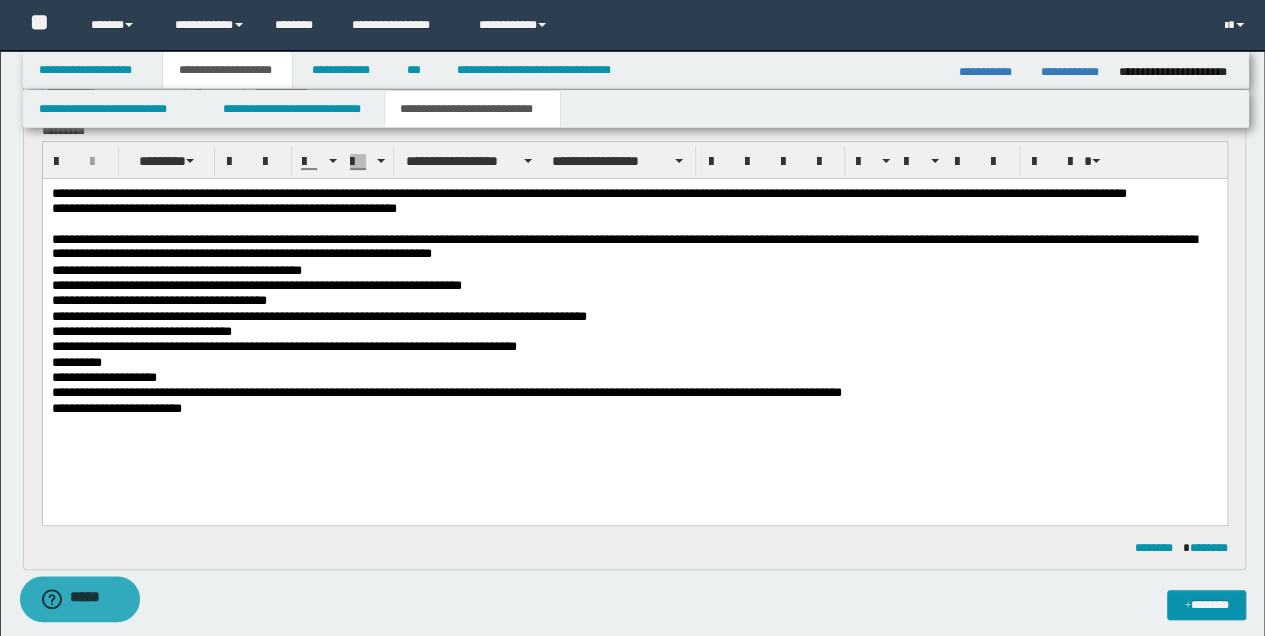 scroll, scrollTop: 200, scrollLeft: 0, axis: vertical 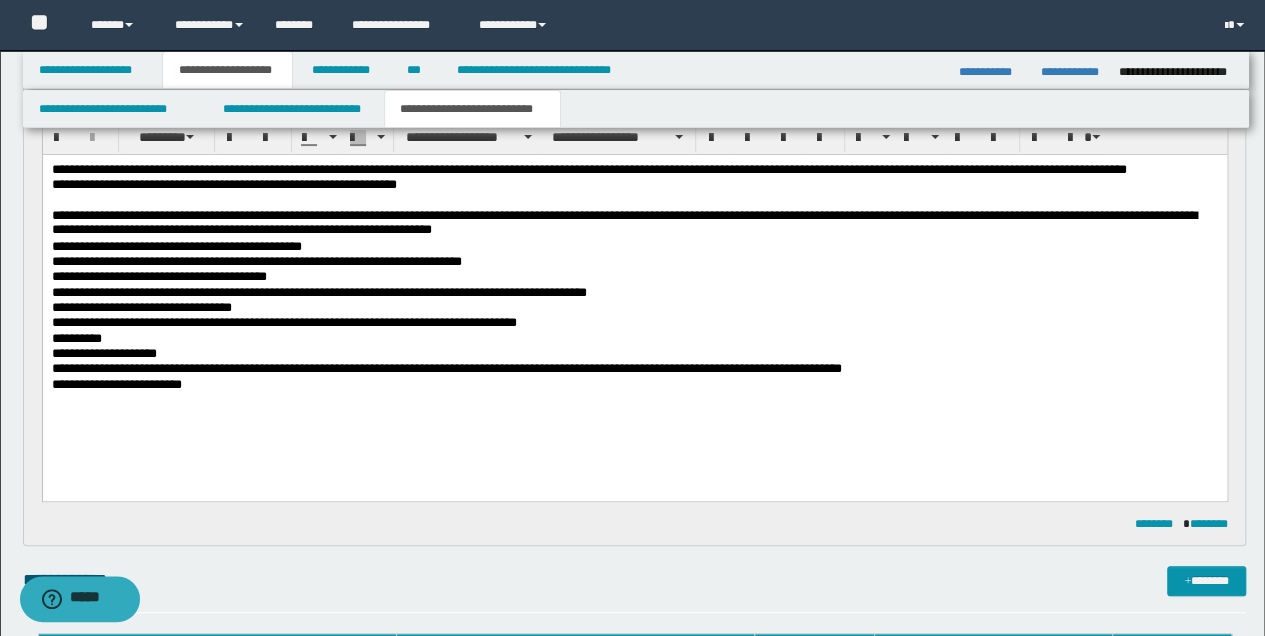 click on "**********" at bounding box center (634, 368) 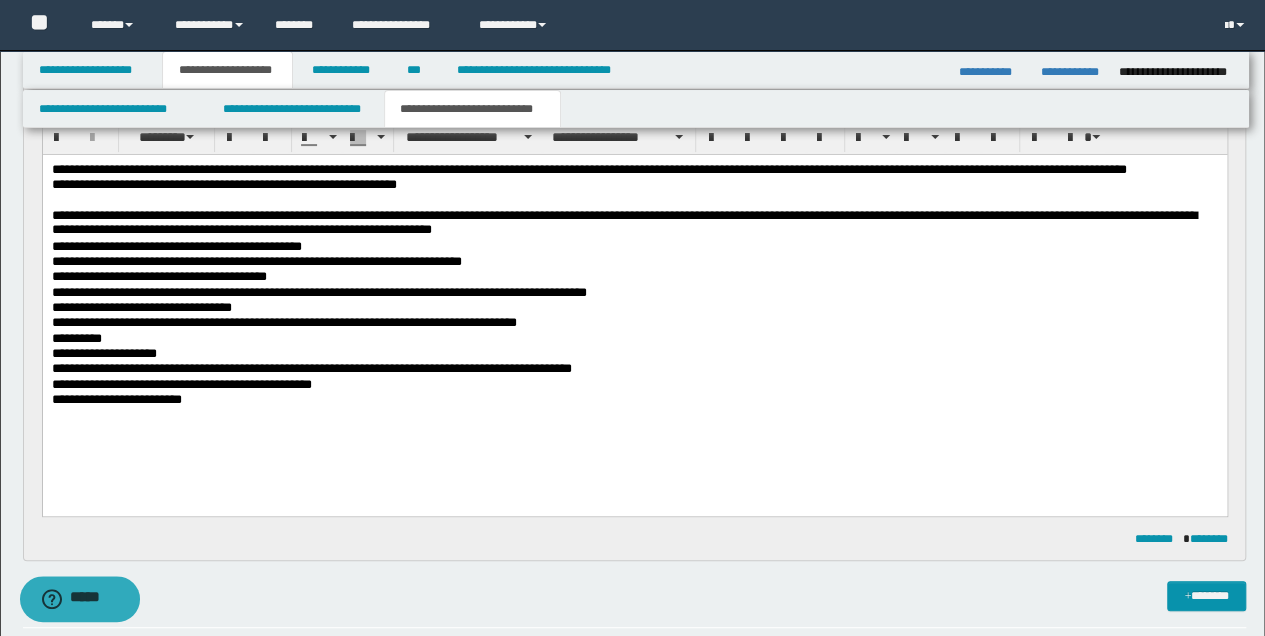 drag, startPoint x: 311, startPoint y: 377, endPoint x: 267, endPoint y: 423, distance: 63.655323 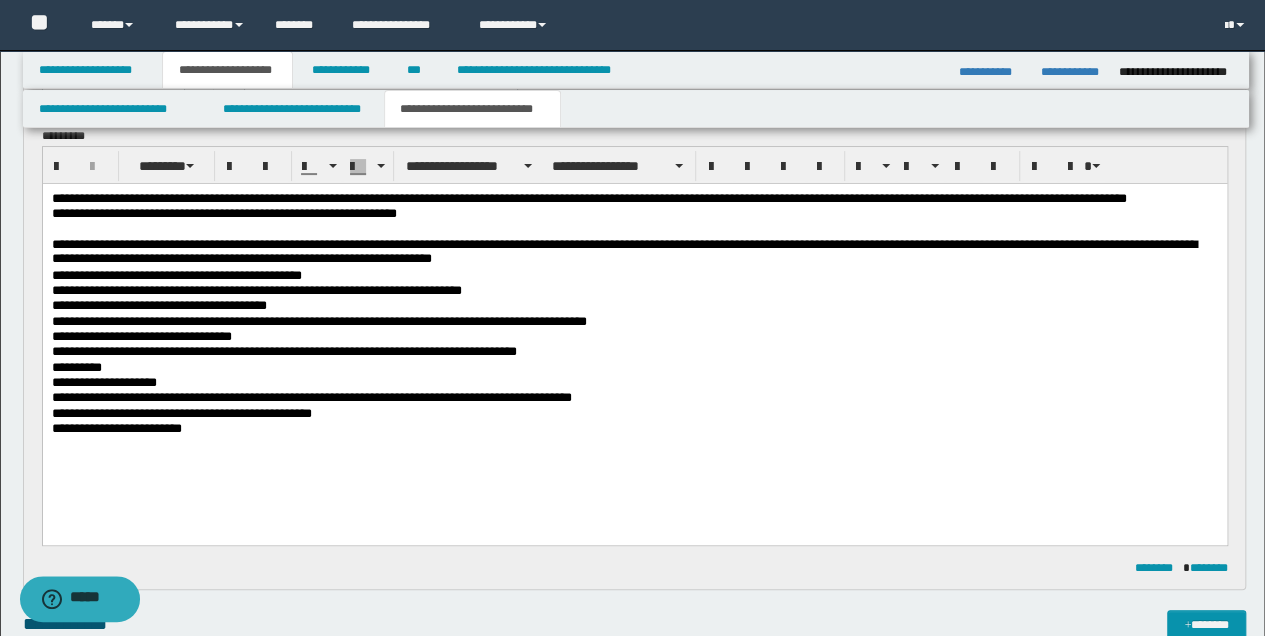 scroll, scrollTop: 133, scrollLeft: 0, axis: vertical 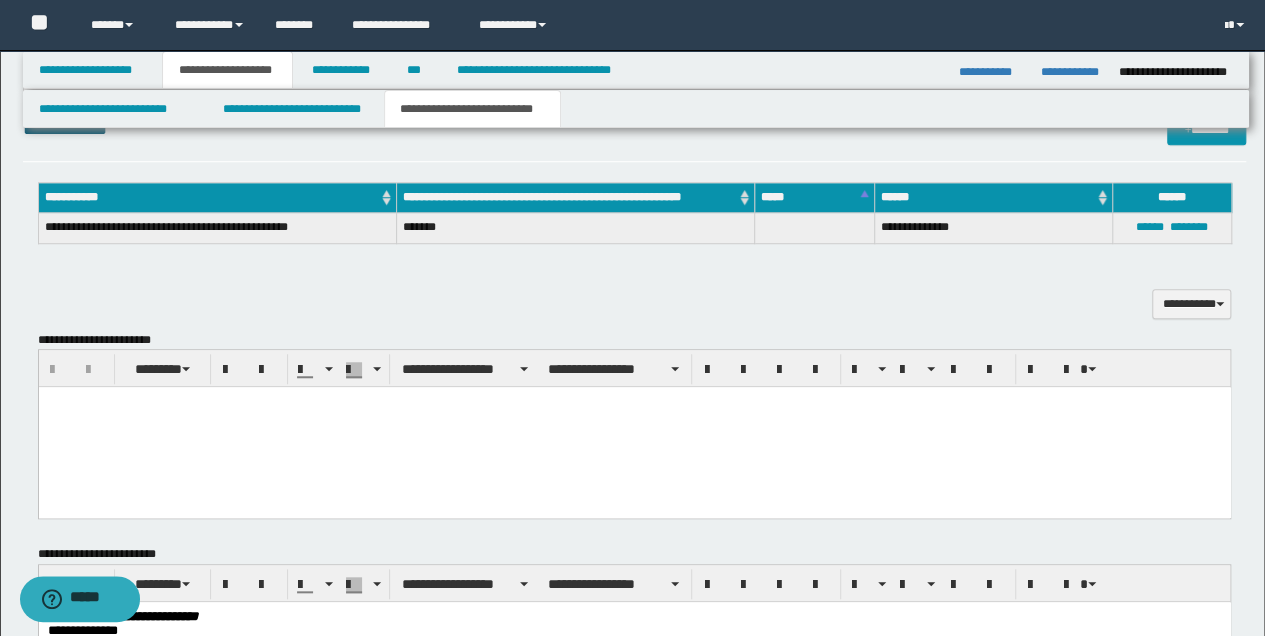 click at bounding box center (634, 427) 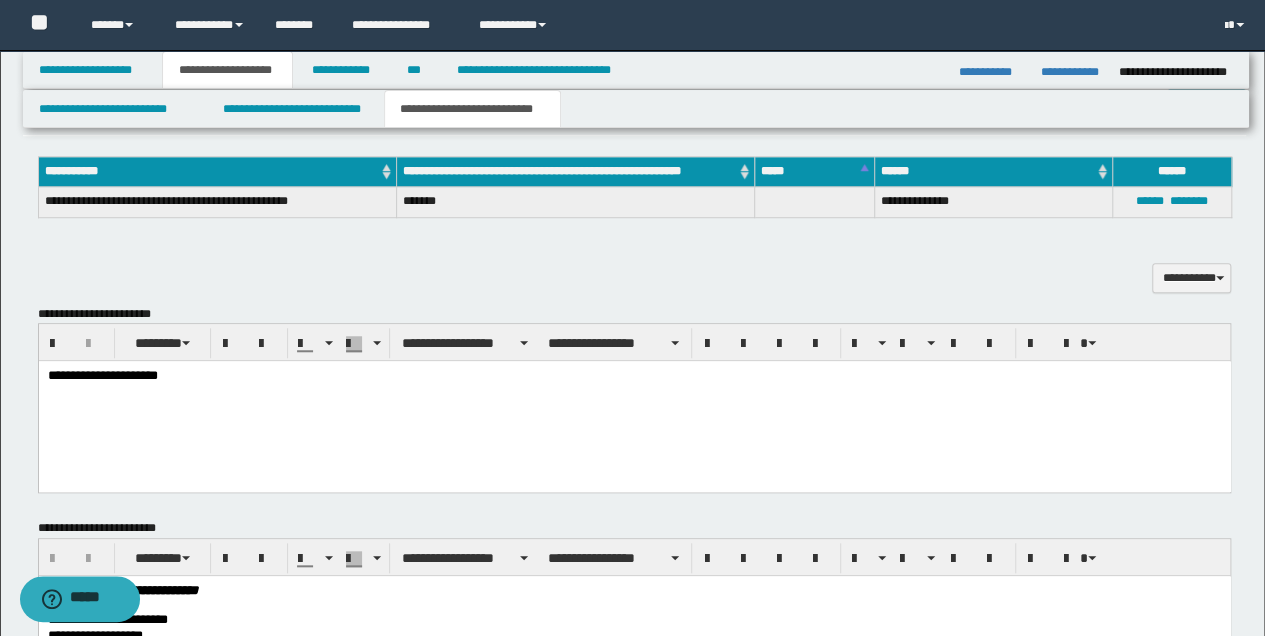 scroll, scrollTop: 733, scrollLeft: 0, axis: vertical 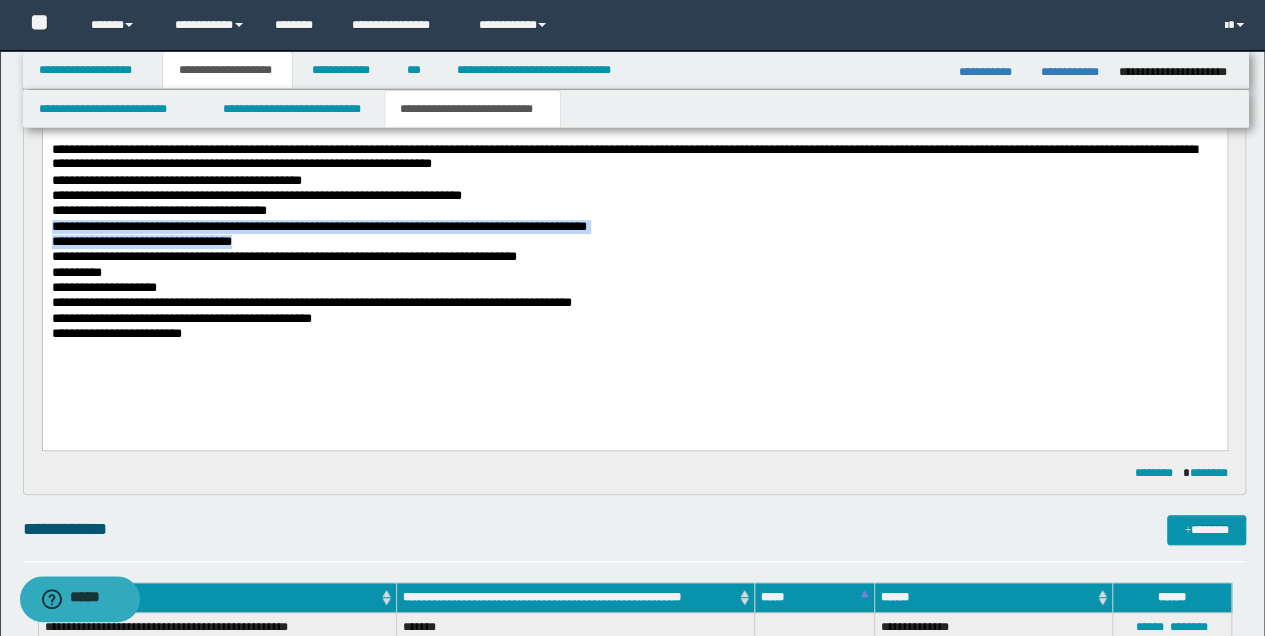 drag, startPoint x: 50, startPoint y: 223, endPoint x: 625, endPoint y: 241, distance: 575.2817 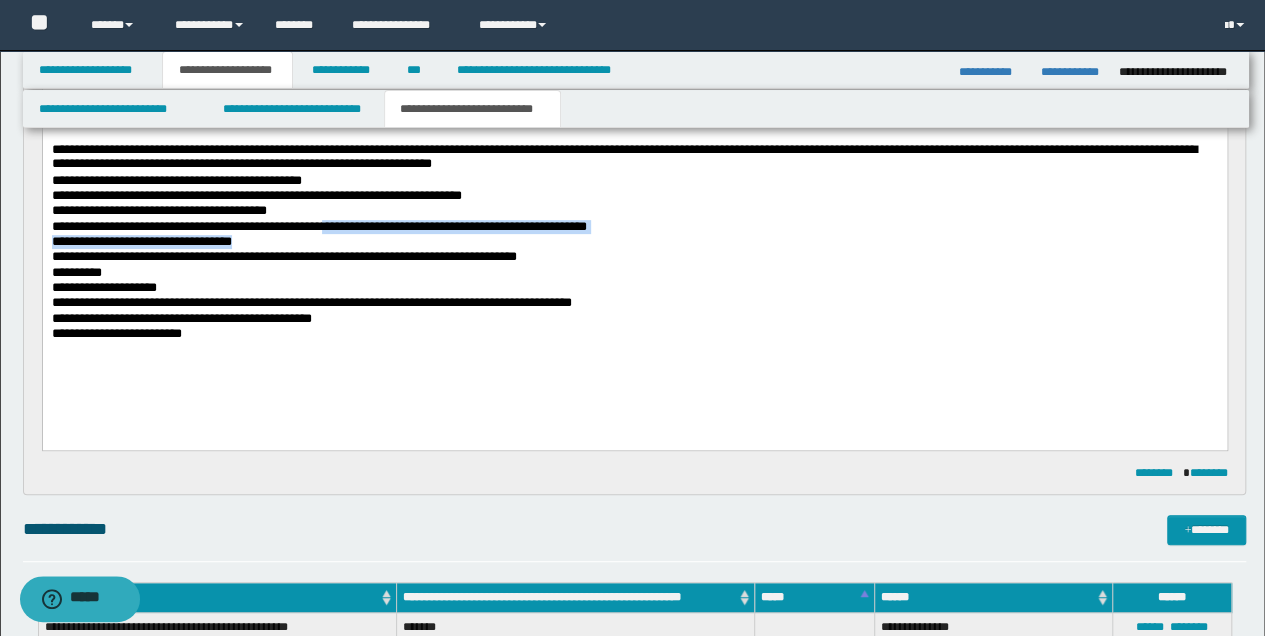 drag, startPoint x: 337, startPoint y: 228, endPoint x: 625, endPoint y: 238, distance: 288.17355 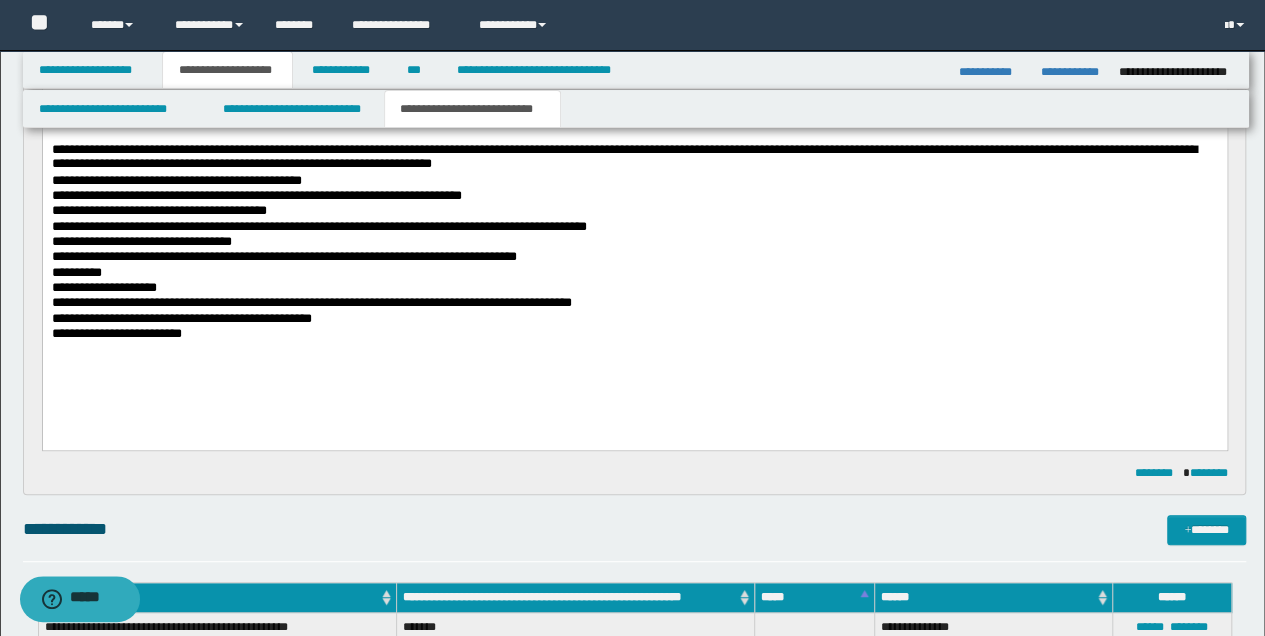 drag, startPoint x: 604, startPoint y: 226, endPoint x: 395, endPoint y: 381, distance: 260.20377 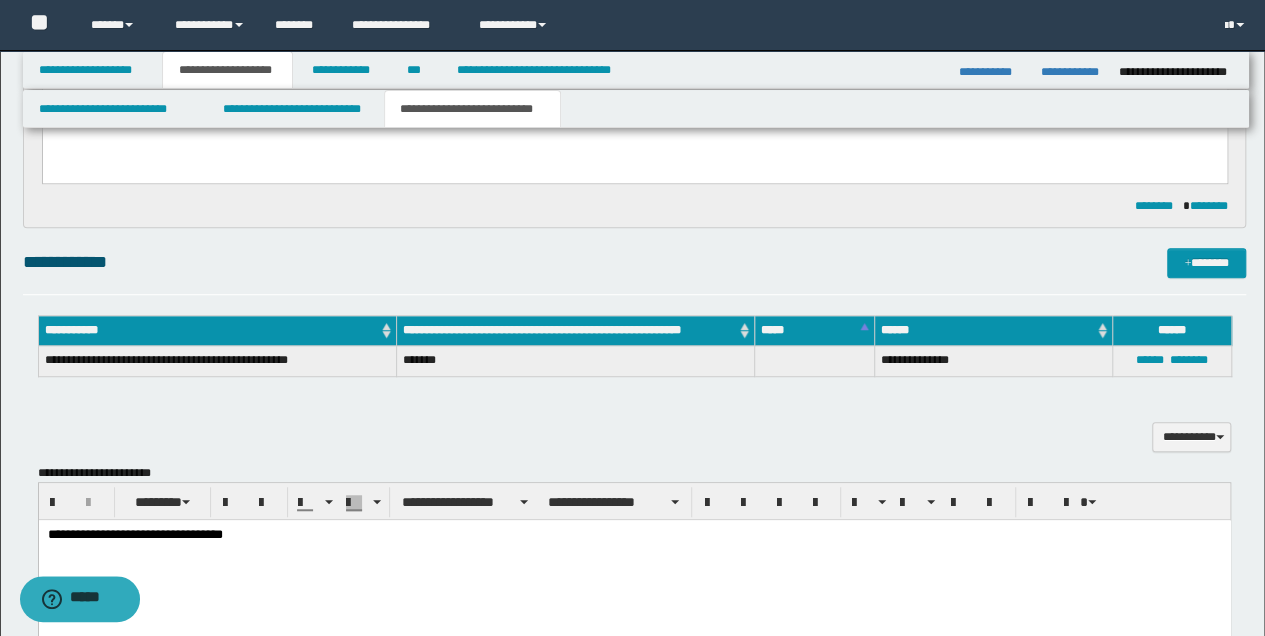click on "**********" at bounding box center (634, 535) 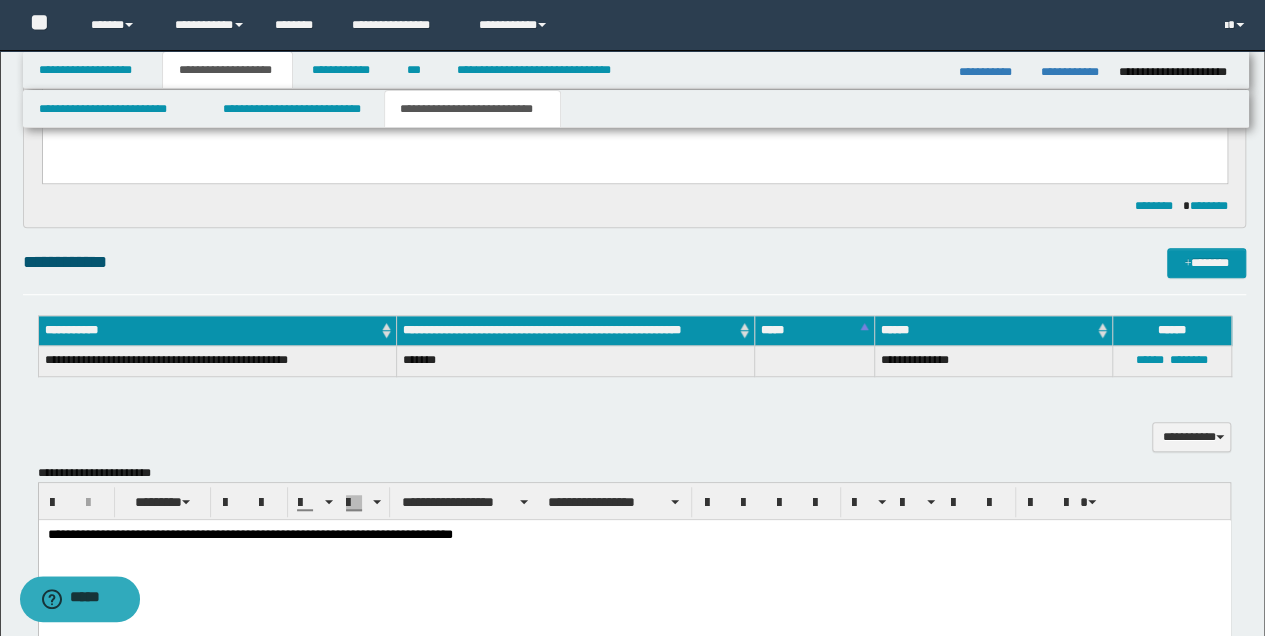 scroll, scrollTop: 133, scrollLeft: 0, axis: vertical 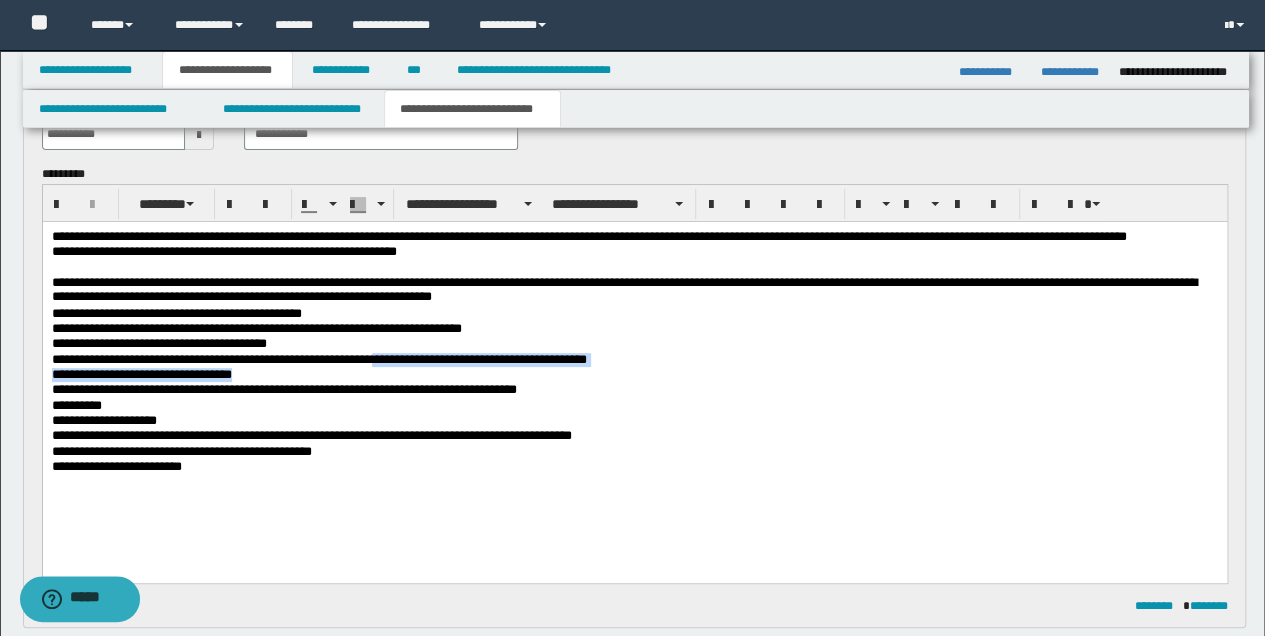 drag, startPoint x: 391, startPoint y: 360, endPoint x: 626, endPoint y: 373, distance: 235.3593 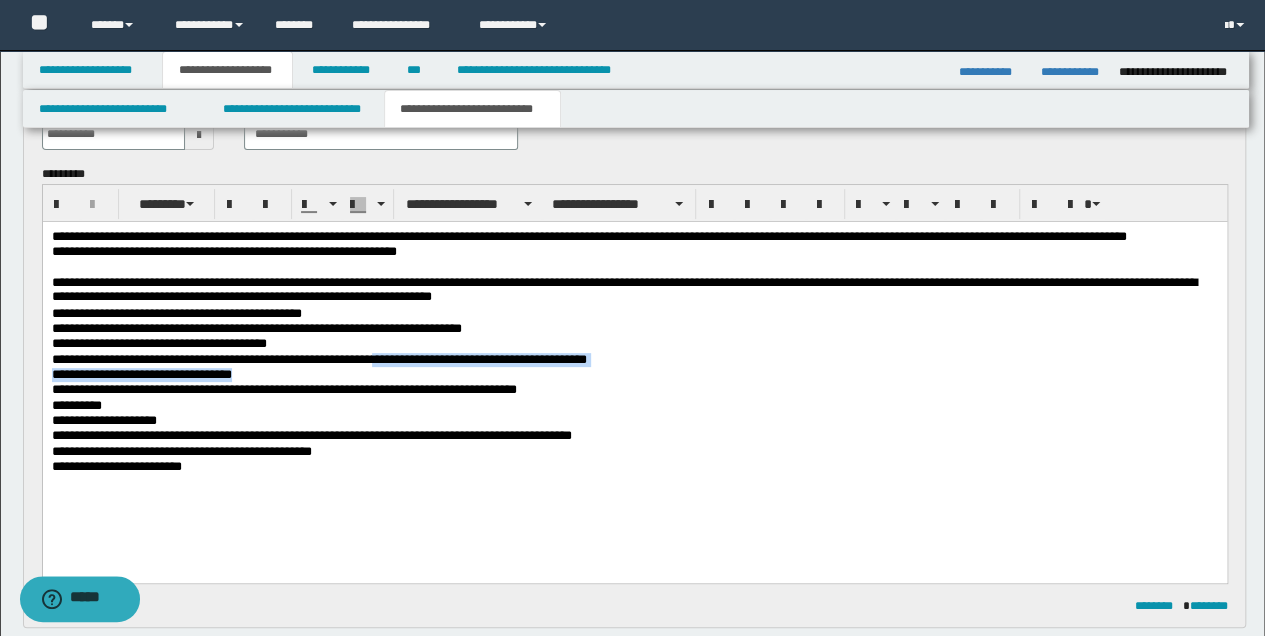 click on "**********" at bounding box center (634, 376) 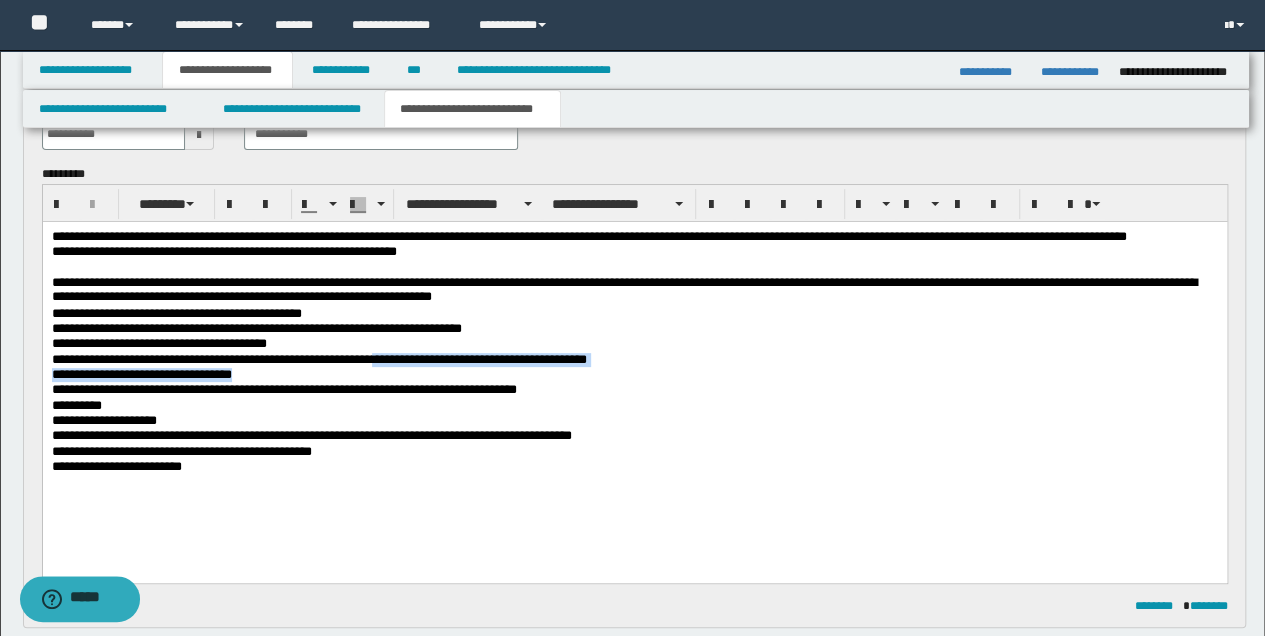 copy on "**********" 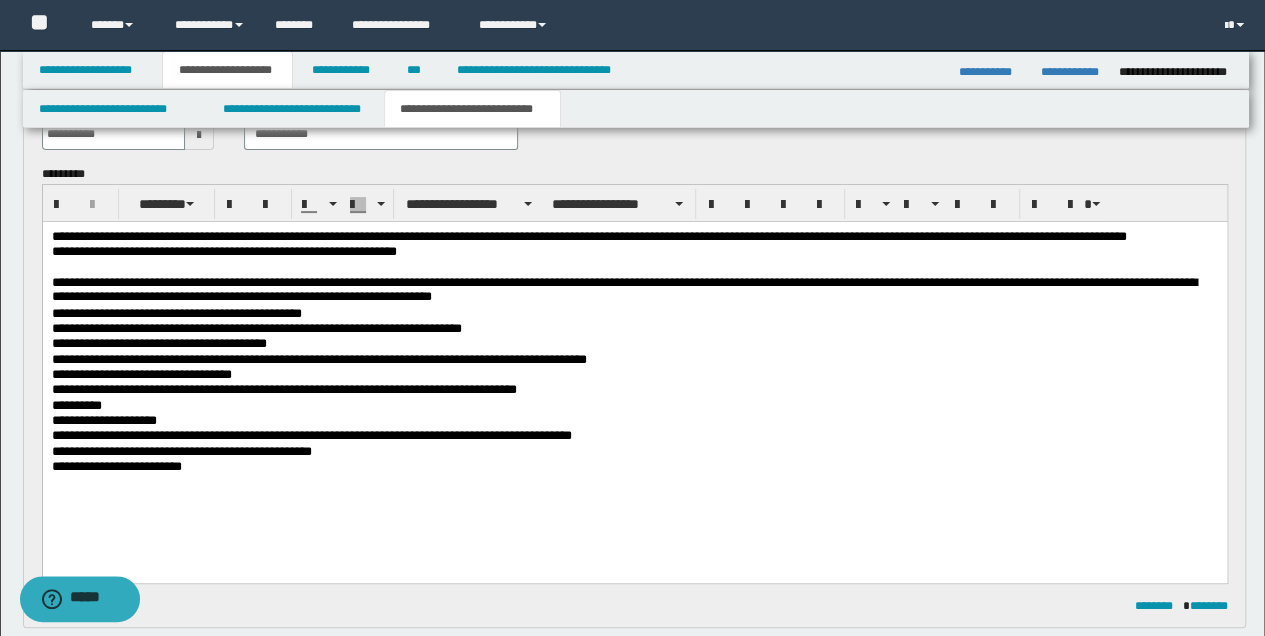 click on "**********" at bounding box center (634, 376) 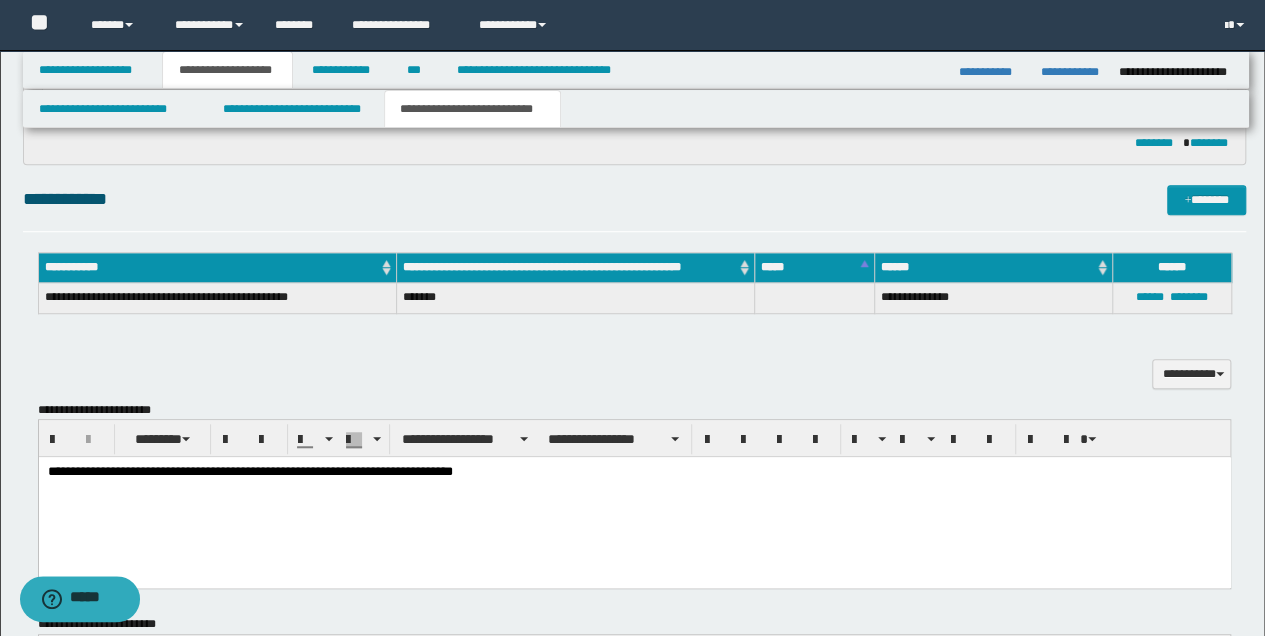 scroll, scrollTop: 600, scrollLeft: 0, axis: vertical 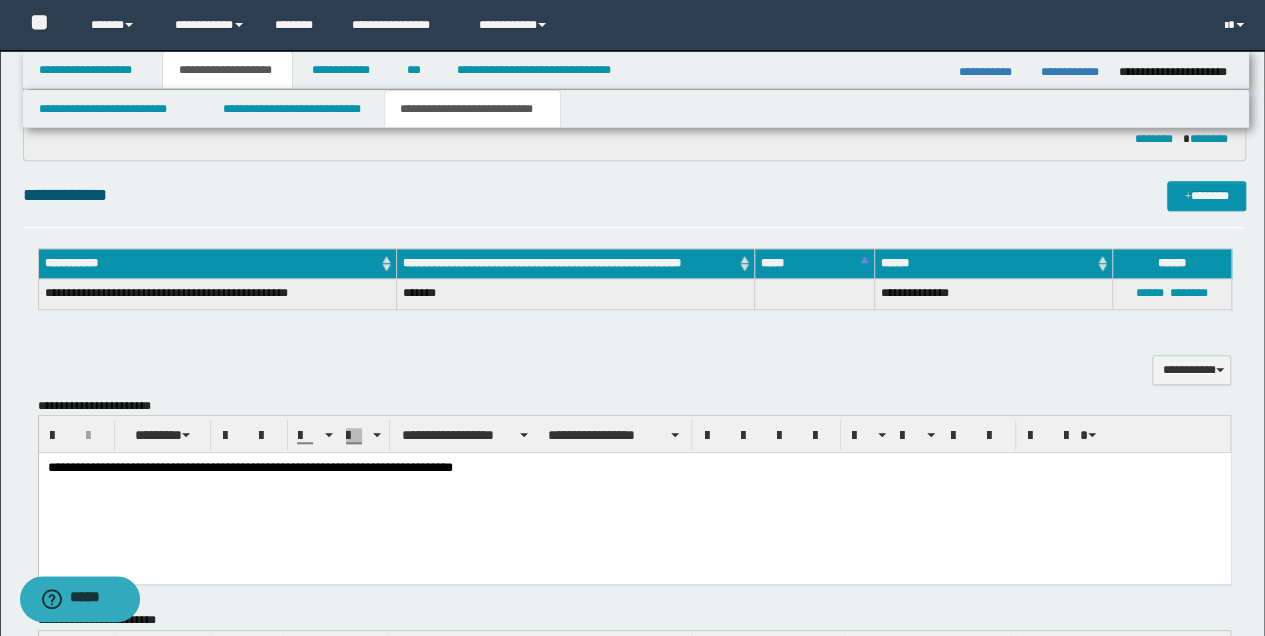 click on "**********" at bounding box center (634, 468) 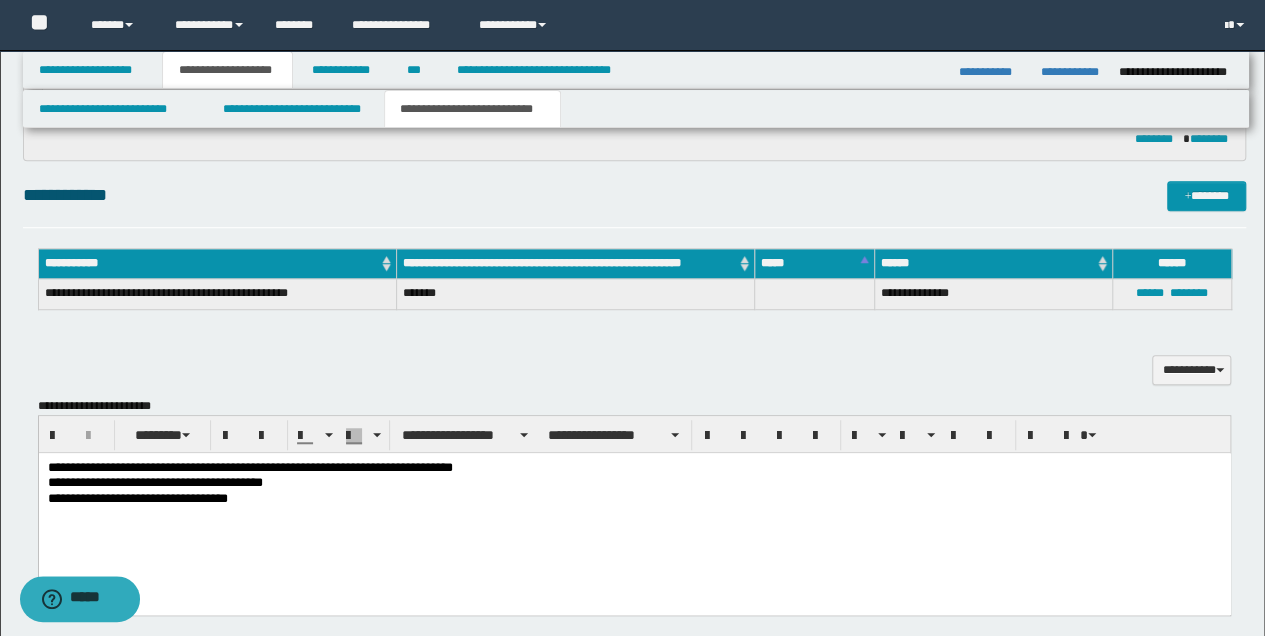 drag, startPoint x: 483, startPoint y: 468, endPoint x: 492, endPoint y: 473, distance: 10.29563 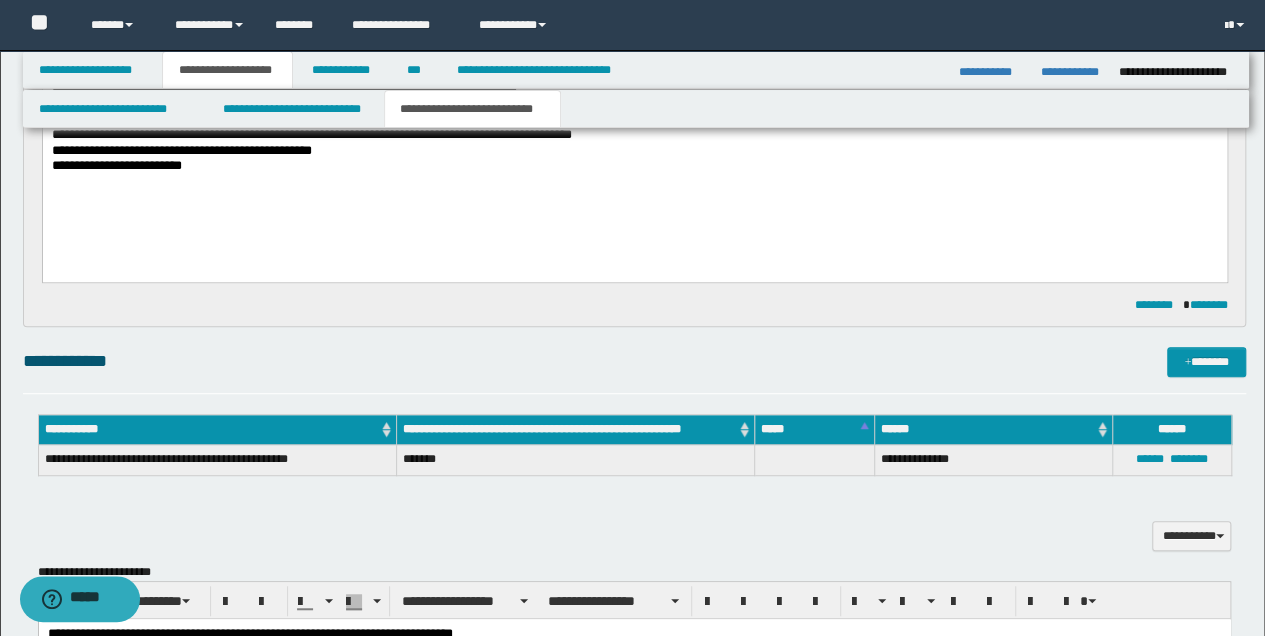scroll, scrollTop: 533, scrollLeft: 0, axis: vertical 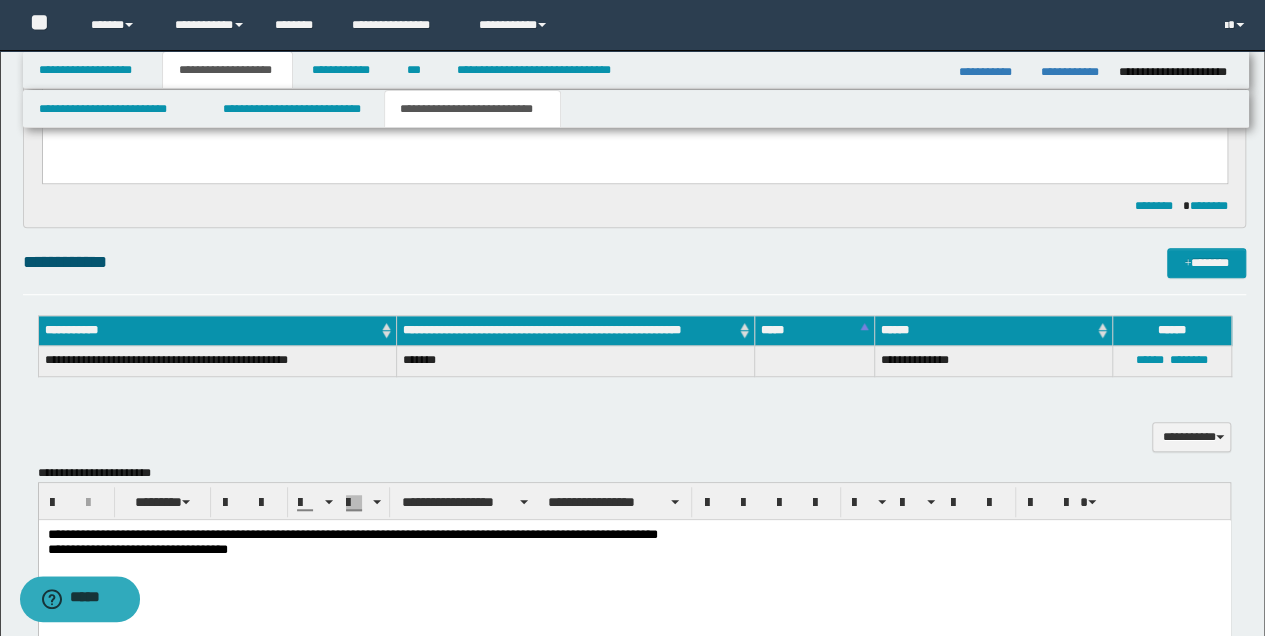 click on "**********" at bounding box center (634, 568) 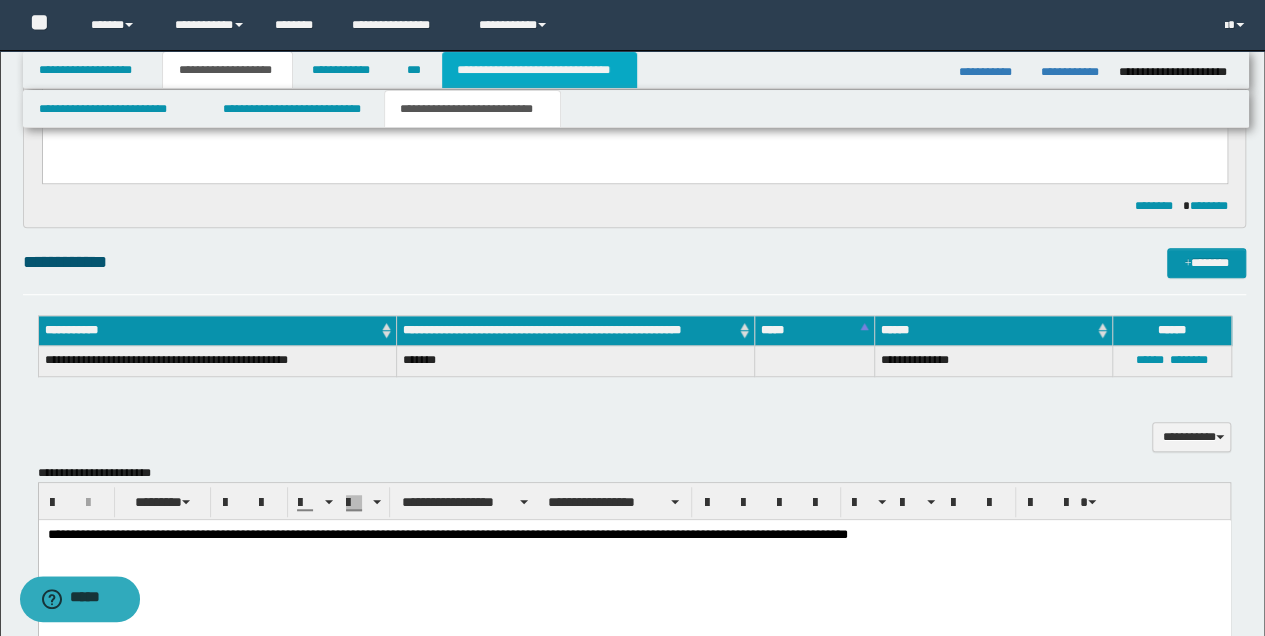 click on "**********" at bounding box center [539, 70] 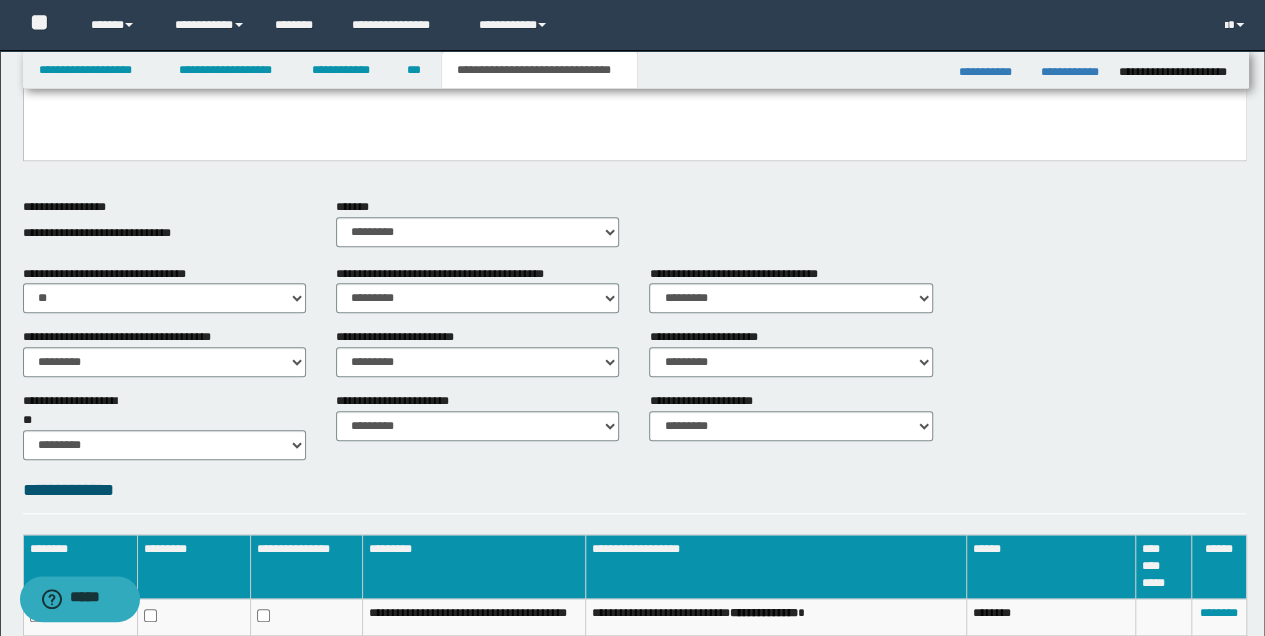 scroll, scrollTop: 569, scrollLeft: 0, axis: vertical 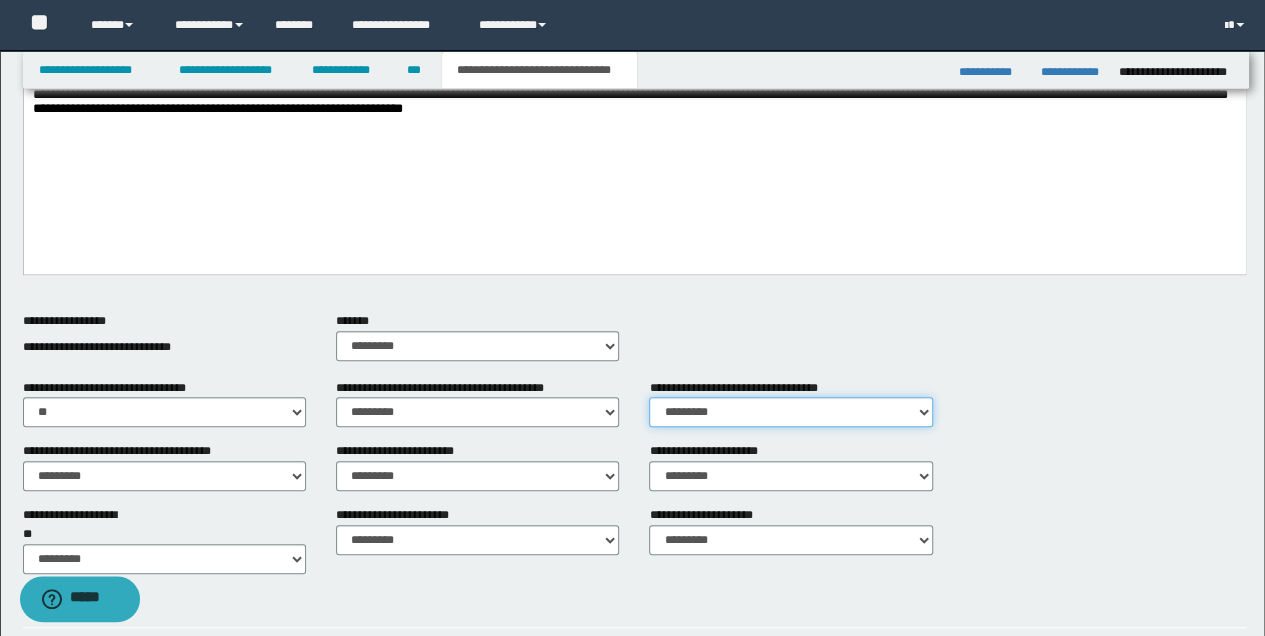 click on "*********
**
**" at bounding box center [790, 412] 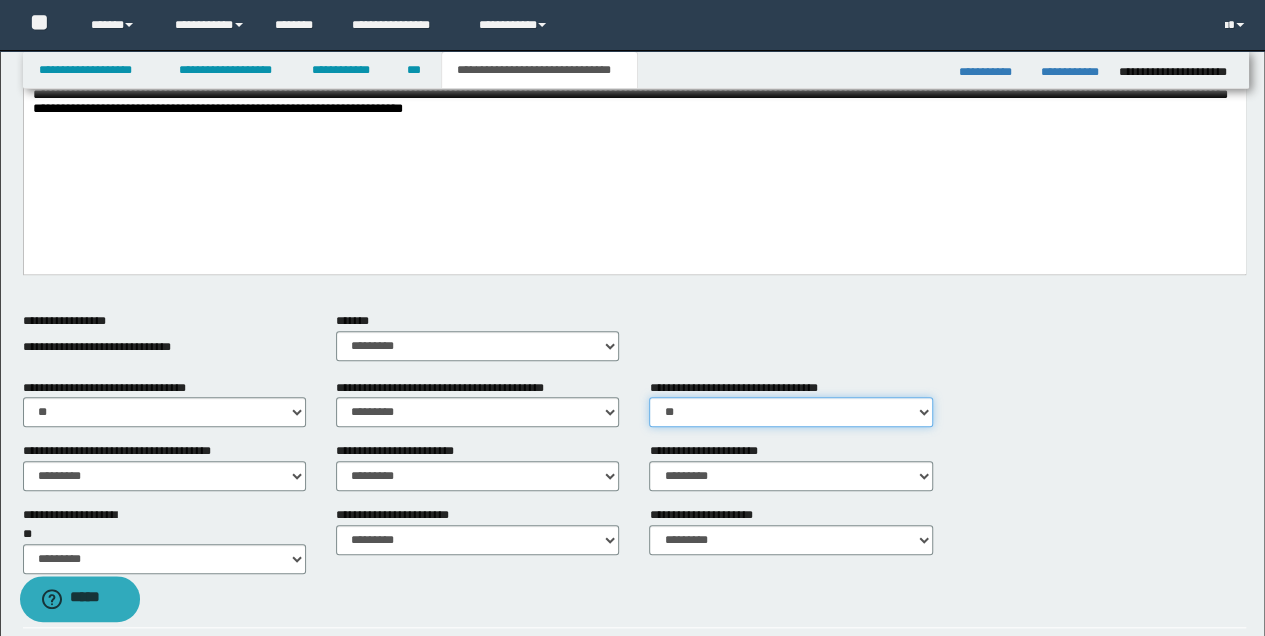 click on "*********
**
**" at bounding box center (790, 412) 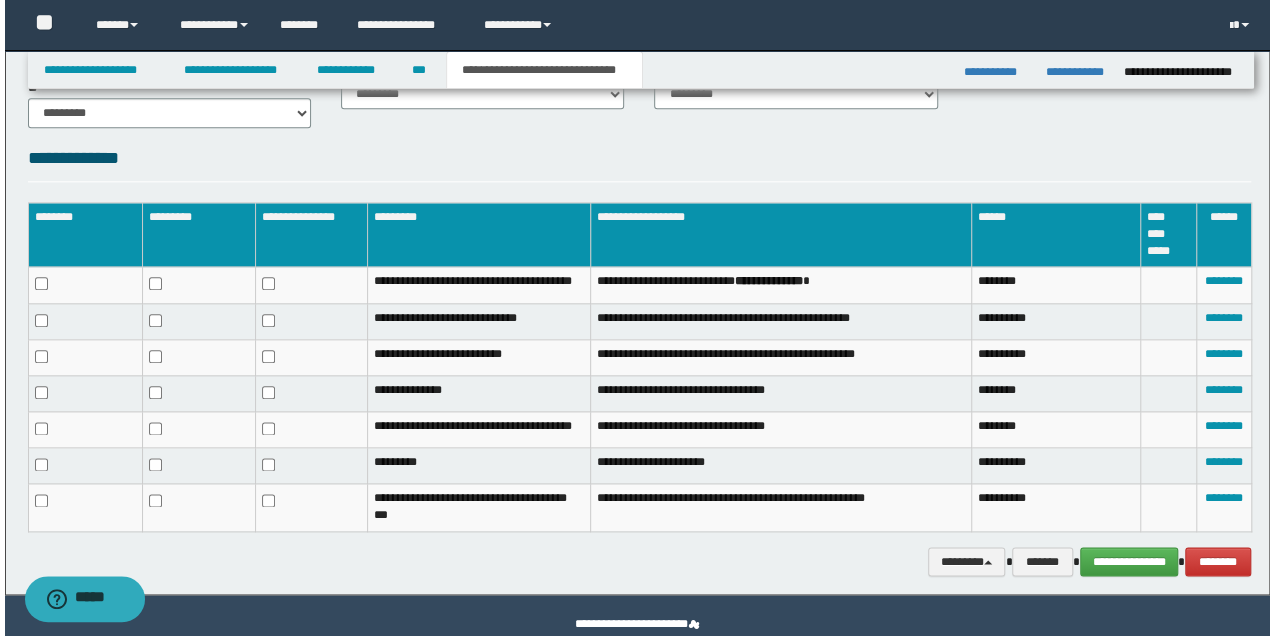scroll, scrollTop: 1051, scrollLeft: 0, axis: vertical 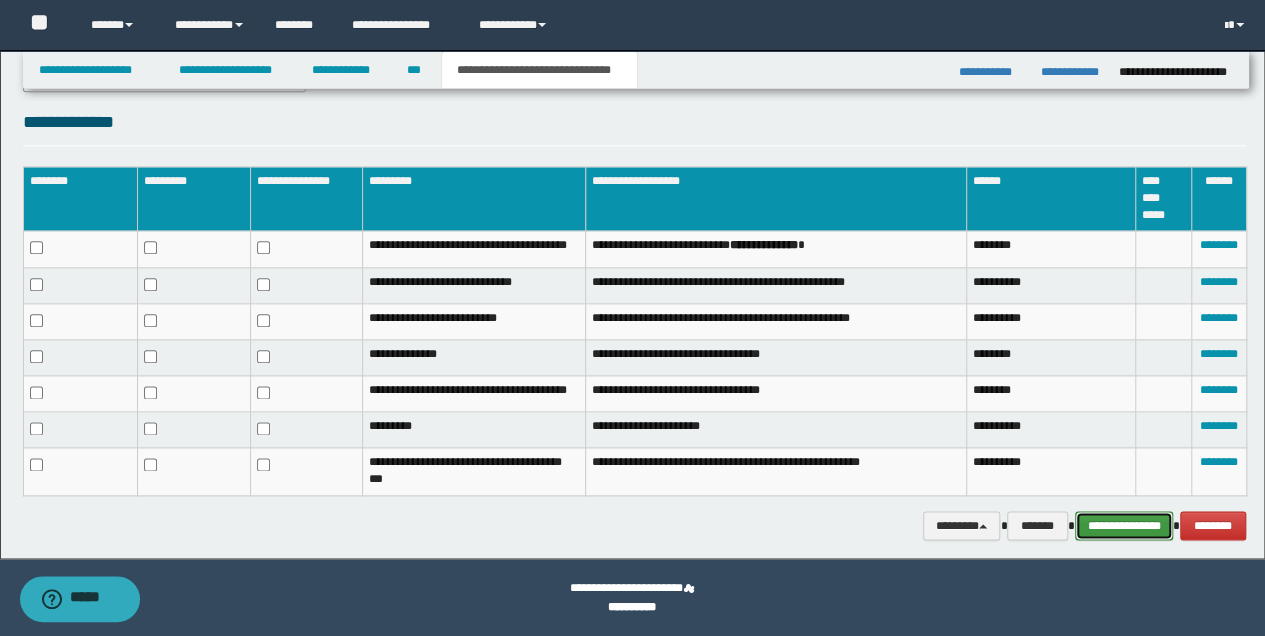 click on "**********" at bounding box center (1124, 525) 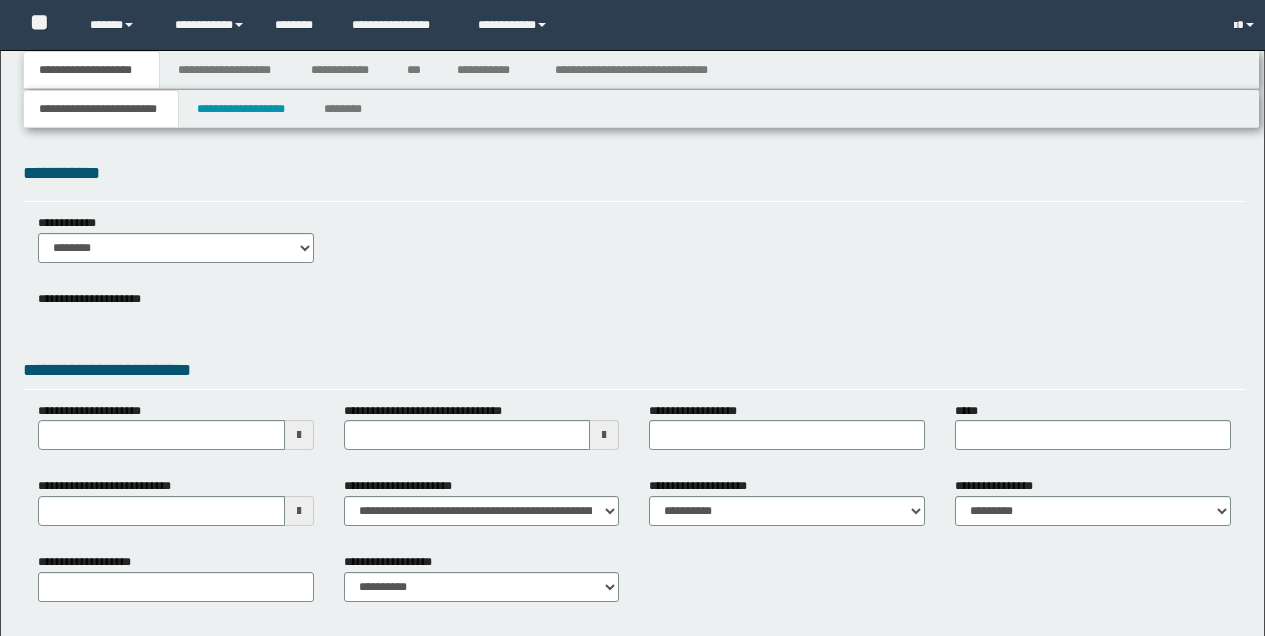 scroll, scrollTop: 0, scrollLeft: 0, axis: both 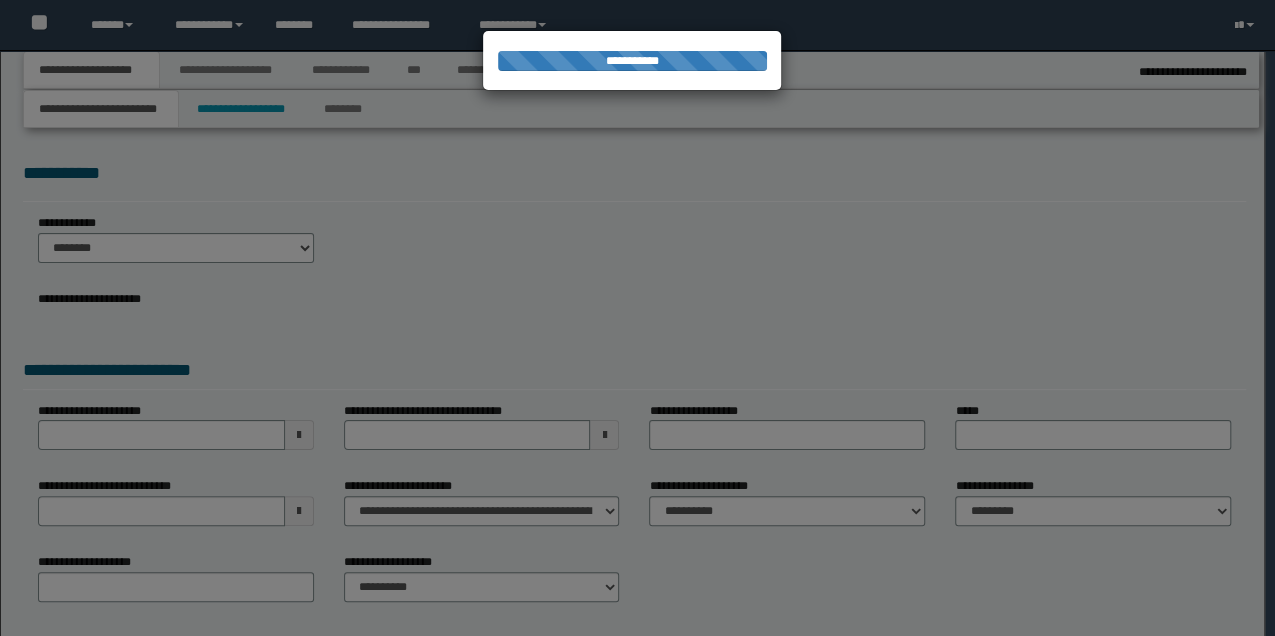 select on "**" 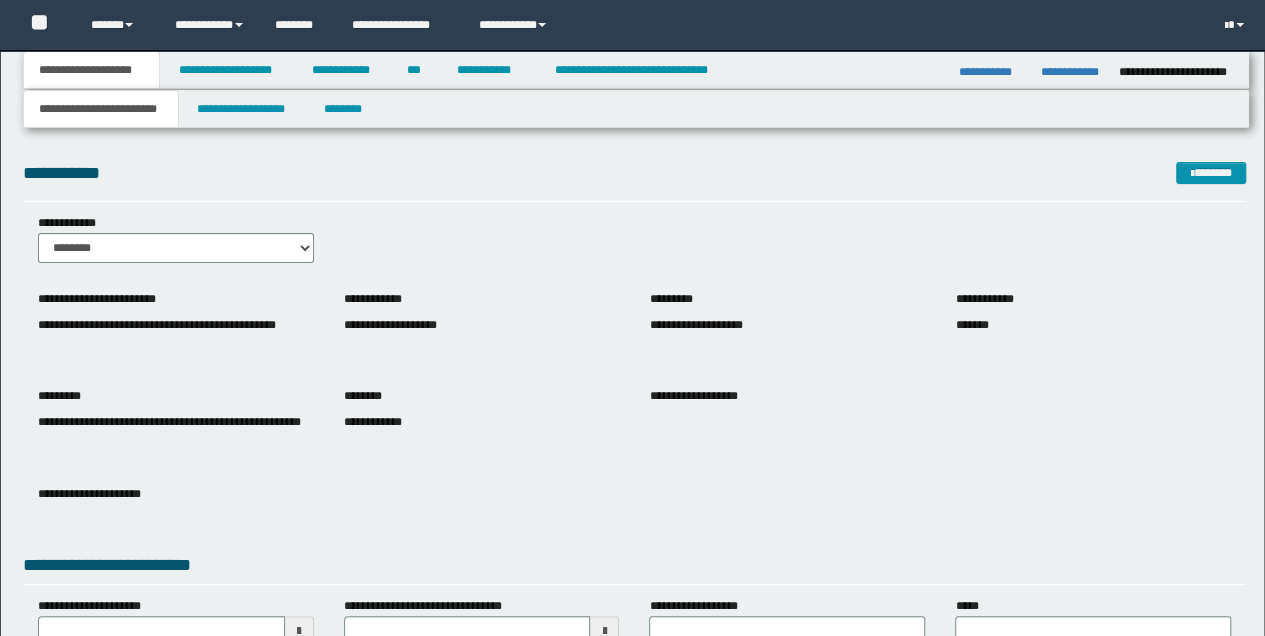 scroll, scrollTop: 0, scrollLeft: 0, axis: both 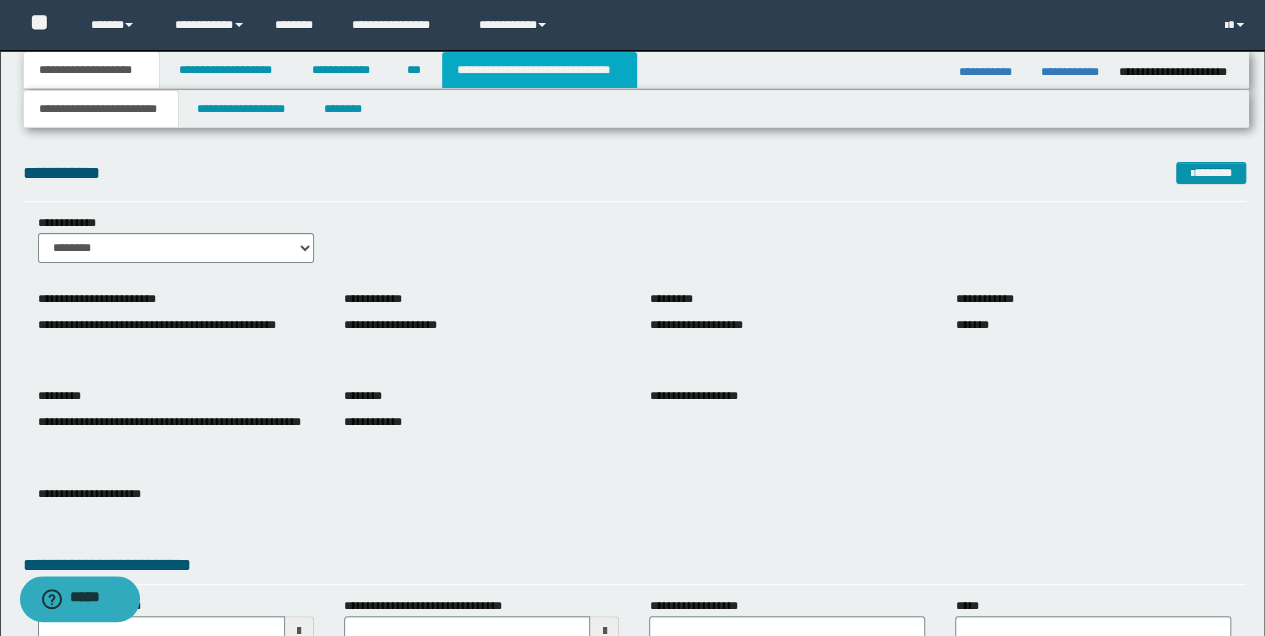 click on "**********" at bounding box center [539, 70] 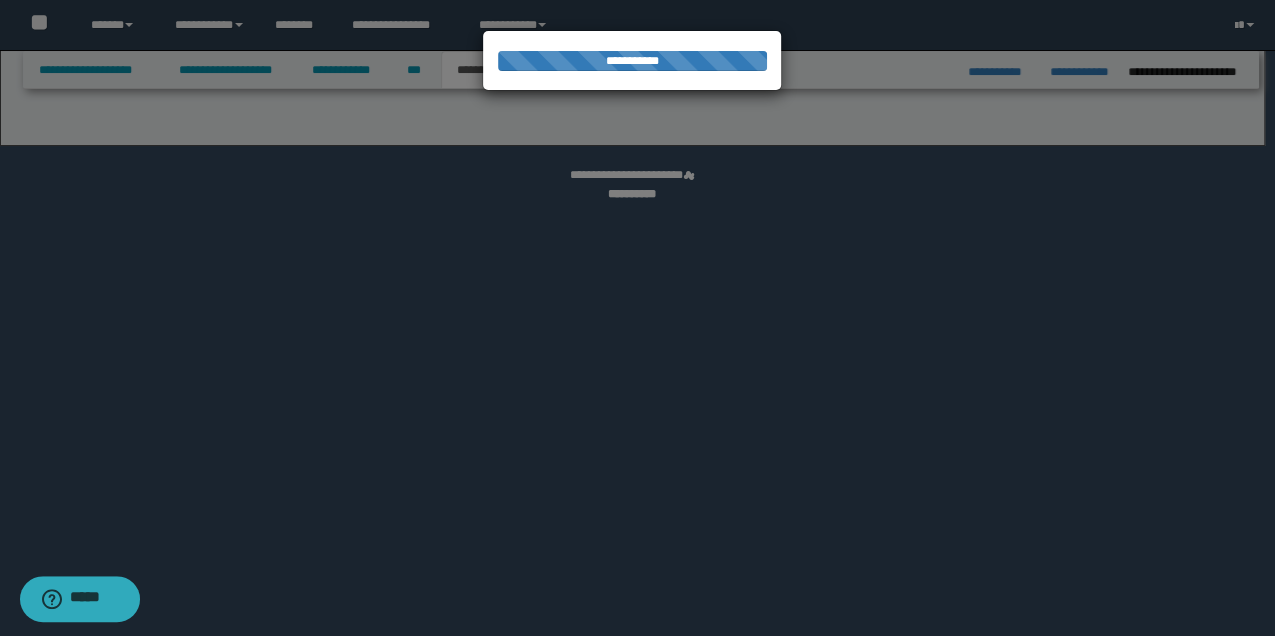 select on "*" 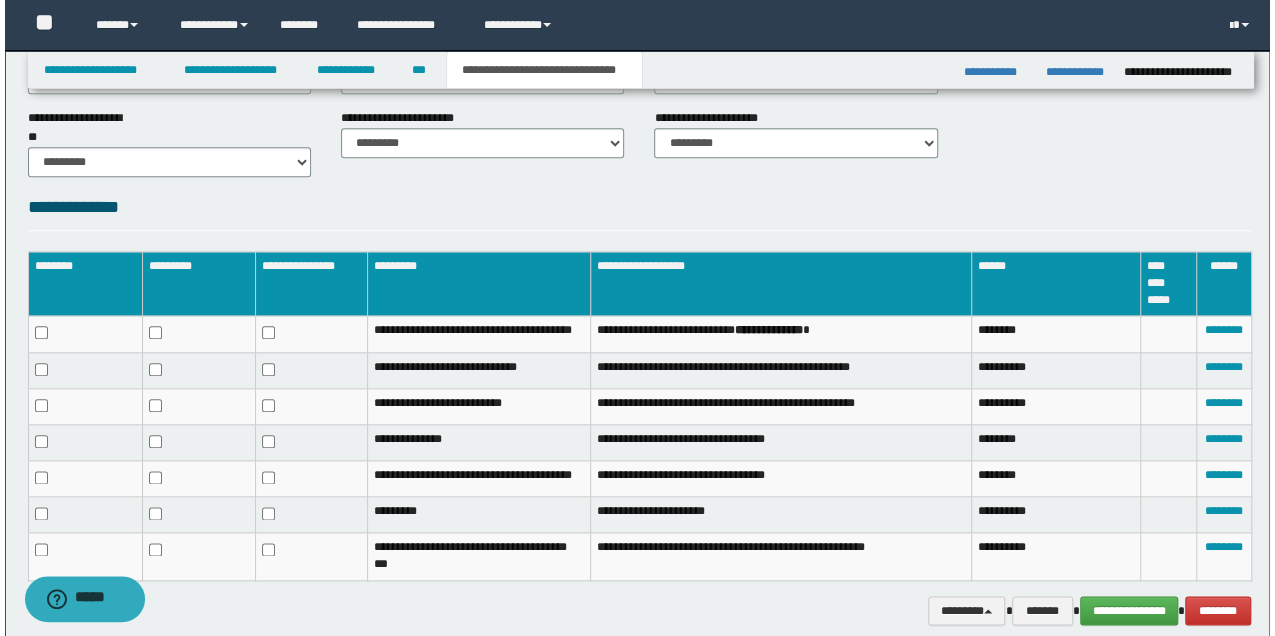 scroll, scrollTop: 1051, scrollLeft: 0, axis: vertical 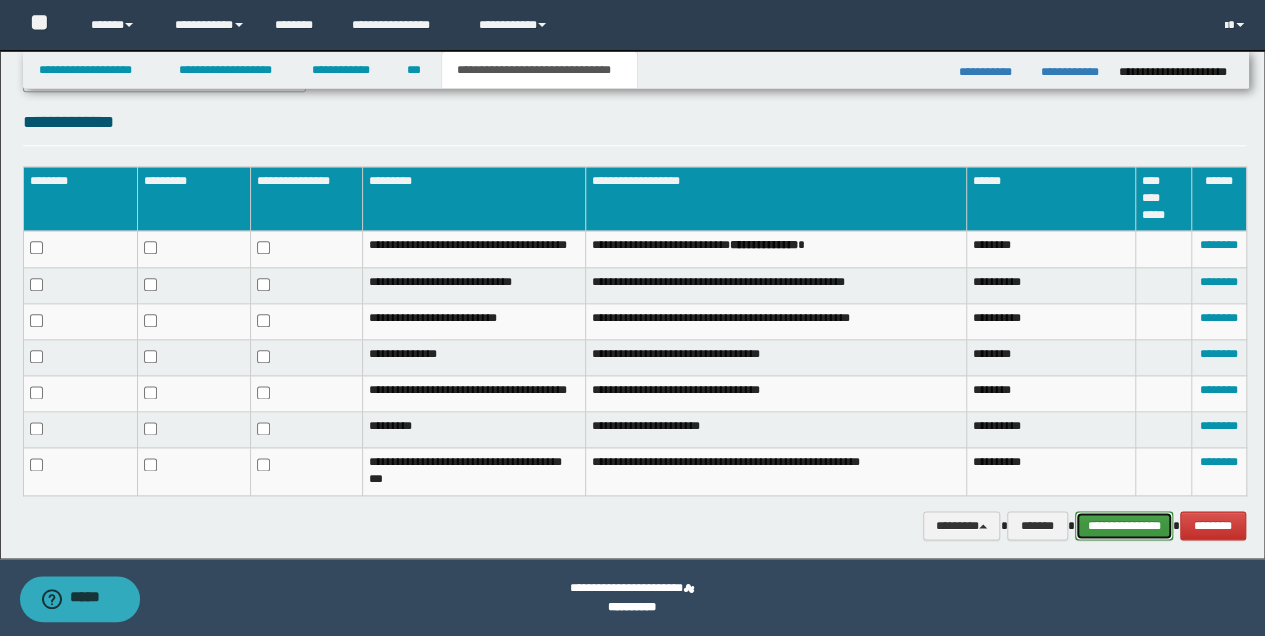 click on "**********" at bounding box center [1124, 525] 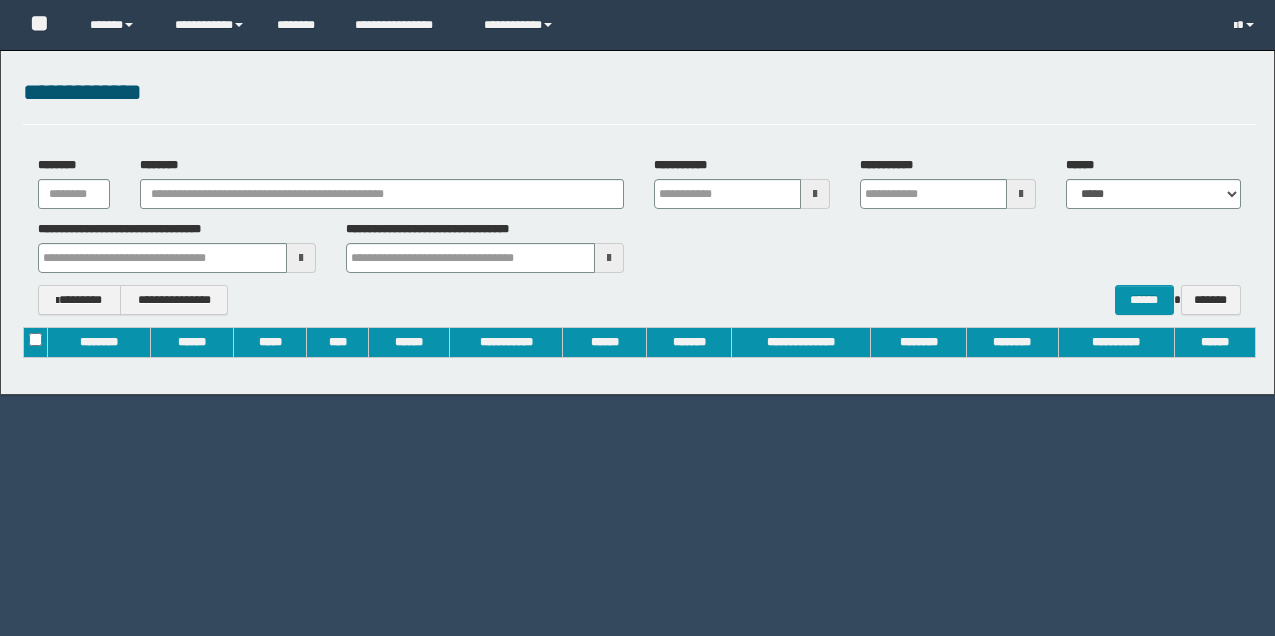 scroll, scrollTop: 0, scrollLeft: 0, axis: both 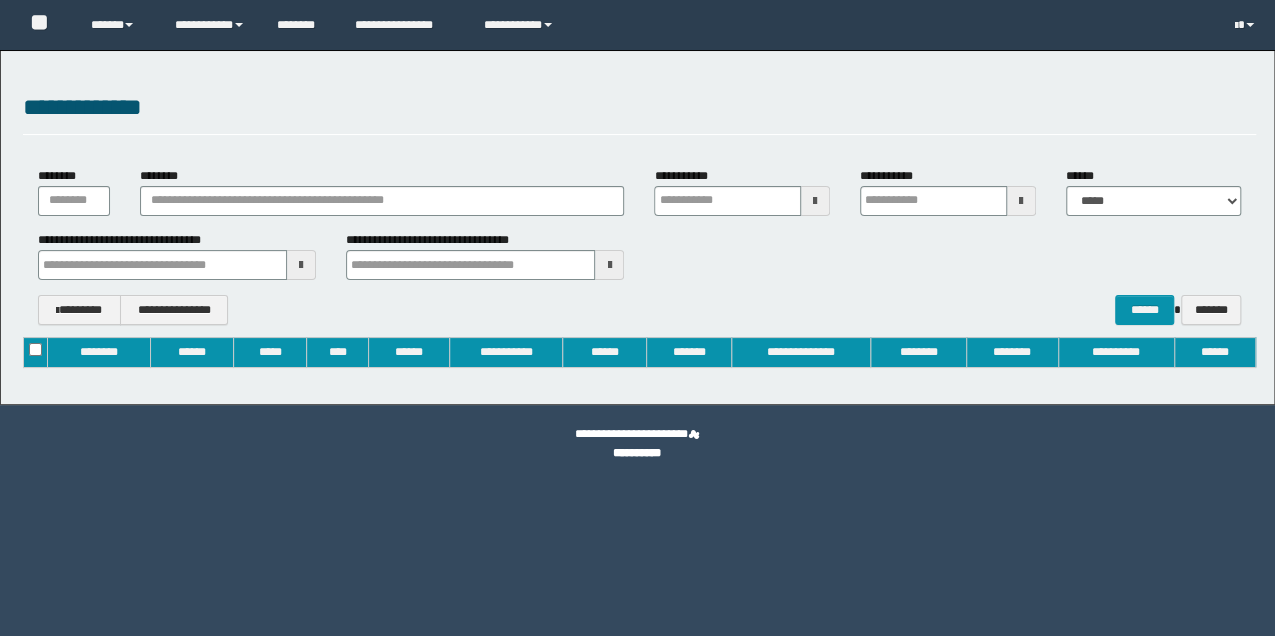 type on "**********" 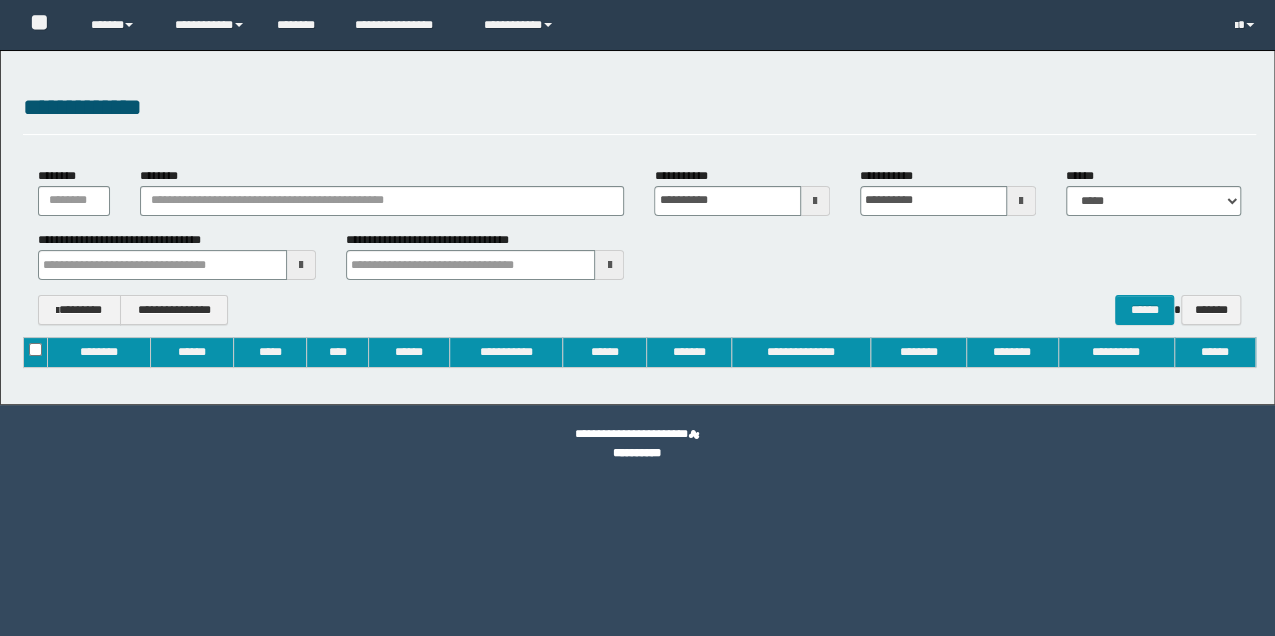 type 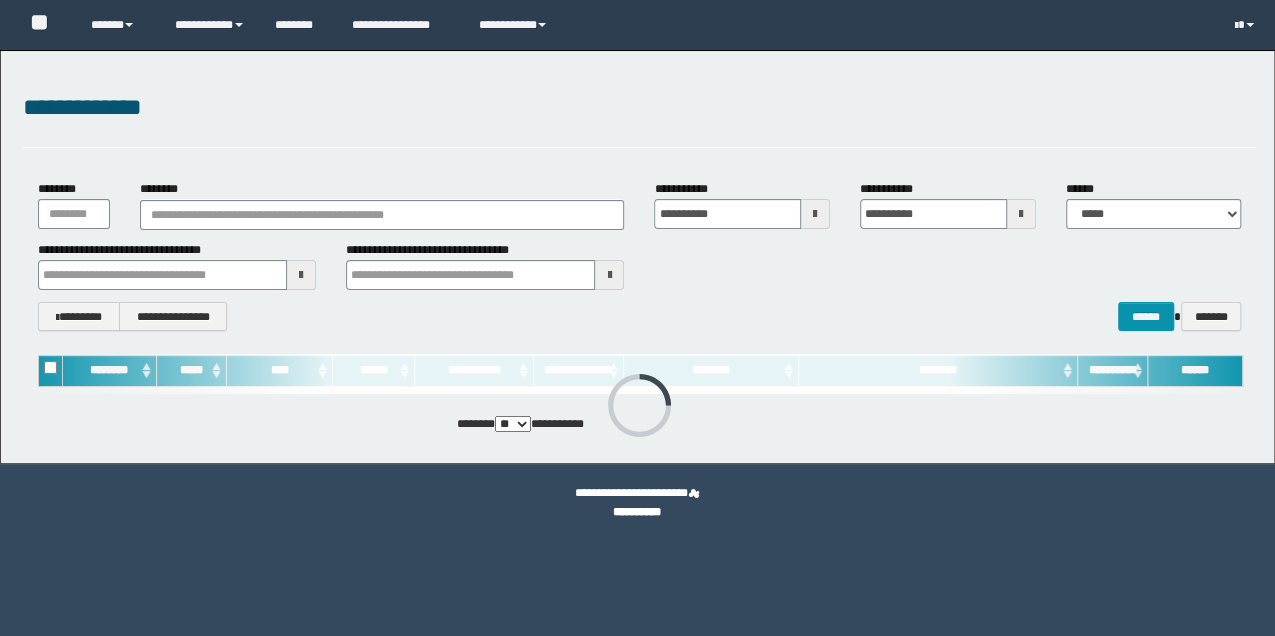 scroll, scrollTop: 0, scrollLeft: 0, axis: both 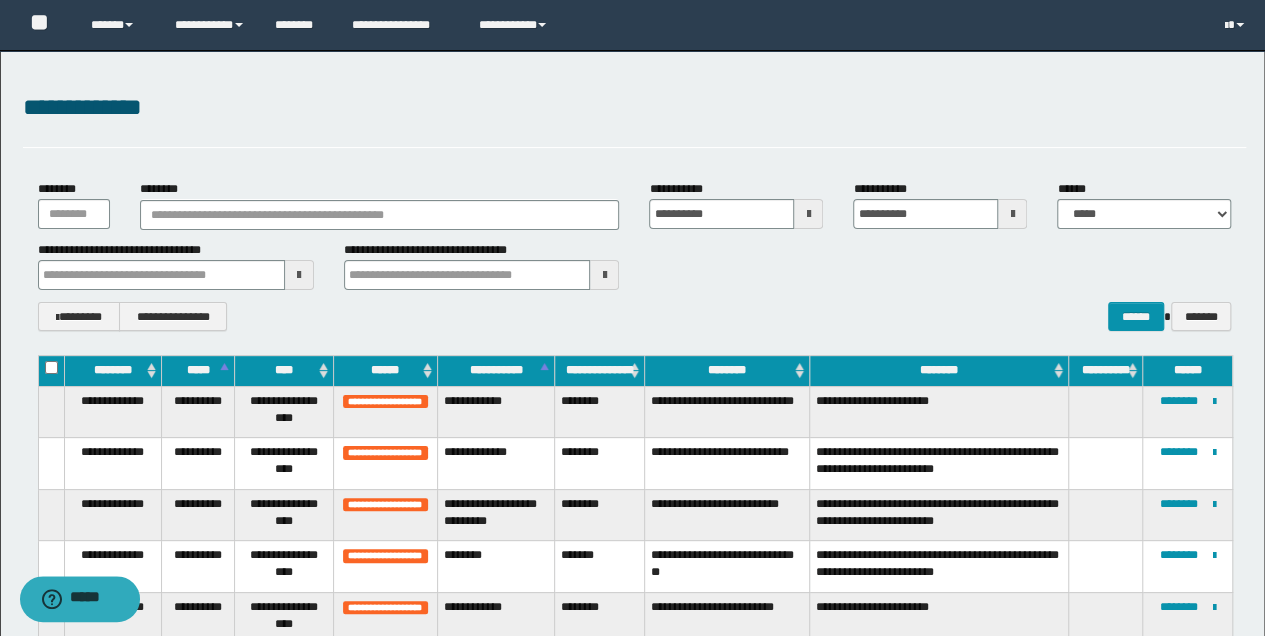 type 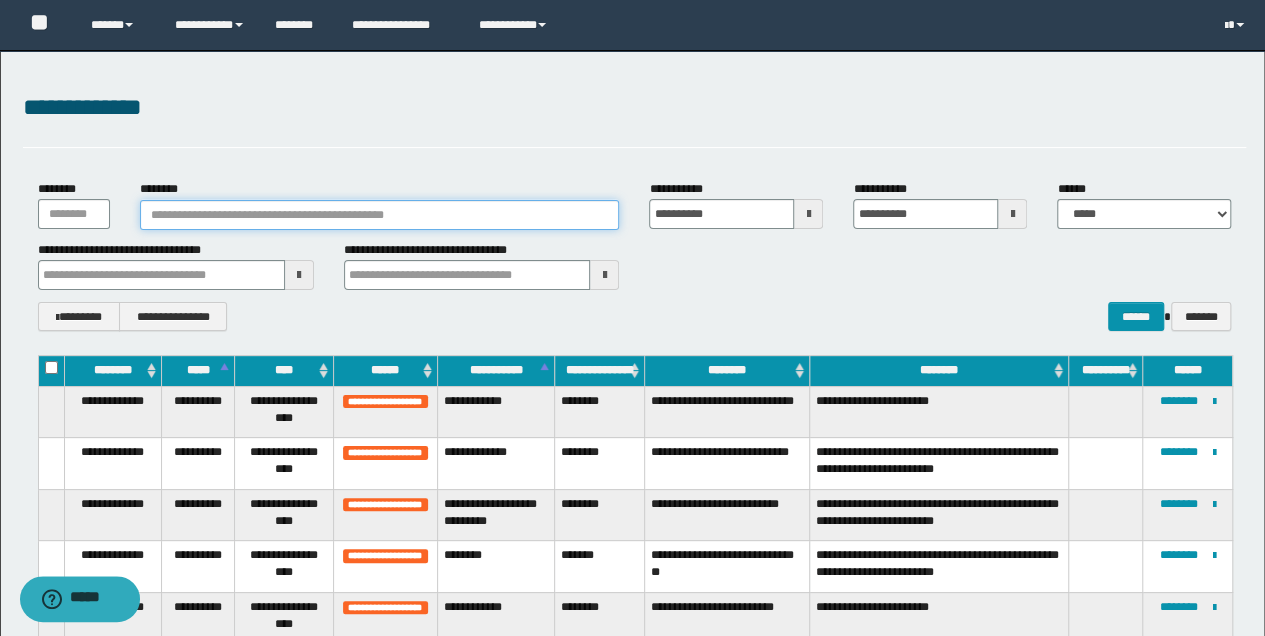 click on "********" at bounding box center [380, 215] 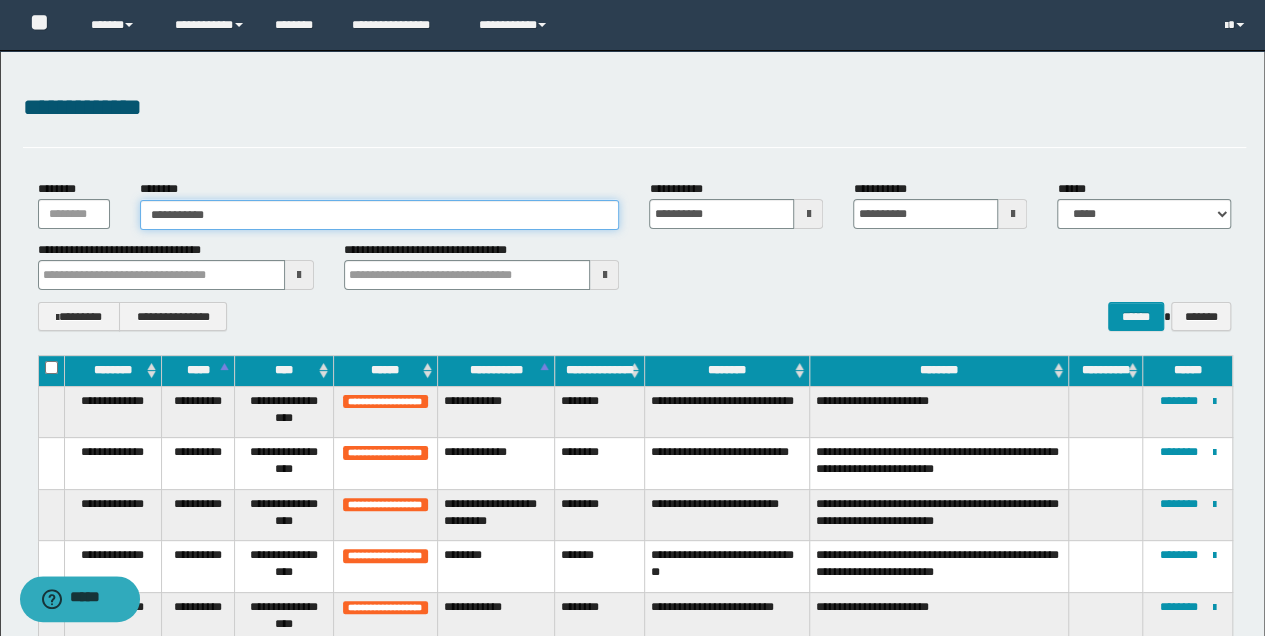 type on "**********" 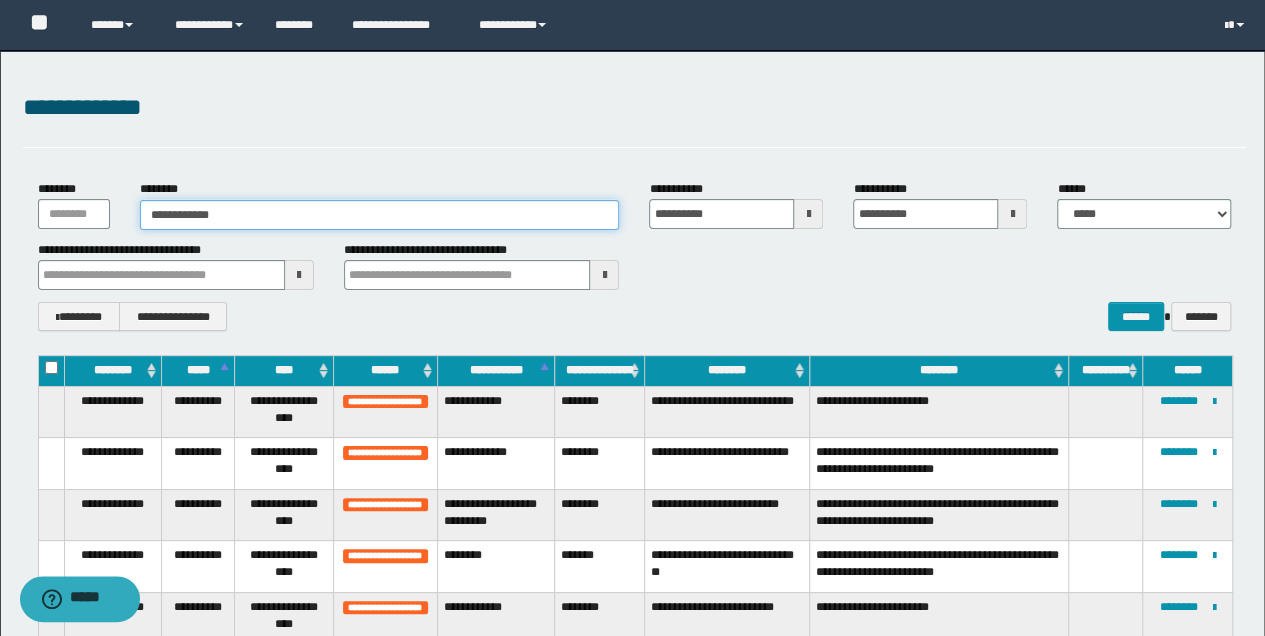 type on "**********" 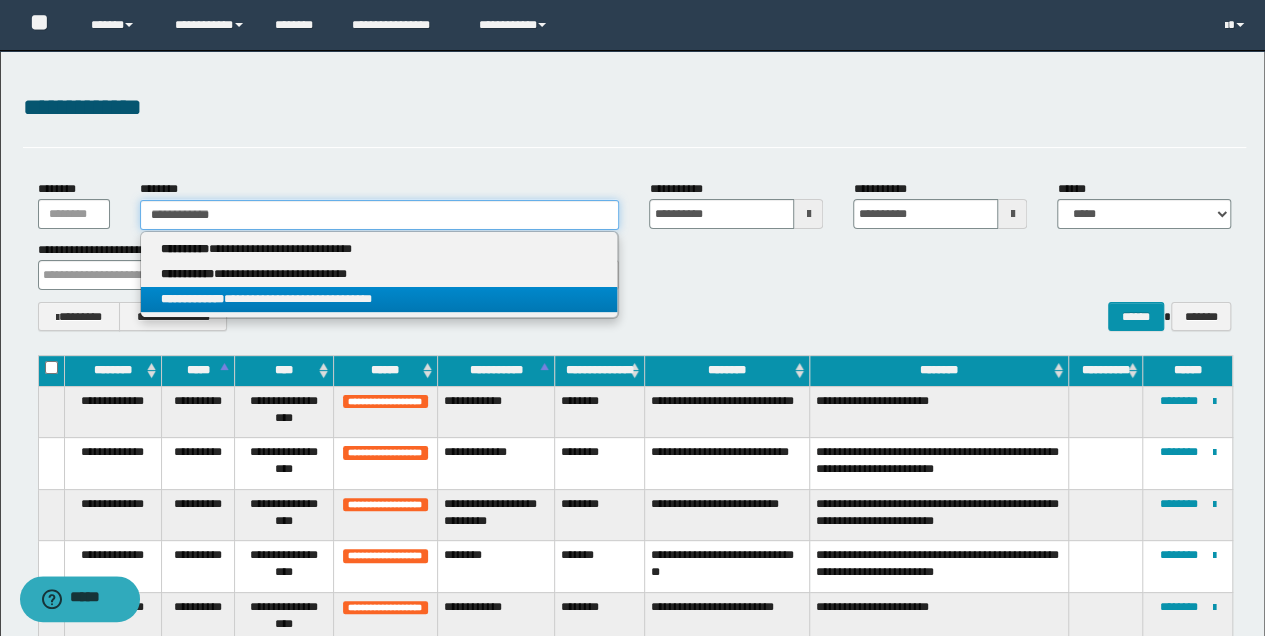 type on "**********" 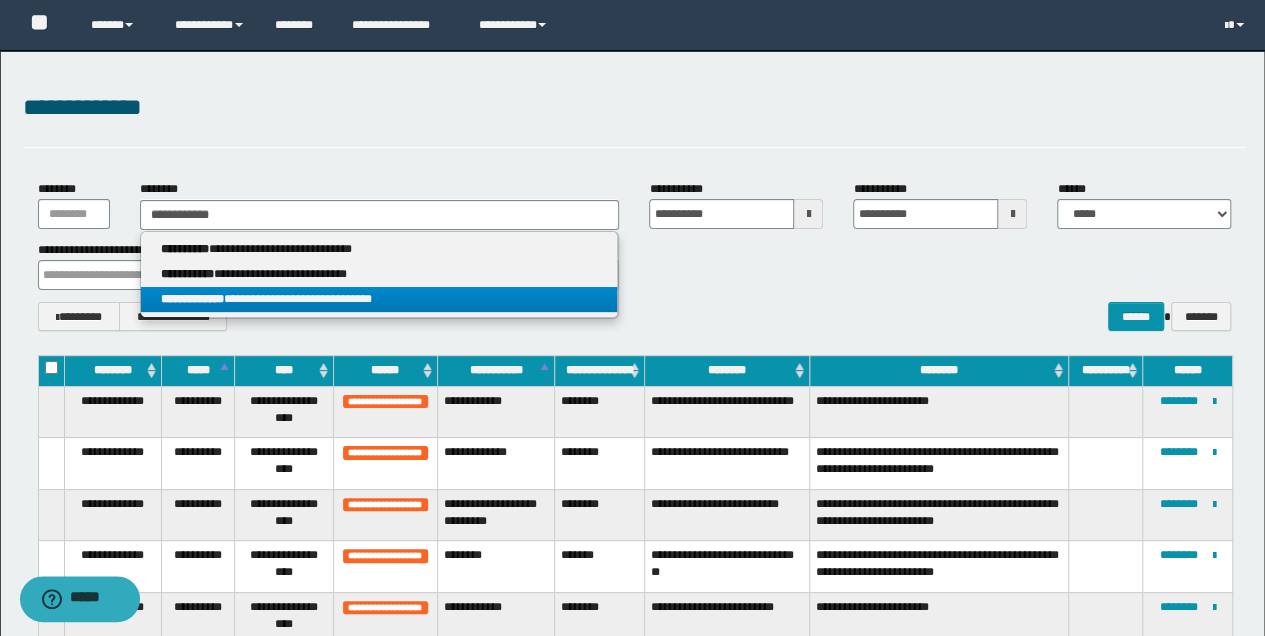click on "**********" at bounding box center [379, 299] 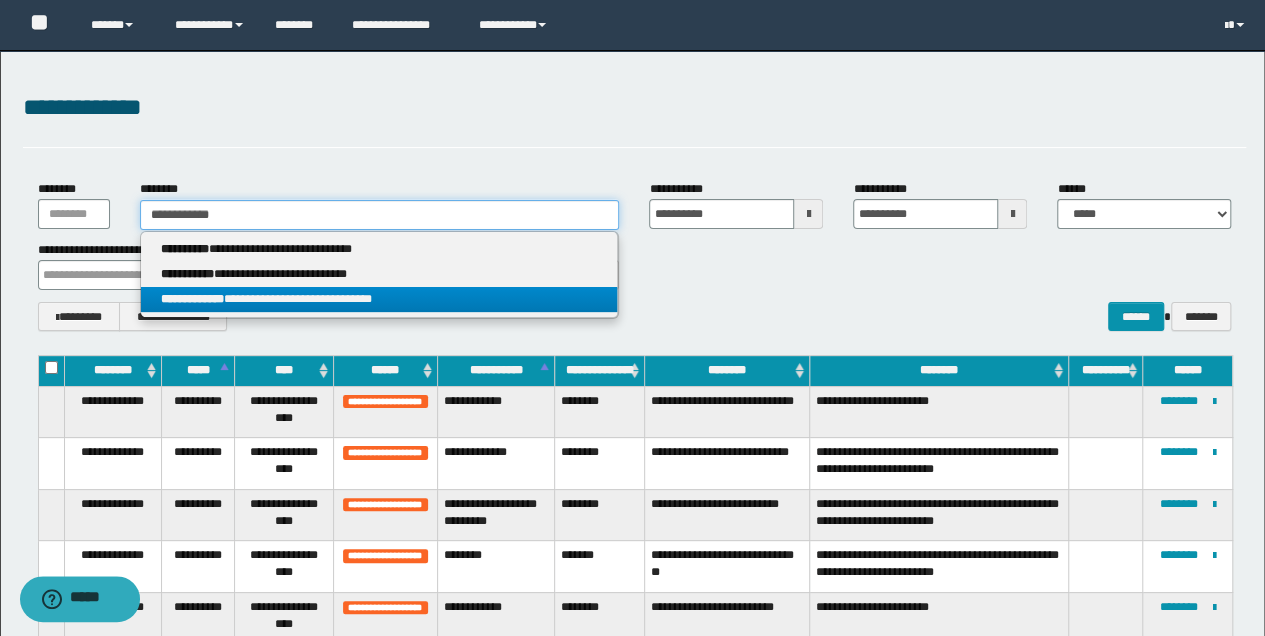 type 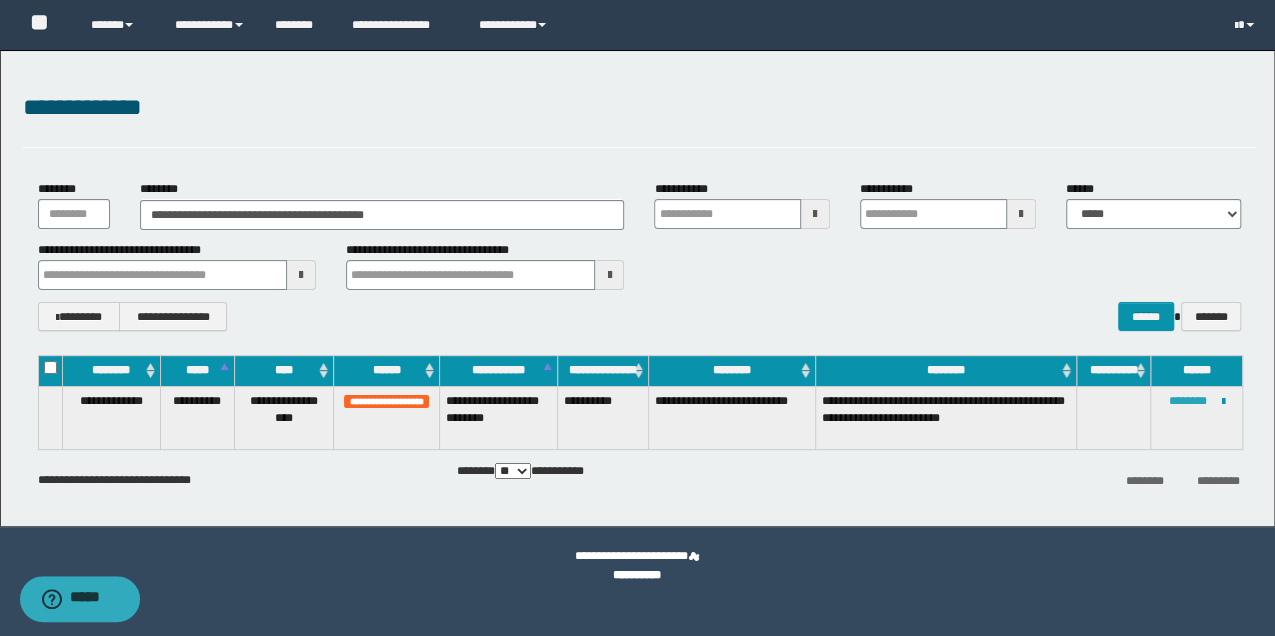click on "********" at bounding box center (1188, 401) 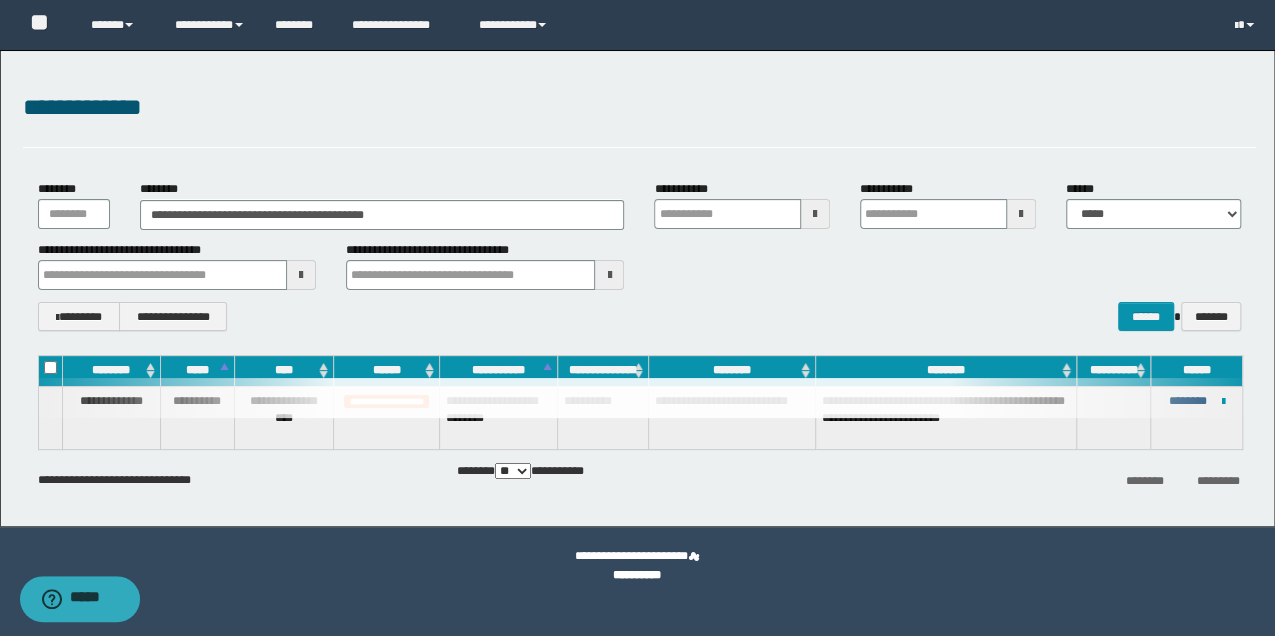 type 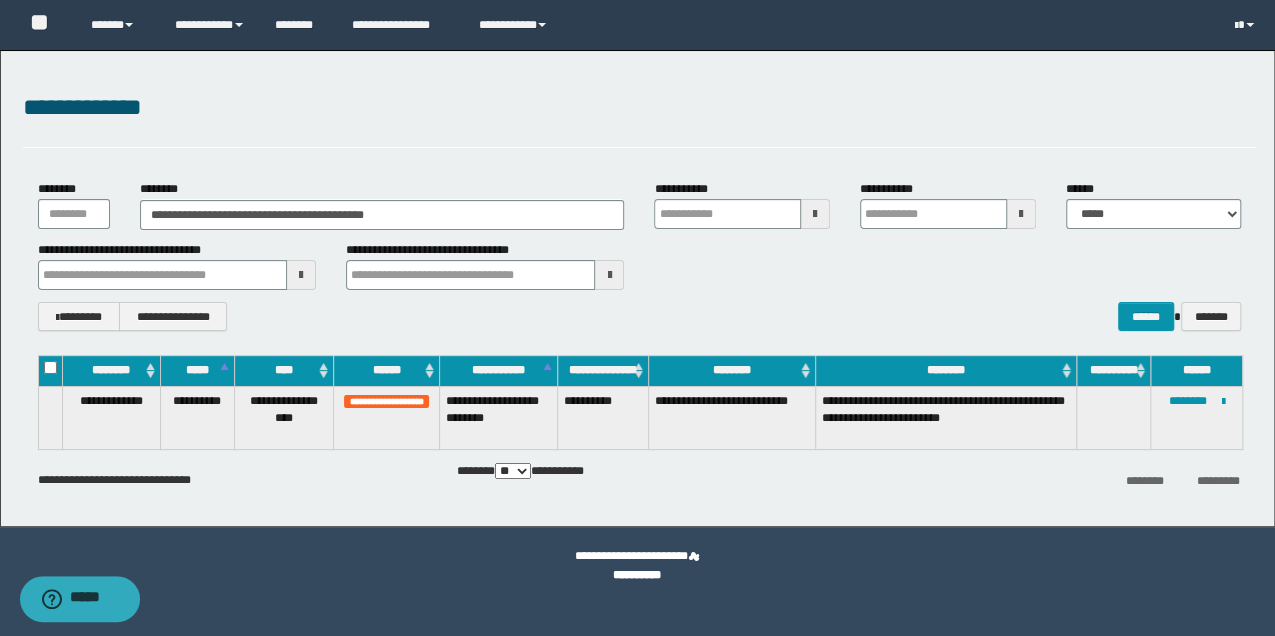 type 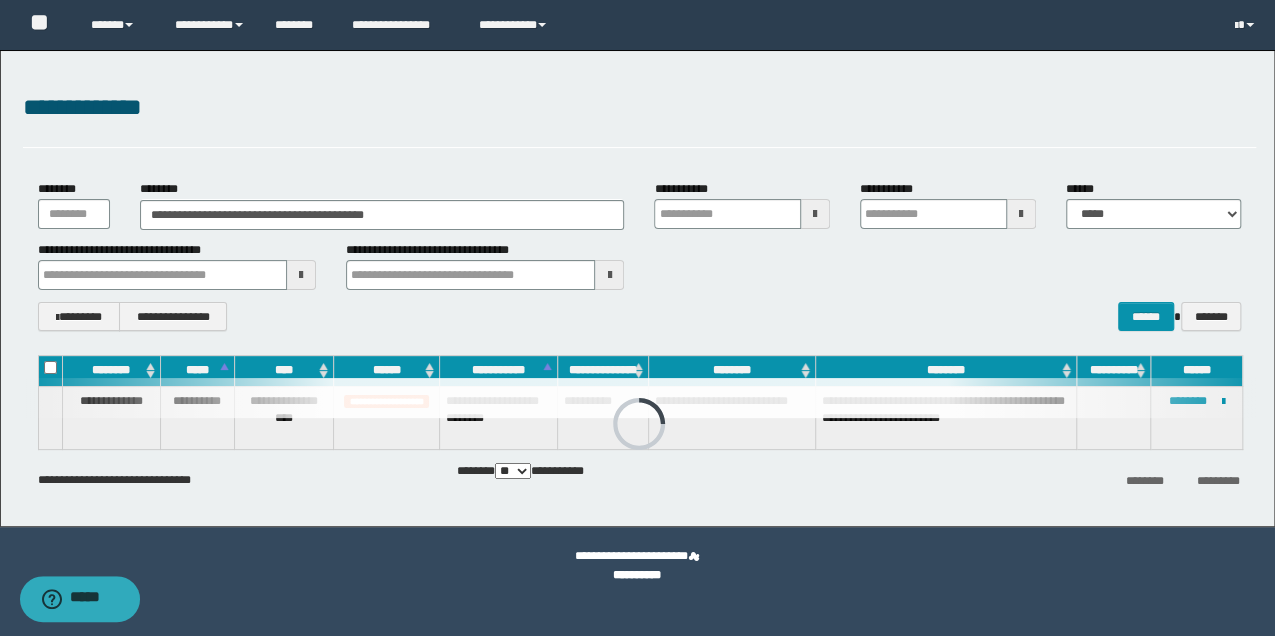 type 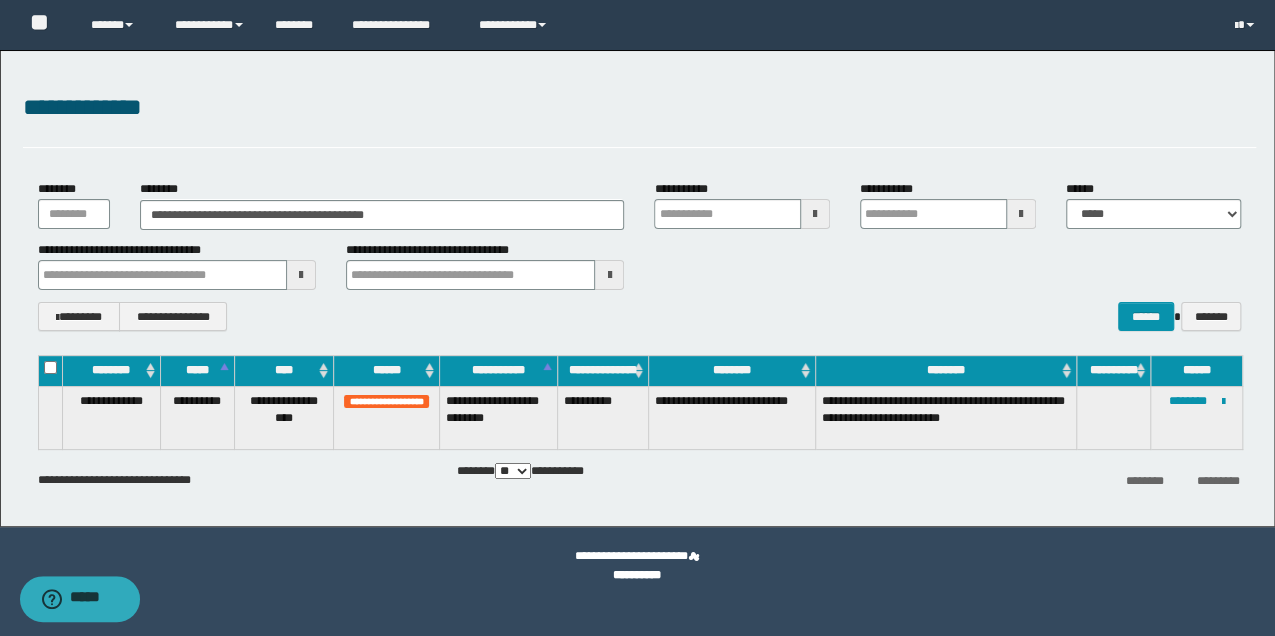 type 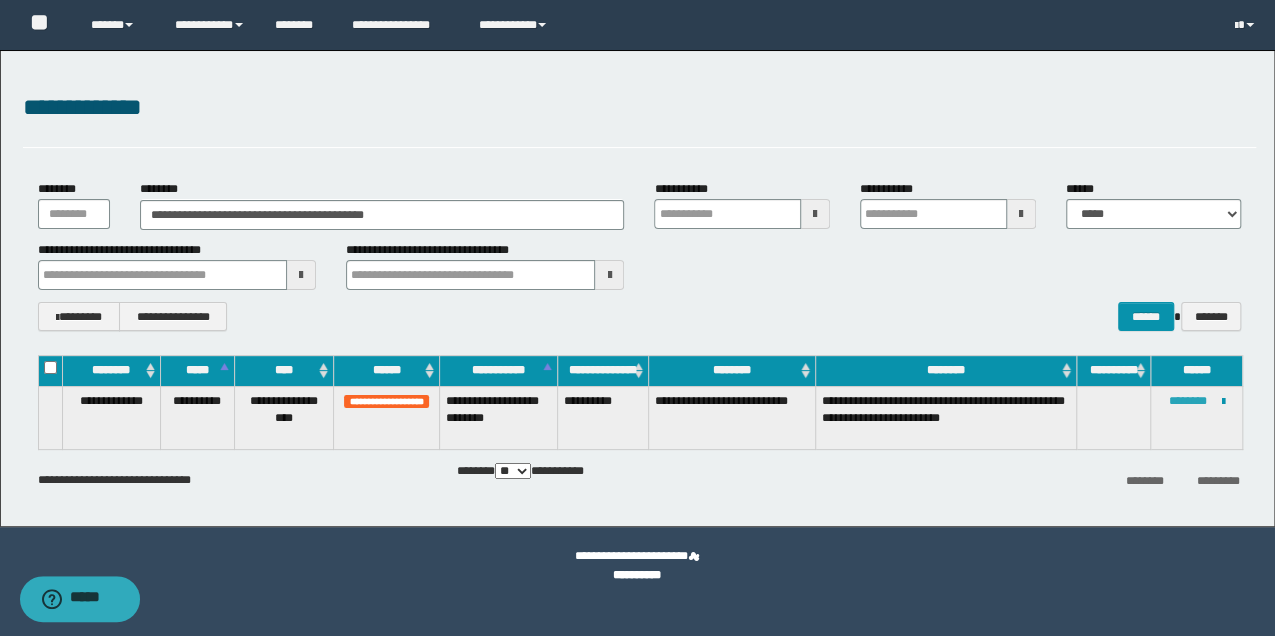 click on "********" at bounding box center (1188, 401) 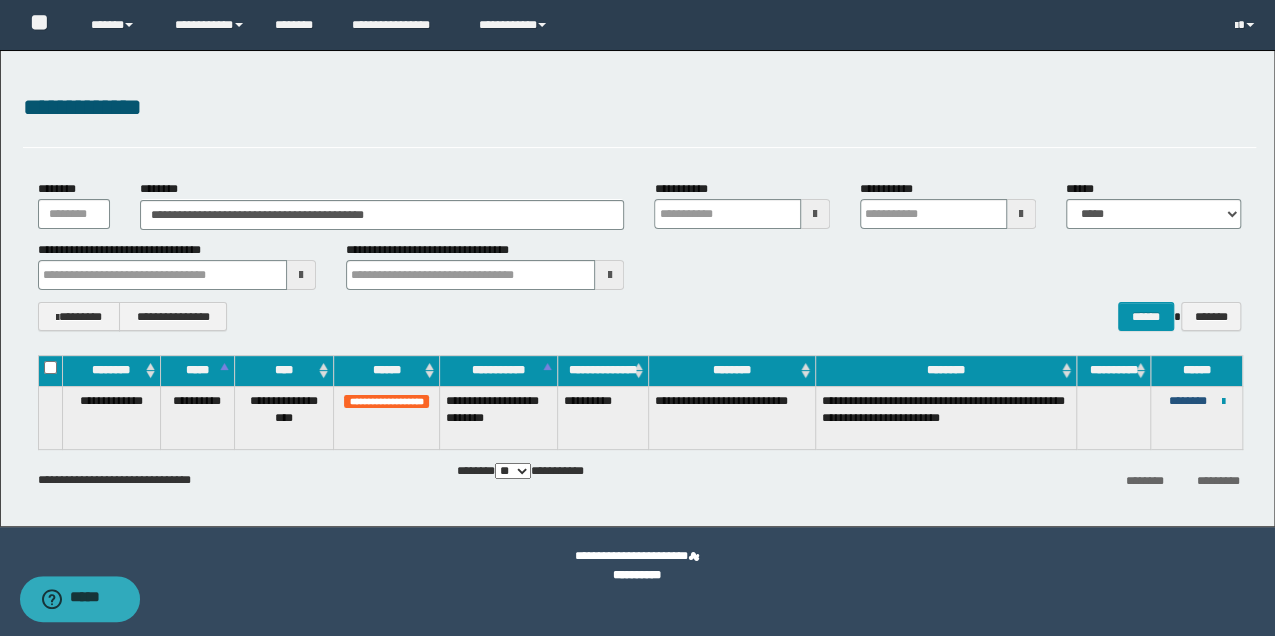 type 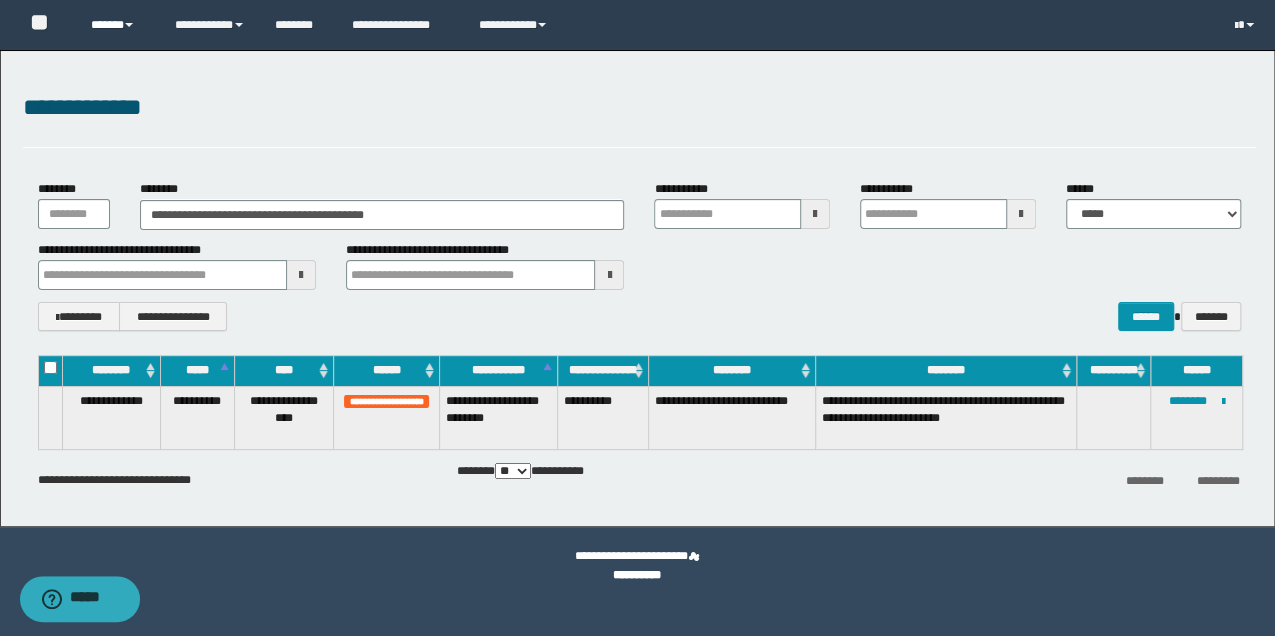click at bounding box center (129, 25) 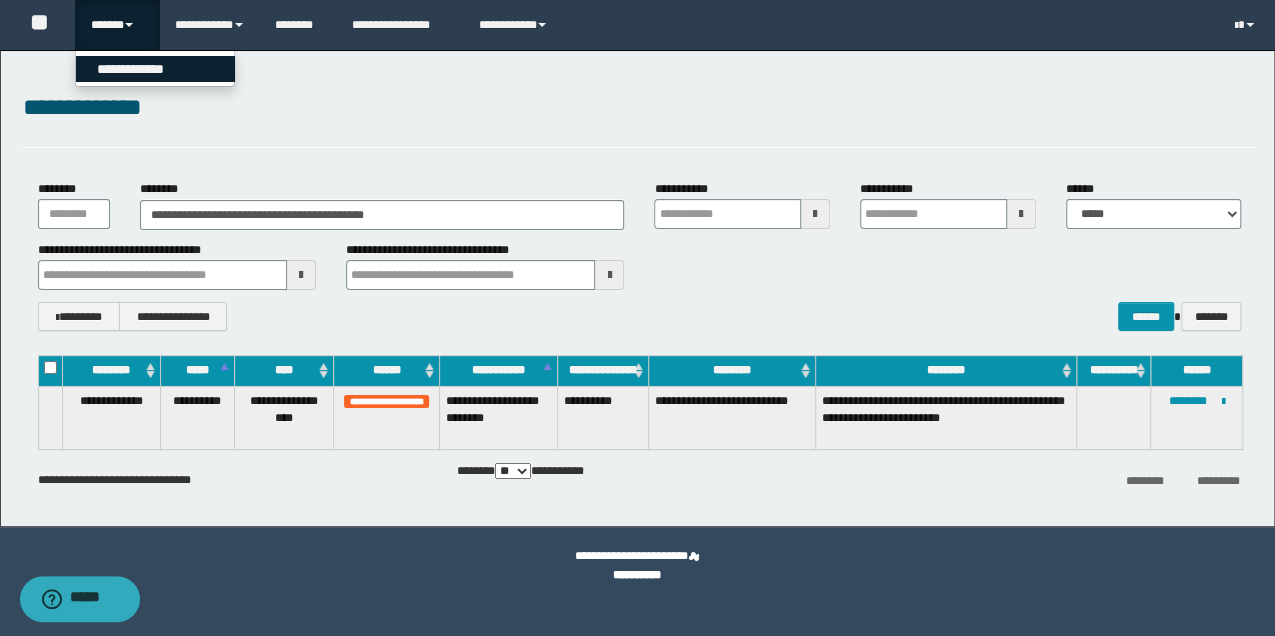 click on "**********" at bounding box center [155, 69] 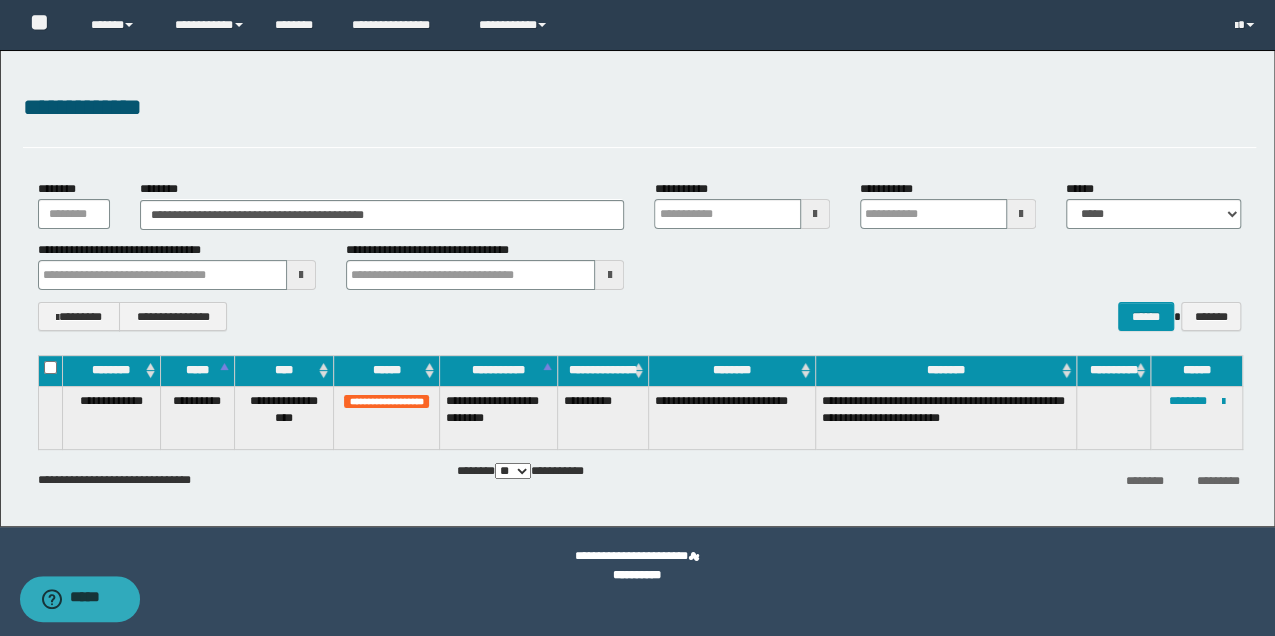 type 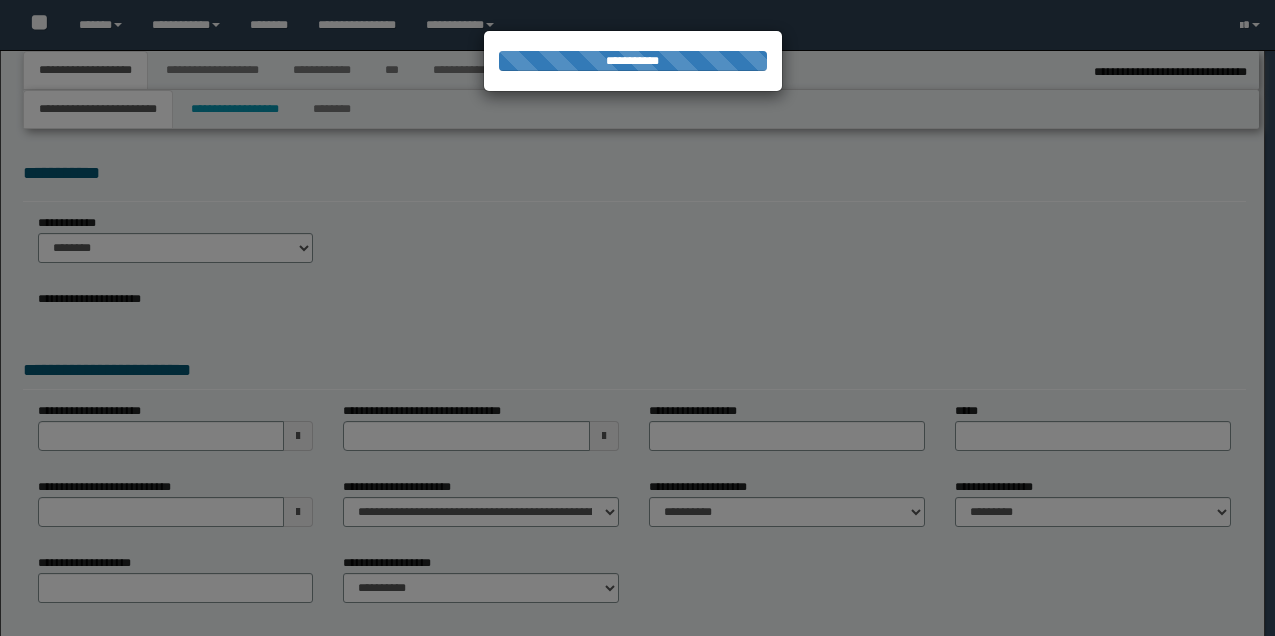 select on "**" 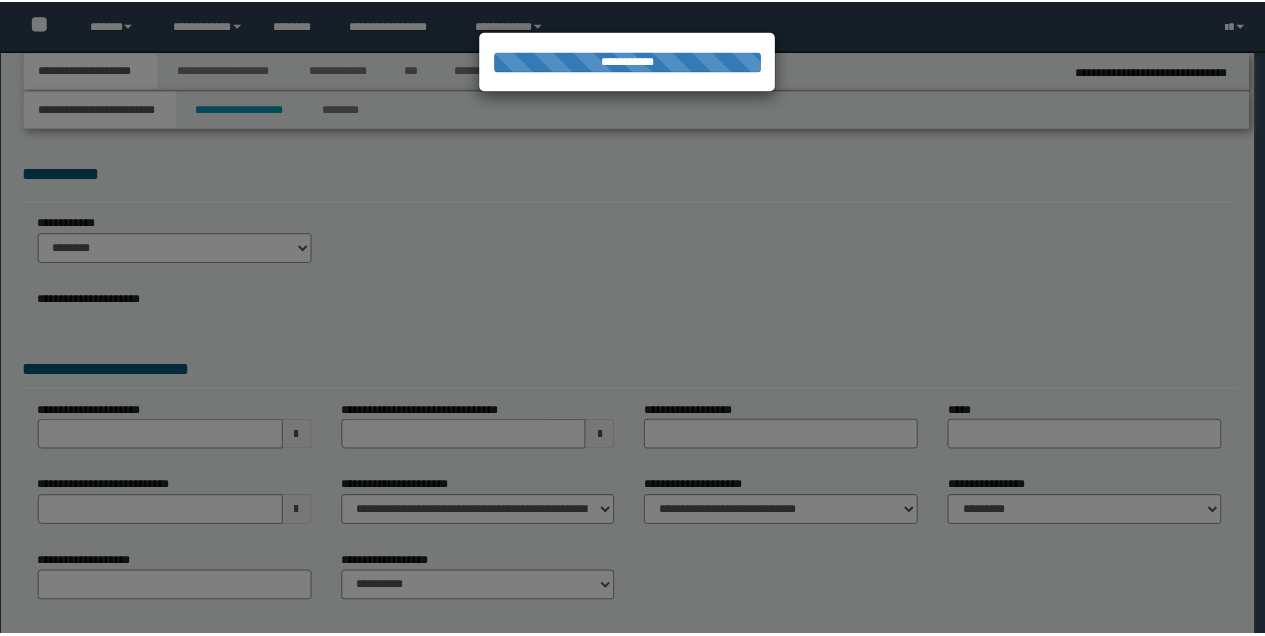 scroll, scrollTop: 0, scrollLeft: 0, axis: both 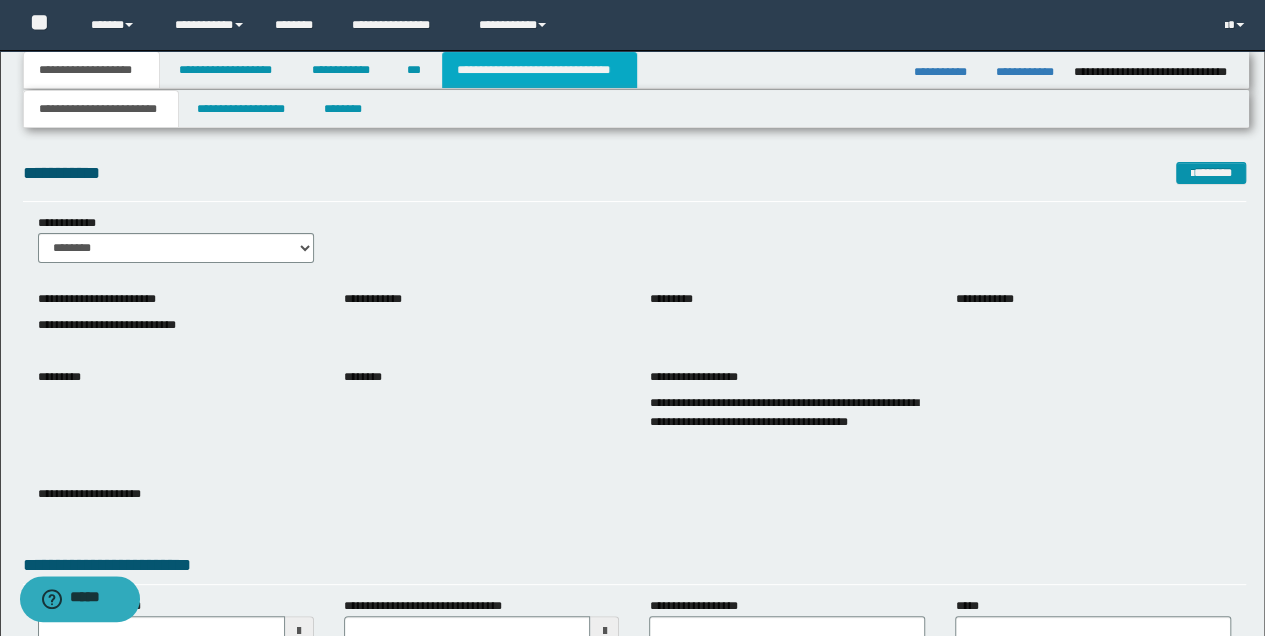 click on "**********" at bounding box center (539, 70) 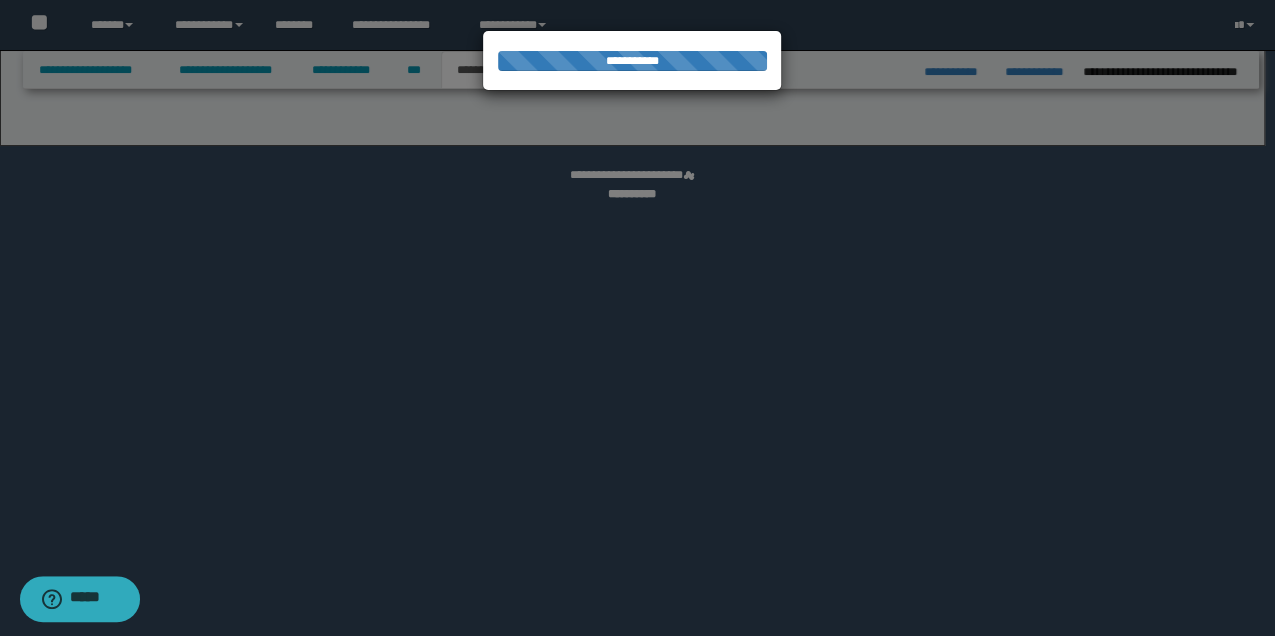 select on "*" 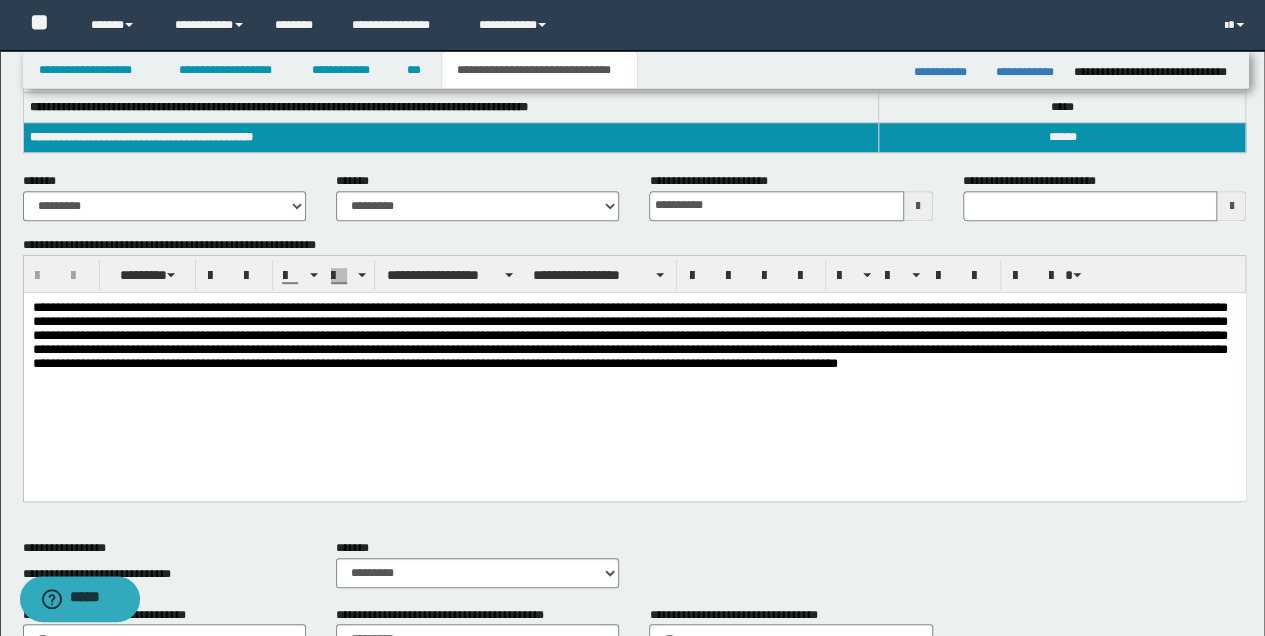 scroll, scrollTop: 333, scrollLeft: 0, axis: vertical 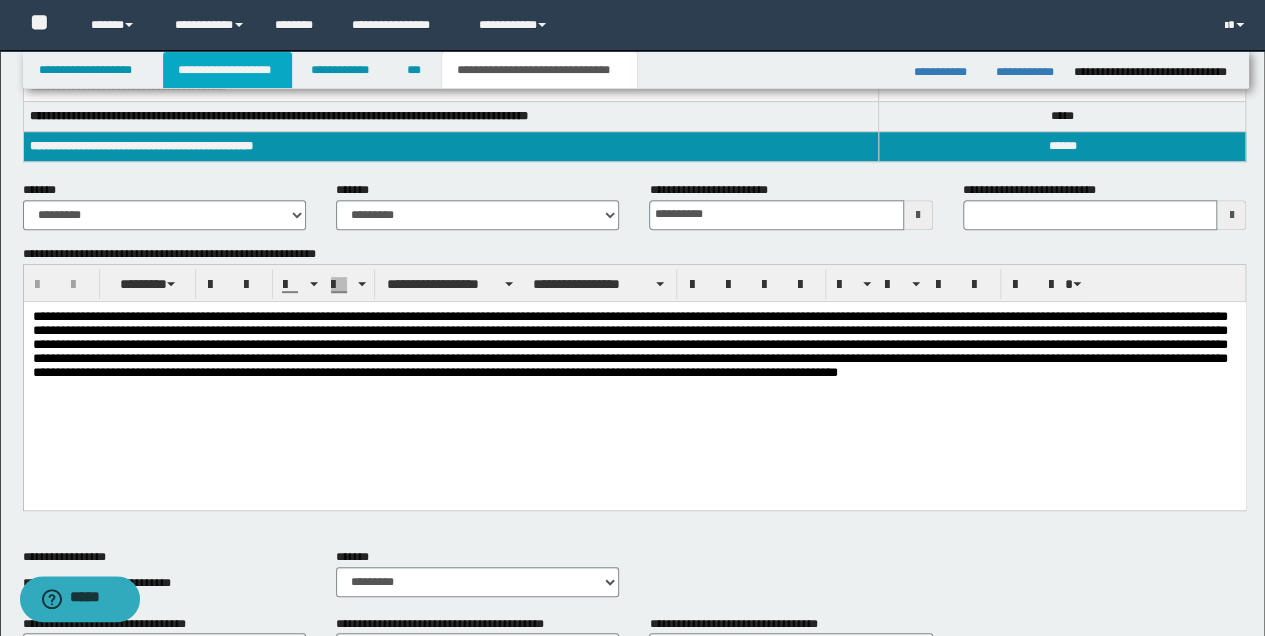 click on "**********" at bounding box center (227, 70) 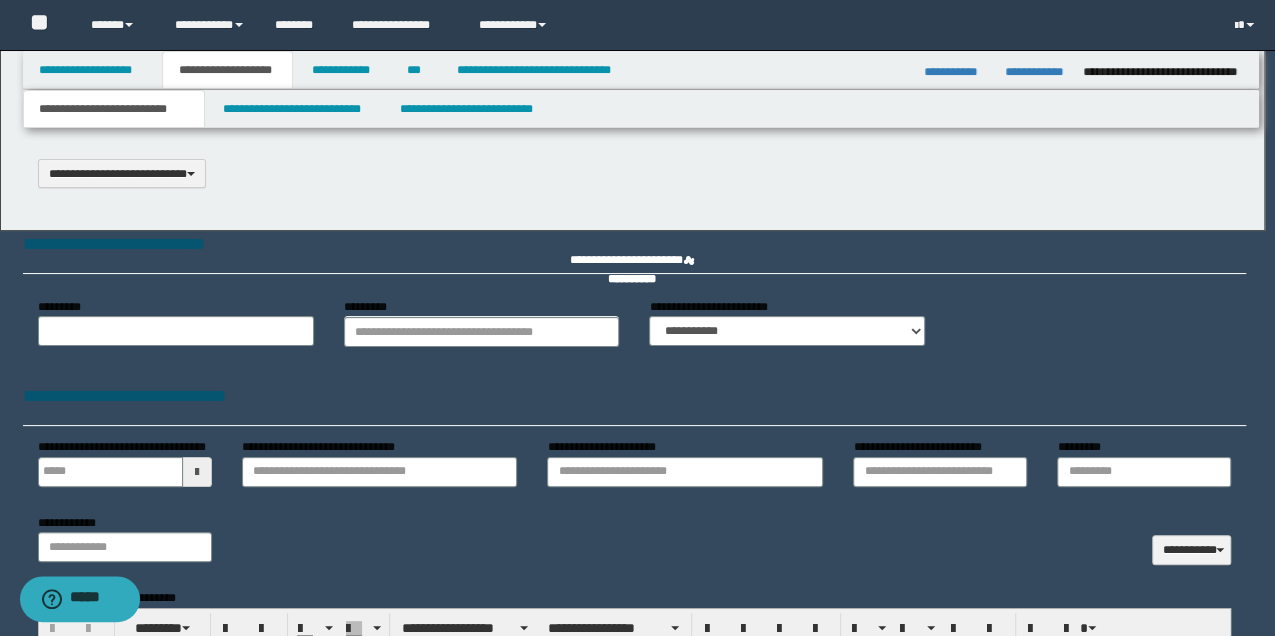type 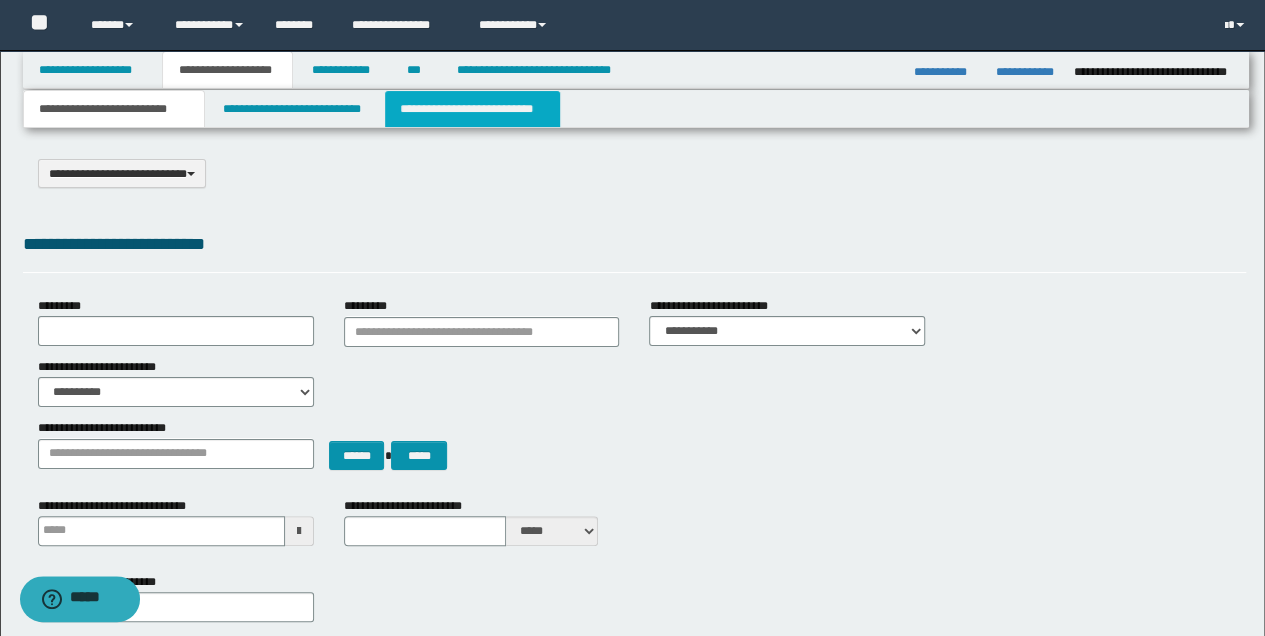 click on "**********" at bounding box center [472, 109] 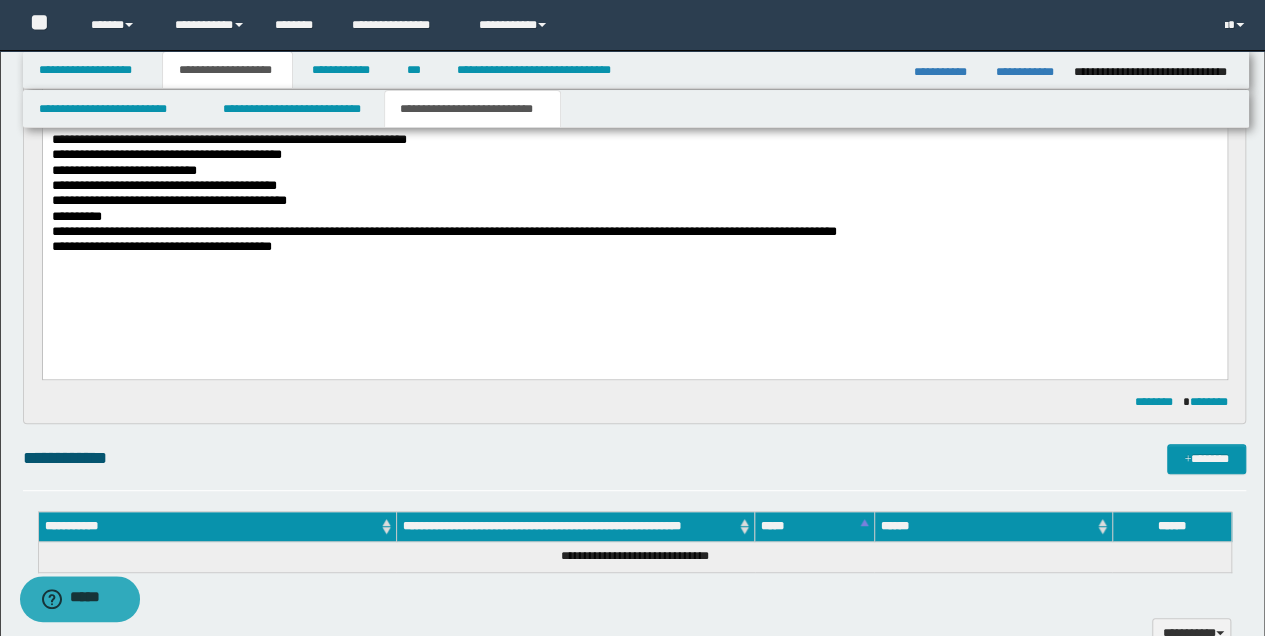 scroll, scrollTop: 333, scrollLeft: 0, axis: vertical 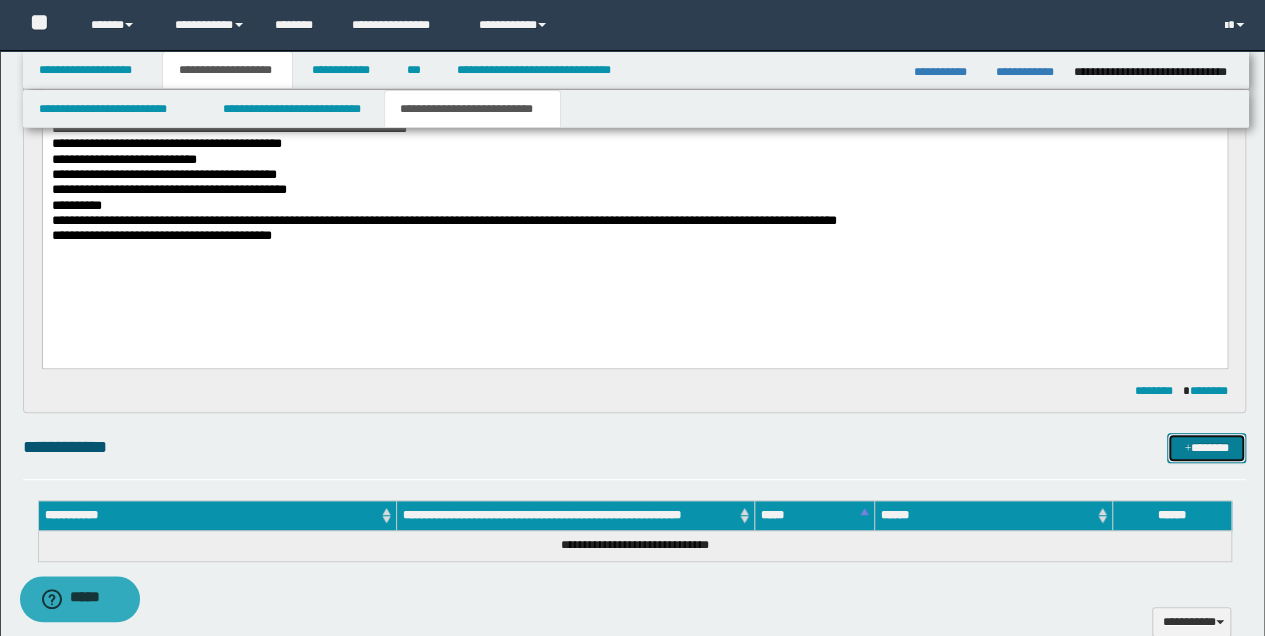 click on "*******" at bounding box center (1206, 447) 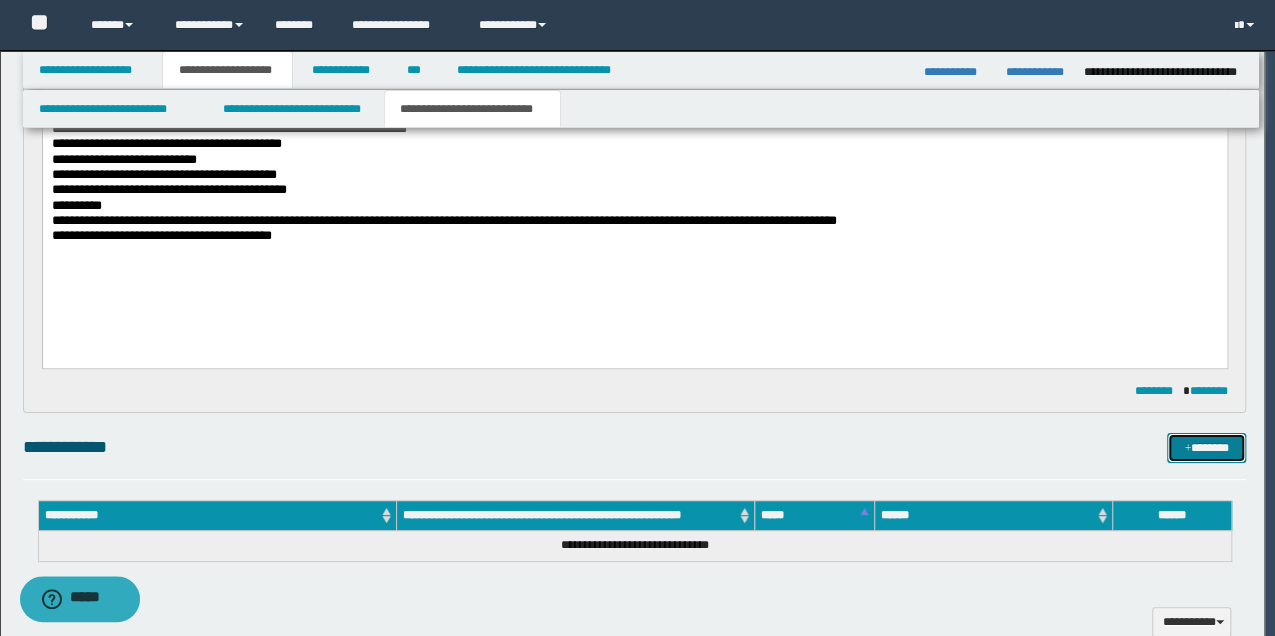 type 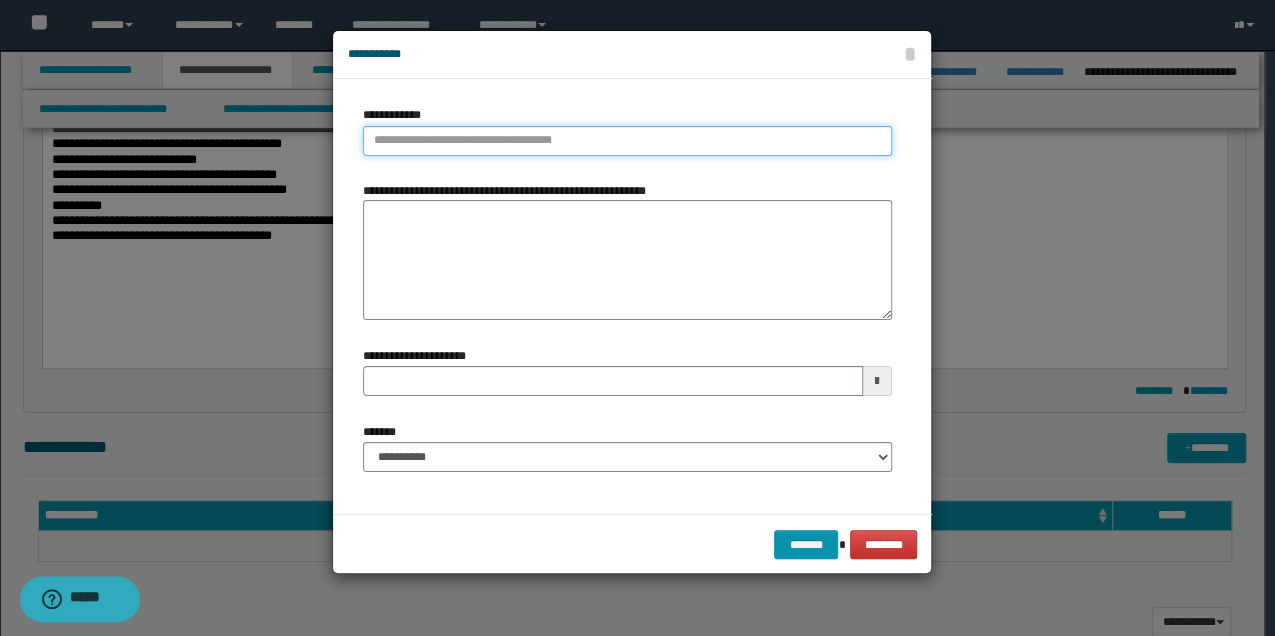 click on "**********" at bounding box center (627, 141) 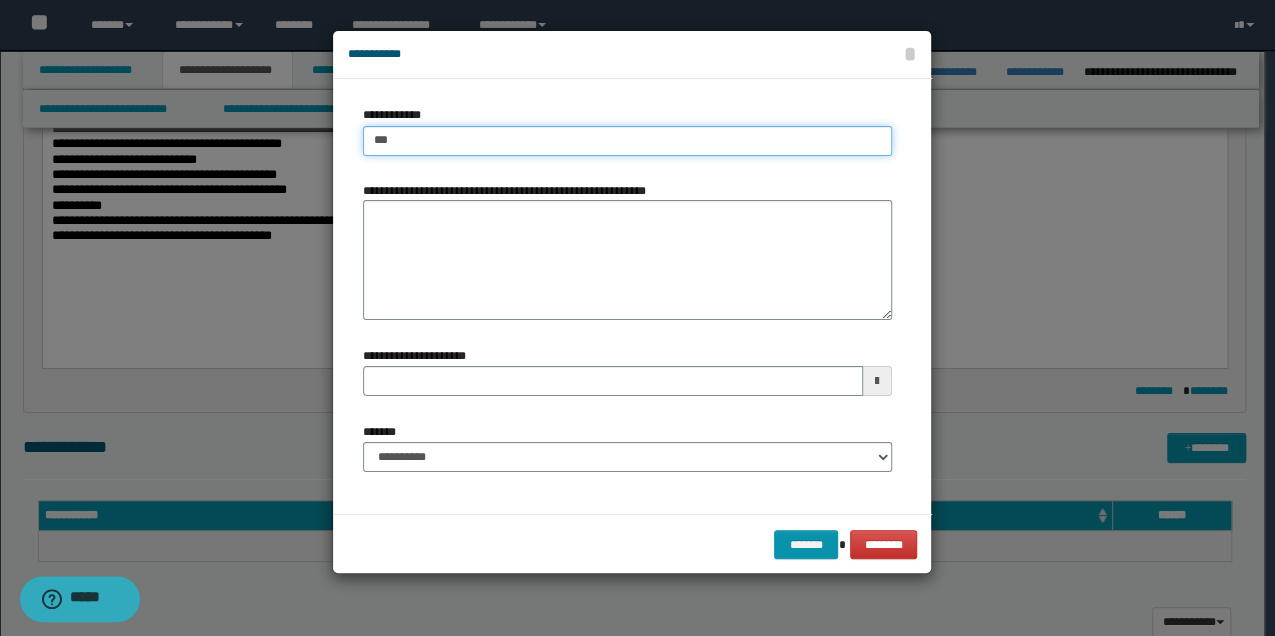 type on "****" 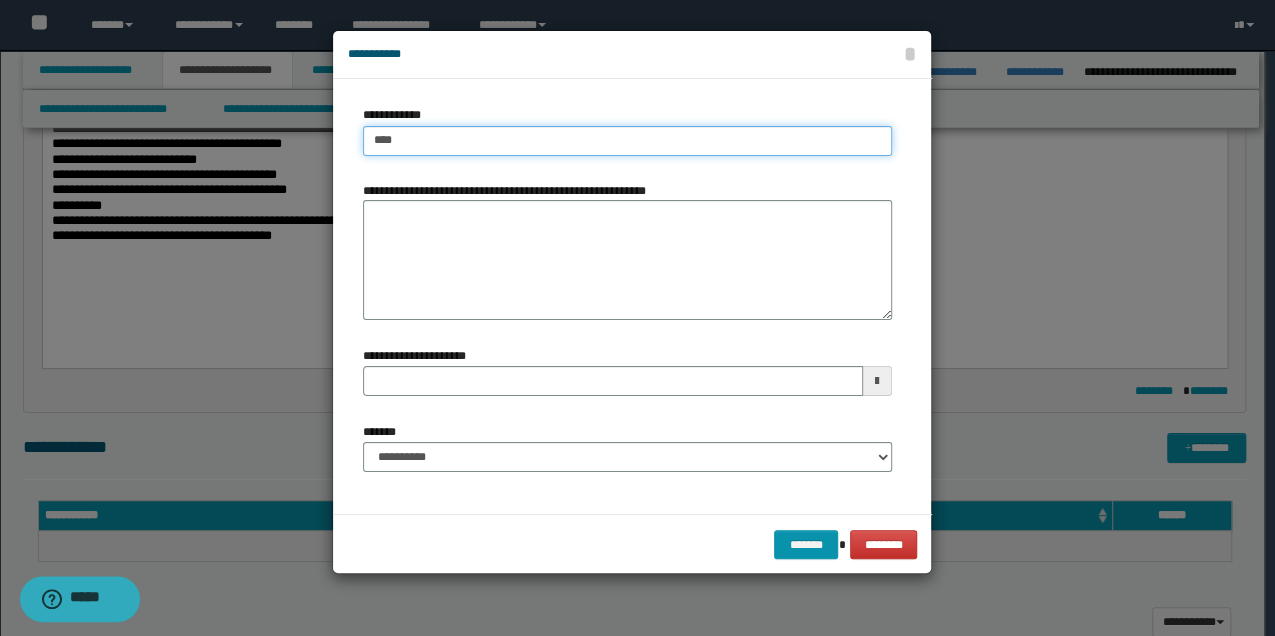 type on "****" 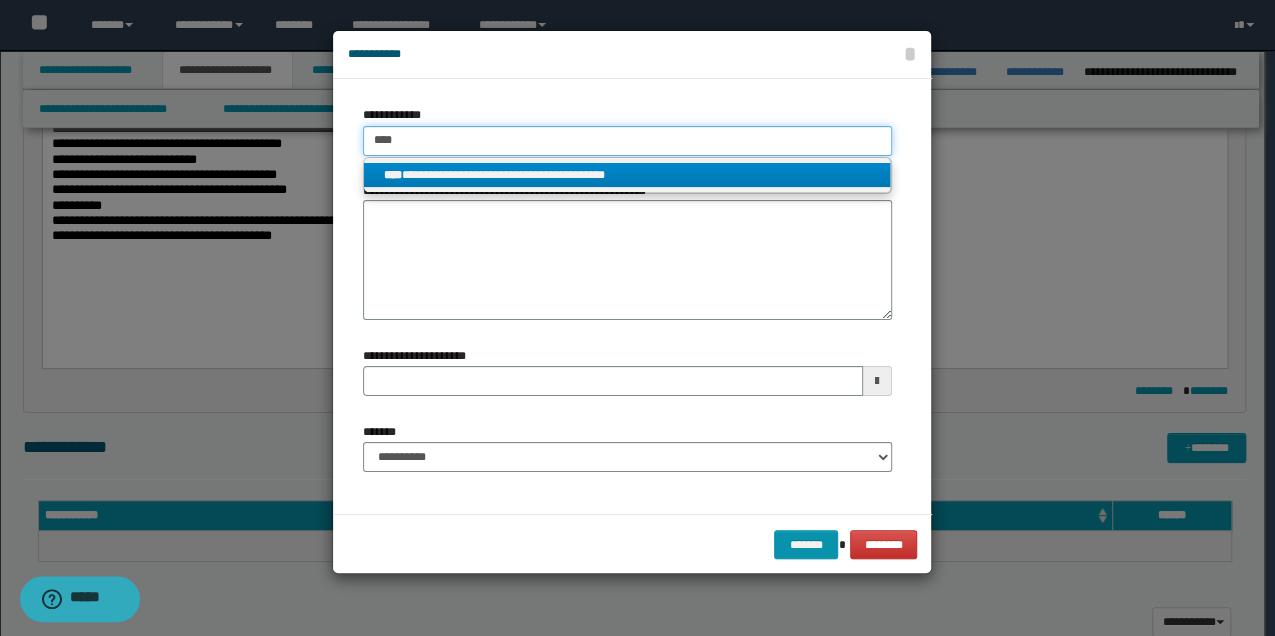 type on "****" 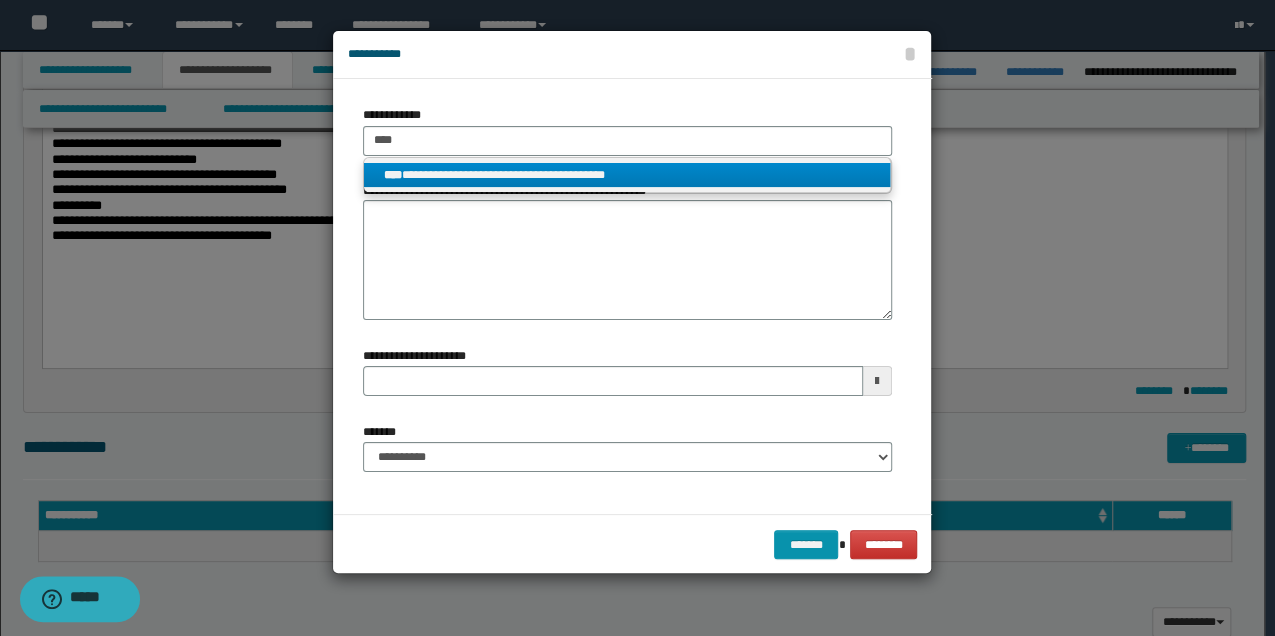 click on "**********" at bounding box center [627, 175] 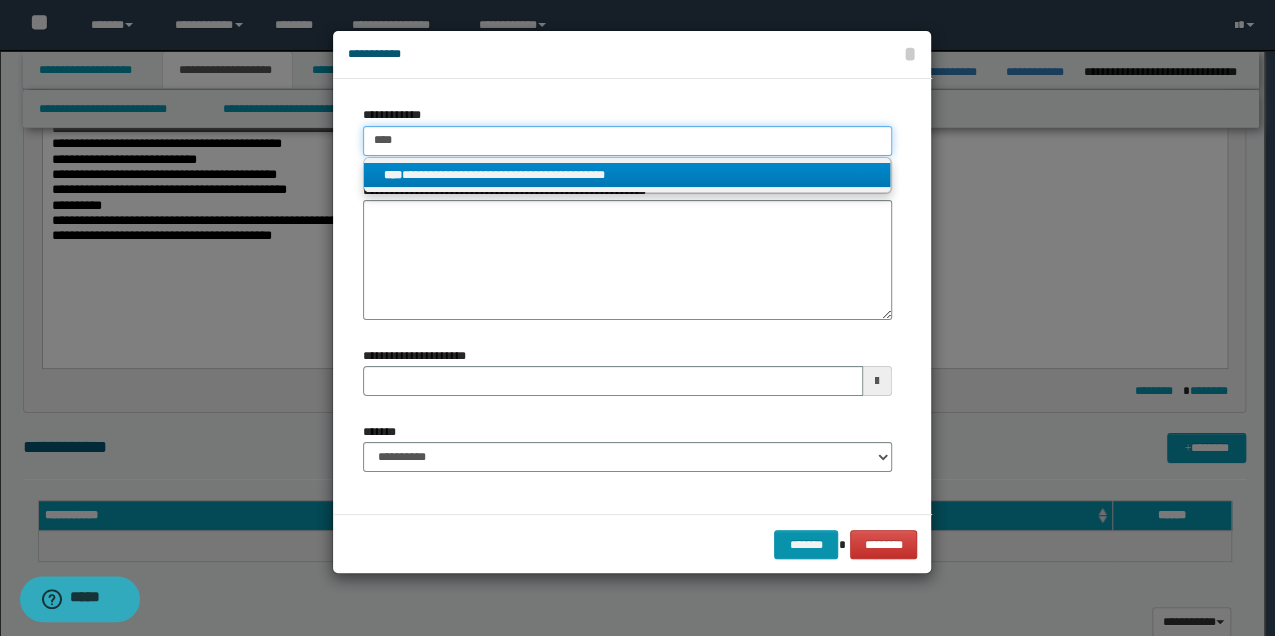 type 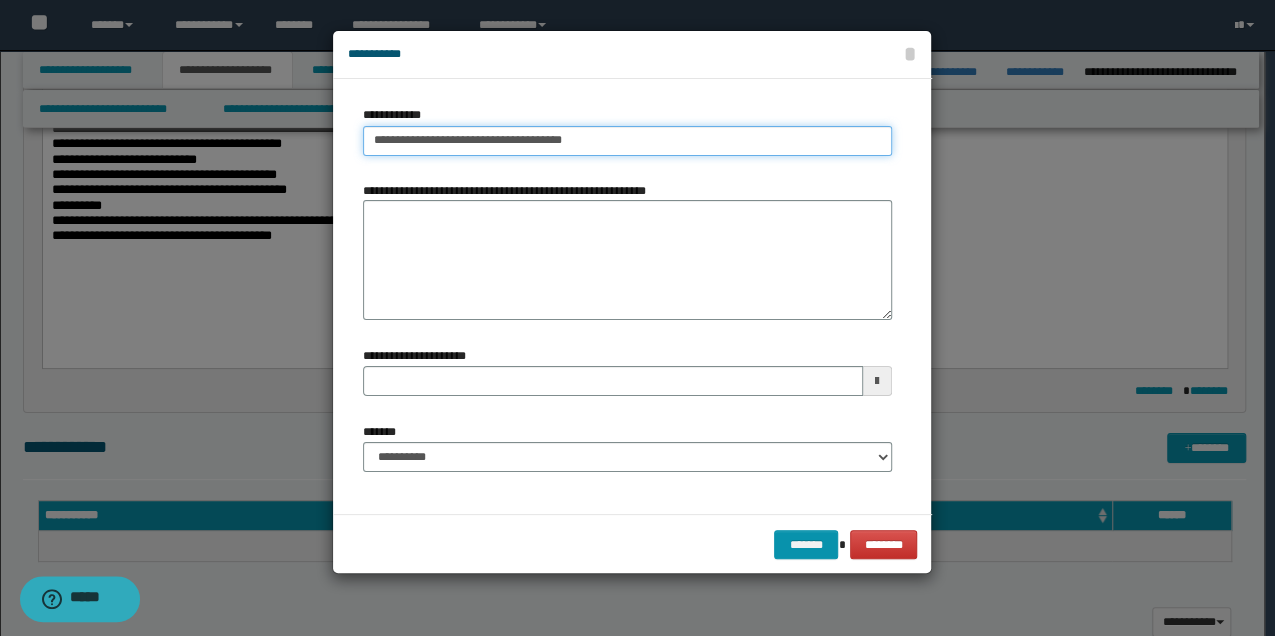 type 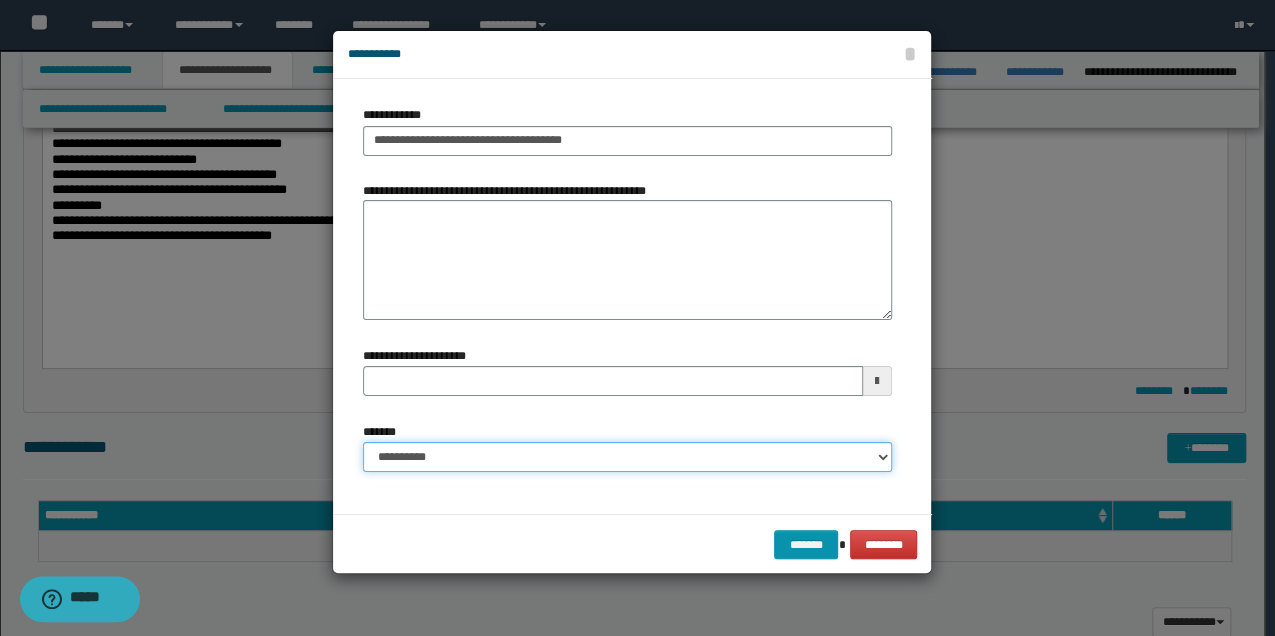click on "**********" at bounding box center [627, 457] 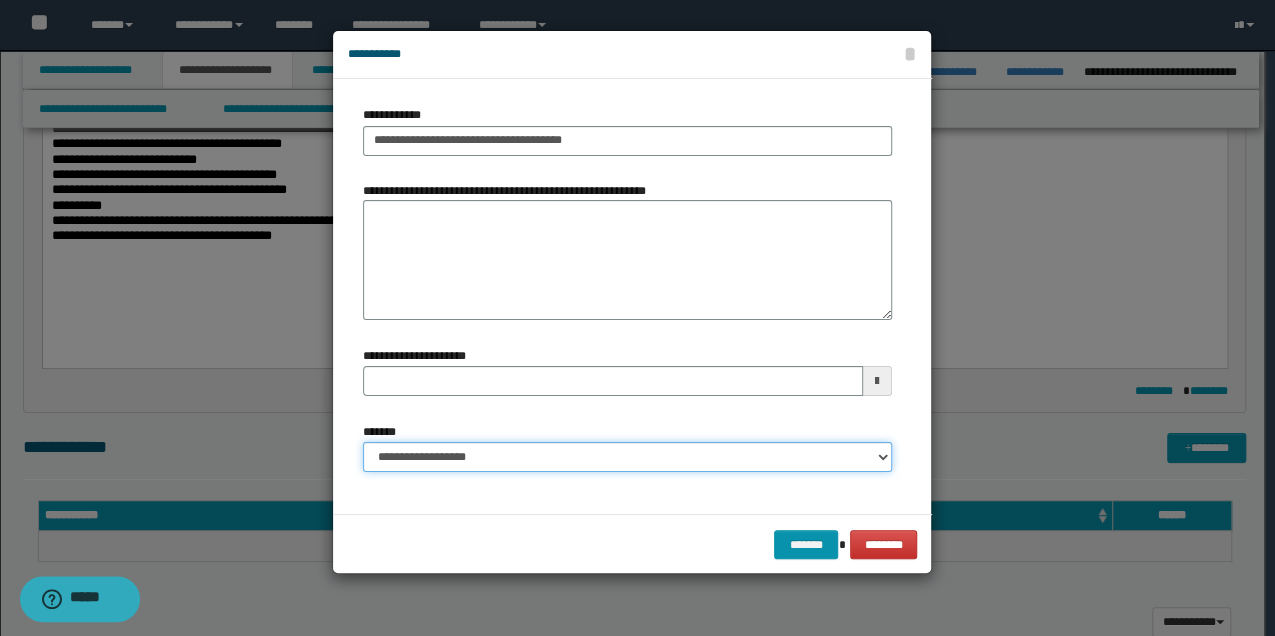 click on "**********" at bounding box center (627, 457) 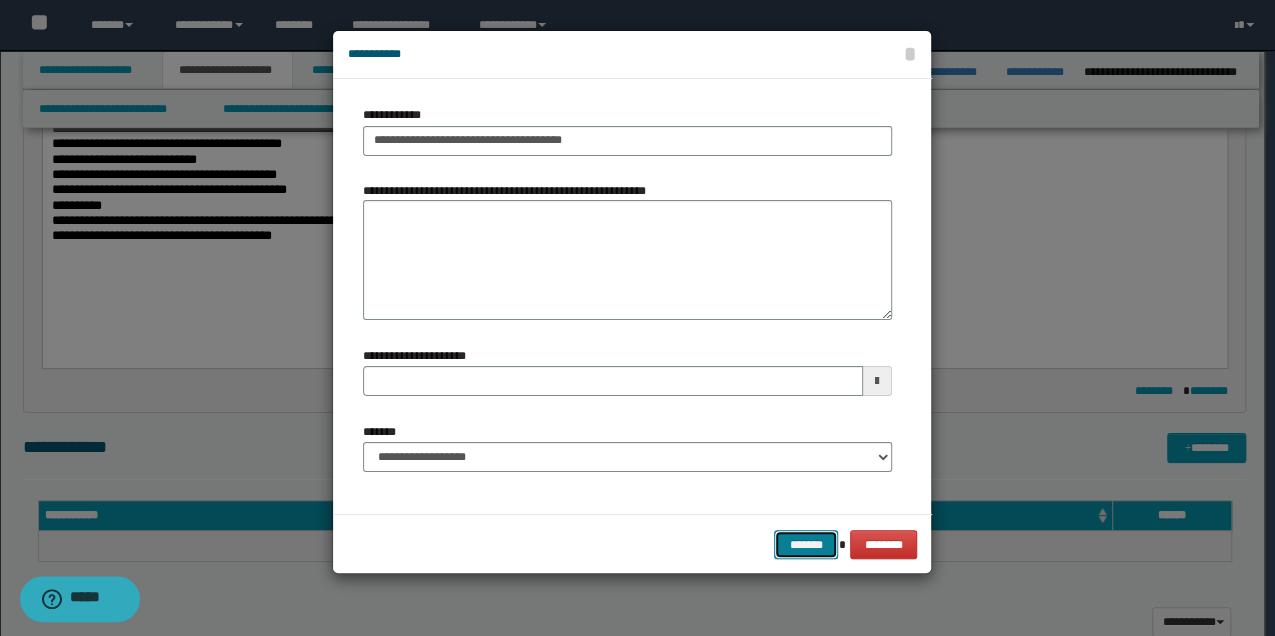 click on "*******" at bounding box center (806, 544) 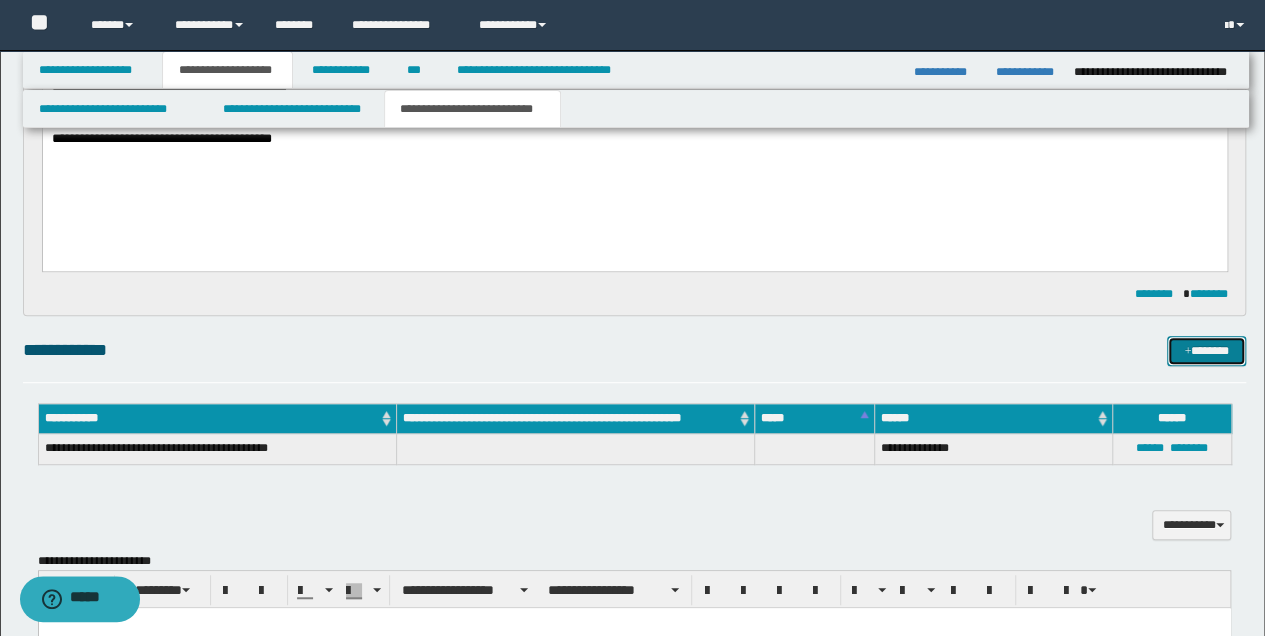 scroll, scrollTop: 466, scrollLeft: 0, axis: vertical 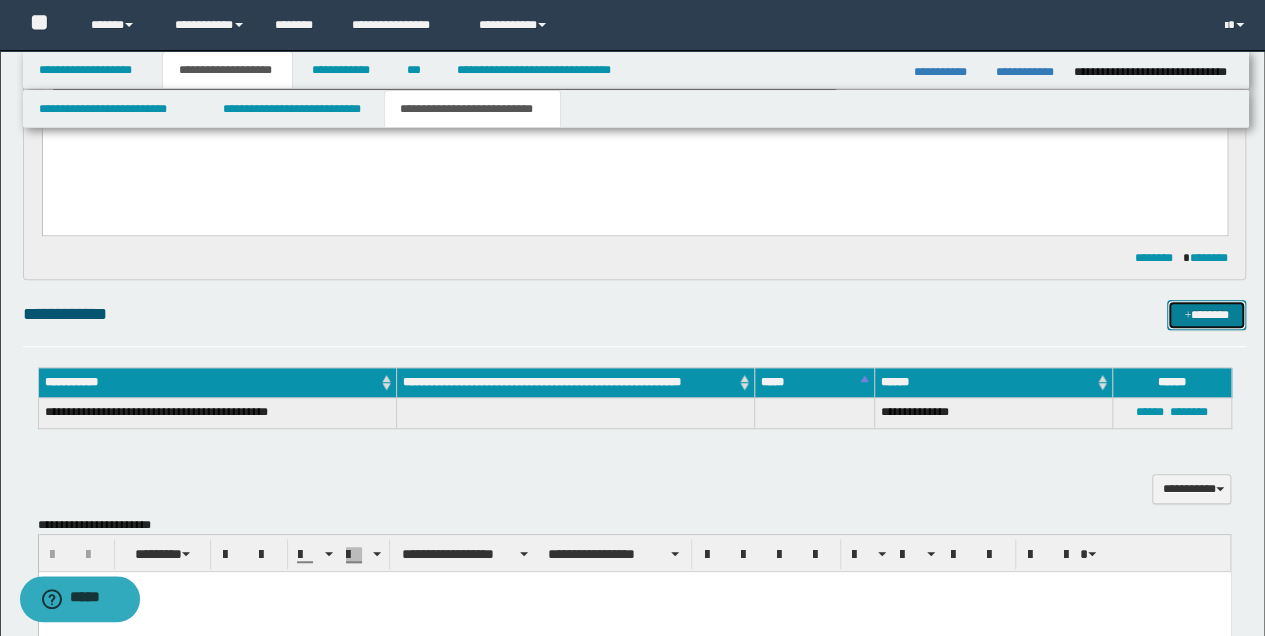 click on "*******" at bounding box center [1206, 314] 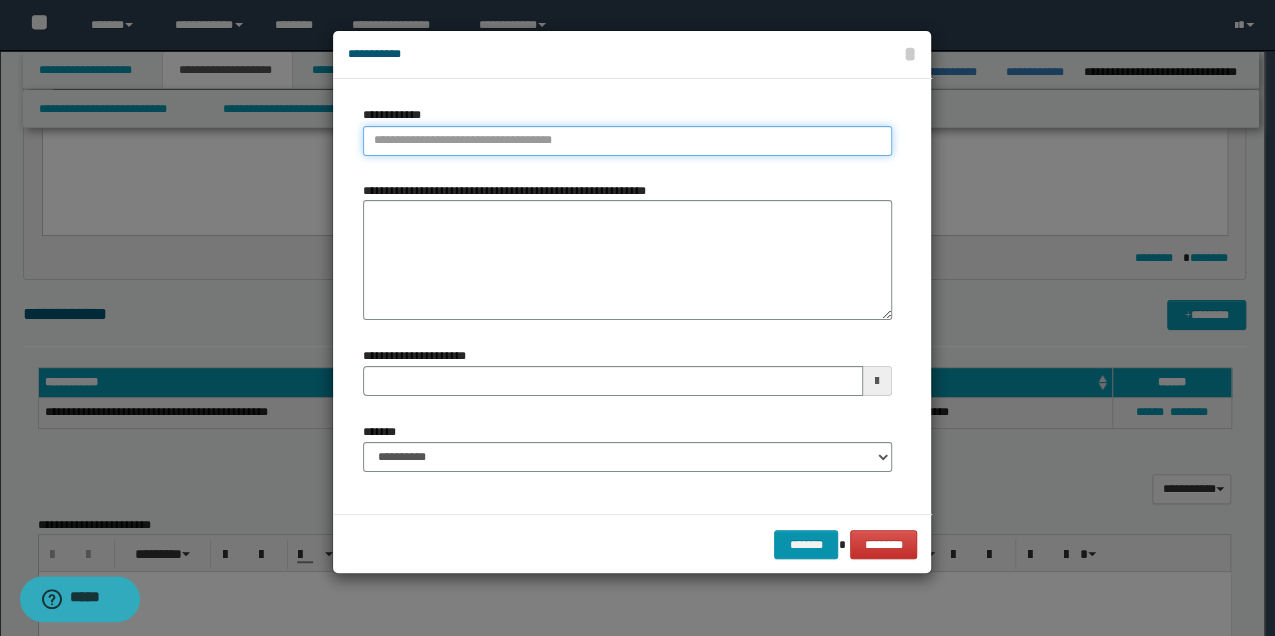 type on "**********" 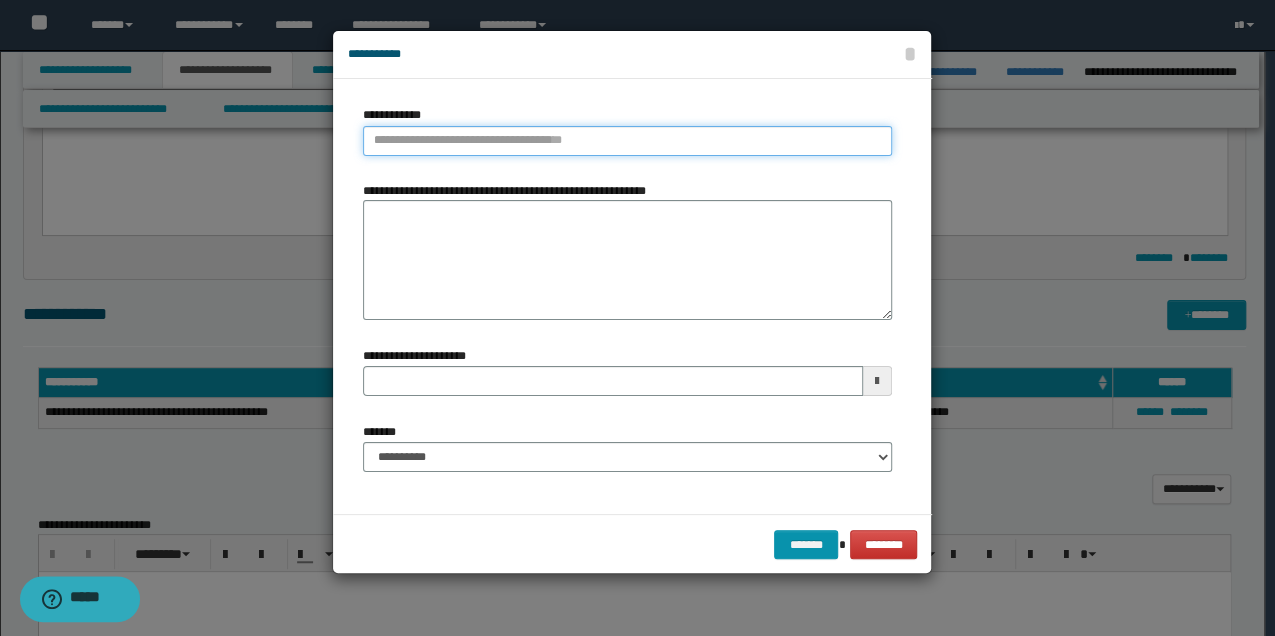 click on "**********" at bounding box center [627, 141] 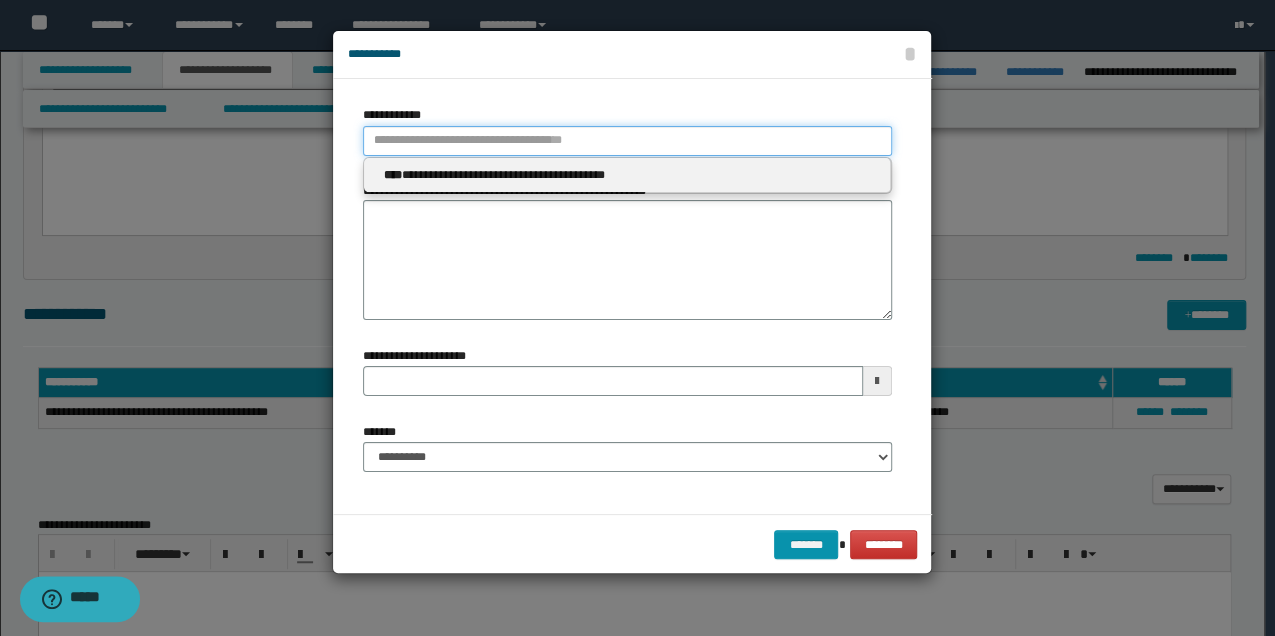 type 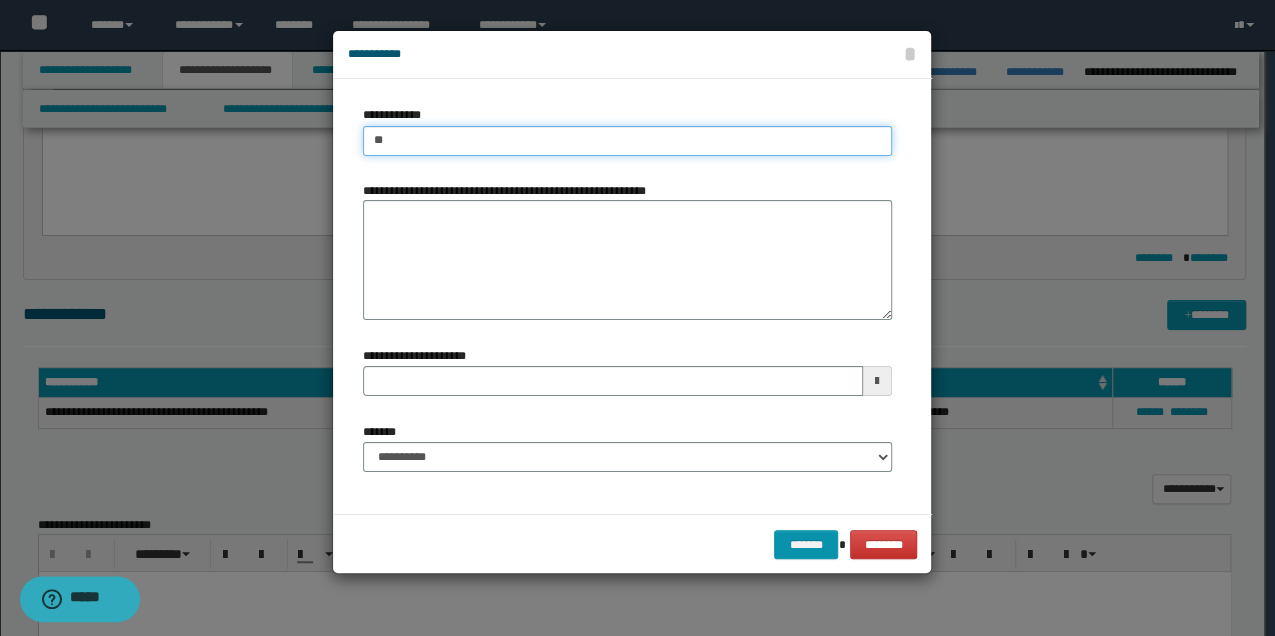 type on "***" 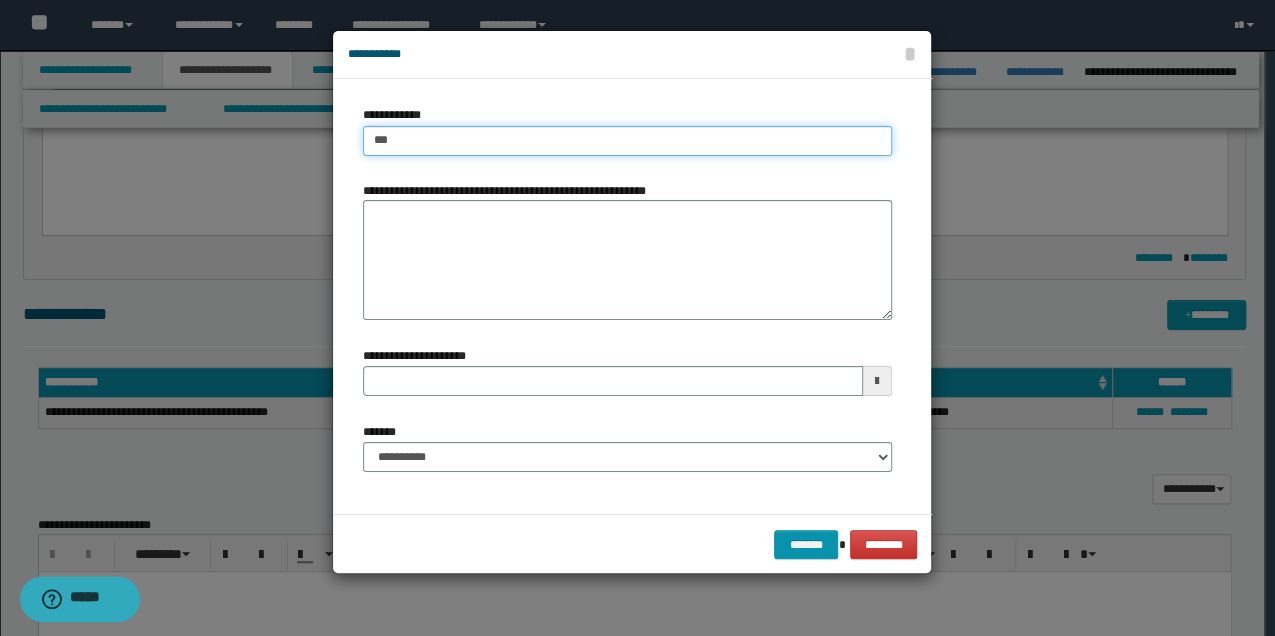 type on "***" 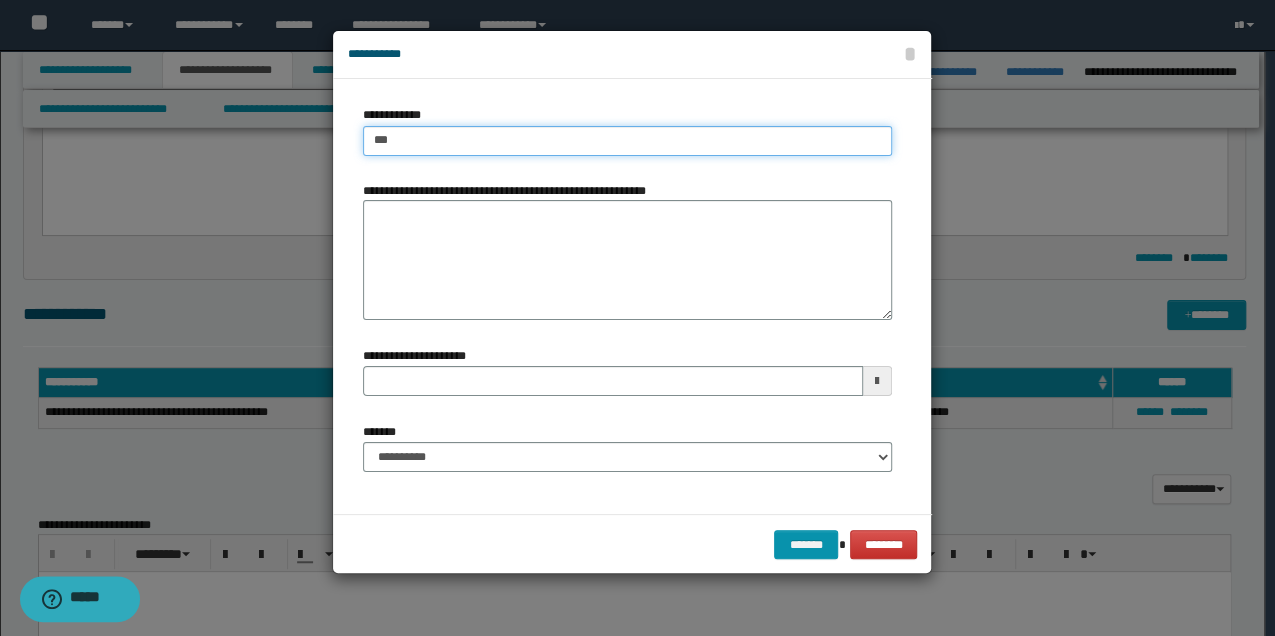type 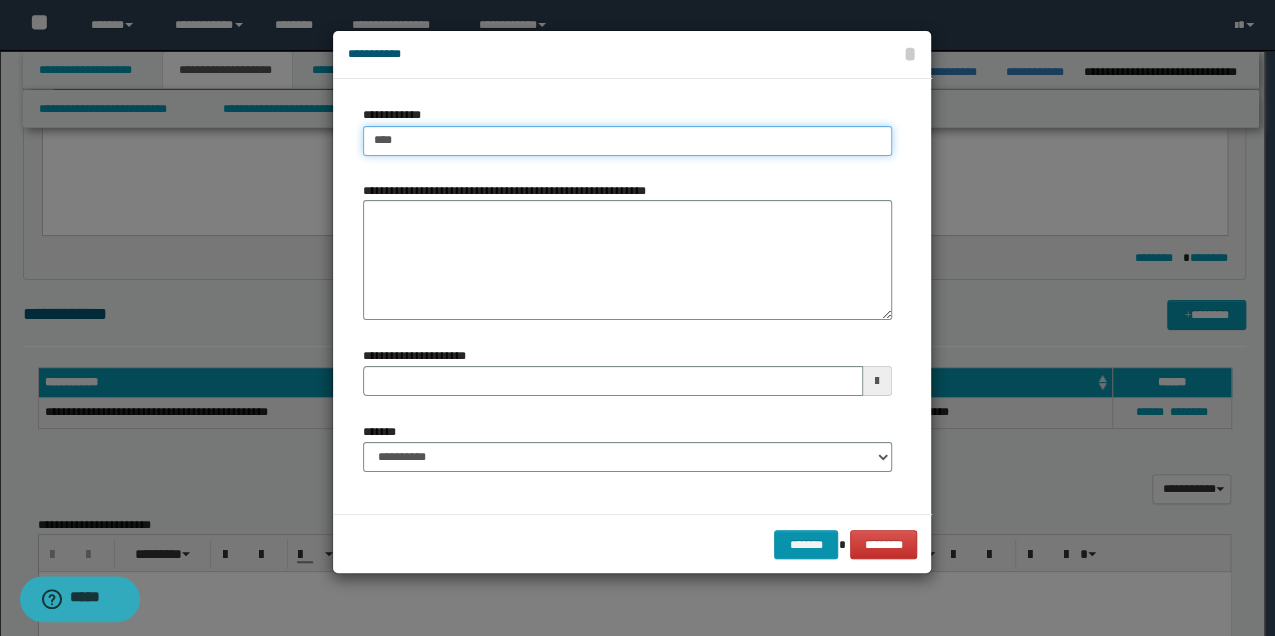 type on "****" 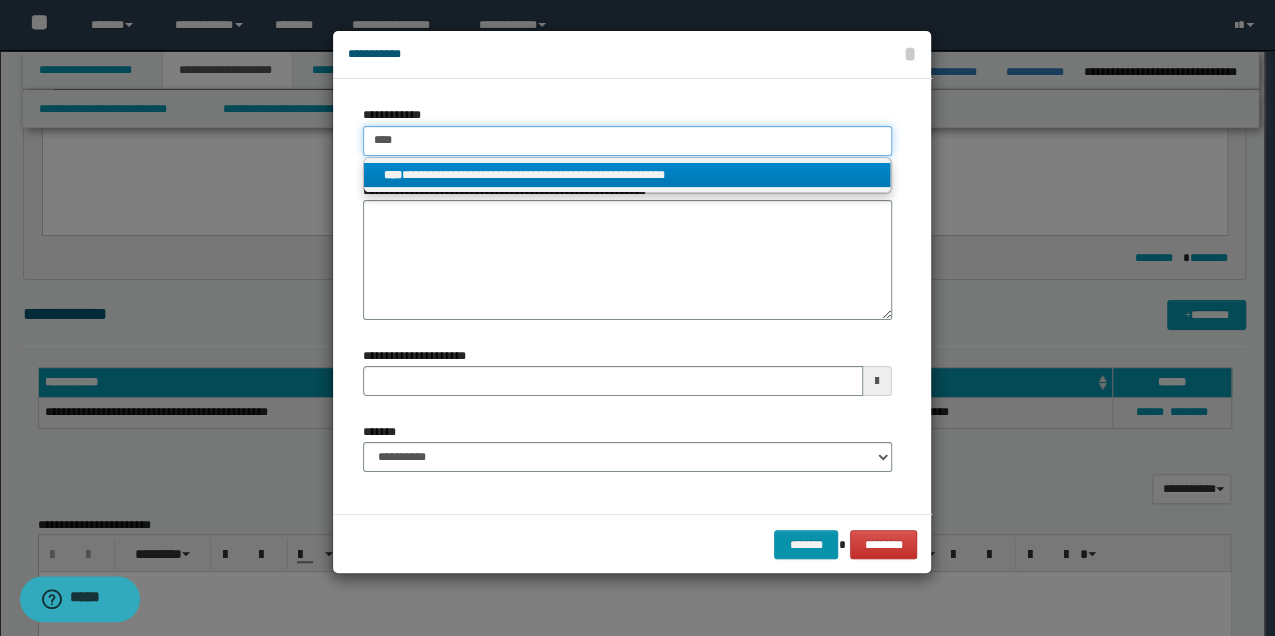 type on "****" 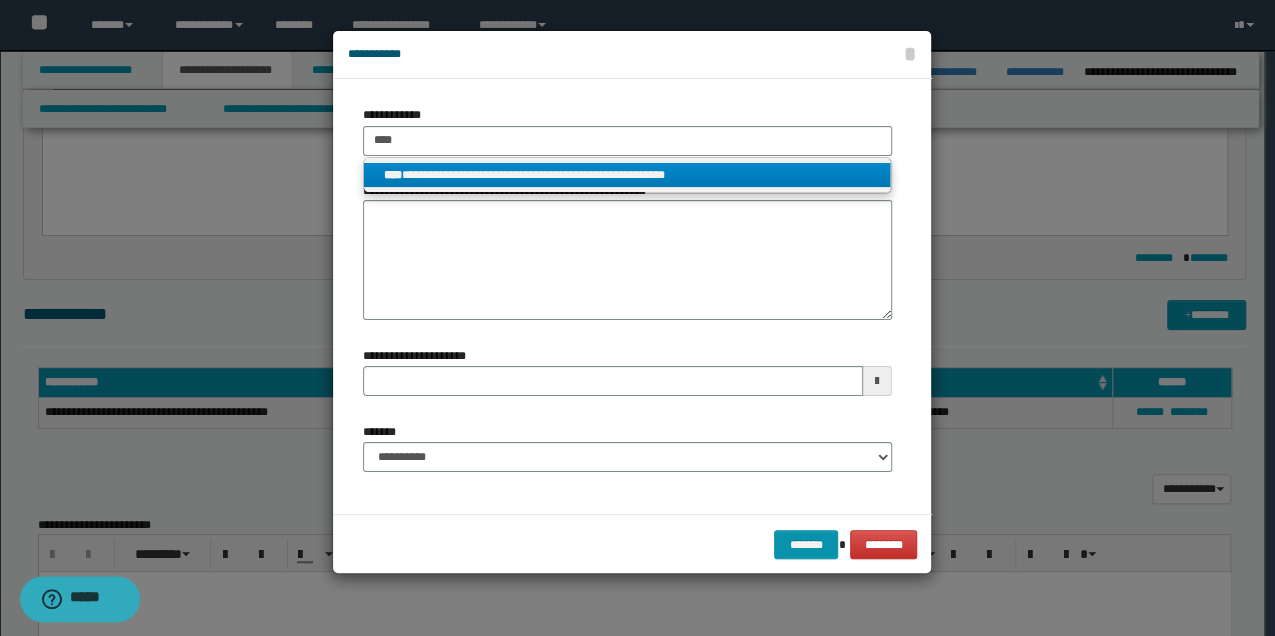 click on "**********" at bounding box center [627, 175] 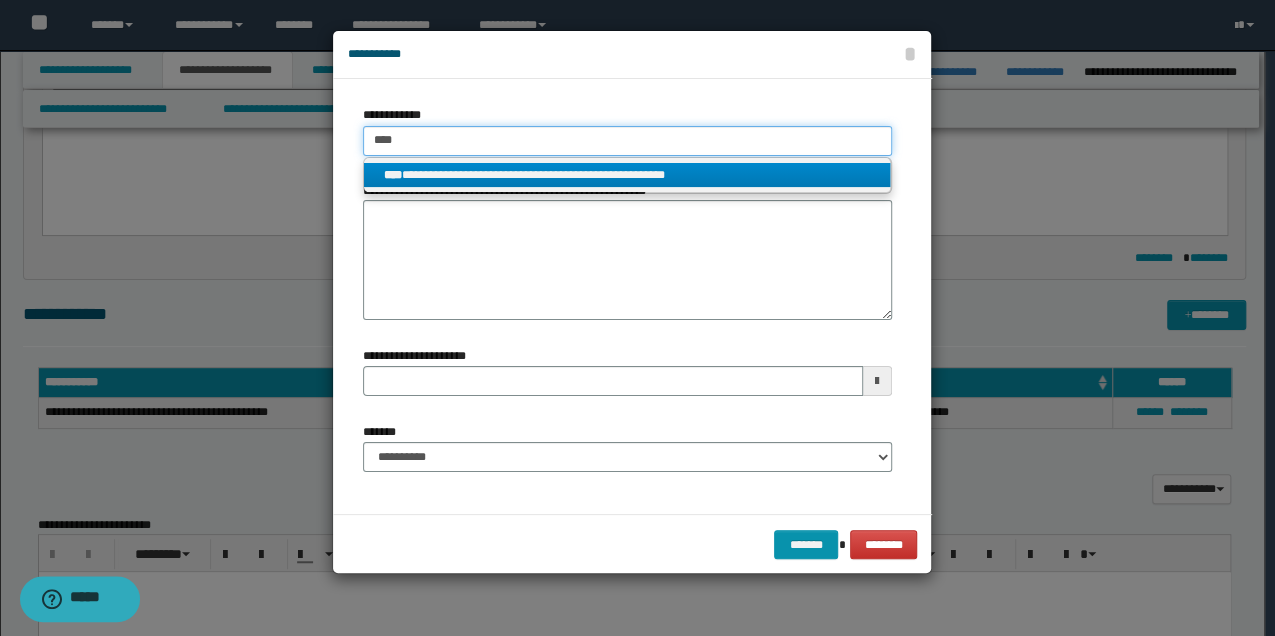 type 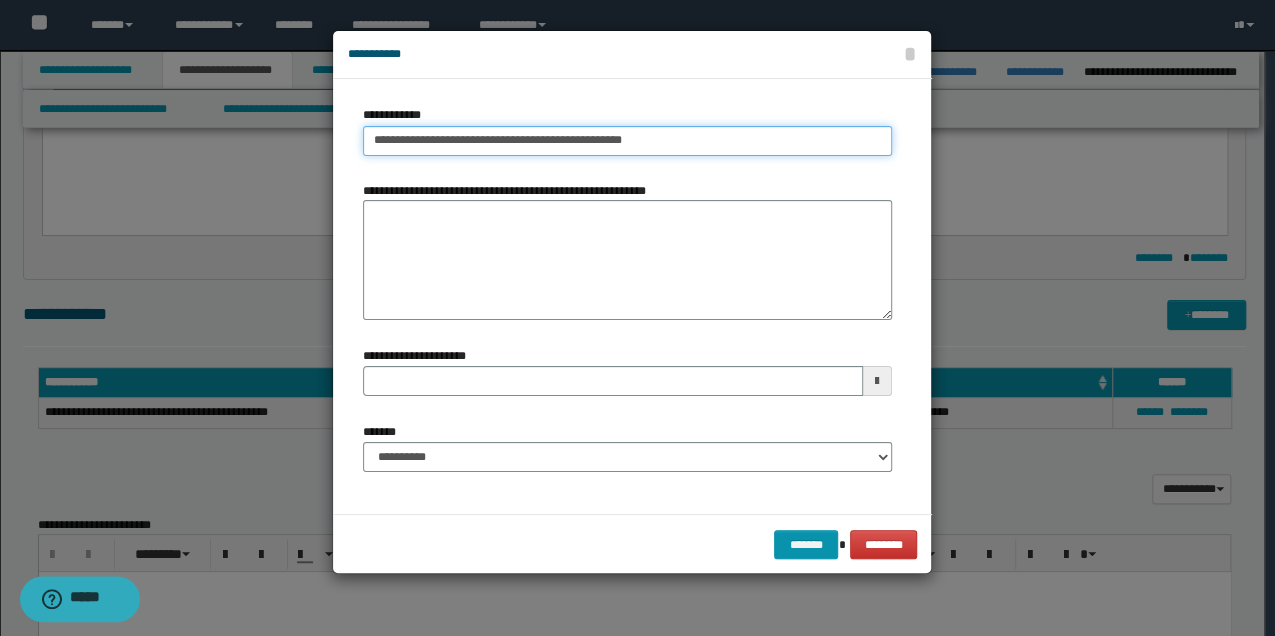 type 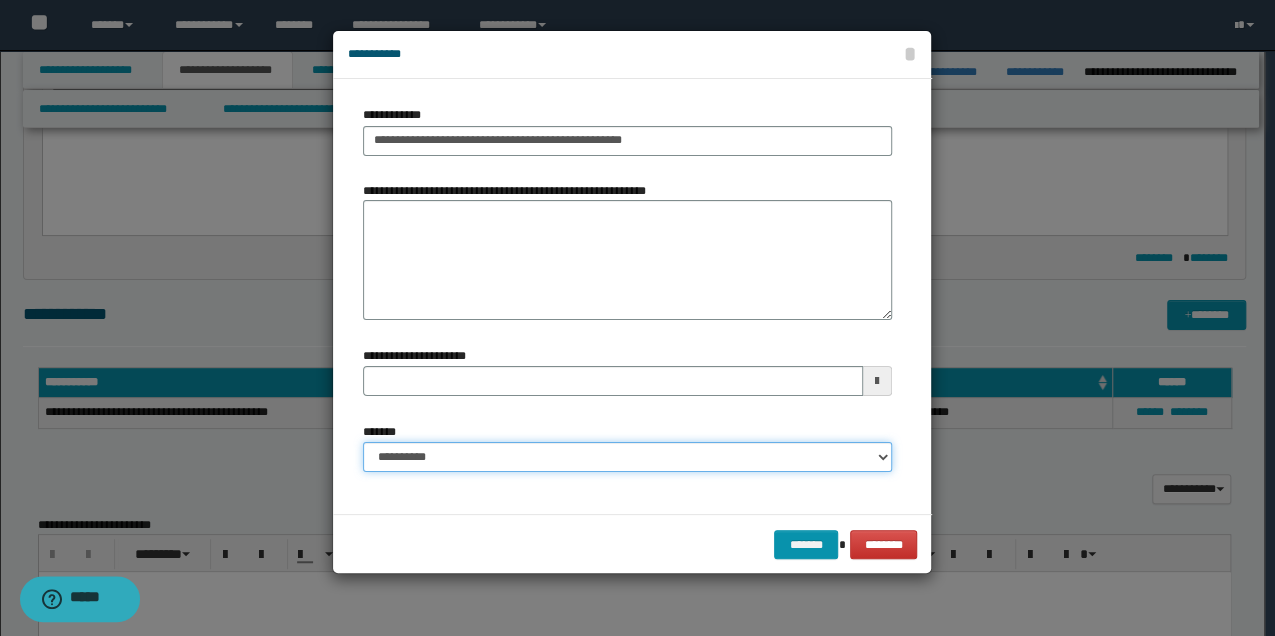 click on "**********" at bounding box center [627, 457] 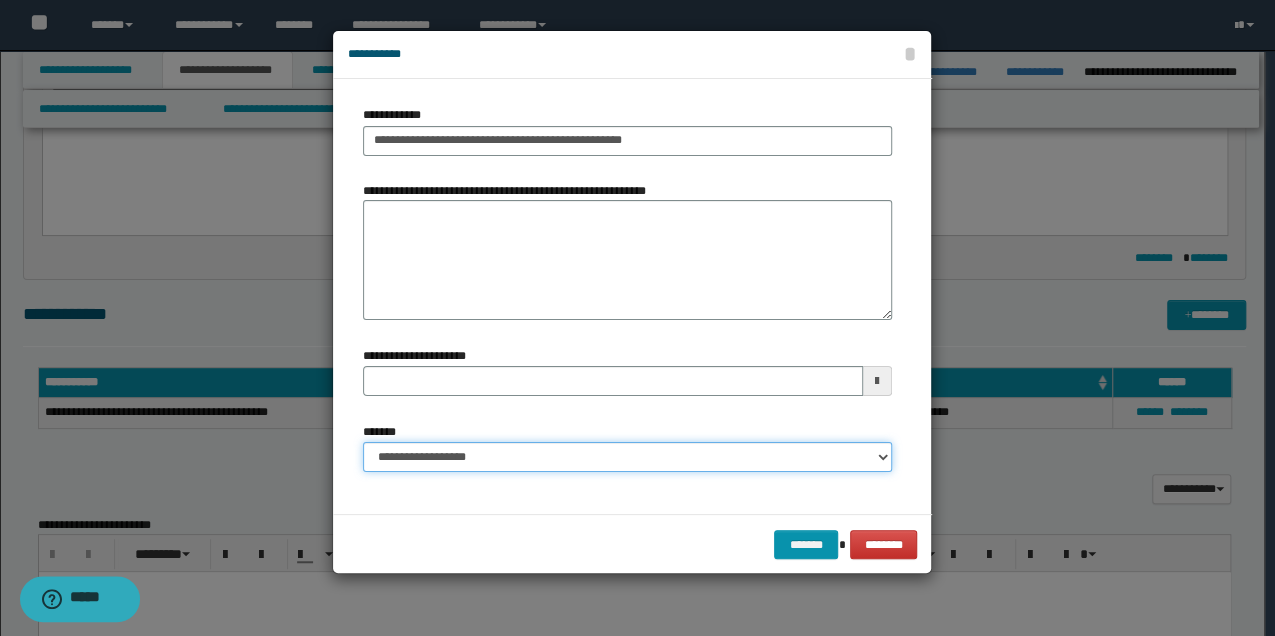 click on "**********" at bounding box center [627, 457] 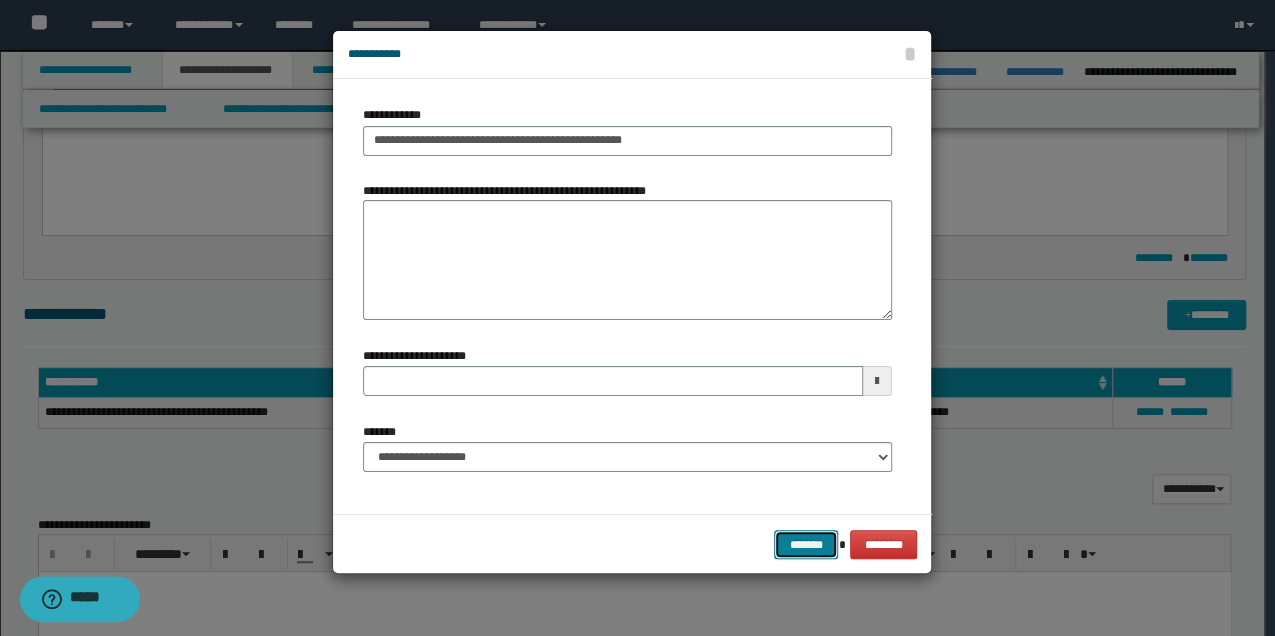 click on "*******" at bounding box center (806, 544) 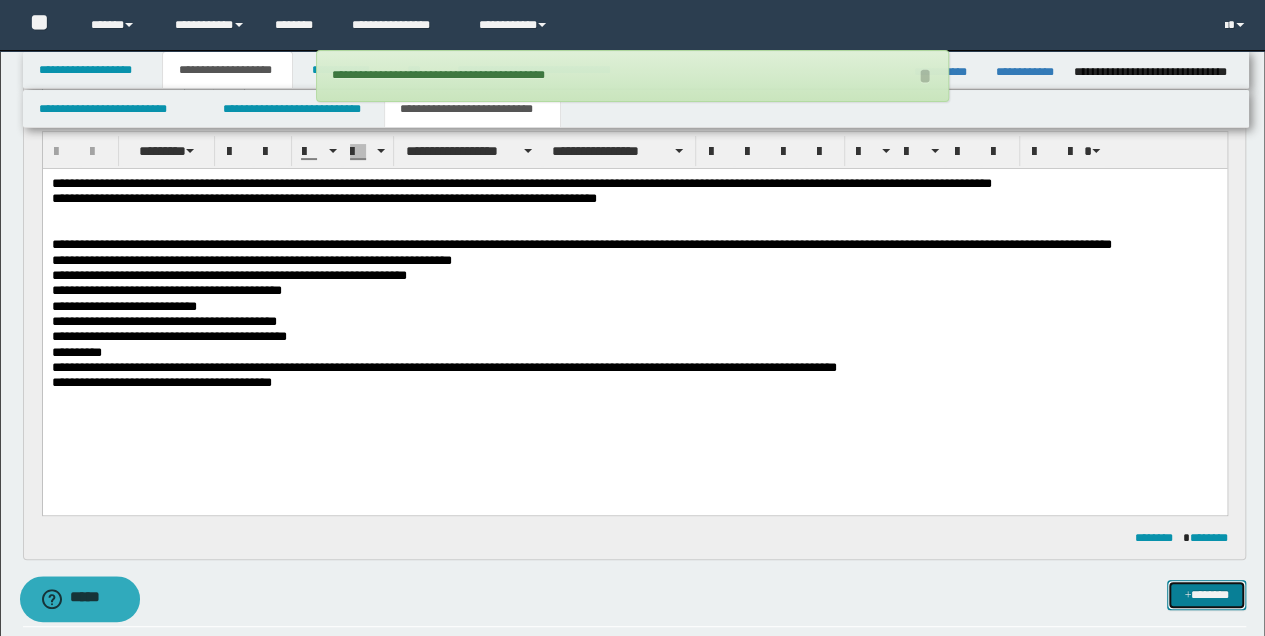 scroll, scrollTop: 66, scrollLeft: 0, axis: vertical 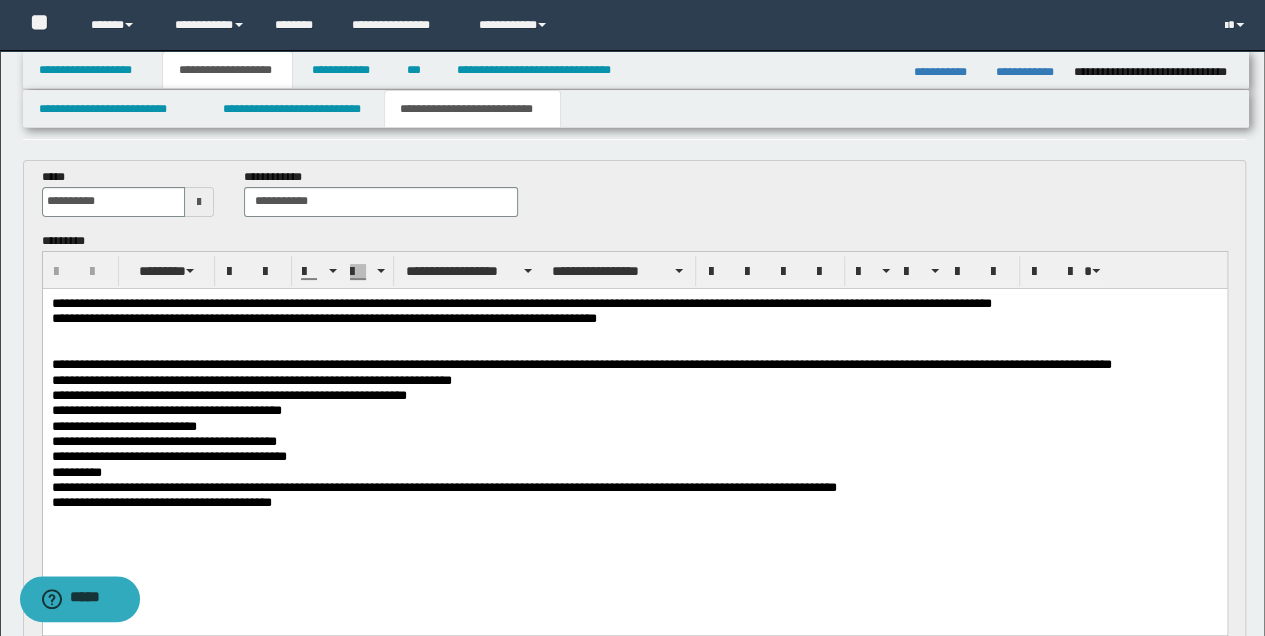 click on "**********" at bounding box center [634, 487] 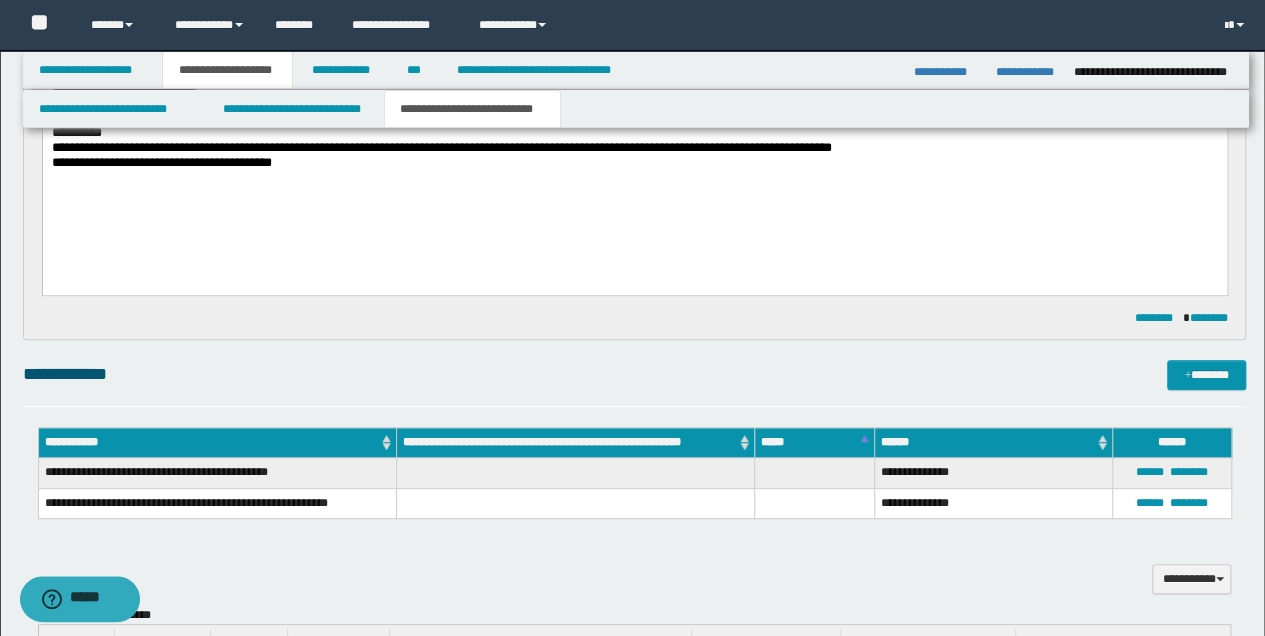 scroll, scrollTop: 533, scrollLeft: 0, axis: vertical 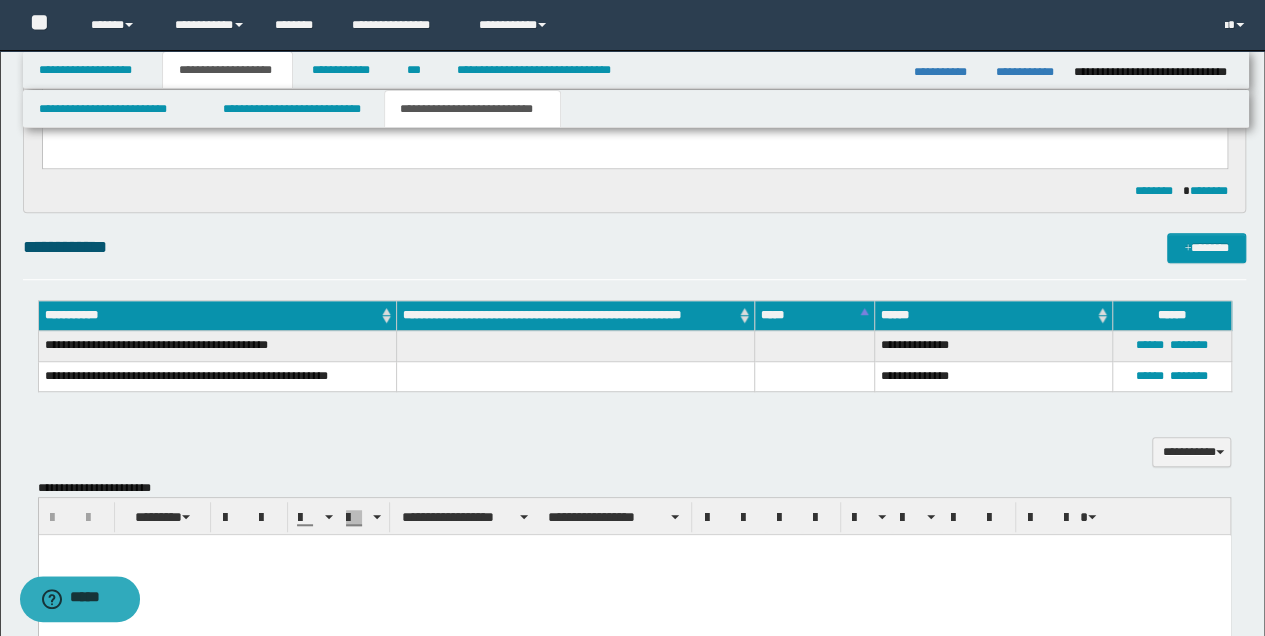 click at bounding box center (634, 550) 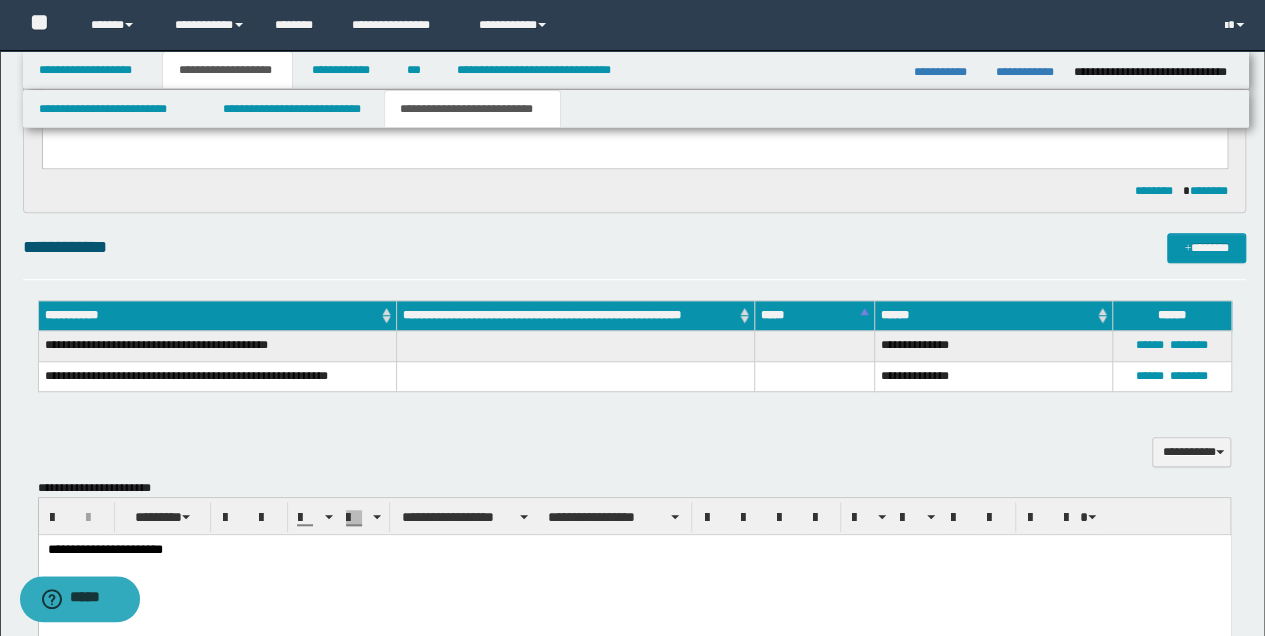 scroll, scrollTop: 200, scrollLeft: 0, axis: vertical 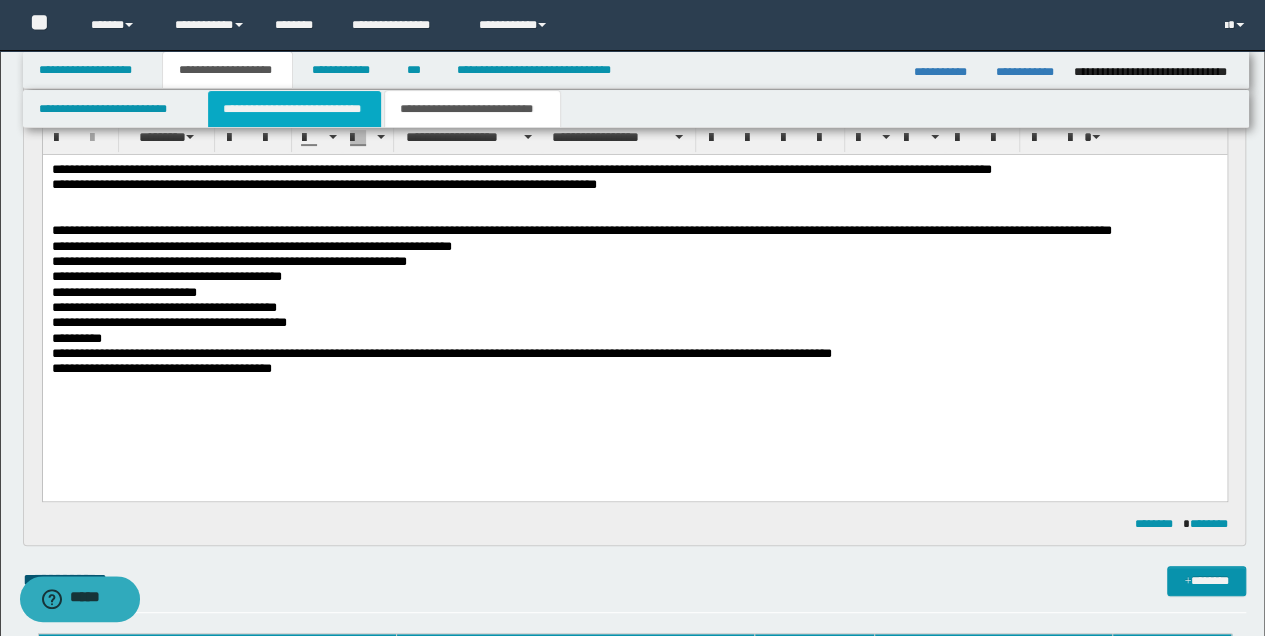 click on "**********" at bounding box center [294, 109] 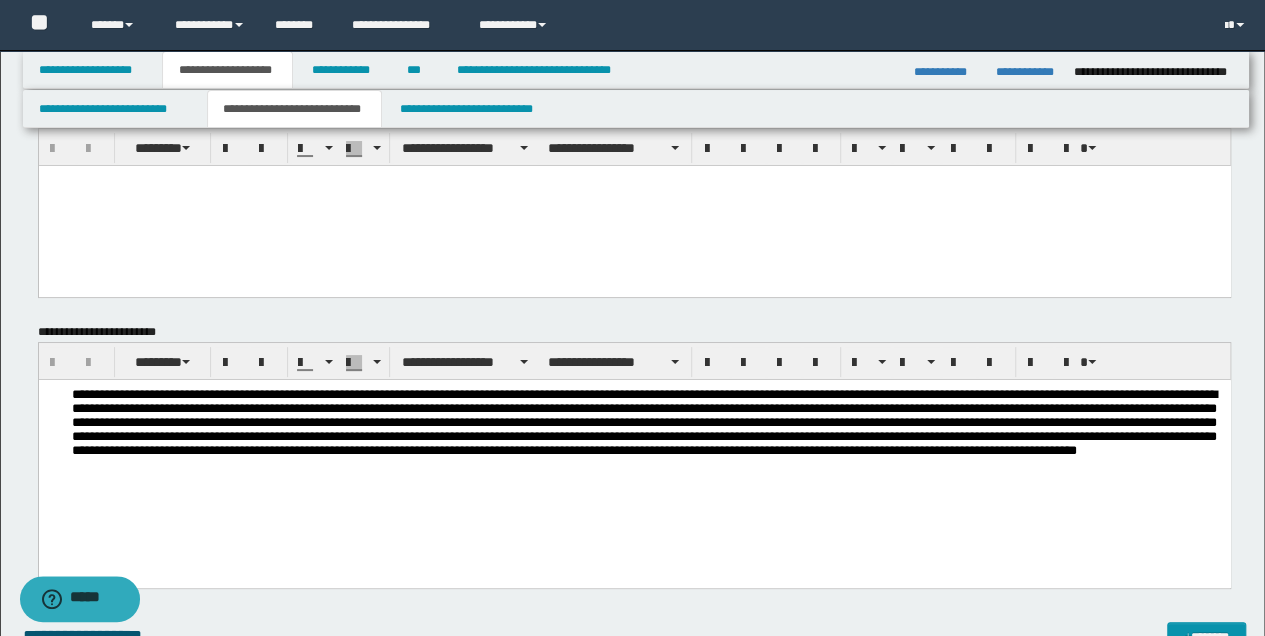 scroll, scrollTop: 200, scrollLeft: 0, axis: vertical 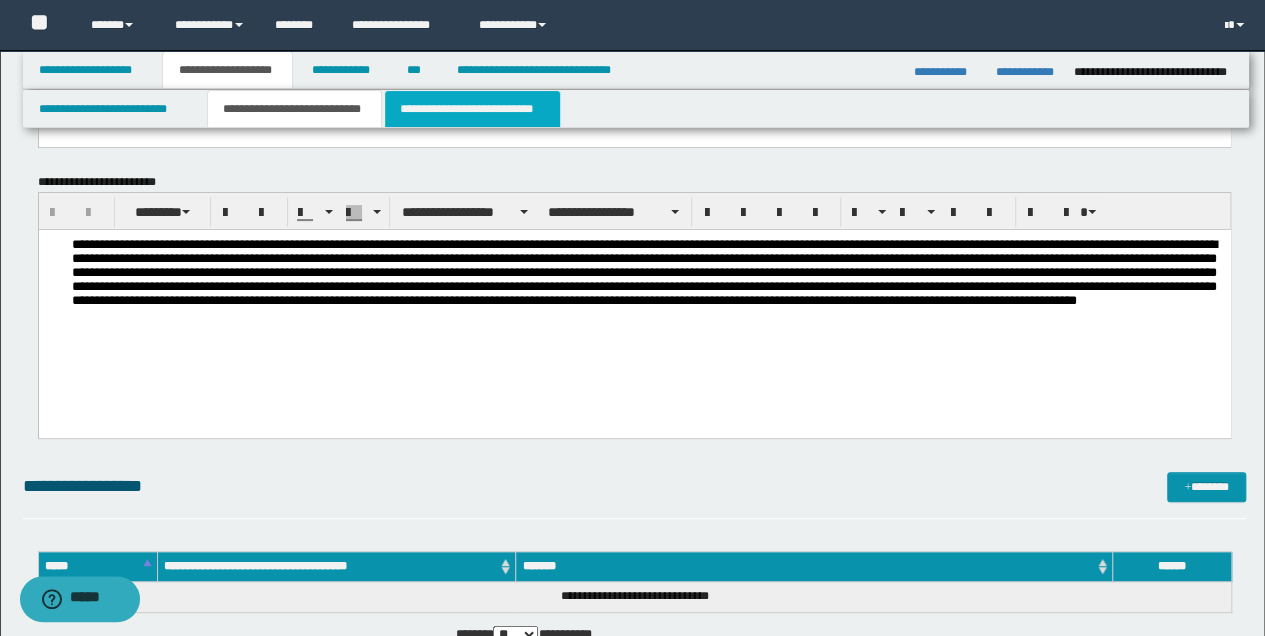 click on "**********" at bounding box center [472, 109] 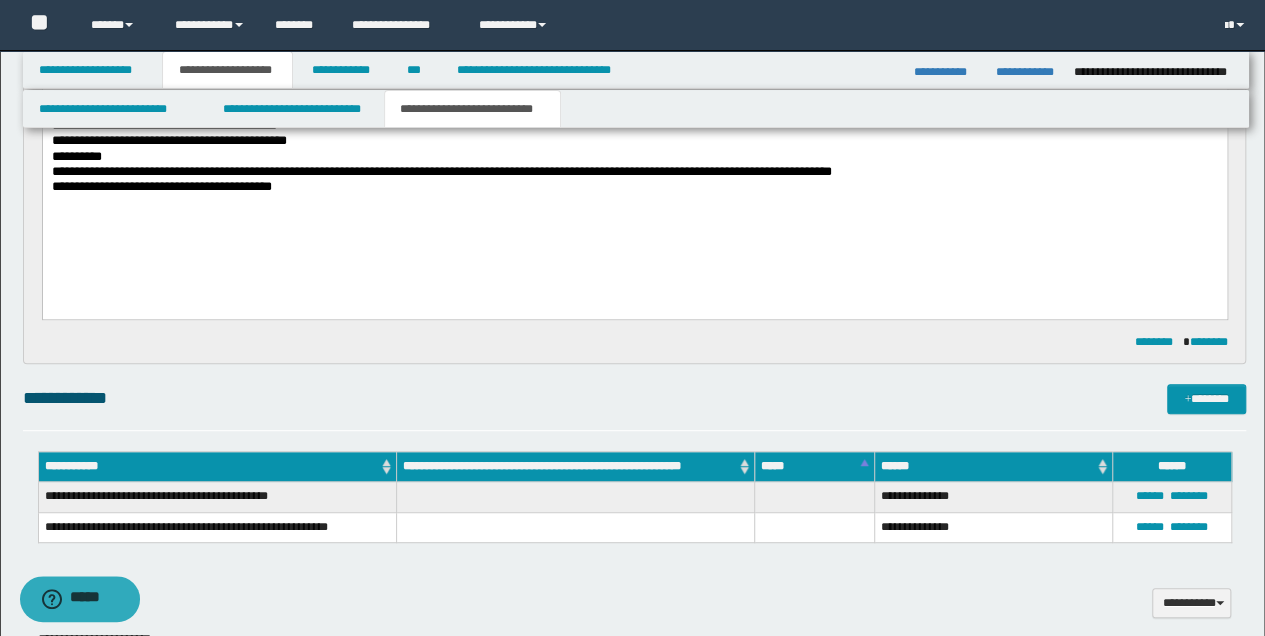 scroll, scrollTop: 600, scrollLeft: 0, axis: vertical 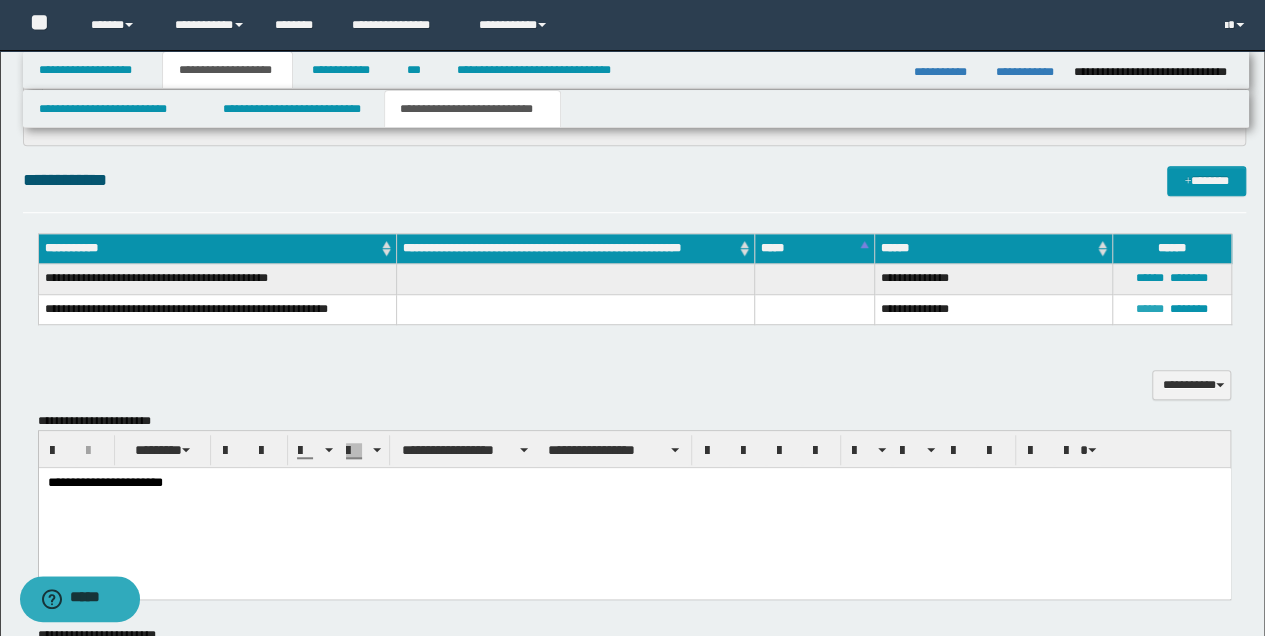 click on "******" at bounding box center [1150, 309] 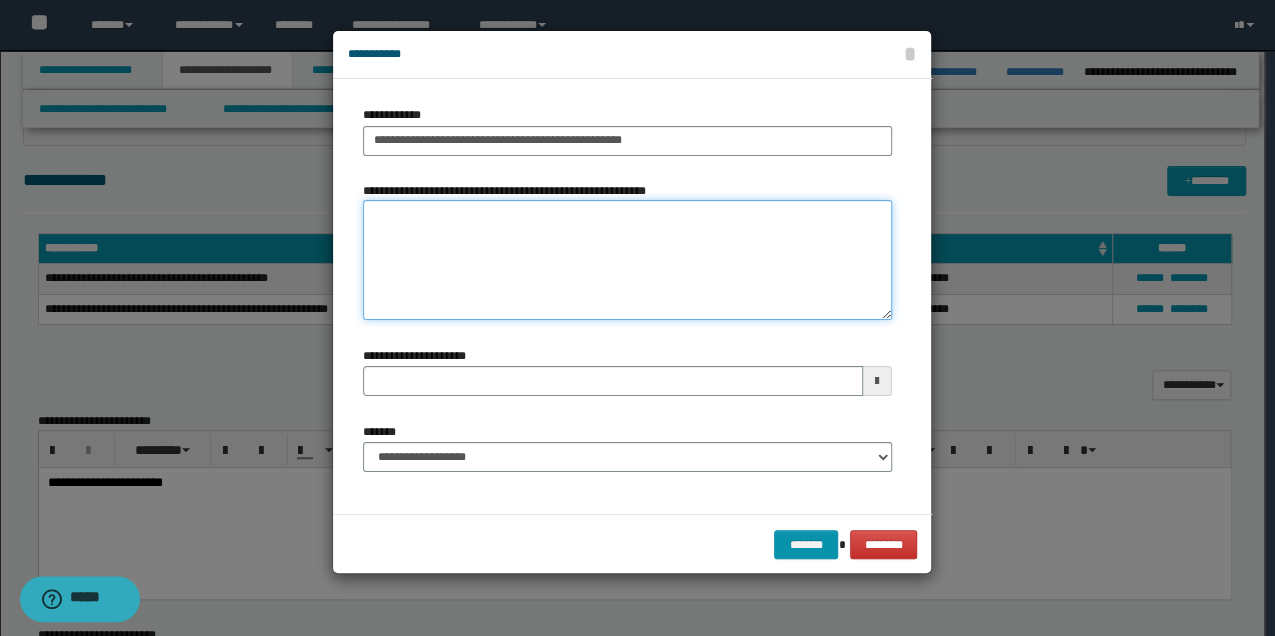 click on "**********" at bounding box center [627, 260] 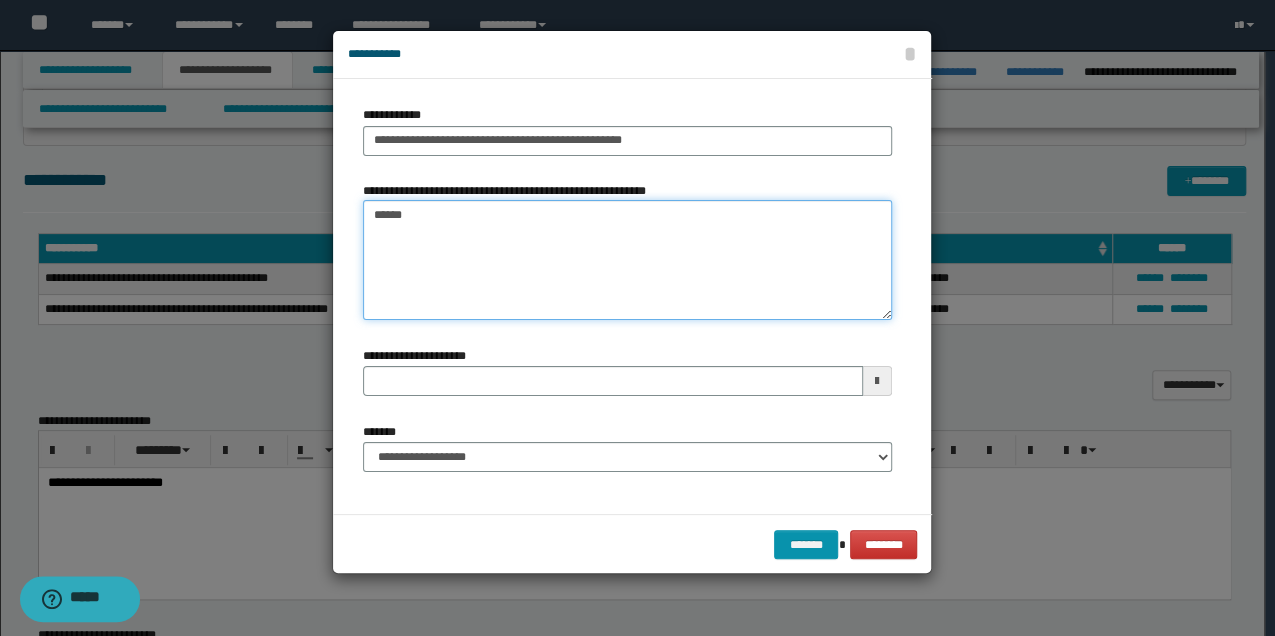 type on "*******" 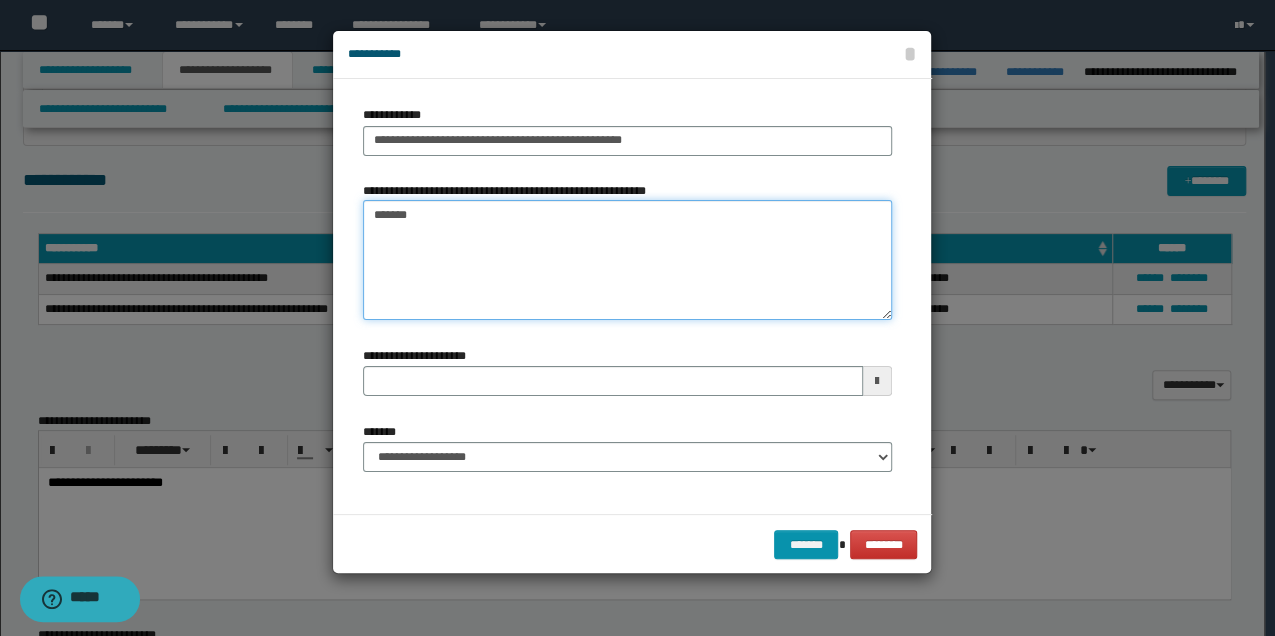 type 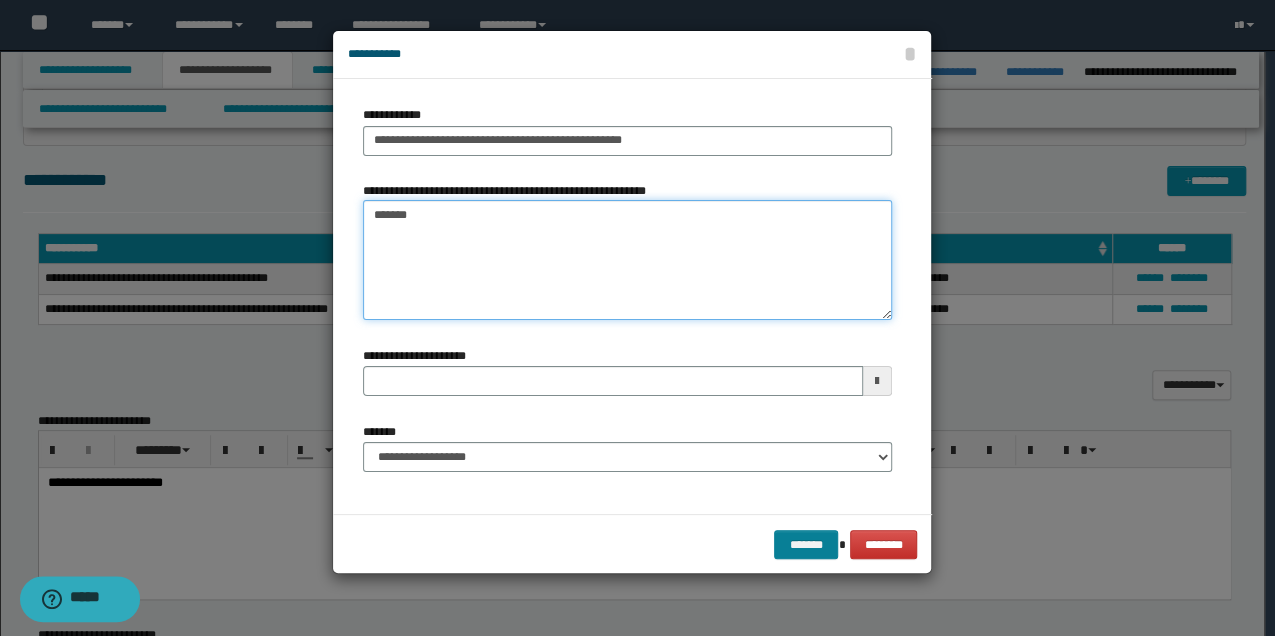type on "*******" 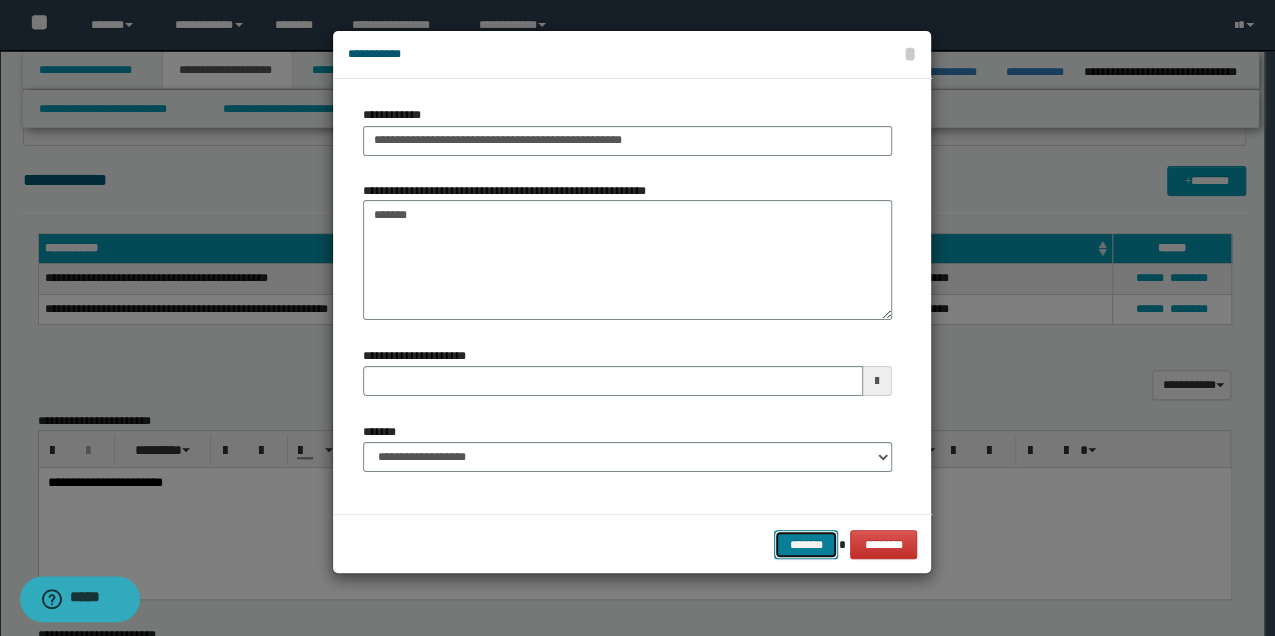 click on "*******" at bounding box center [806, 544] 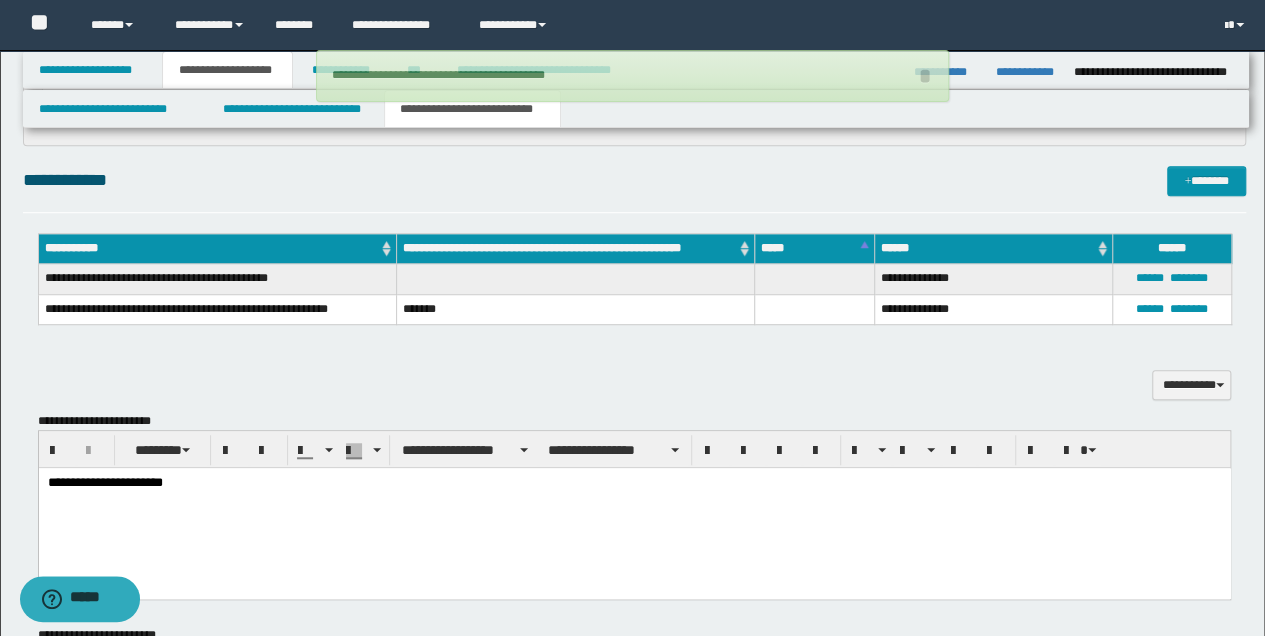 click on "**********" at bounding box center (634, 483) 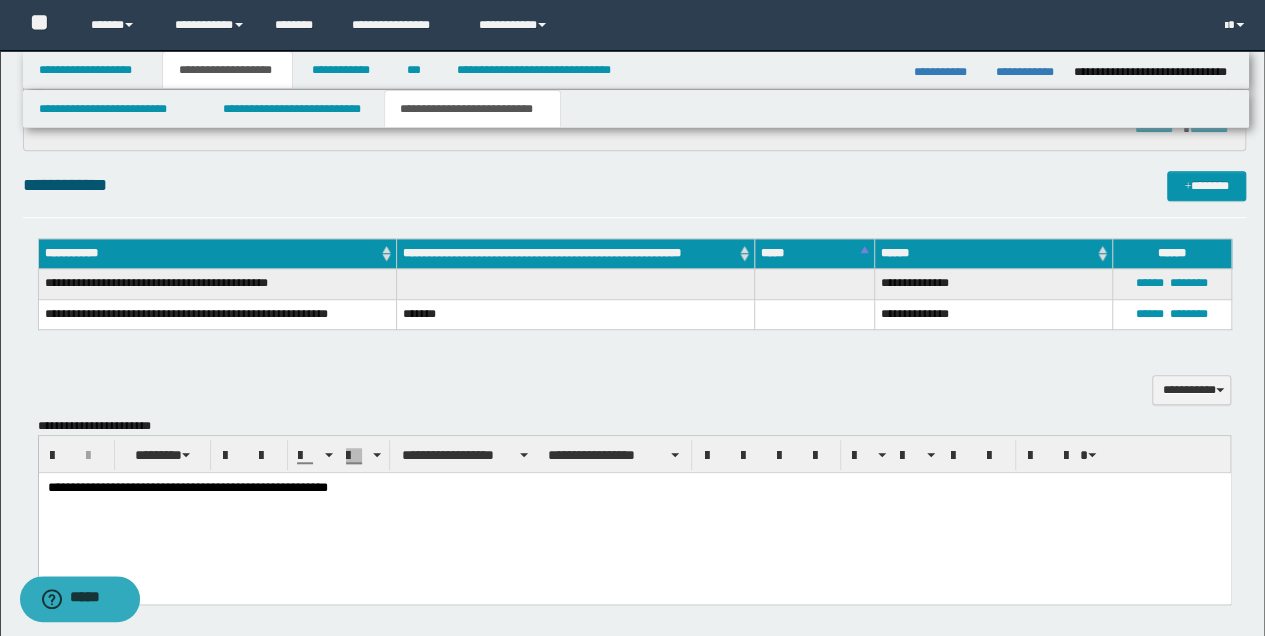 scroll, scrollTop: 600, scrollLeft: 0, axis: vertical 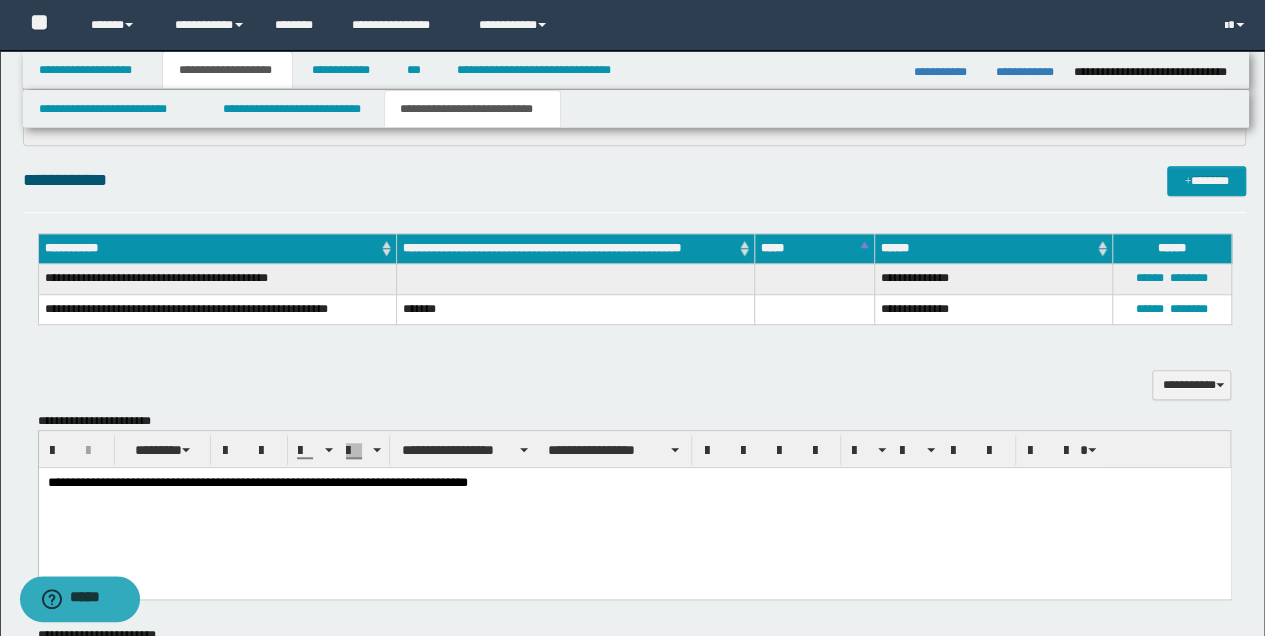 click on "**********" at bounding box center [634, 483] 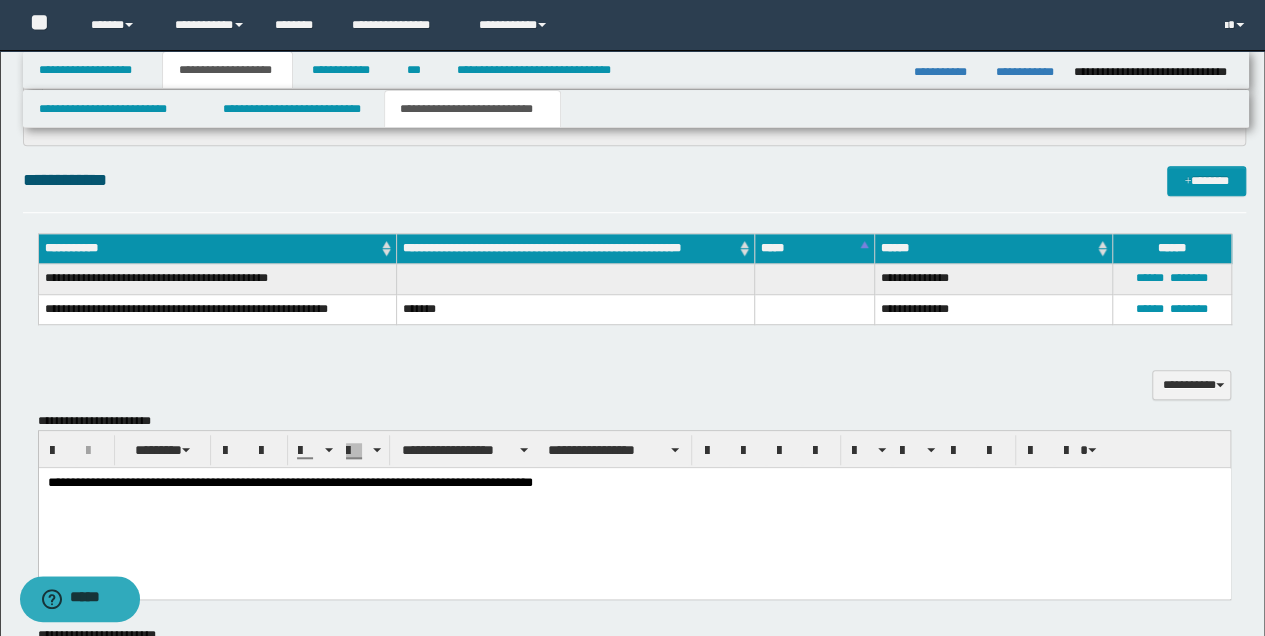 click on "**********" at bounding box center (634, 483) 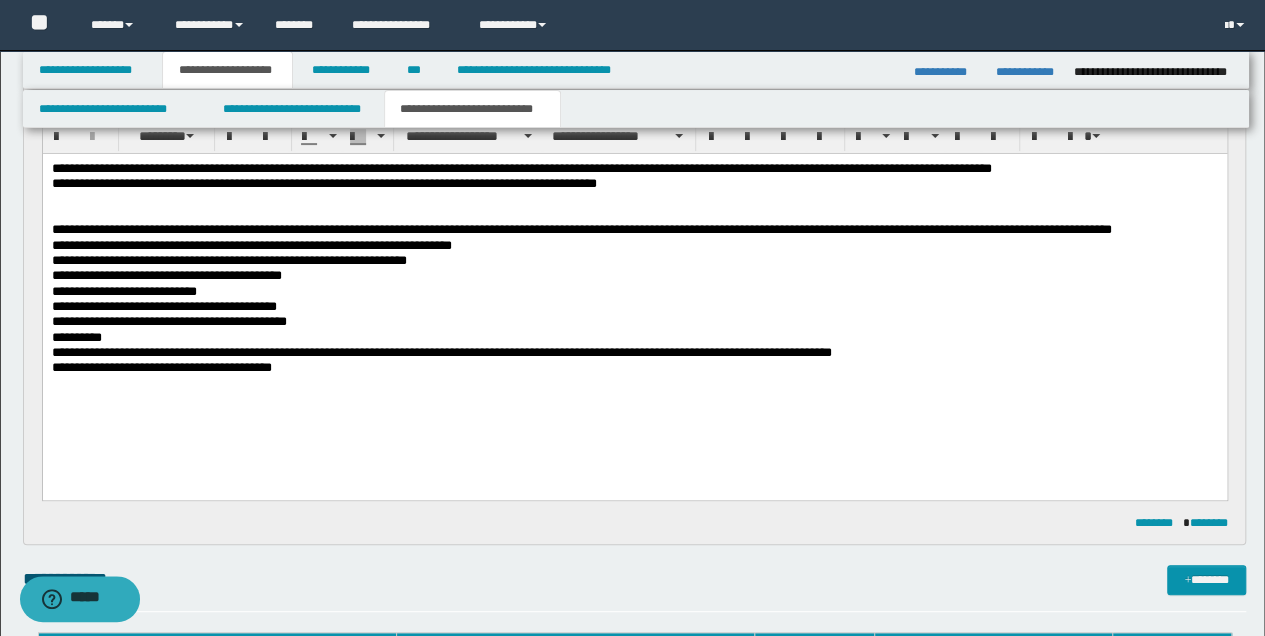 scroll, scrollTop: 200, scrollLeft: 0, axis: vertical 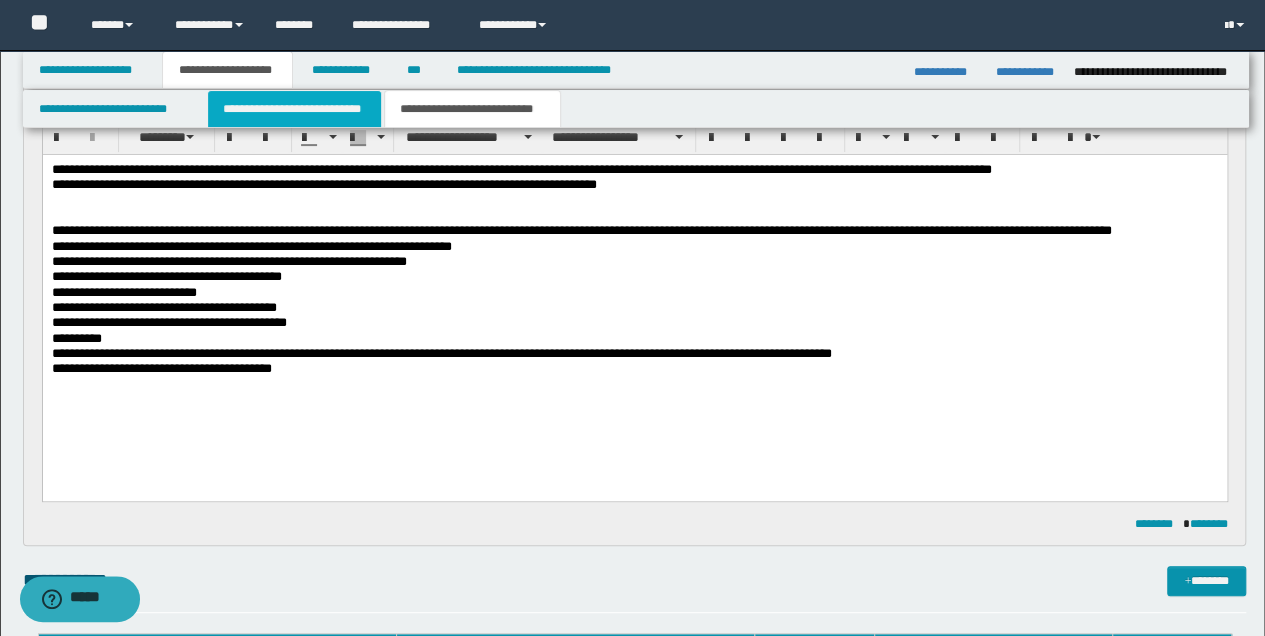 click on "**********" at bounding box center [294, 109] 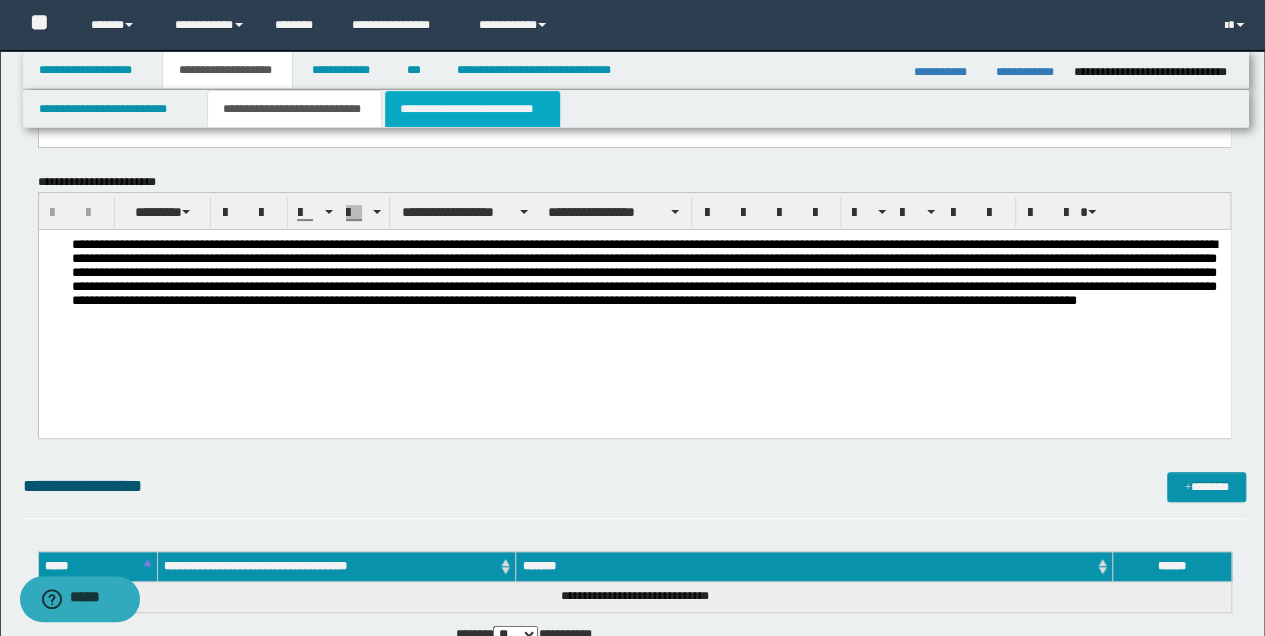 click on "**********" at bounding box center [472, 109] 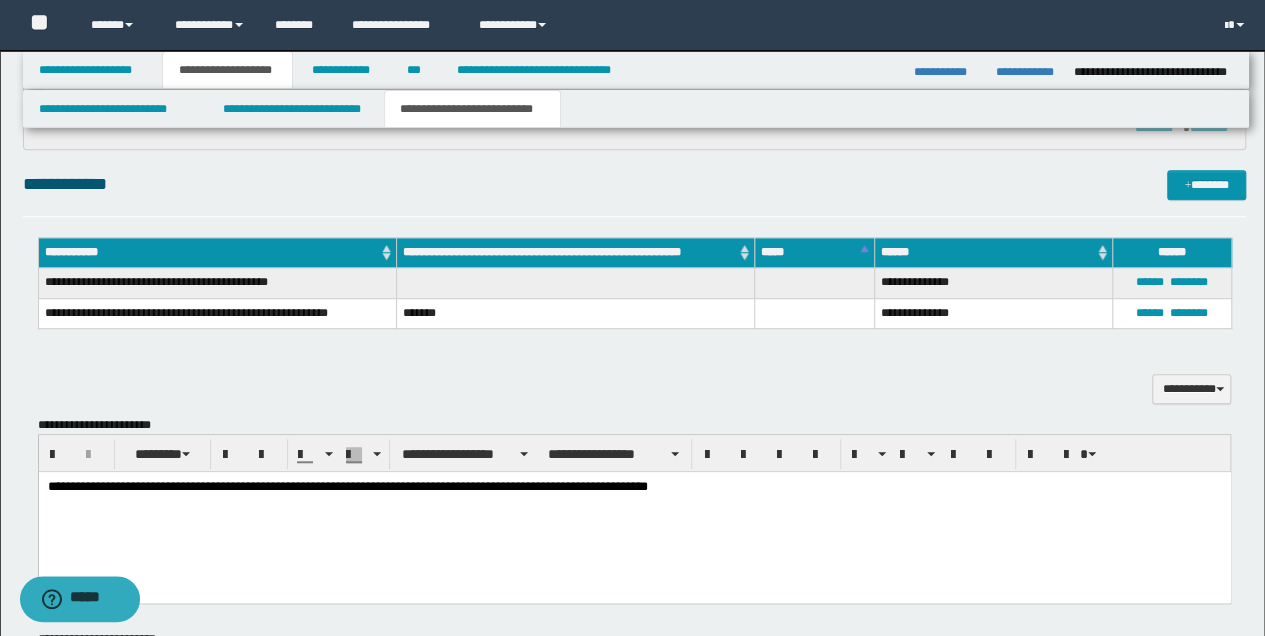 scroll, scrollTop: 600, scrollLeft: 0, axis: vertical 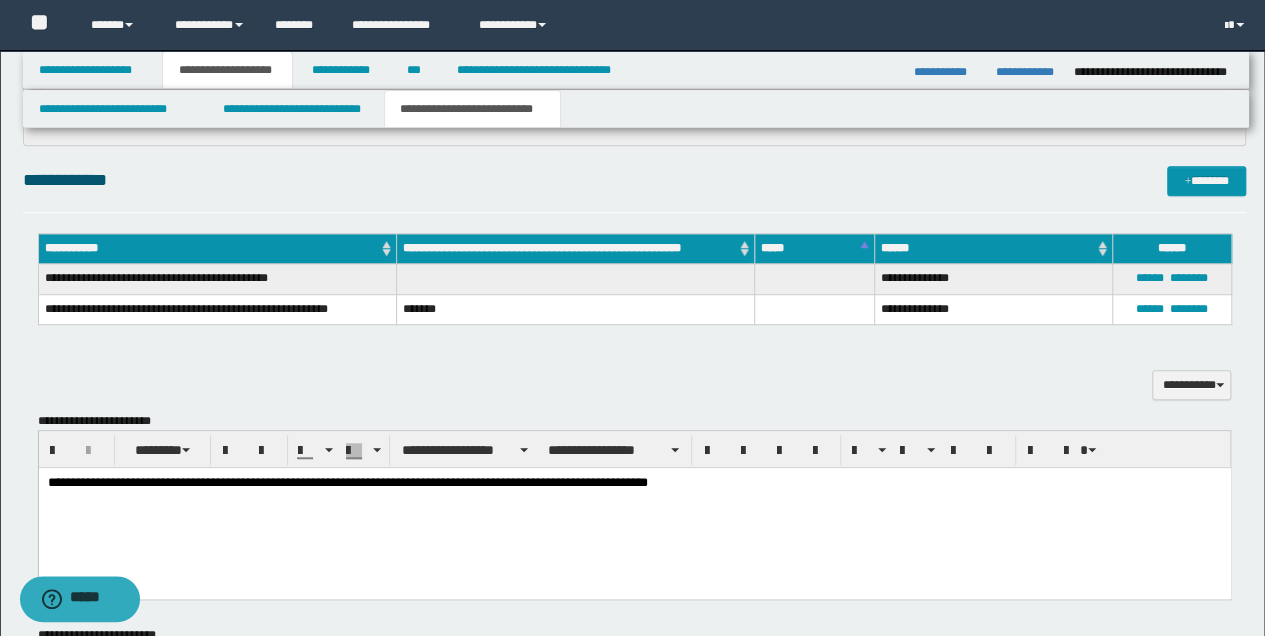 click on "**********" at bounding box center [634, 483] 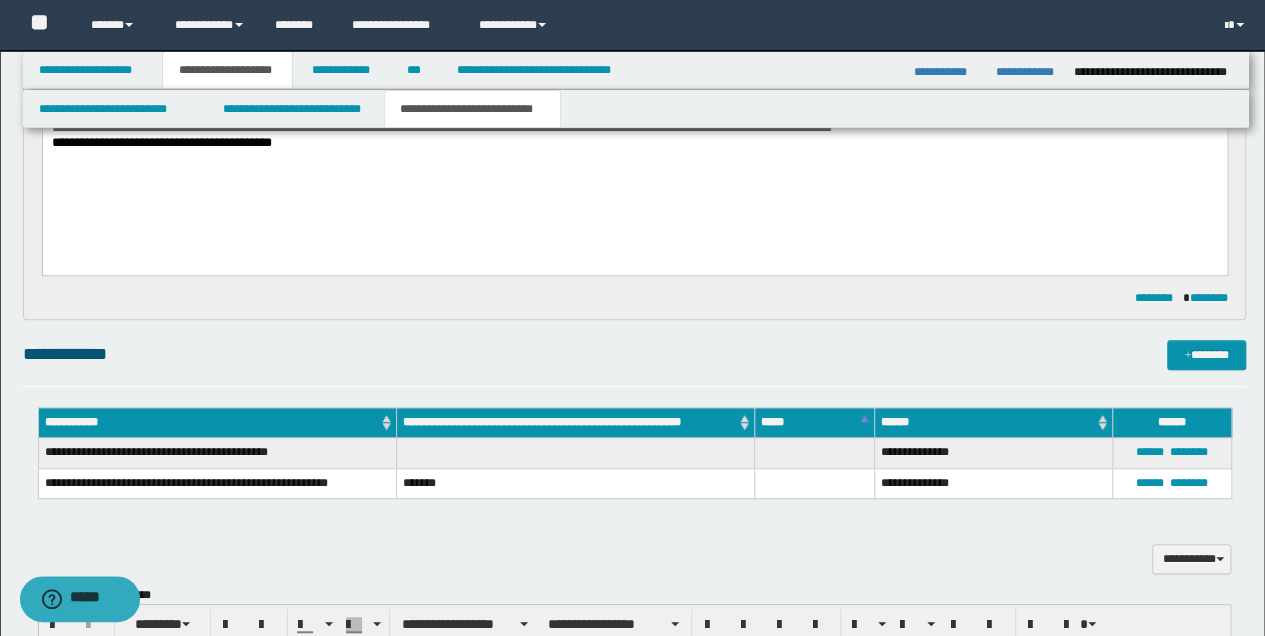 scroll, scrollTop: 600, scrollLeft: 0, axis: vertical 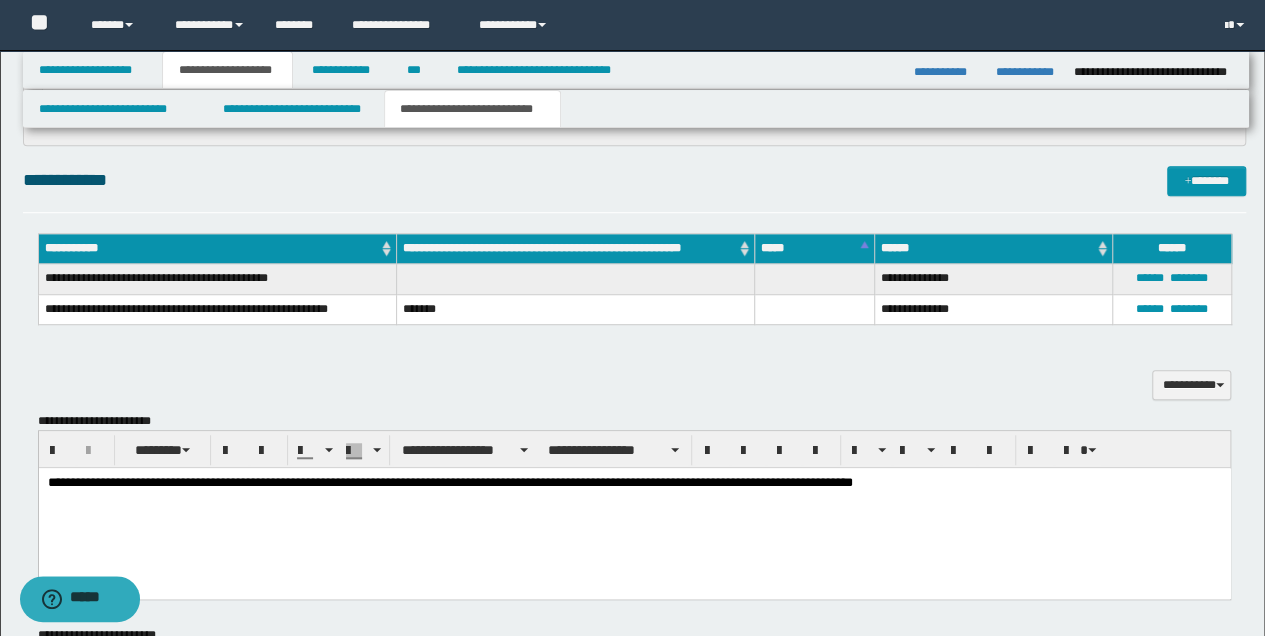 click on "**********" at bounding box center (634, 483) 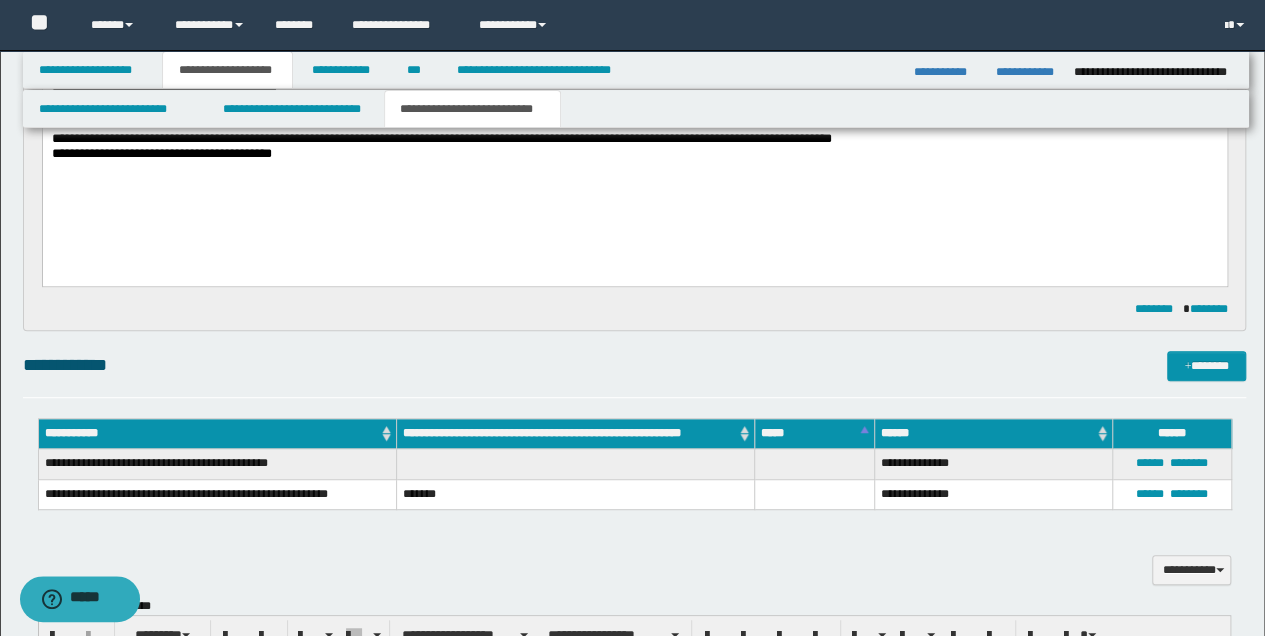scroll, scrollTop: 600, scrollLeft: 0, axis: vertical 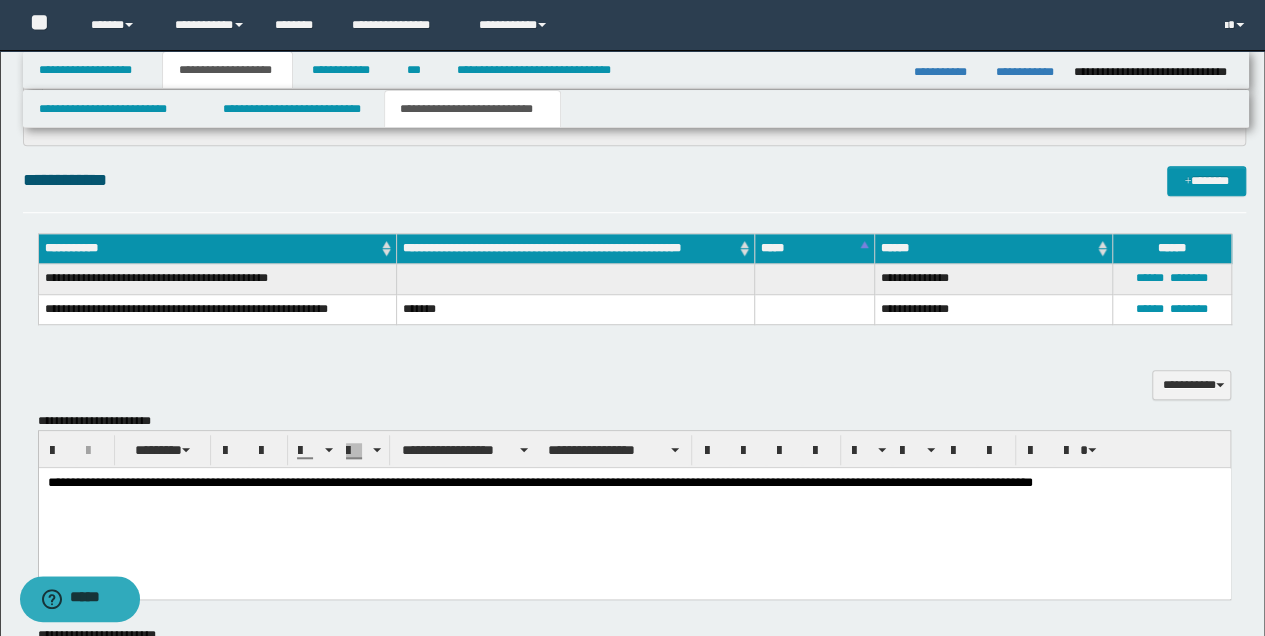 click on "**********" at bounding box center [634, 483] 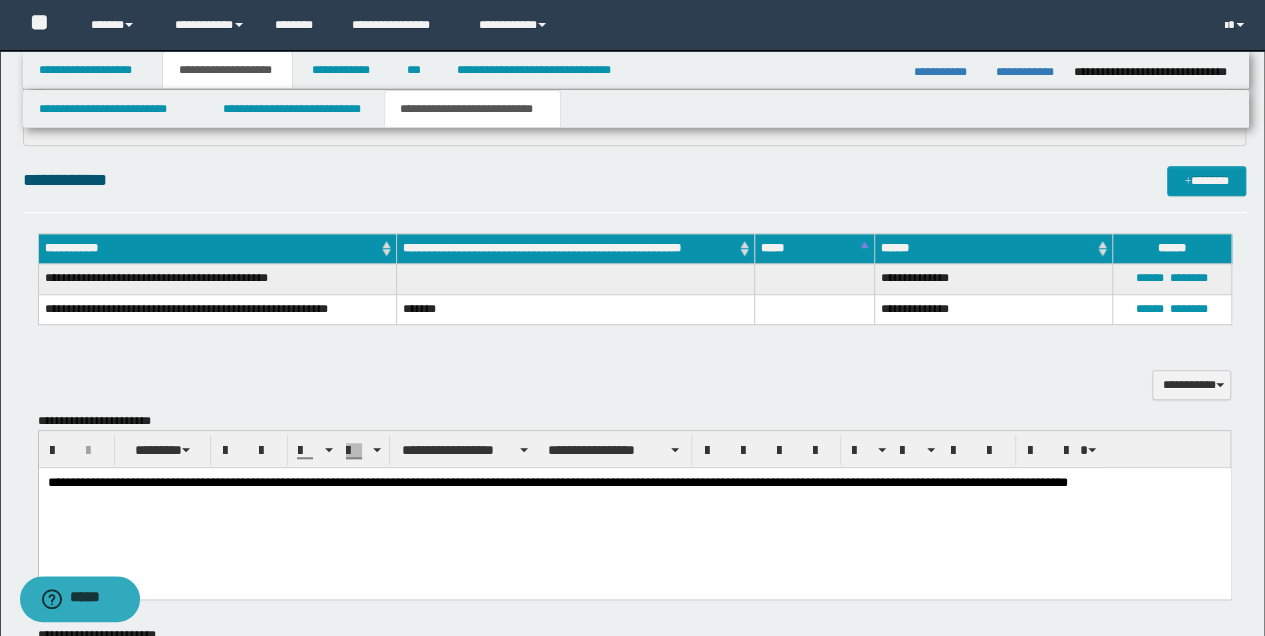 drag, startPoint x: 1051, startPoint y: 483, endPoint x: 1072, endPoint y: 519, distance: 41.677334 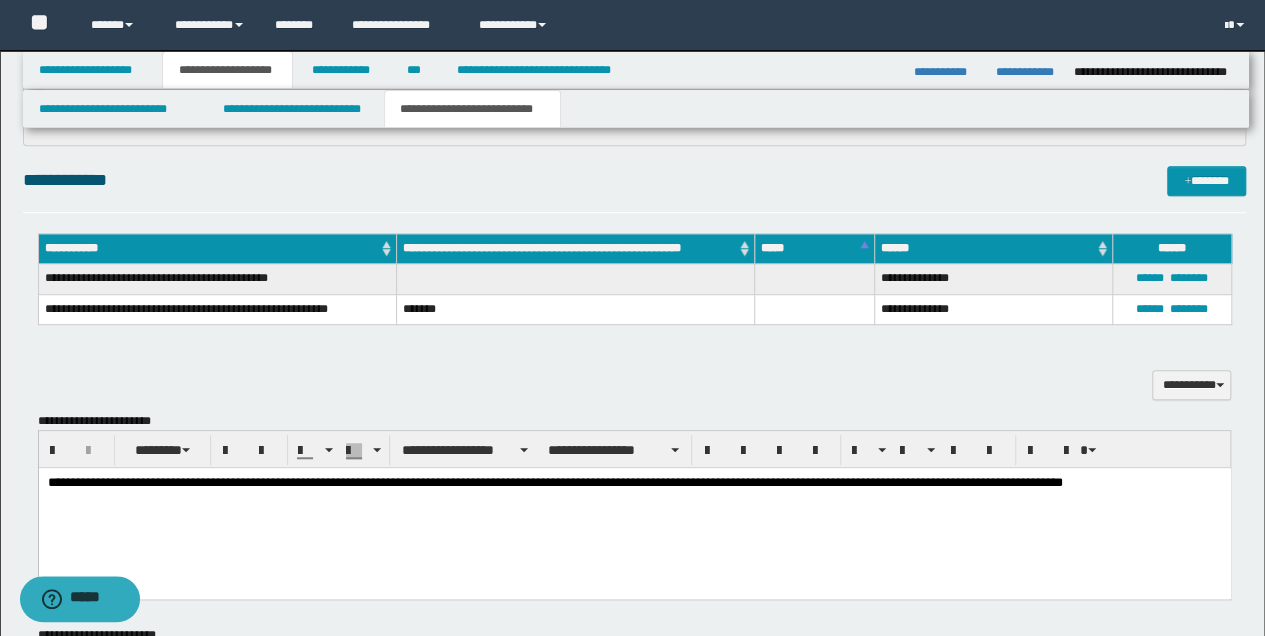 click on "**********" at bounding box center [634, 508] 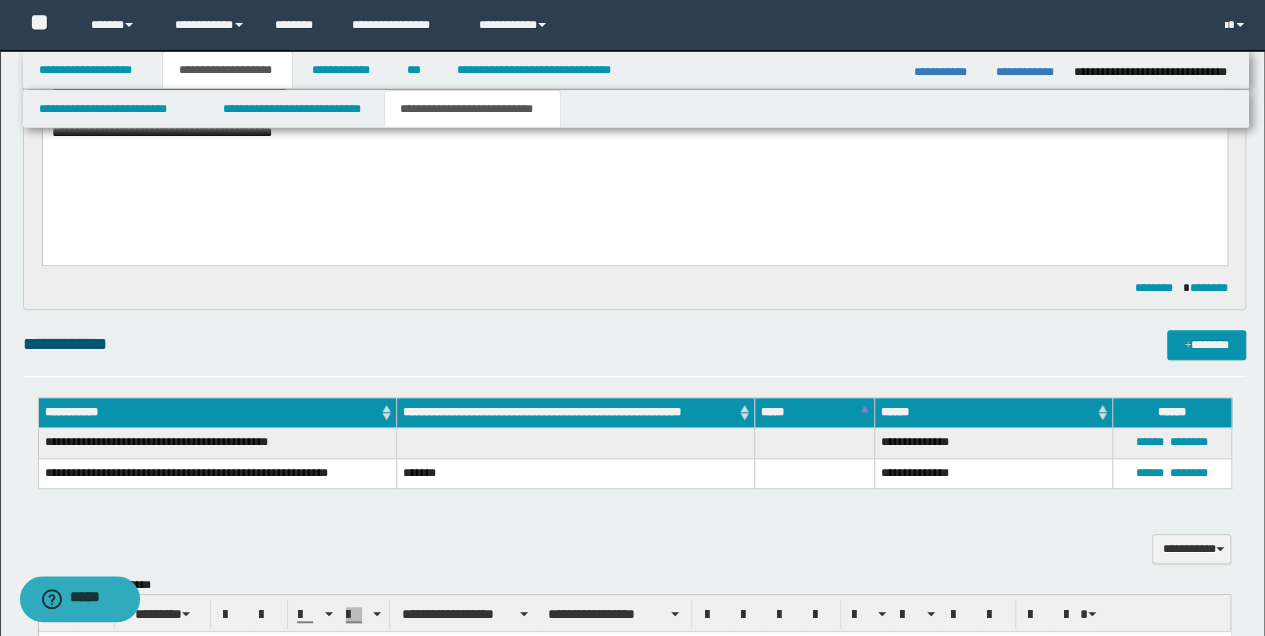 scroll, scrollTop: 533, scrollLeft: 0, axis: vertical 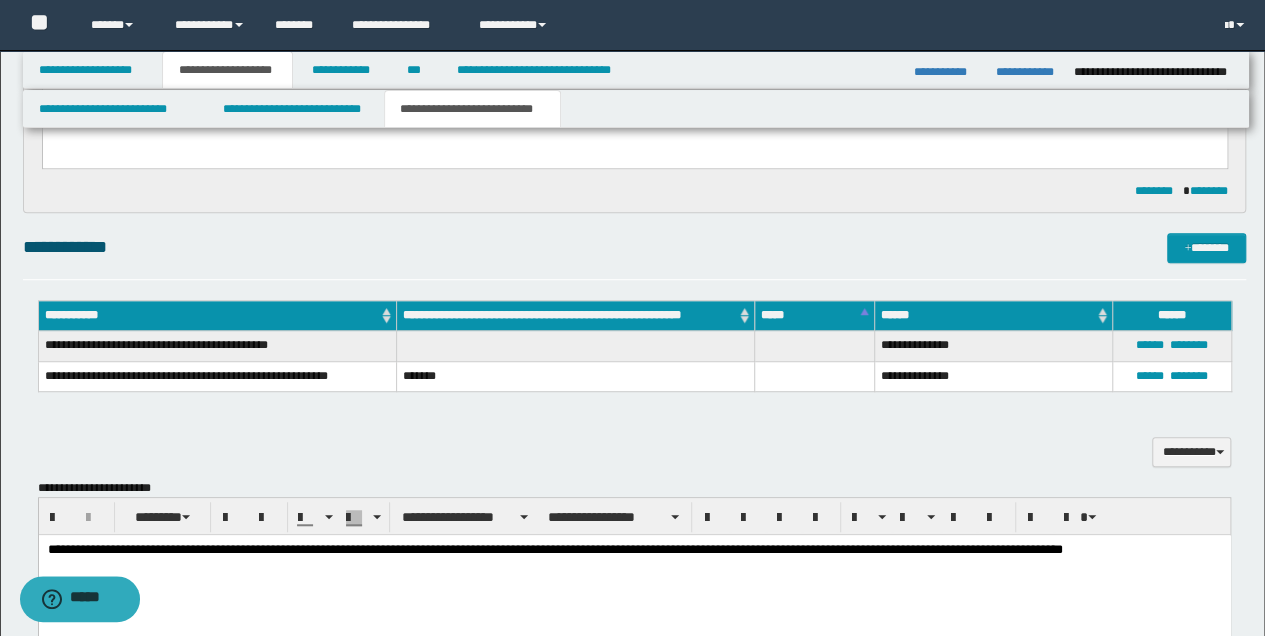 click on "**********" at bounding box center [634, 550] 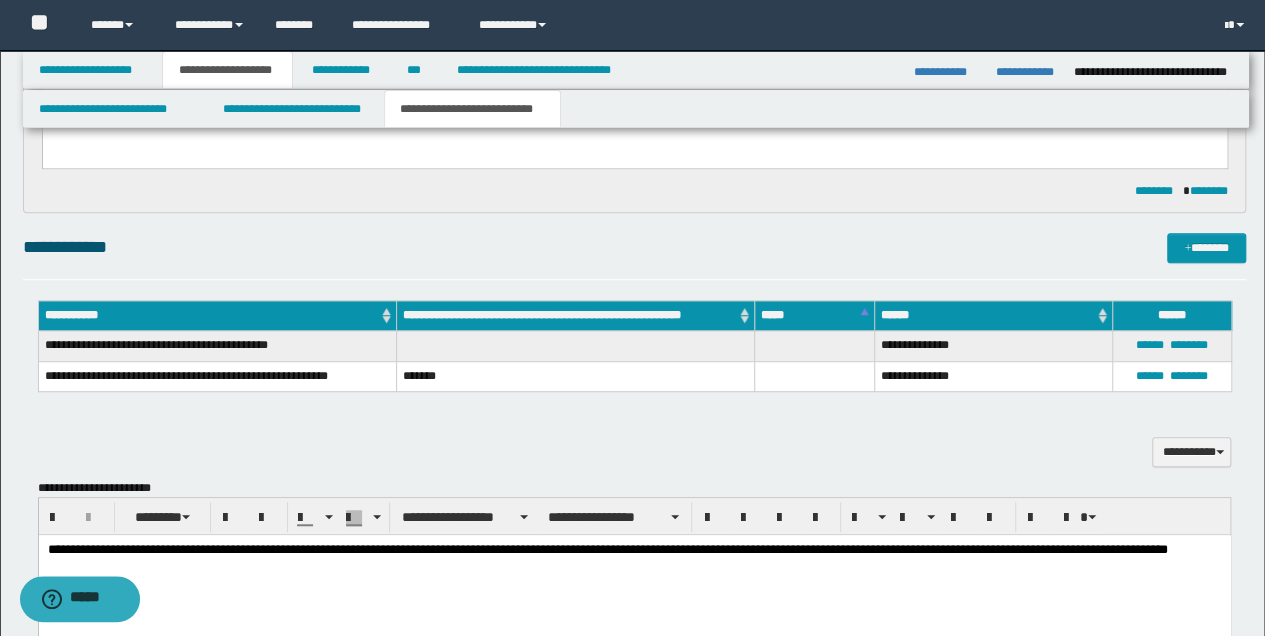 click on "**********" at bounding box center [634, 550] 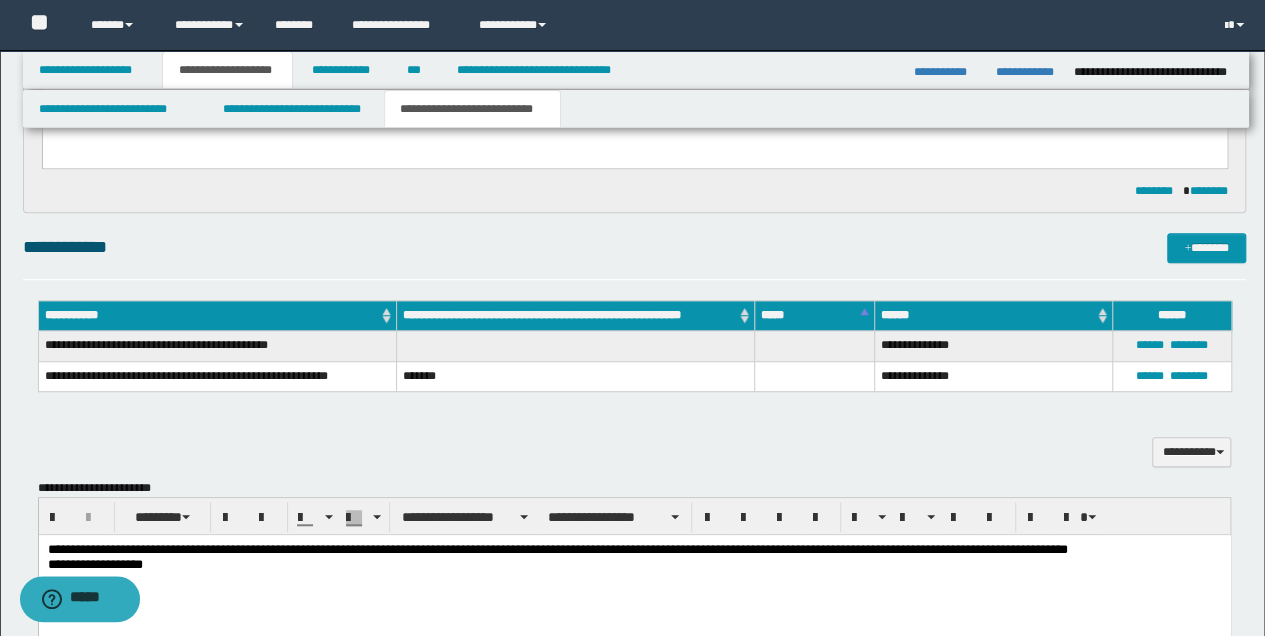 click on "**********" at bounding box center [634, 565] 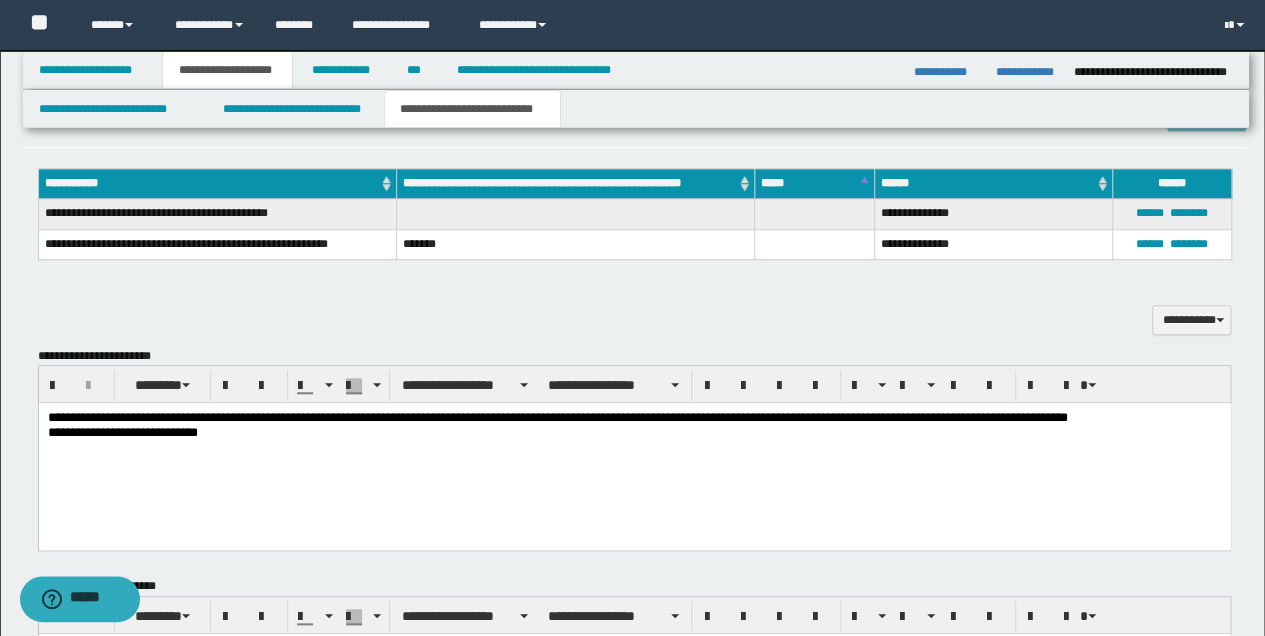 scroll, scrollTop: 666, scrollLeft: 0, axis: vertical 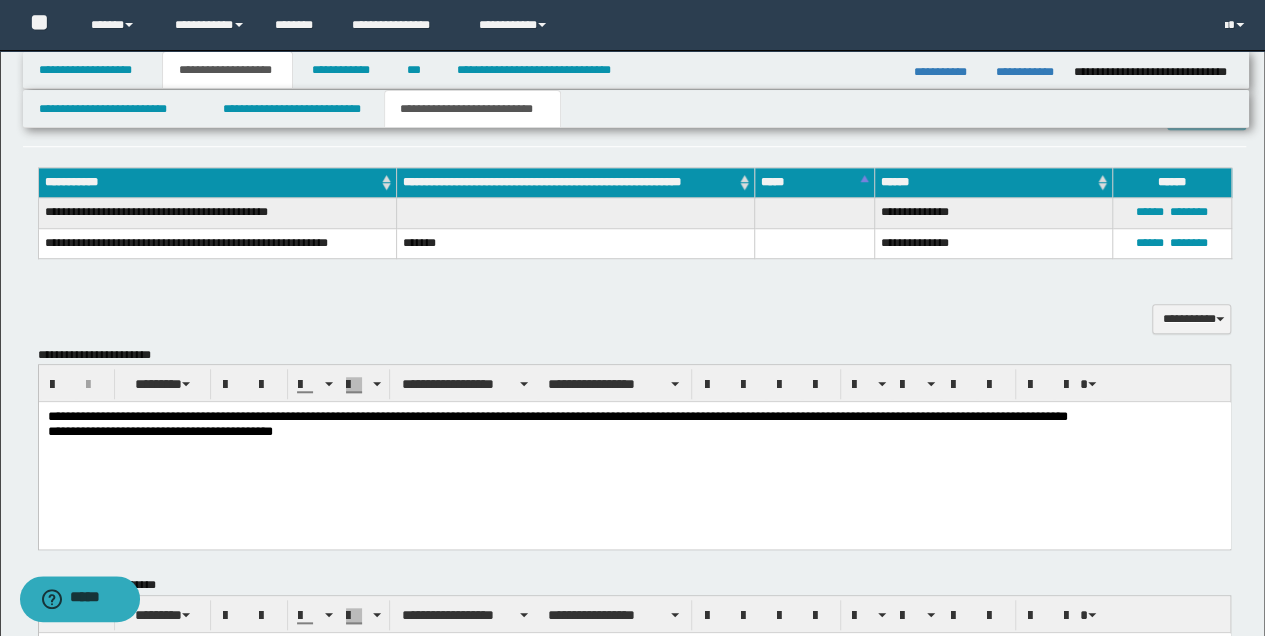 click on "**********" at bounding box center (634, 432) 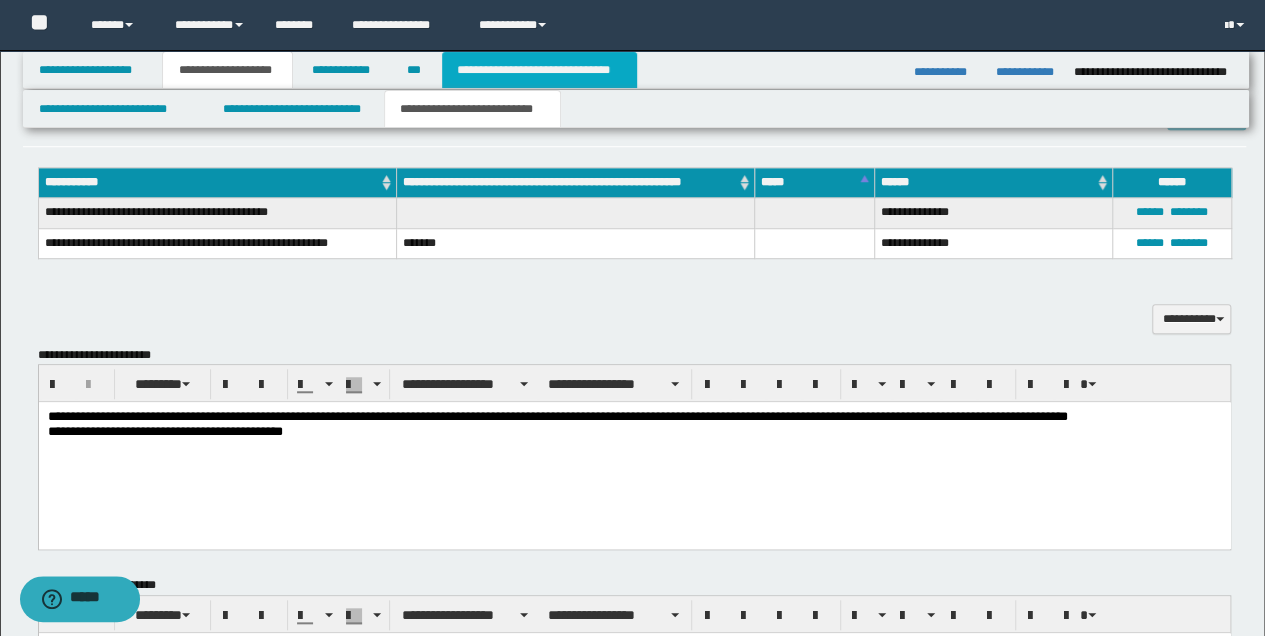 click on "**********" at bounding box center [539, 70] 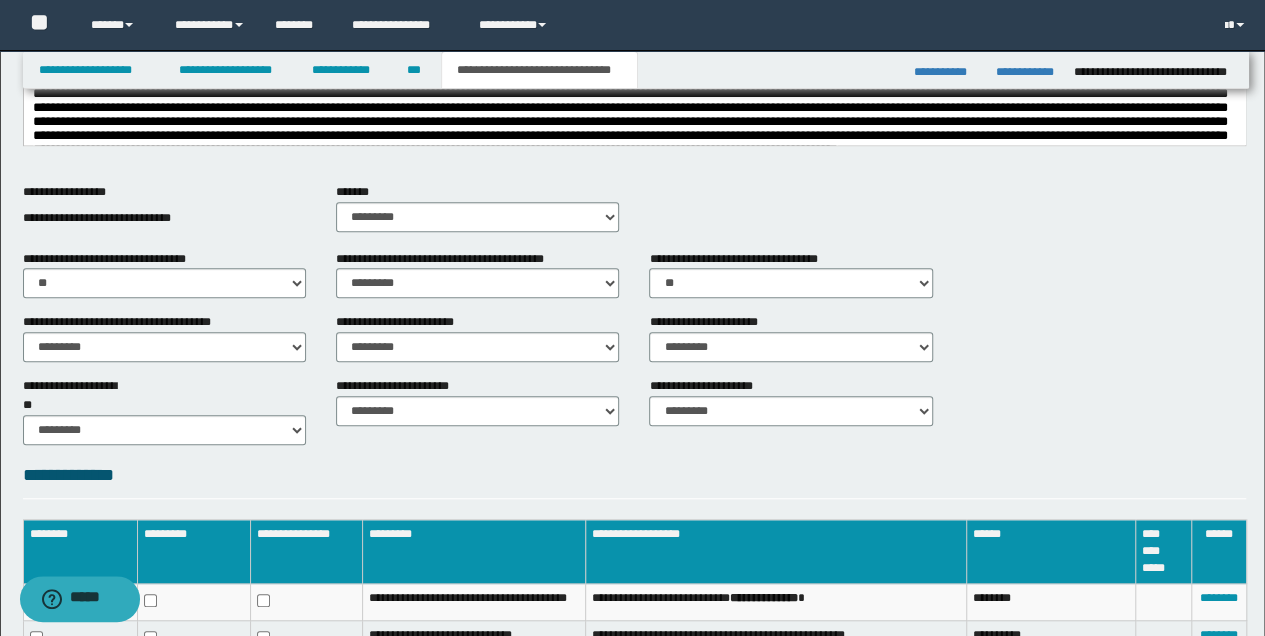 scroll, scrollTop: 436, scrollLeft: 0, axis: vertical 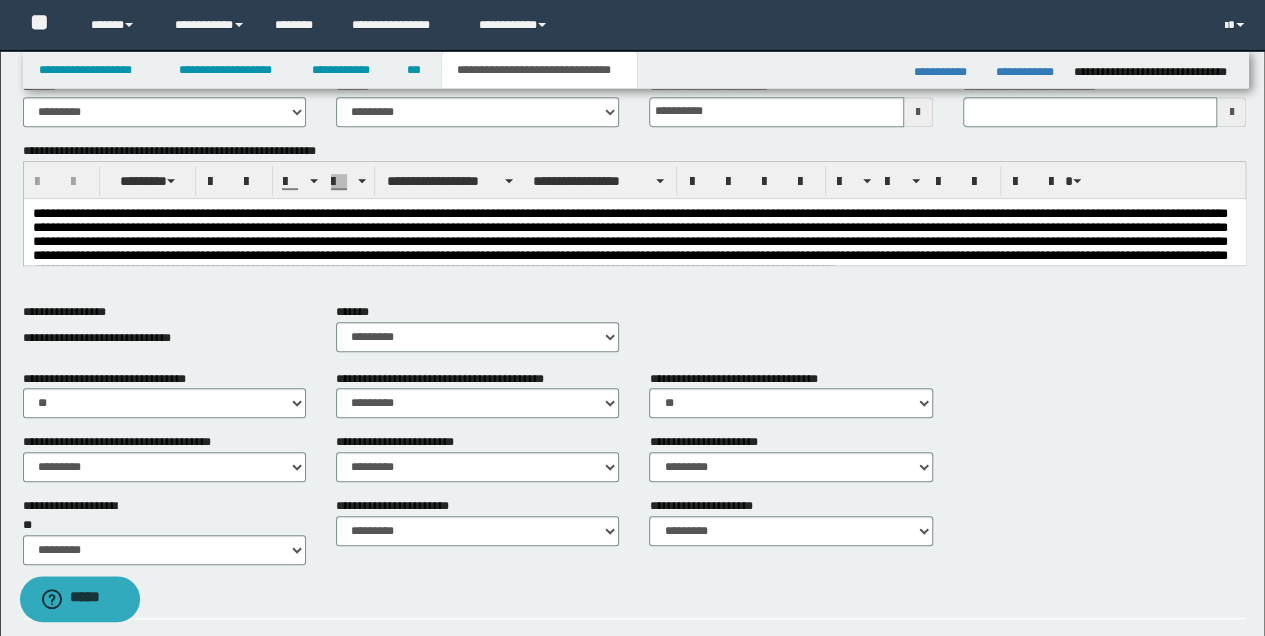 click on "**********" at bounding box center (635, 352) 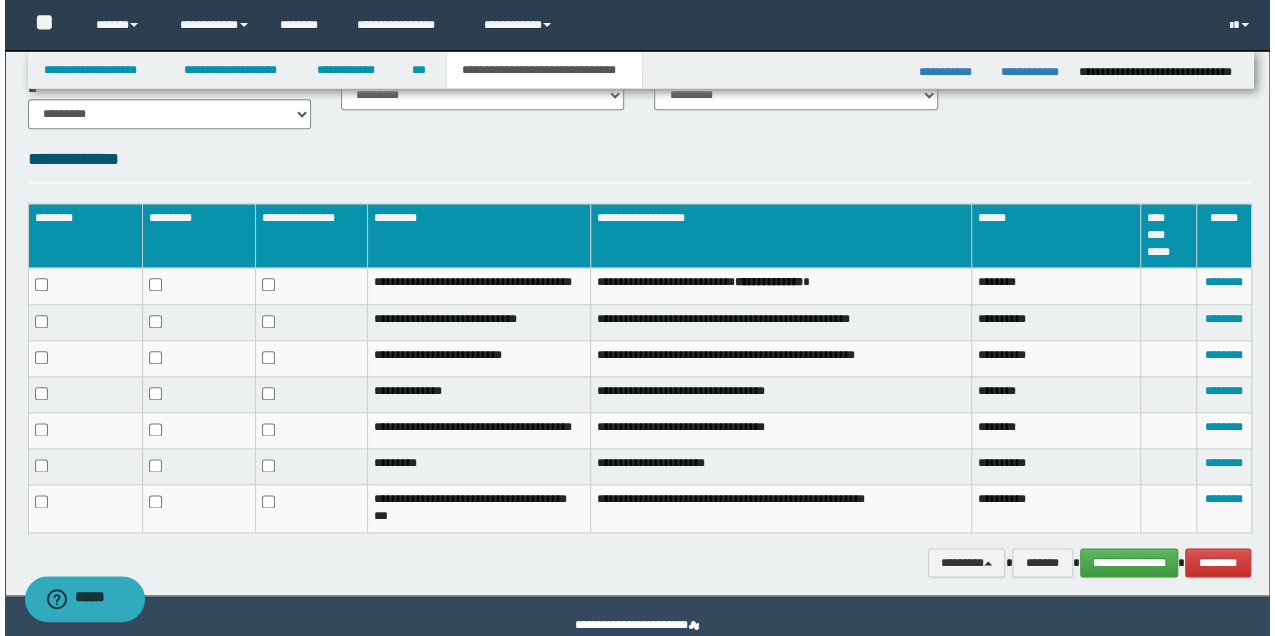 scroll, scrollTop: 1051, scrollLeft: 0, axis: vertical 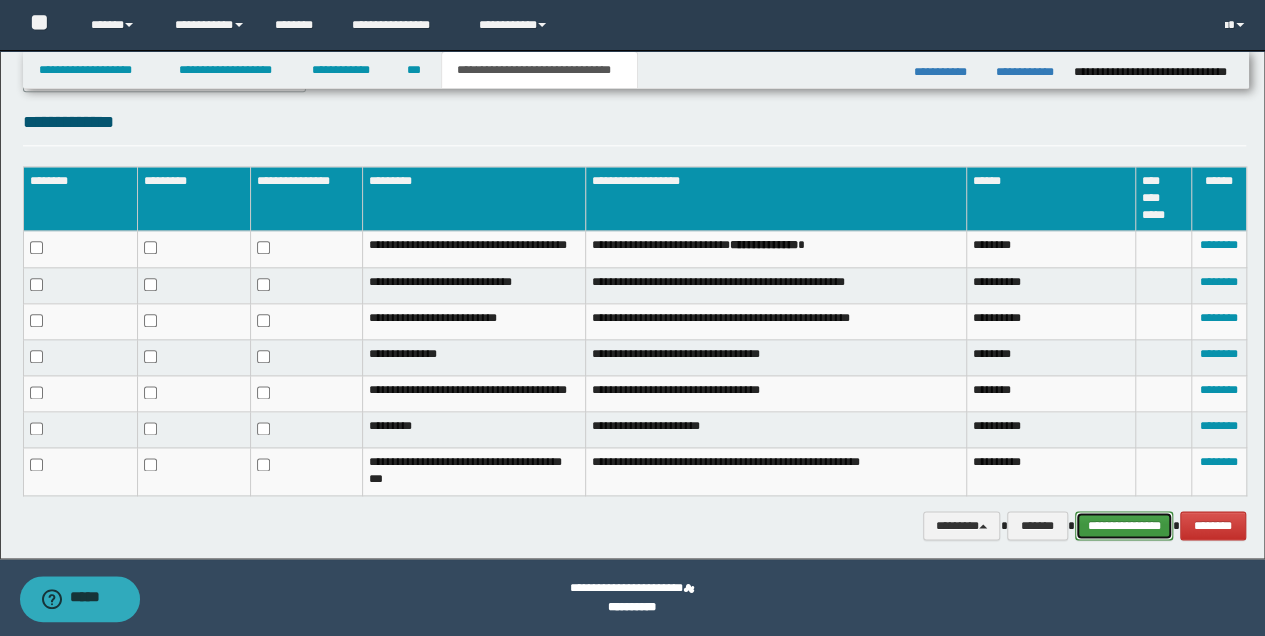click on "**********" at bounding box center (1124, 525) 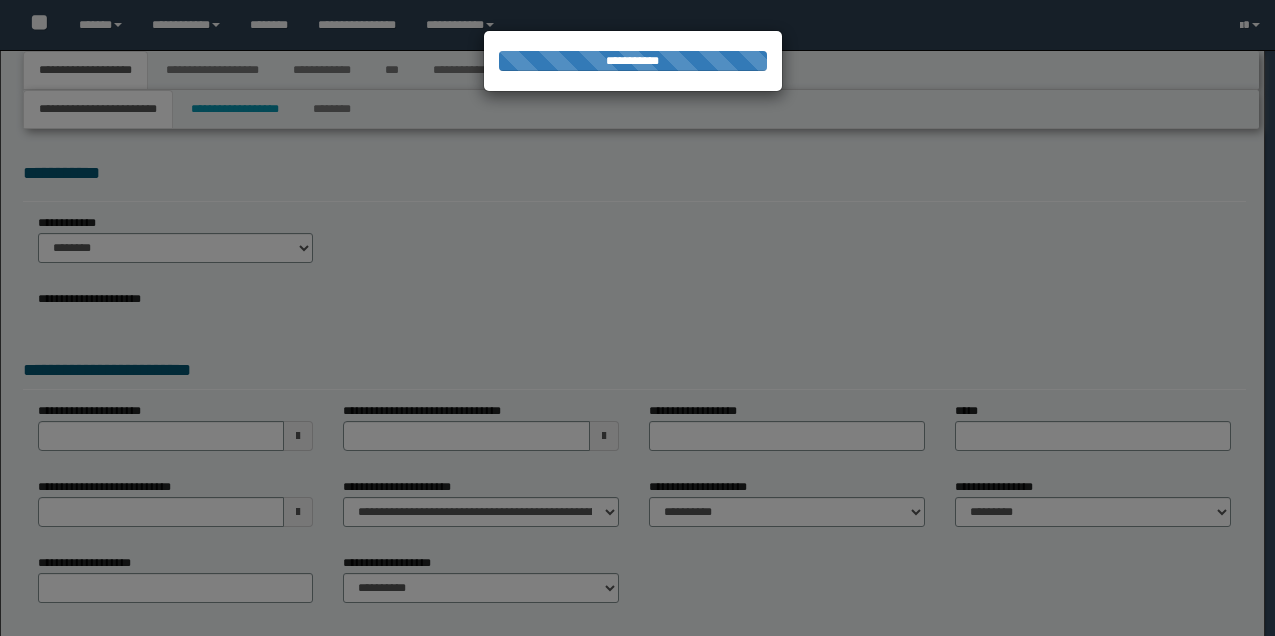 scroll, scrollTop: 0, scrollLeft: 0, axis: both 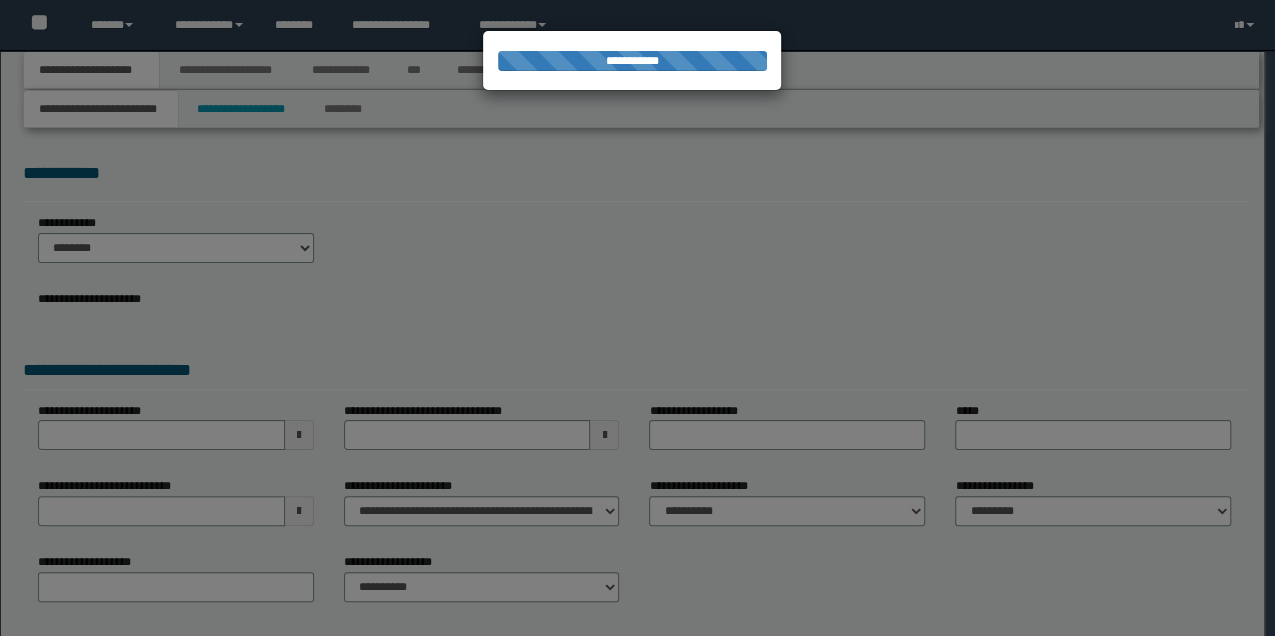select on "**" 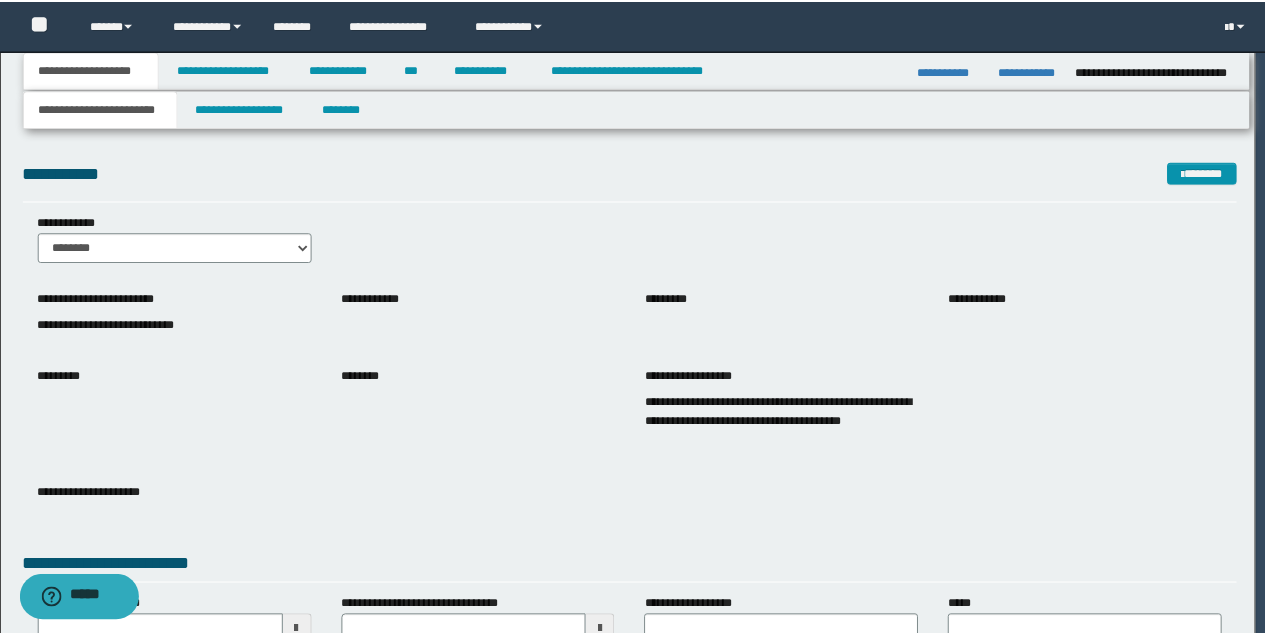 scroll, scrollTop: 0, scrollLeft: 0, axis: both 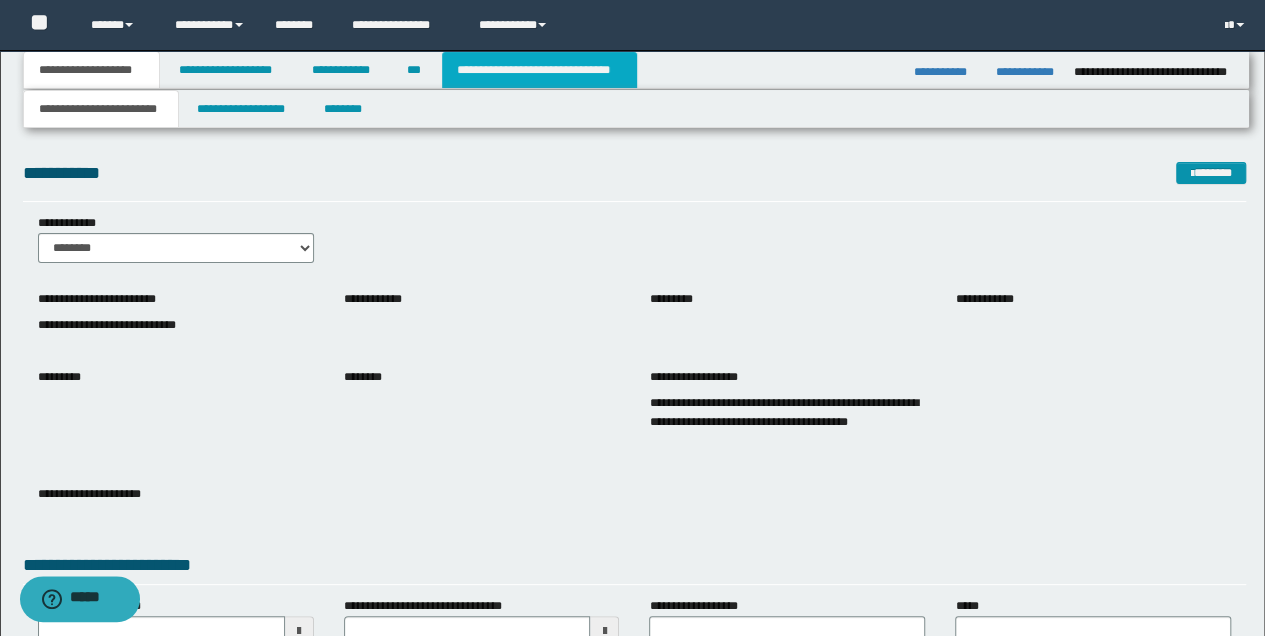 click on "**********" at bounding box center (539, 70) 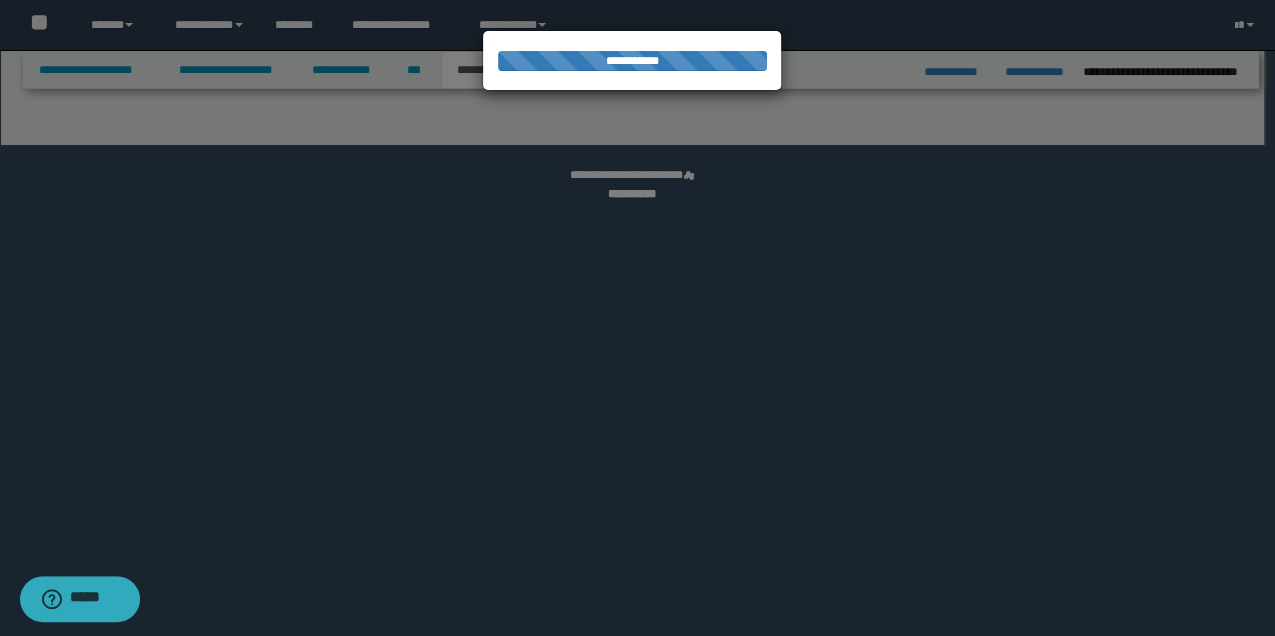 select on "*" 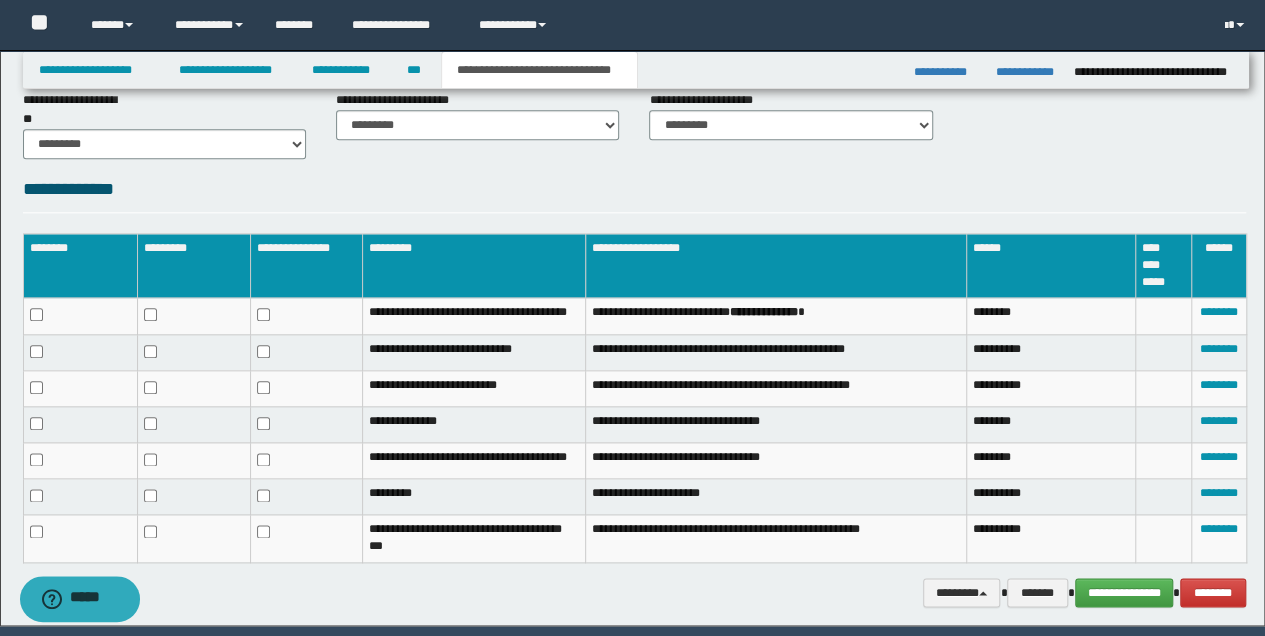 scroll, scrollTop: 1000, scrollLeft: 0, axis: vertical 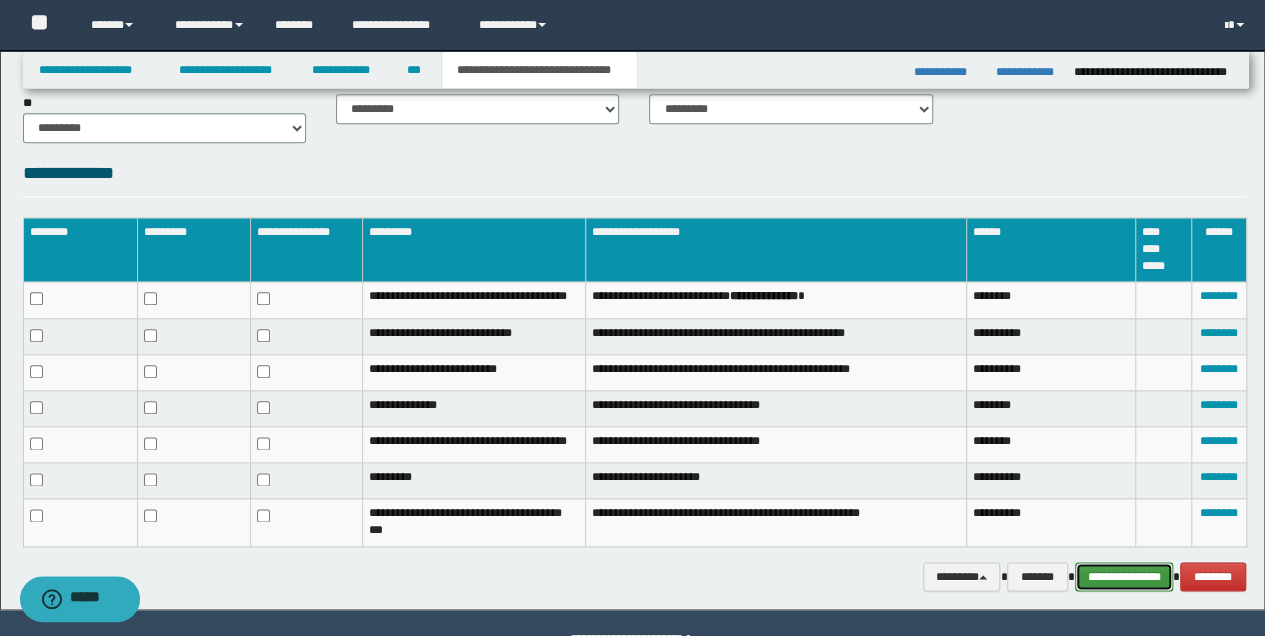 click on "**********" at bounding box center (1124, 576) 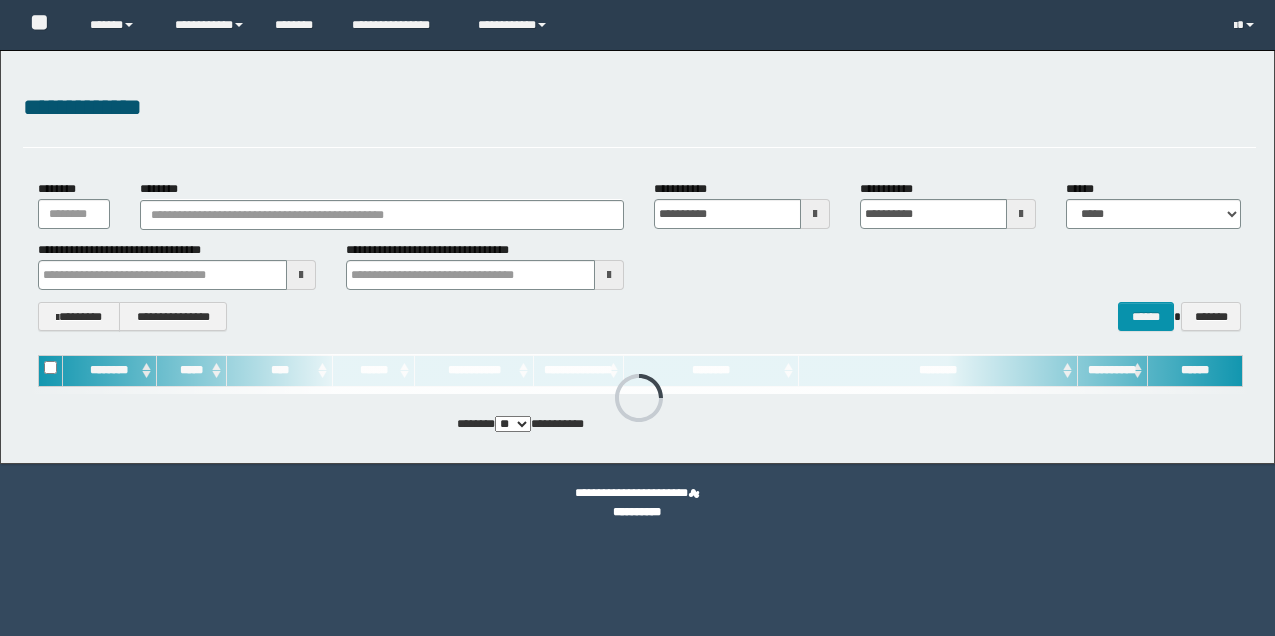 scroll, scrollTop: 0, scrollLeft: 0, axis: both 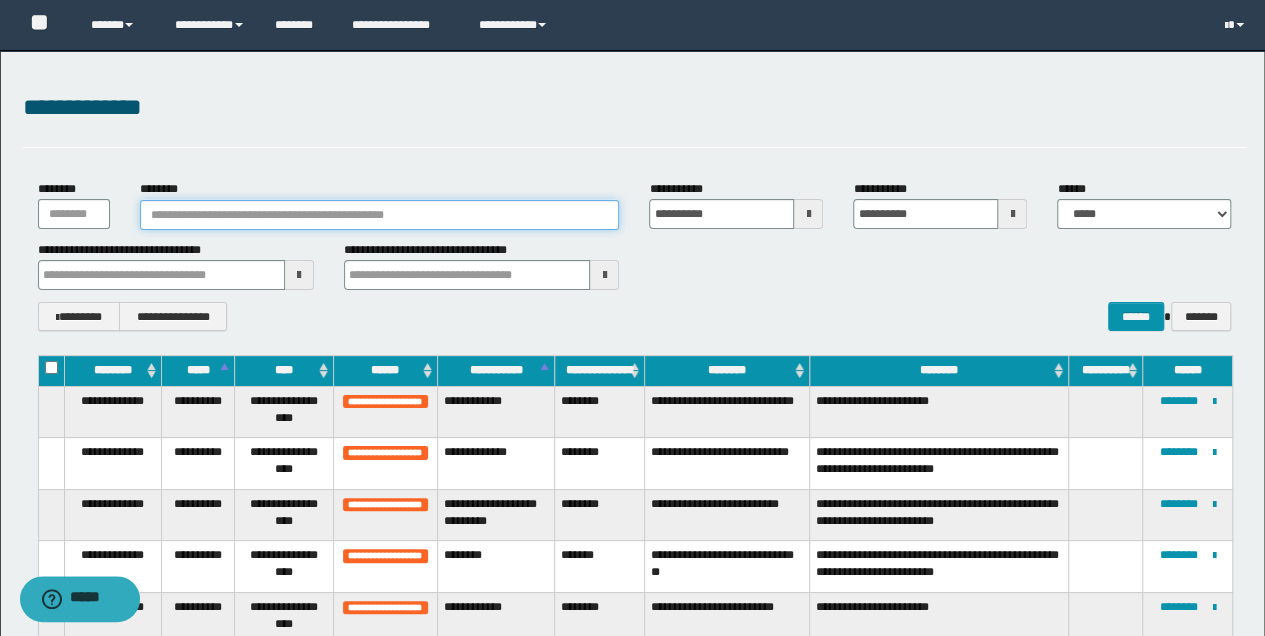 click on "********" at bounding box center (380, 215) 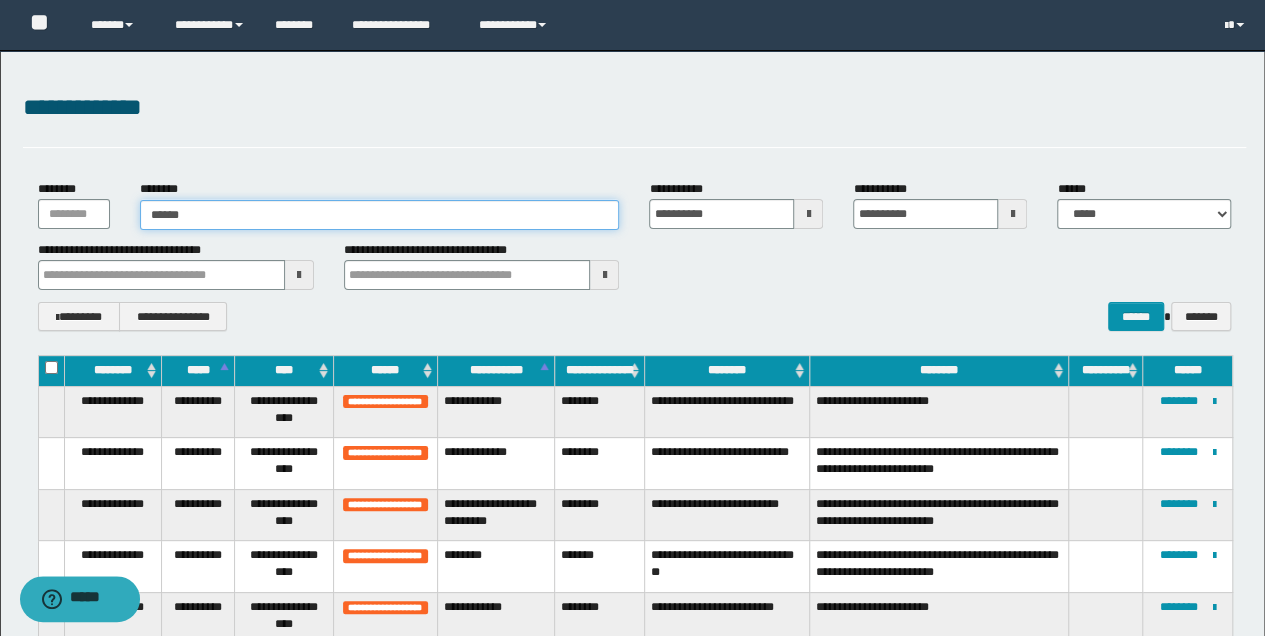 type on "*******" 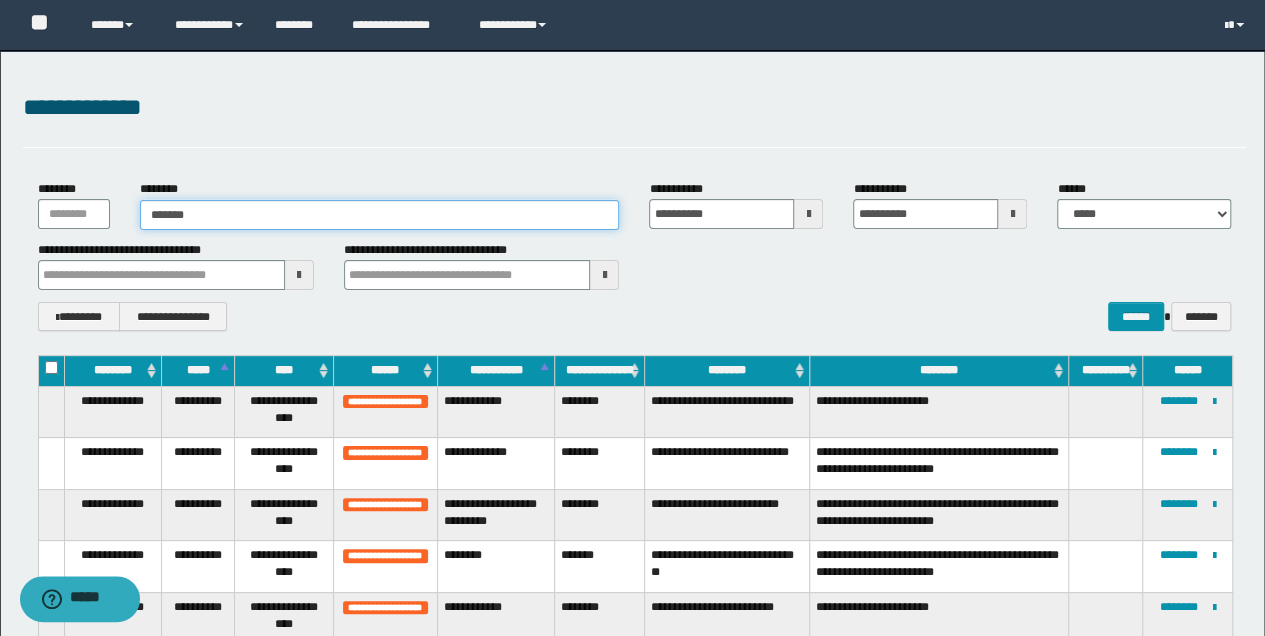 type on "*******" 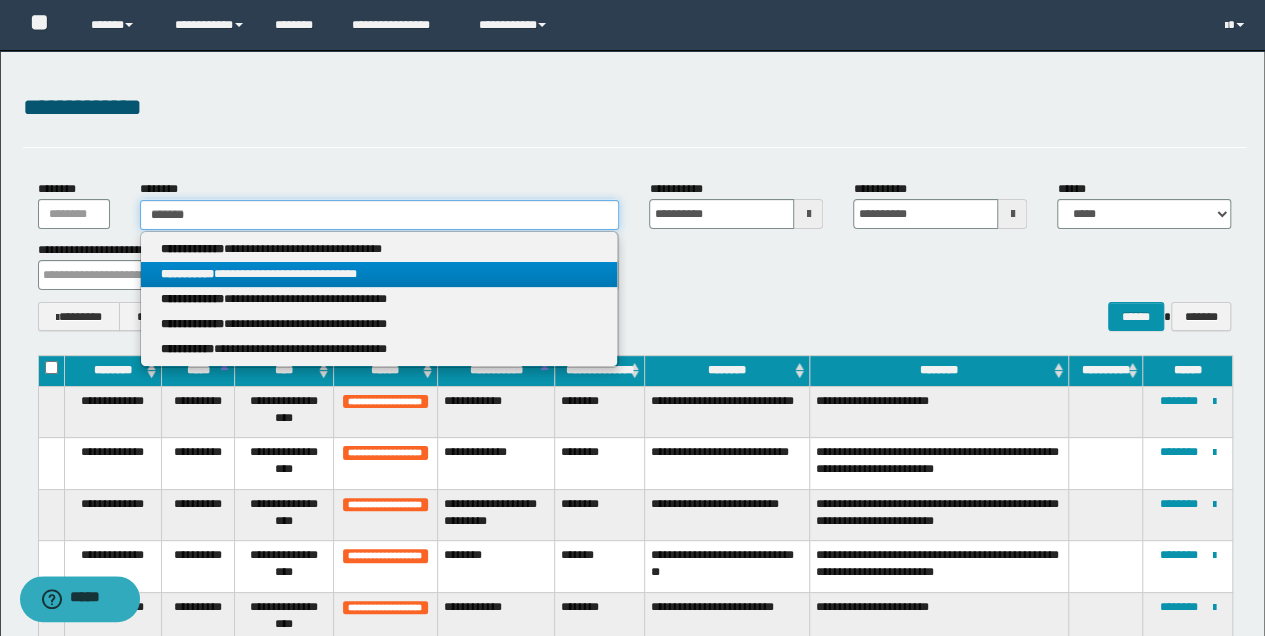 type on "*******" 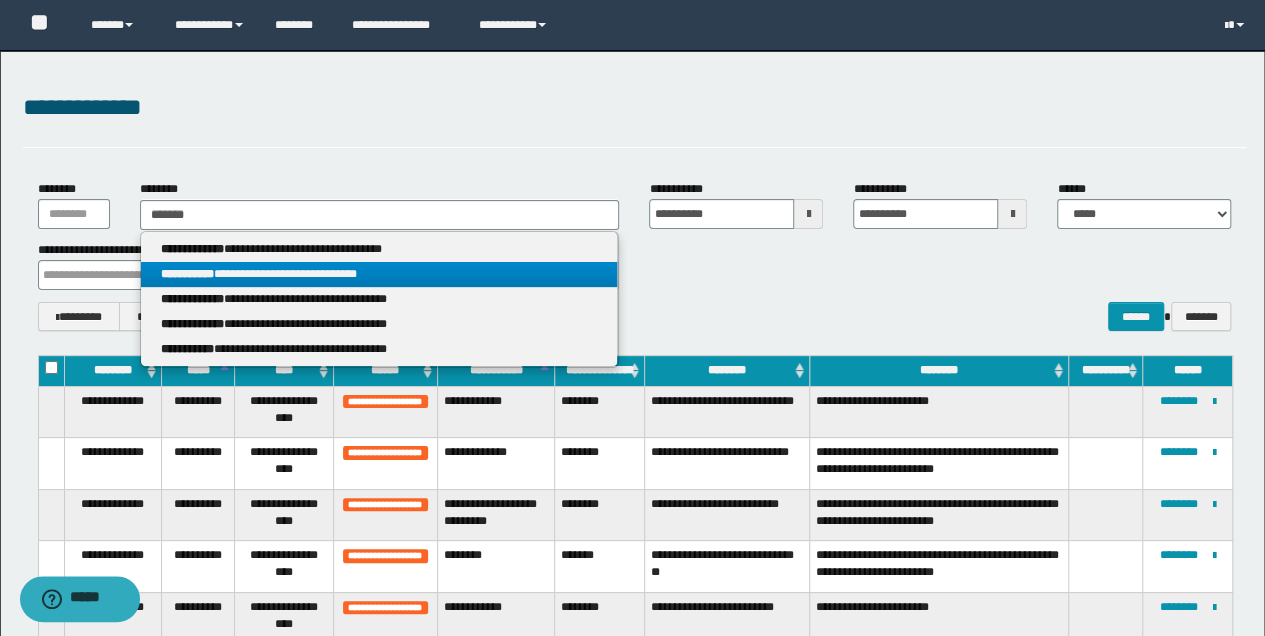 click on "**********" at bounding box center (379, 274) 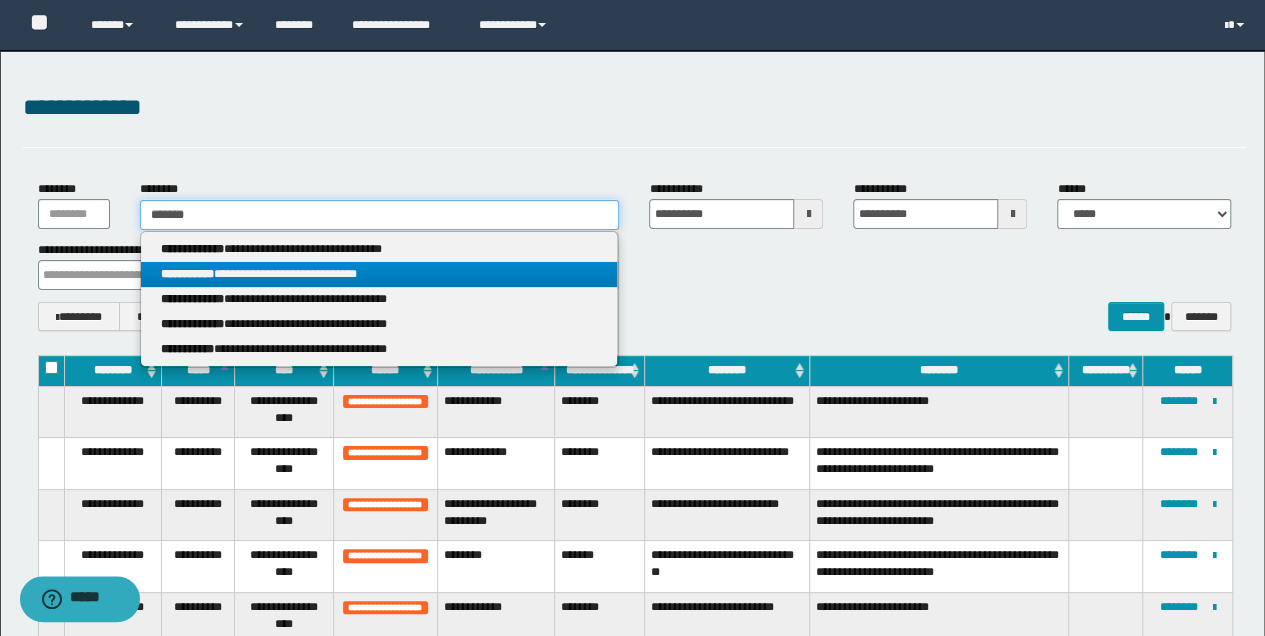 type 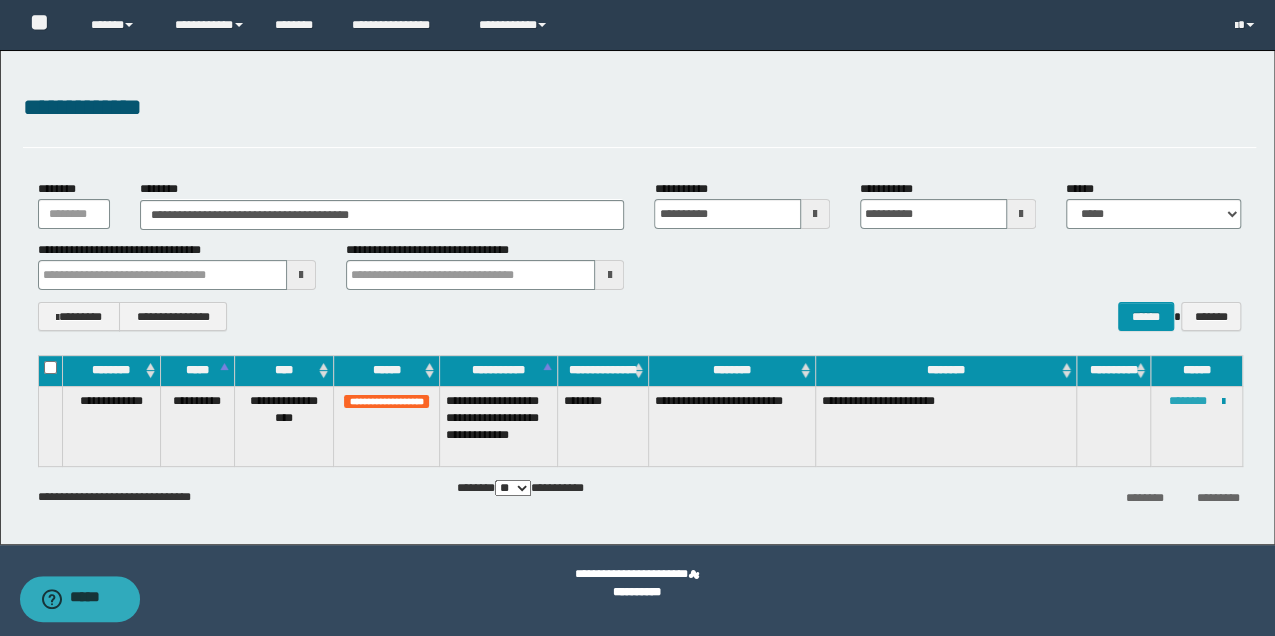 click on "********" at bounding box center [1188, 401] 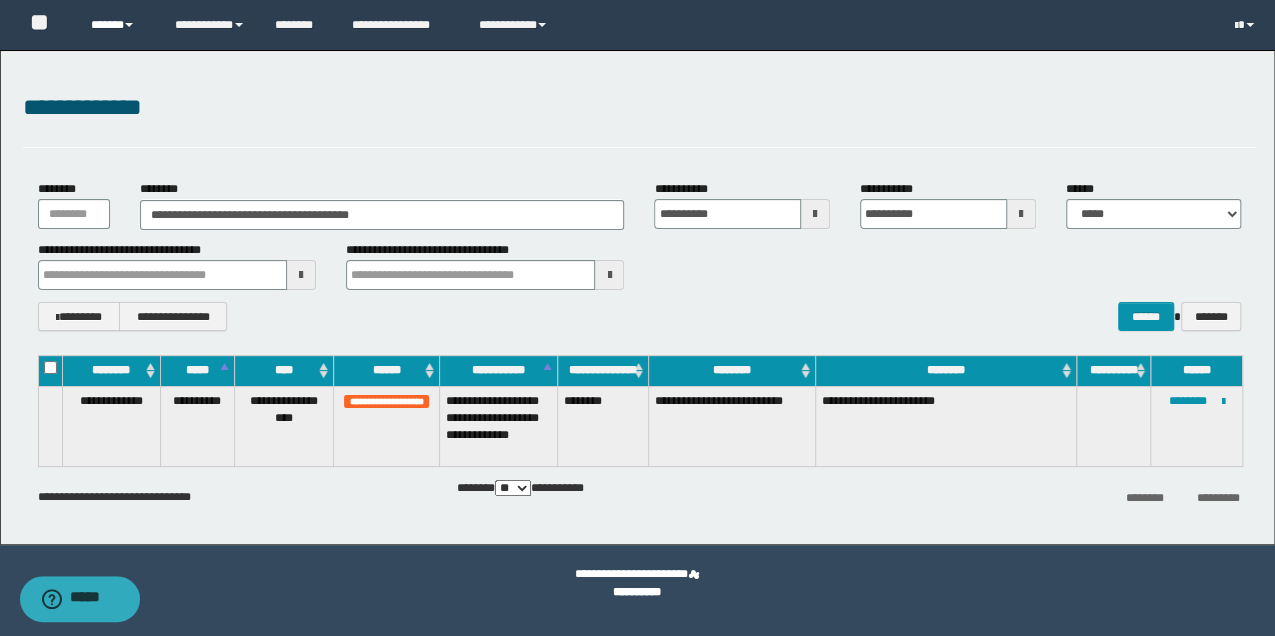 click at bounding box center (129, 25) 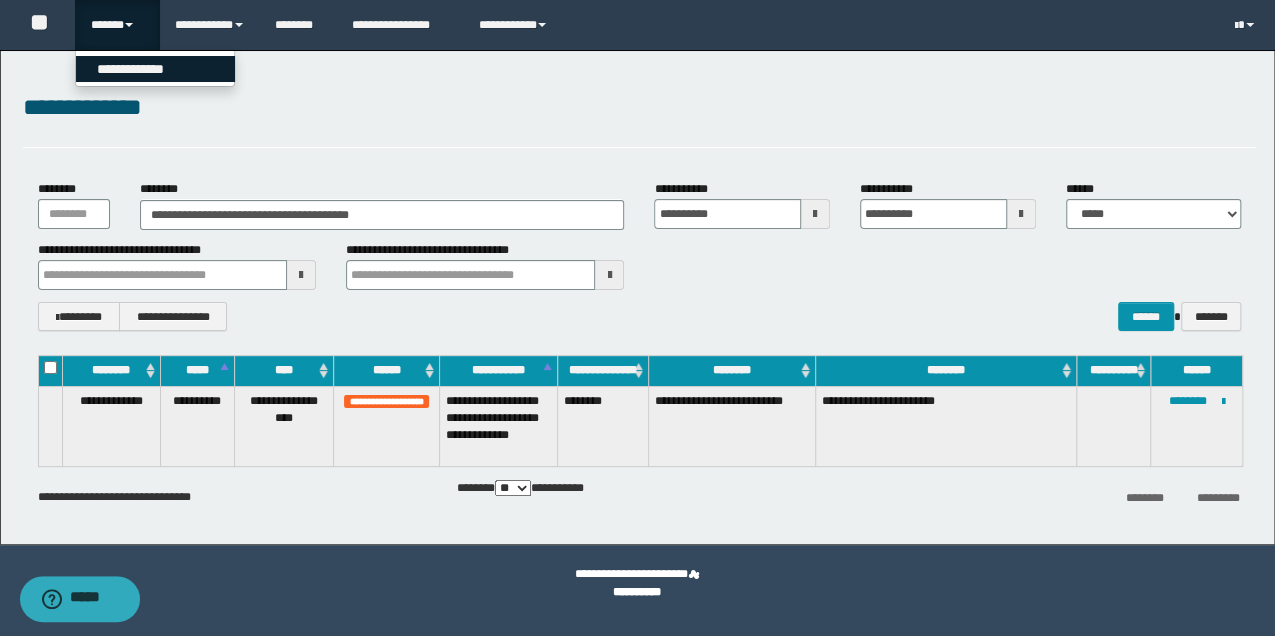 click on "**********" at bounding box center [155, 69] 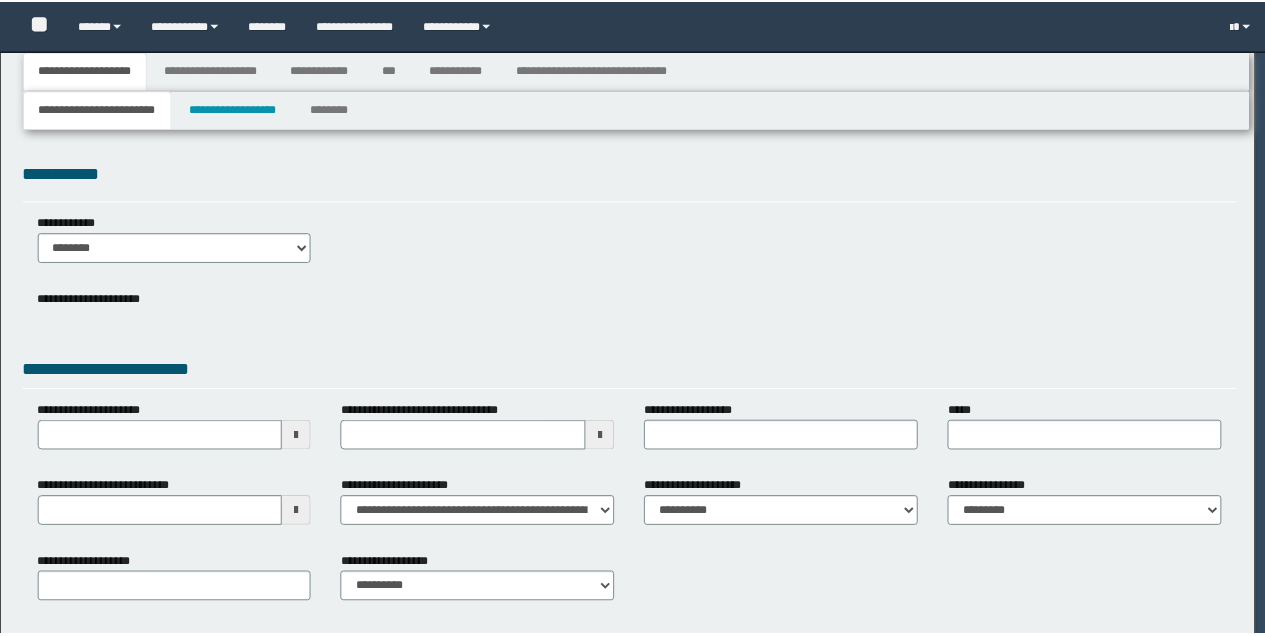 scroll, scrollTop: 0, scrollLeft: 0, axis: both 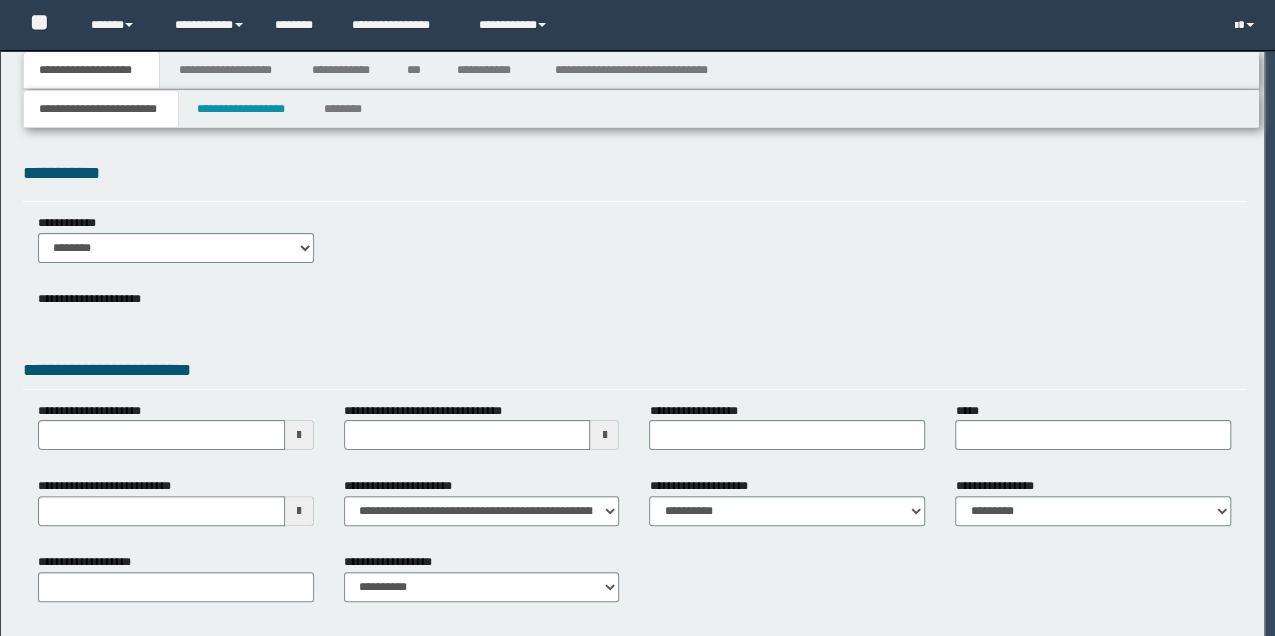 select on "**" 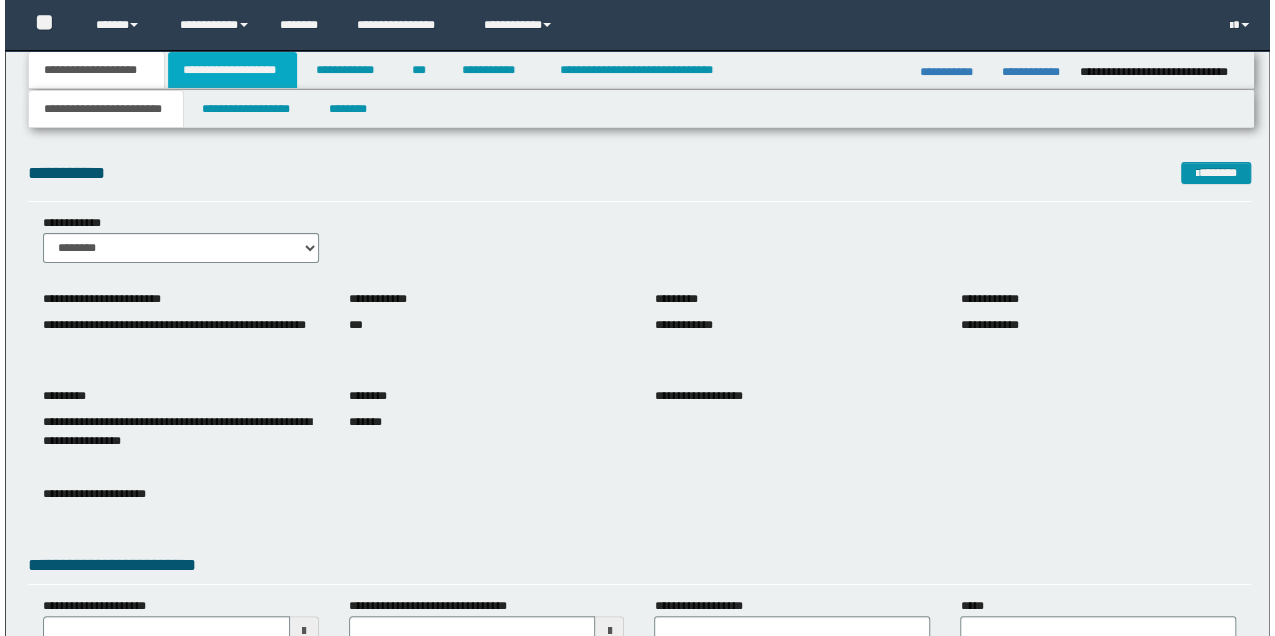 scroll, scrollTop: 0, scrollLeft: 0, axis: both 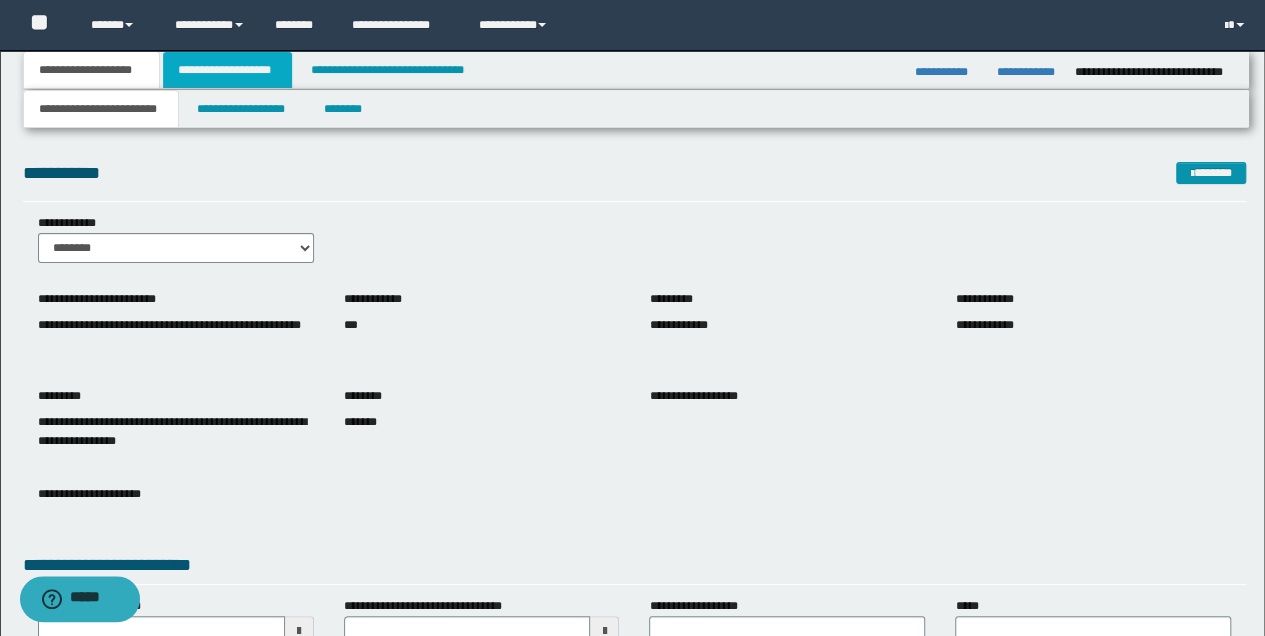 click on "**********" at bounding box center [227, 70] 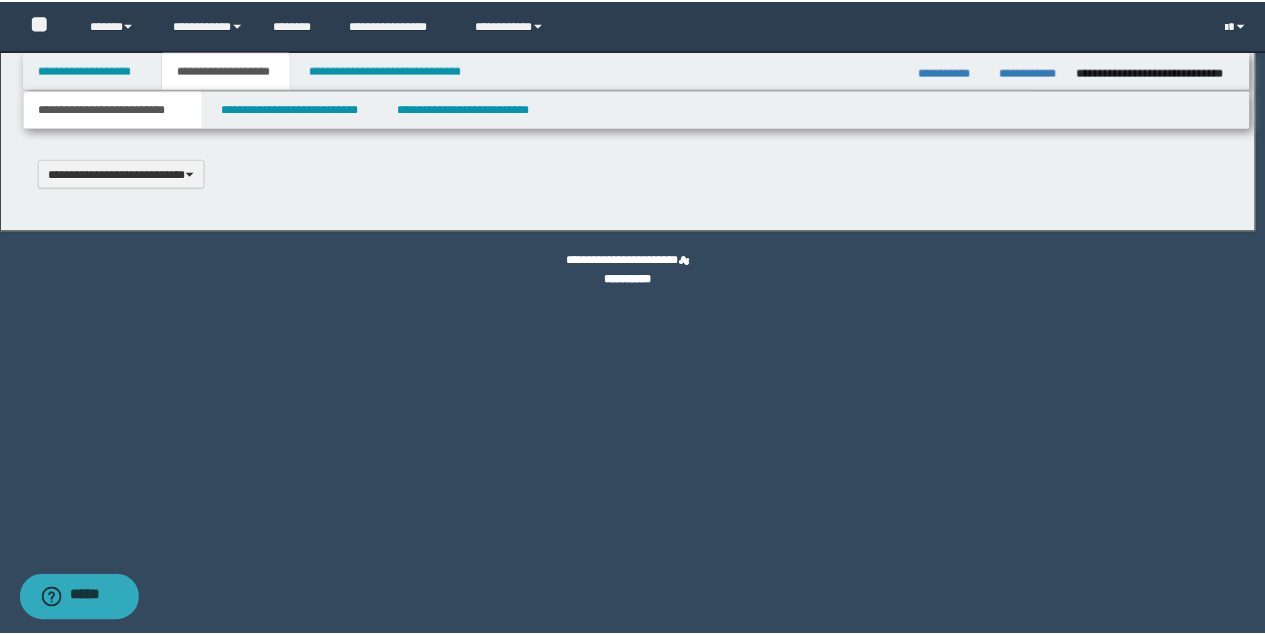 scroll, scrollTop: 0, scrollLeft: 0, axis: both 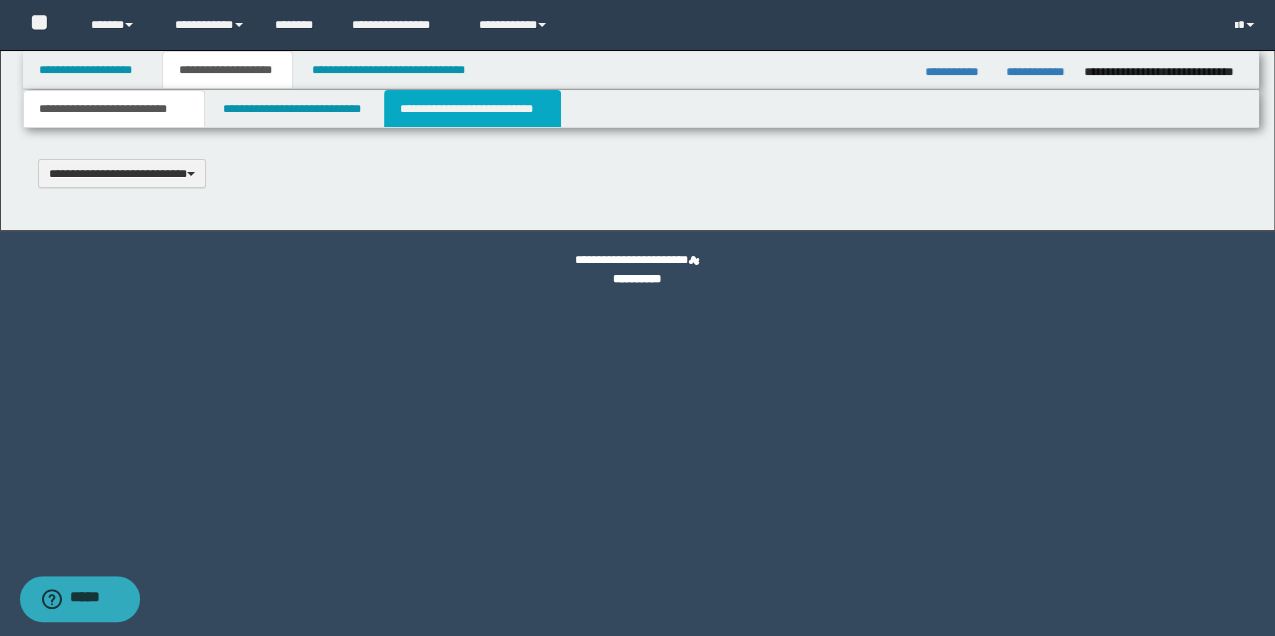 click on "**********" at bounding box center [472, 109] 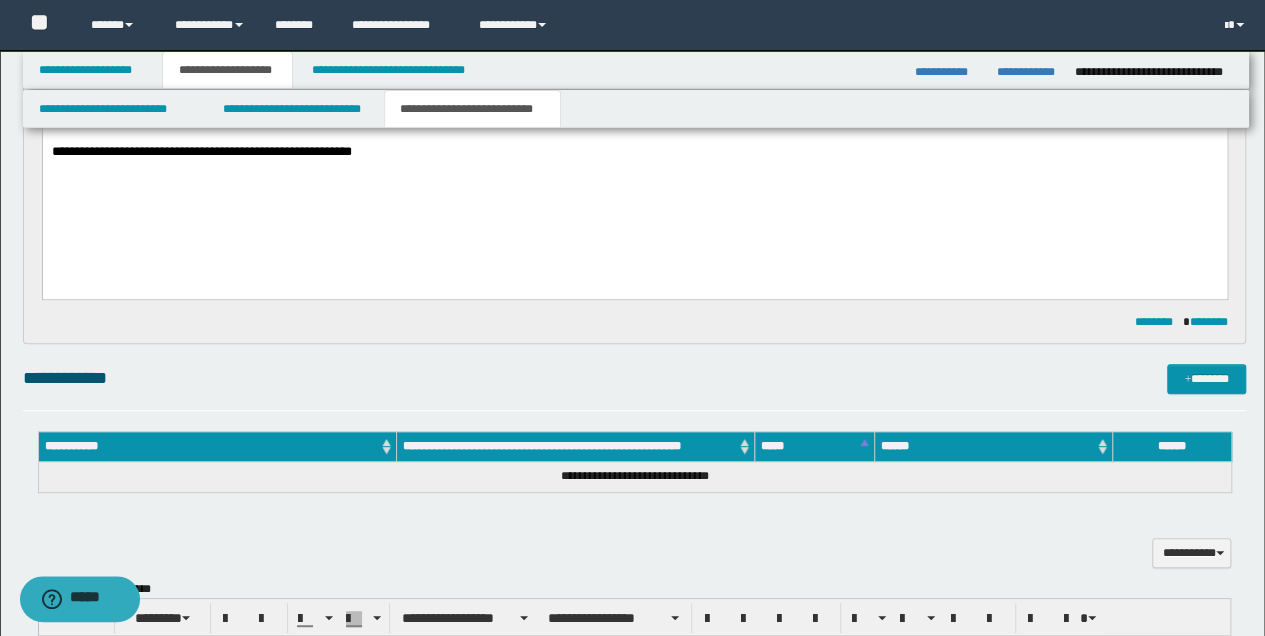 scroll, scrollTop: 266, scrollLeft: 0, axis: vertical 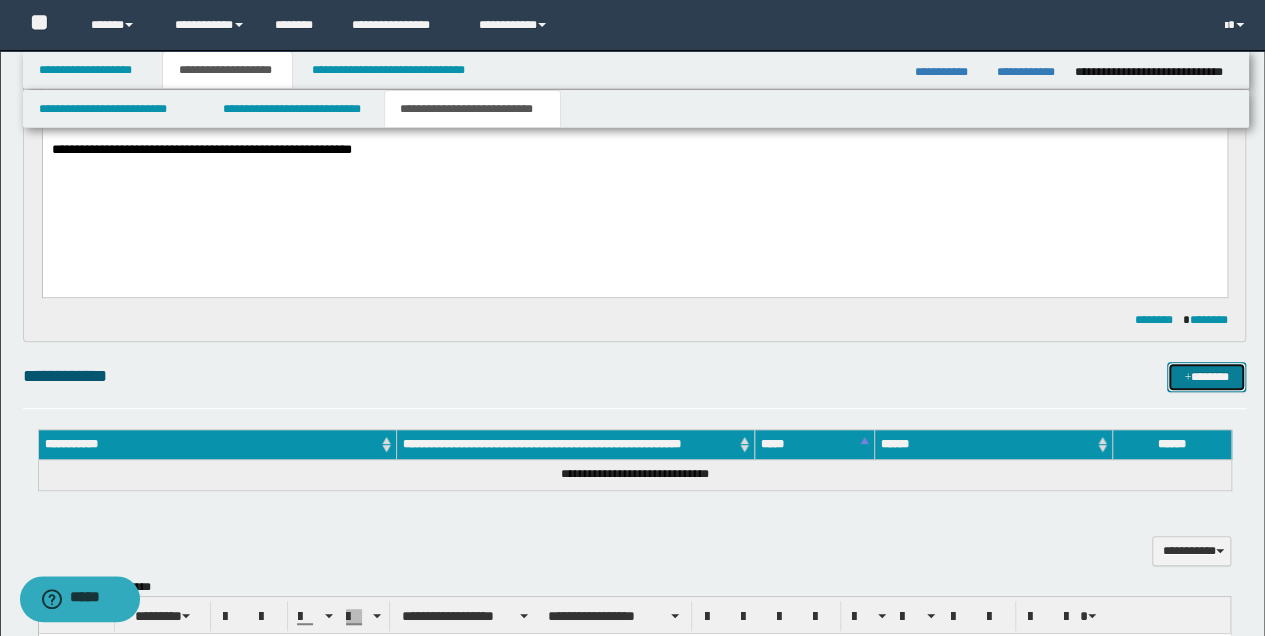 click on "*******" at bounding box center [1206, 376] 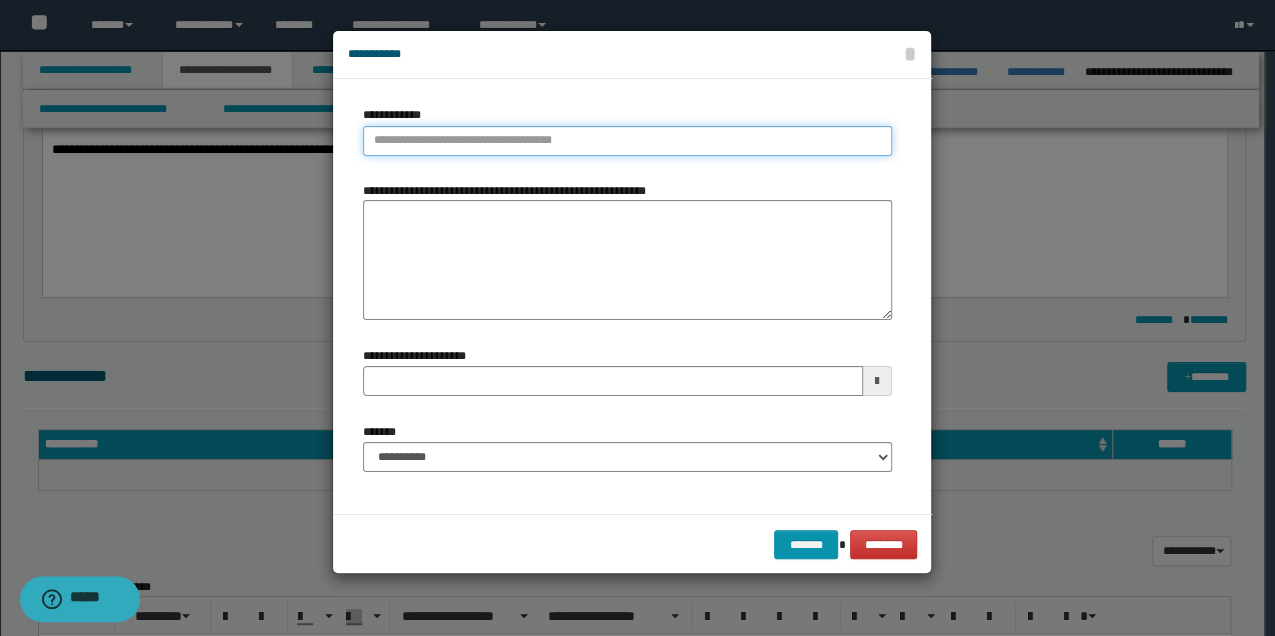 click on "**********" at bounding box center (627, 141) 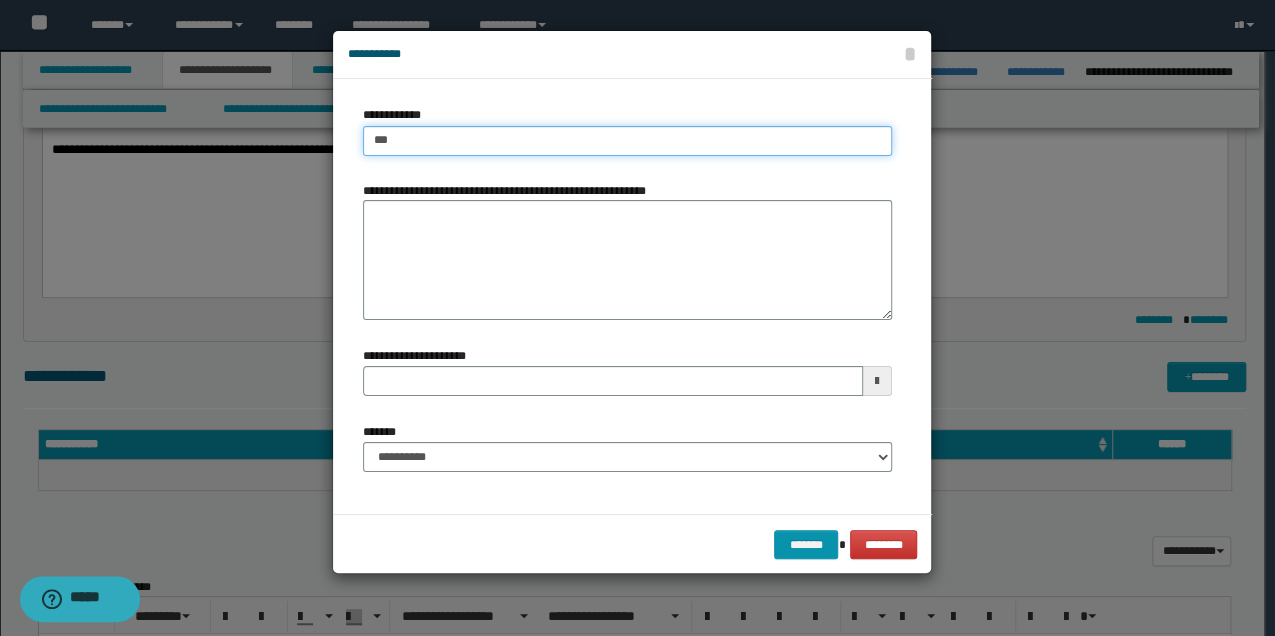 type on "****" 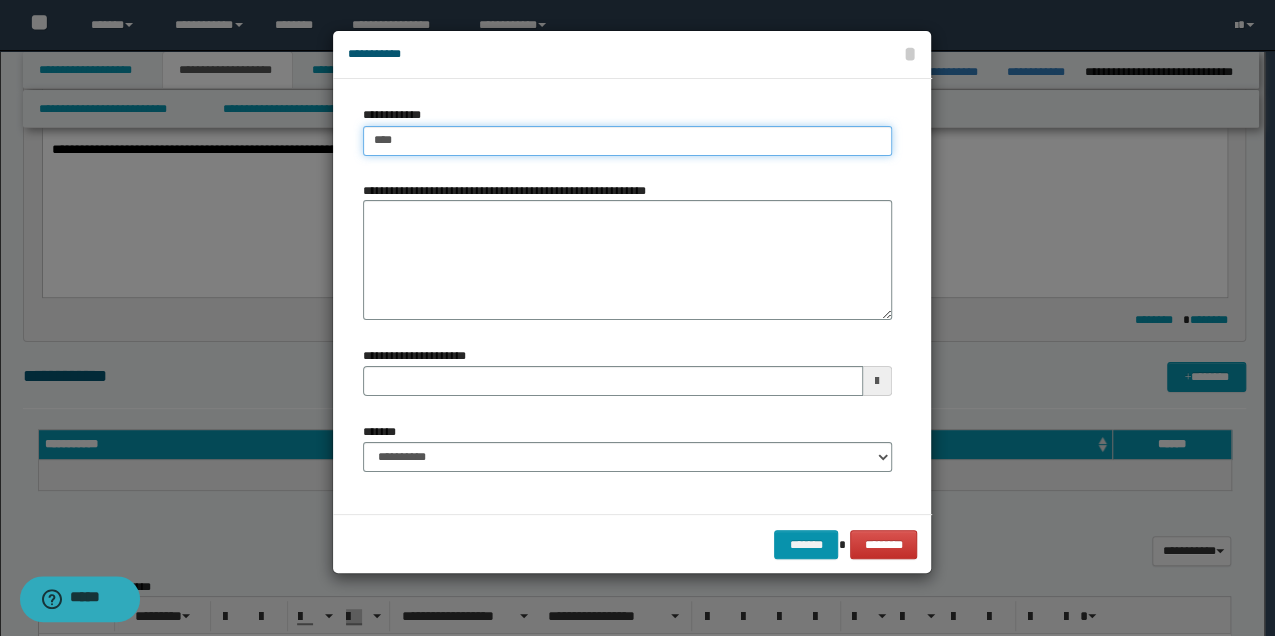 type on "****" 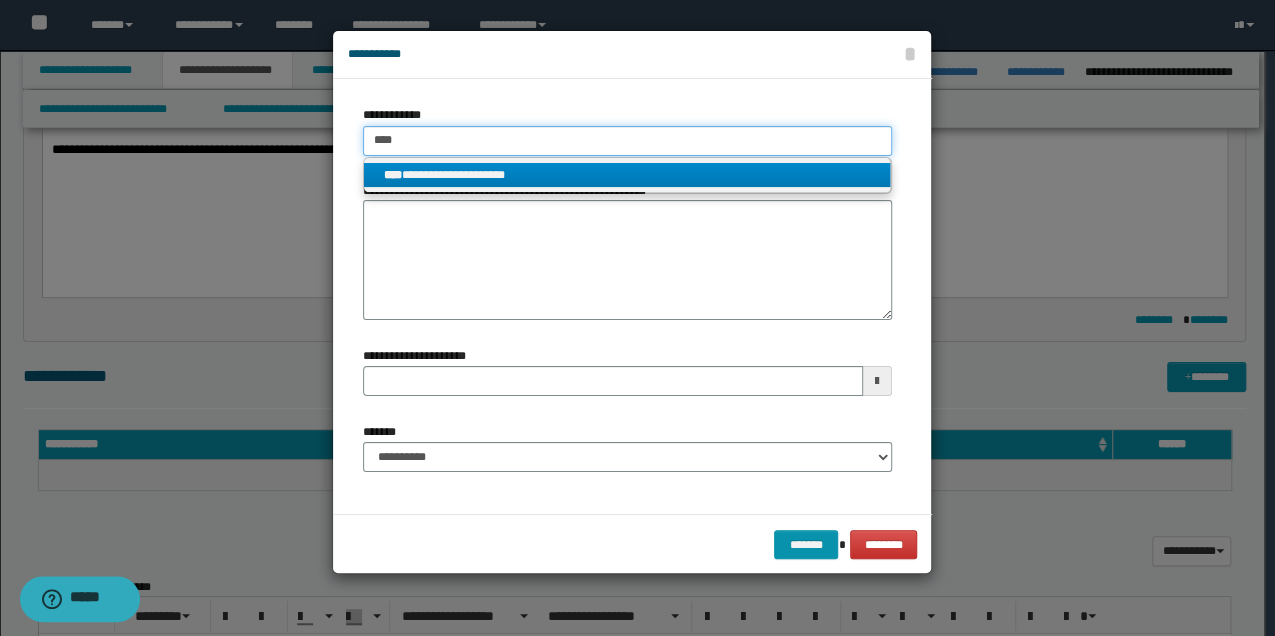 type on "****" 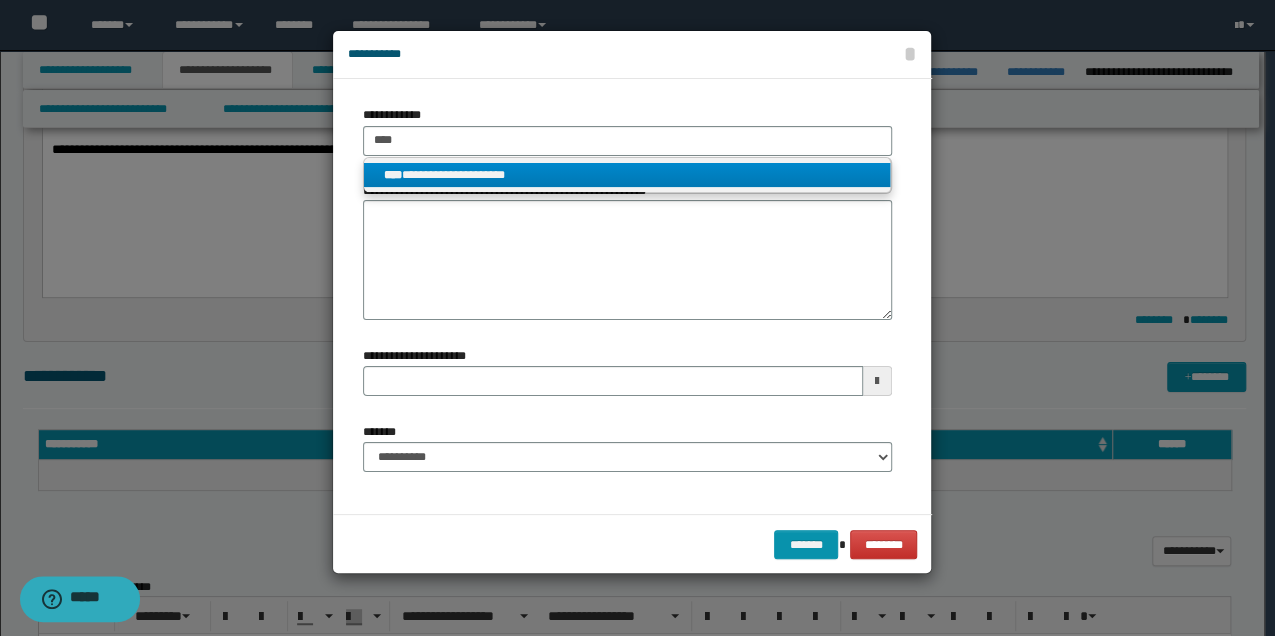 click on "**********" at bounding box center (627, 175) 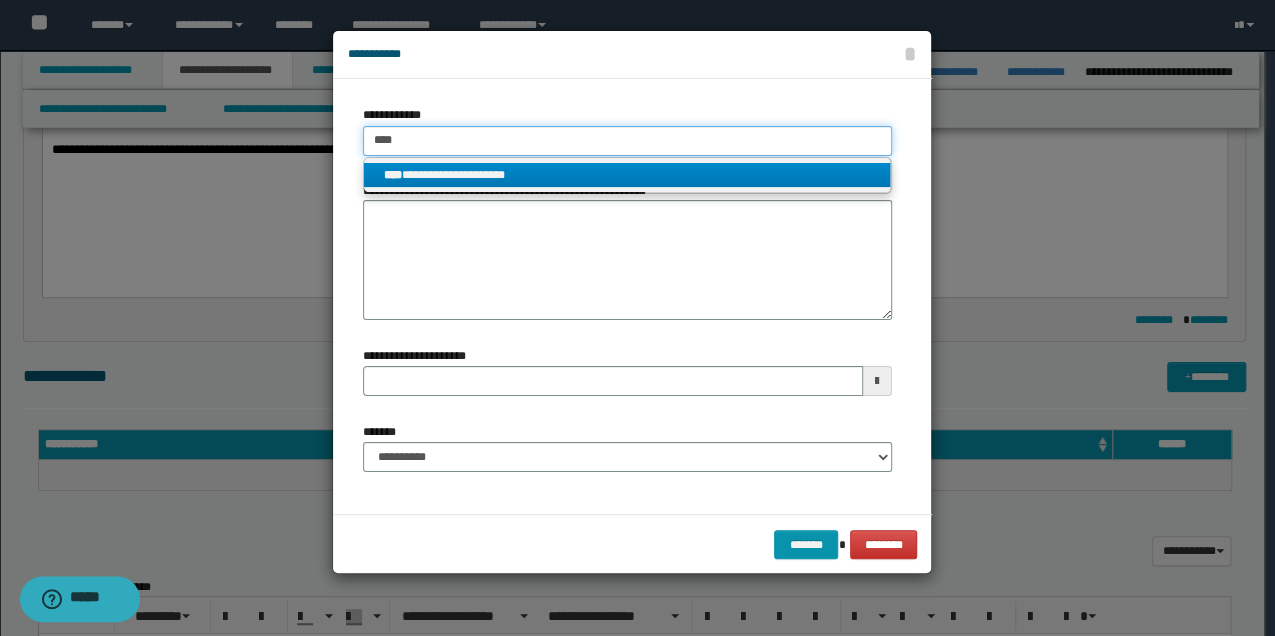type 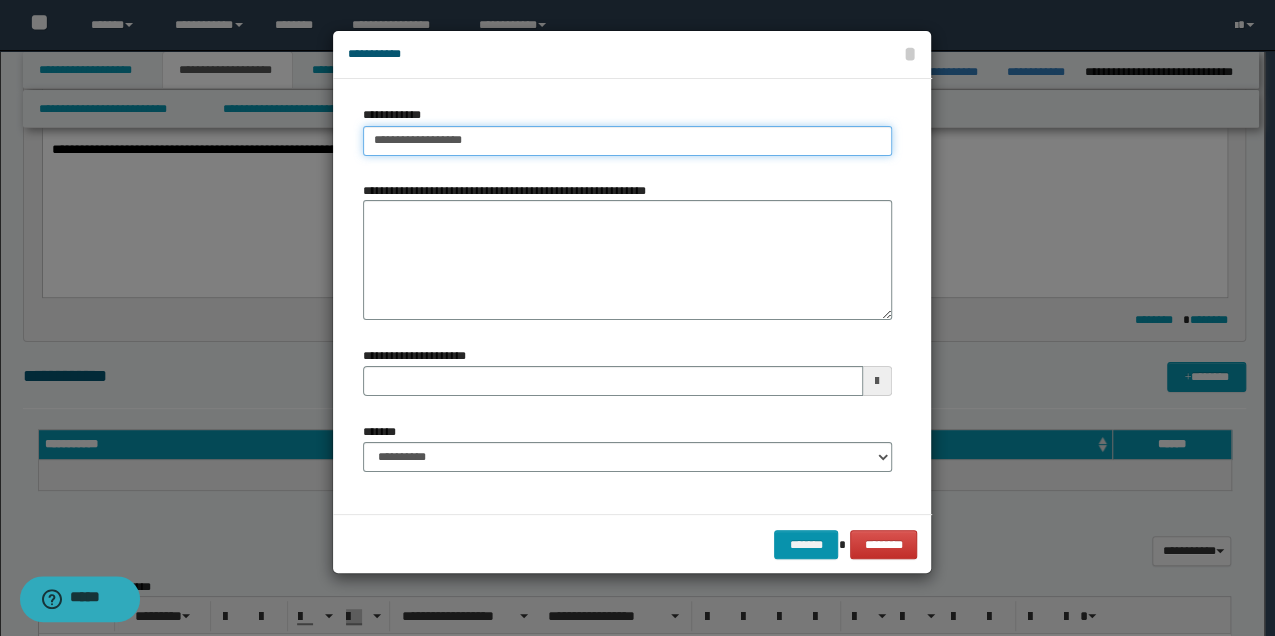 type 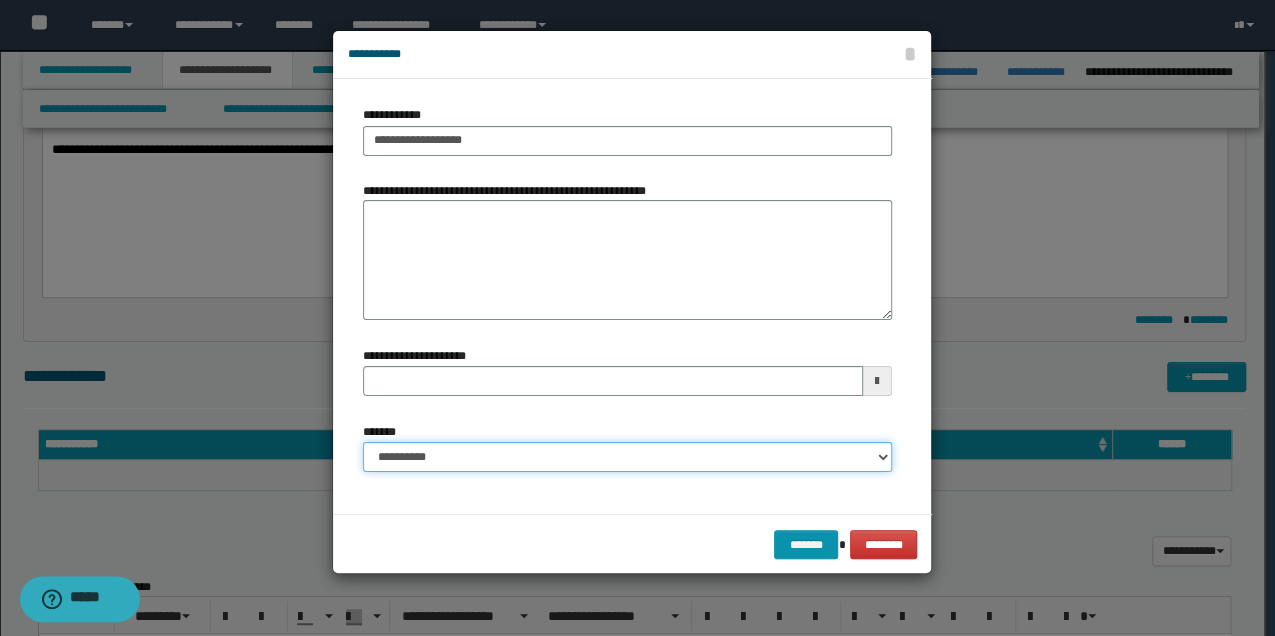 click on "**********" at bounding box center [627, 457] 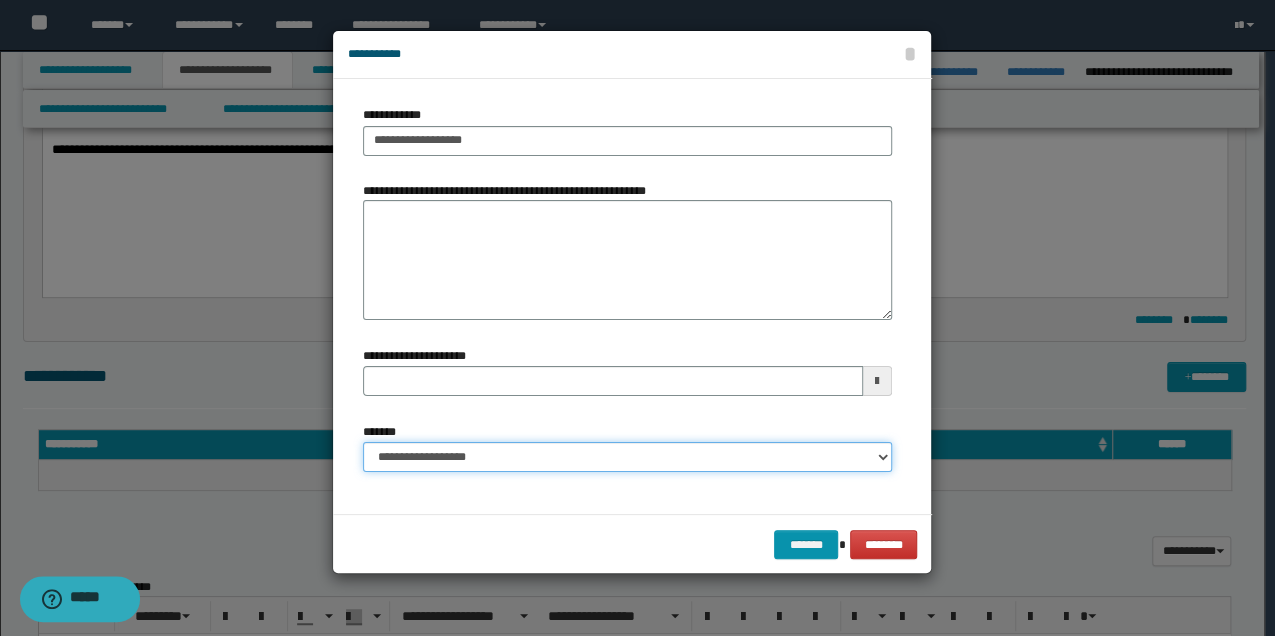 click on "**********" at bounding box center (627, 457) 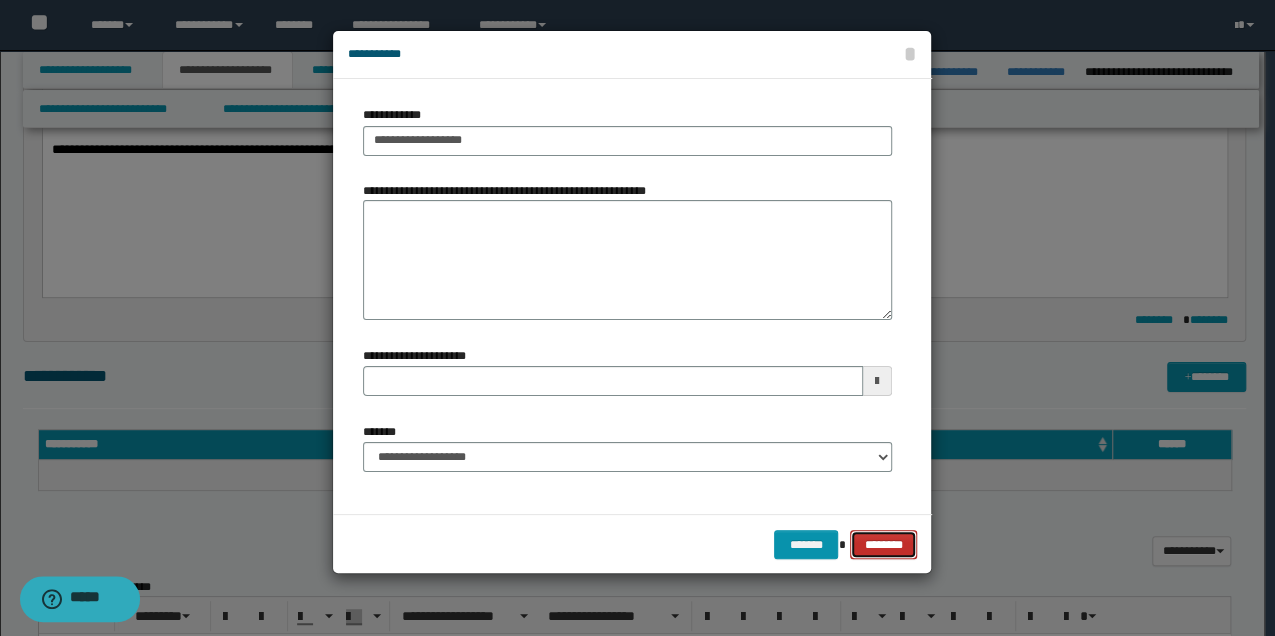 click on "********" at bounding box center (883, 544) 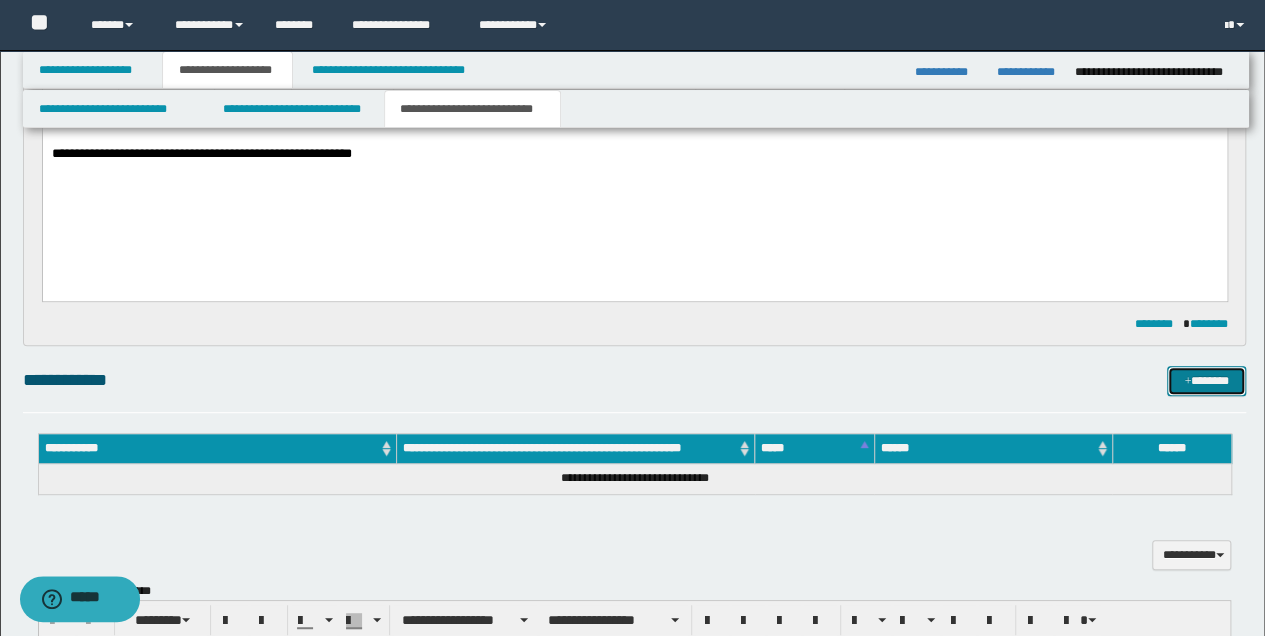 scroll, scrollTop: 266, scrollLeft: 0, axis: vertical 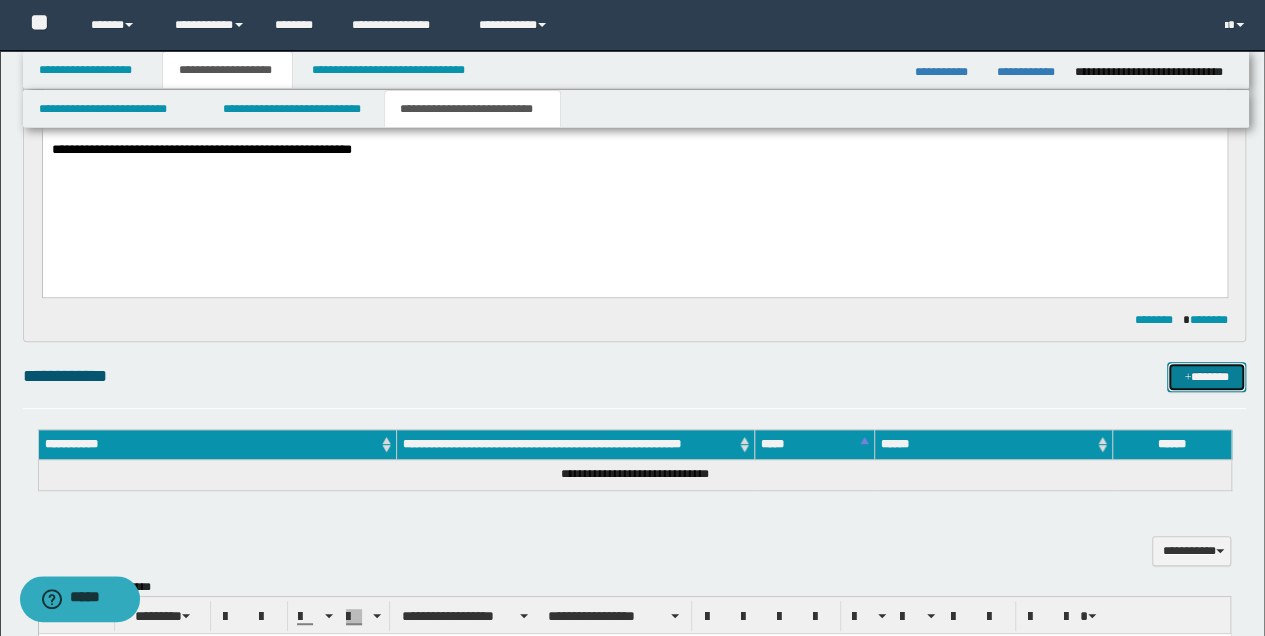 click on "*******" at bounding box center (1206, 376) 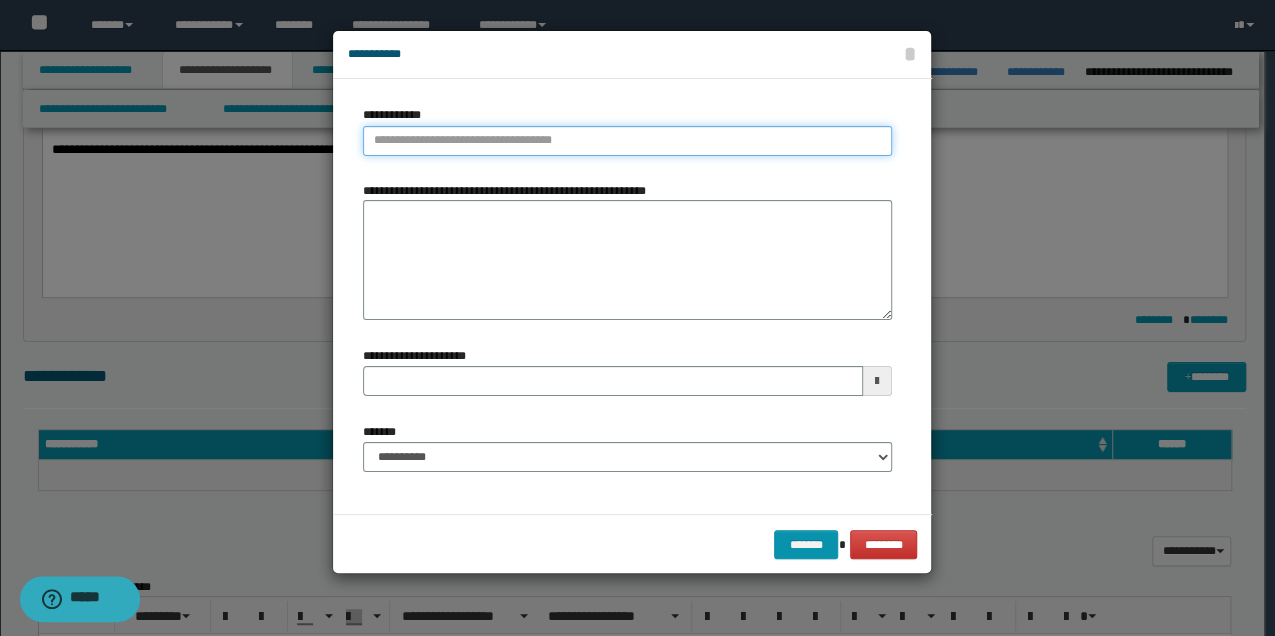 type on "**********" 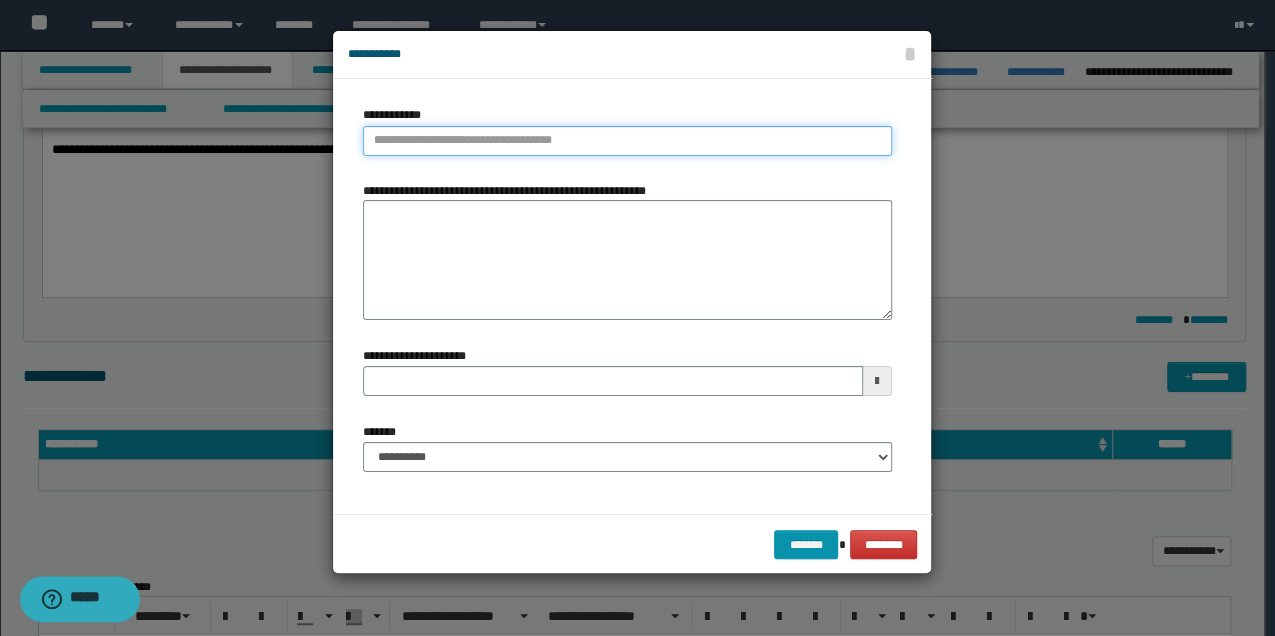 click on "**********" at bounding box center (627, 141) 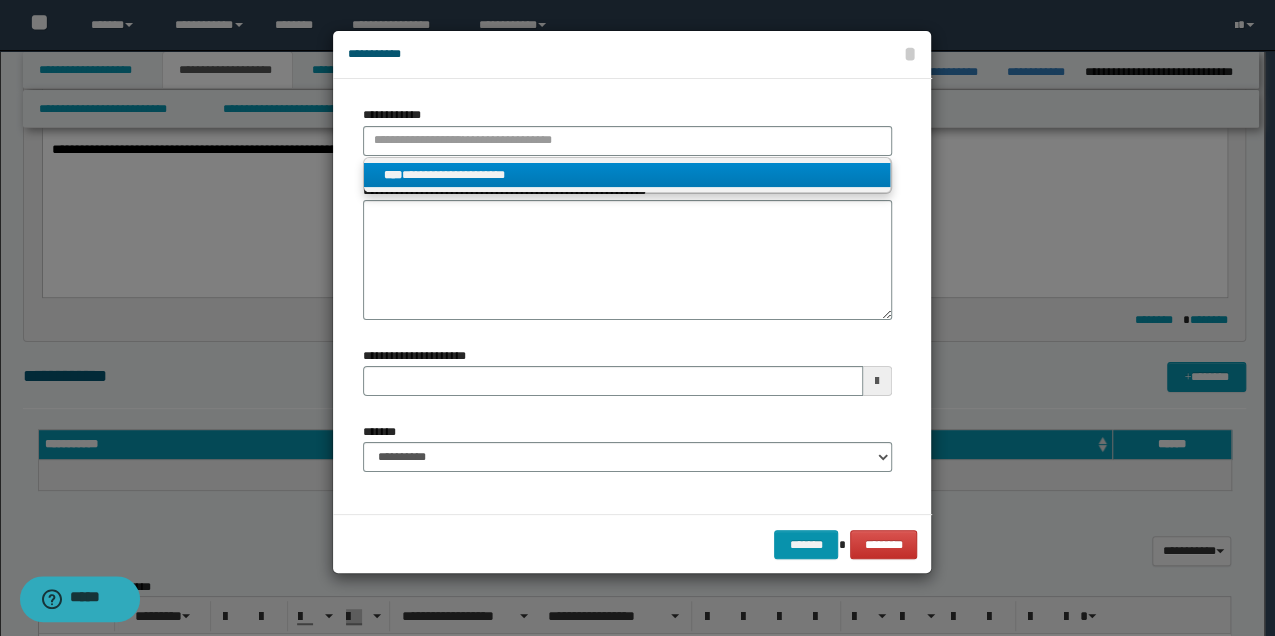 type on "**********" 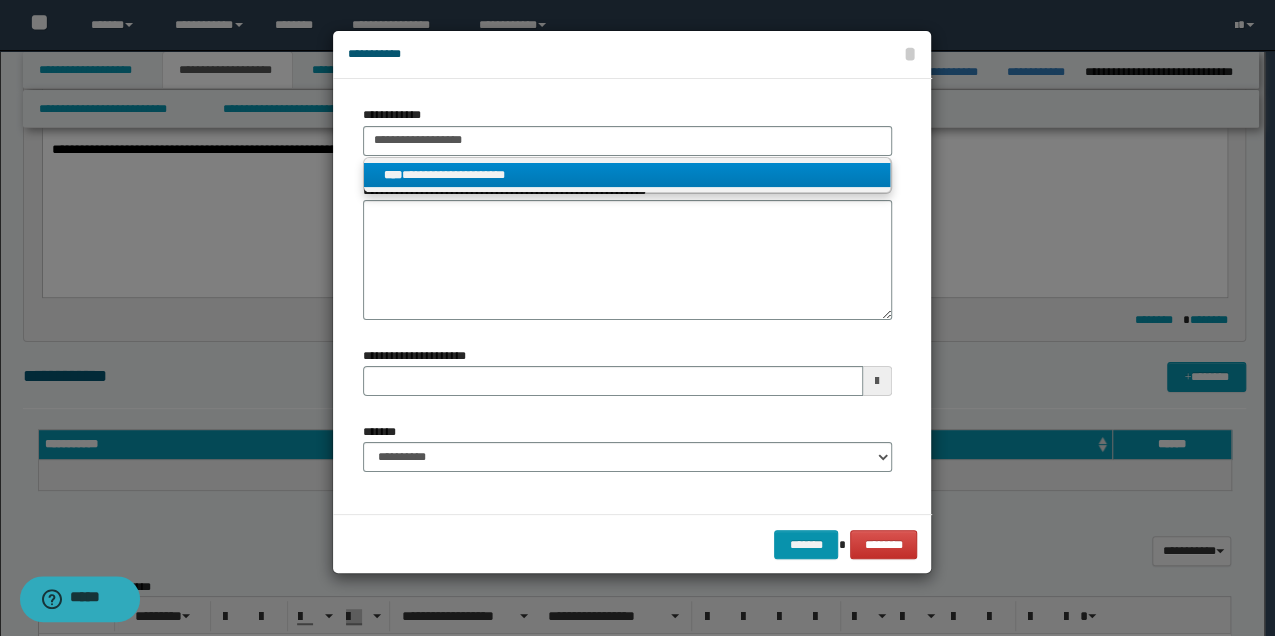 click on "**********" at bounding box center [627, 175] 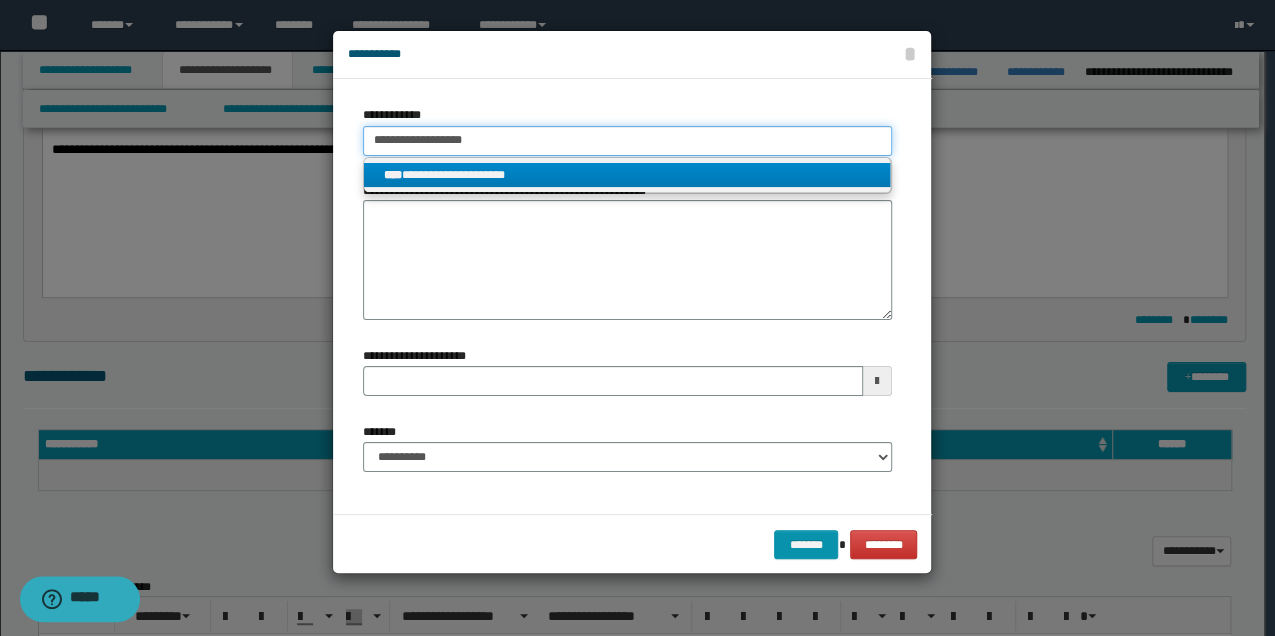 type 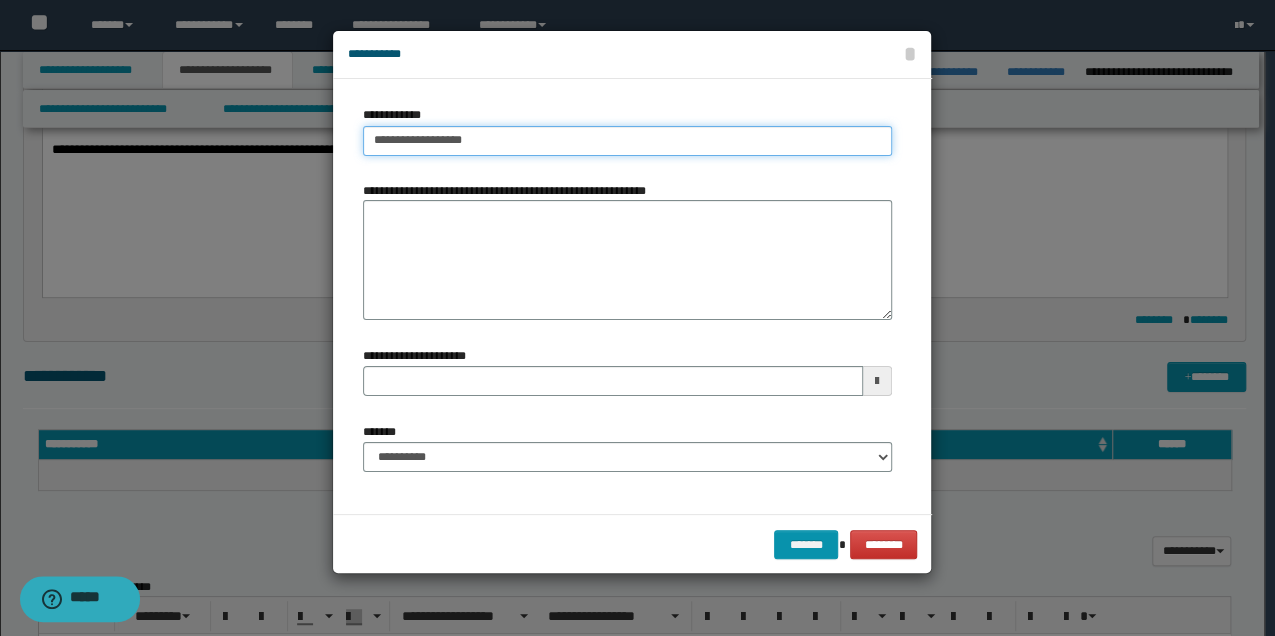 type 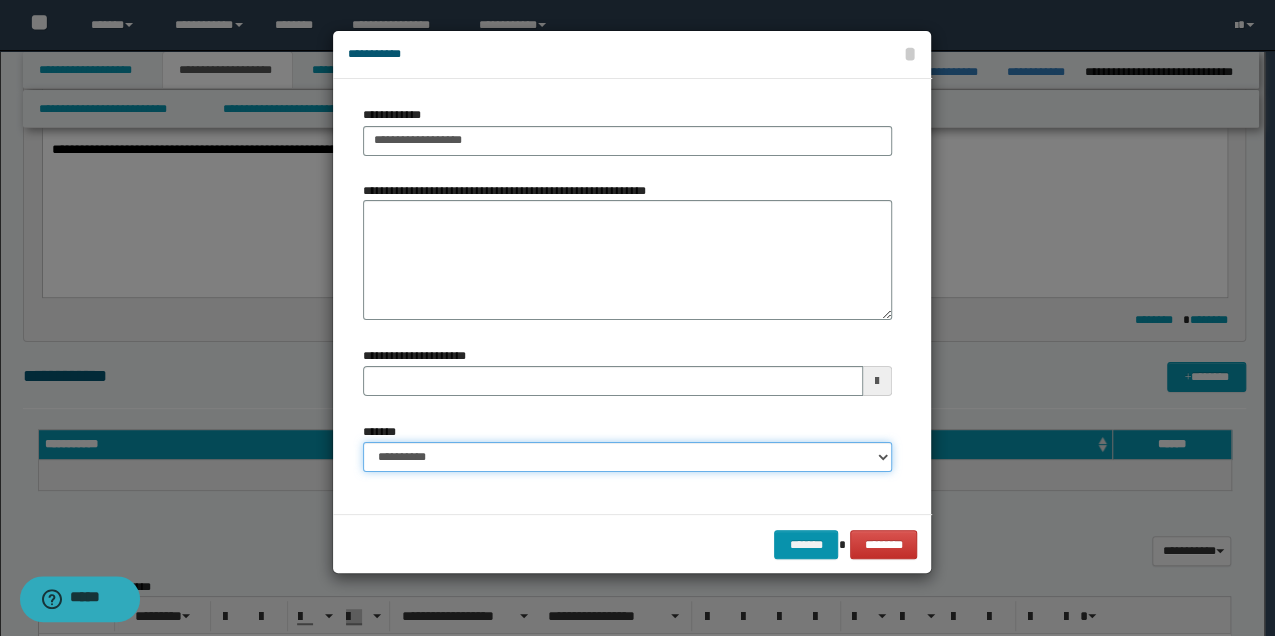 click on "**********" at bounding box center (627, 457) 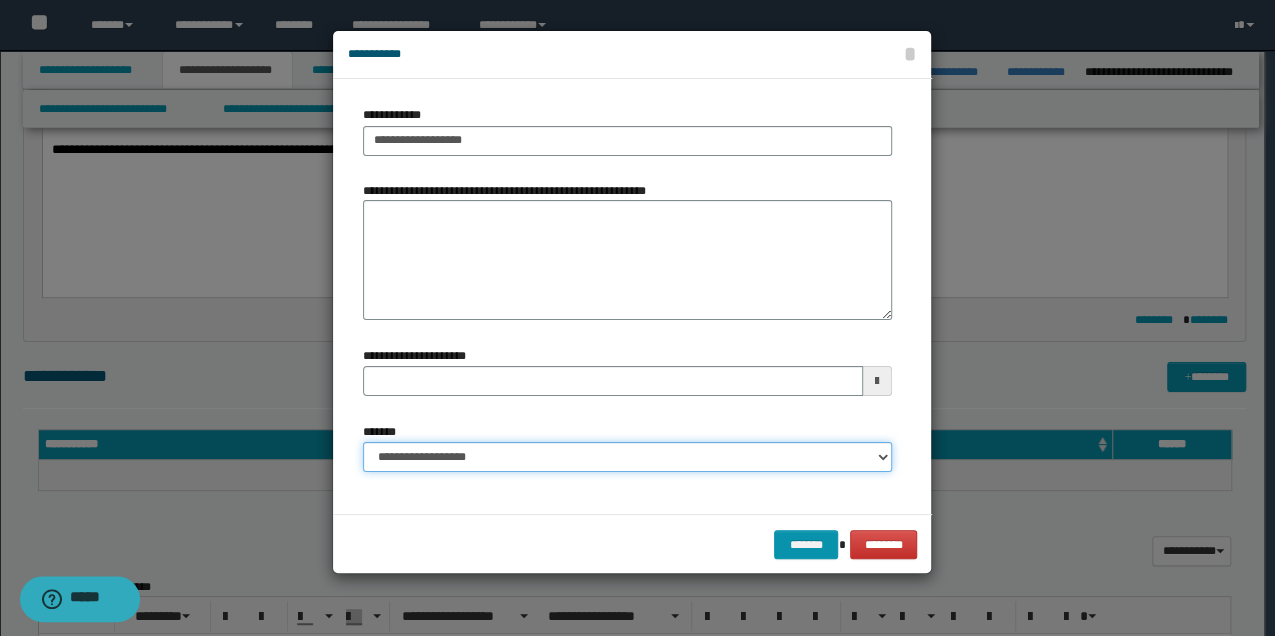 click on "**********" at bounding box center [627, 457] 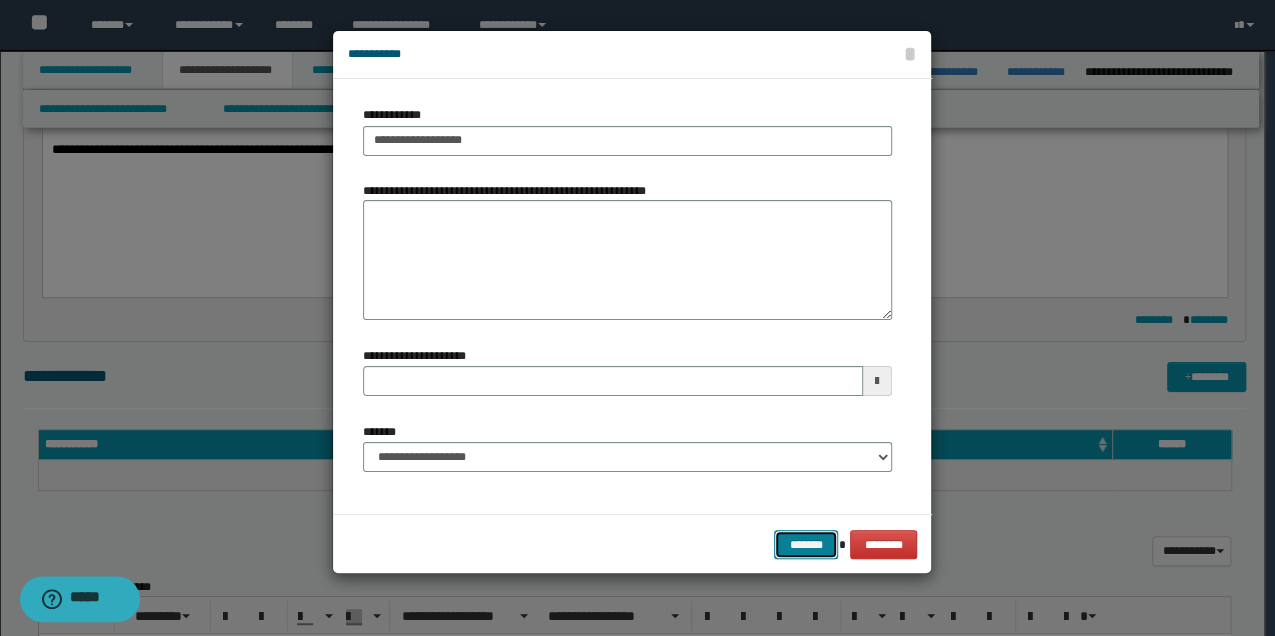 click on "*******" at bounding box center (806, 544) 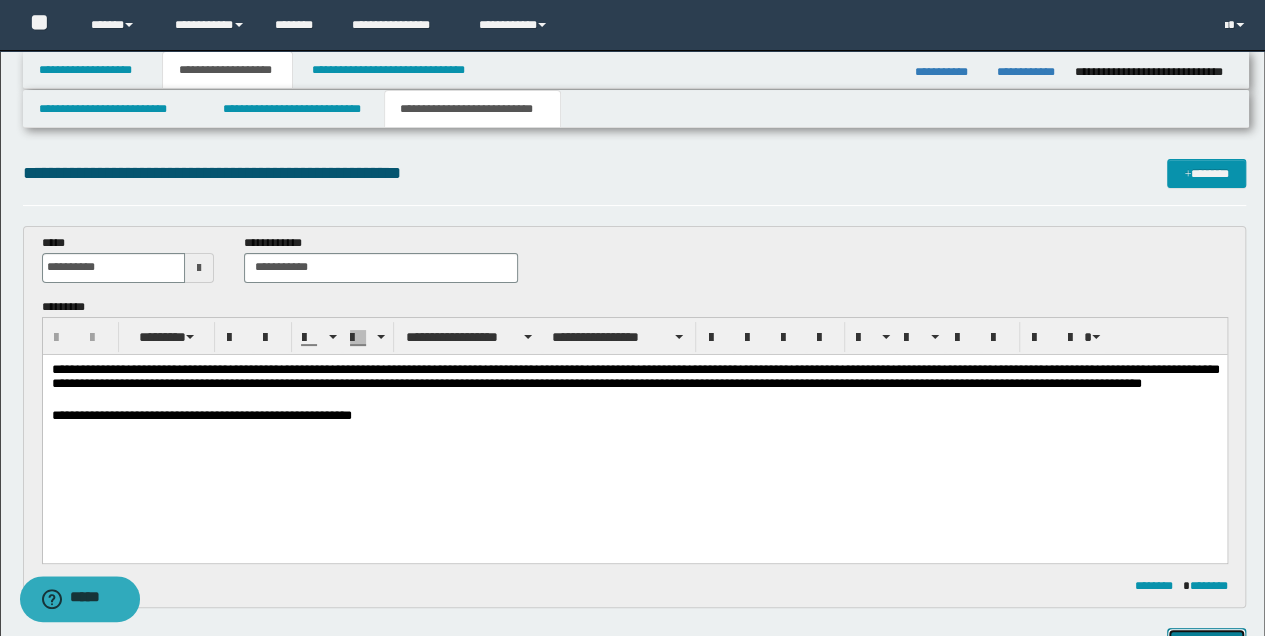 scroll, scrollTop: 133, scrollLeft: 0, axis: vertical 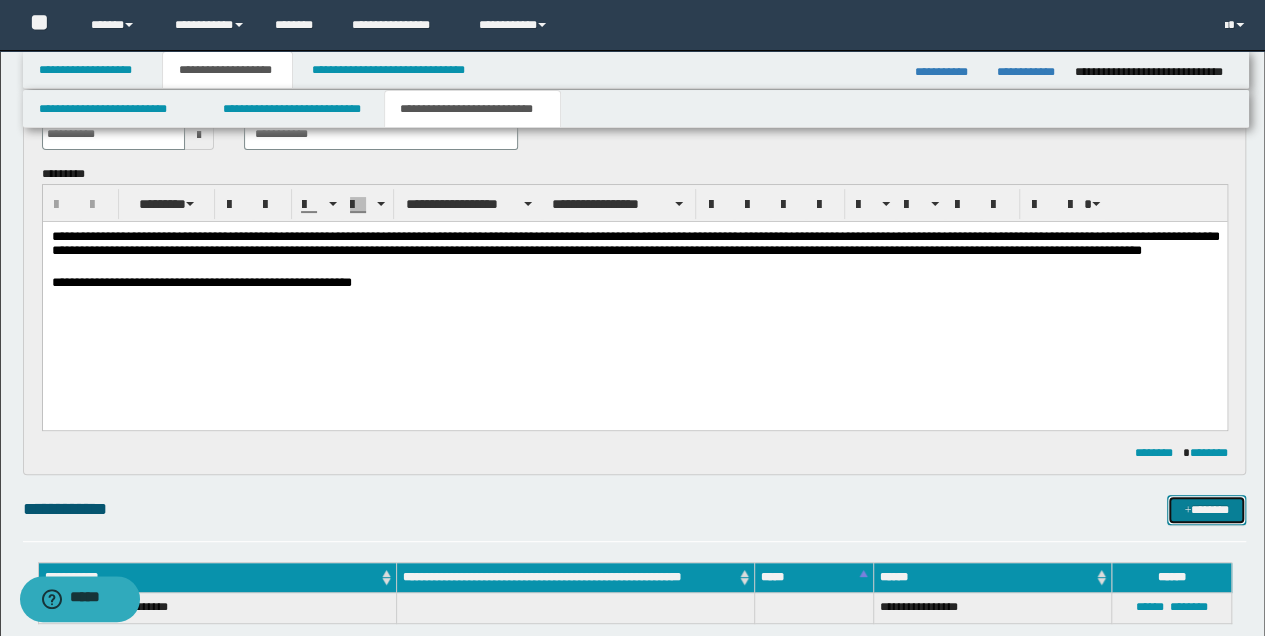 click on "*******" at bounding box center [1206, 509] 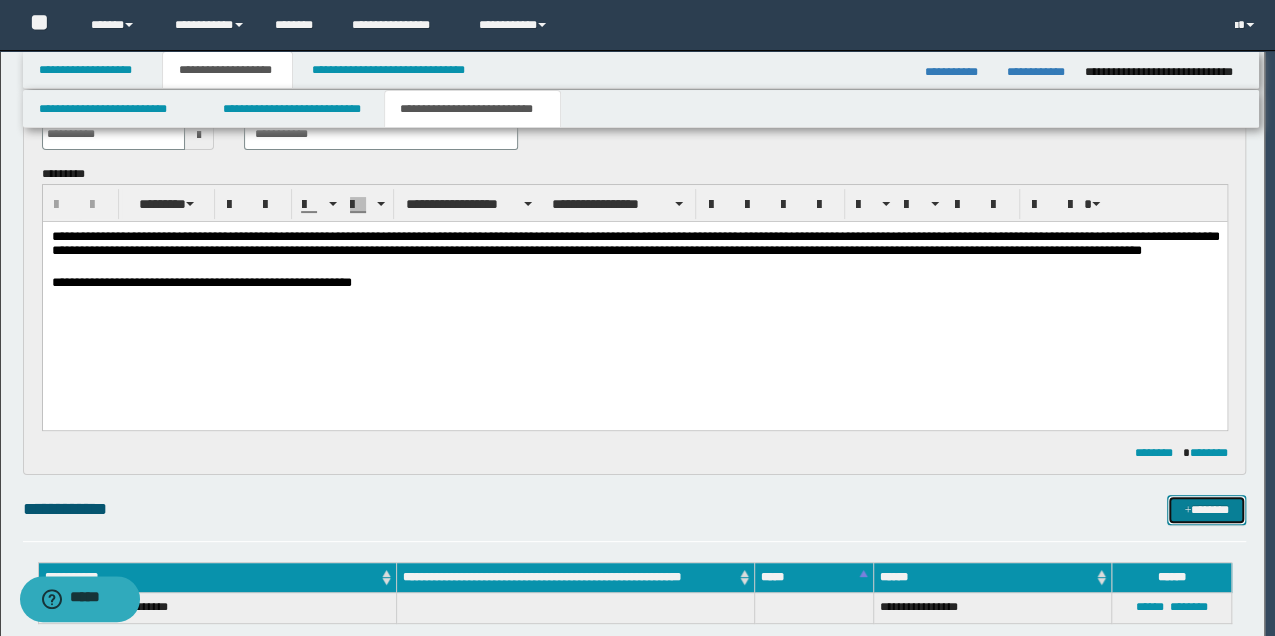 type 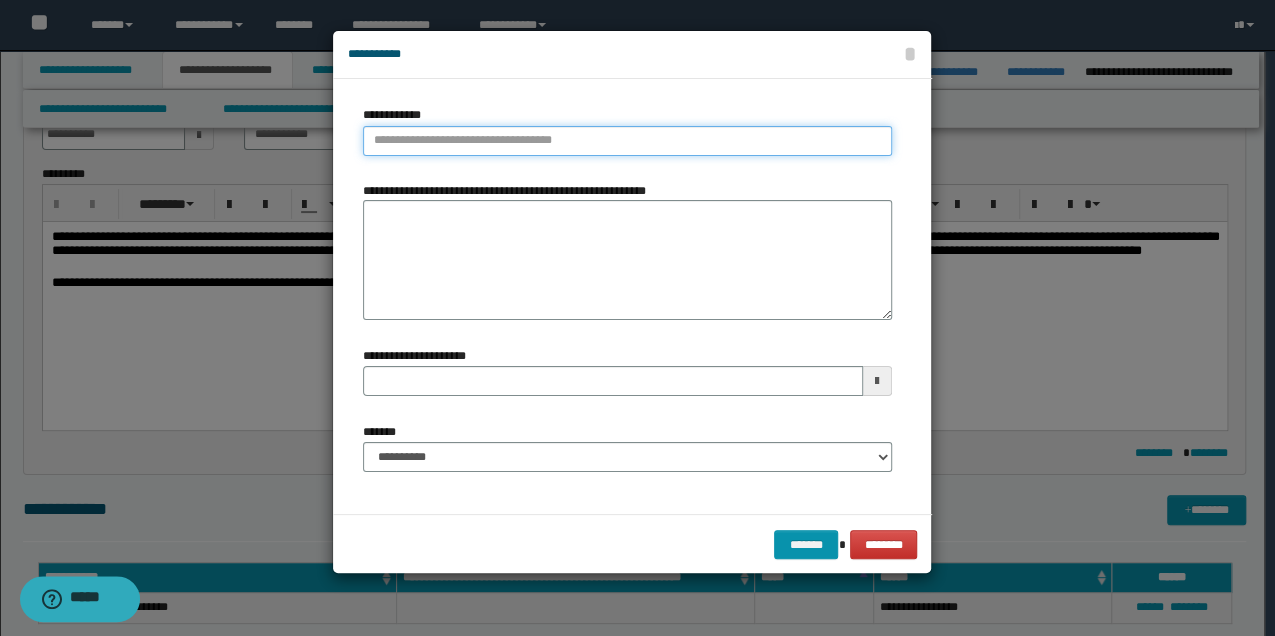 type on "**********" 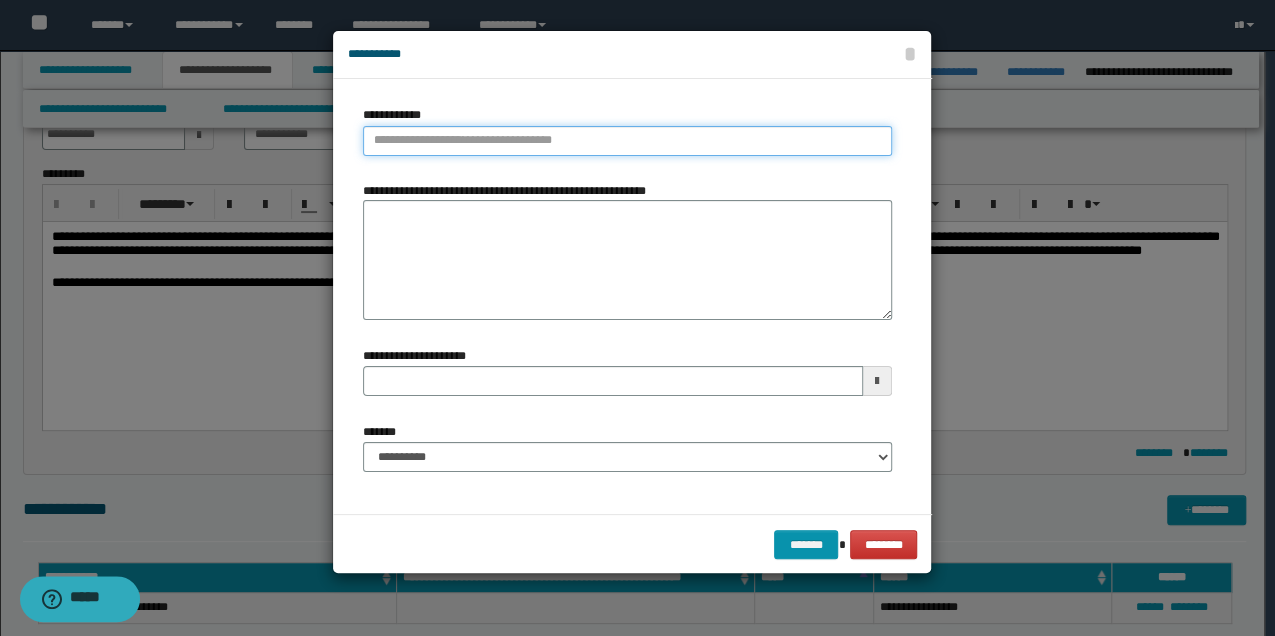 click on "**********" at bounding box center (627, 141) 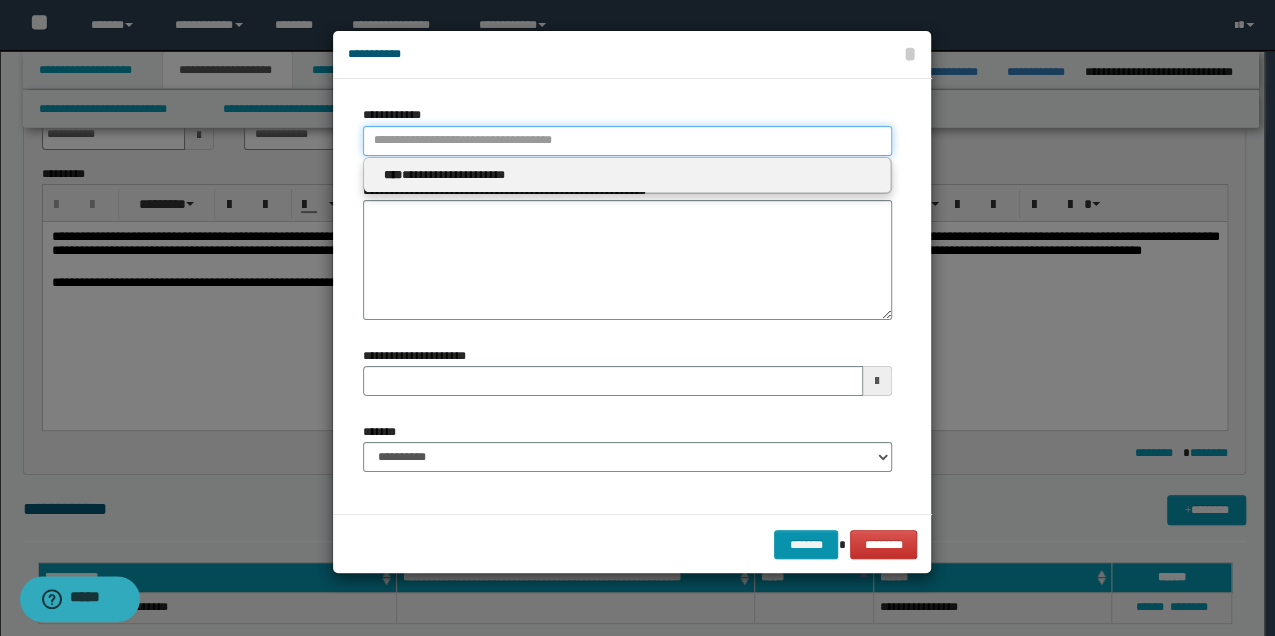 type 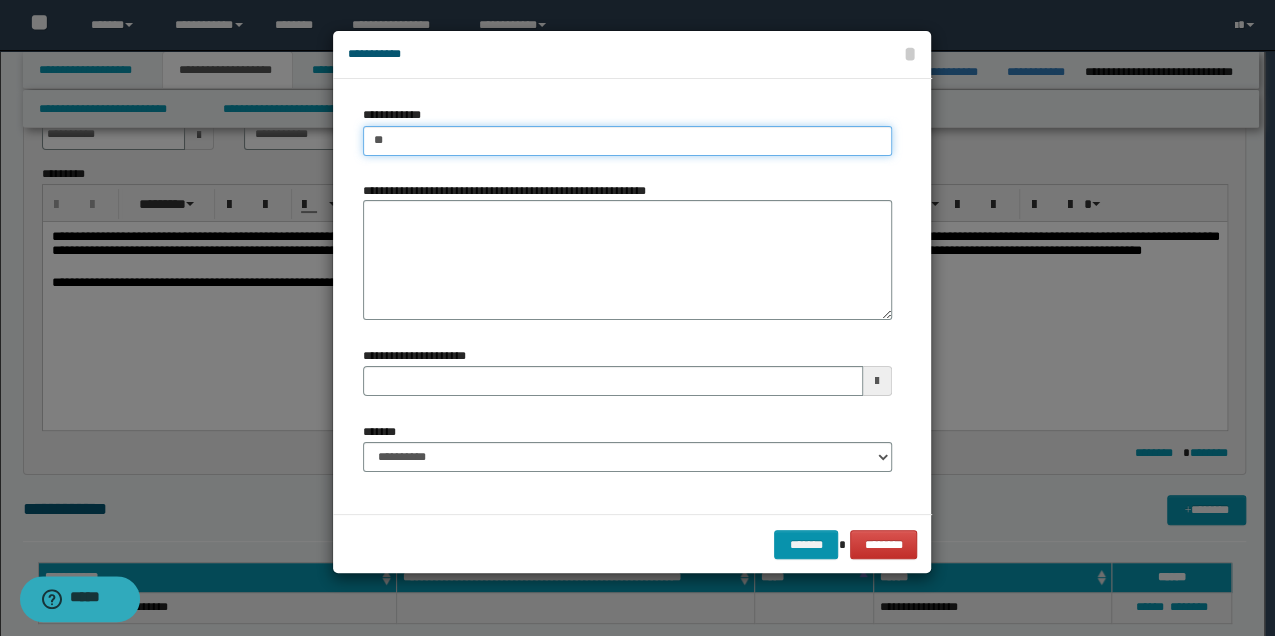 type on "***" 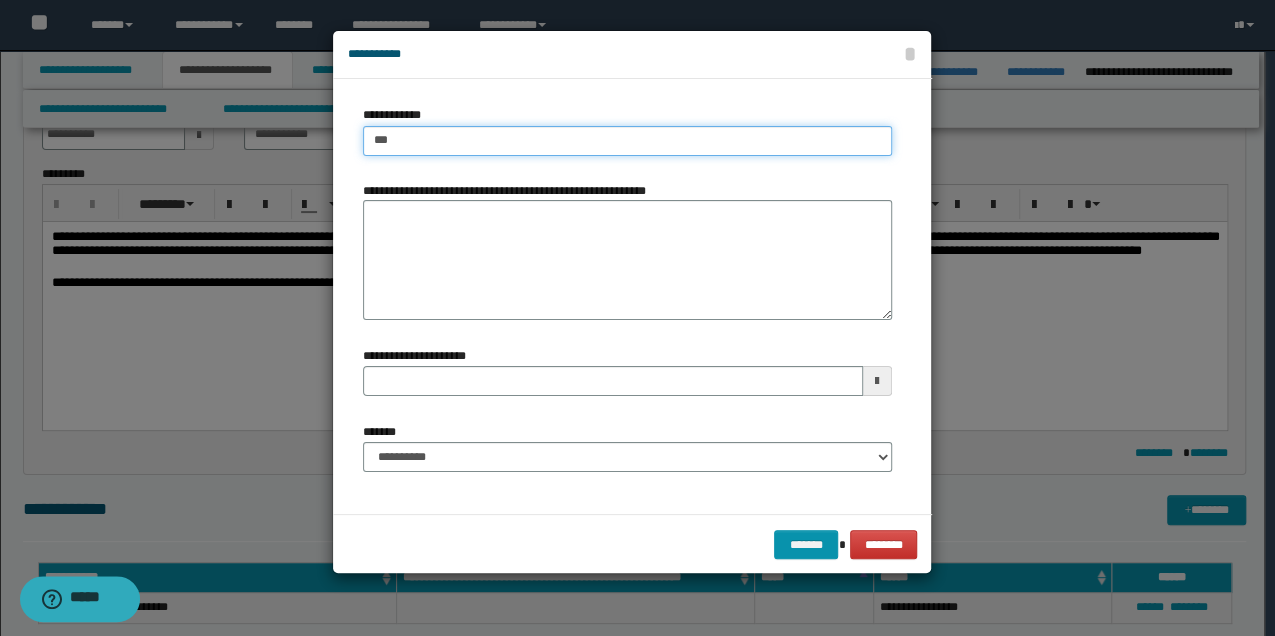 type on "***" 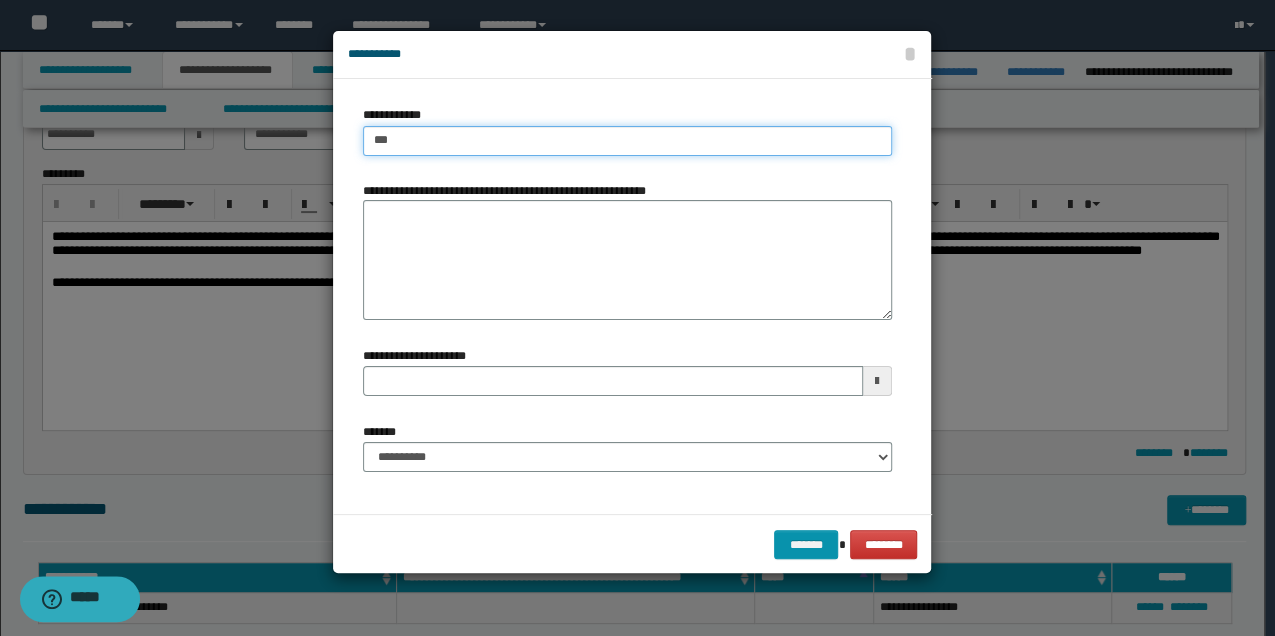 type 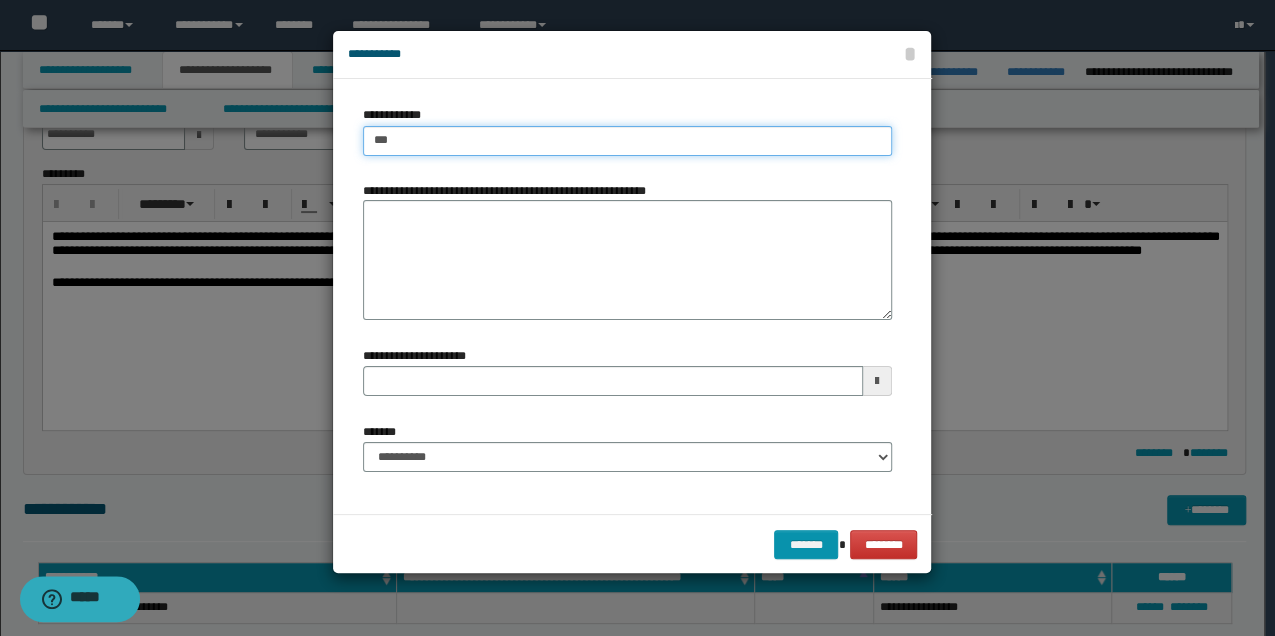type on "****" 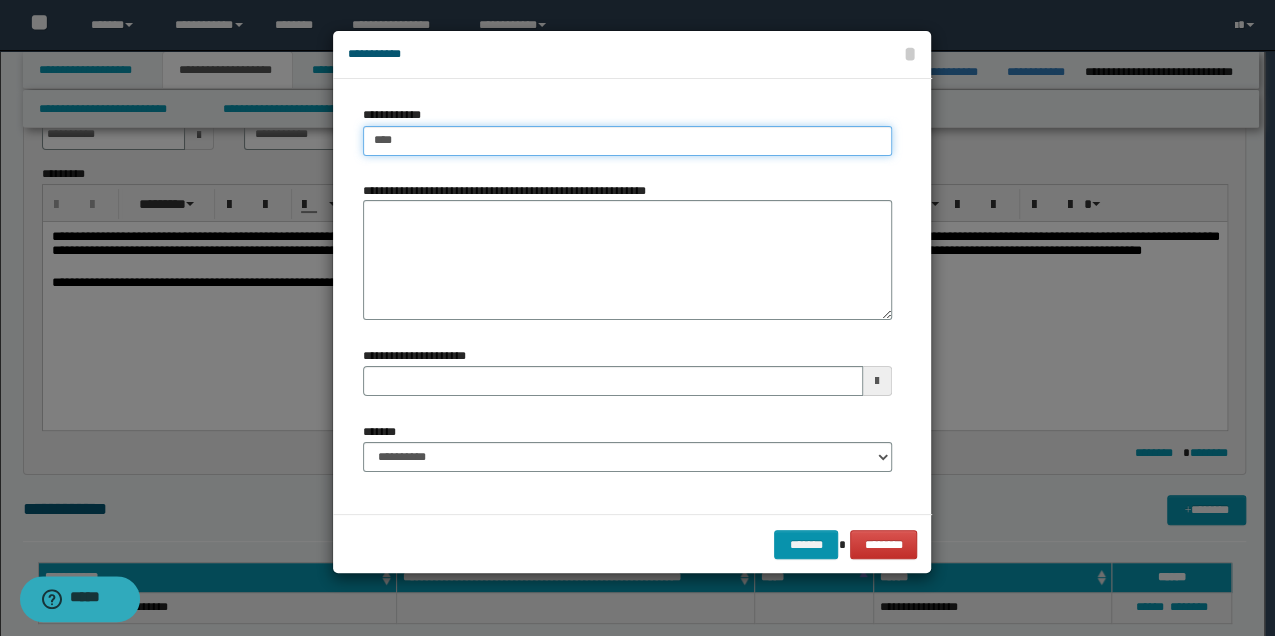 type on "****" 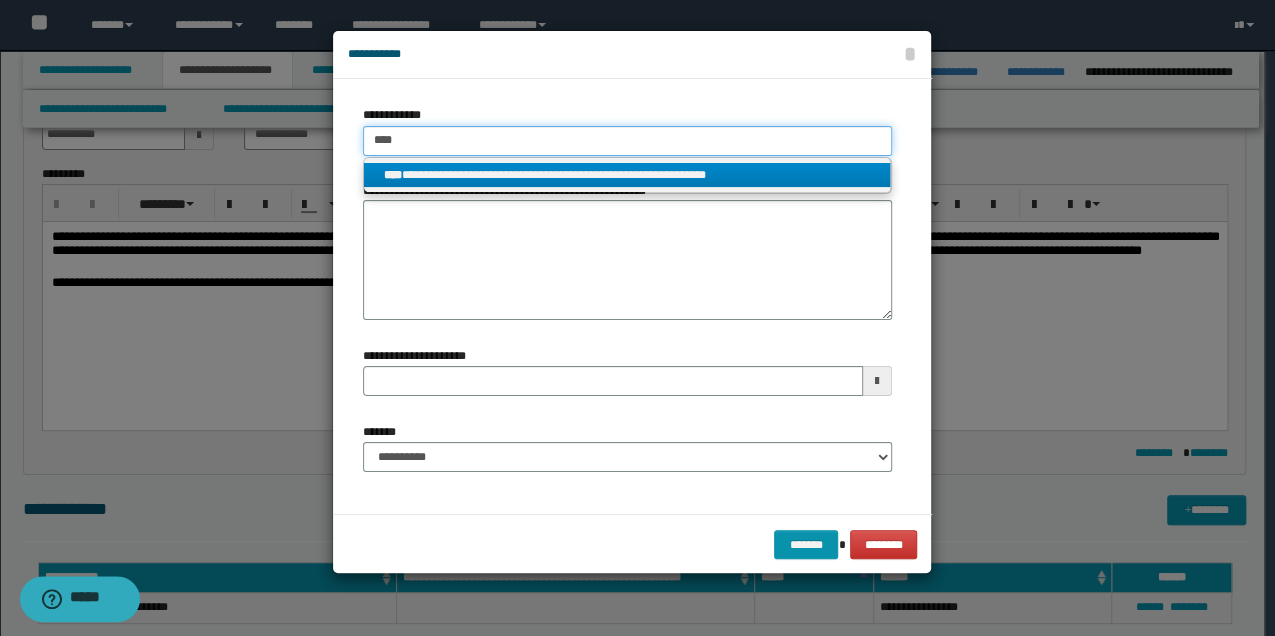 type on "****" 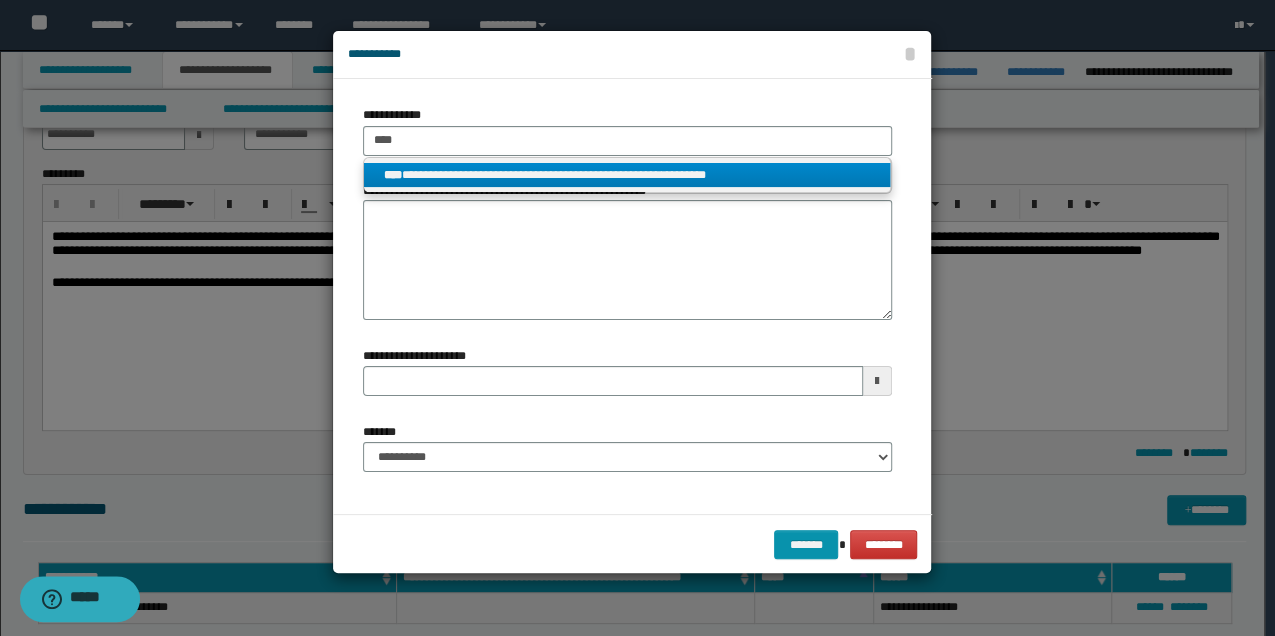 click on "**********" at bounding box center [627, 175] 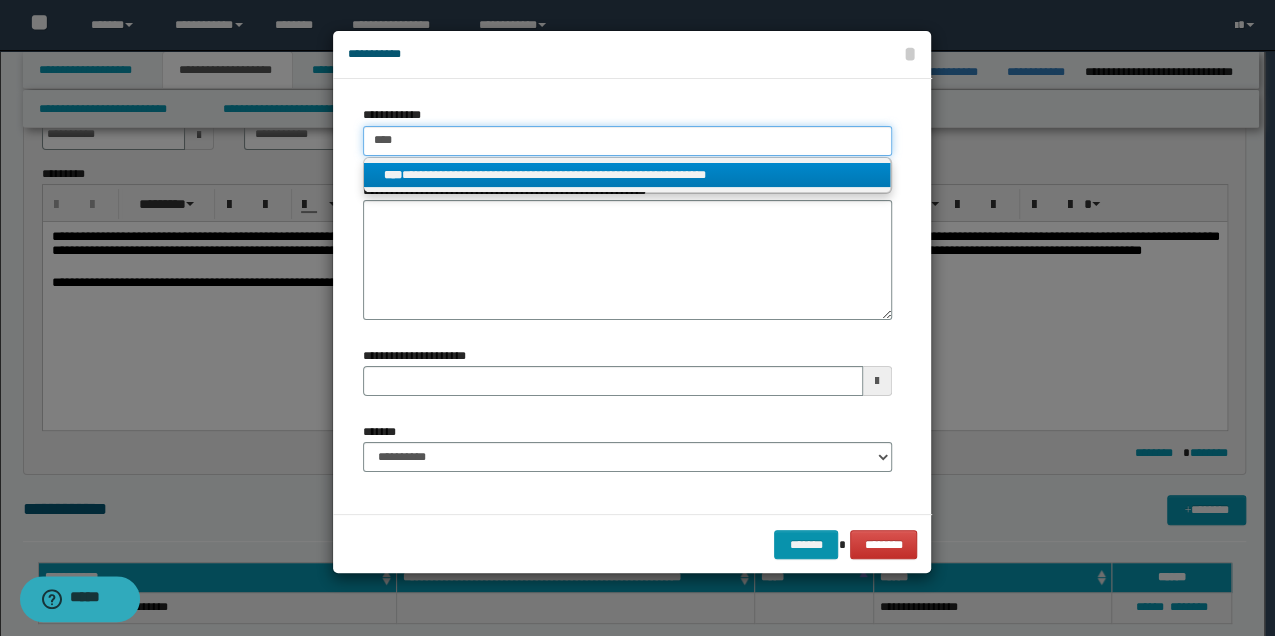 type 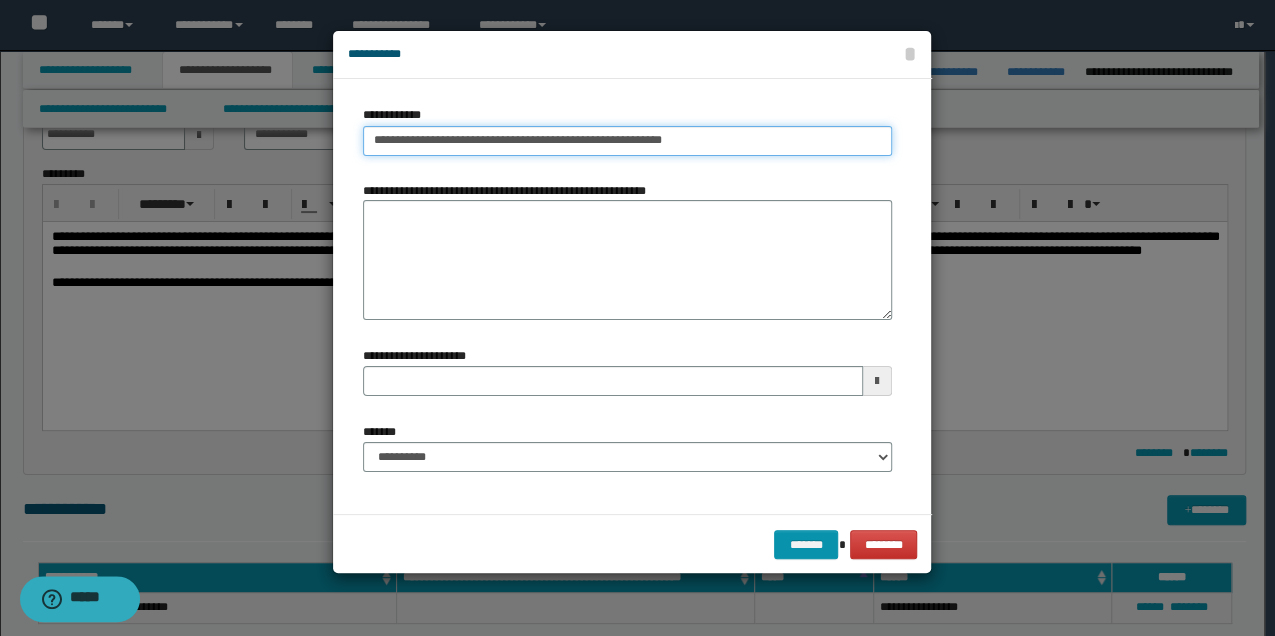 type 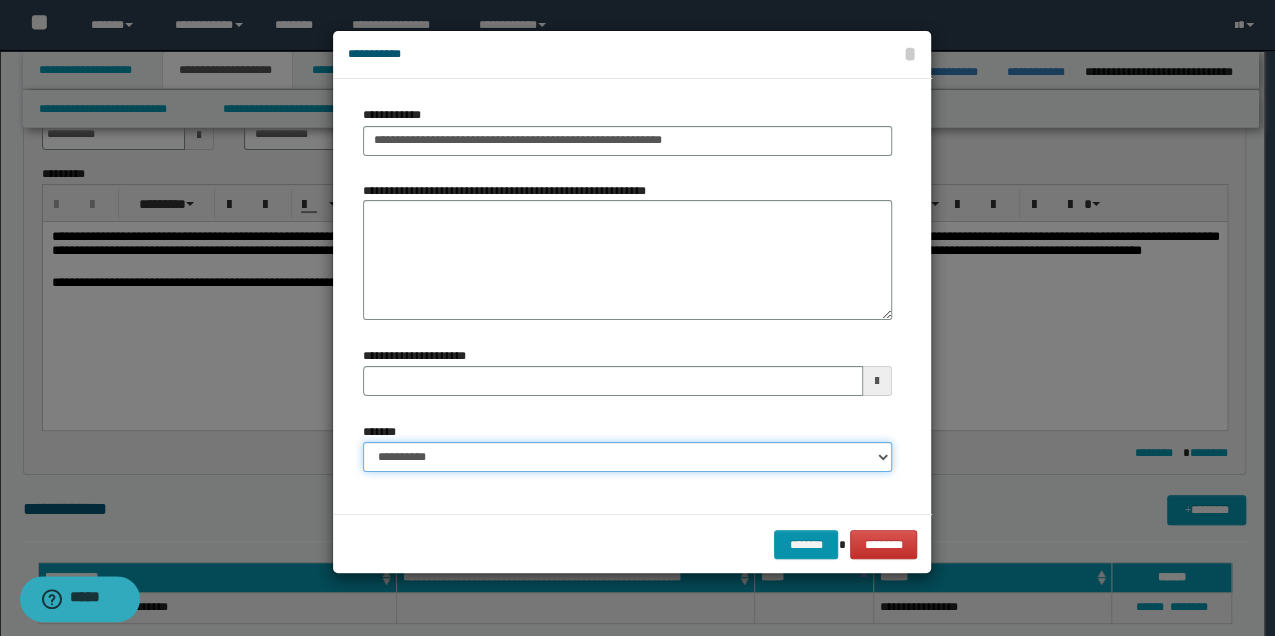 click on "**********" at bounding box center (627, 457) 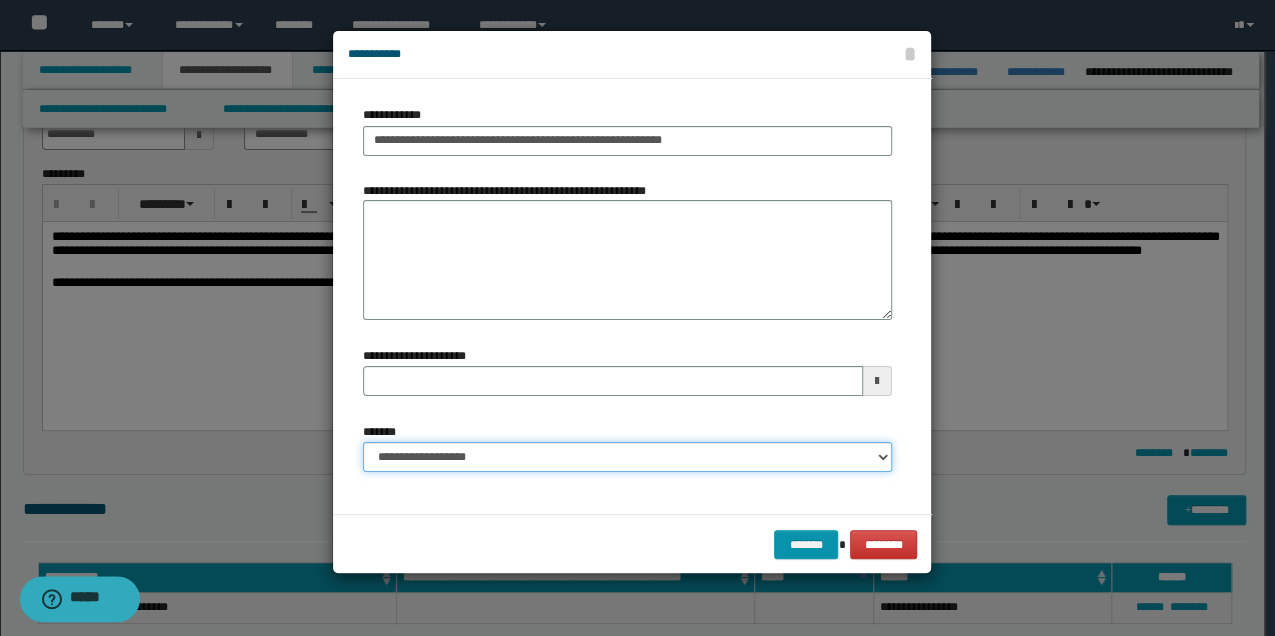 click on "**********" at bounding box center [627, 457] 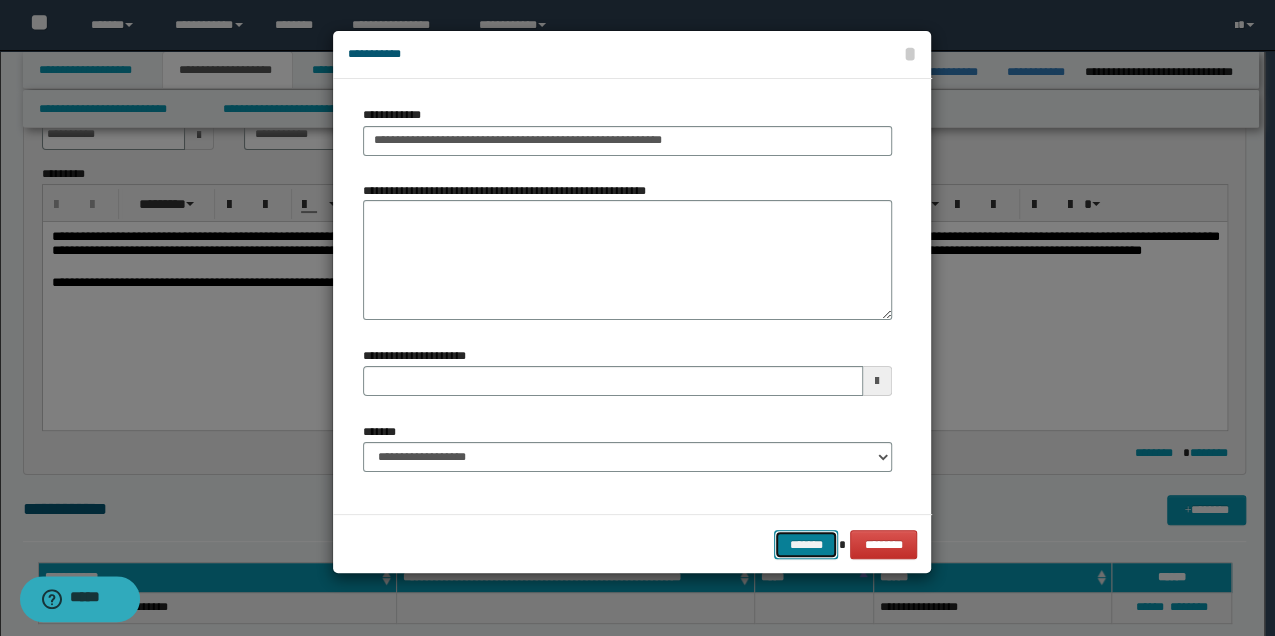click on "*******" at bounding box center (806, 544) 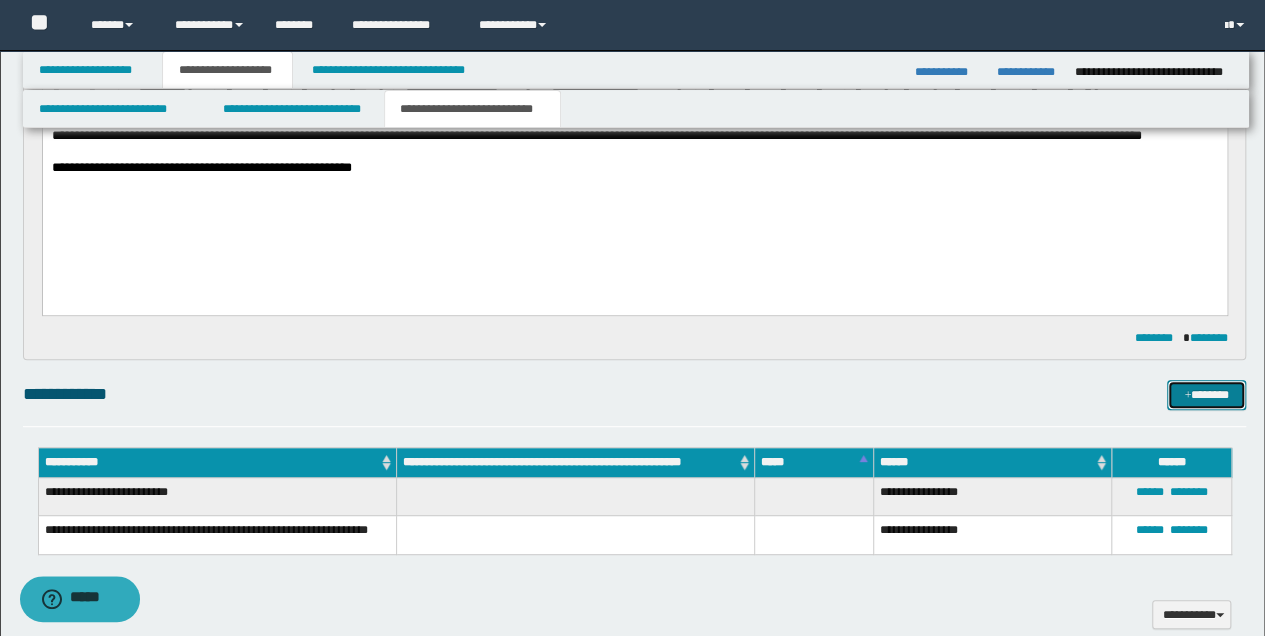scroll, scrollTop: 266, scrollLeft: 0, axis: vertical 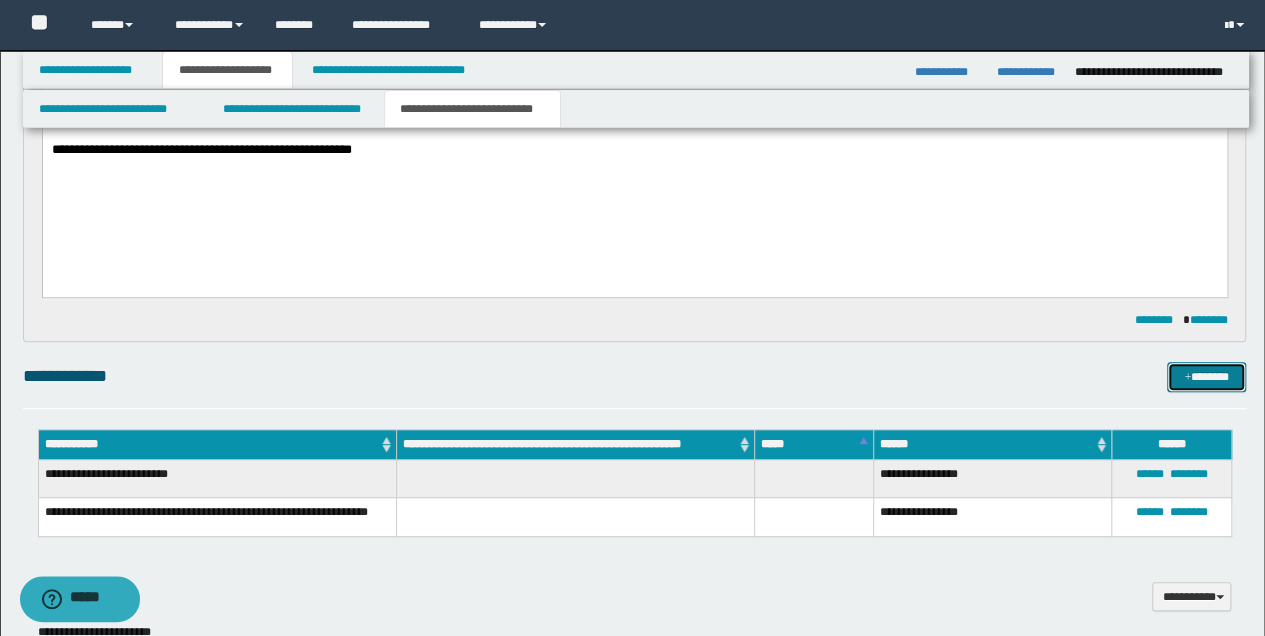 click on "*******" at bounding box center (1206, 376) 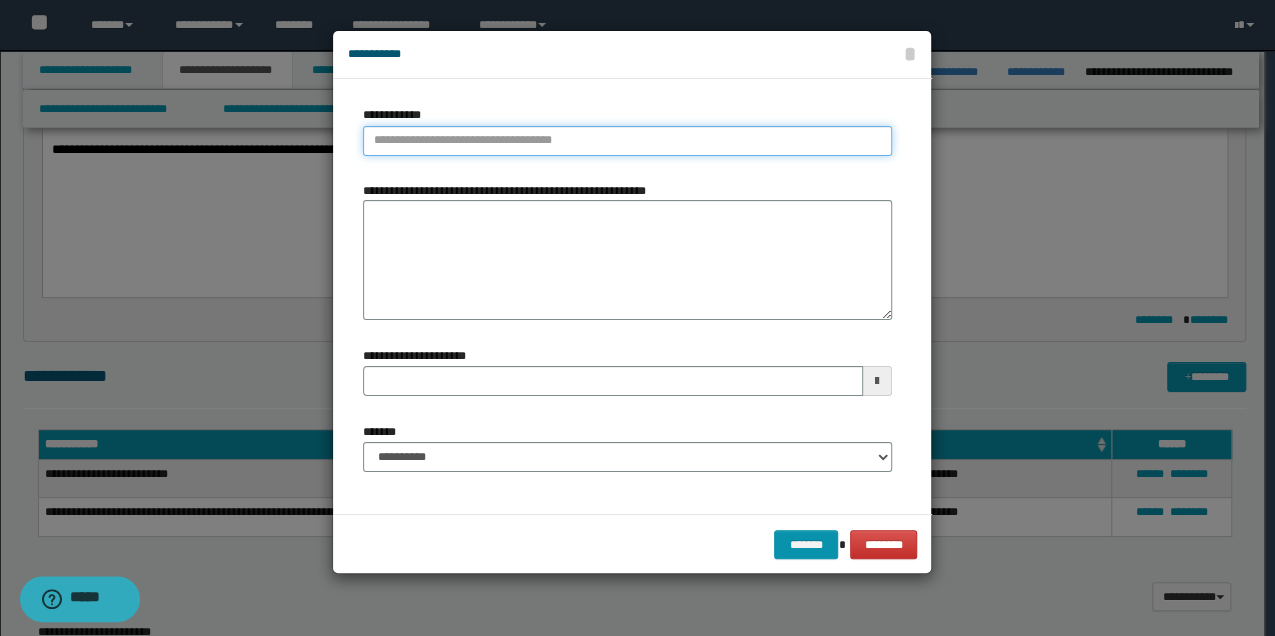 type on "**********" 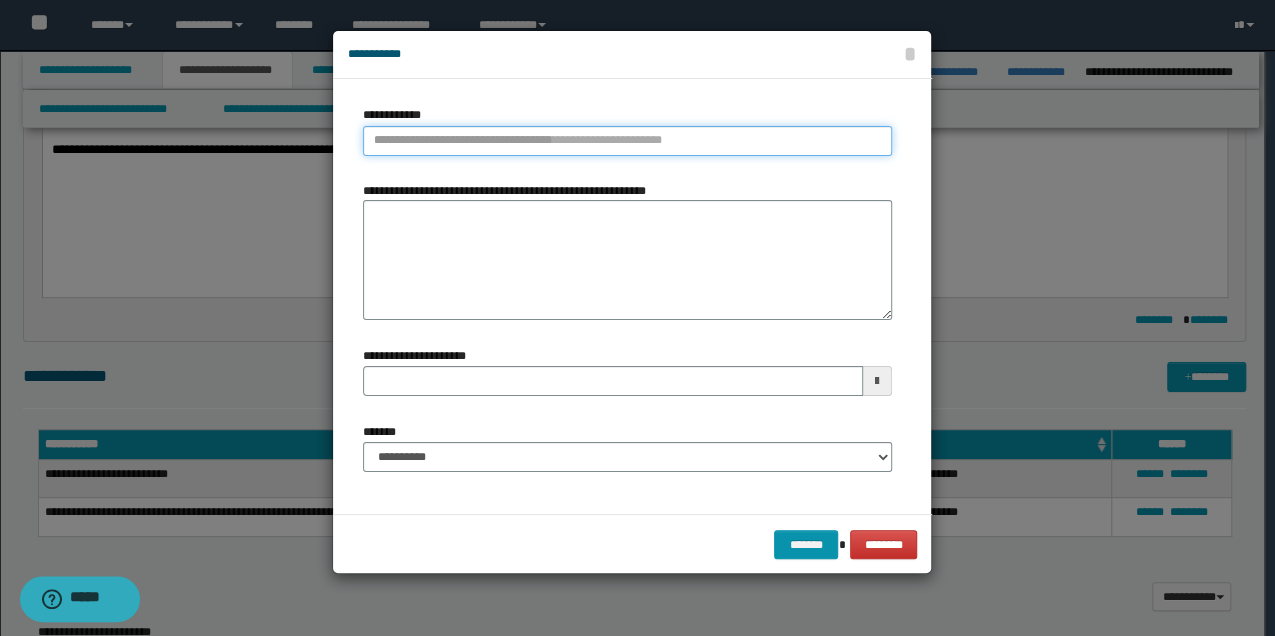 click on "**********" at bounding box center [627, 141] 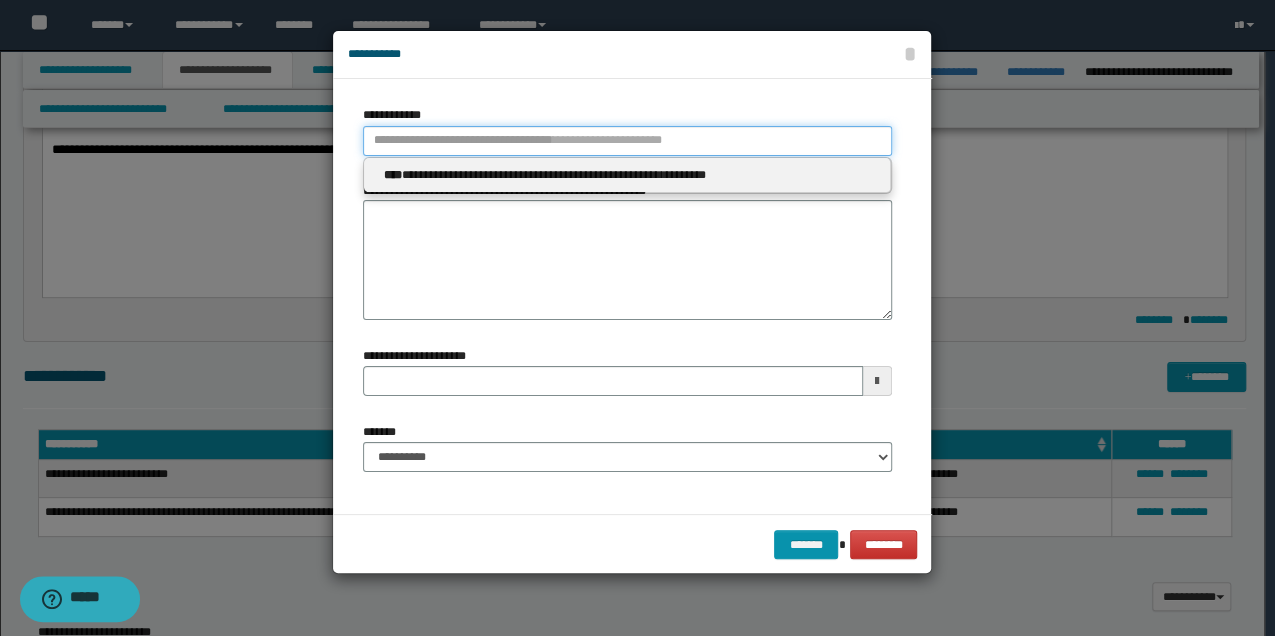 type 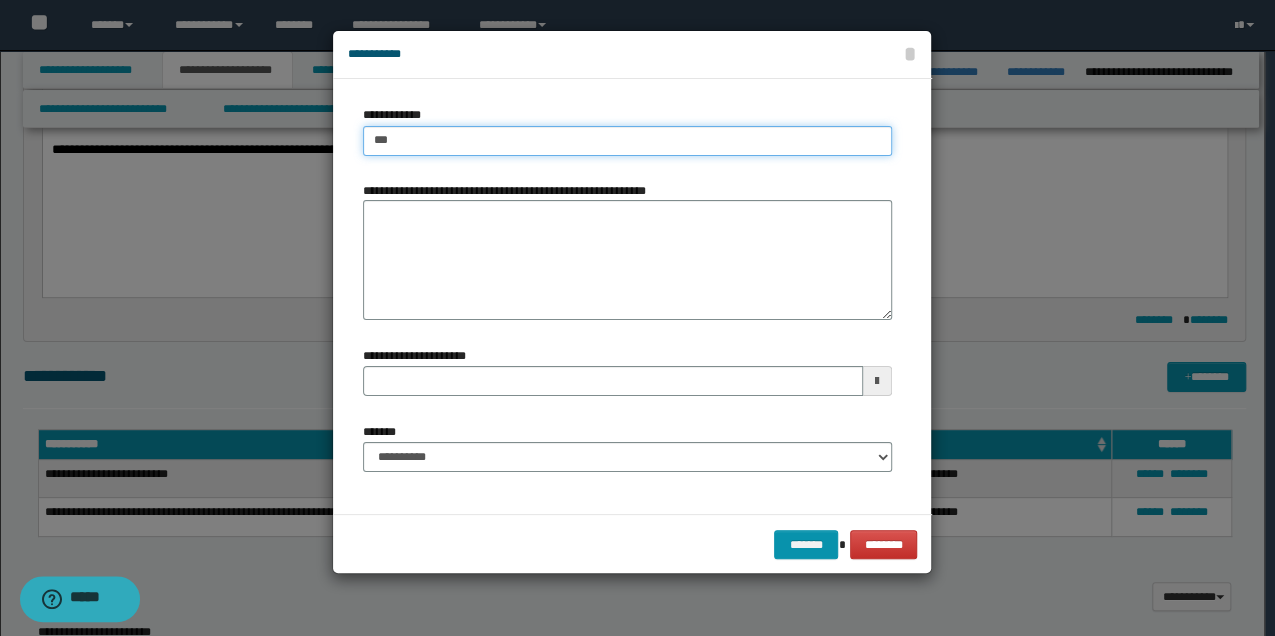 type on "****" 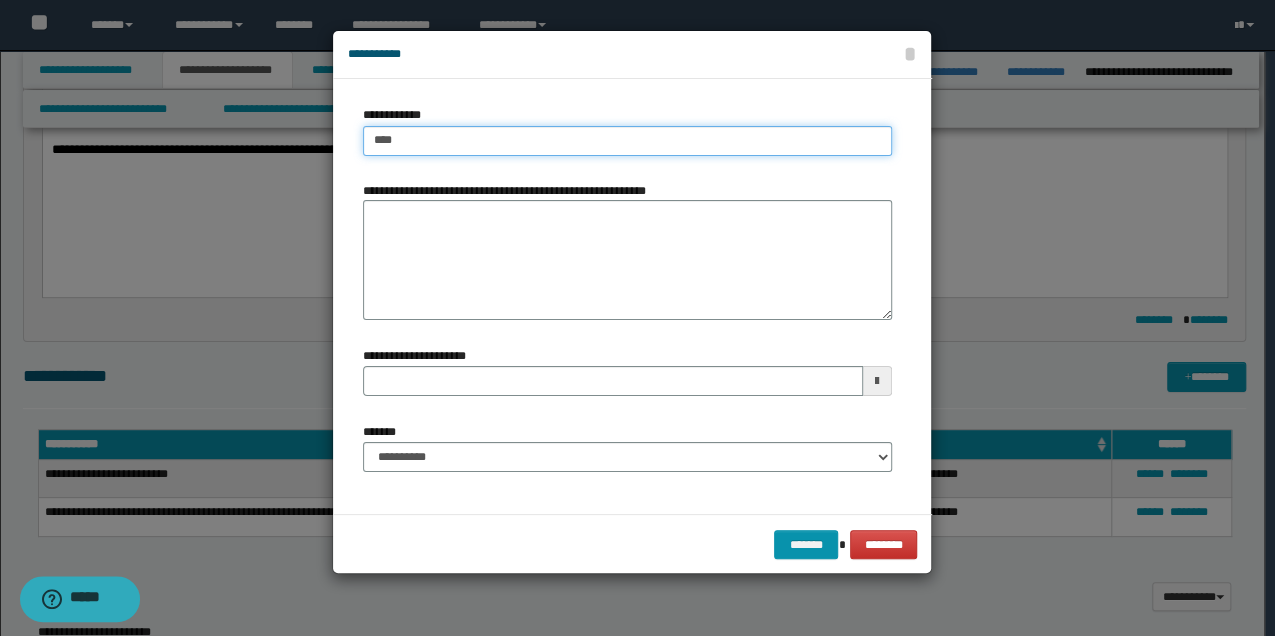 type on "****" 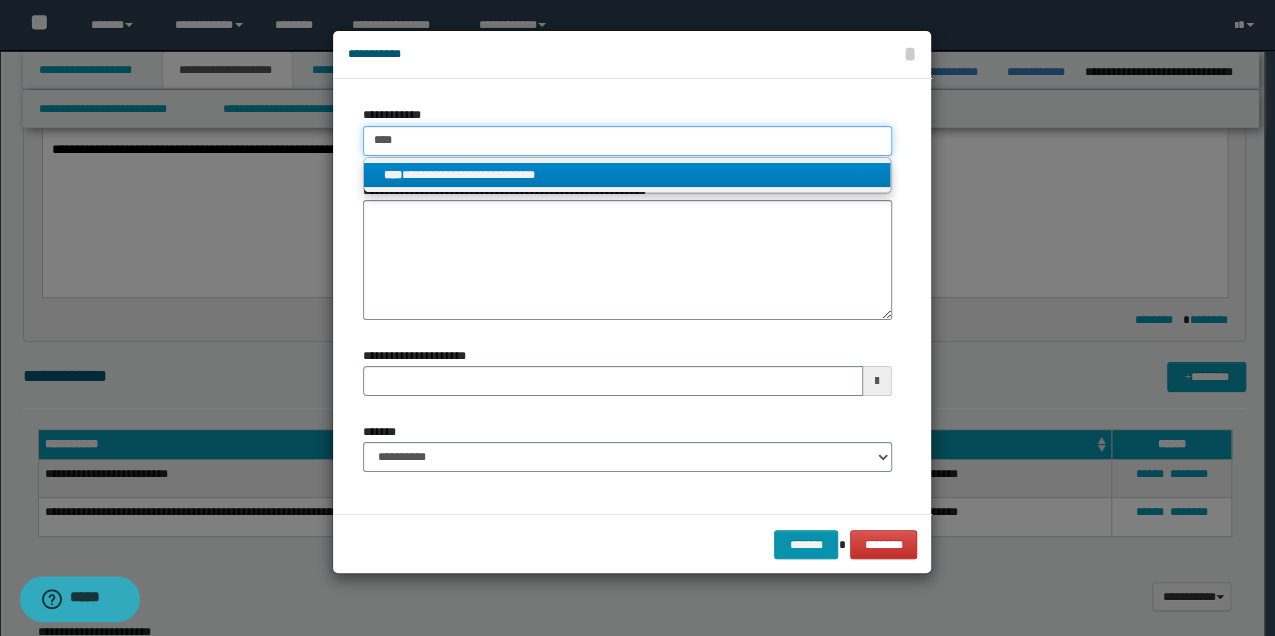 type on "****" 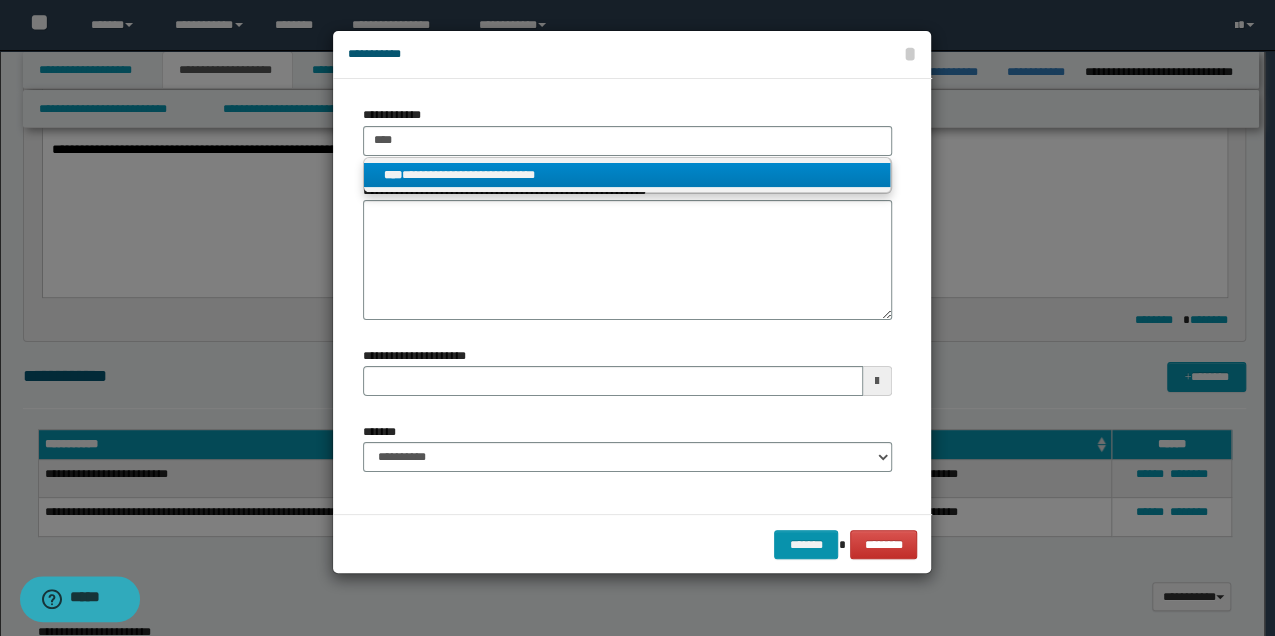click on "**********" at bounding box center (627, 175) 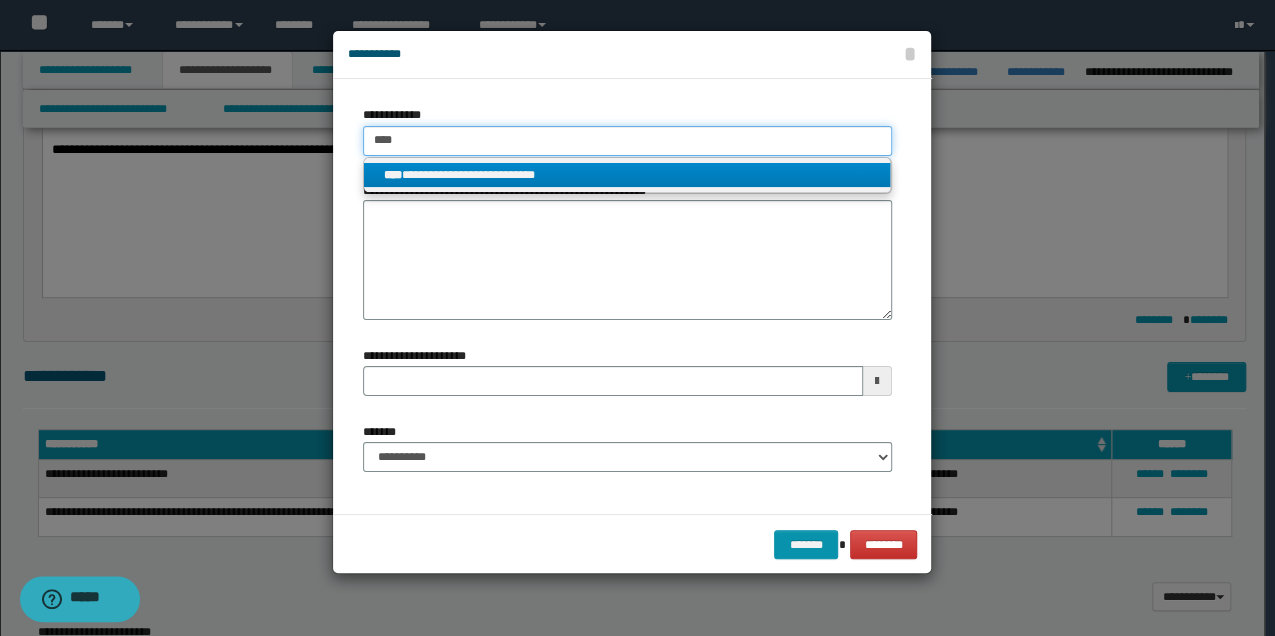 type 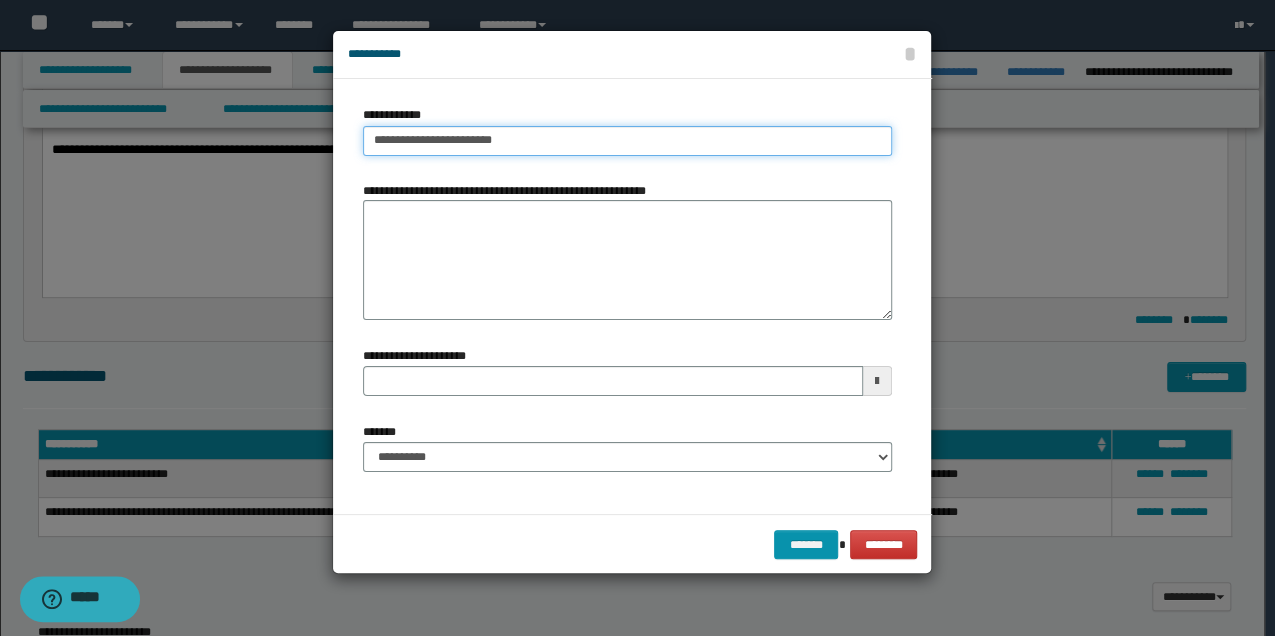 type 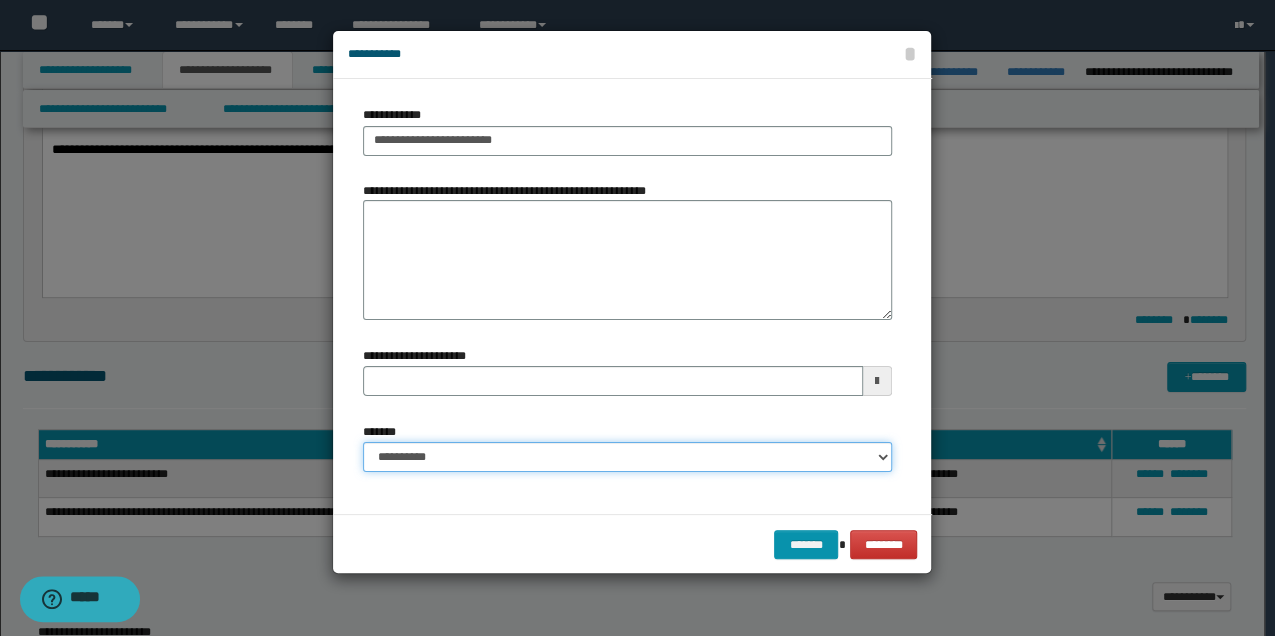 click on "**********" at bounding box center (627, 457) 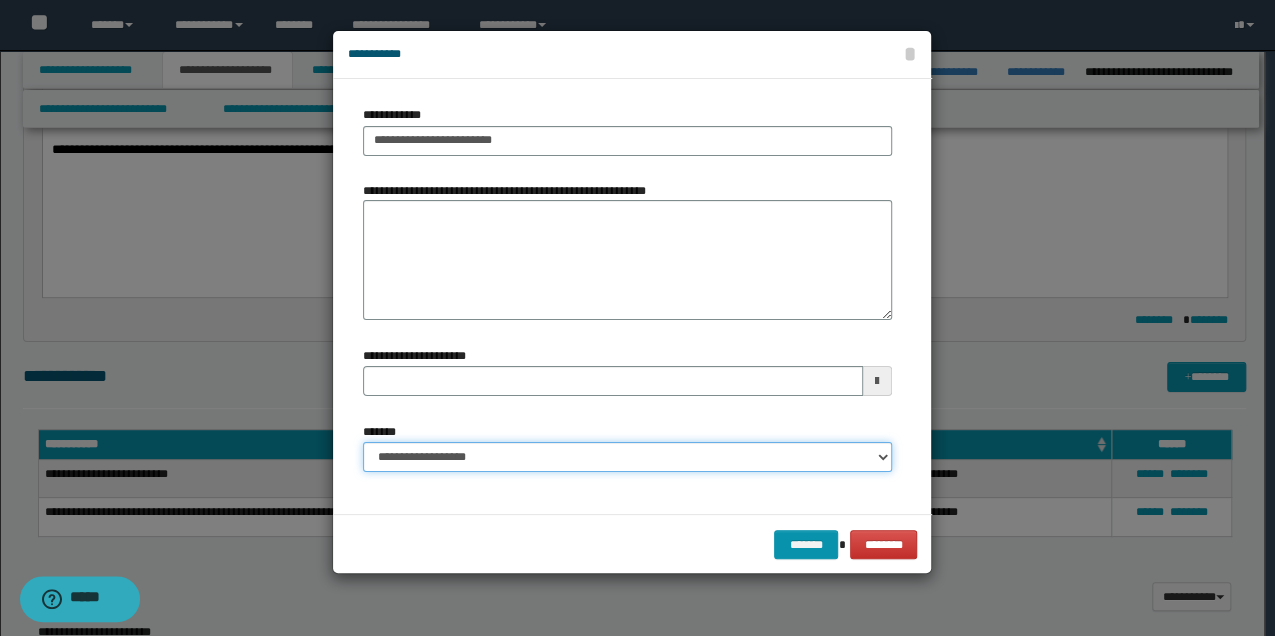 click on "**********" at bounding box center (627, 457) 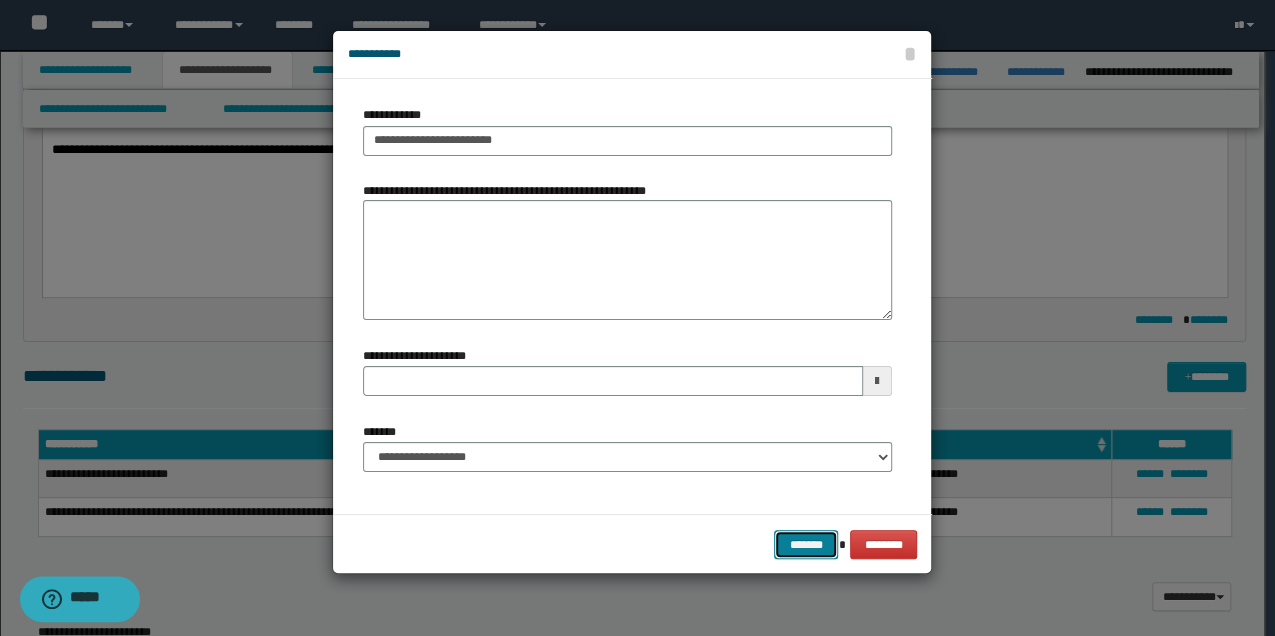 click on "*******" at bounding box center (806, 544) 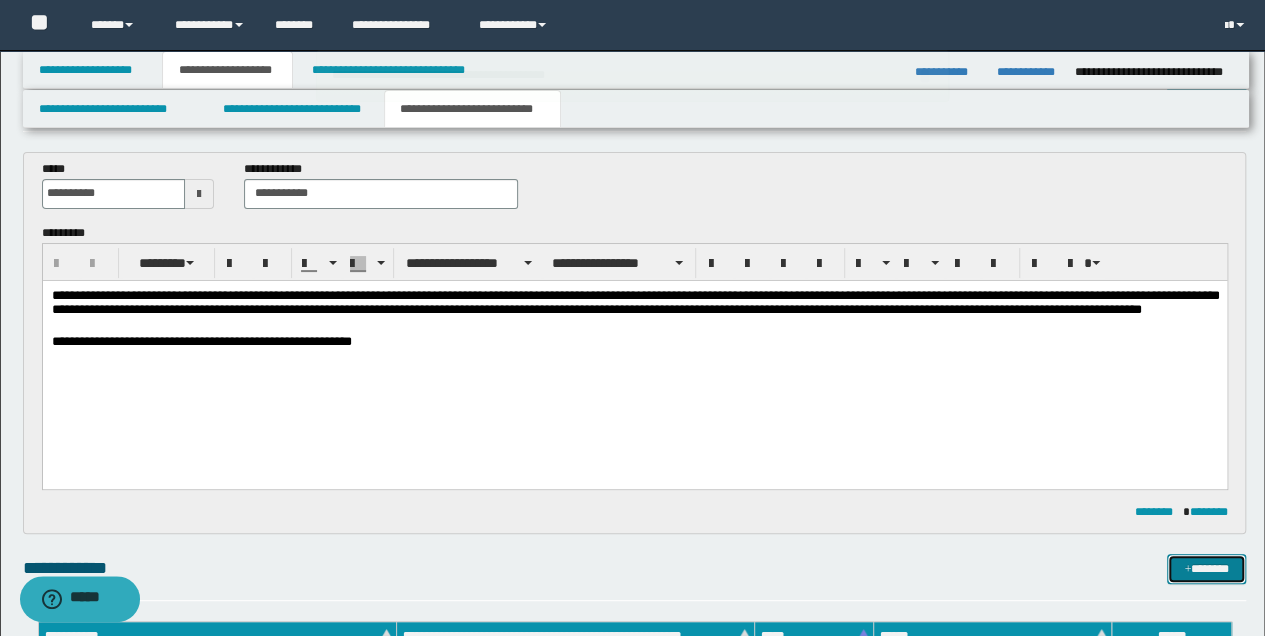 scroll, scrollTop: 66, scrollLeft: 0, axis: vertical 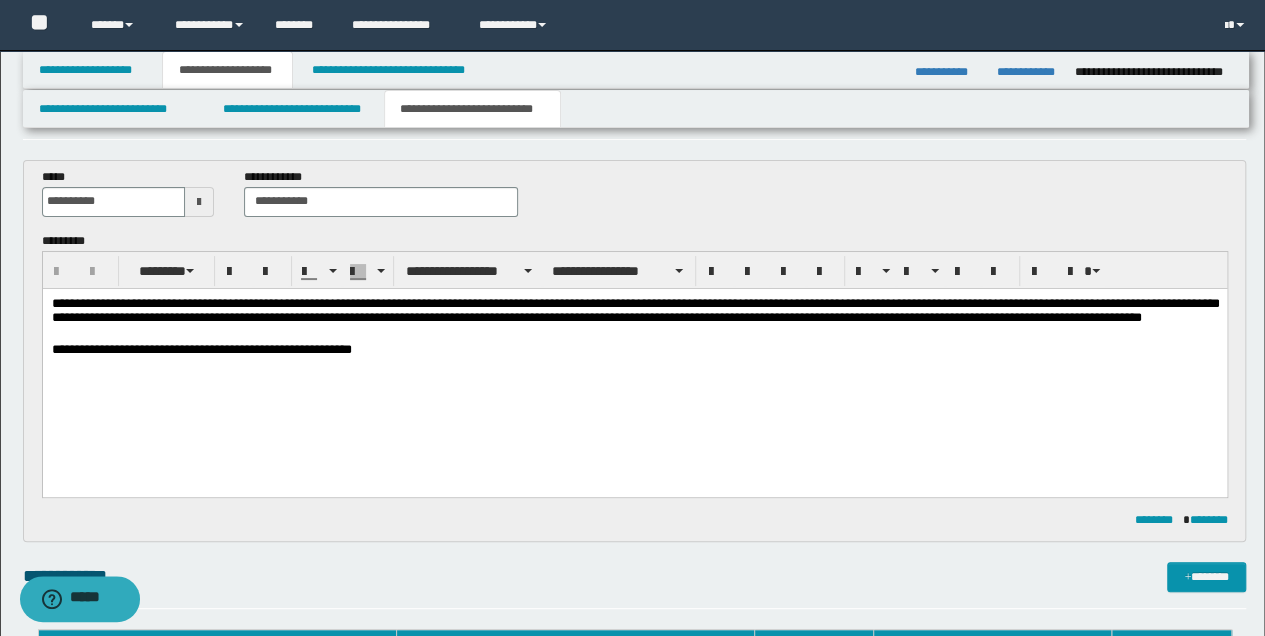 click on "**********" at bounding box center (634, 319) 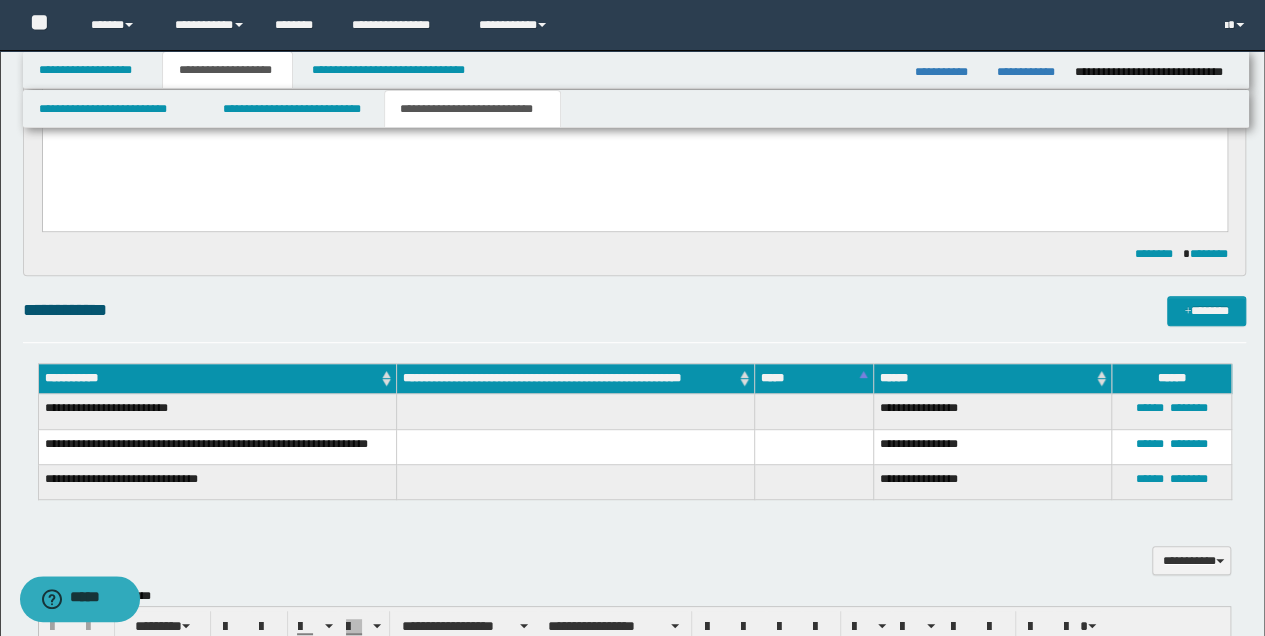 scroll, scrollTop: 333, scrollLeft: 0, axis: vertical 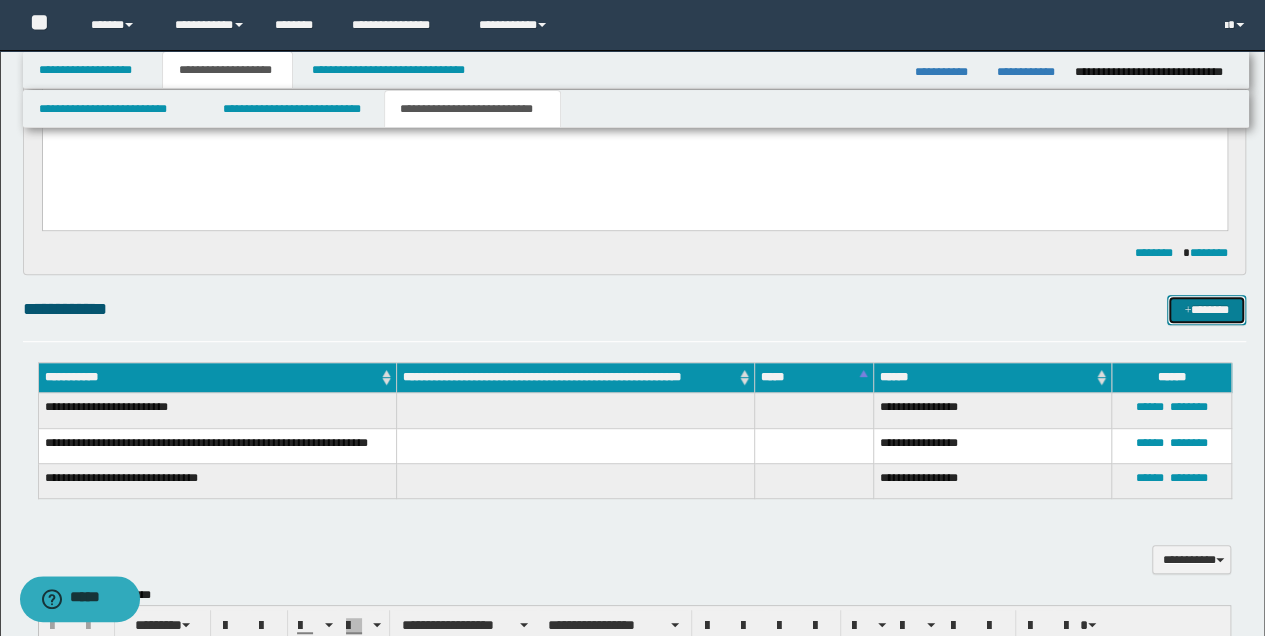 click on "*******" at bounding box center [1206, 309] 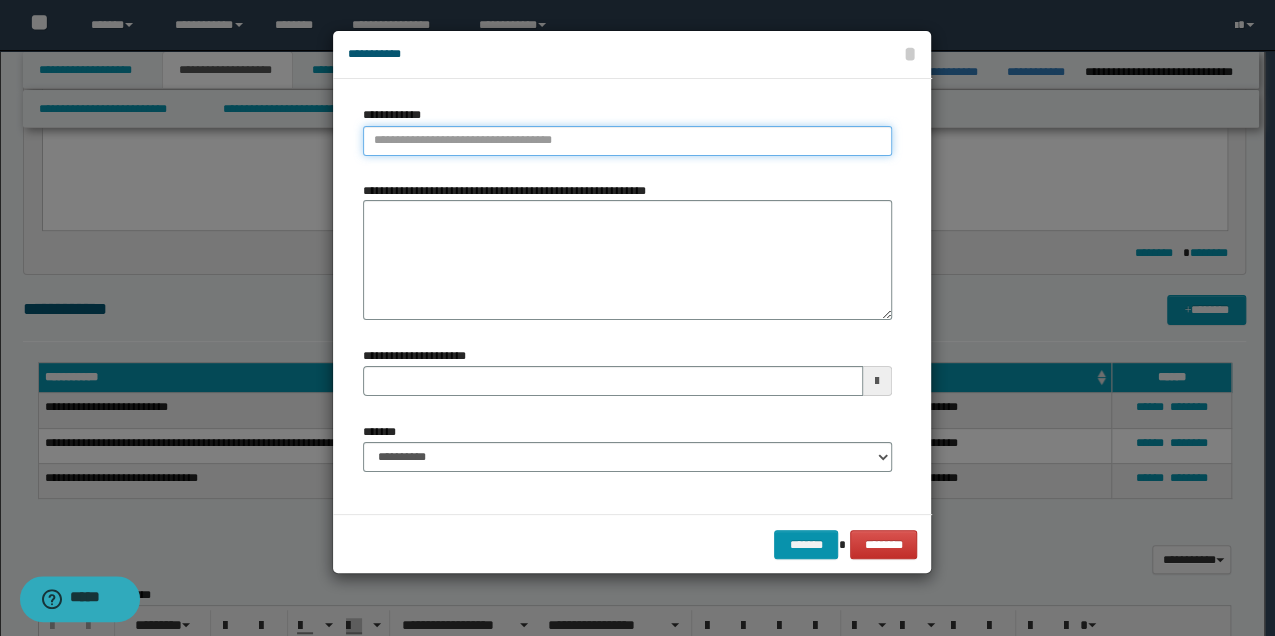 type on "**********" 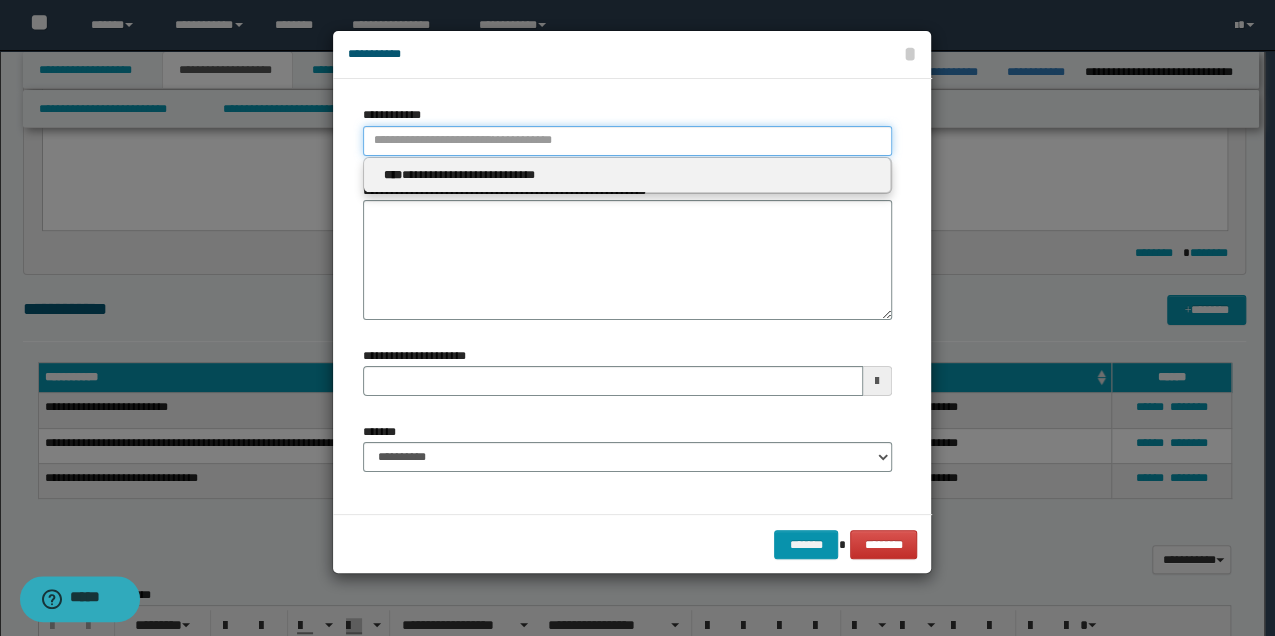 click on "**********" at bounding box center [627, 141] 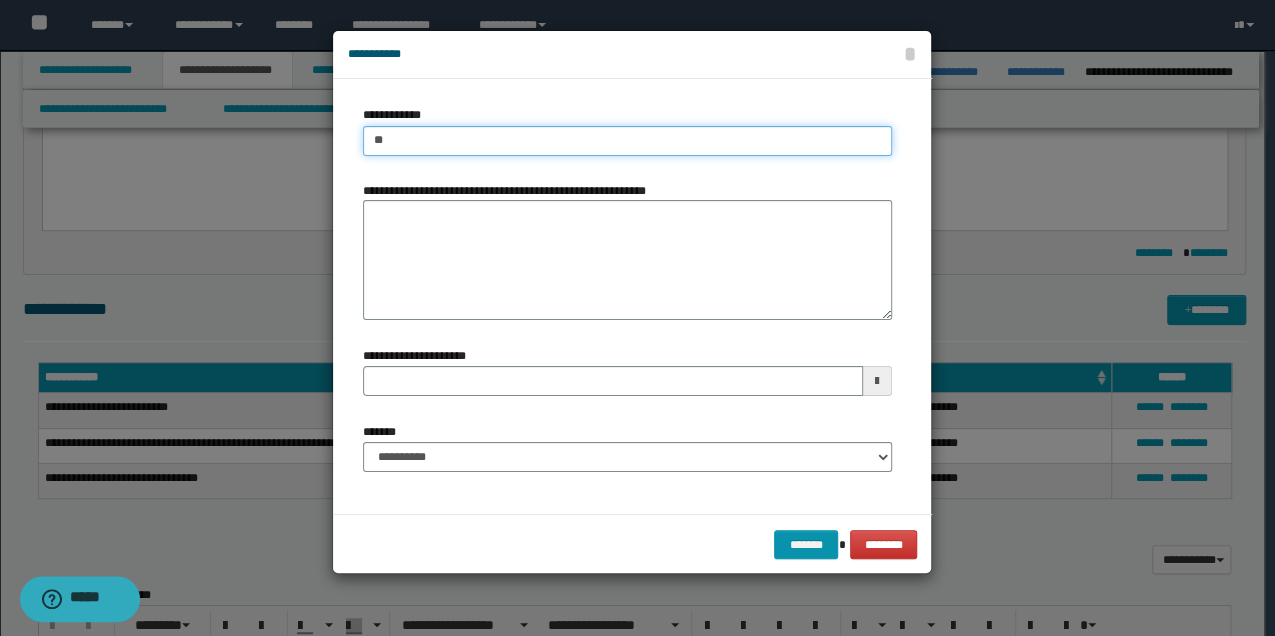 type on "***" 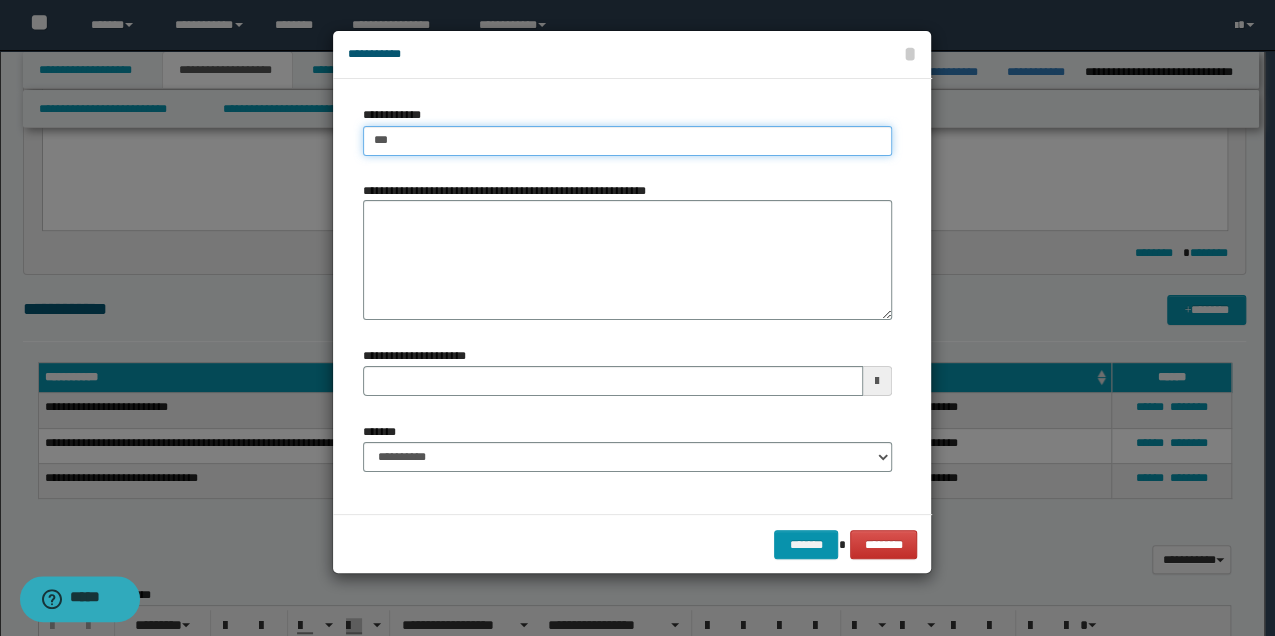 type on "***" 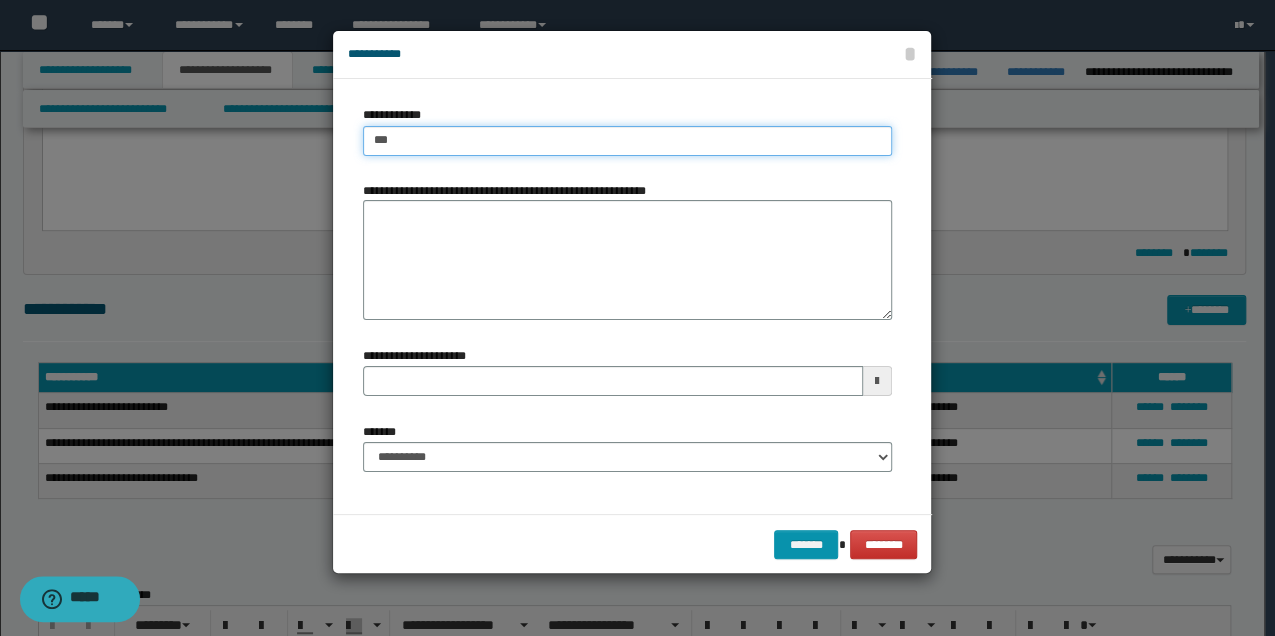 type 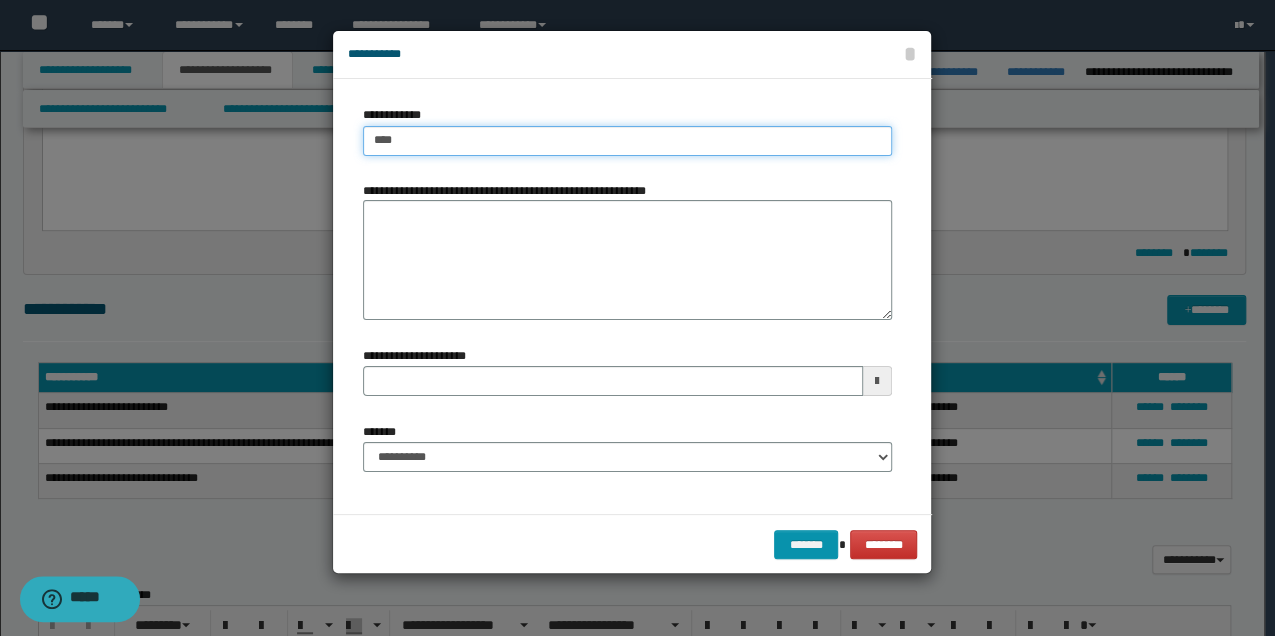 type on "****" 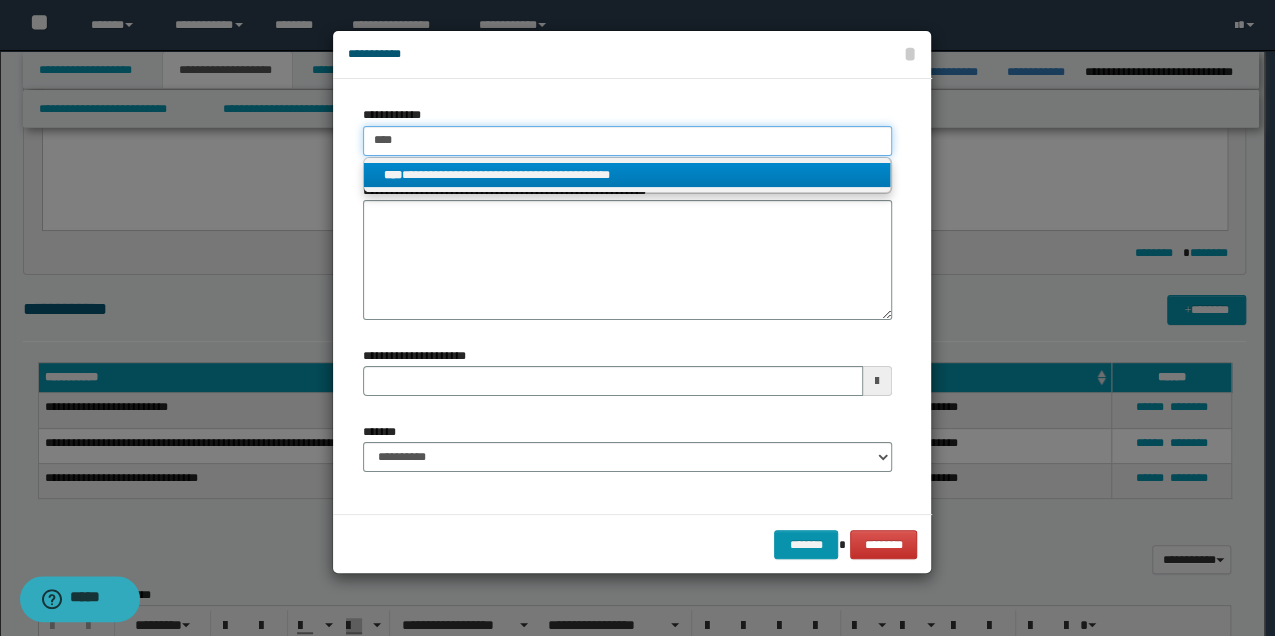 type on "****" 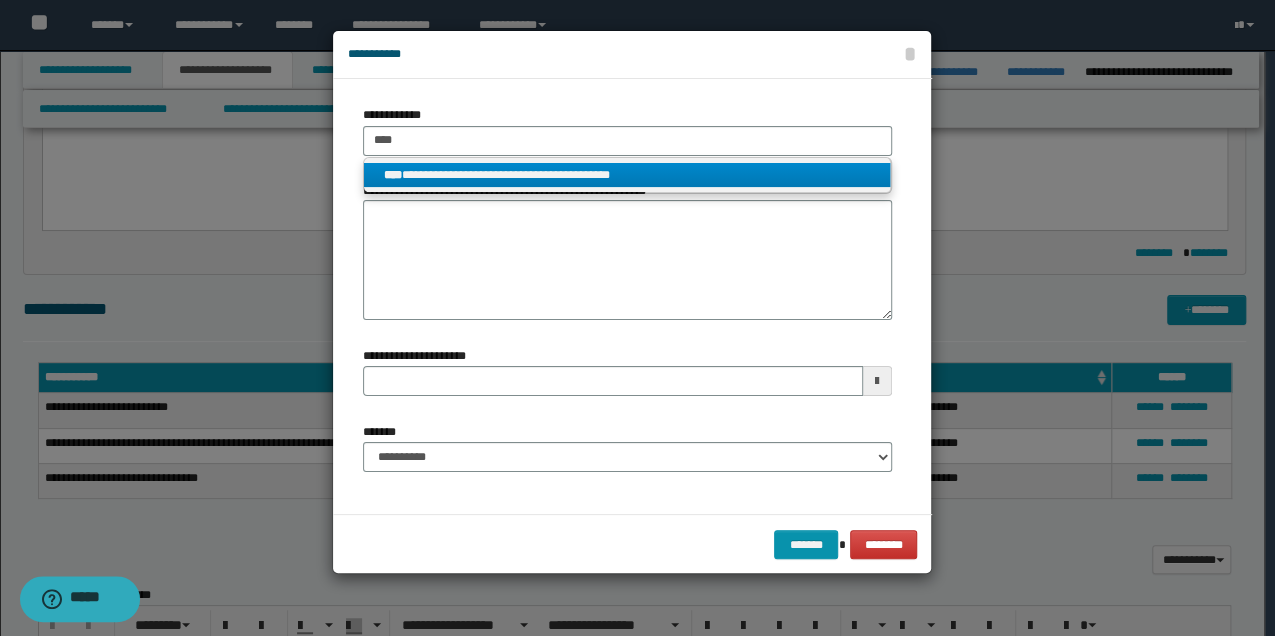 click on "**********" at bounding box center (627, 175) 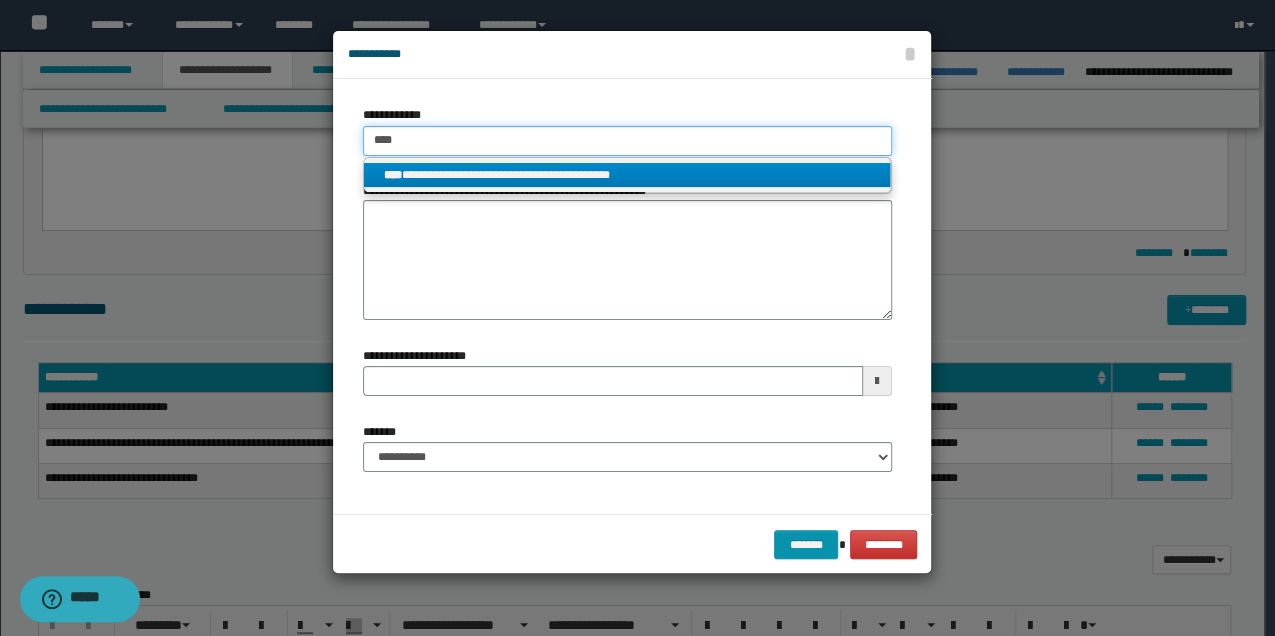 type 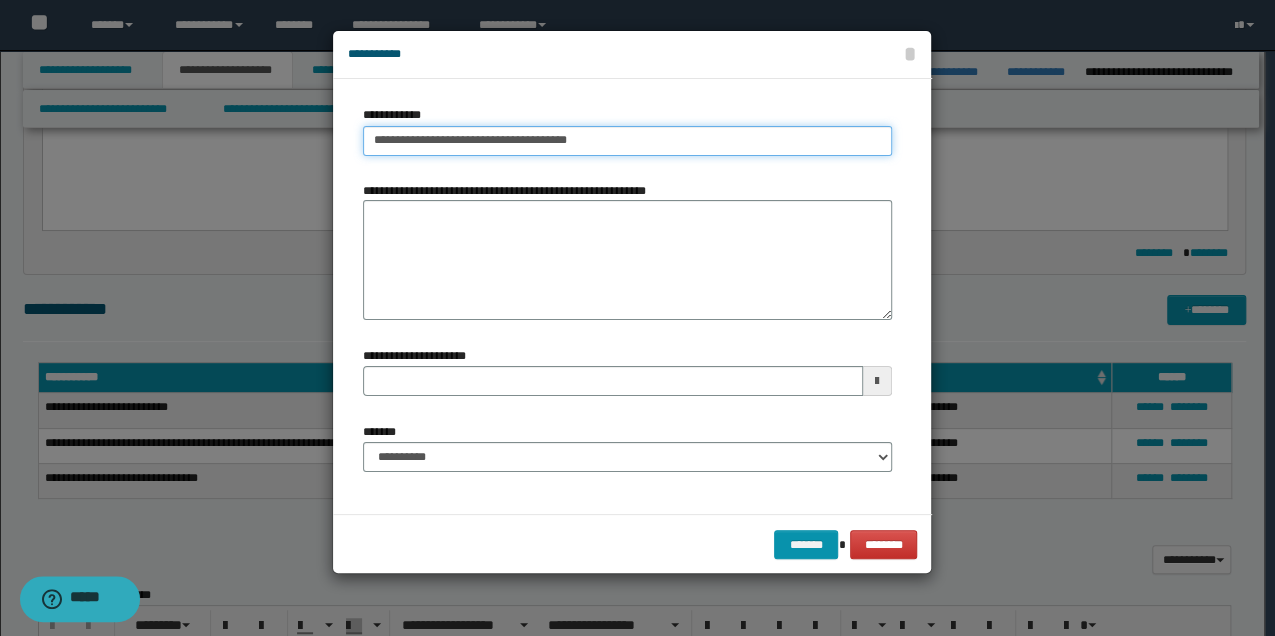 type 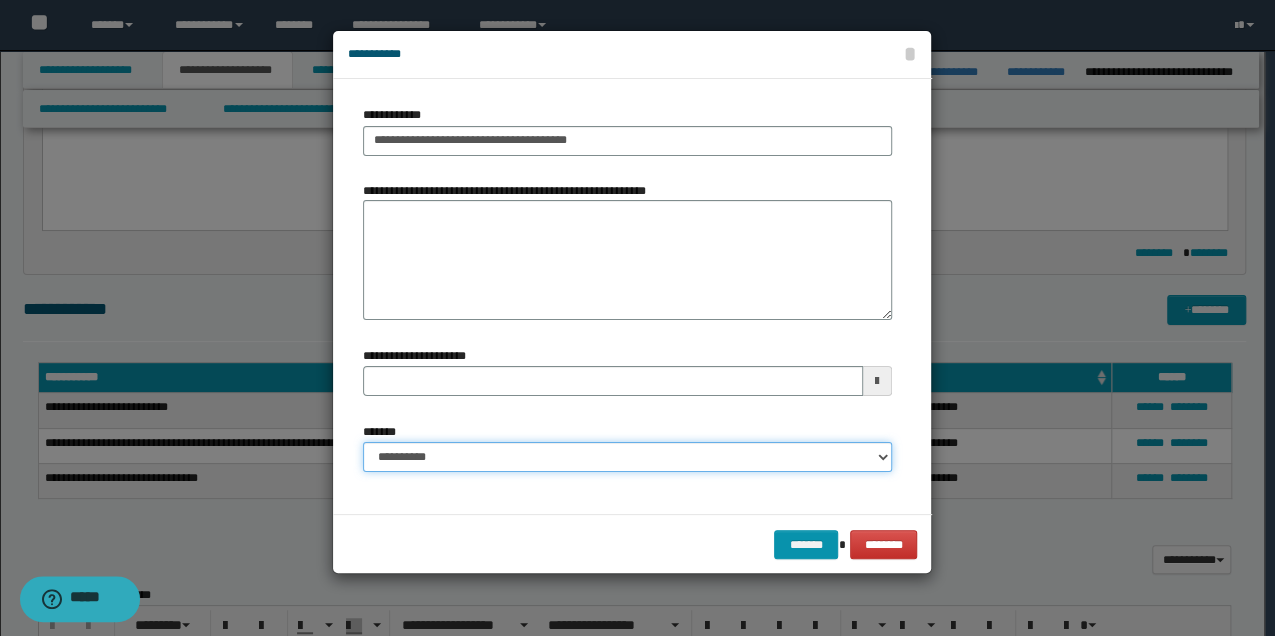 click on "**********" at bounding box center (627, 457) 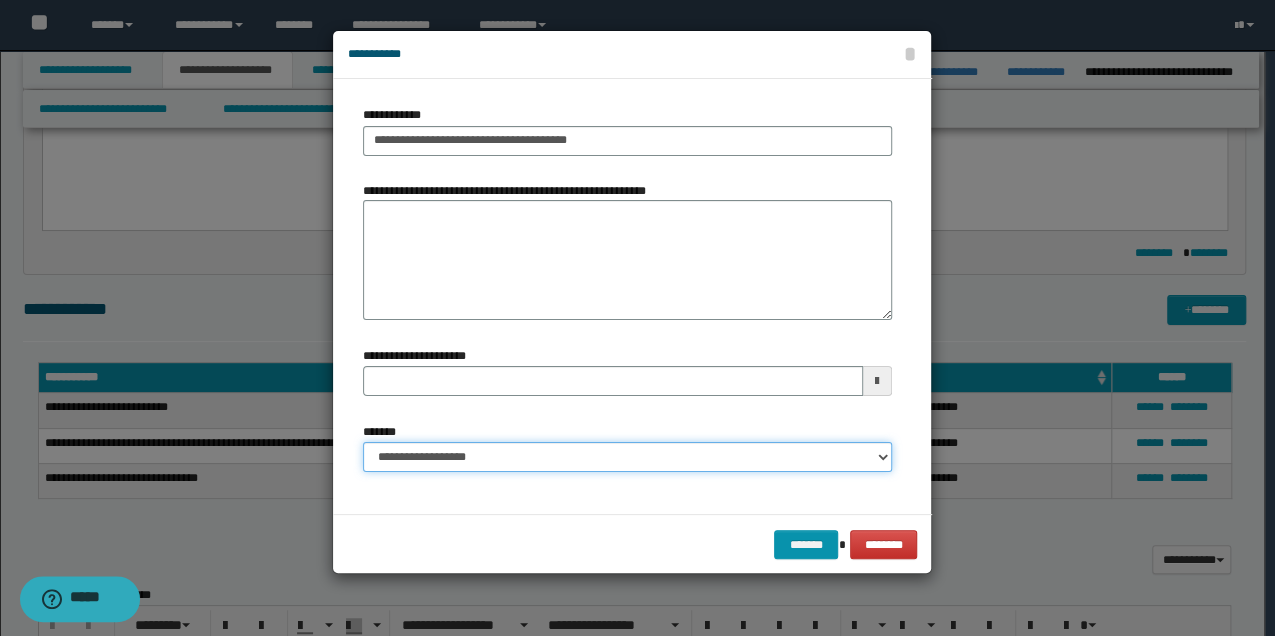 click on "**********" at bounding box center (627, 457) 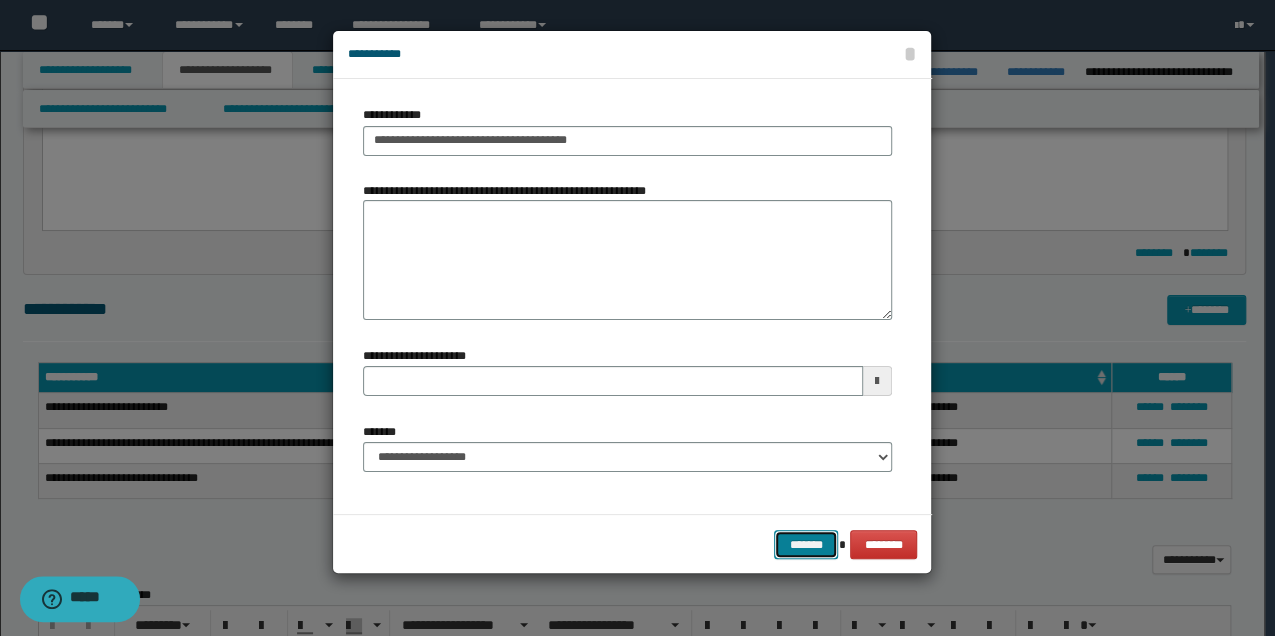 click on "*******" at bounding box center [806, 544] 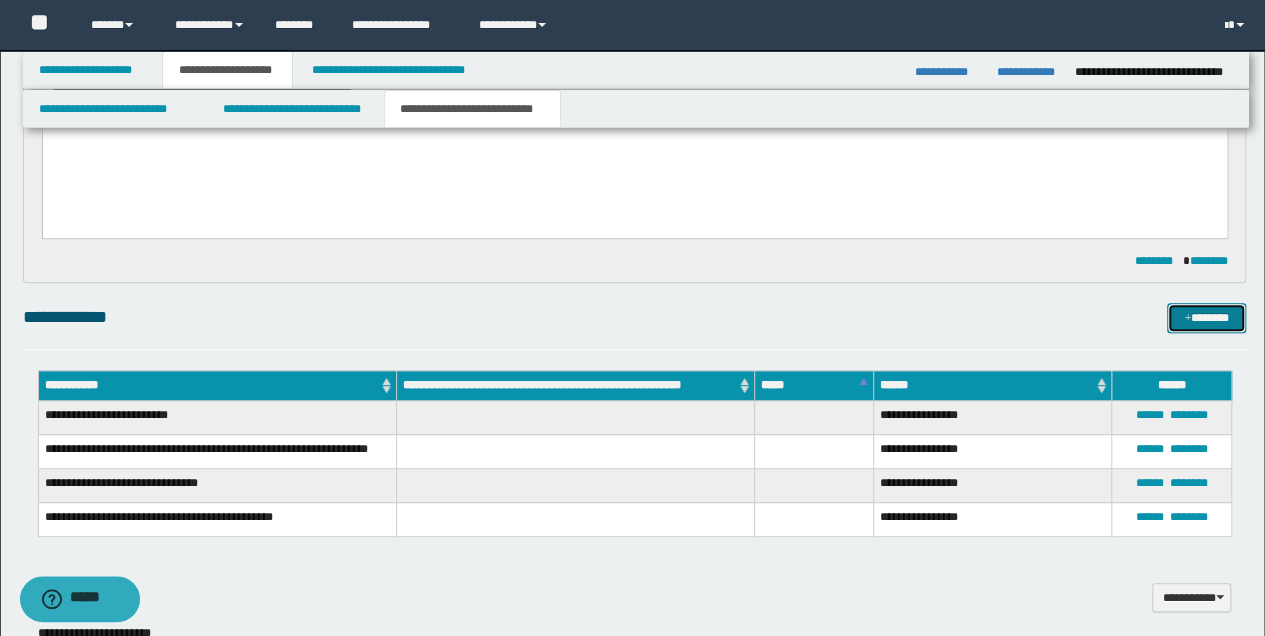 scroll, scrollTop: 333, scrollLeft: 0, axis: vertical 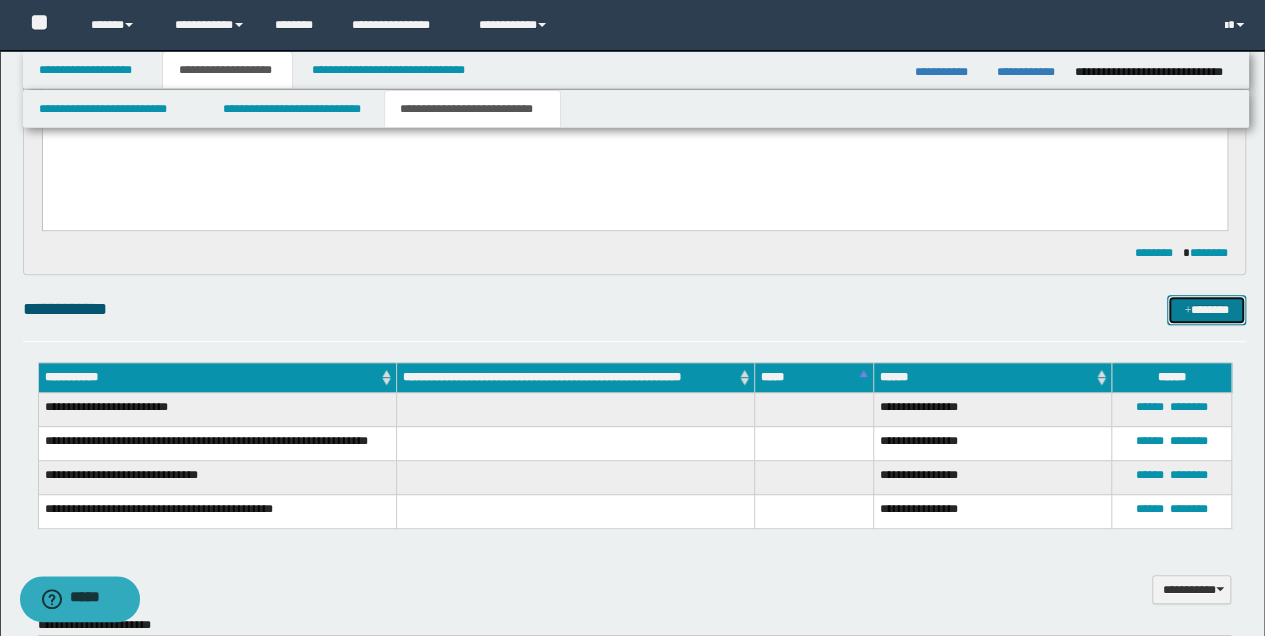 click on "*******" at bounding box center [1206, 309] 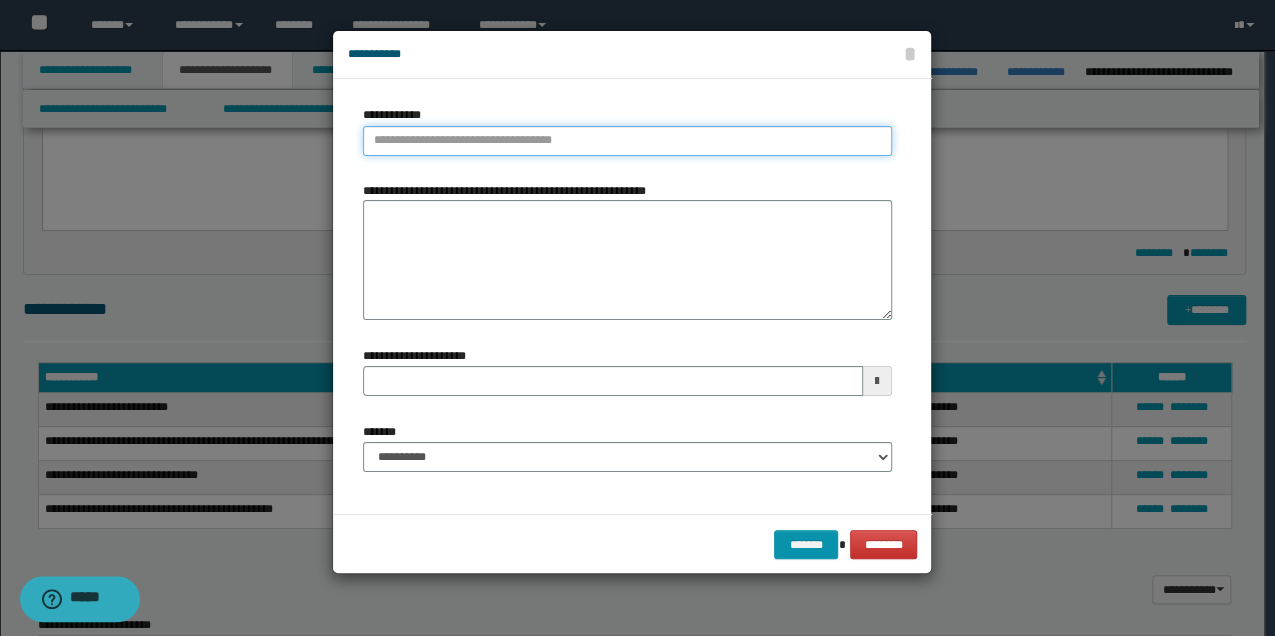 type on "**********" 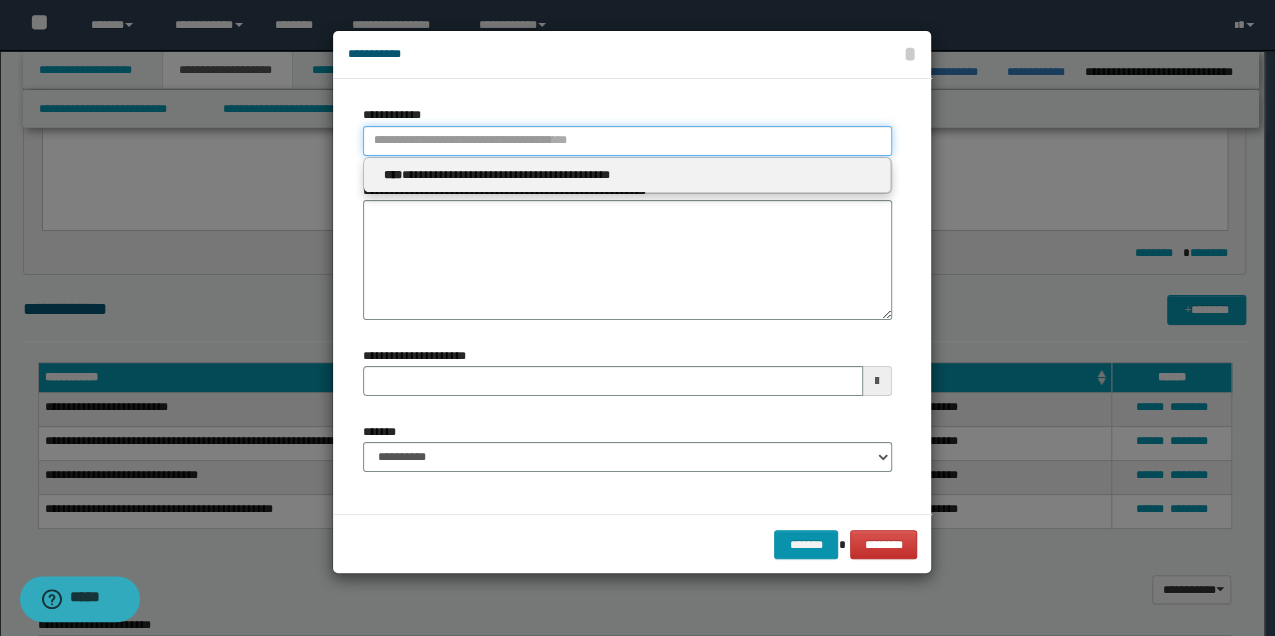 click on "**********" at bounding box center [627, 141] 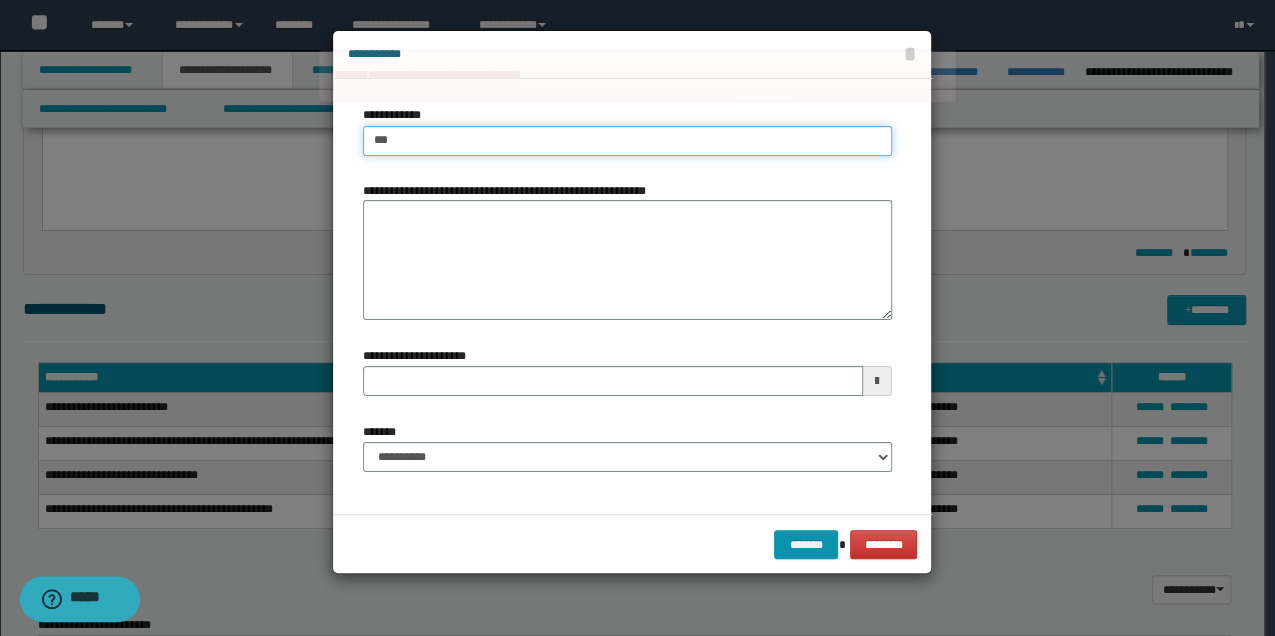 type on "****" 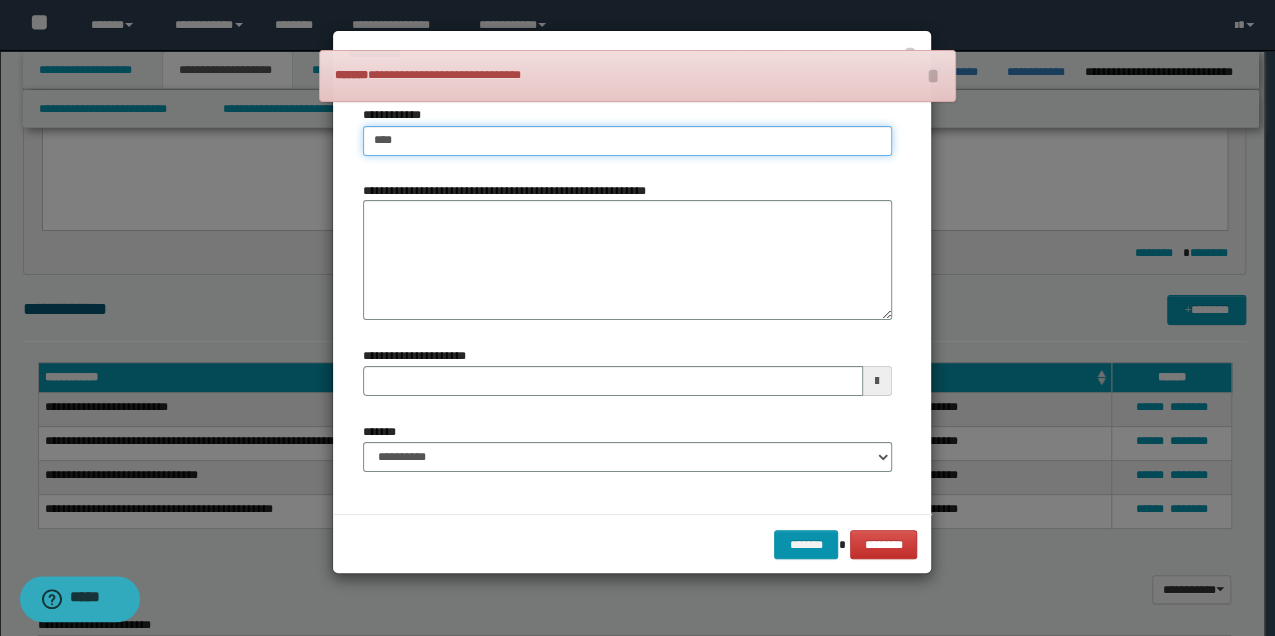 type on "****" 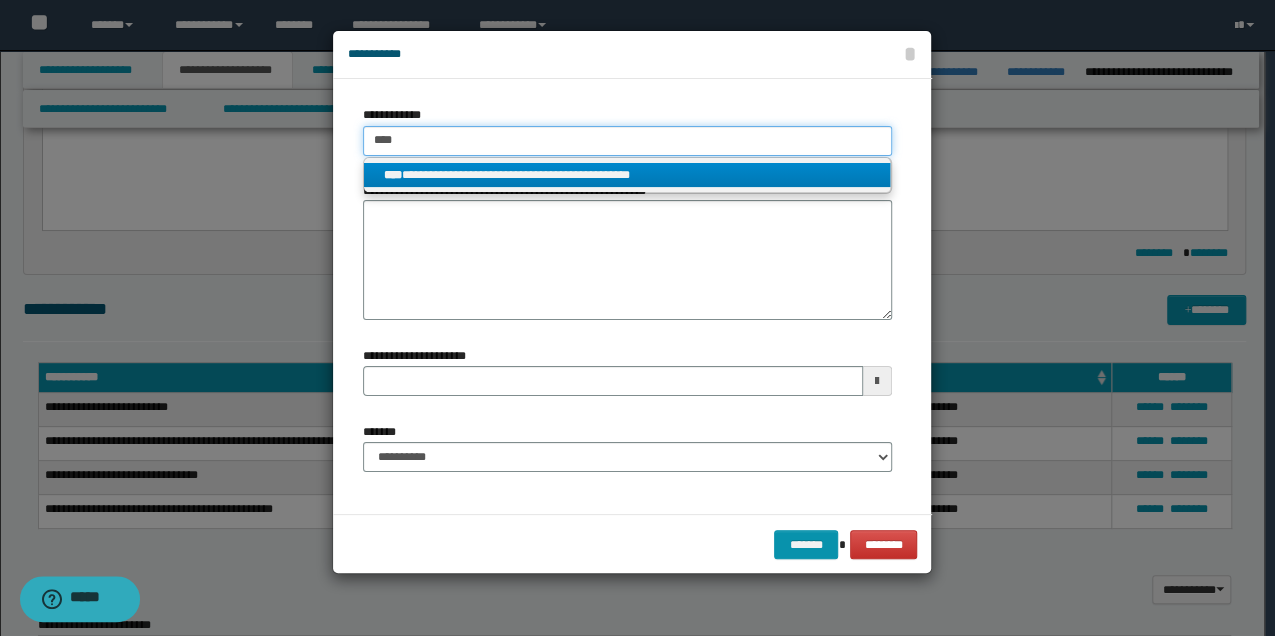 type on "****" 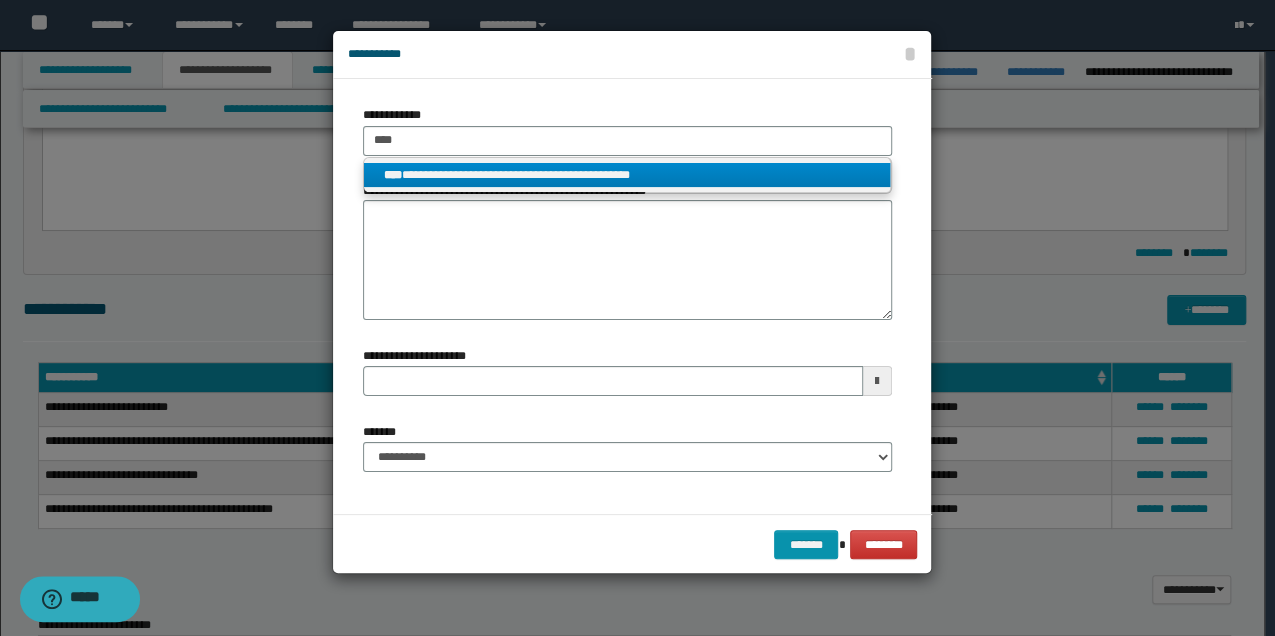 click on "**********" at bounding box center [627, 175] 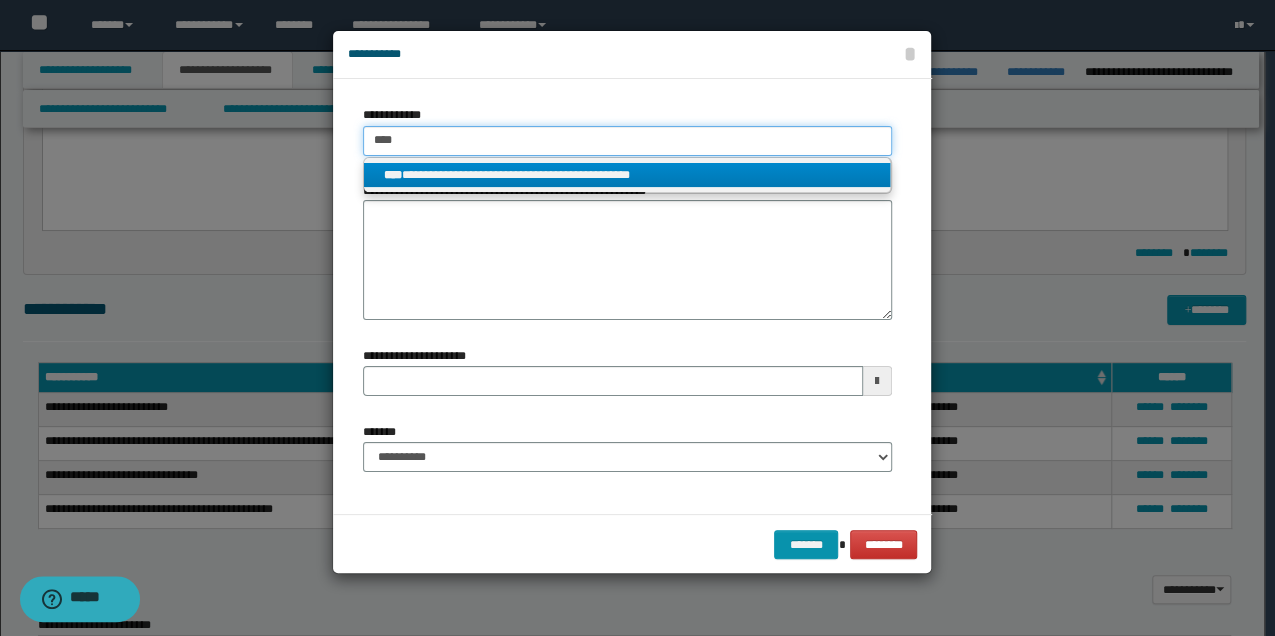 type 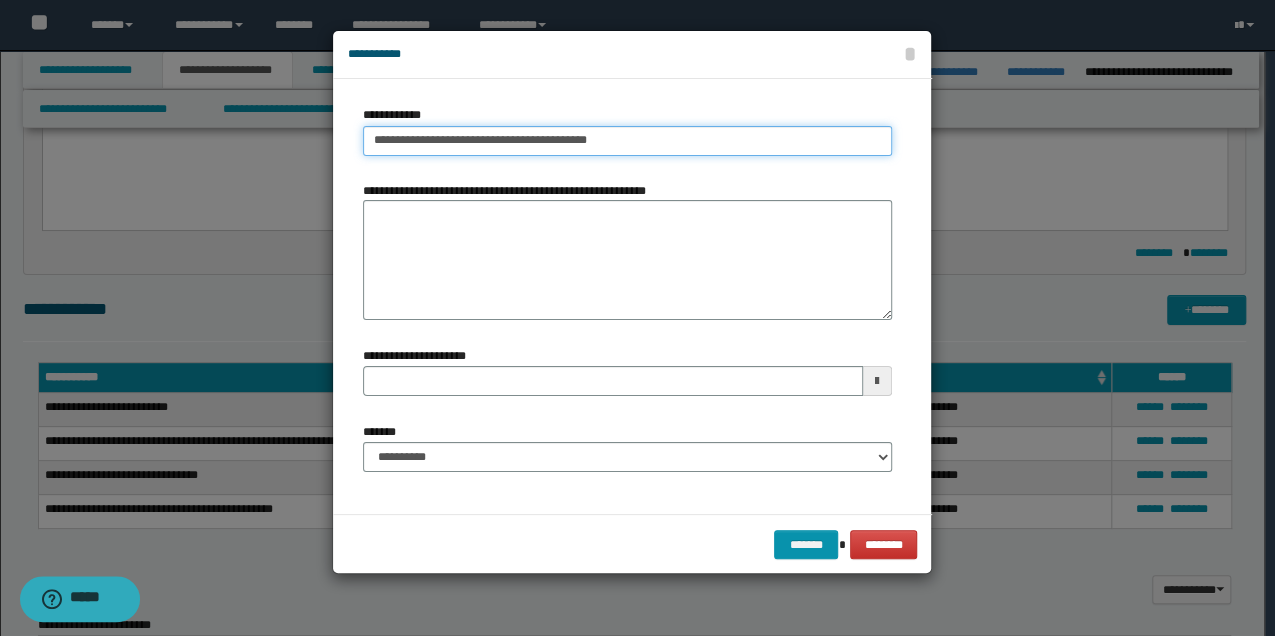 type 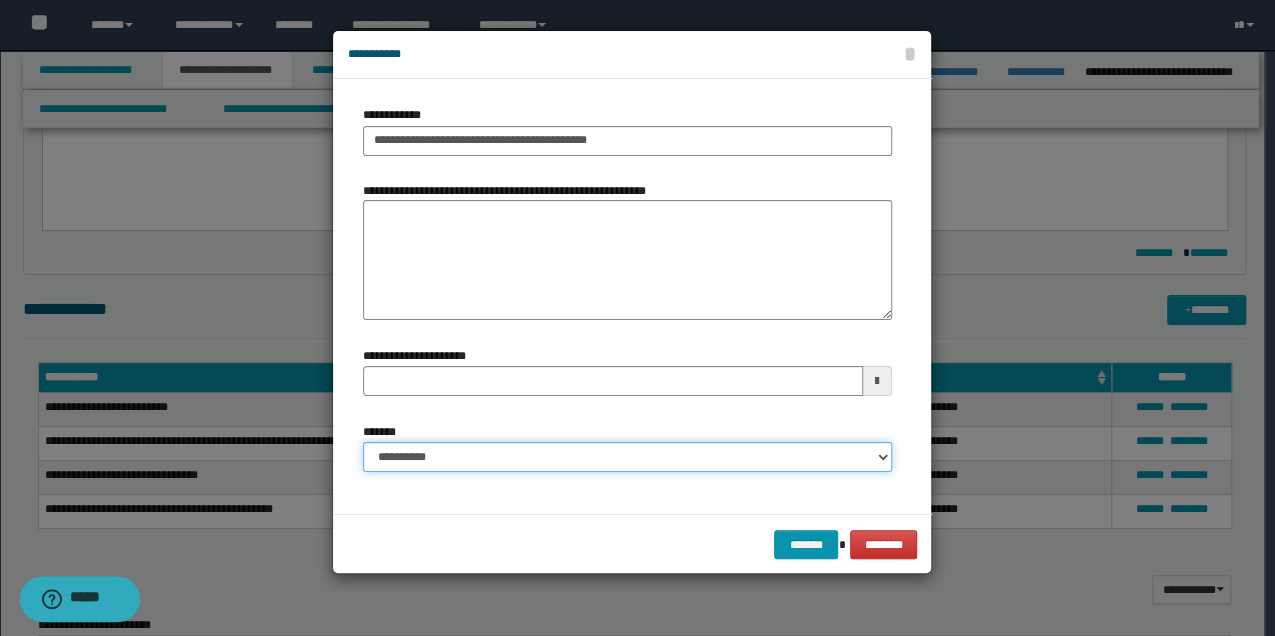 click on "**********" at bounding box center (627, 457) 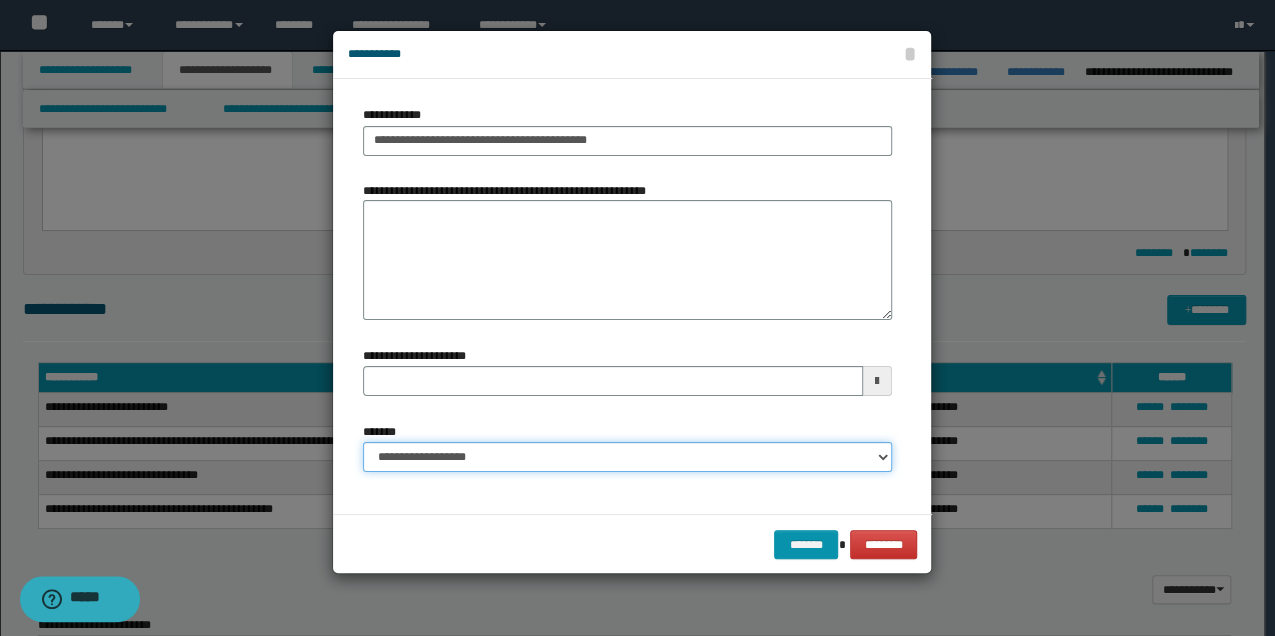 click on "**********" at bounding box center (627, 457) 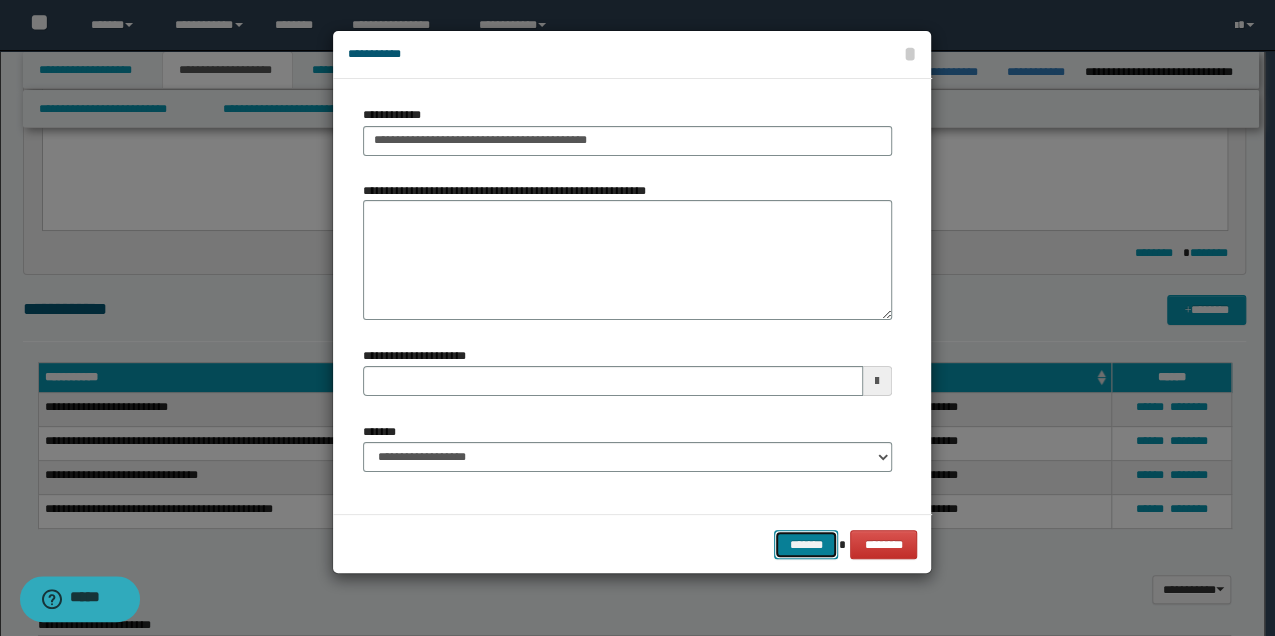 click on "*******" at bounding box center [806, 544] 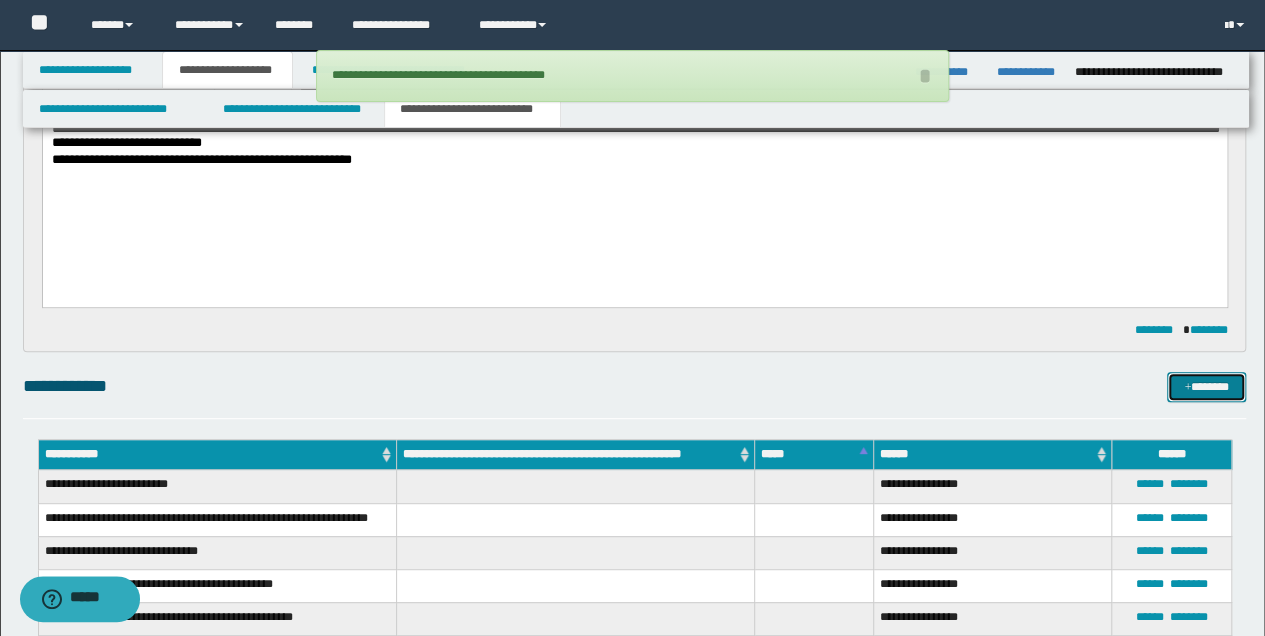 scroll, scrollTop: 66, scrollLeft: 0, axis: vertical 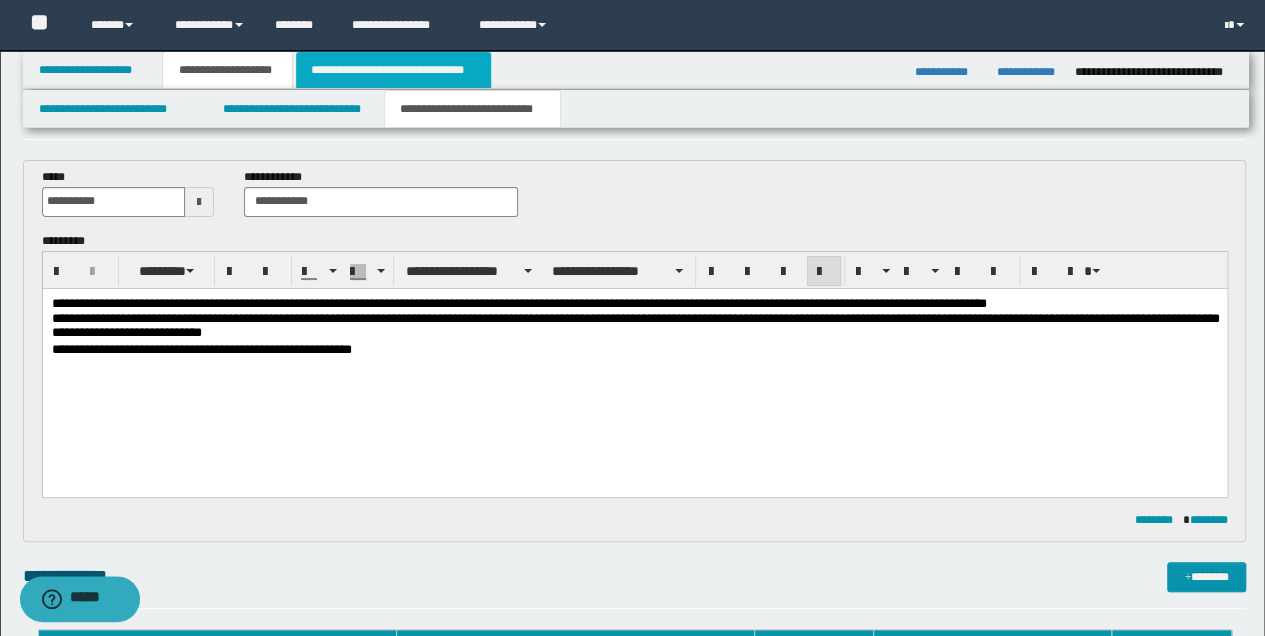click on "**********" at bounding box center (393, 70) 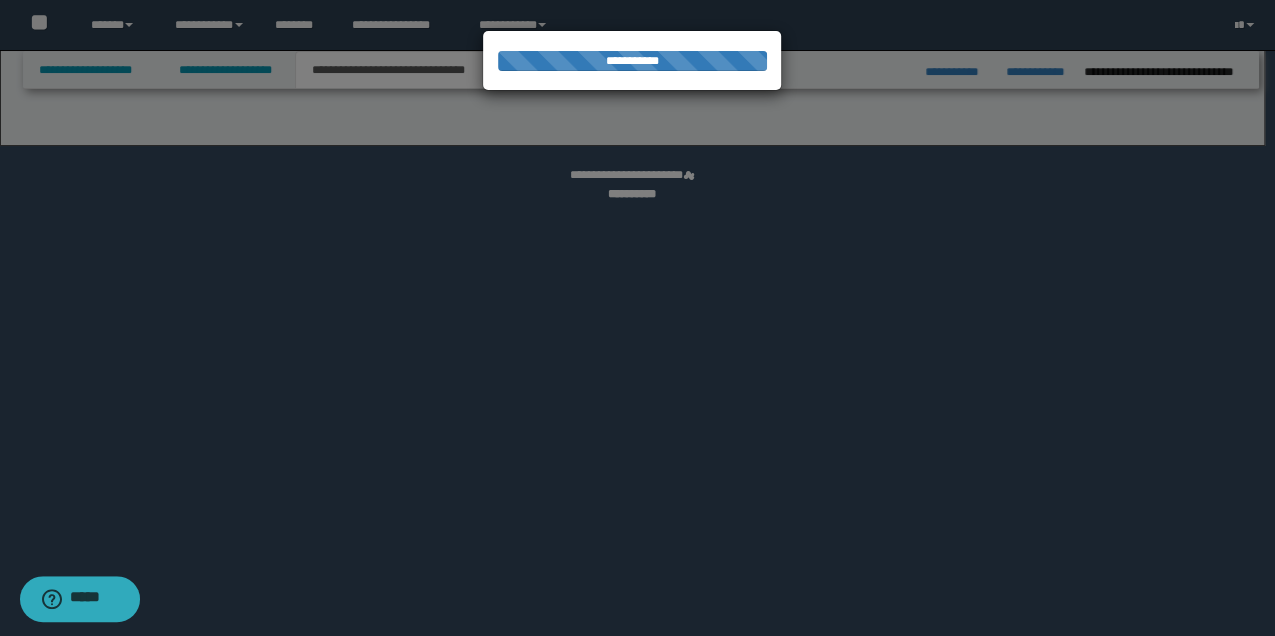 select on "*" 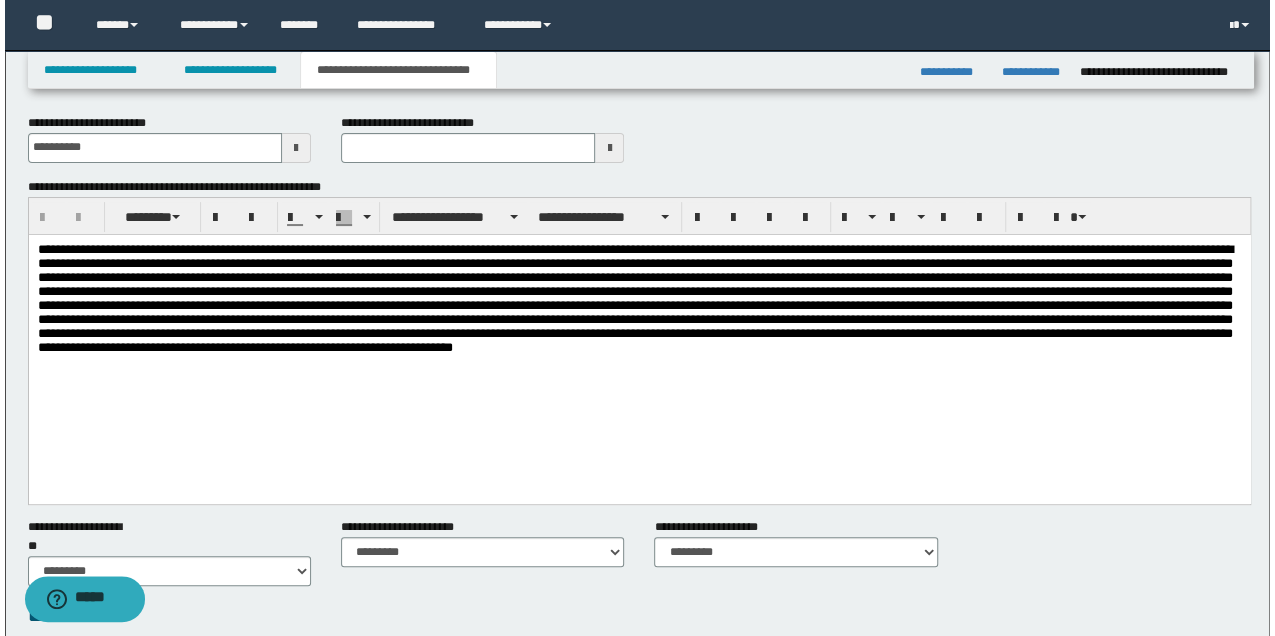 scroll, scrollTop: 0, scrollLeft: 0, axis: both 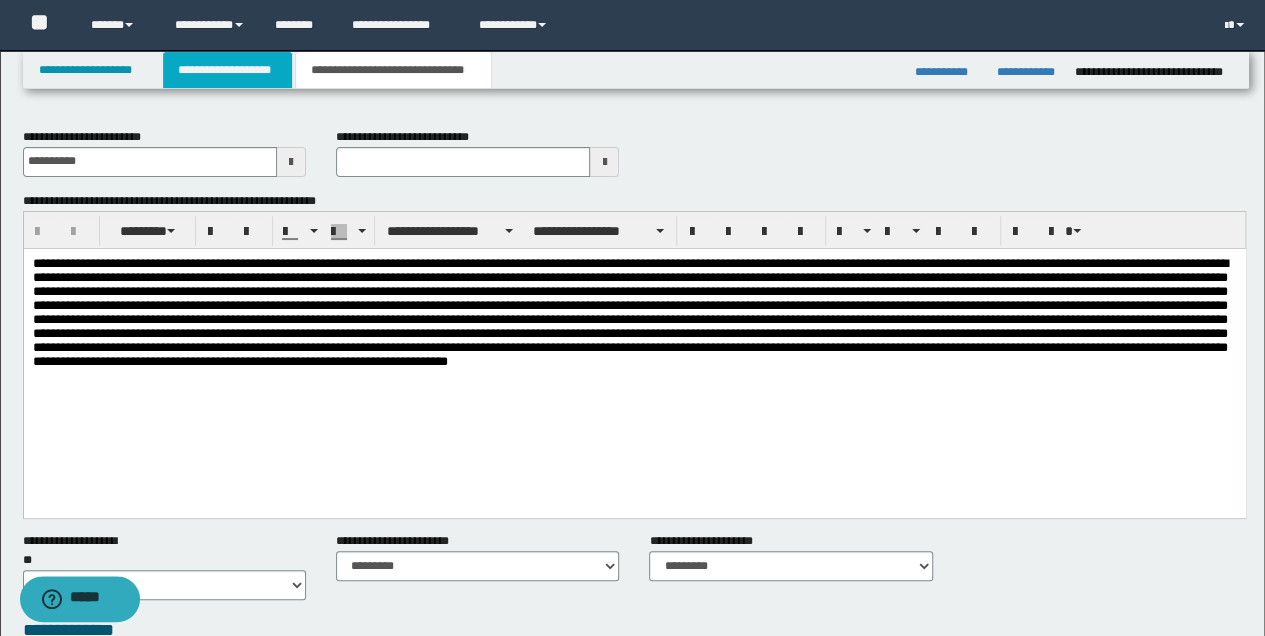click on "**********" at bounding box center [227, 70] 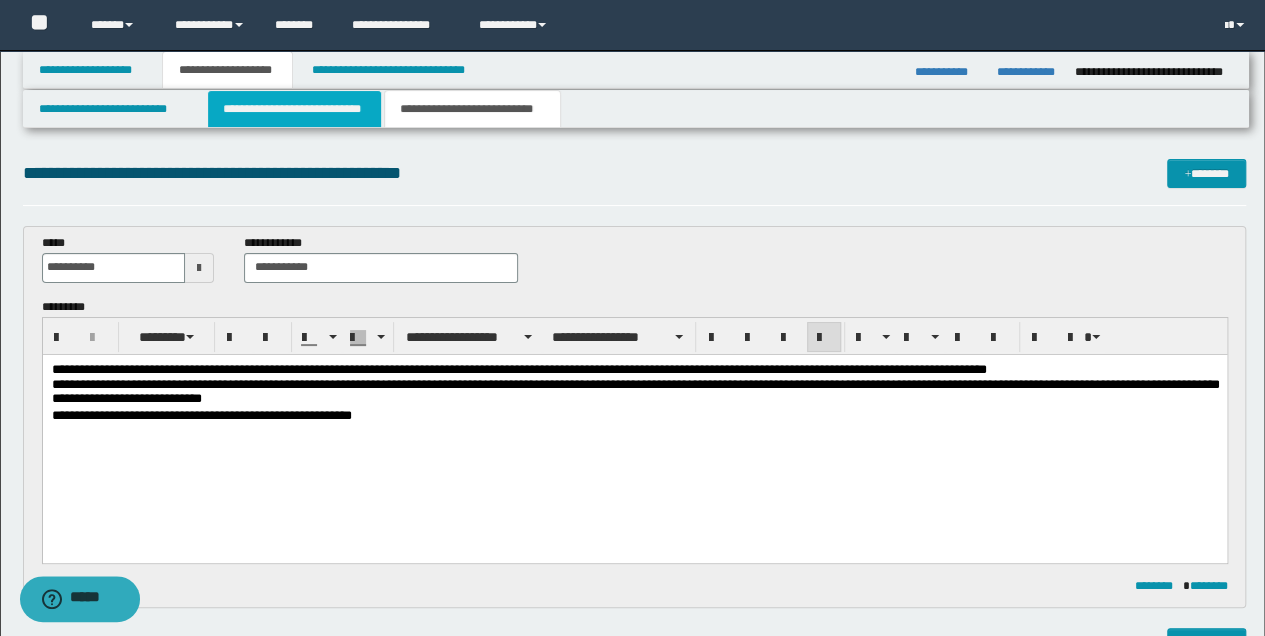 click on "**********" at bounding box center (294, 109) 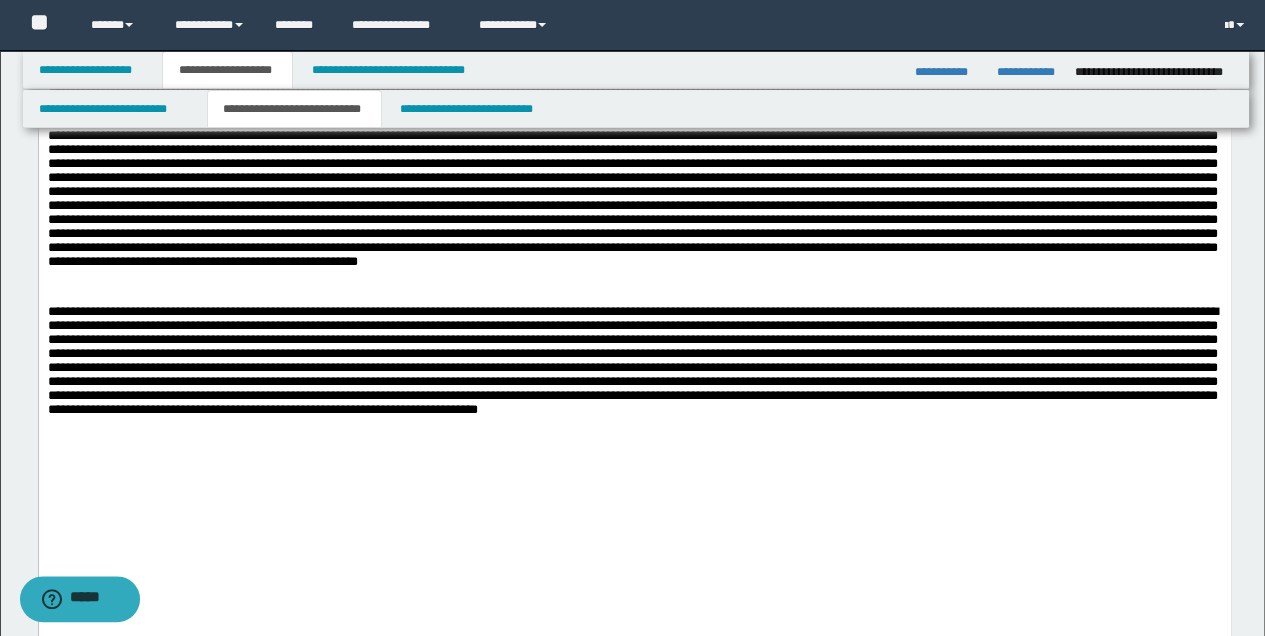 scroll, scrollTop: 800, scrollLeft: 0, axis: vertical 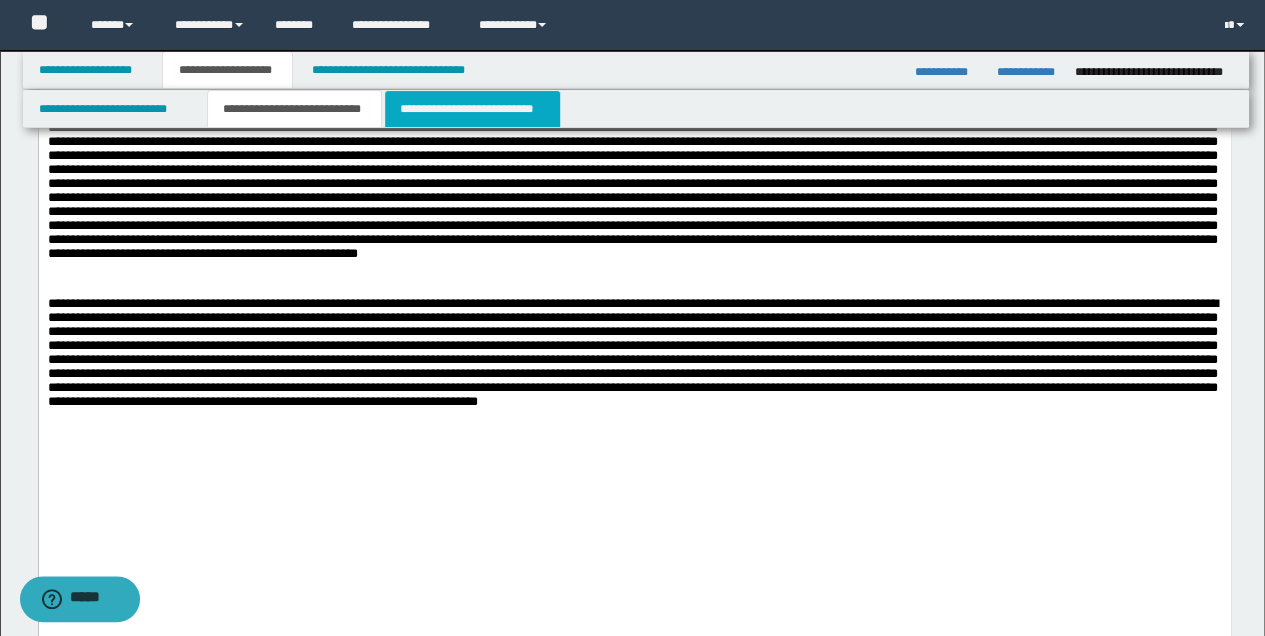 click on "**********" at bounding box center (472, 109) 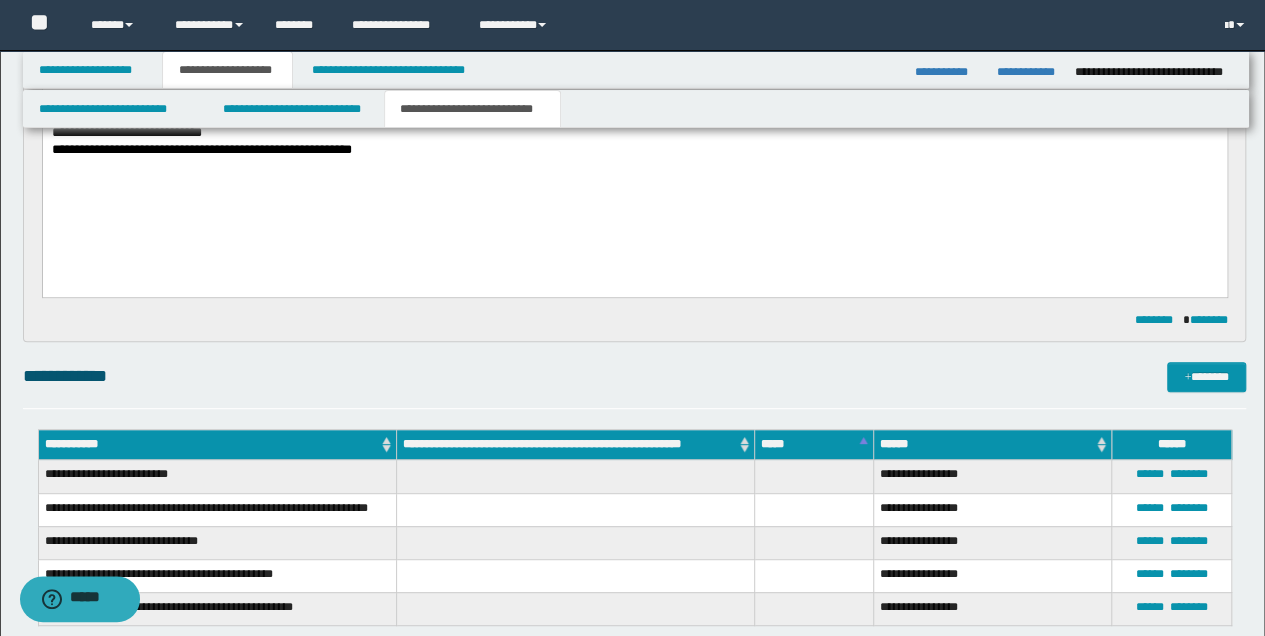 scroll, scrollTop: 266, scrollLeft: 0, axis: vertical 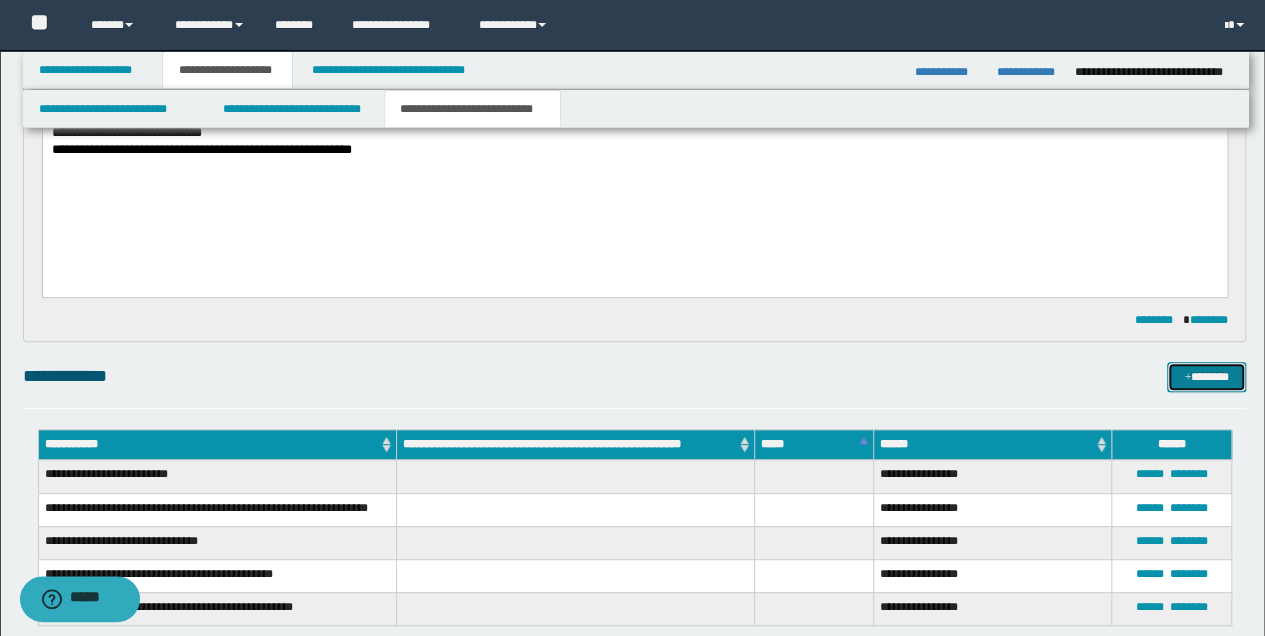 click on "*******" at bounding box center (1206, 376) 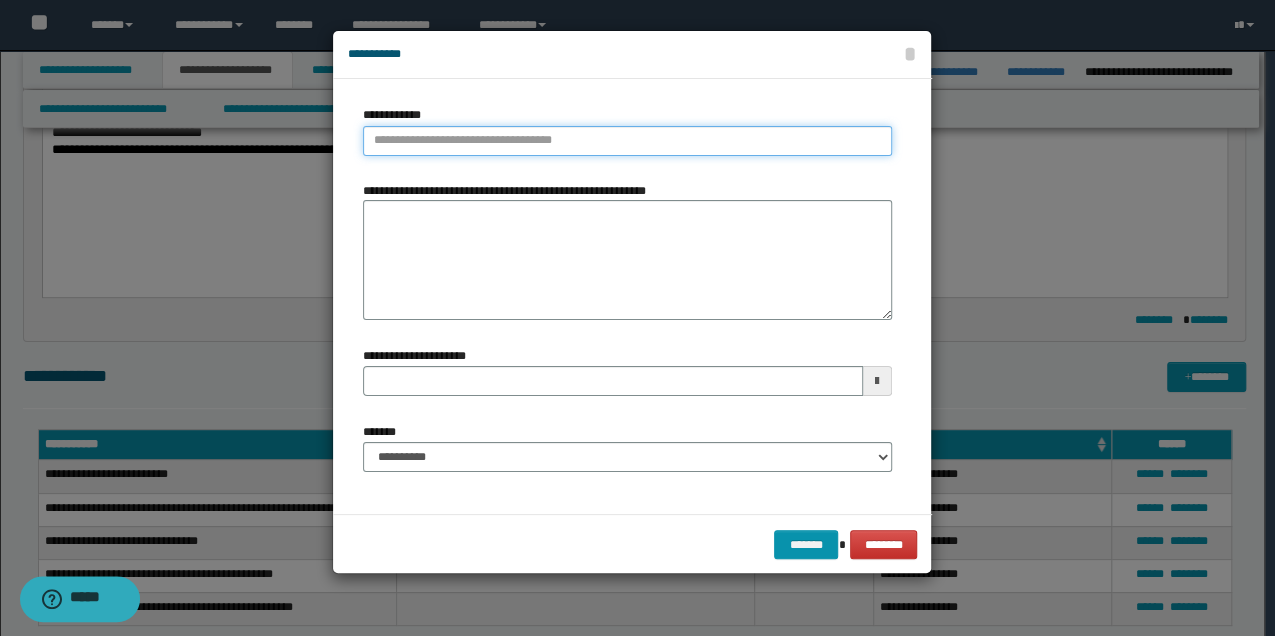 type on "**********" 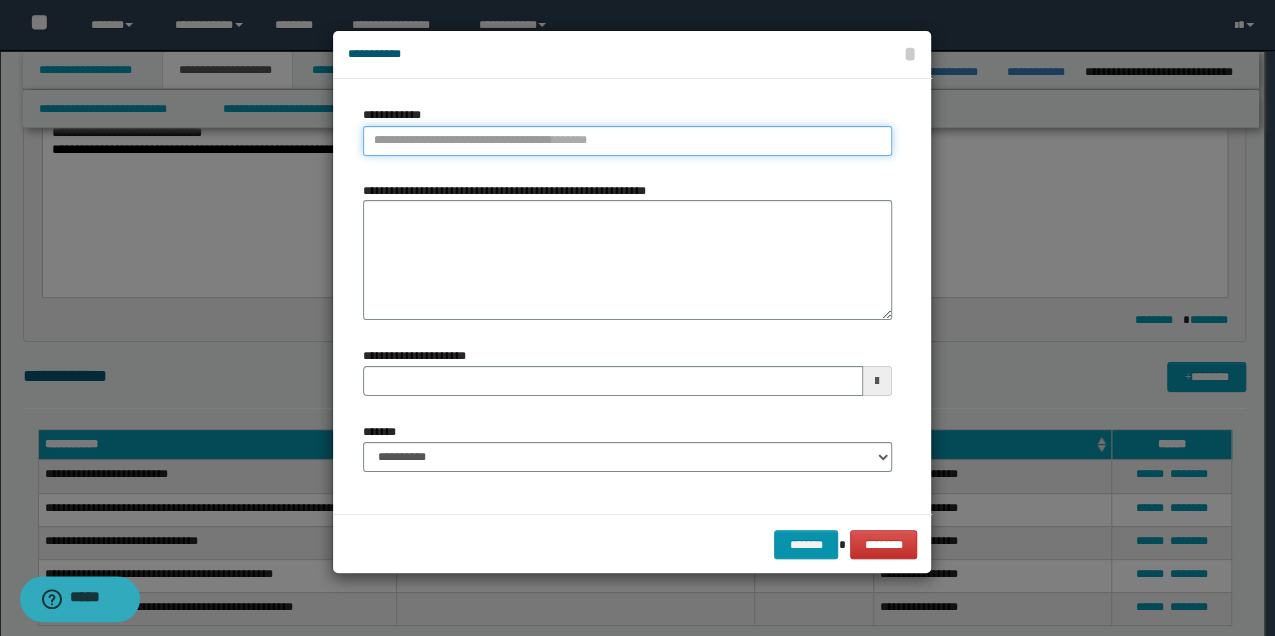click on "**********" at bounding box center (627, 141) 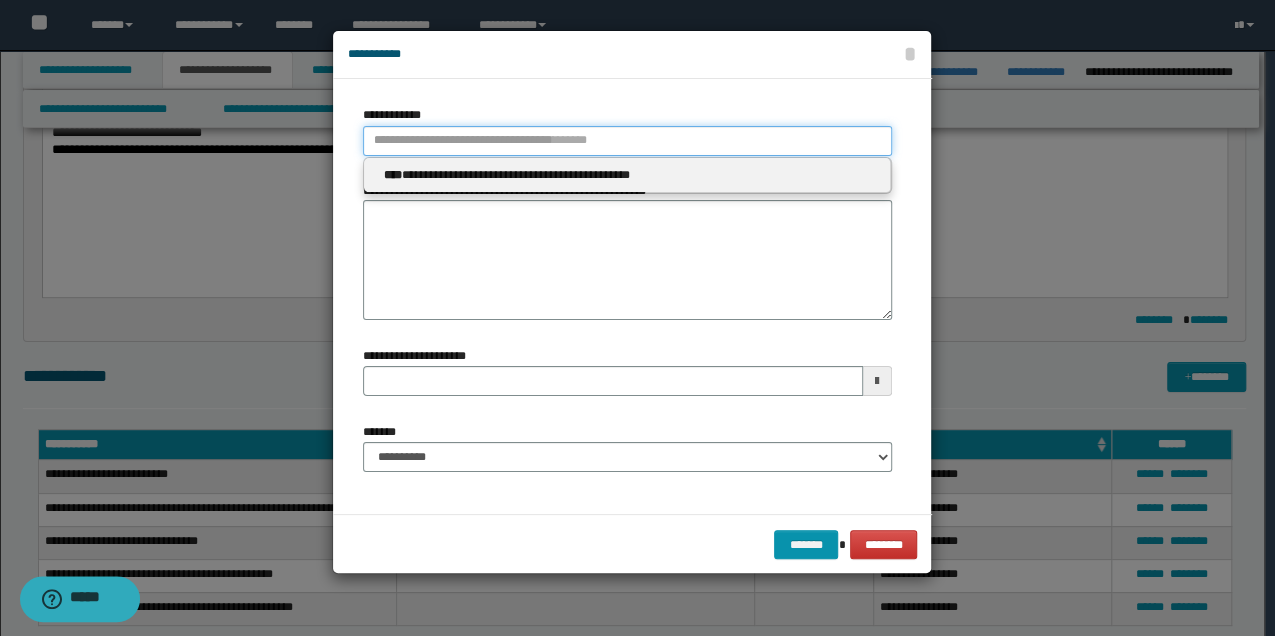 type 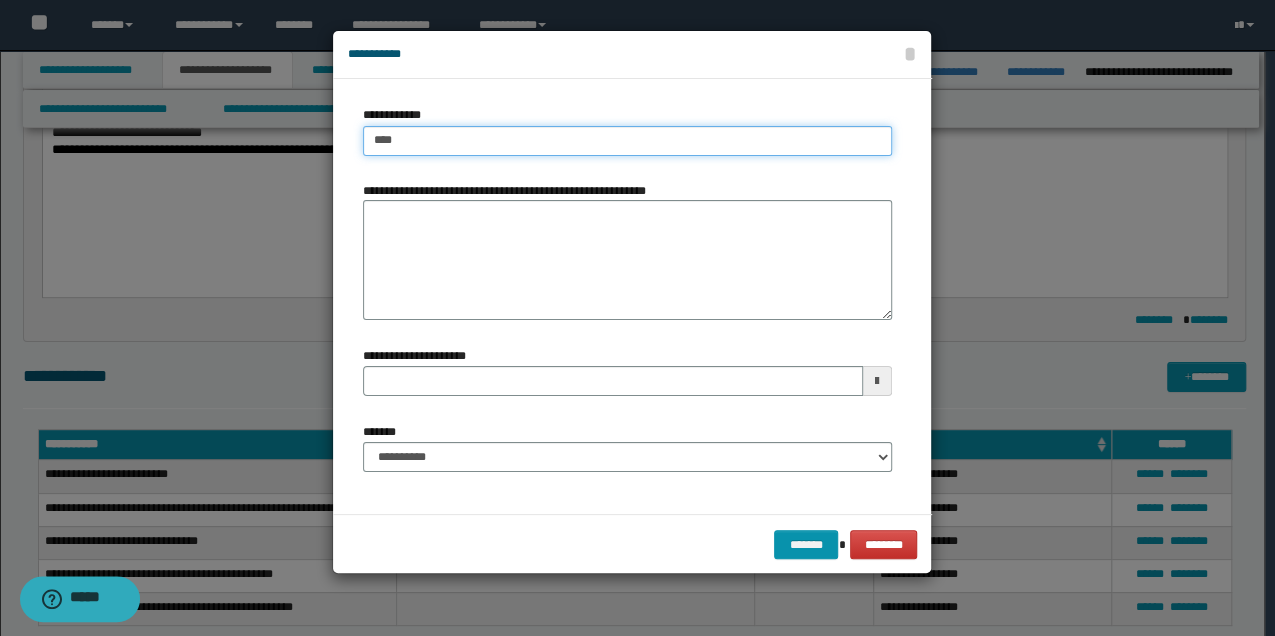 click on "****" at bounding box center (627, 141) 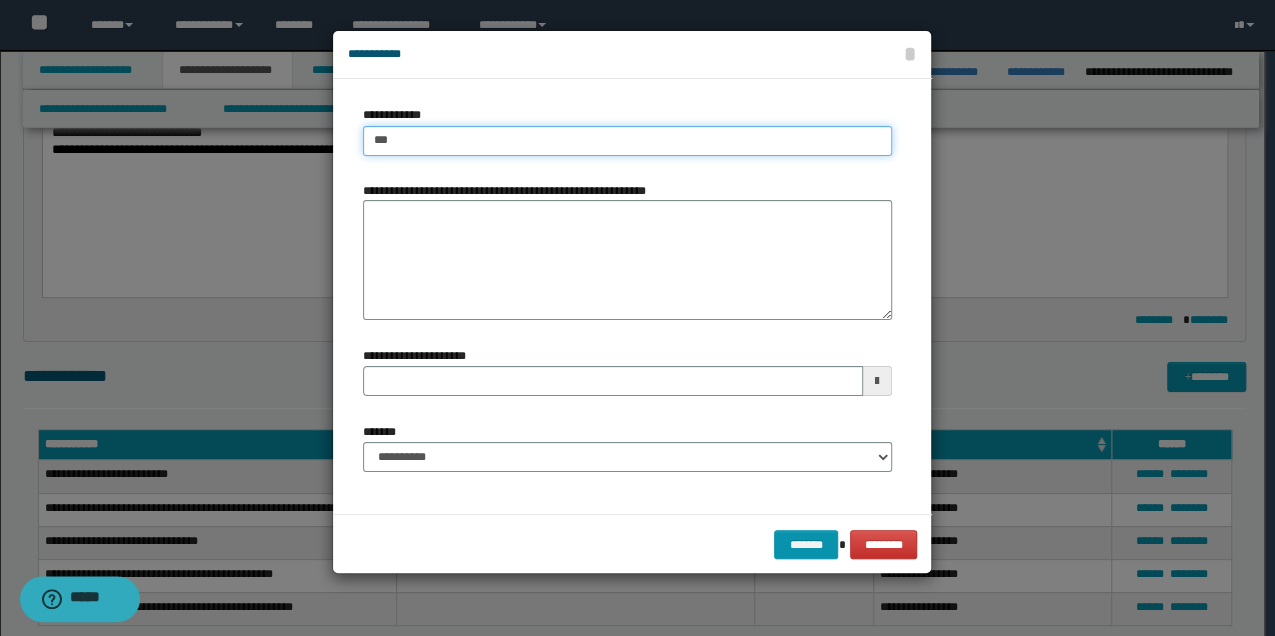 type on "****" 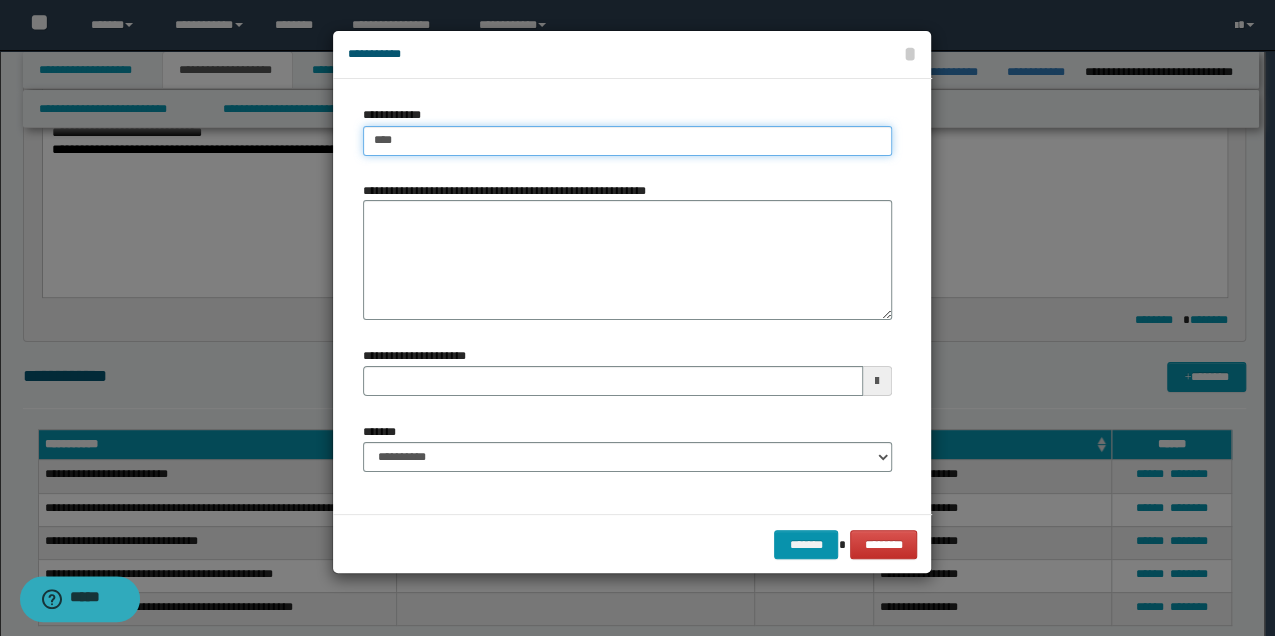 drag, startPoint x: 406, startPoint y: 140, endPoint x: 352, endPoint y: 144, distance: 54.147945 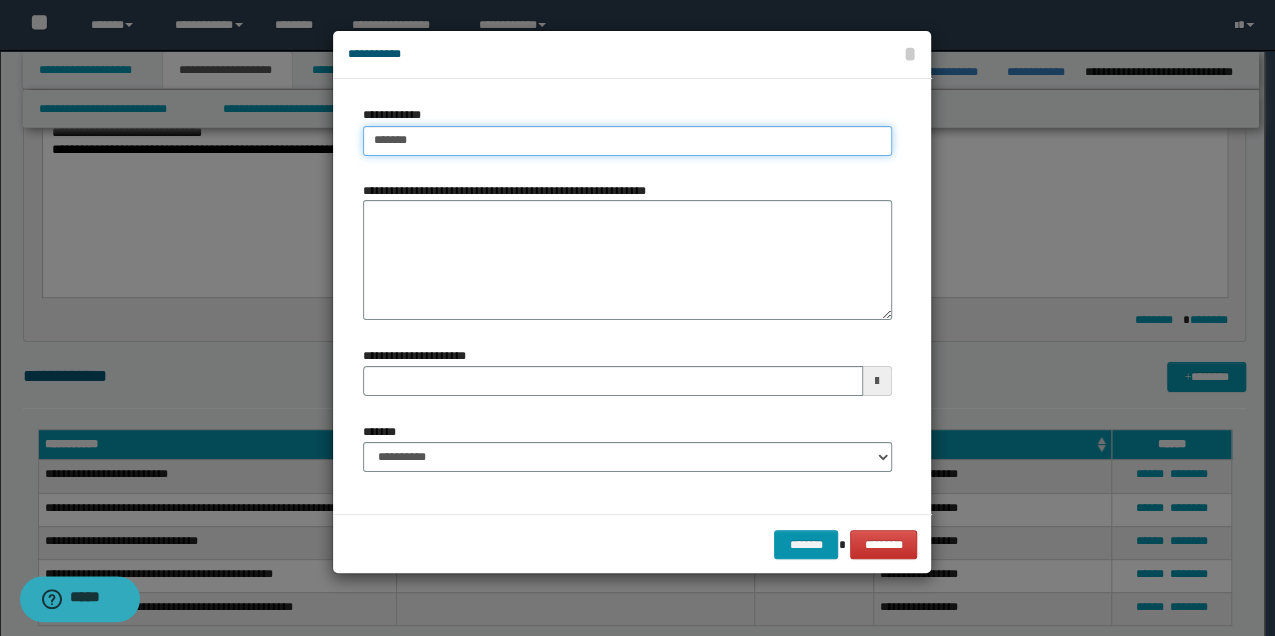 type on "********" 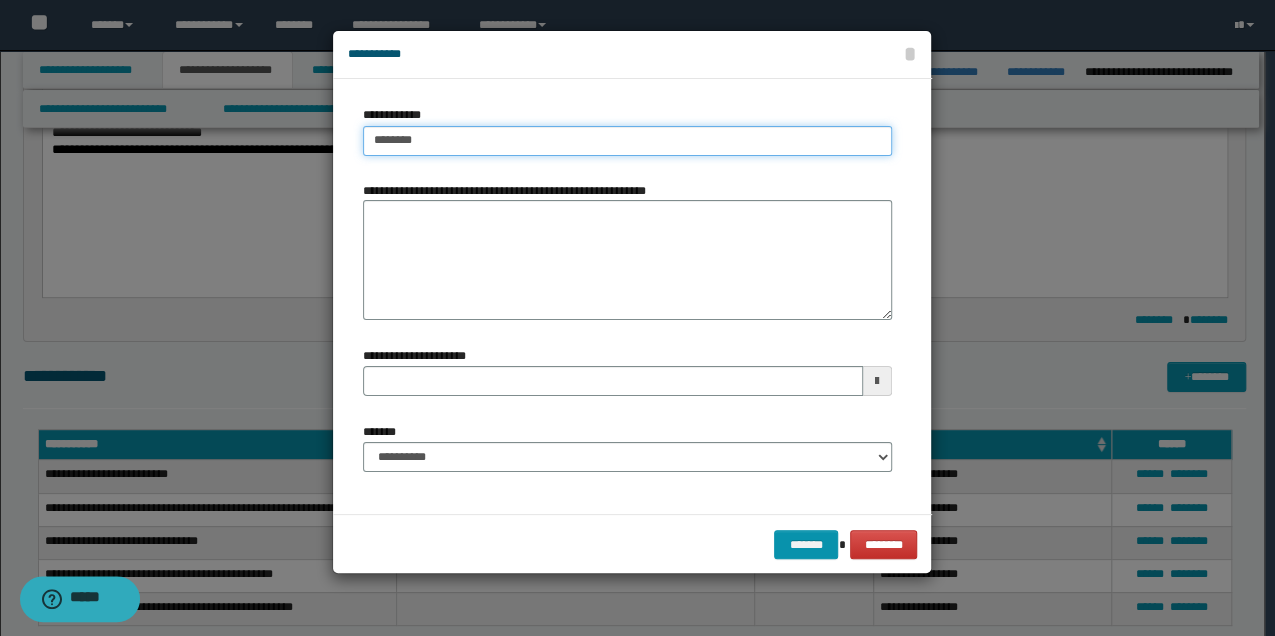type on "*********" 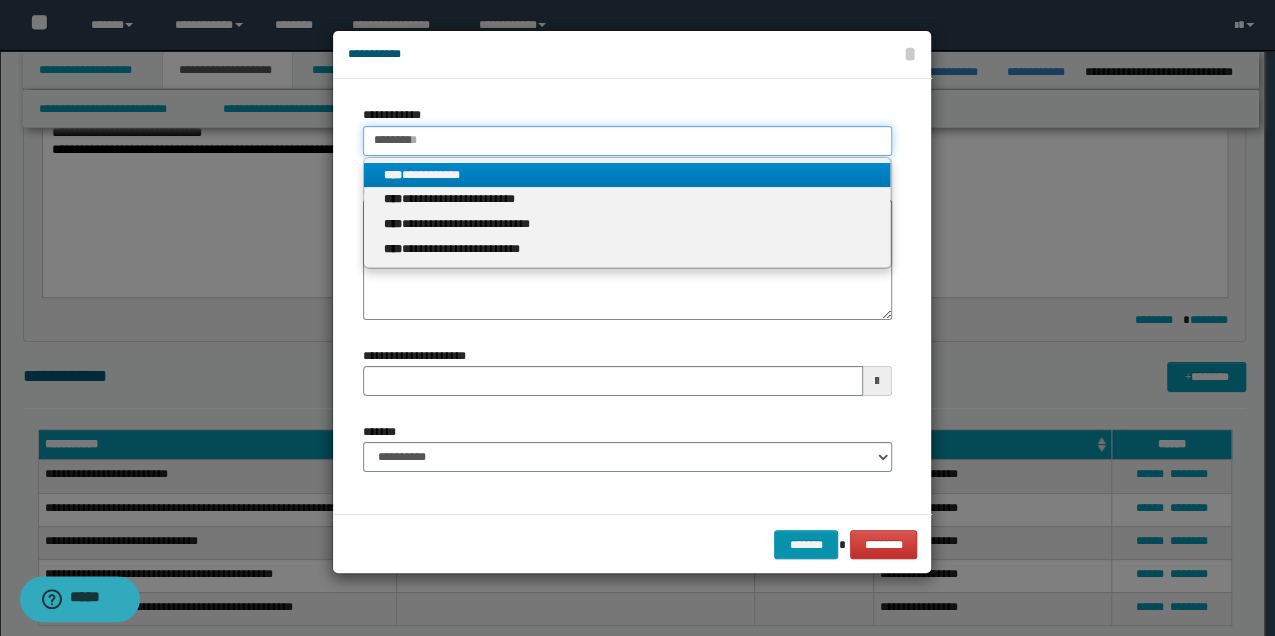 type on "********" 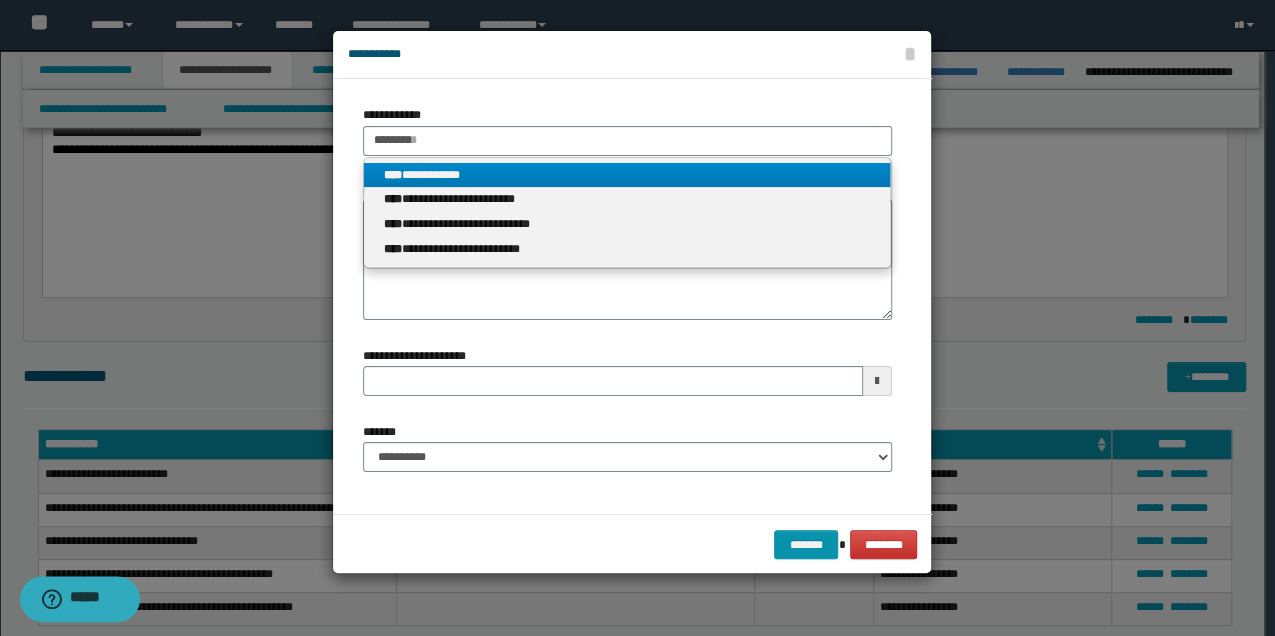 click on "**********" at bounding box center [627, 175] 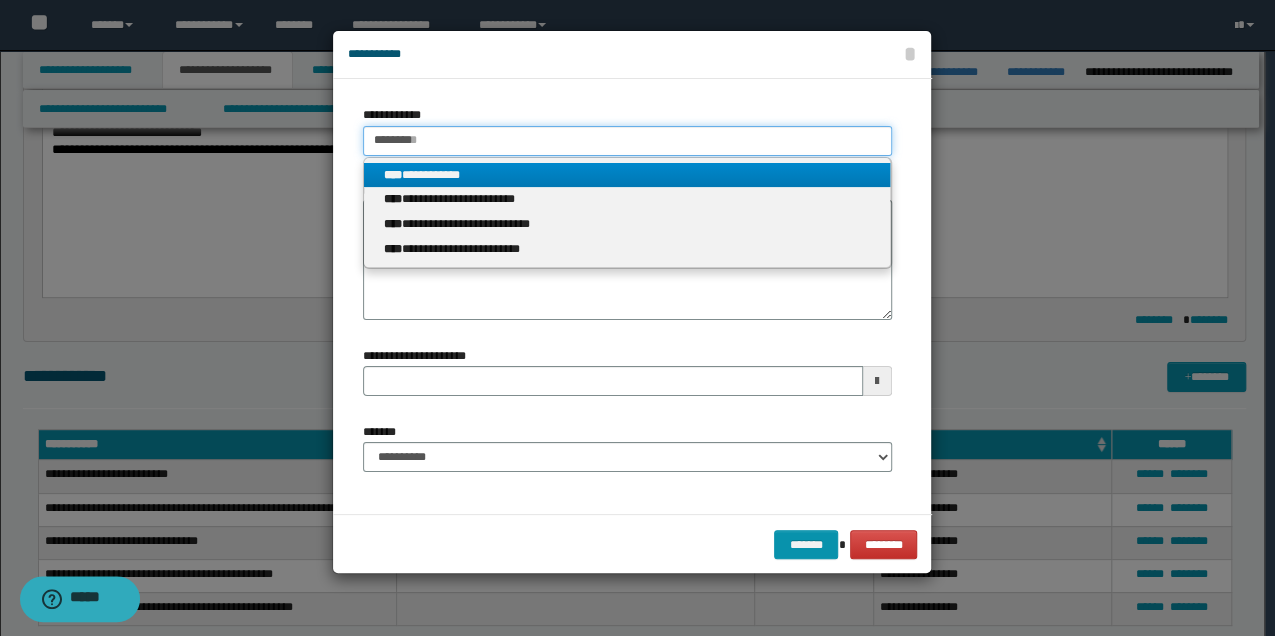 type 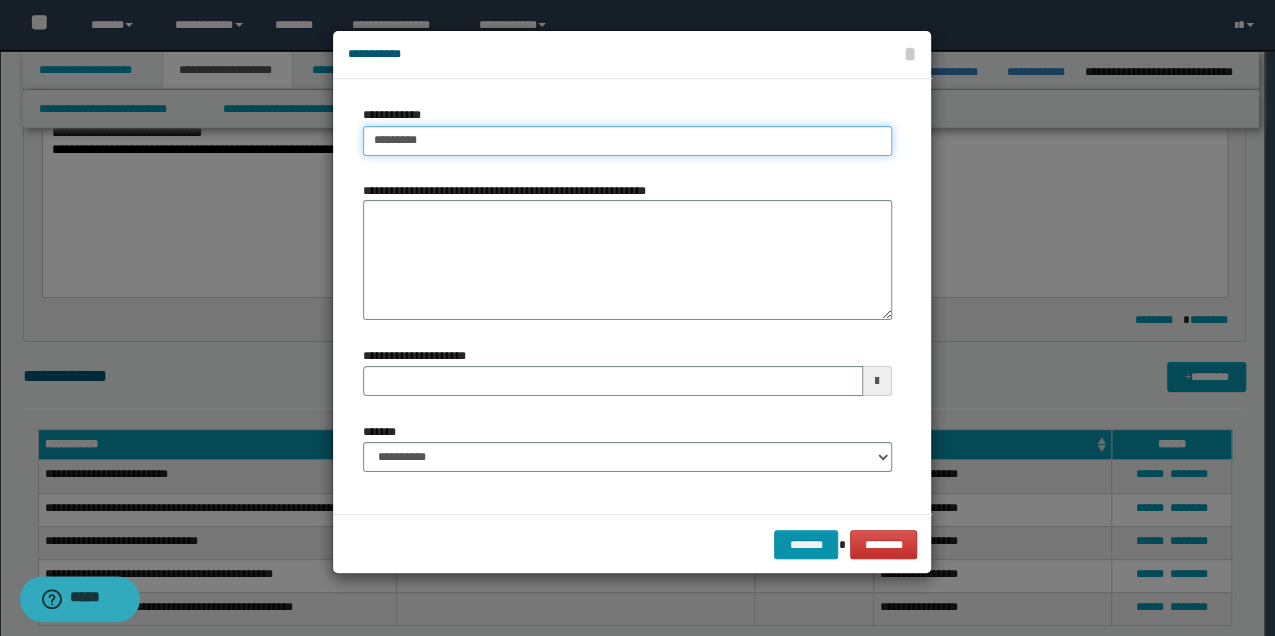 type 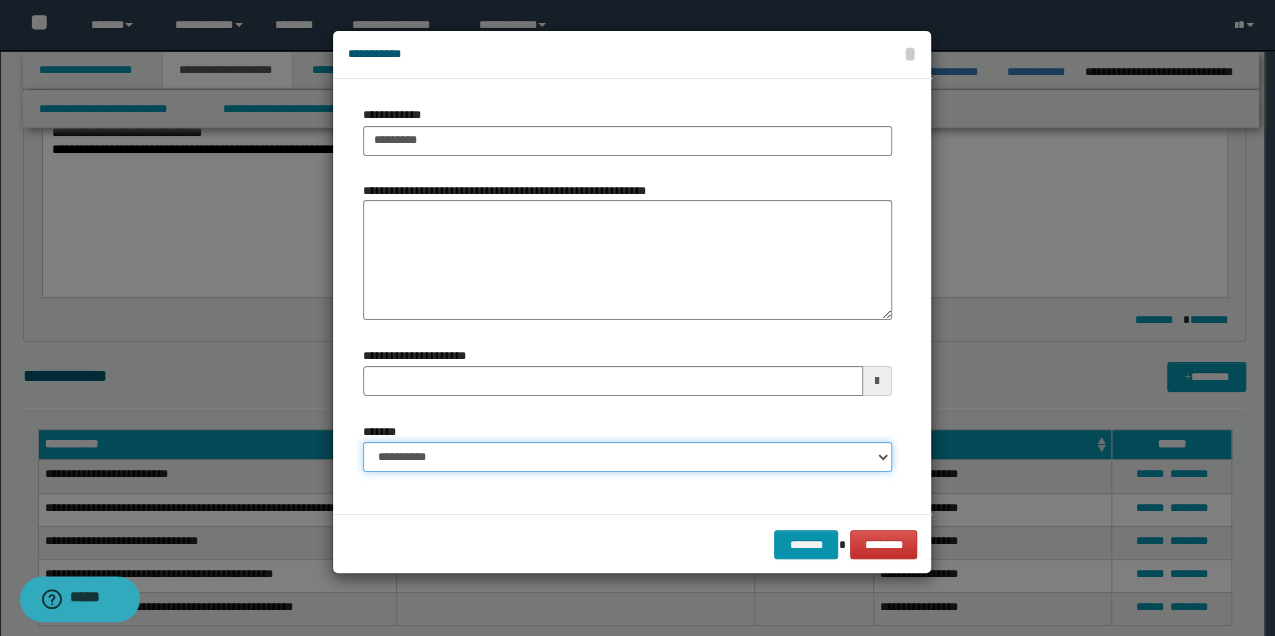 click on "**********" at bounding box center [627, 457] 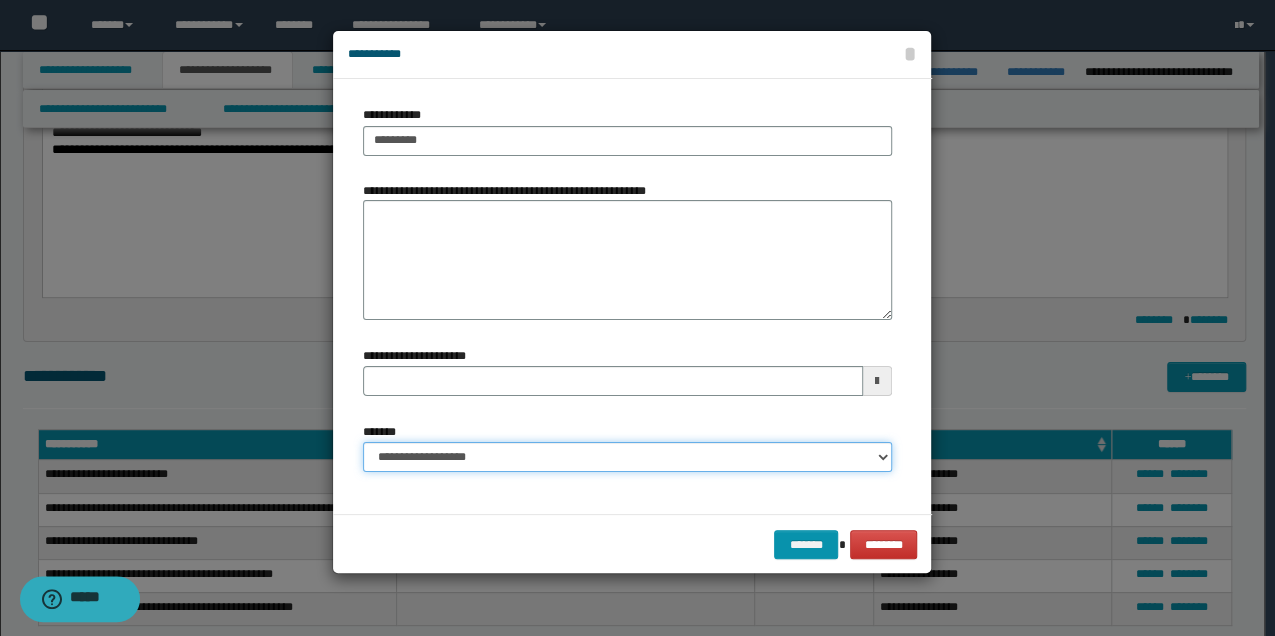 click on "**********" at bounding box center [627, 457] 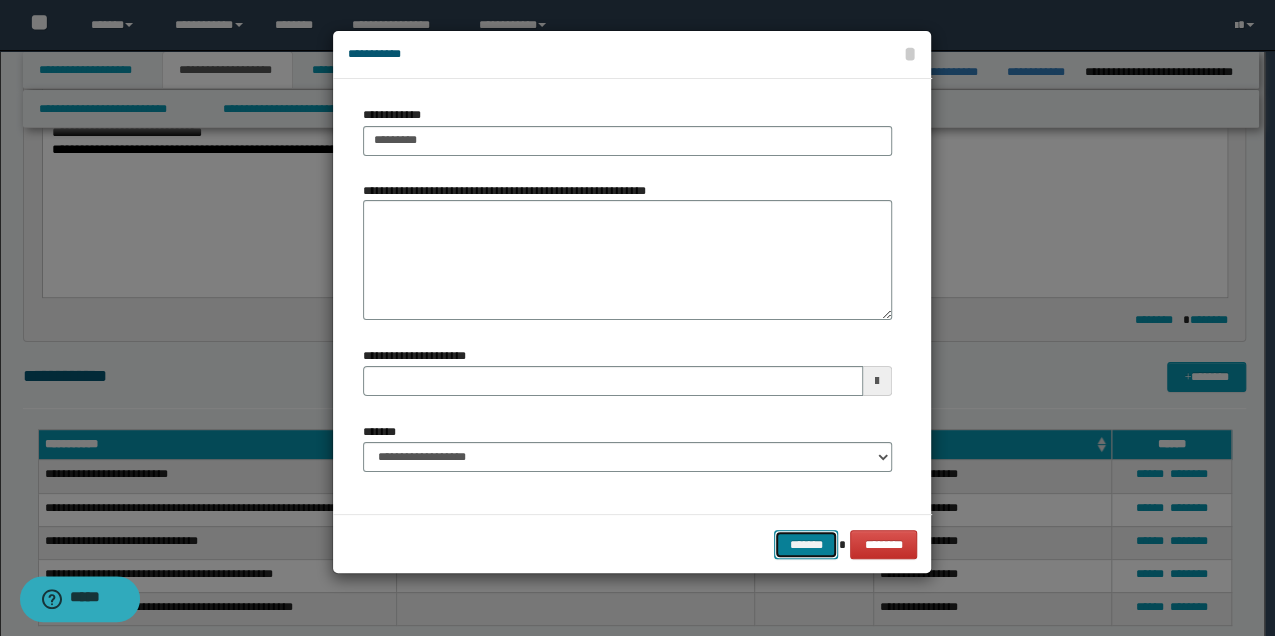 click on "*******" at bounding box center [806, 544] 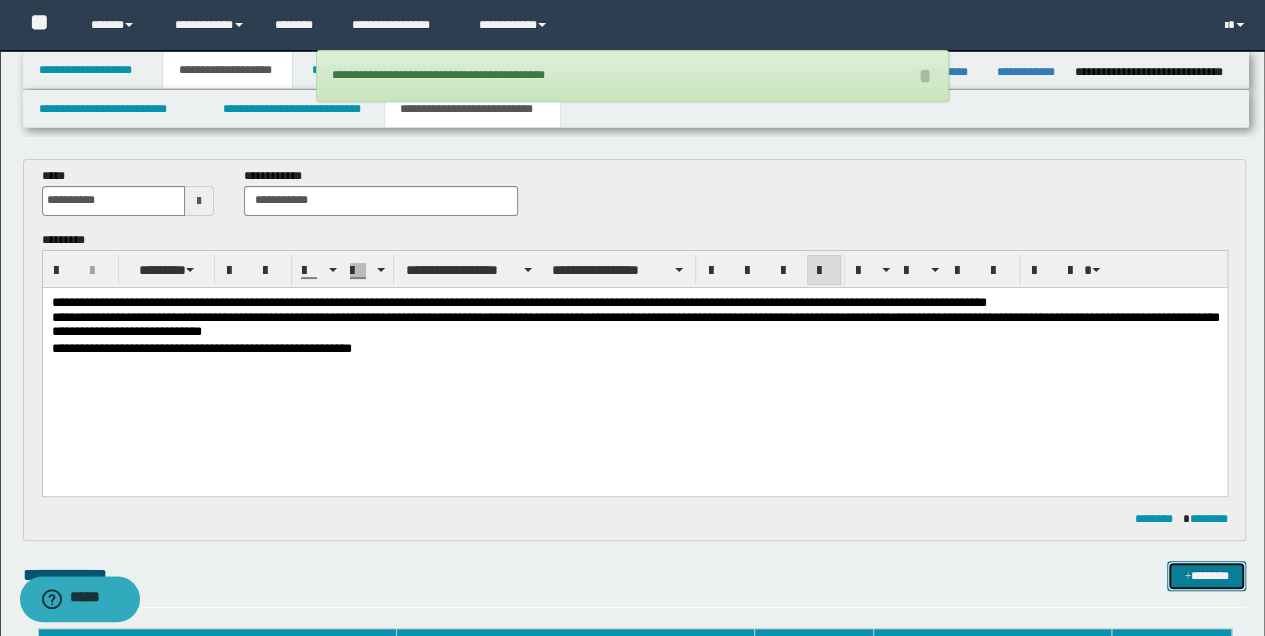 scroll, scrollTop: 66, scrollLeft: 0, axis: vertical 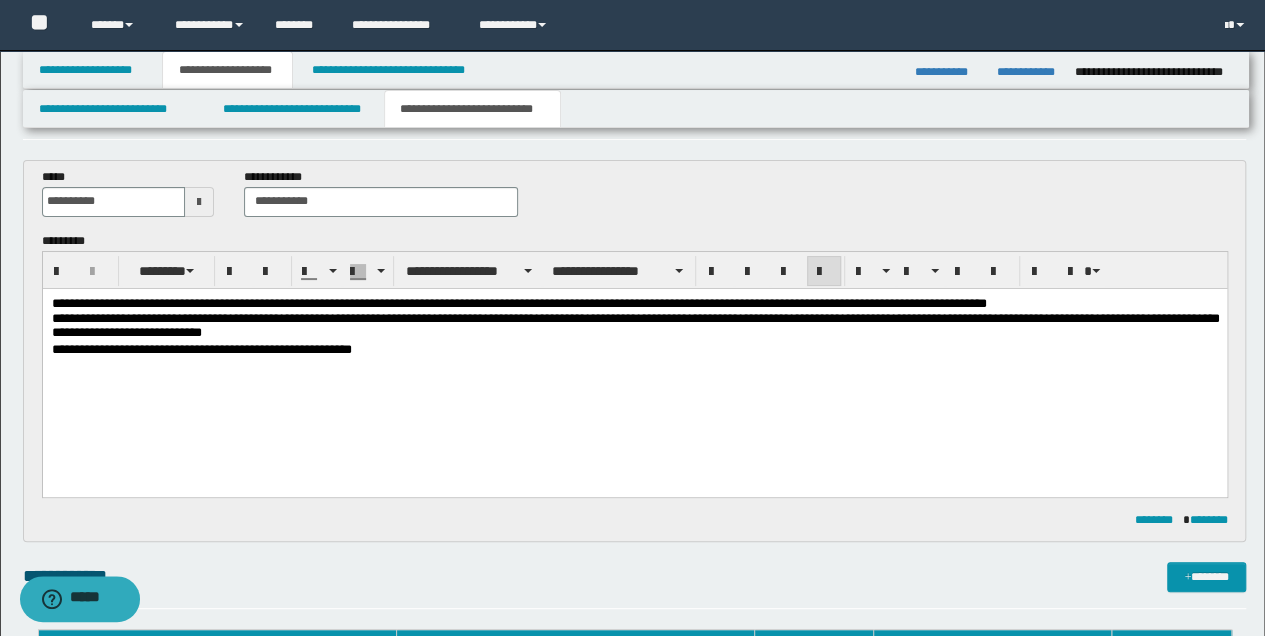 click on "**********" at bounding box center [634, 326] 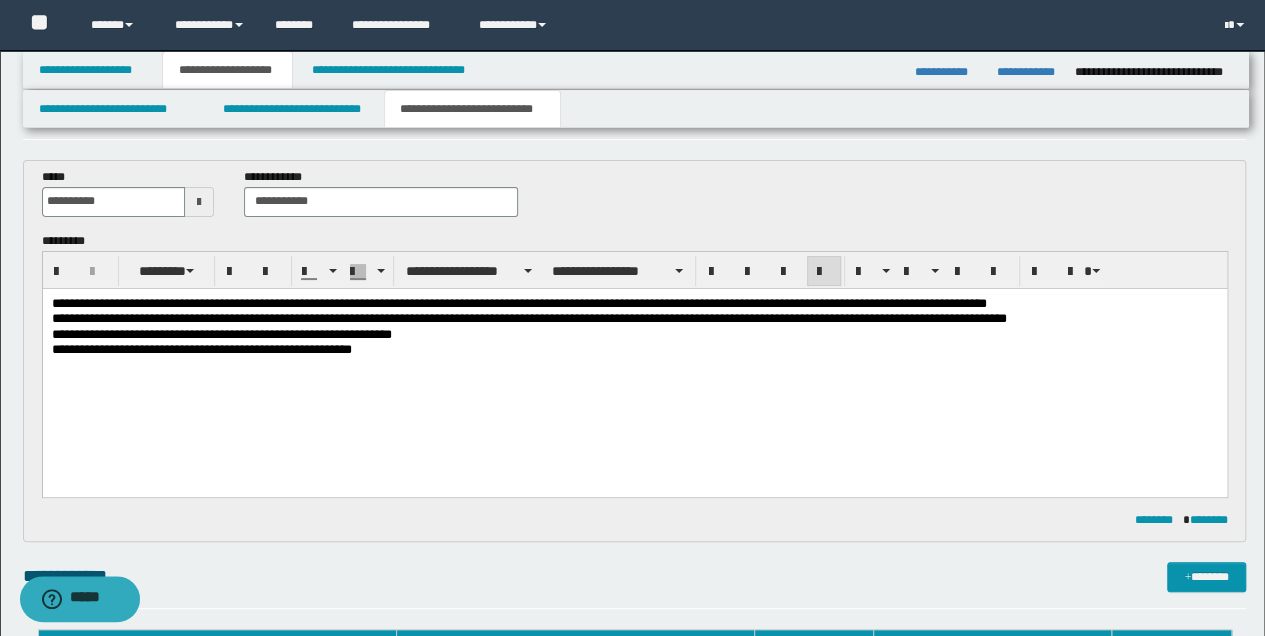 type 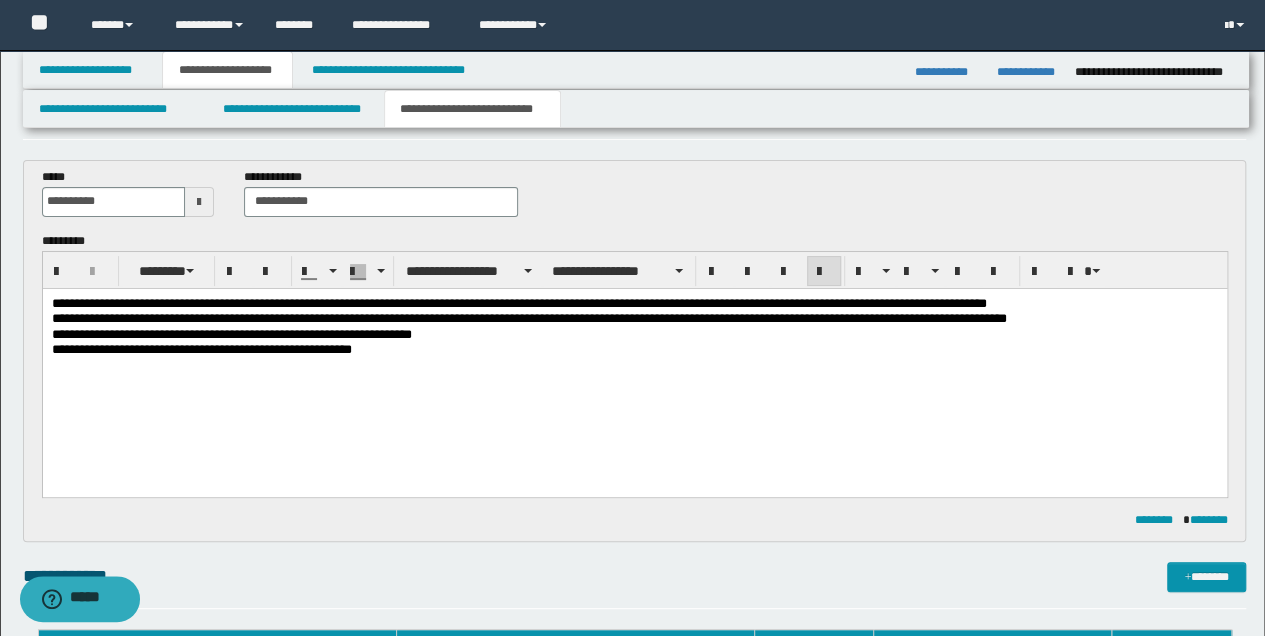 click on "**********" at bounding box center (634, 367) 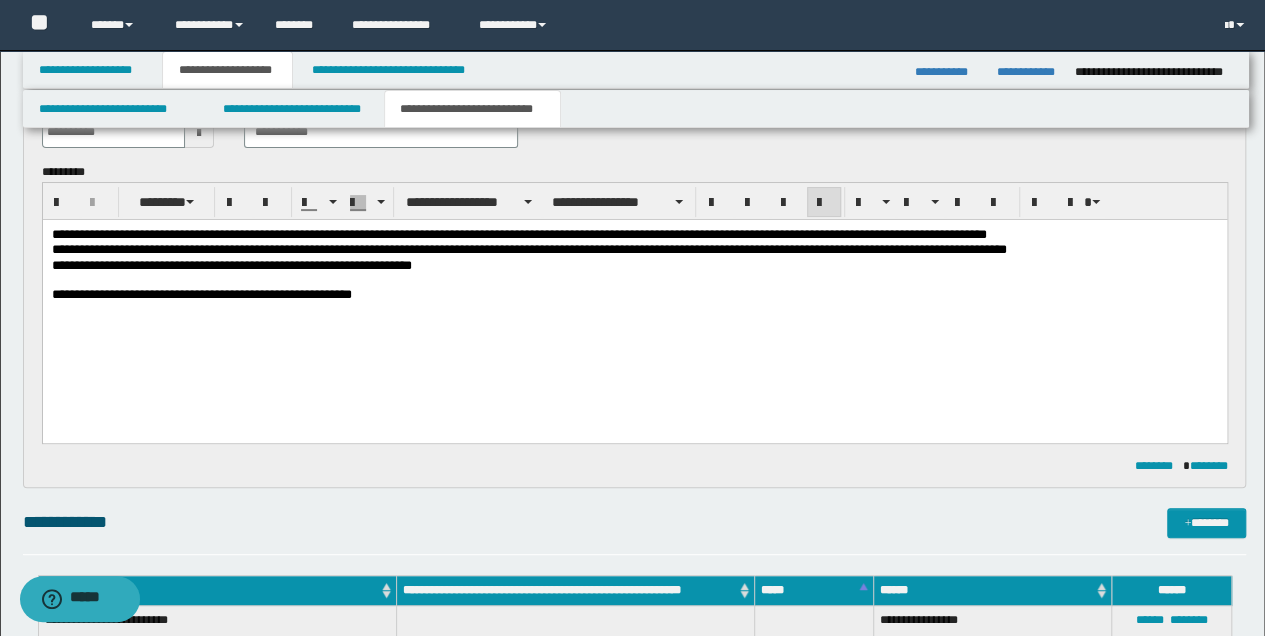 scroll, scrollTop: 133, scrollLeft: 0, axis: vertical 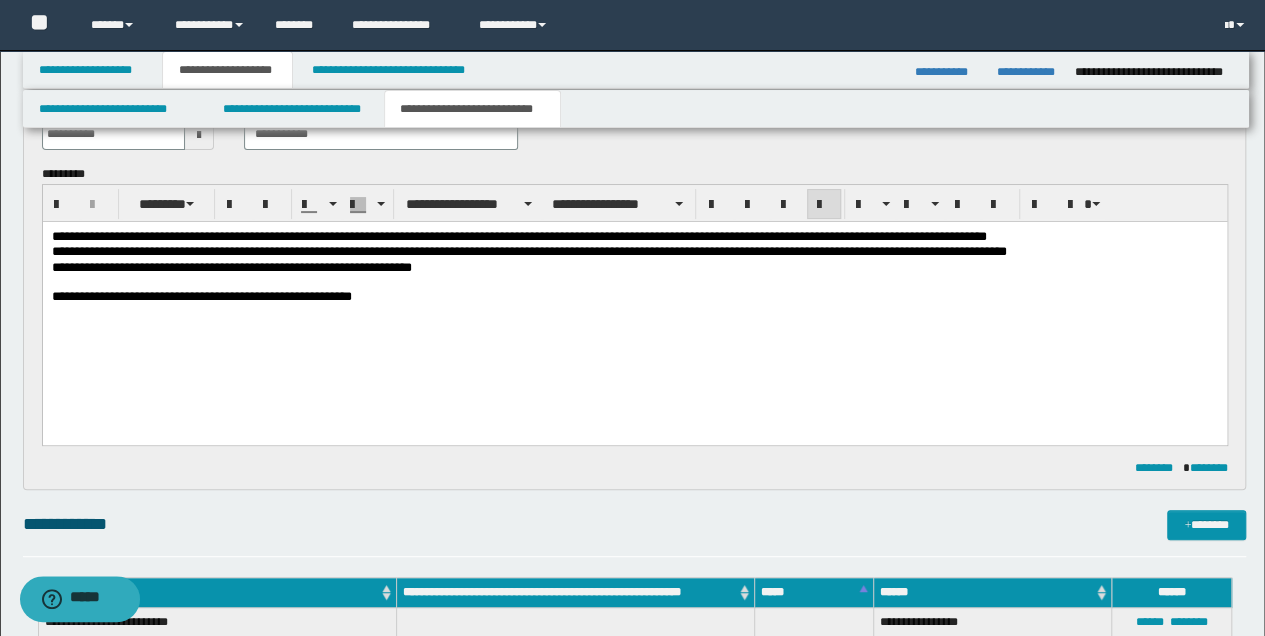 click at bounding box center [634, 311] 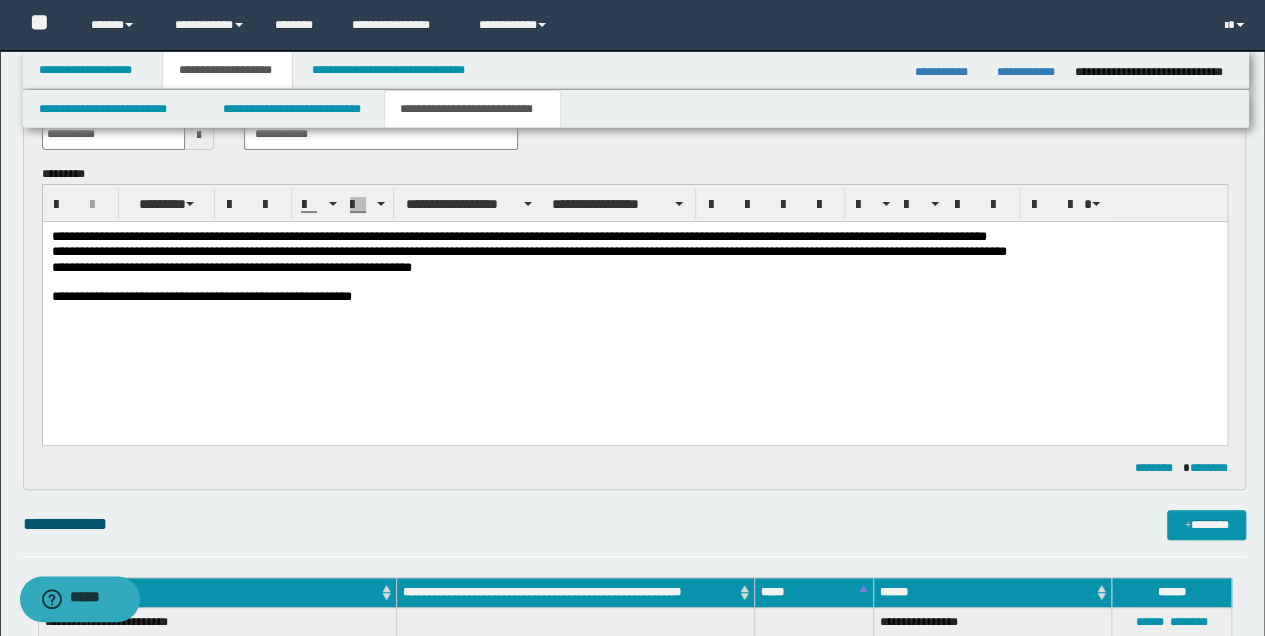 click on "**********" at bounding box center (634, 296) 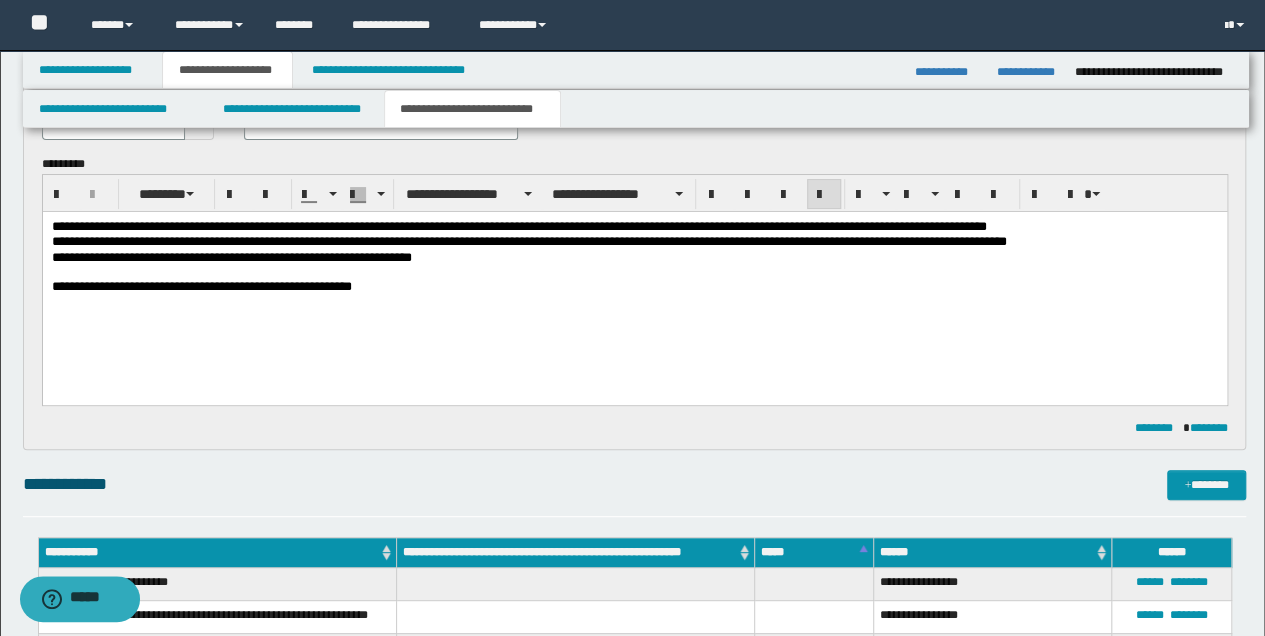 scroll, scrollTop: 133, scrollLeft: 0, axis: vertical 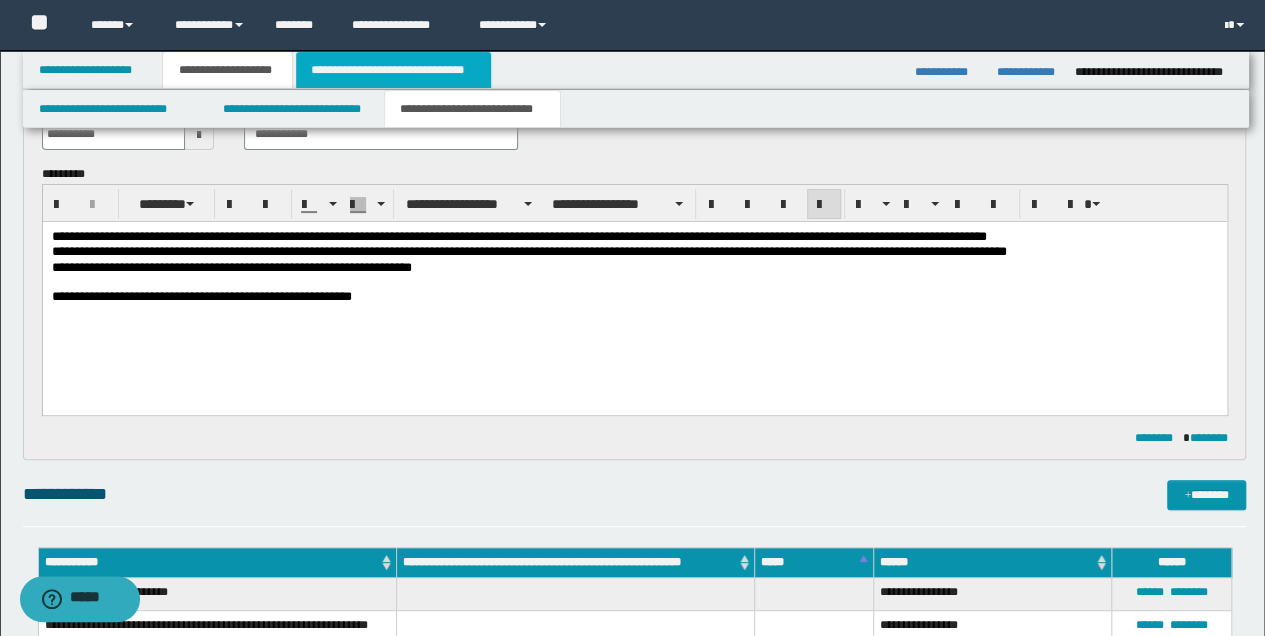 click on "**********" at bounding box center (393, 70) 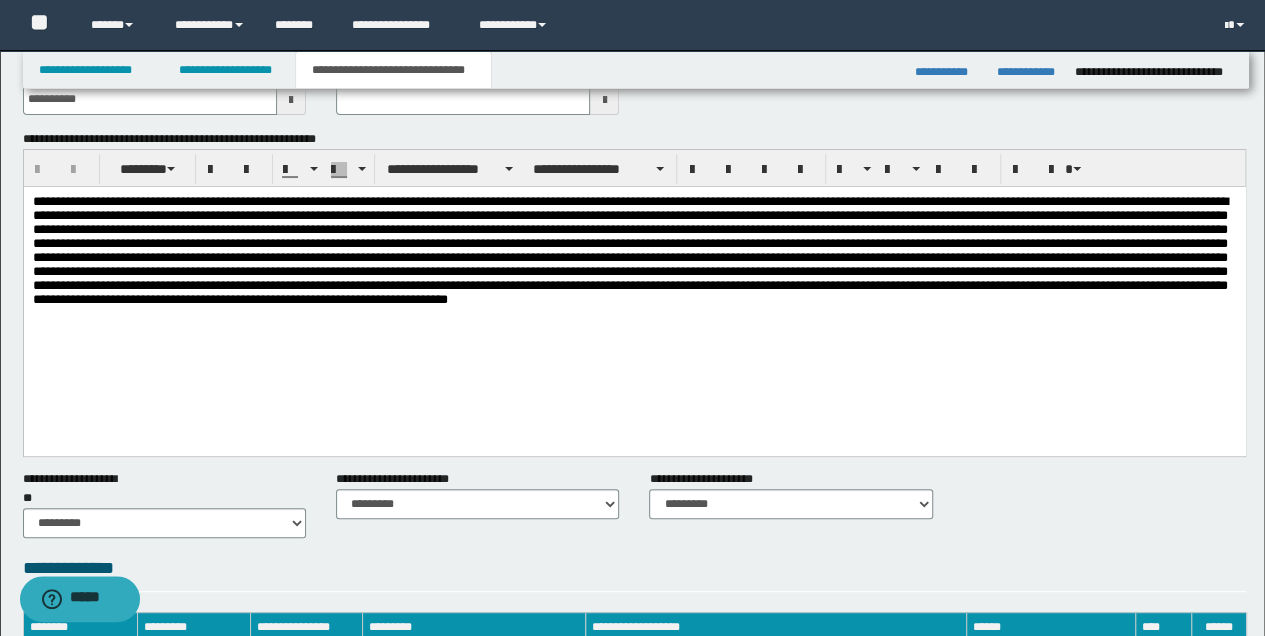 scroll, scrollTop: 0, scrollLeft: 0, axis: both 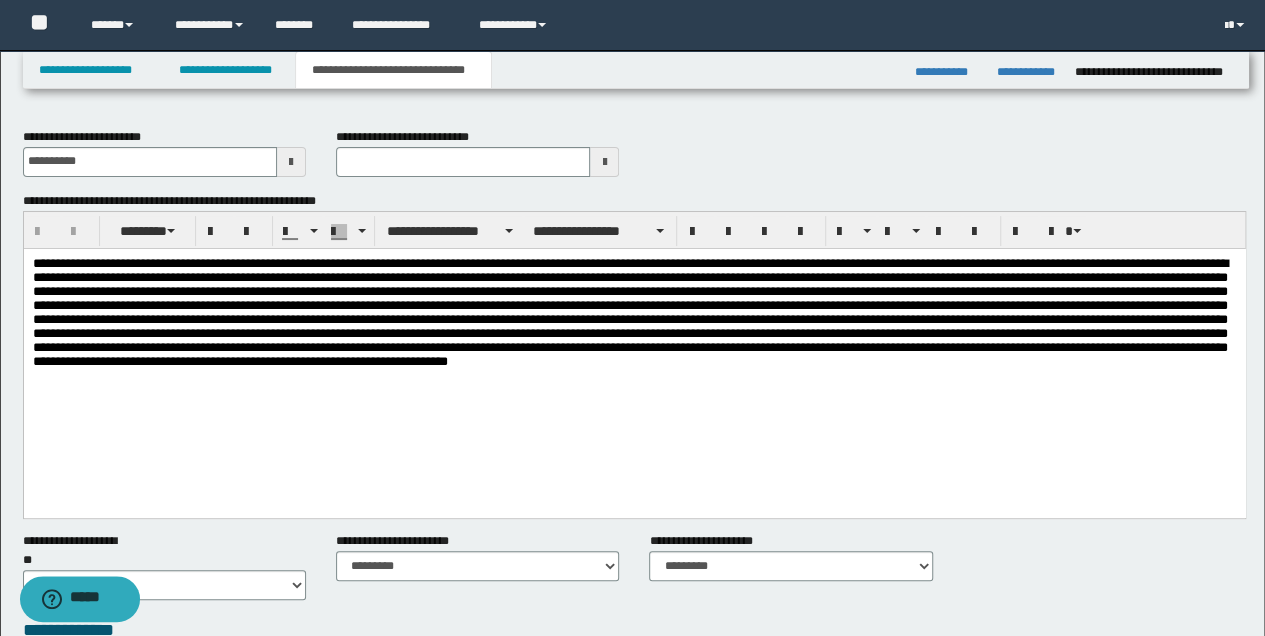 type 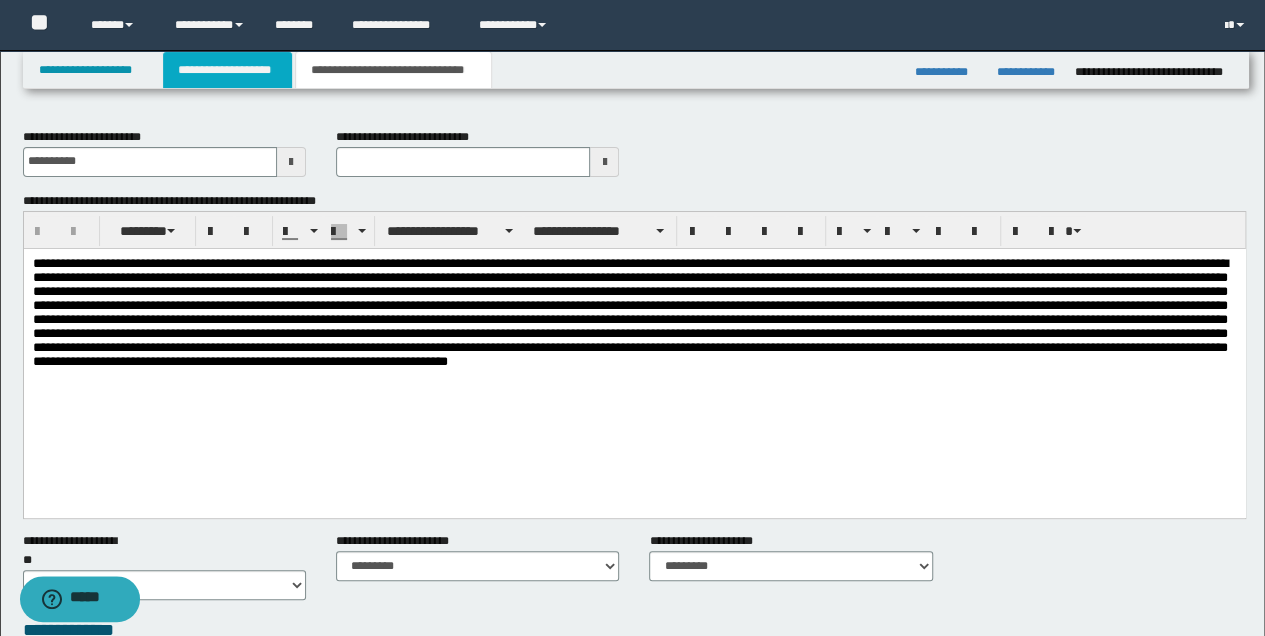 click on "**********" at bounding box center [227, 70] 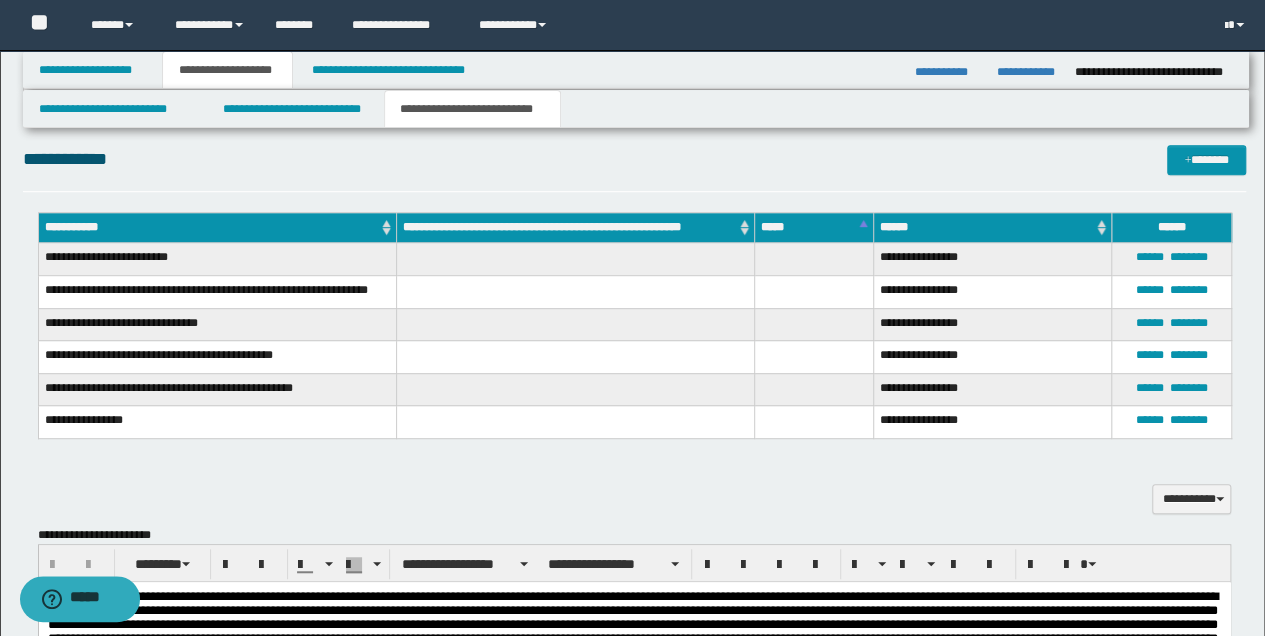 scroll, scrollTop: 466, scrollLeft: 0, axis: vertical 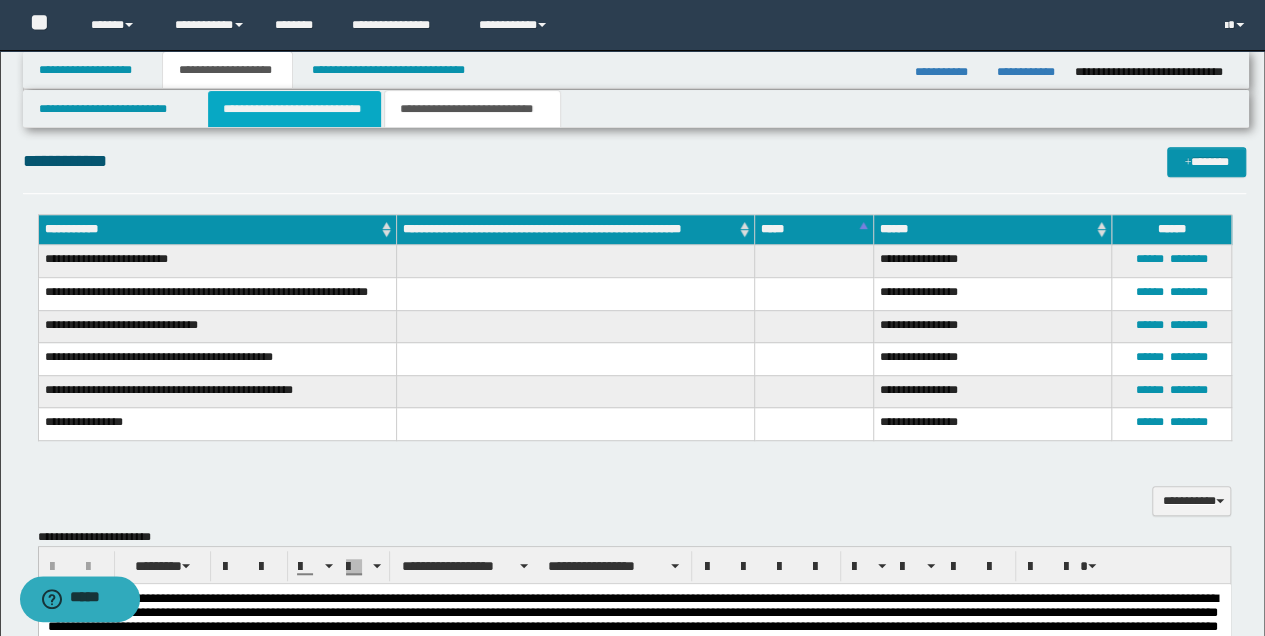 click on "**********" at bounding box center [294, 109] 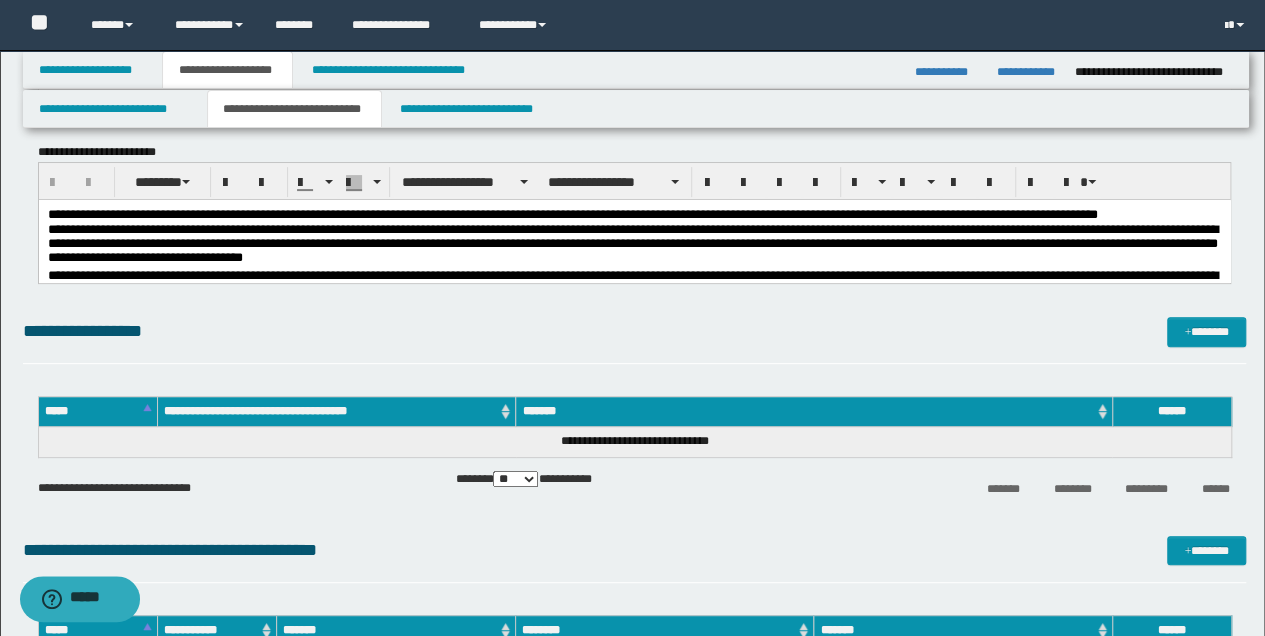 scroll, scrollTop: 66, scrollLeft: 0, axis: vertical 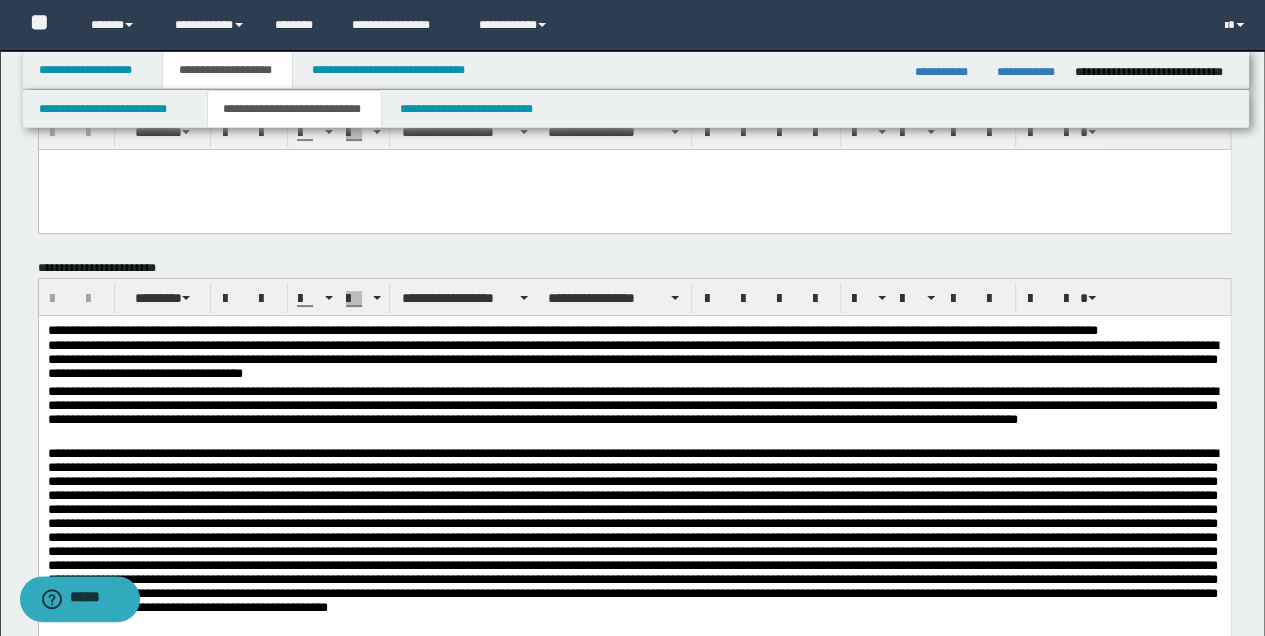 click on "**********" at bounding box center (634, 362) 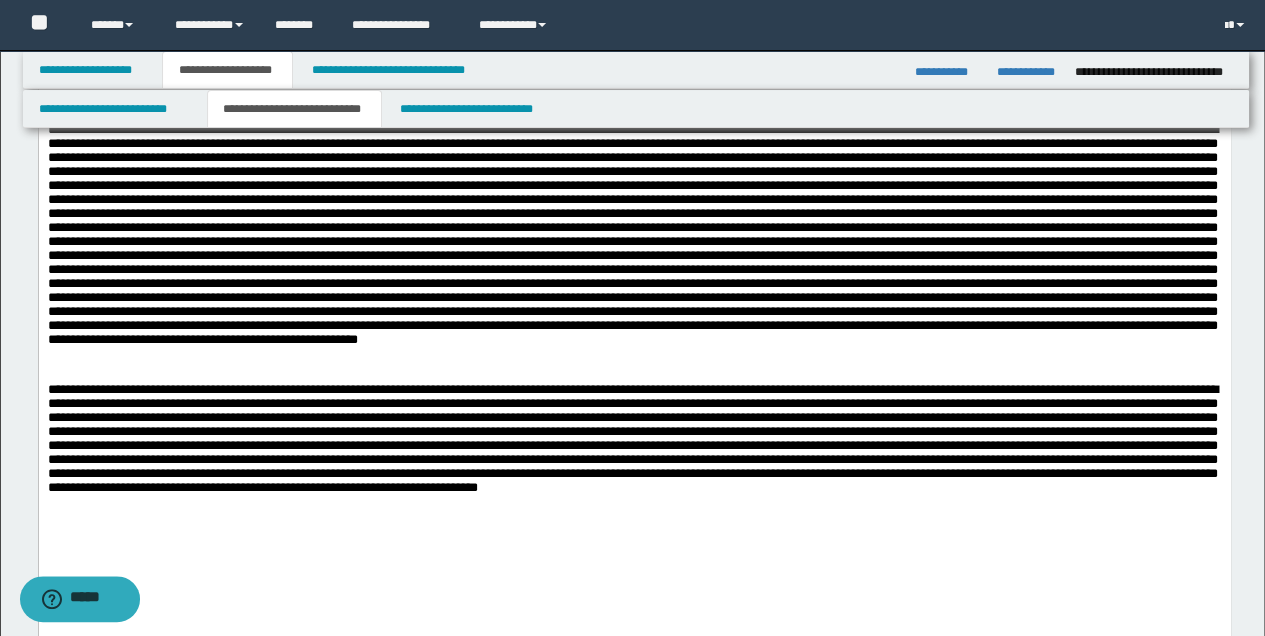 scroll, scrollTop: 666, scrollLeft: 0, axis: vertical 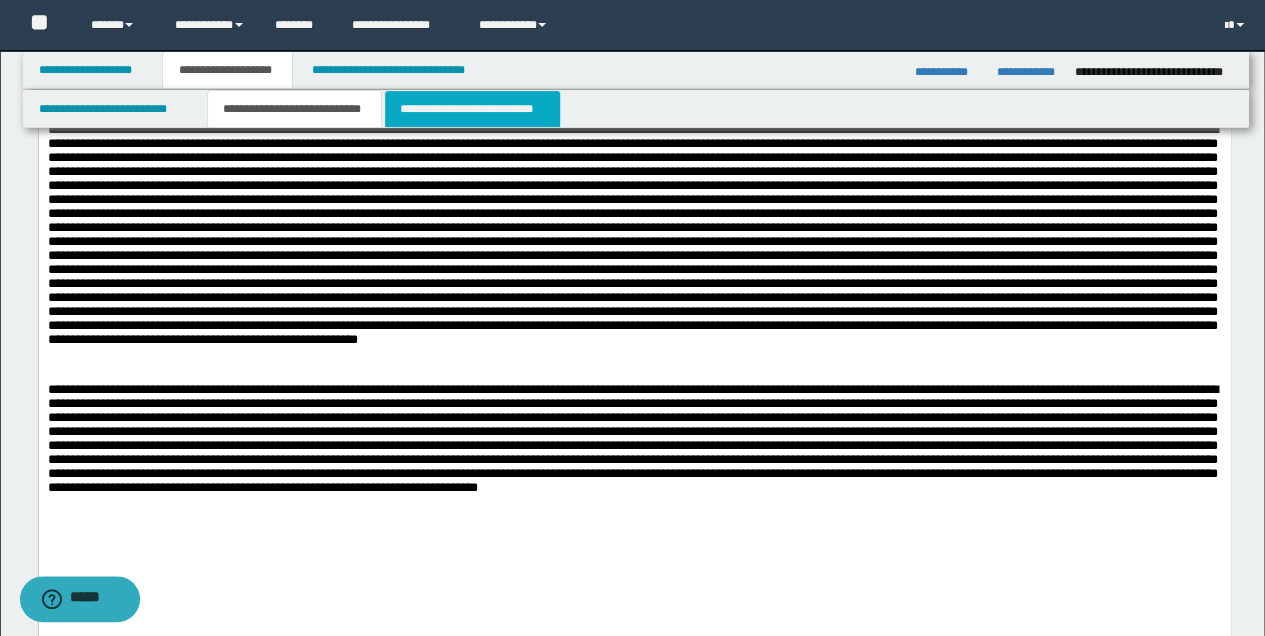 click on "**********" at bounding box center (472, 109) 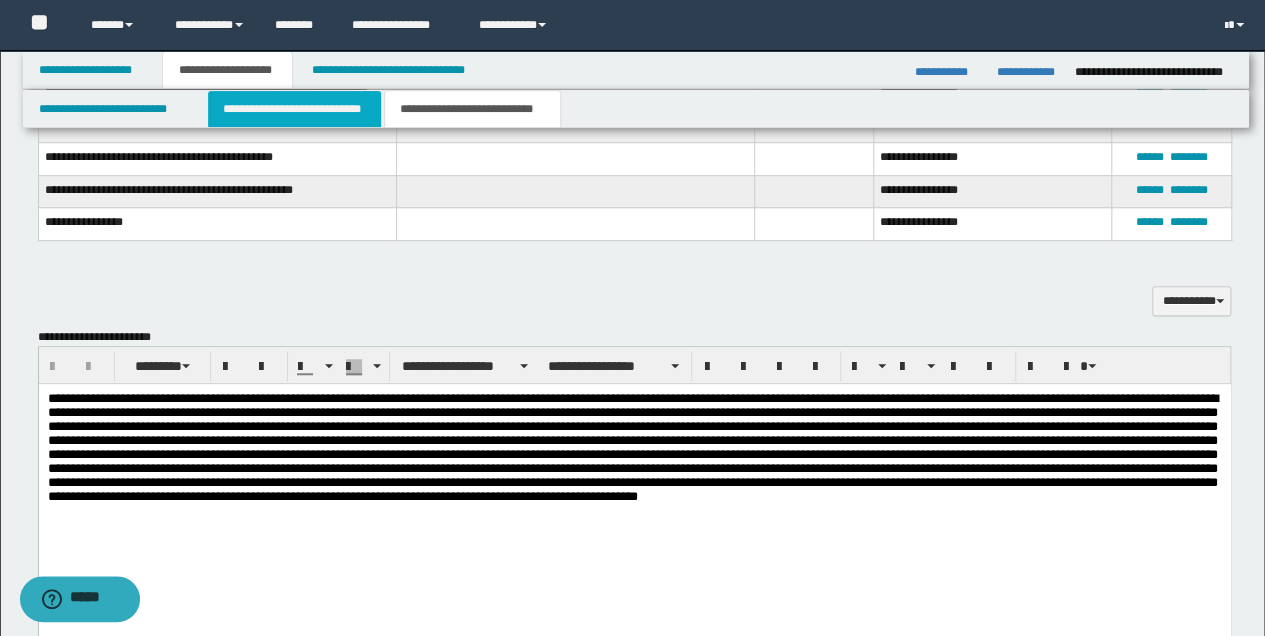 click on "**********" at bounding box center [294, 109] 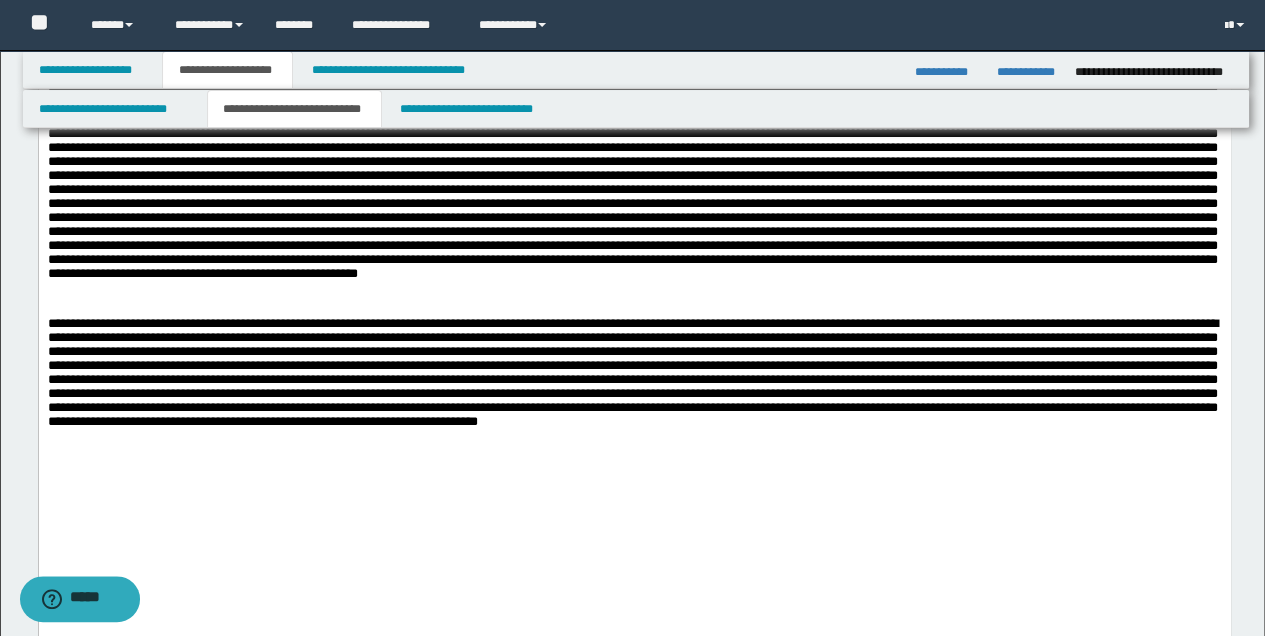 scroll, scrollTop: 733, scrollLeft: 0, axis: vertical 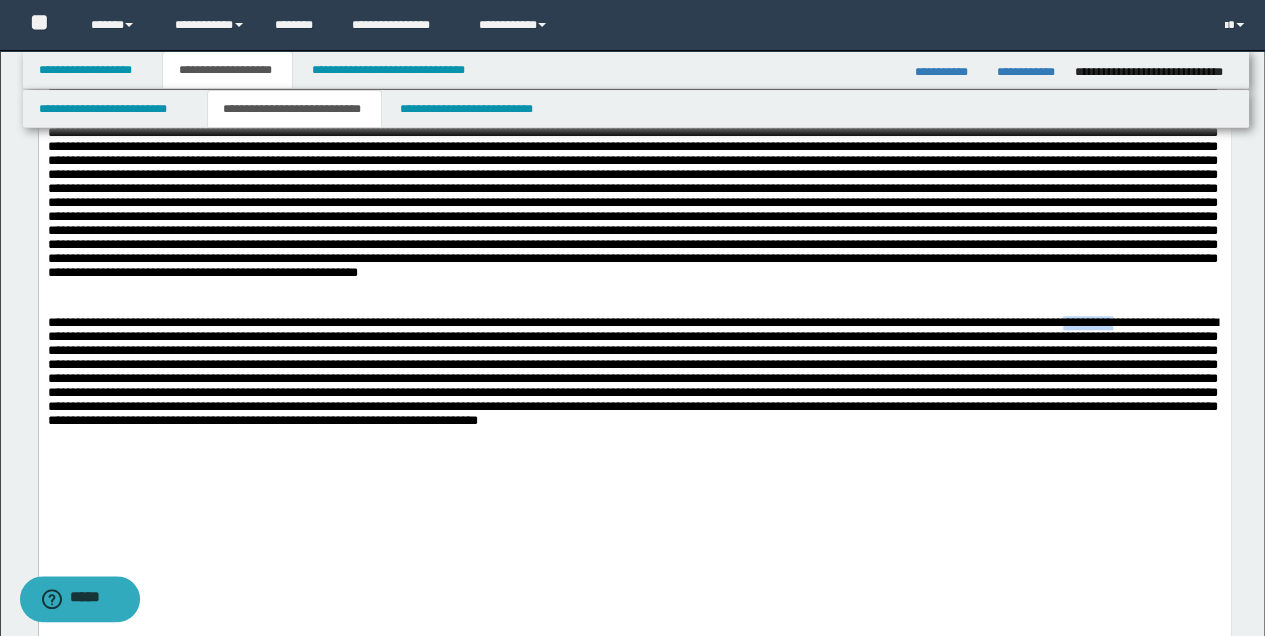 drag, startPoint x: 1142, startPoint y: 323, endPoint x: 1197, endPoint y: 318, distance: 55.226807 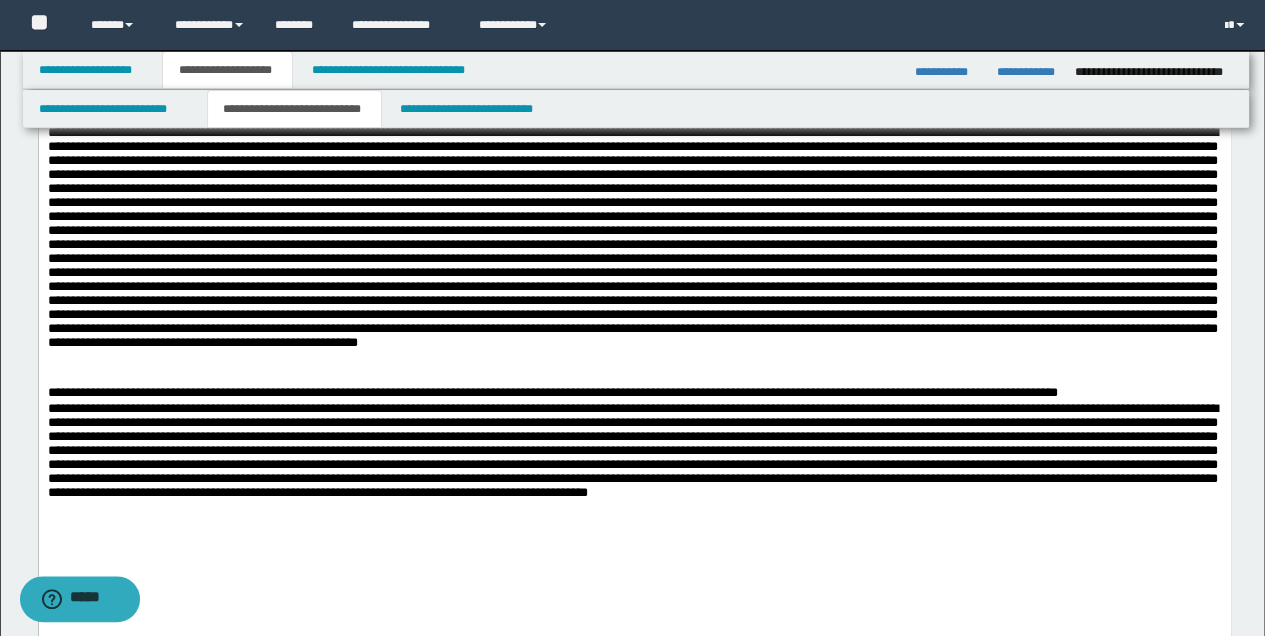 scroll, scrollTop: 666, scrollLeft: 0, axis: vertical 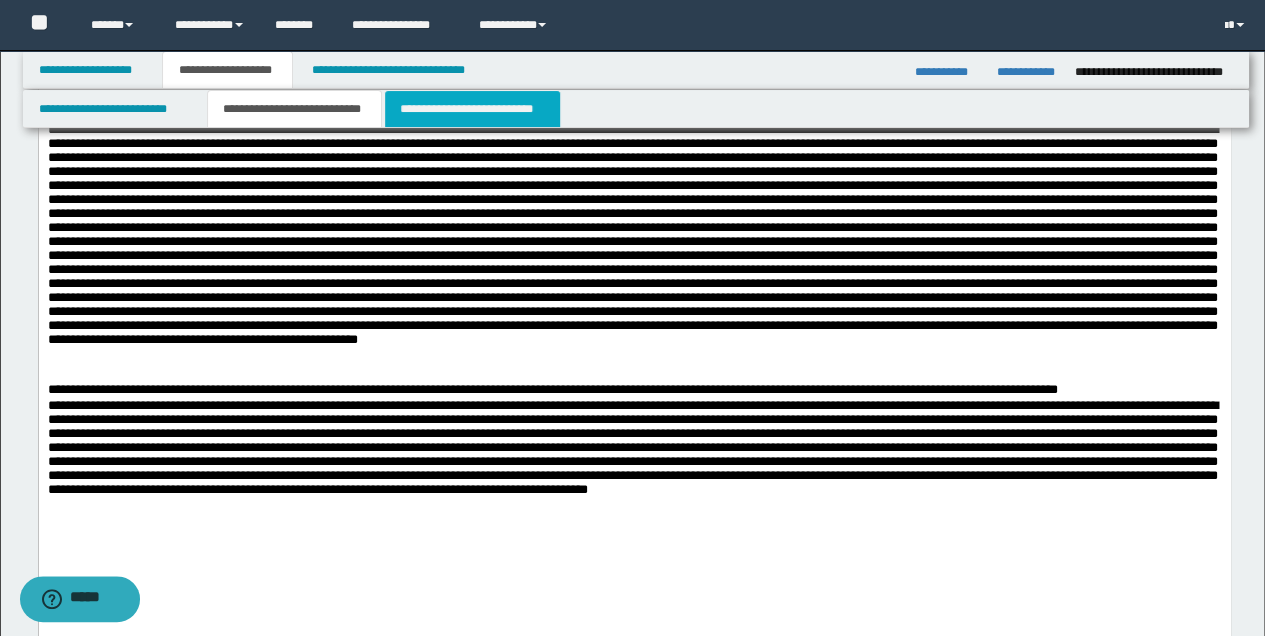 click on "**********" at bounding box center (472, 109) 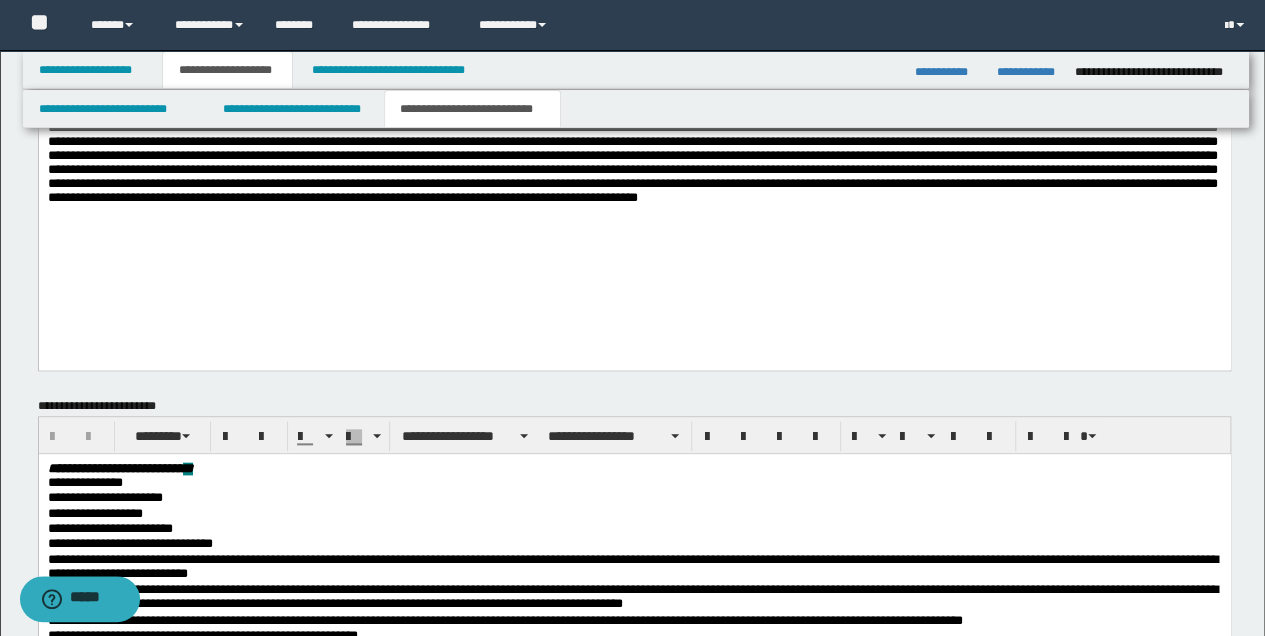 scroll, scrollTop: 765, scrollLeft: 0, axis: vertical 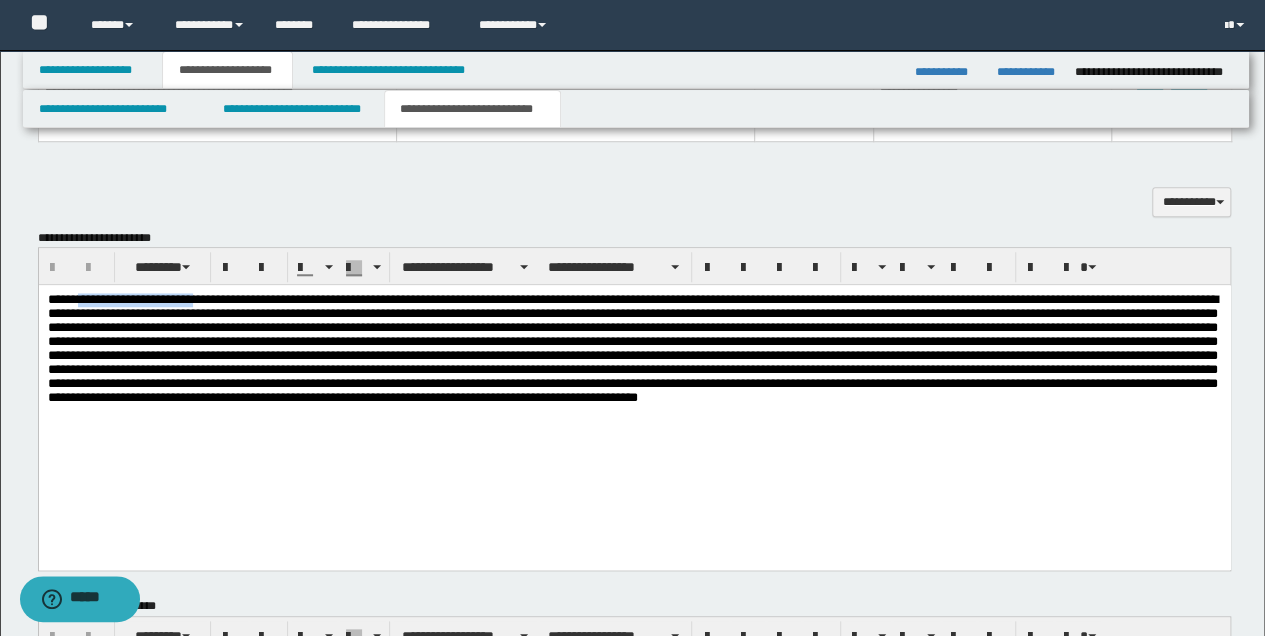 drag, startPoint x: 80, startPoint y: 298, endPoint x: 206, endPoint y: 298, distance: 126 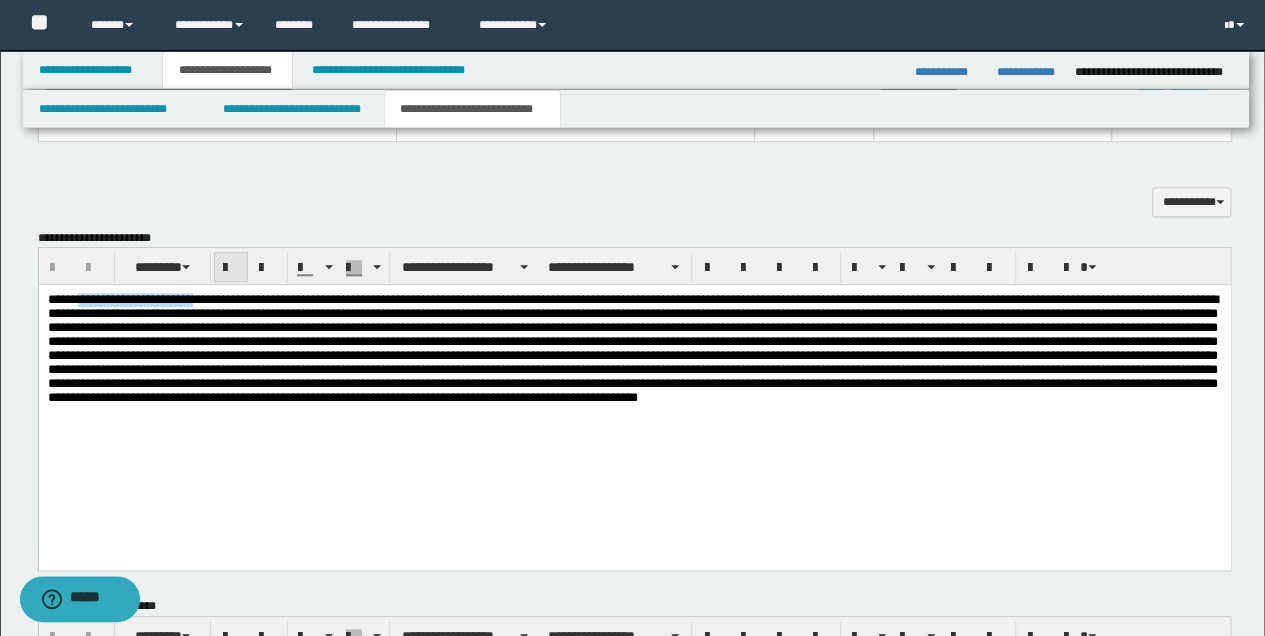 click at bounding box center [231, 268] 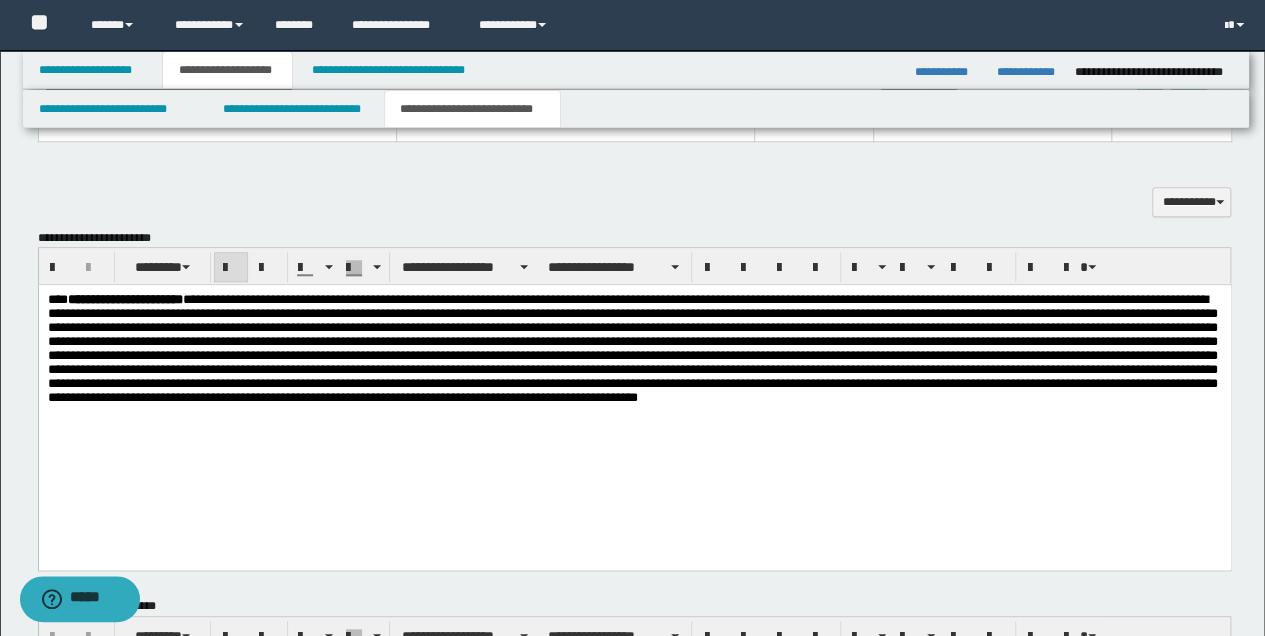 click at bounding box center [634, 453] 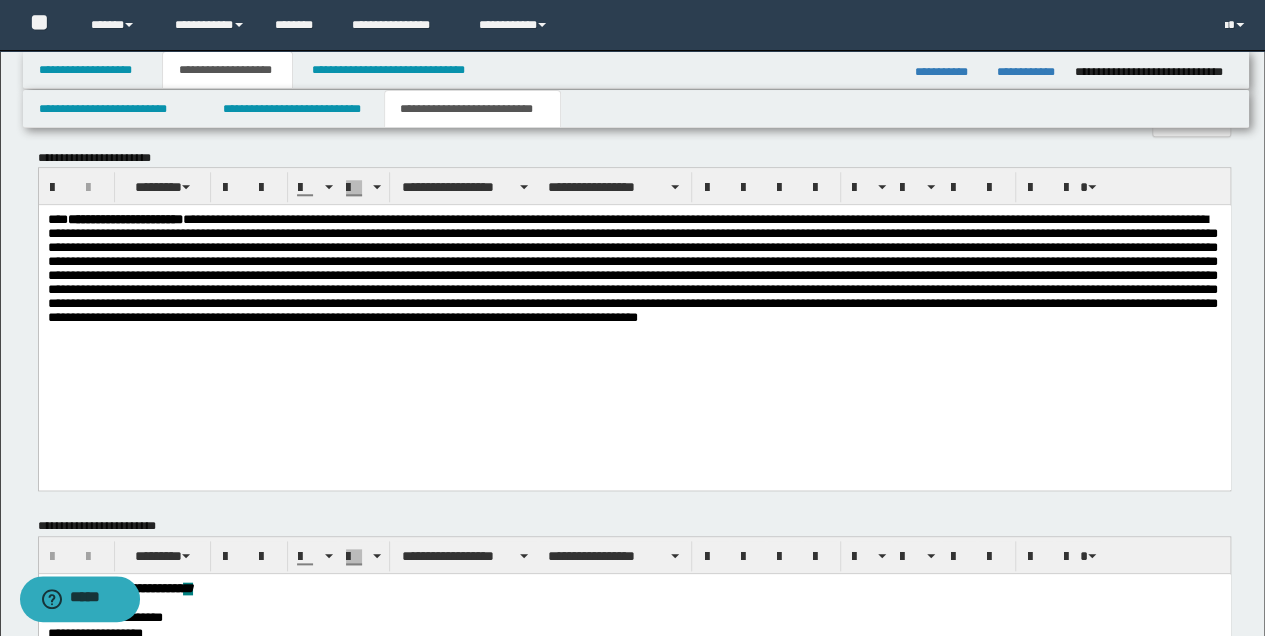 scroll, scrollTop: 933, scrollLeft: 0, axis: vertical 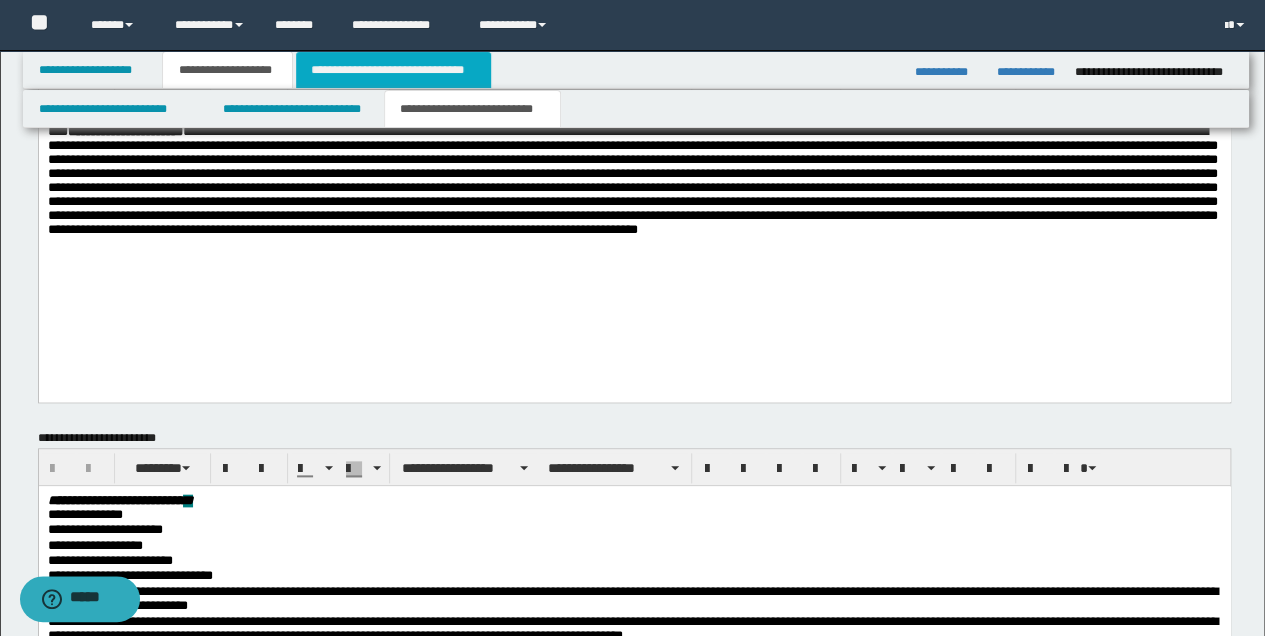 click on "**********" at bounding box center [393, 70] 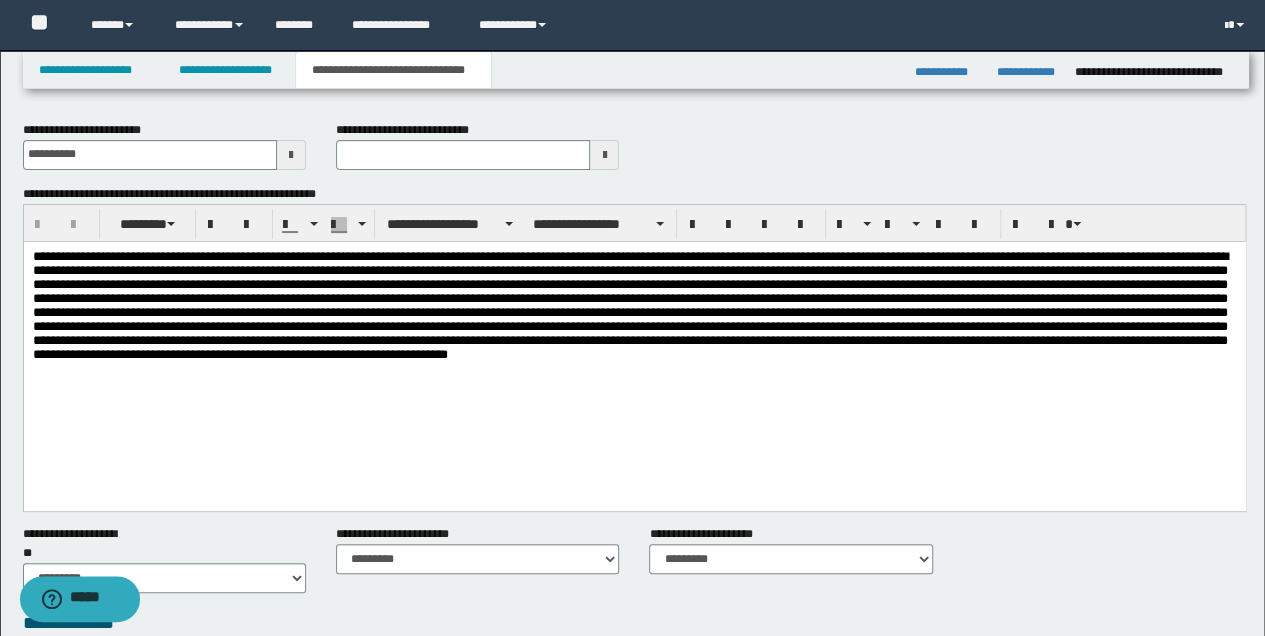 scroll, scrollTop: 0, scrollLeft: 0, axis: both 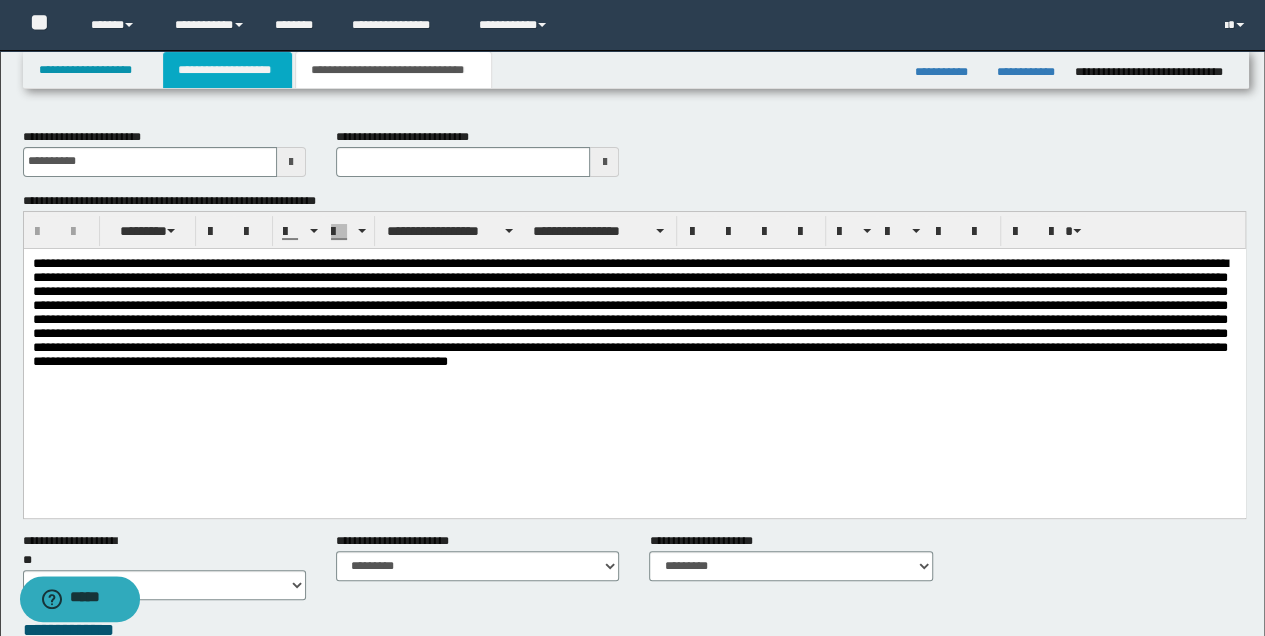 click on "**********" at bounding box center [227, 70] 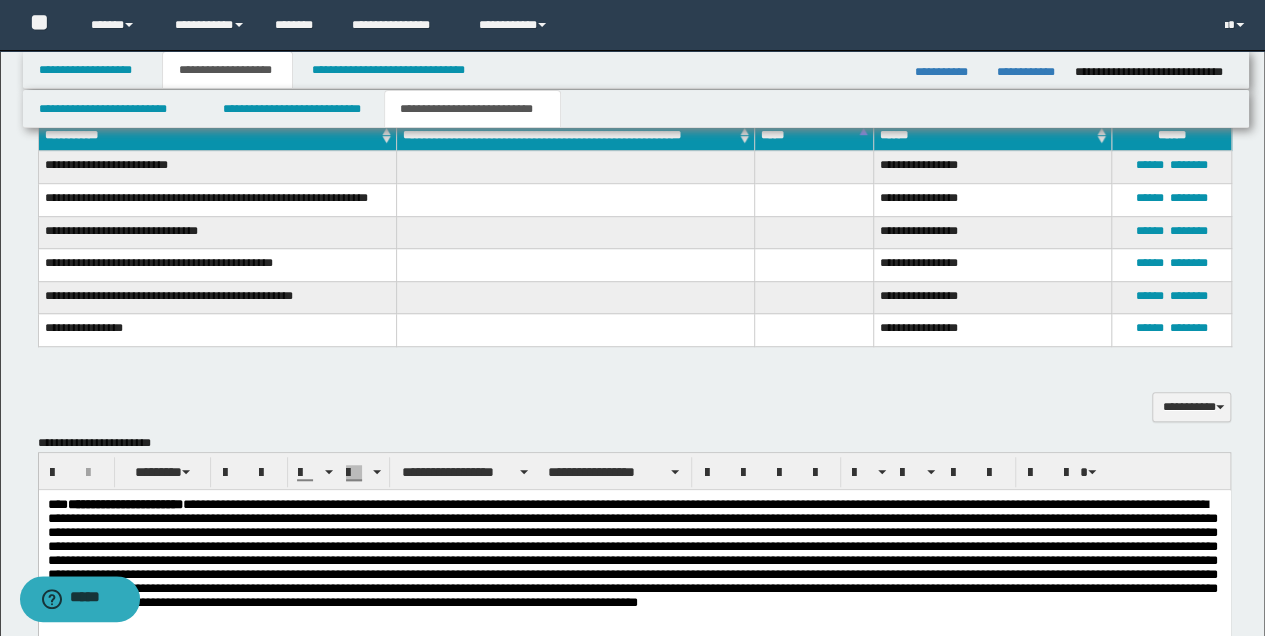 scroll, scrollTop: 666, scrollLeft: 0, axis: vertical 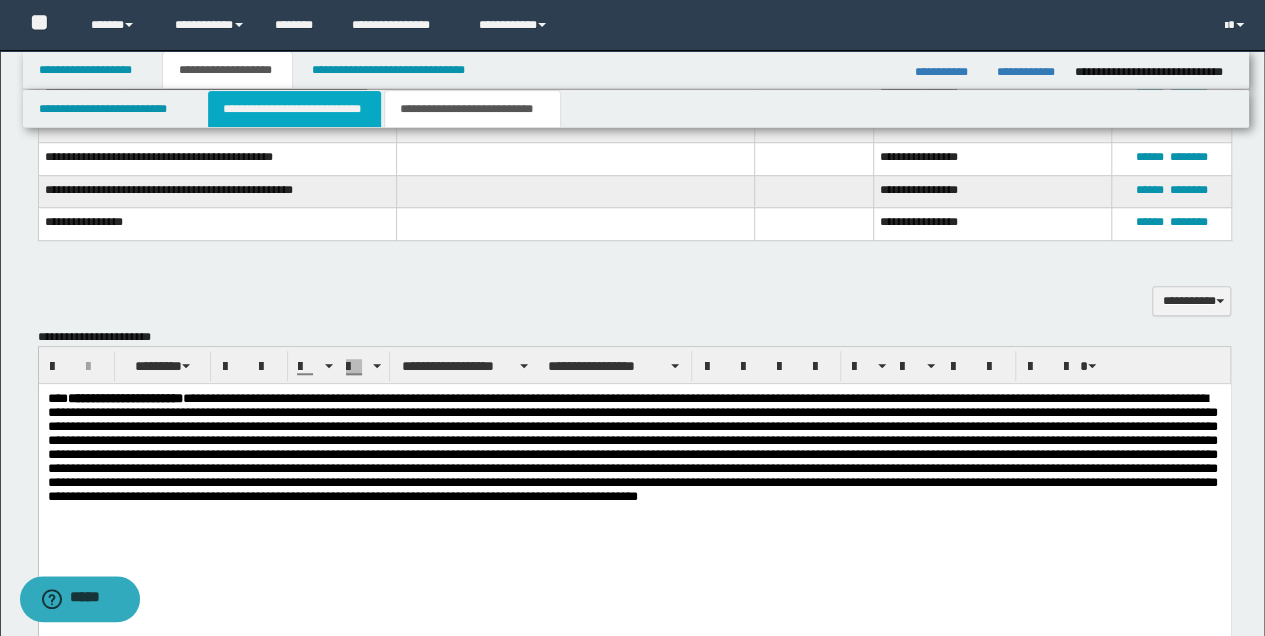 click on "**********" at bounding box center (294, 109) 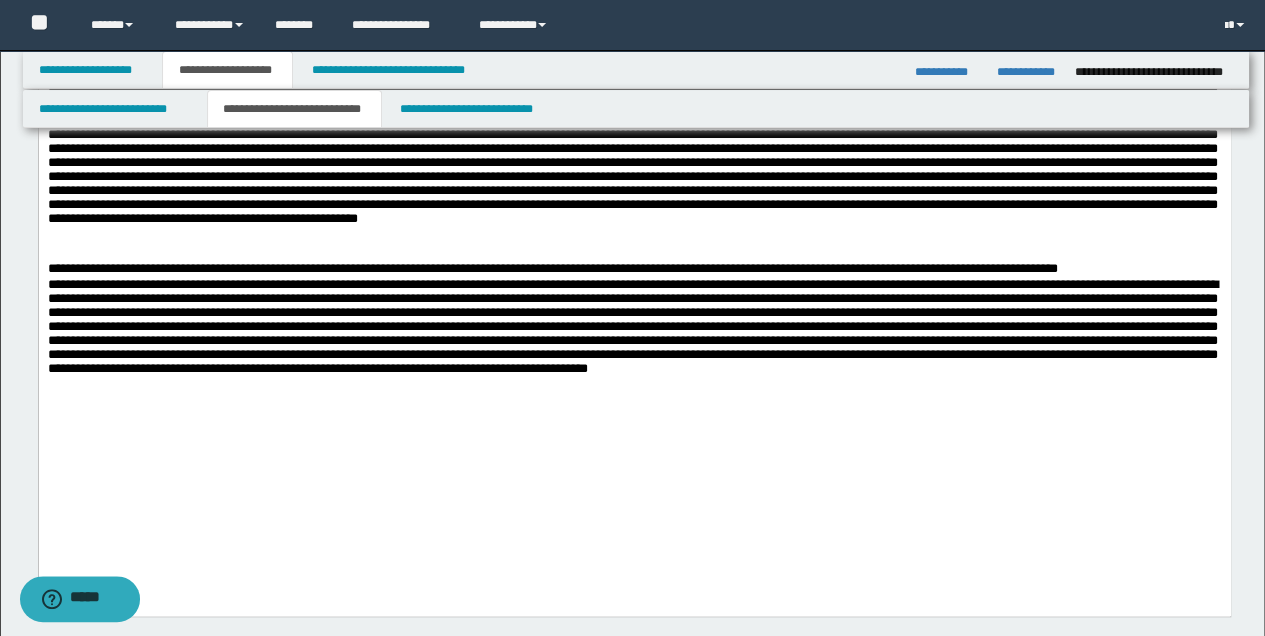 scroll, scrollTop: 800, scrollLeft: 0, axis: vertical 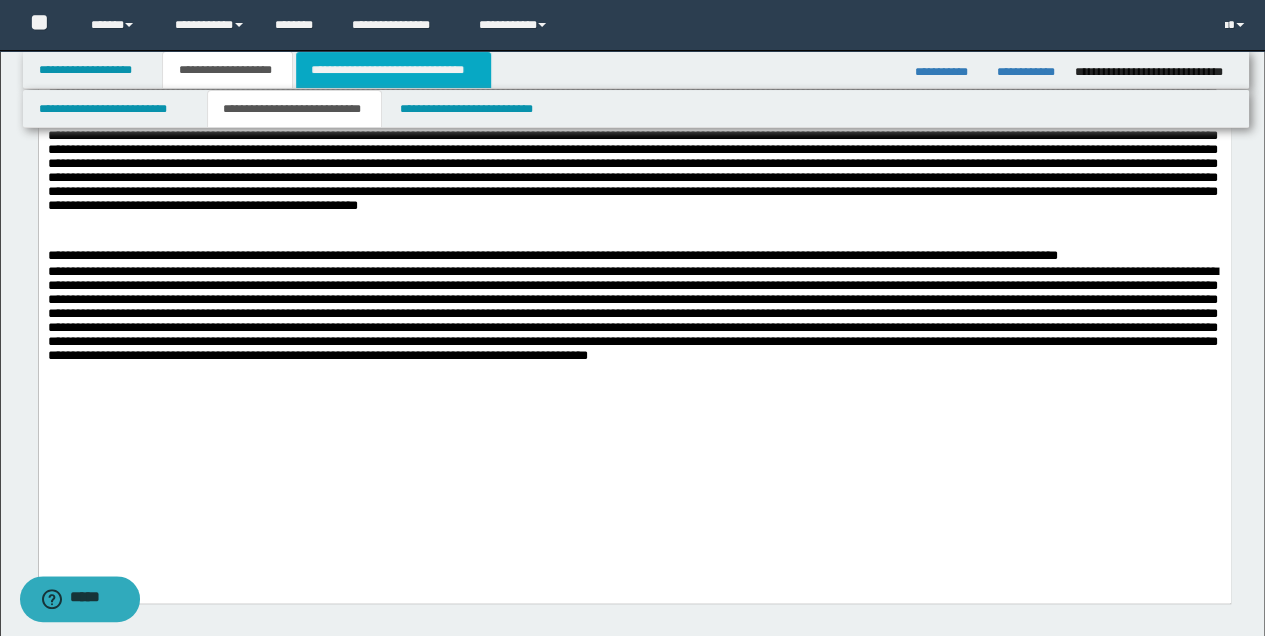 click on "**********" at bounding box center (393, 70) 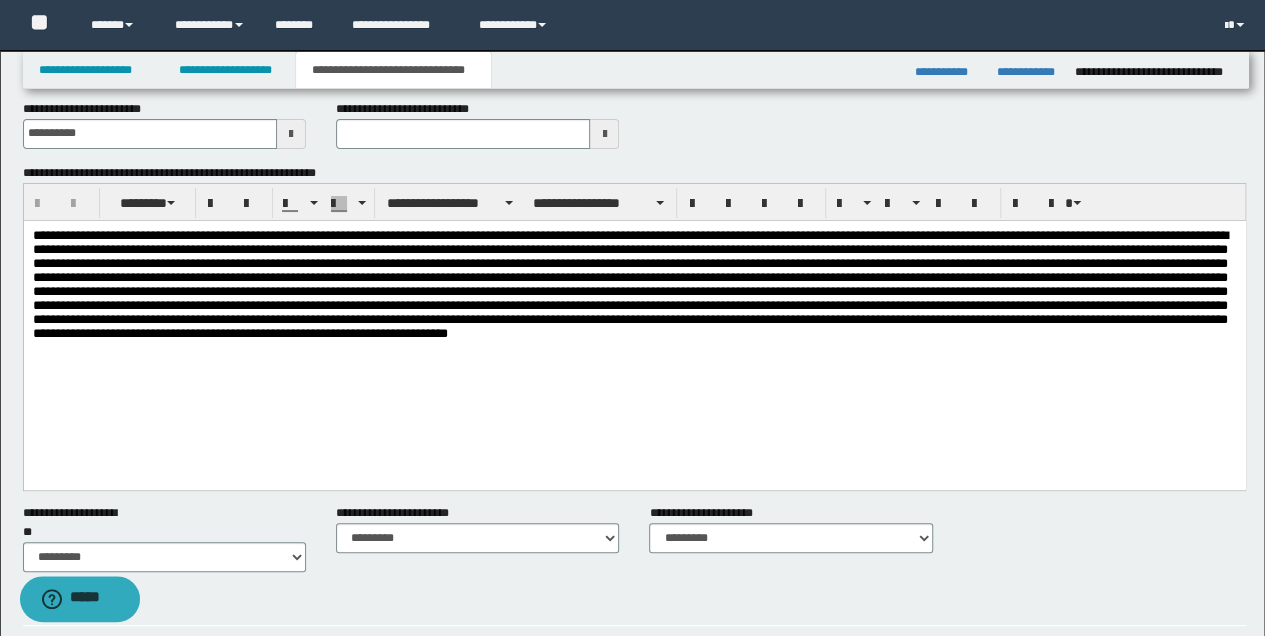 scroll, scrollTop: 0, scrollLeft: 0, axis: both 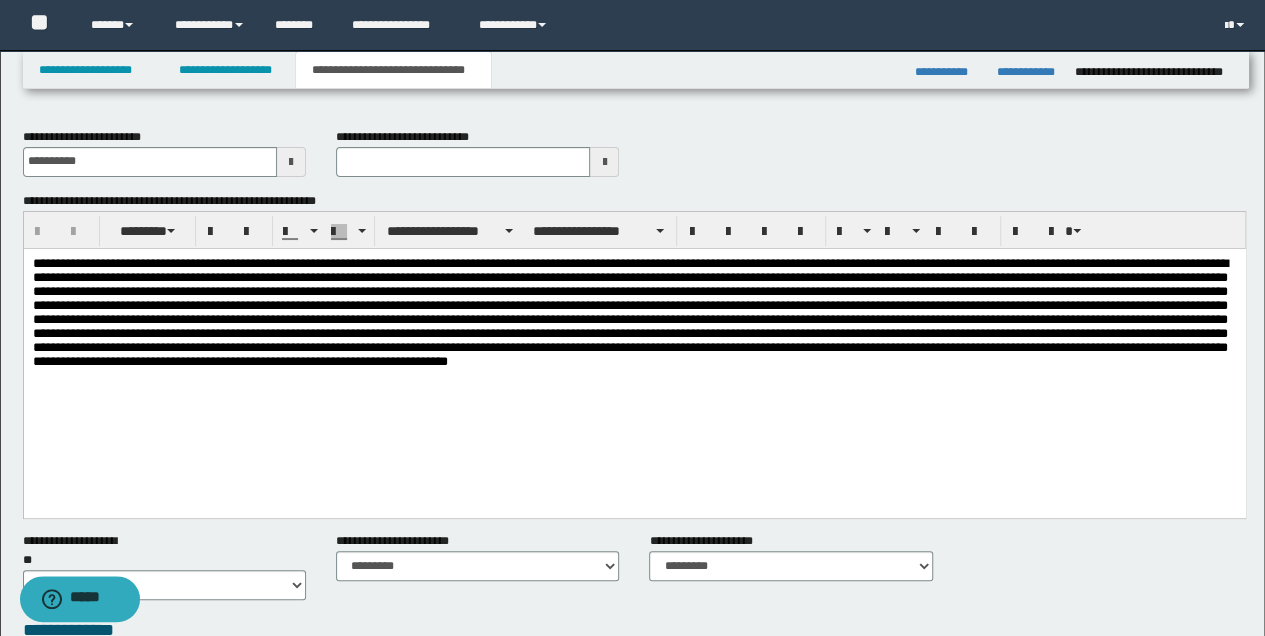 type 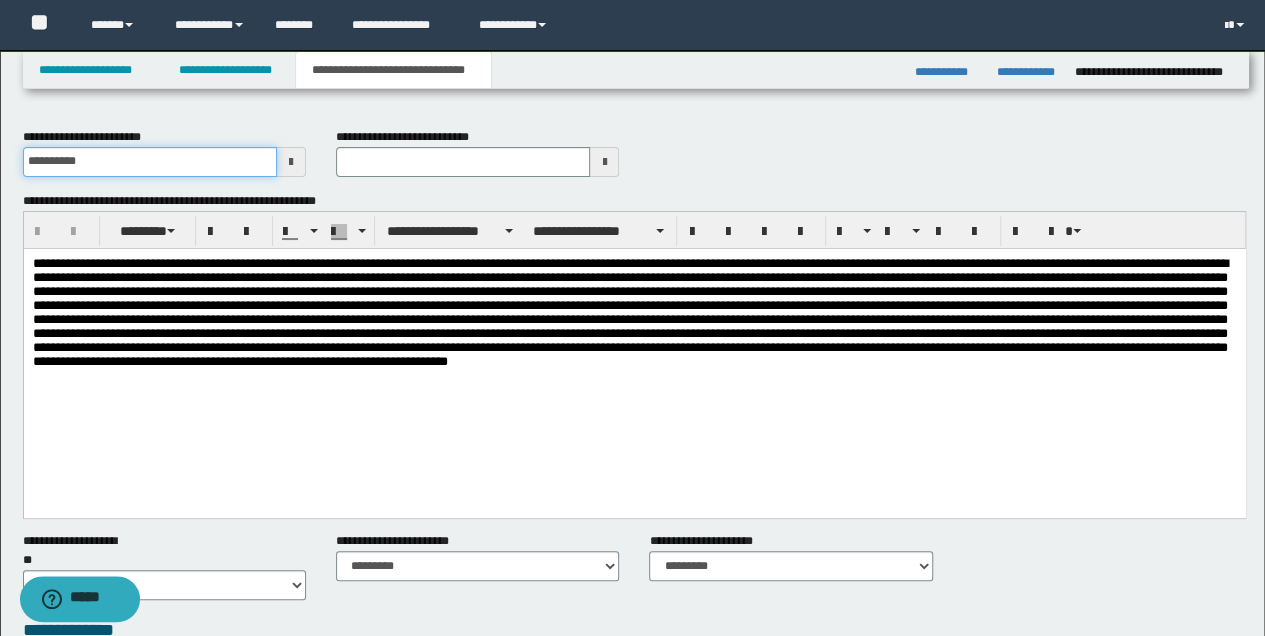 click on "**********" at bounding box center (150, 162) 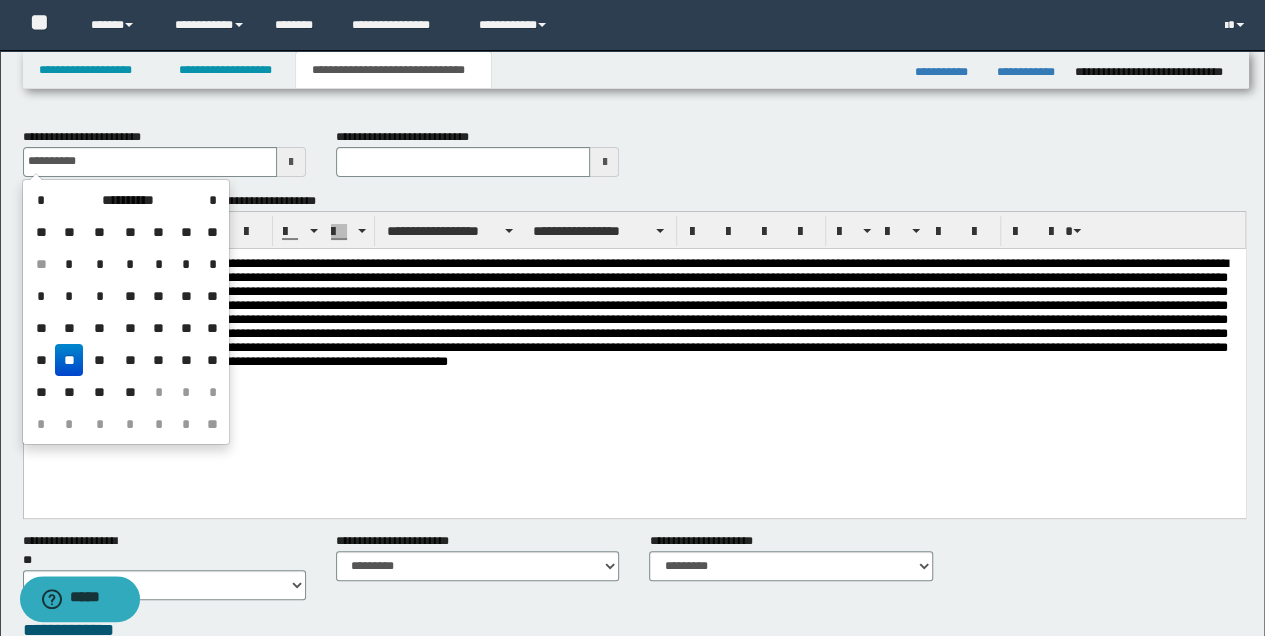 click on "**" at bounding box center [69, 360] 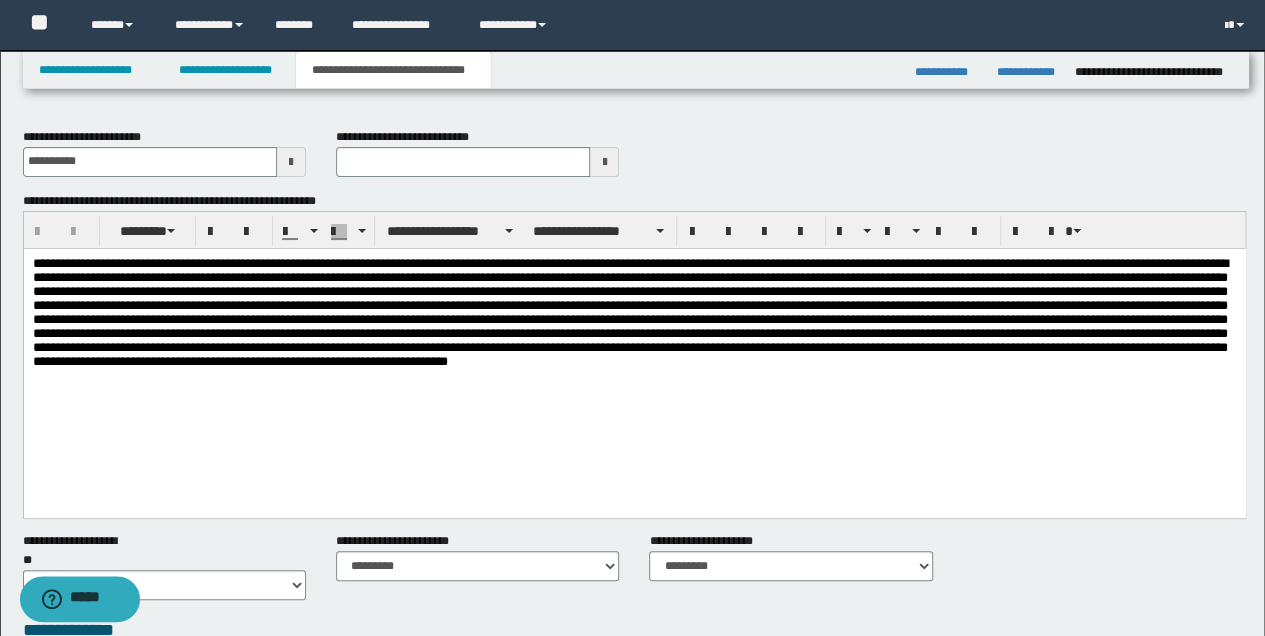 type 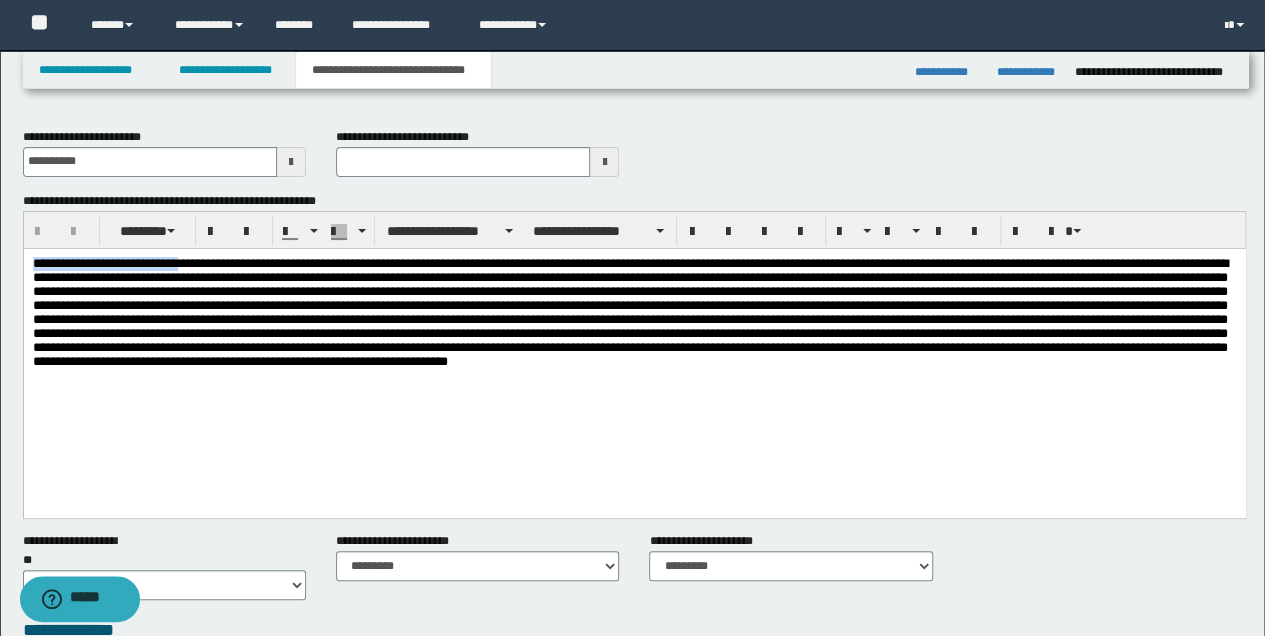 drag, startPoint x: 30, startPoint y: 262, endPoint x: 190, endPoint y: 264, distance: 160.0125 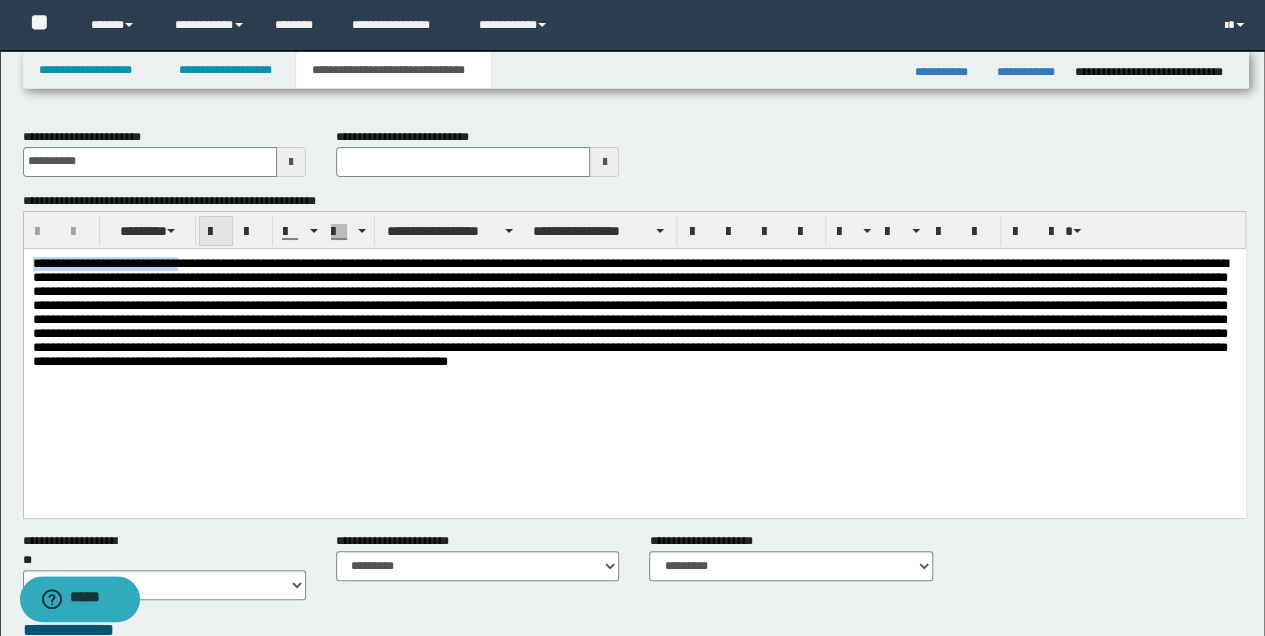 click at bounding box center (216, 232) 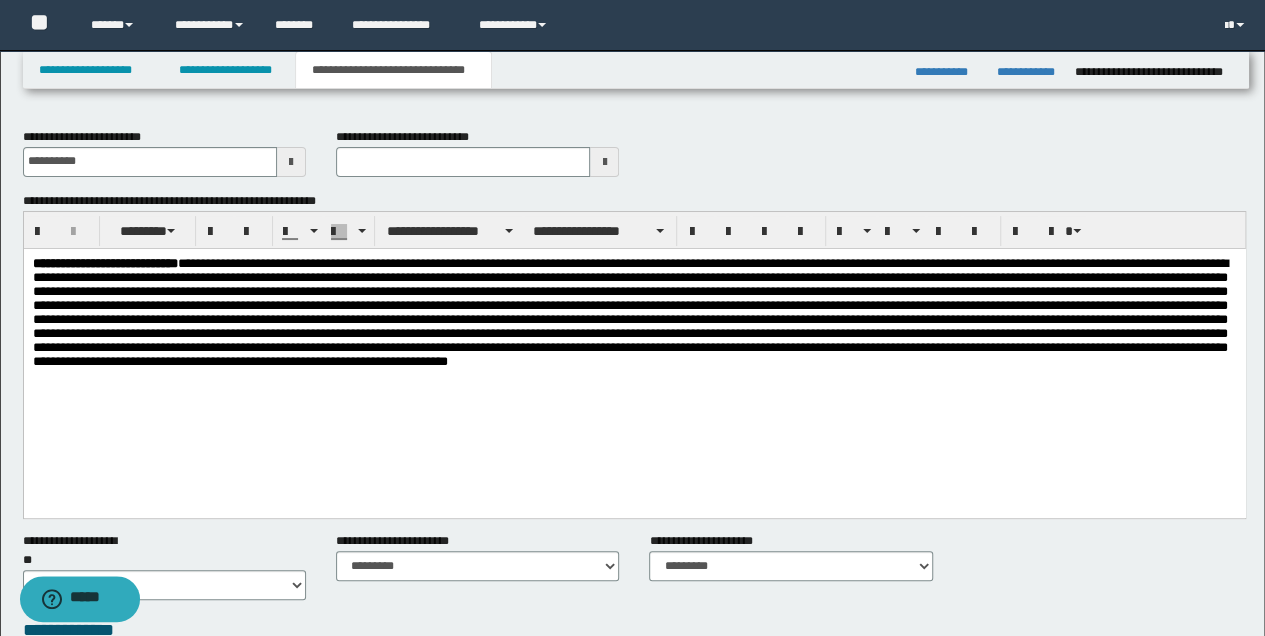 click on "**********" at bounding box center [634, 357] 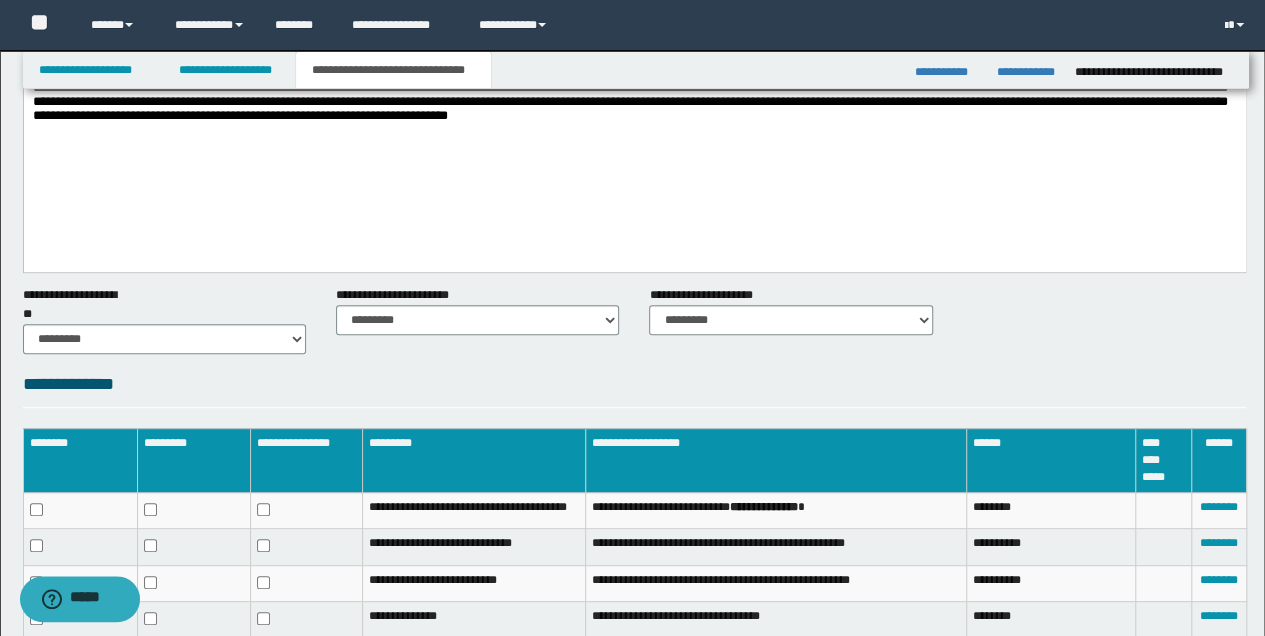 scroll, scrollTop: 241, scrollLeft: 0, axis: vertical 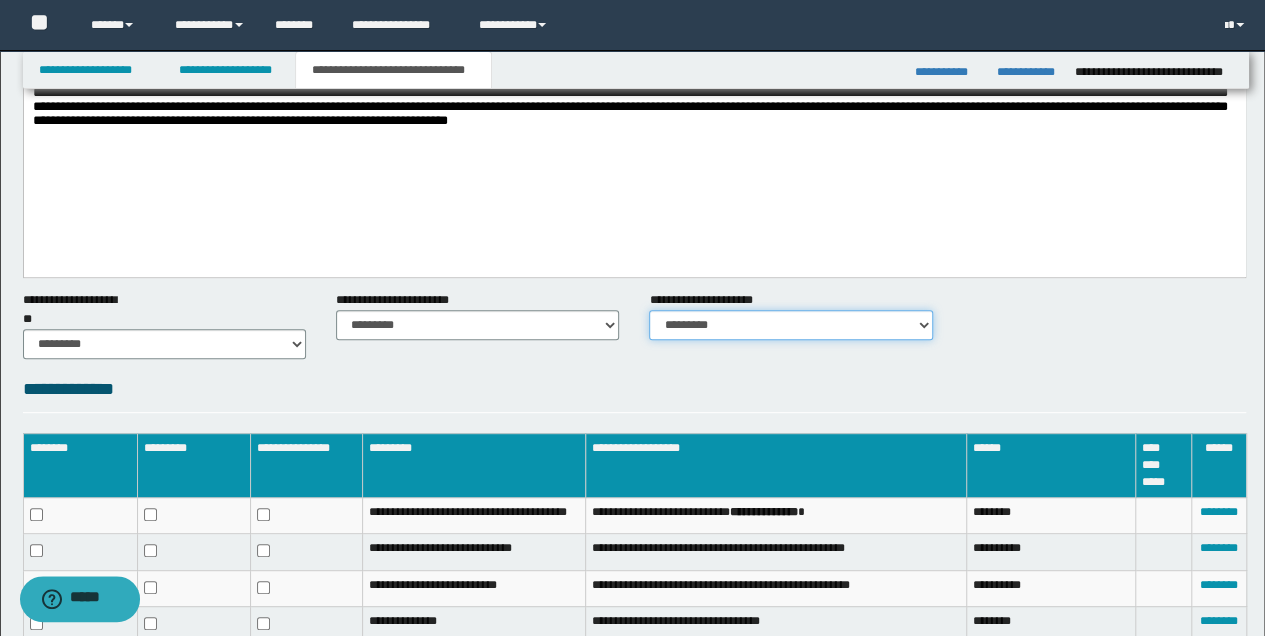 click on "*********
**" at bounding box center (790, 325) 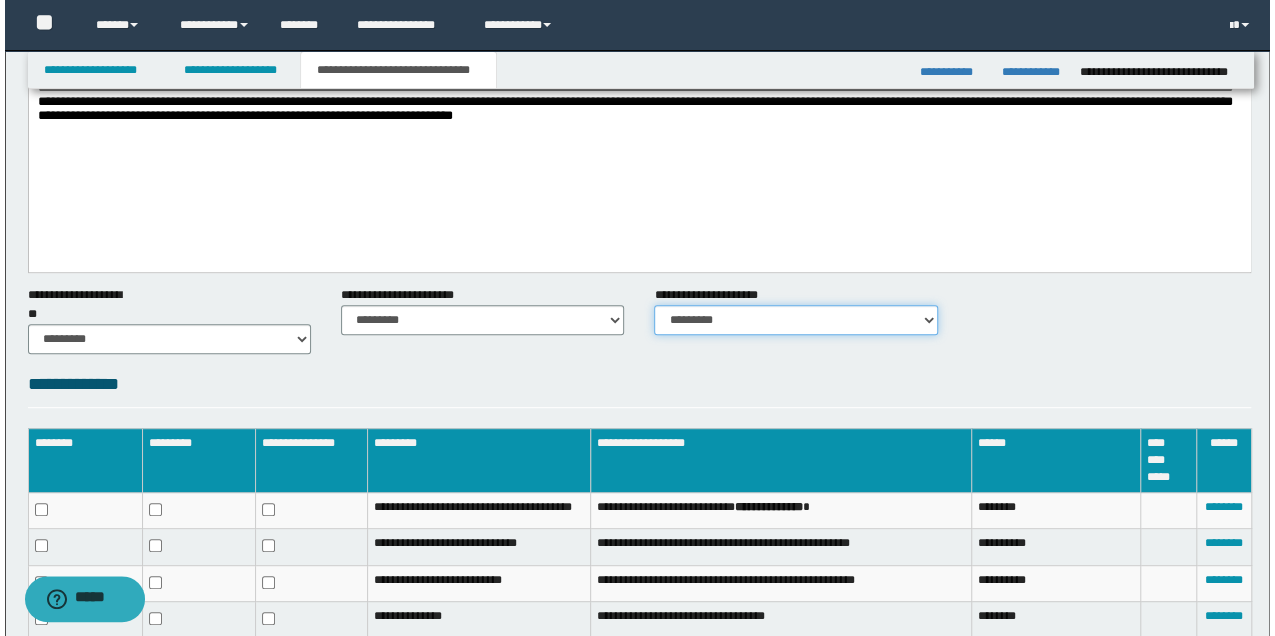 scroll, scrollTop: 508, scrollLeft: 0, axis: vertical 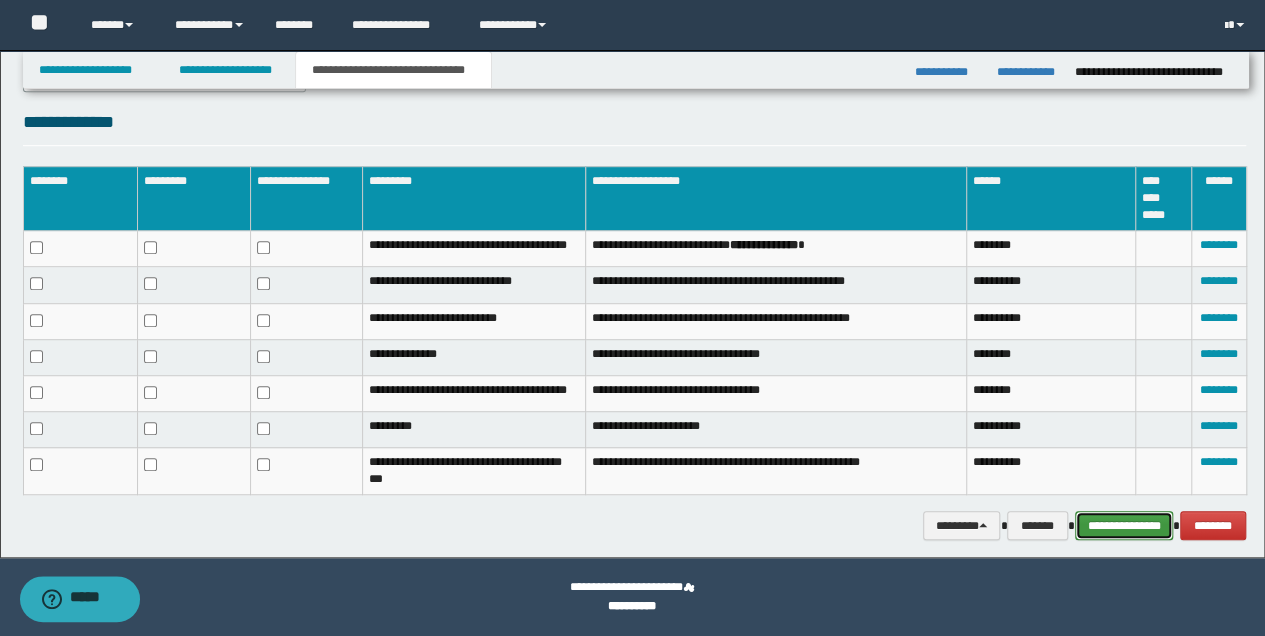 click on "**********" at bounding box center [1124, 525] 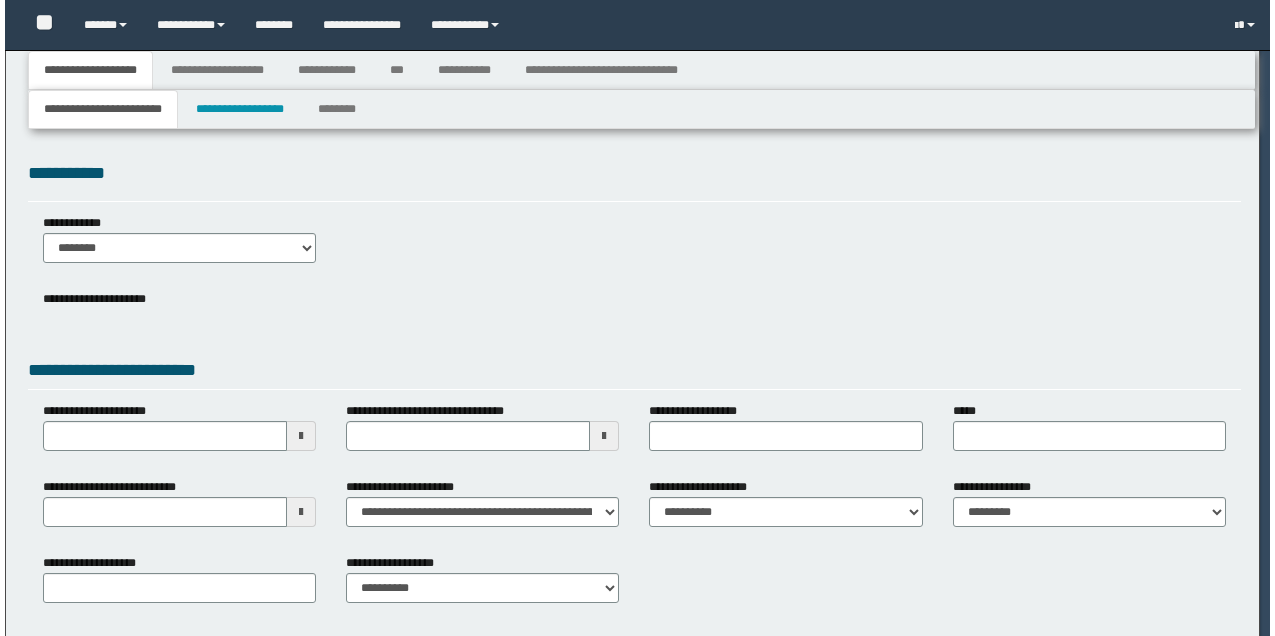 scroll, scrollTop: 0, scrollLeft: 0, axis: both 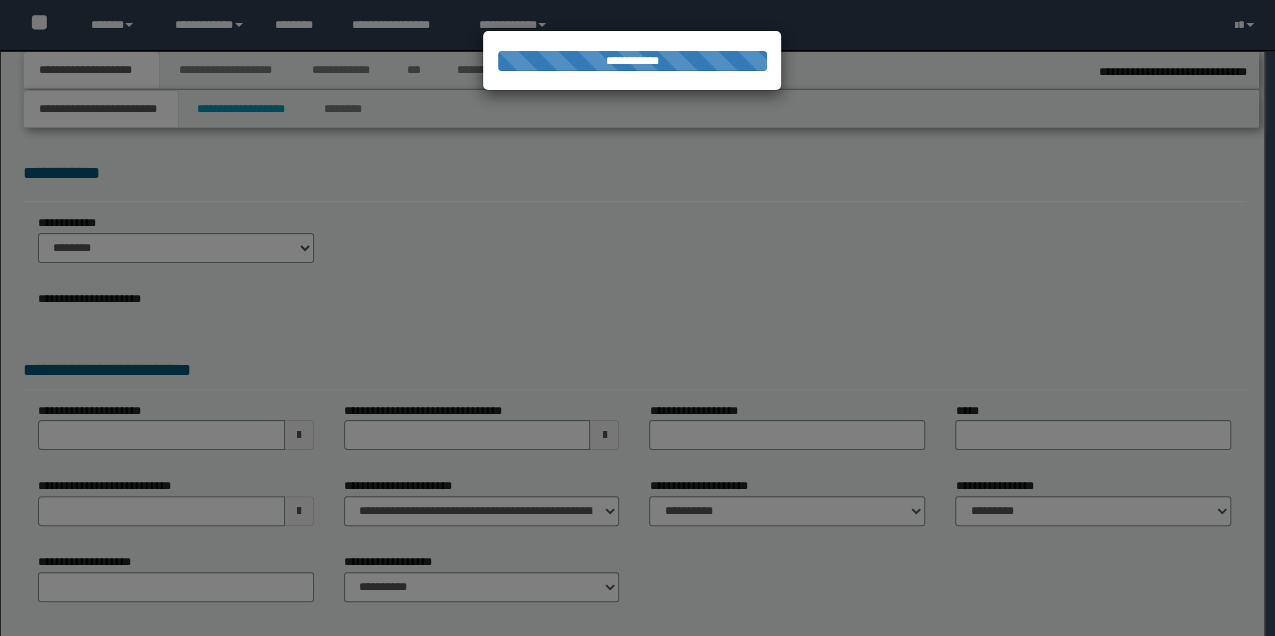 select on "**" 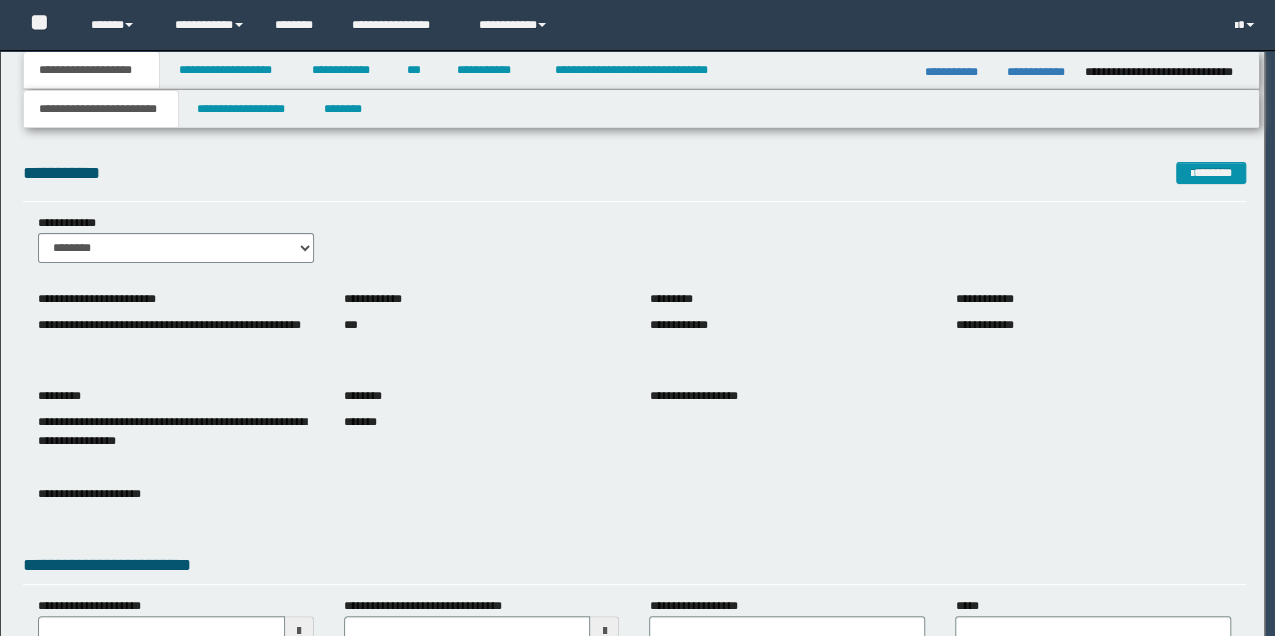 scroll, scrollTop: 0, scrollLeft: 0, axis: both 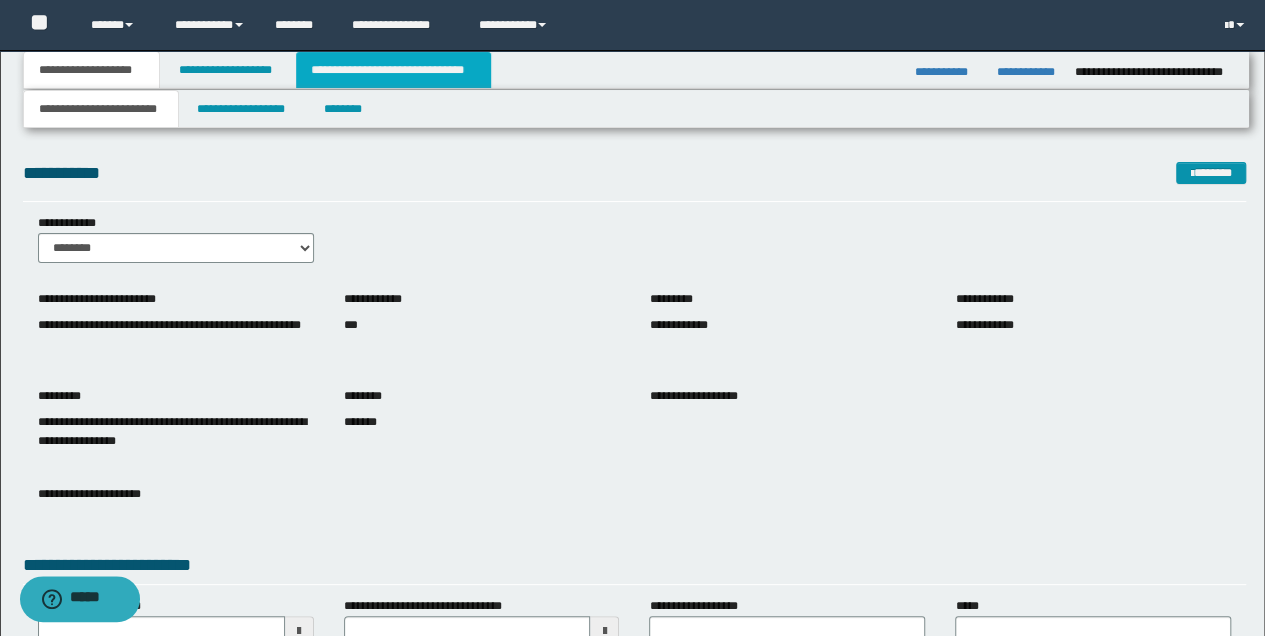 click on "**********" at bounding box center [393, 70] 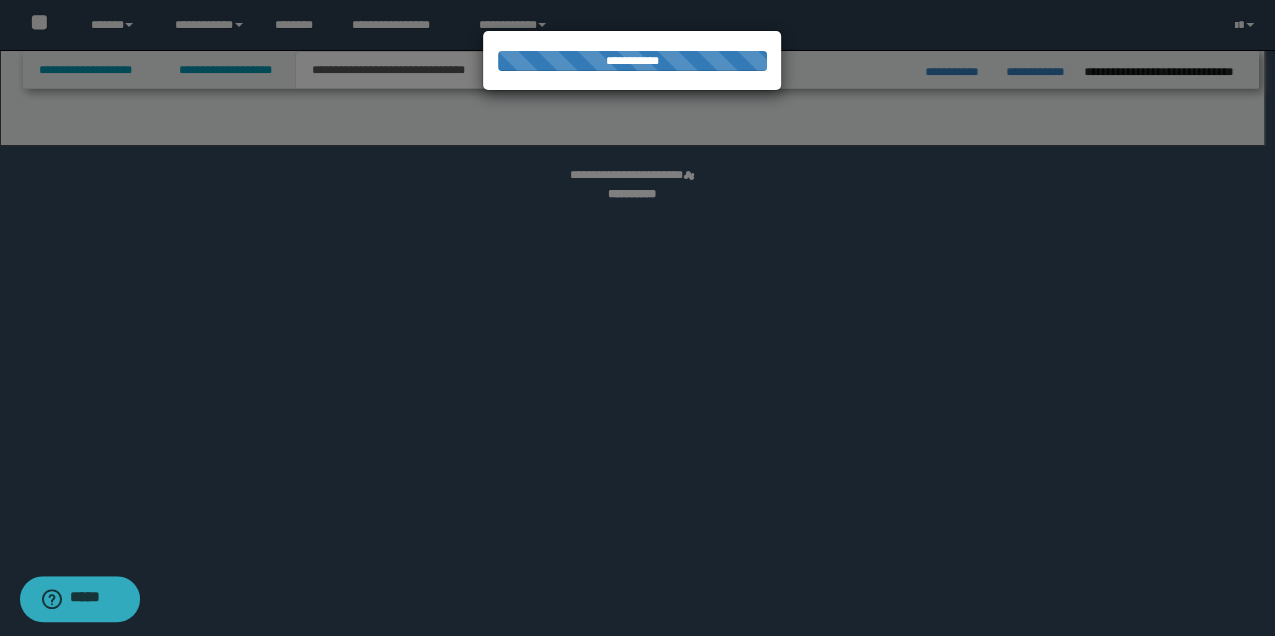 select on "*" 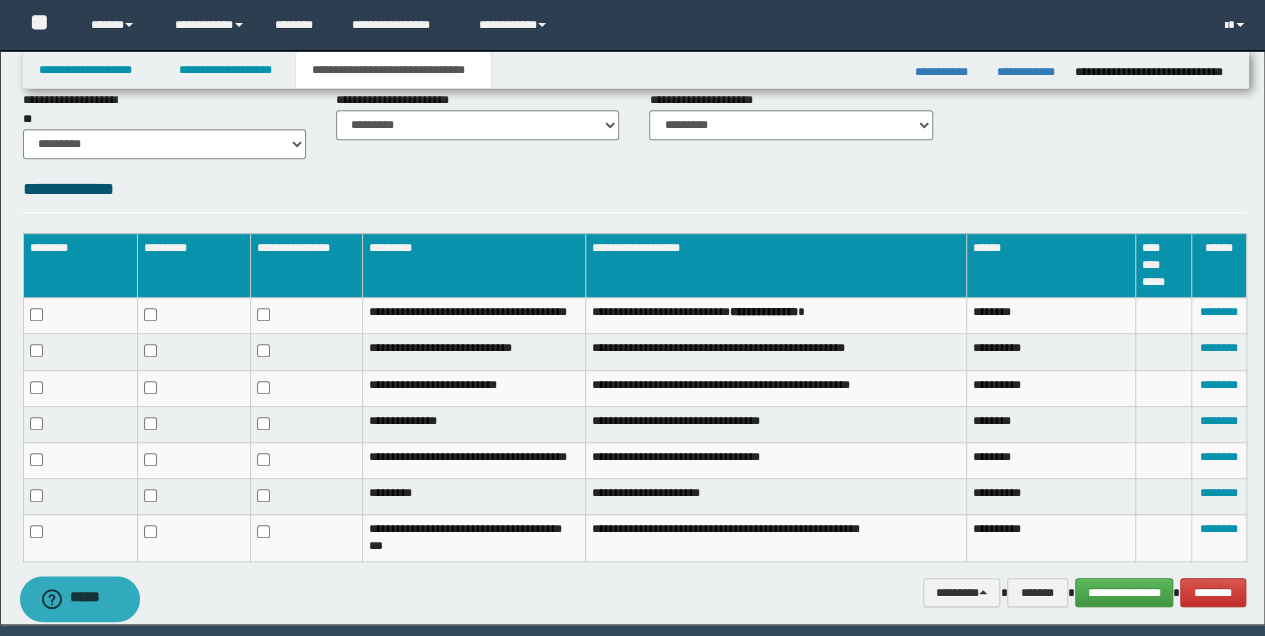 scroll, scrollTop: 508, scrollLeft: 0, axis: vertical 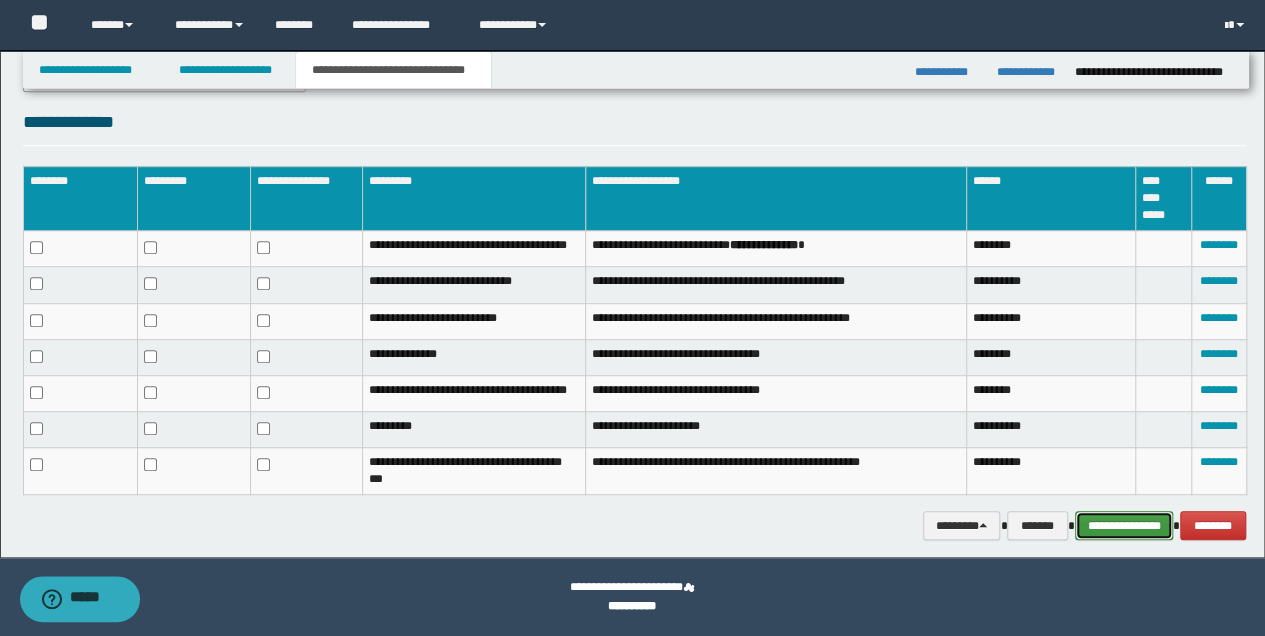 click on "**********" at bounding box center [1124, 525] 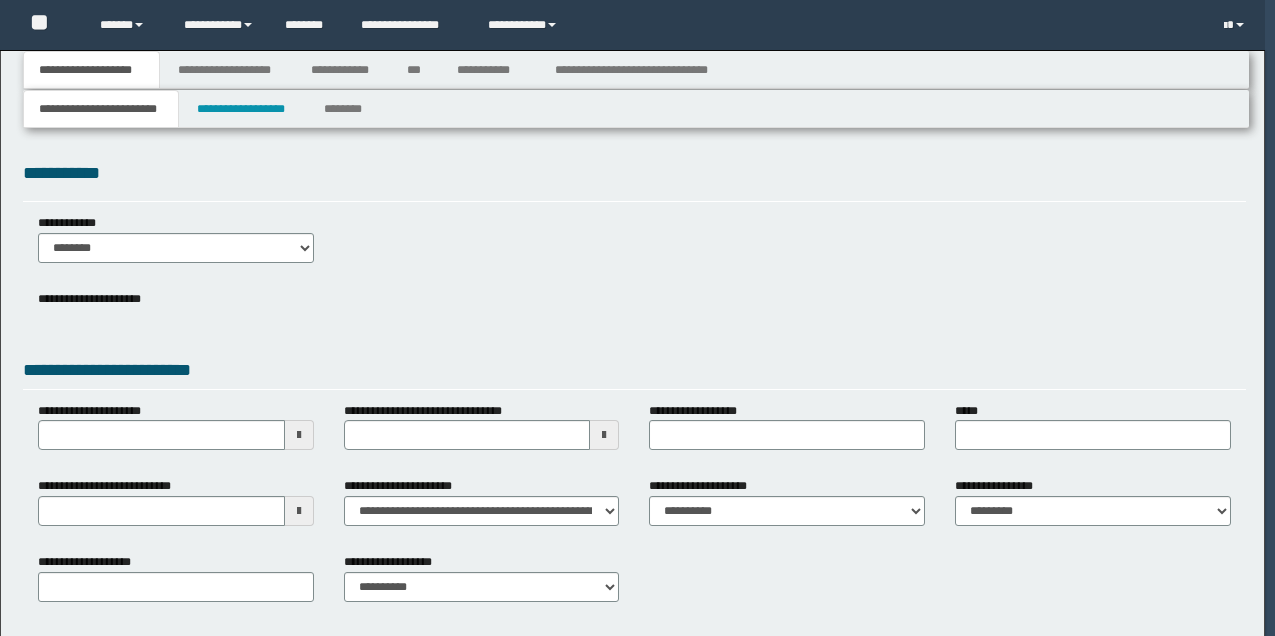 scroll, scrollTop: 0, scrollLeft: 0, axis: both 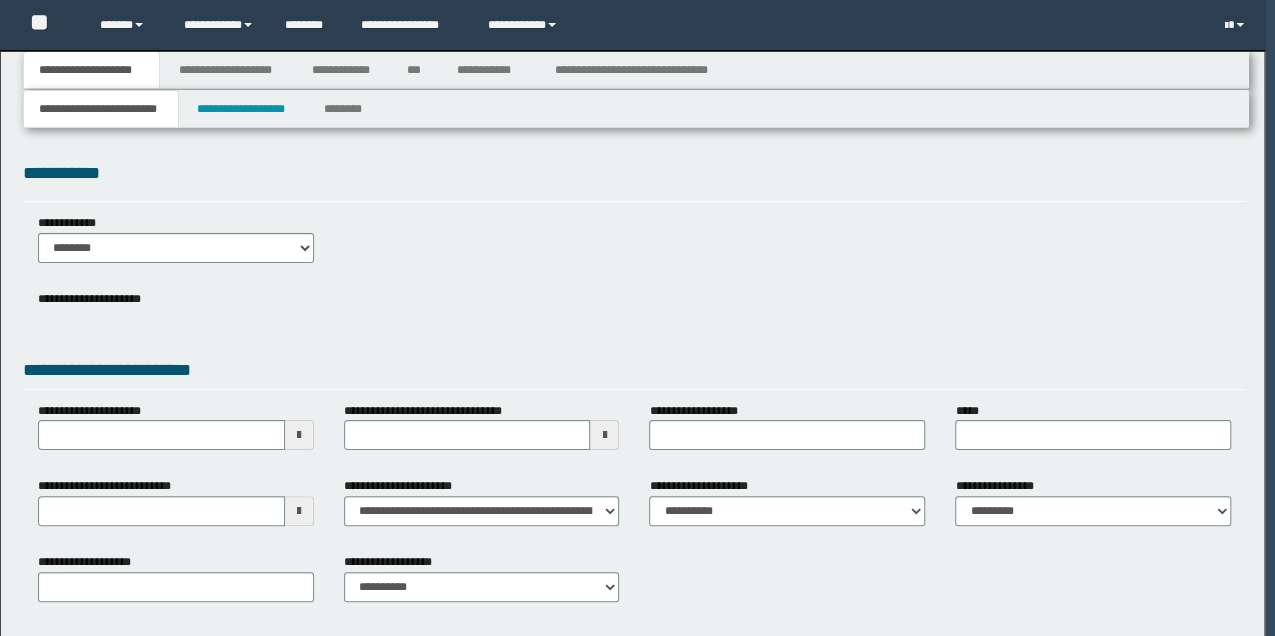 type 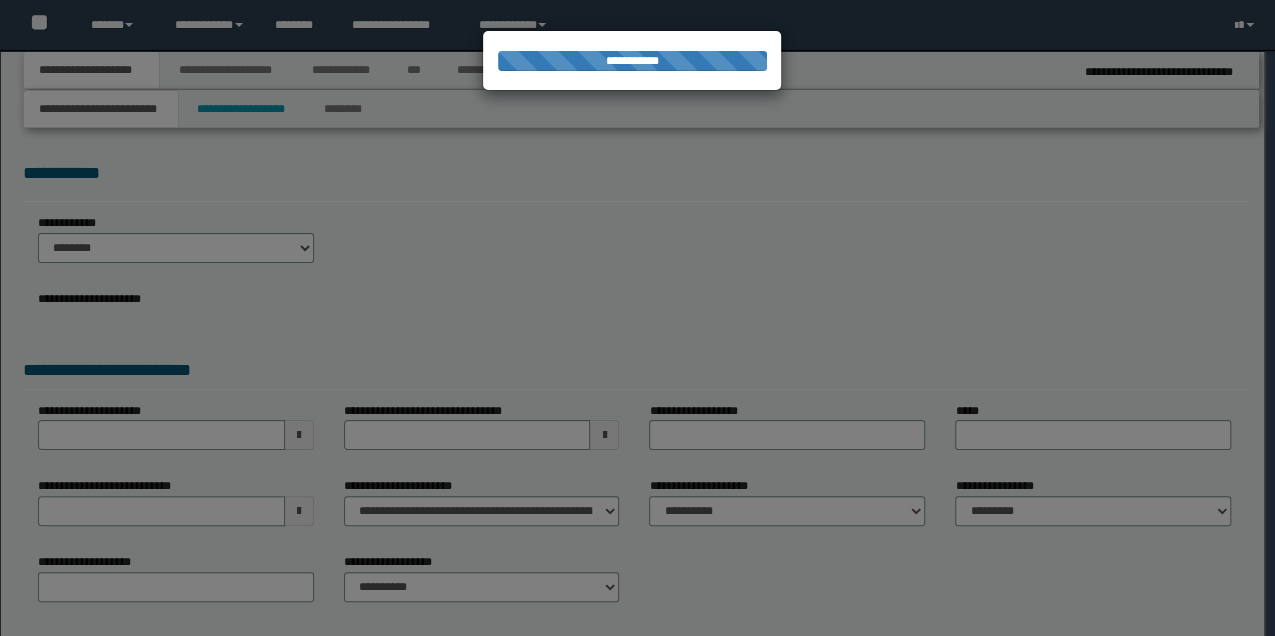 type on "**********" 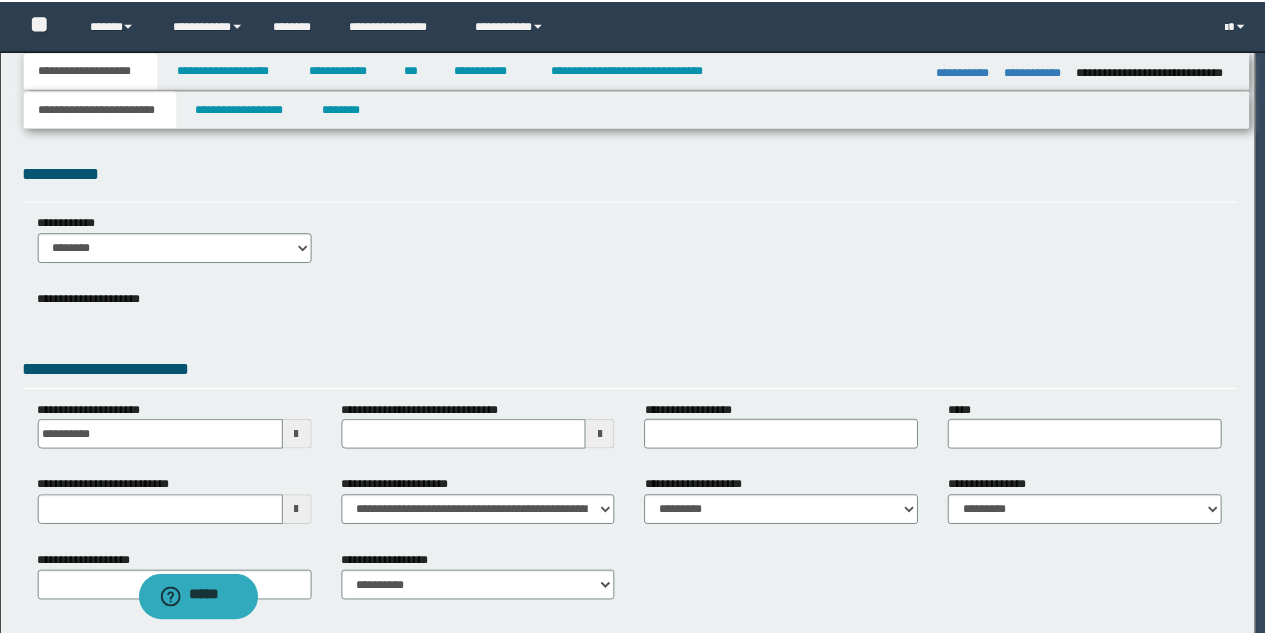 scroll, scrollTop: 0, scrollLeft: 0, axis: both 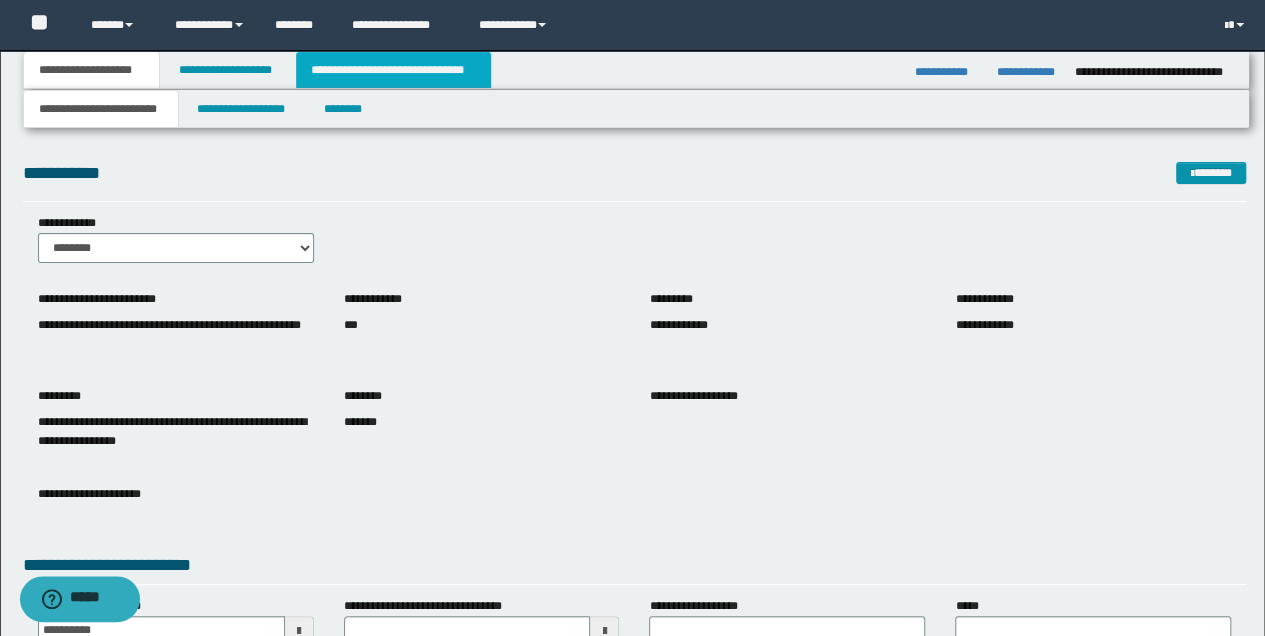 click on "**********" at bounding box center (393, 70) 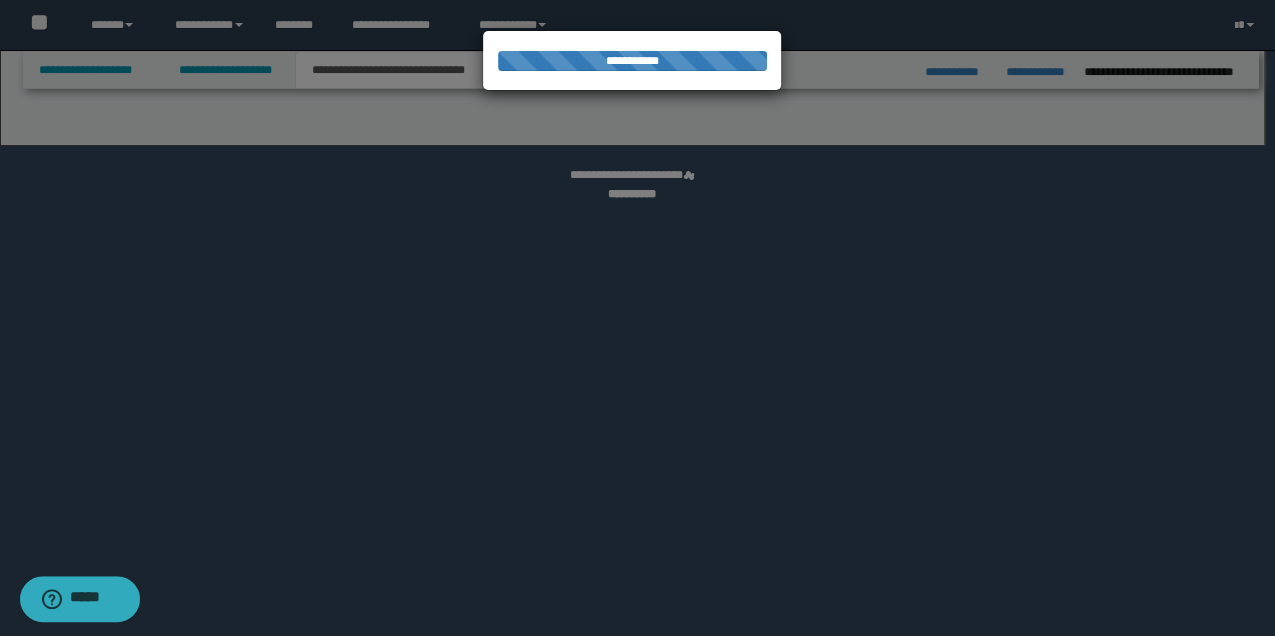 select on "*" 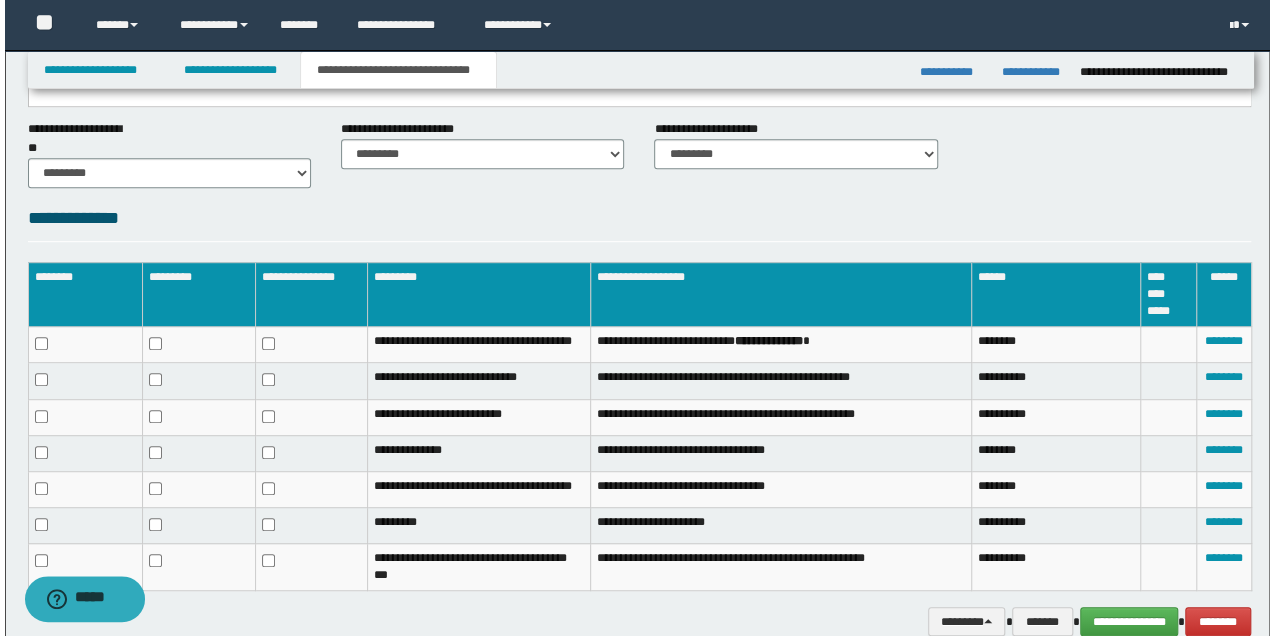 scroll, scrollTop: 508, scrollLeft: 0, axis: vertical 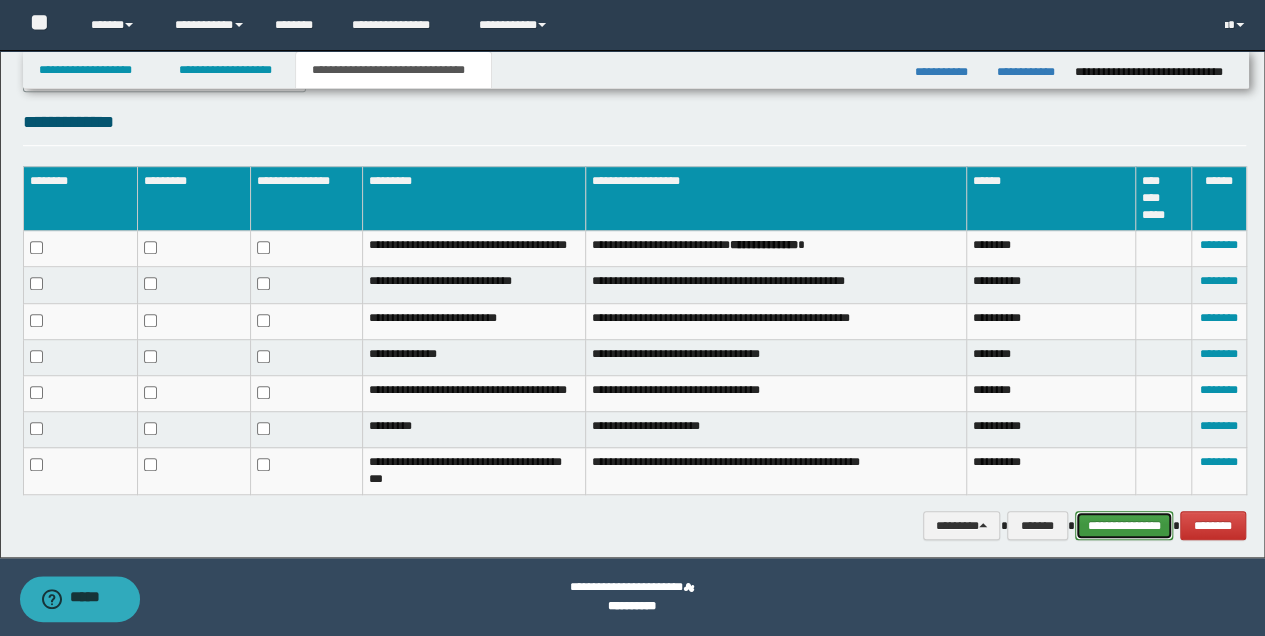 click on "**********" at bounding box center (1124, 525) 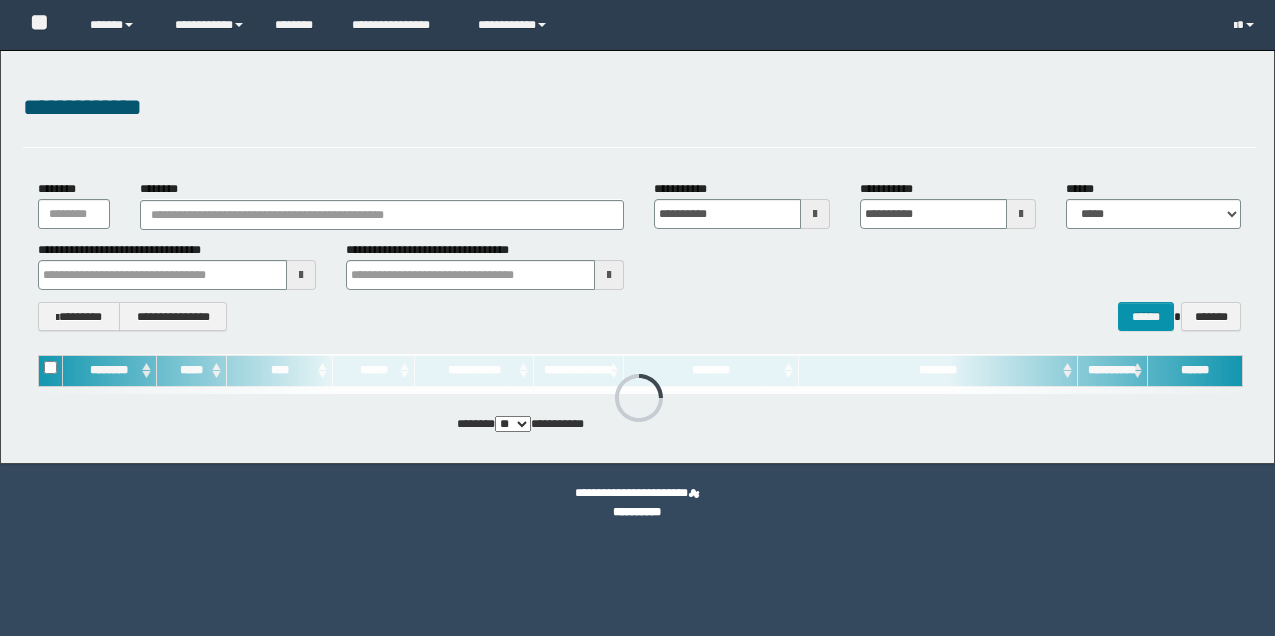 scroll, scrollTop: 0, scrollLeft: 0, axis: both 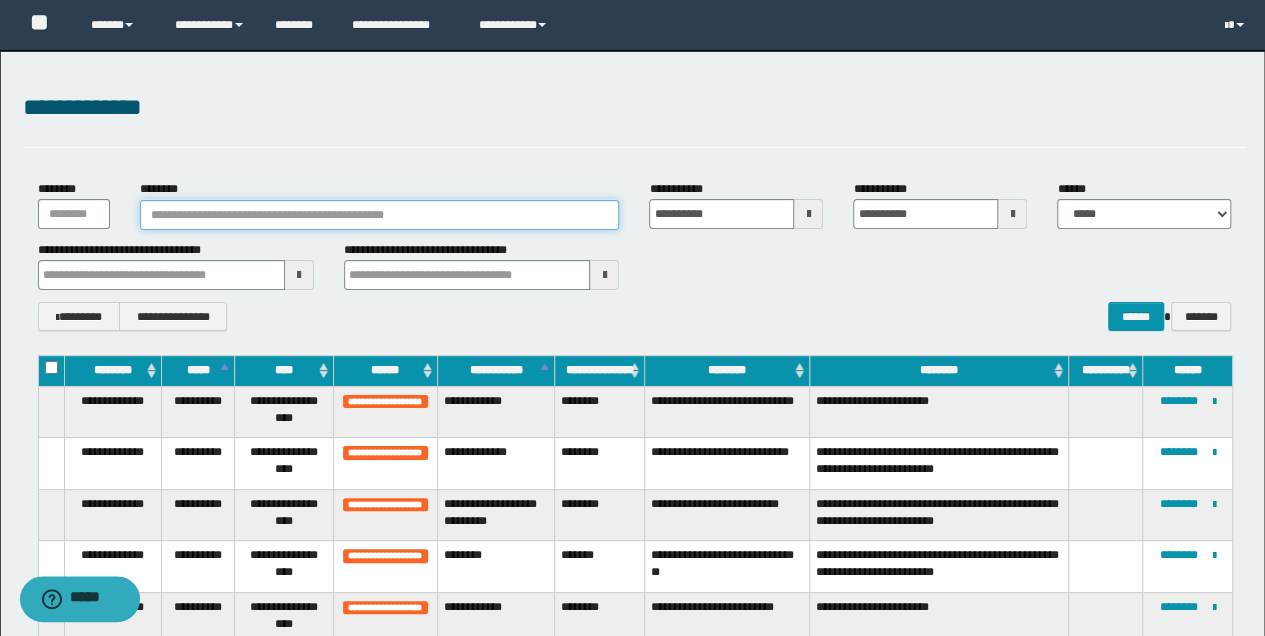 click on "********" at bounding box center [380, 215] 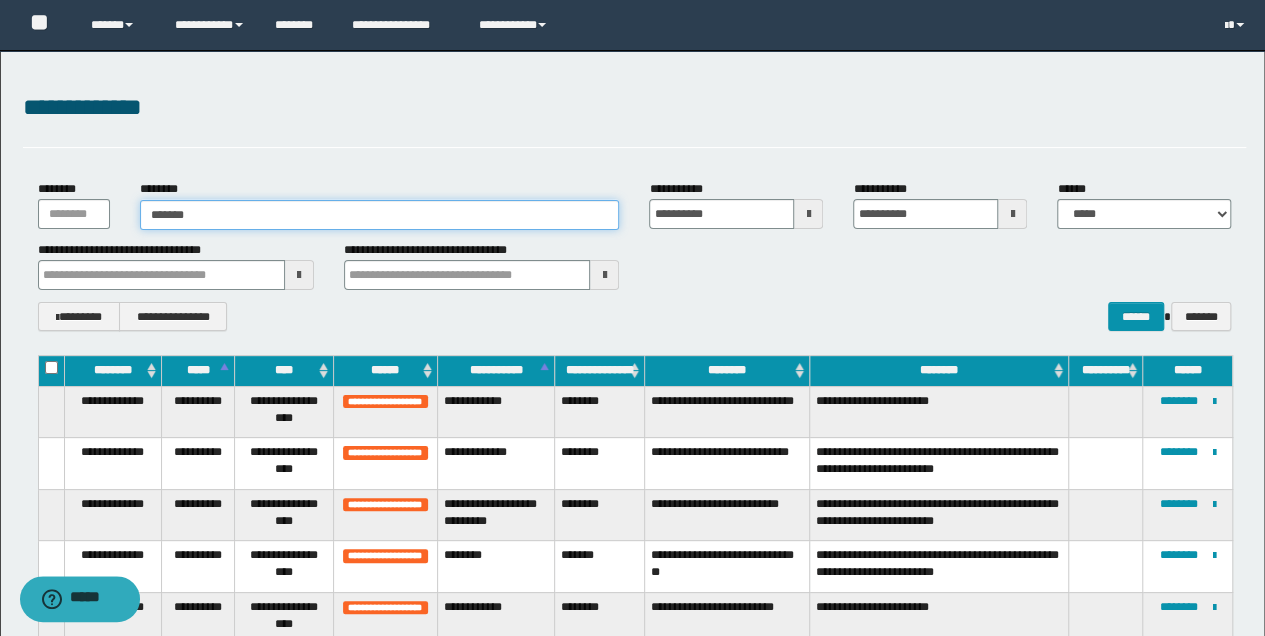type on "*******" 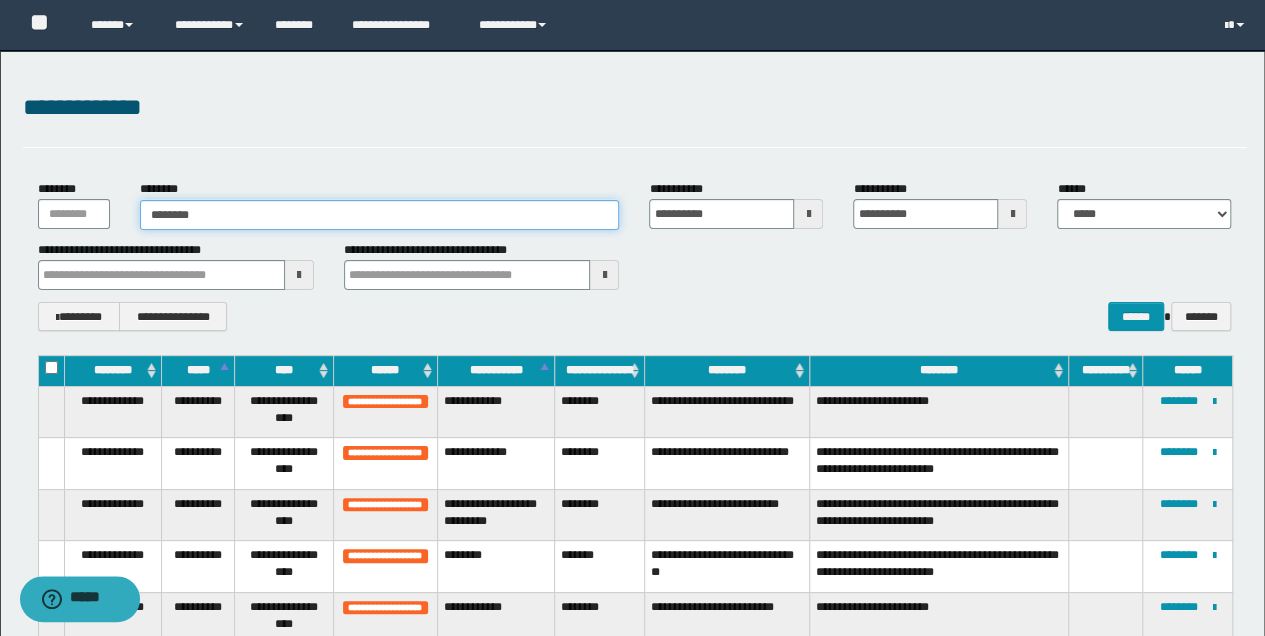 type on "*******" 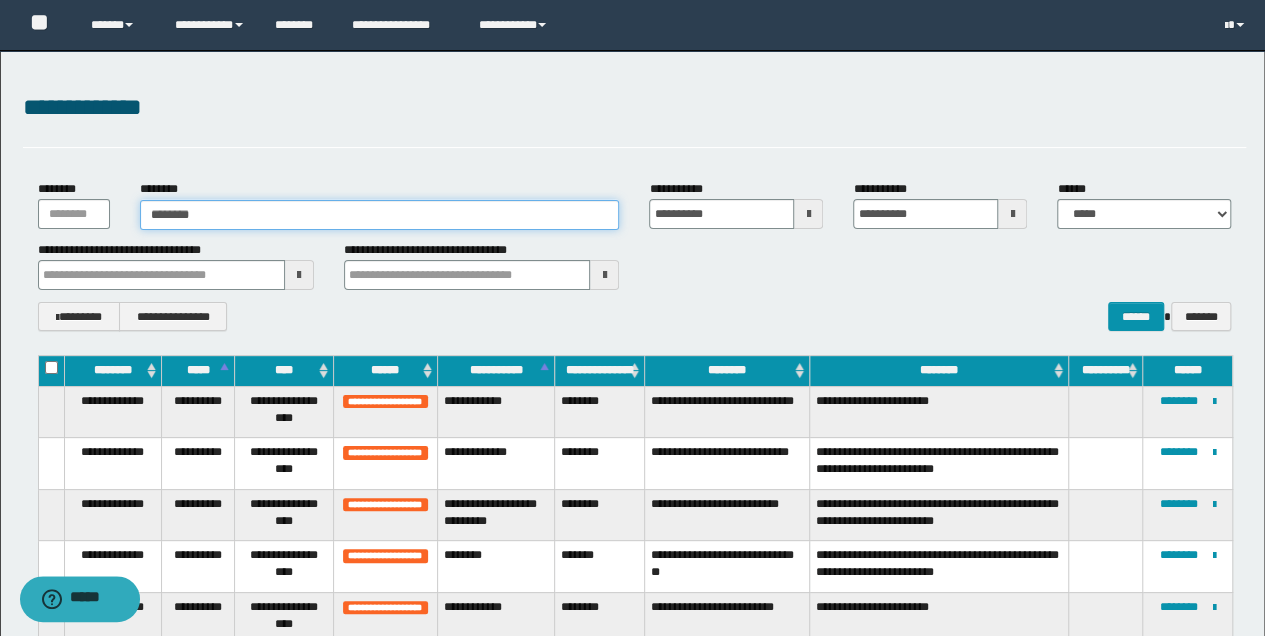 type 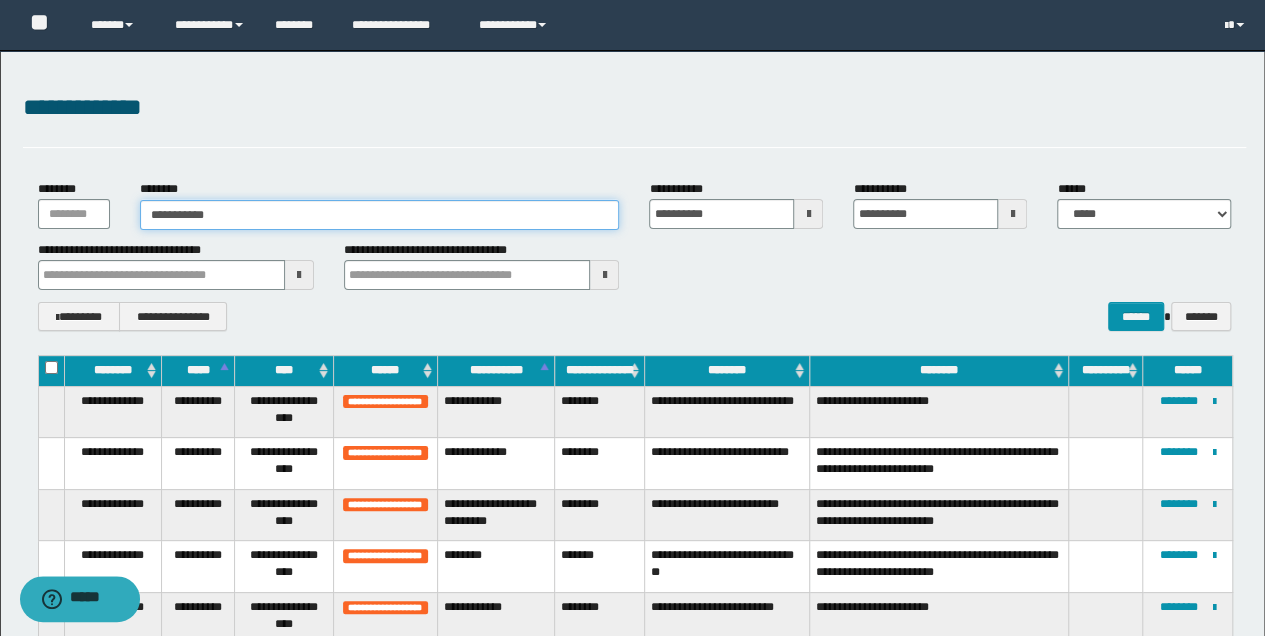 type on "**********" 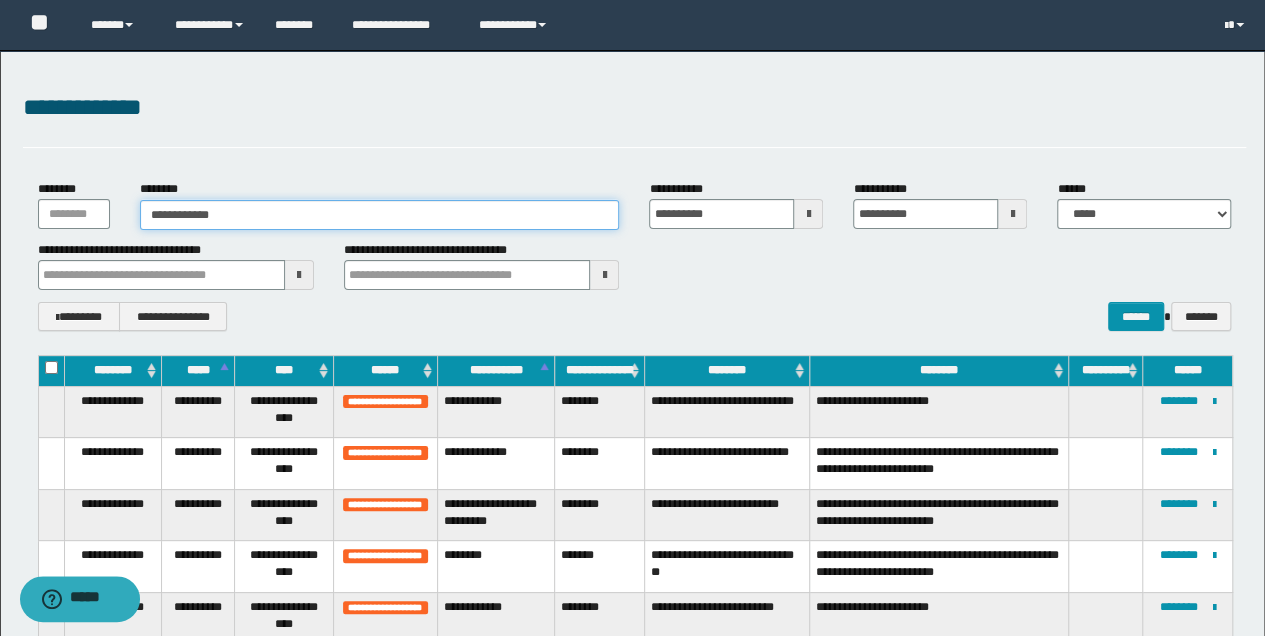 type on "**********" 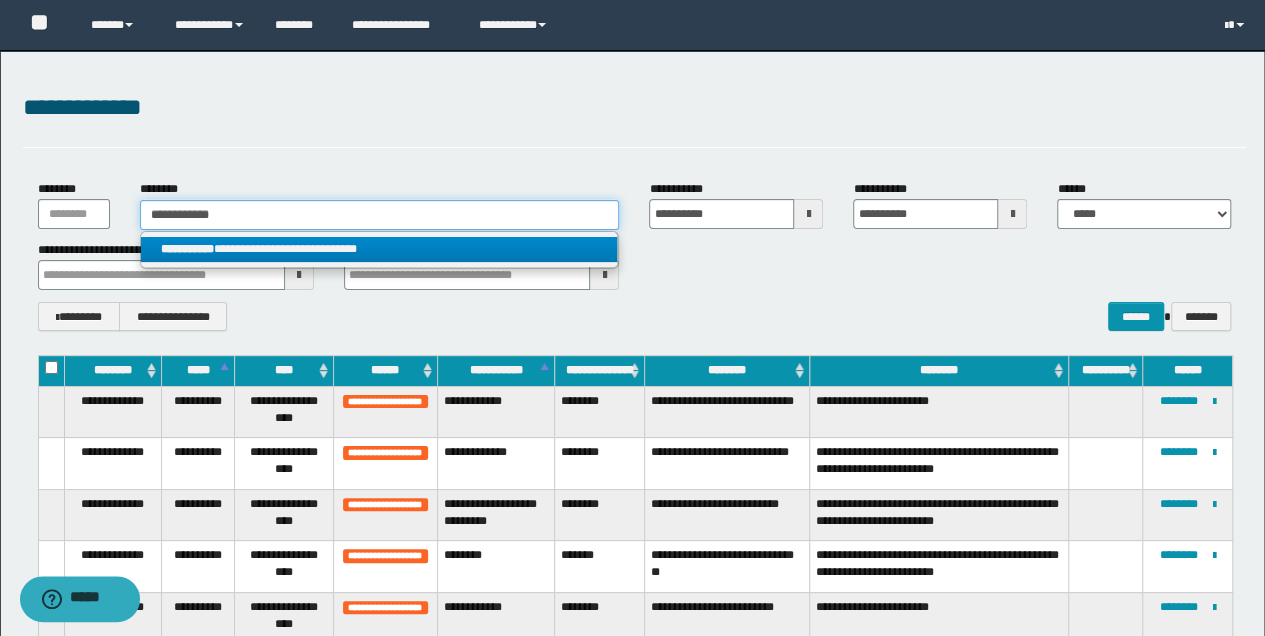 type on "**********" 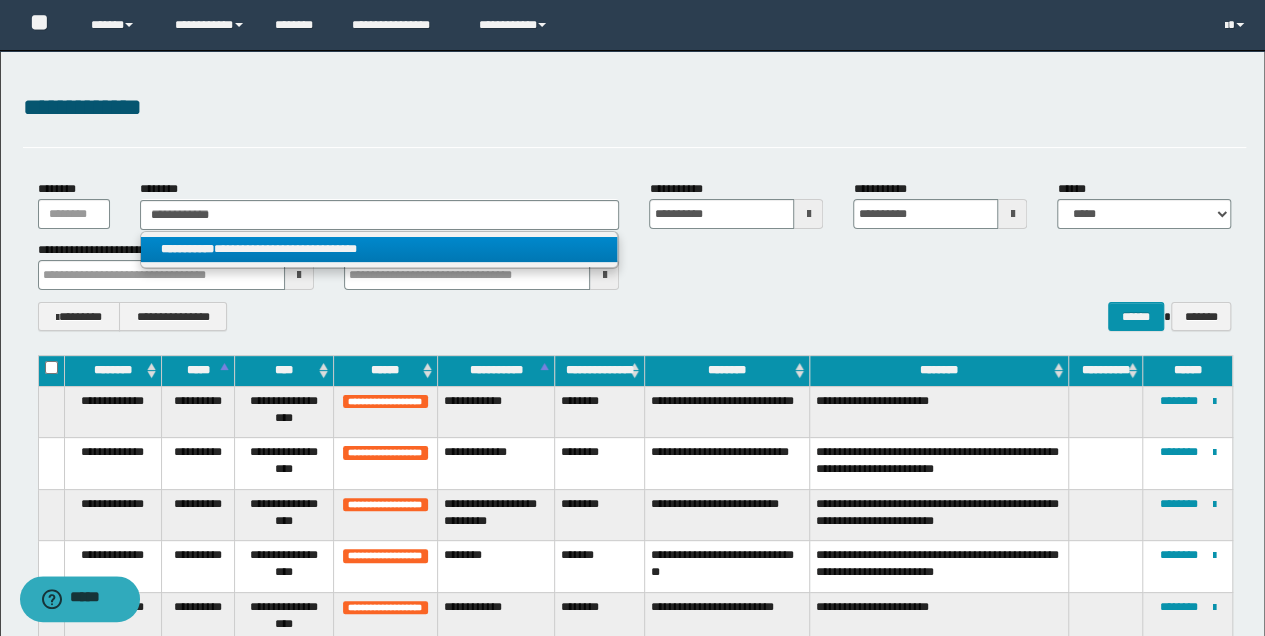 click on "**********" at bounding box center [379, 249] 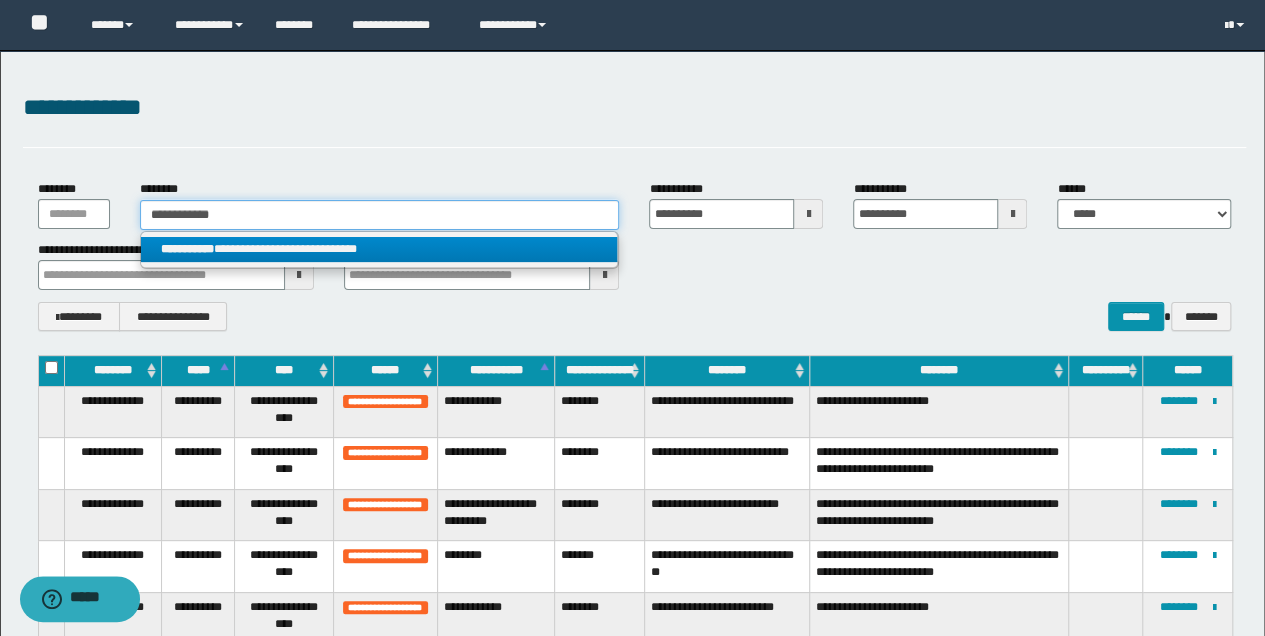 type 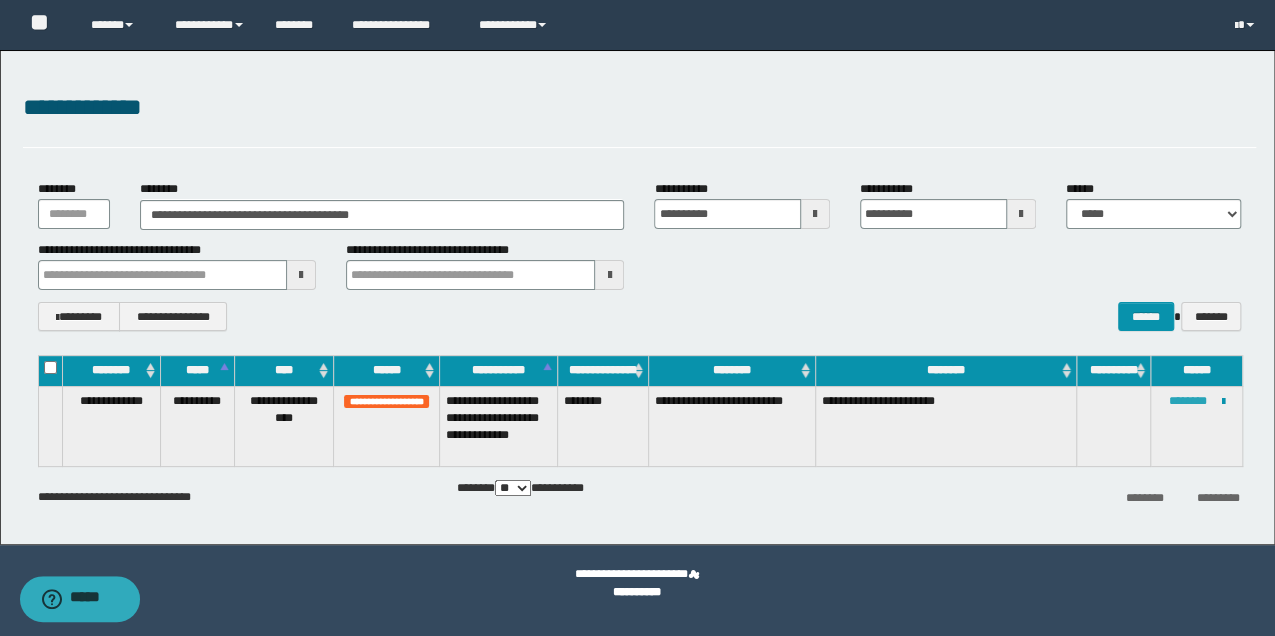 click on "********" at bounding box center (1188, 401) 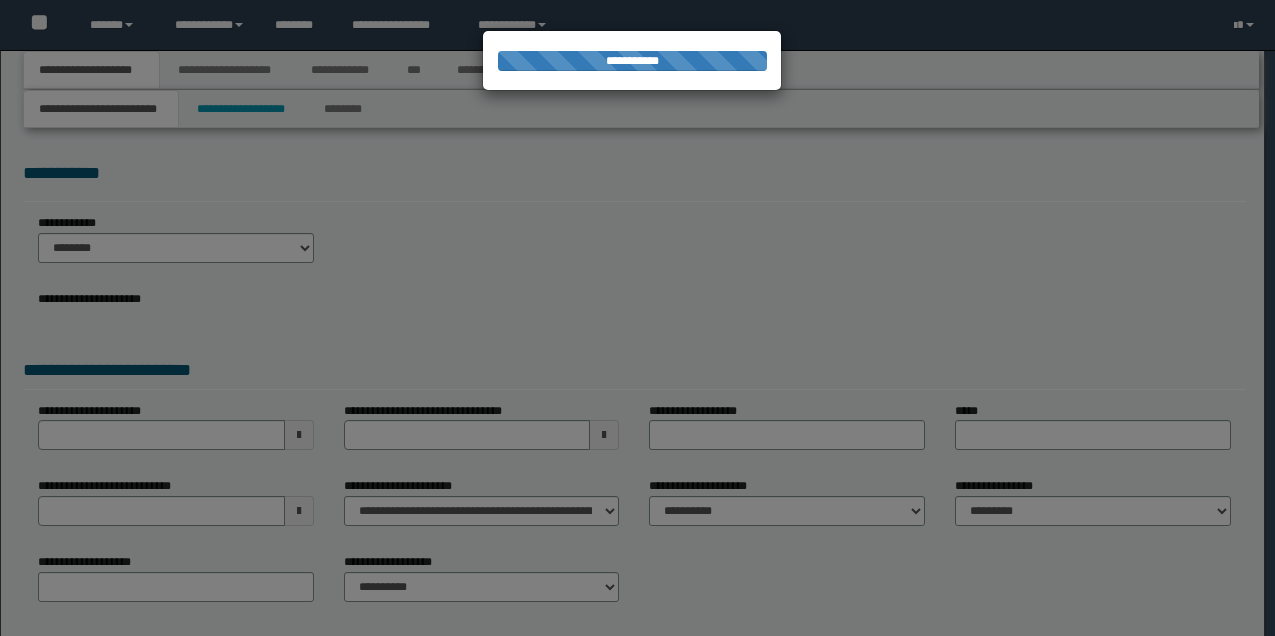 select on "**" 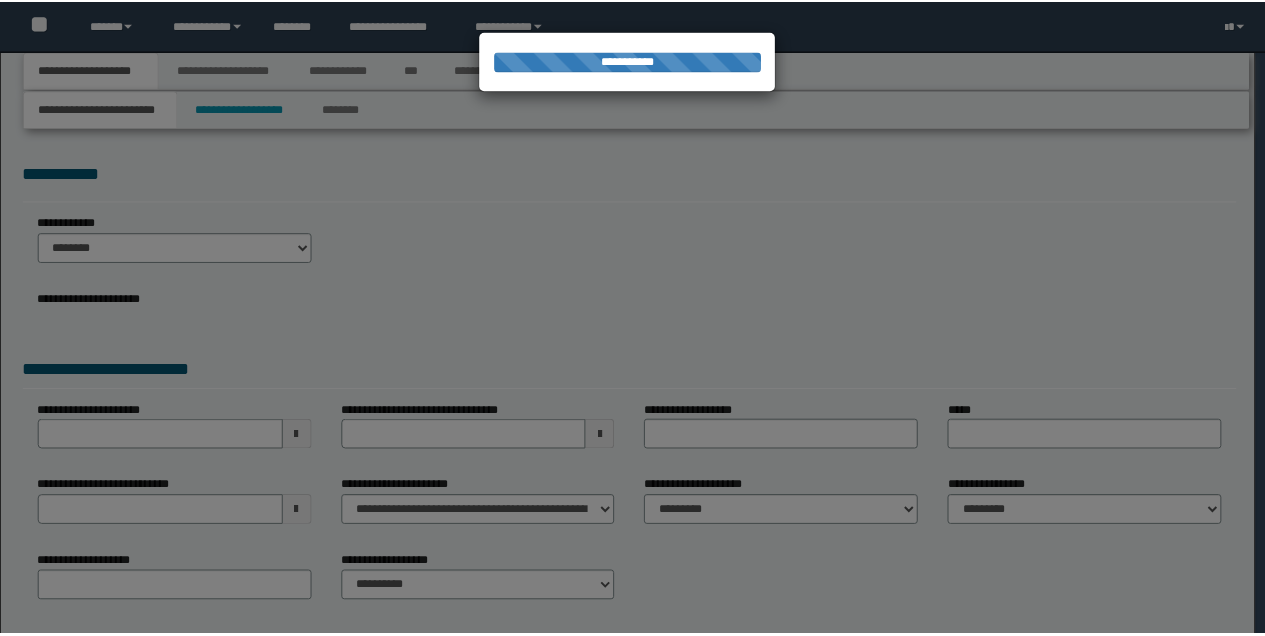 scroll, scrollTop: 0, scrollLeft: 0, axis: both 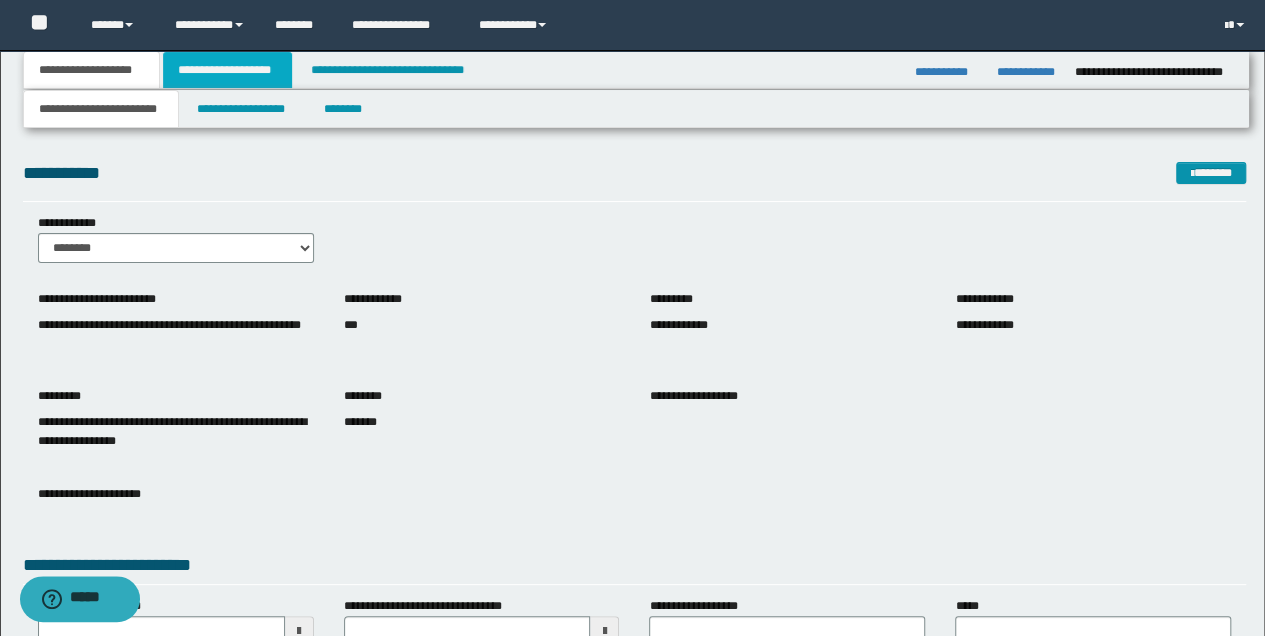 click on "**********" at bounding box center (227, 70) 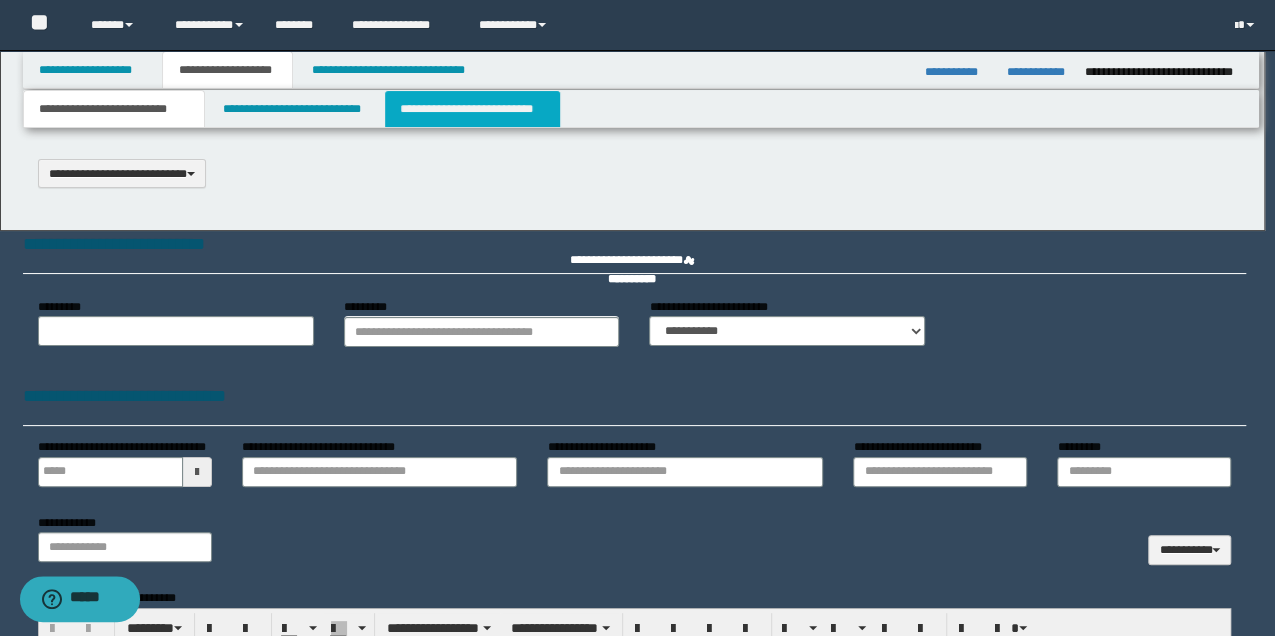 type 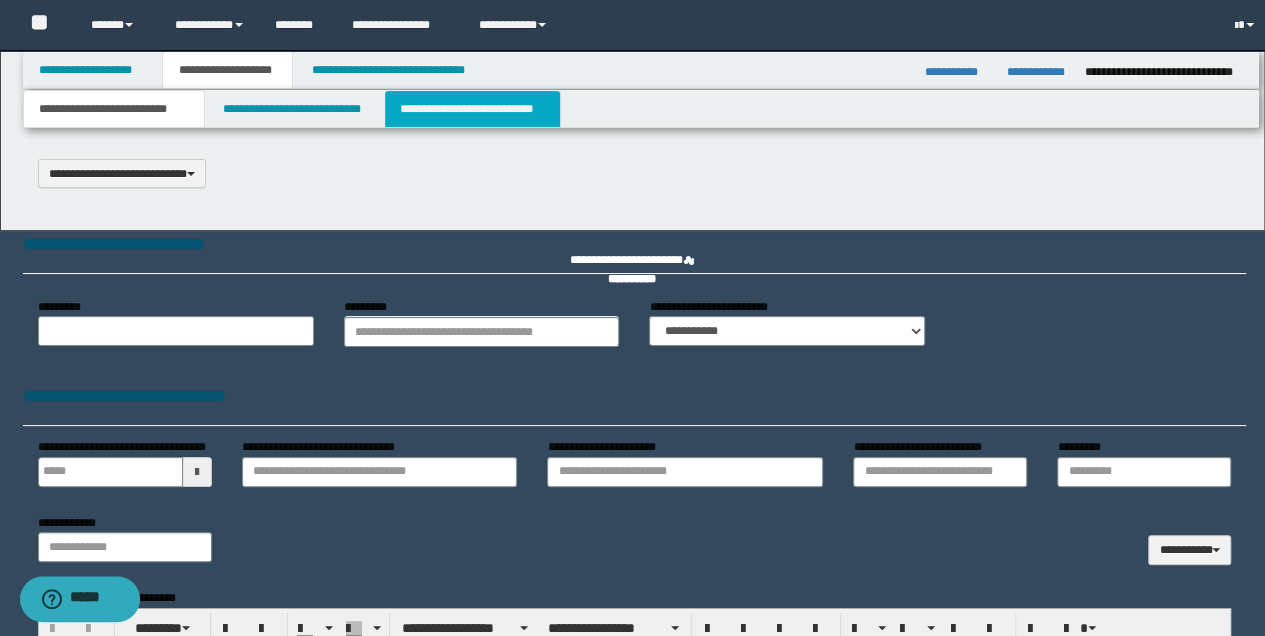 type on "**********" 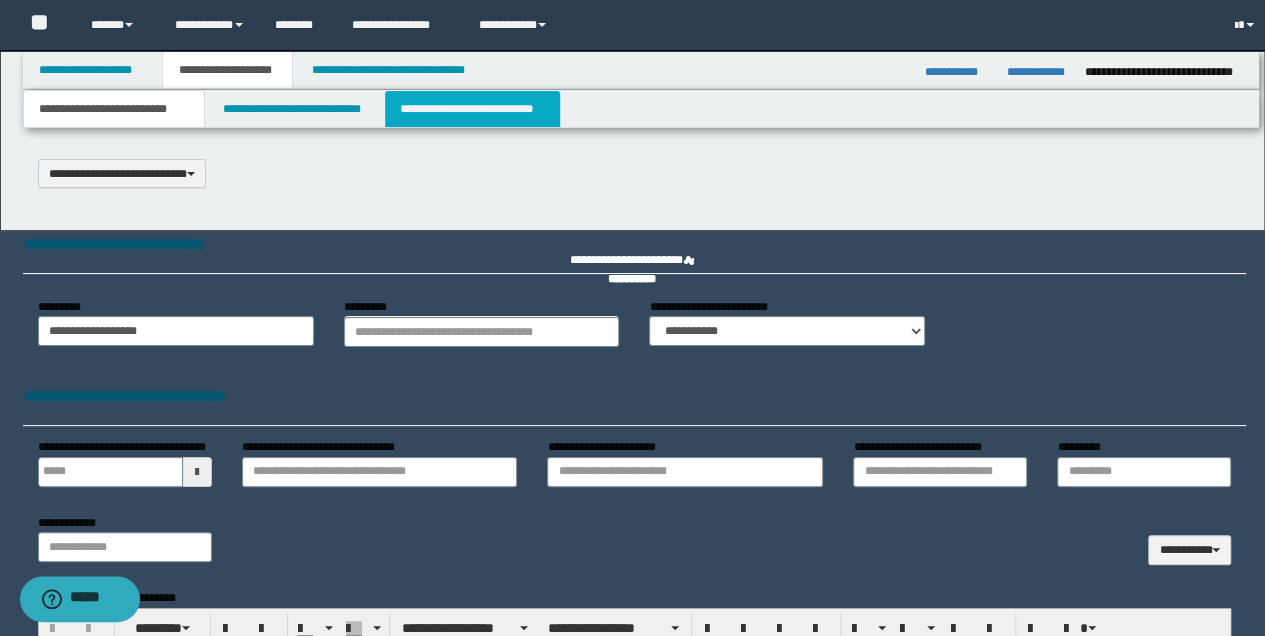 type 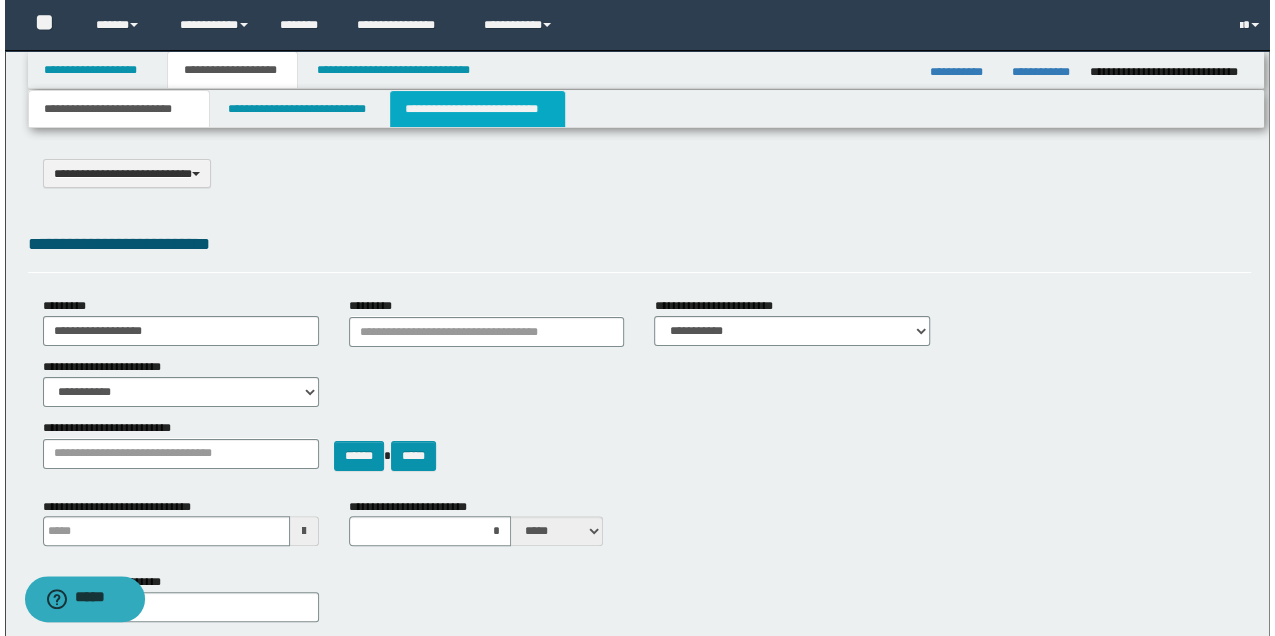 scroll, scrollTop: 0, scrollLeft: 0, axis: both 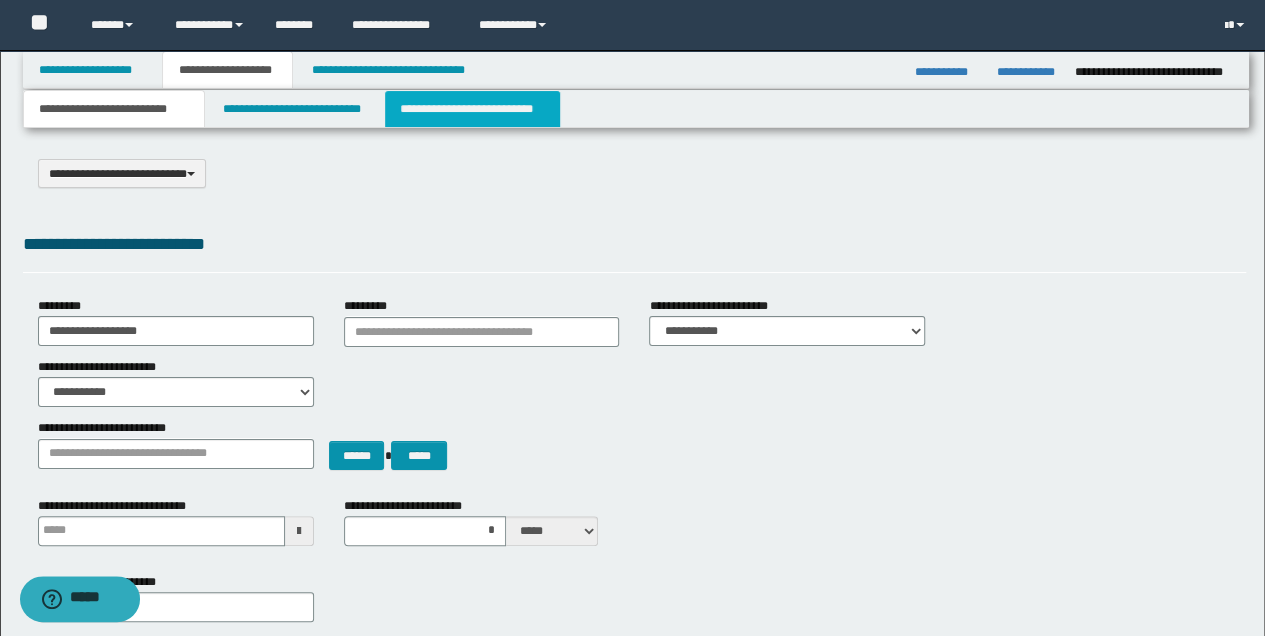 click on "**********" at bounding box center (472, 109) 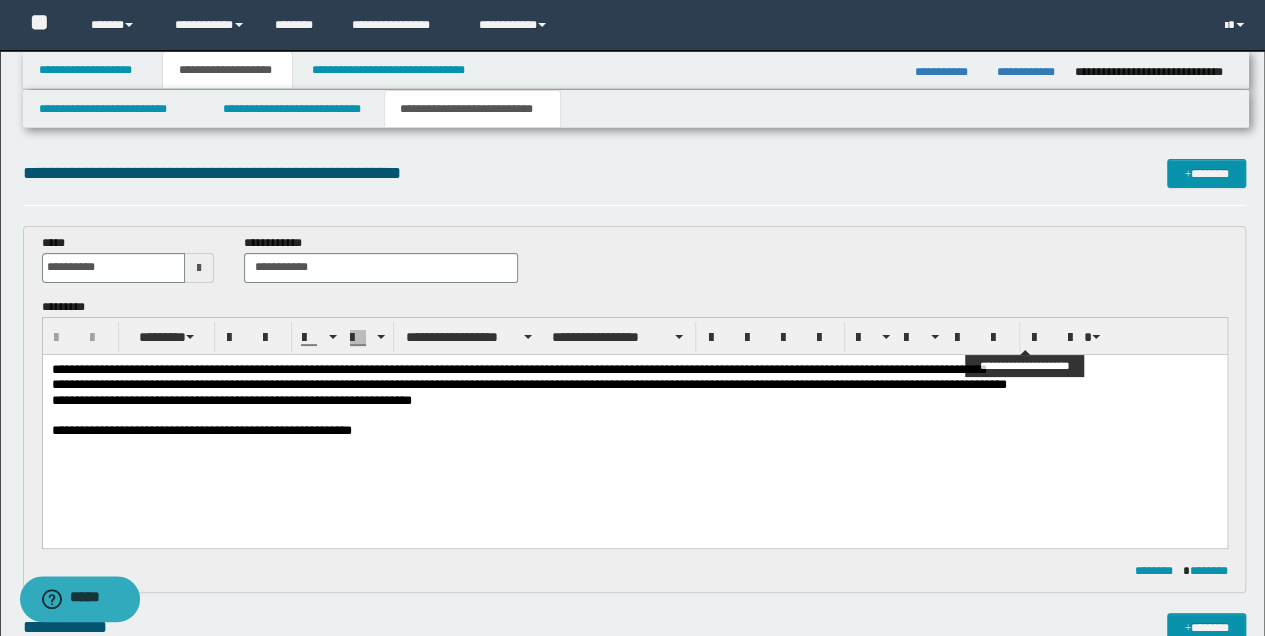 scroll, scrollTop: 0, scrollLeft: 0, axis: both 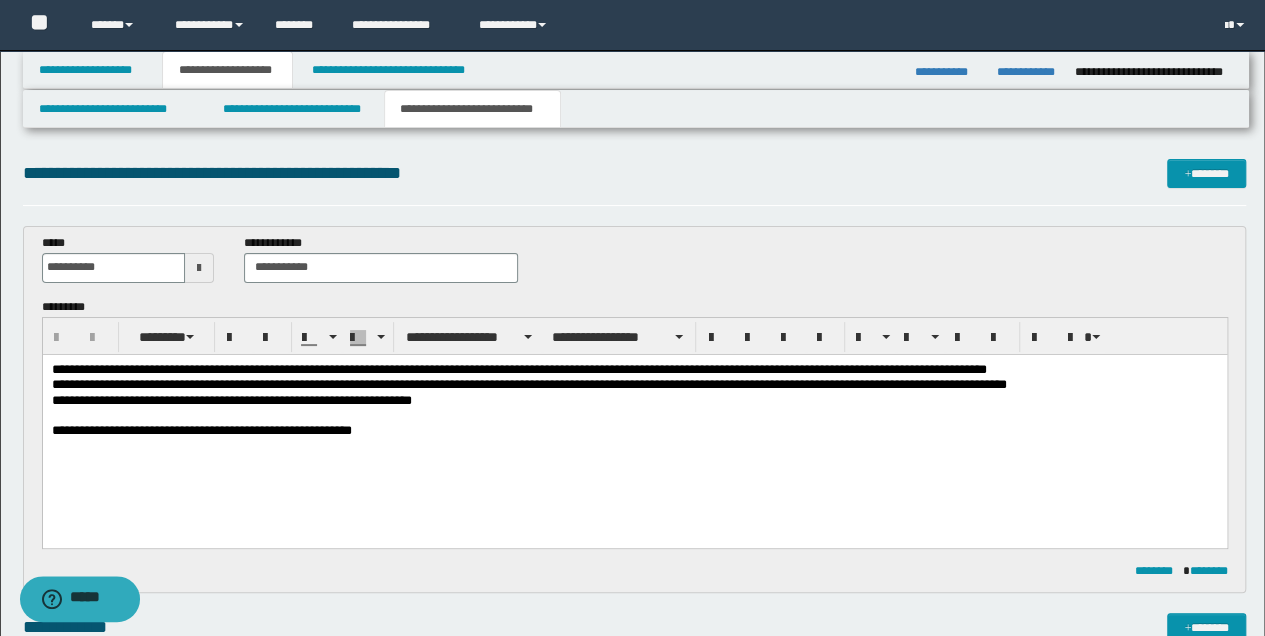 click on "**********" at bounding box center (634, 430) 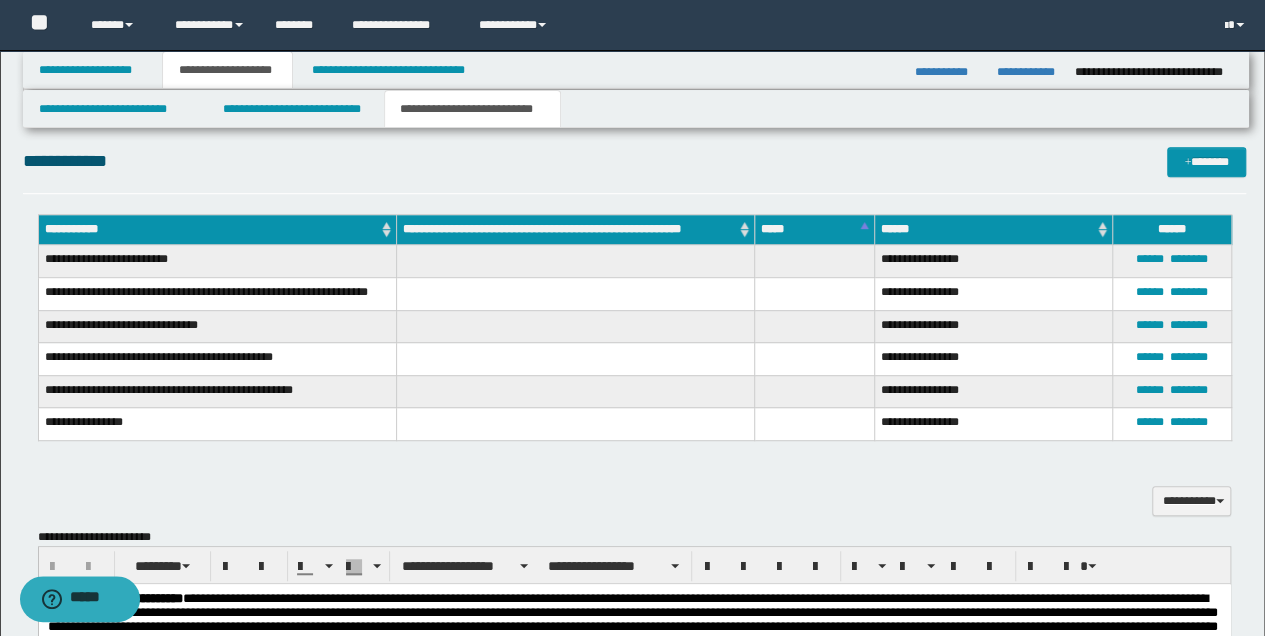 scroll, scrollTop: 666, scrollLeft: 0, axis: vertical 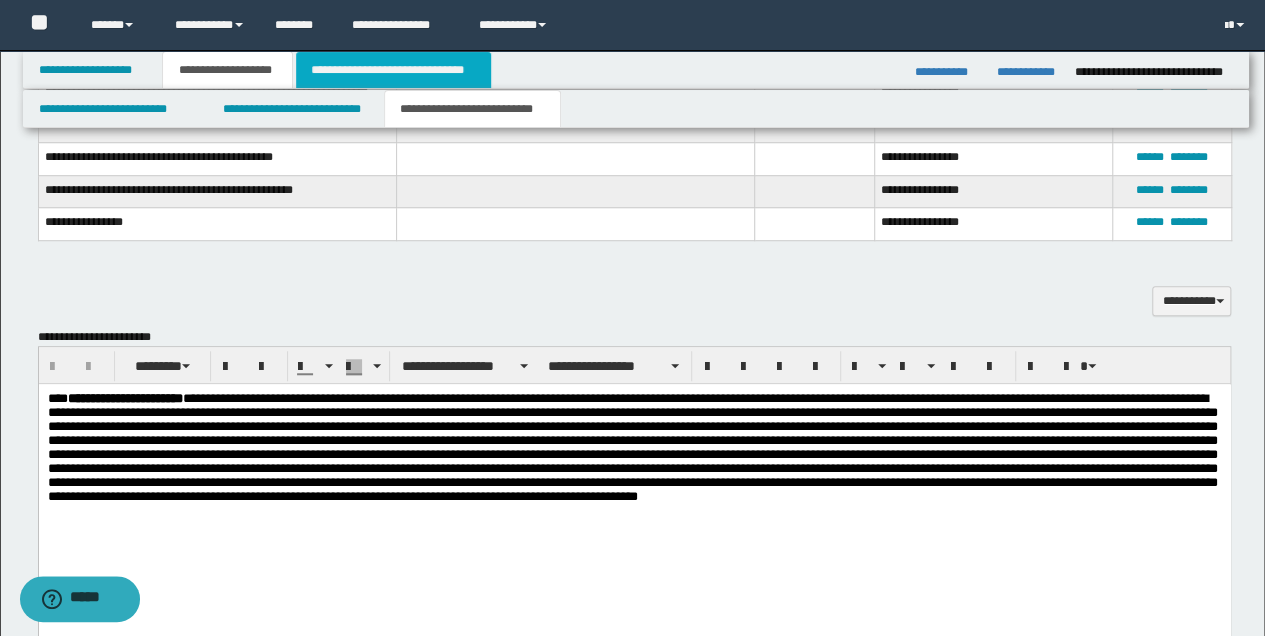 click on "**********" at bounding box center (393, 70) 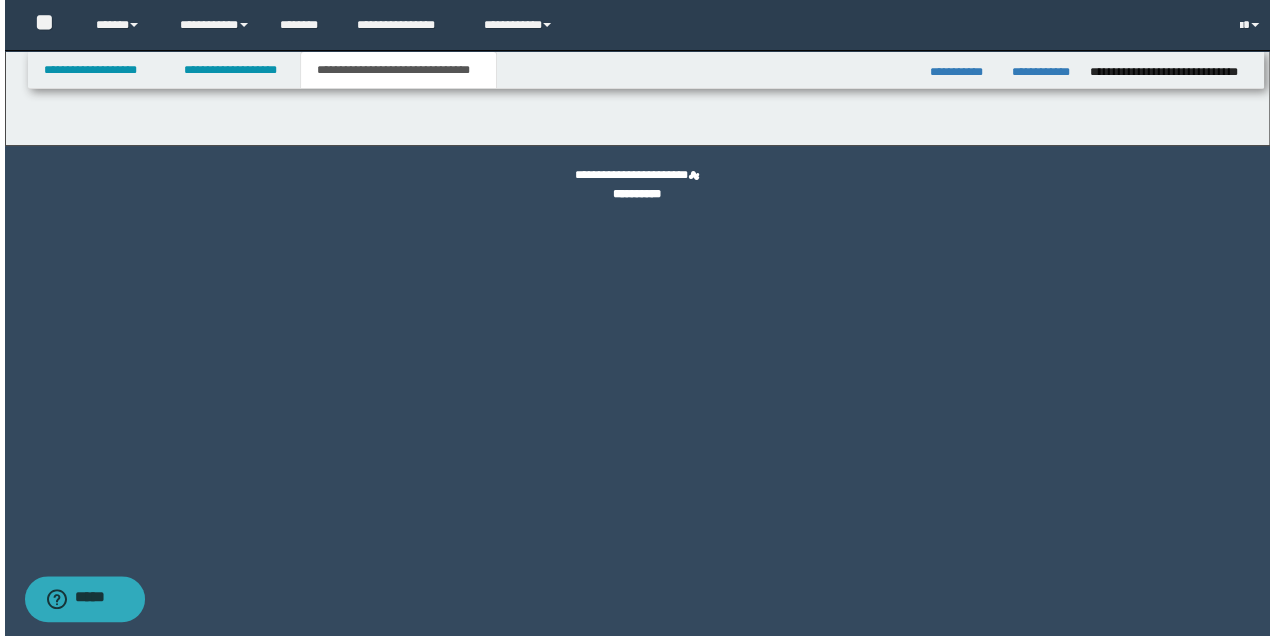 scroll, scrollTop: 0, scrollLeft: 0, axis: both 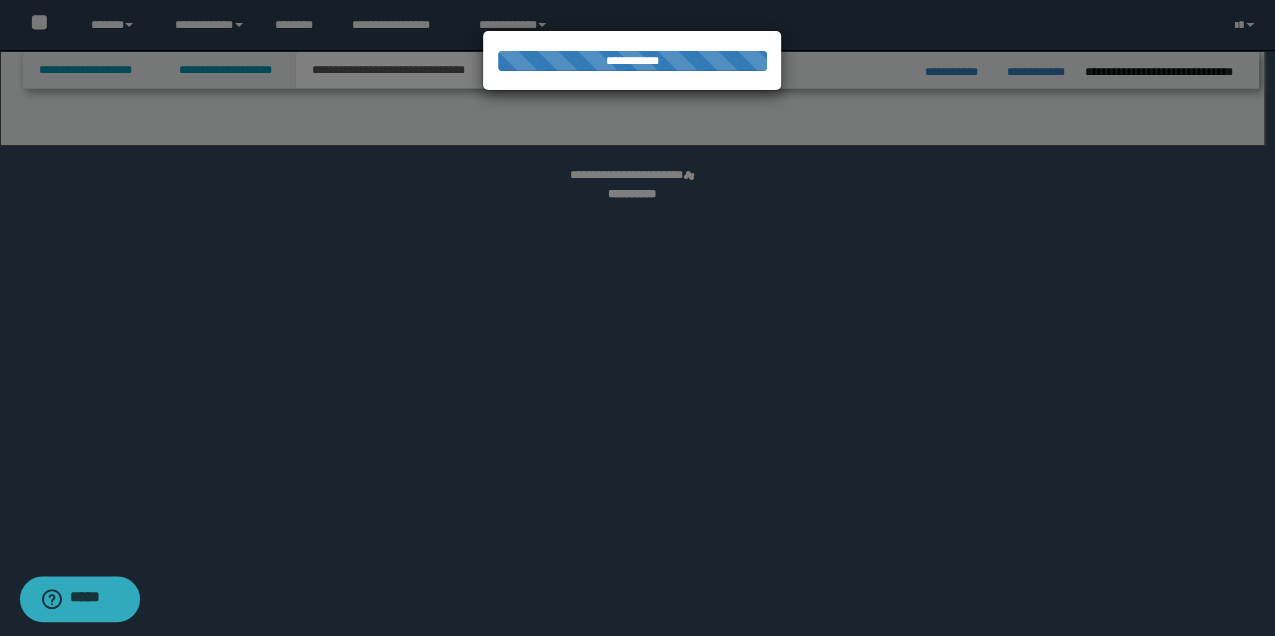 select on "*" 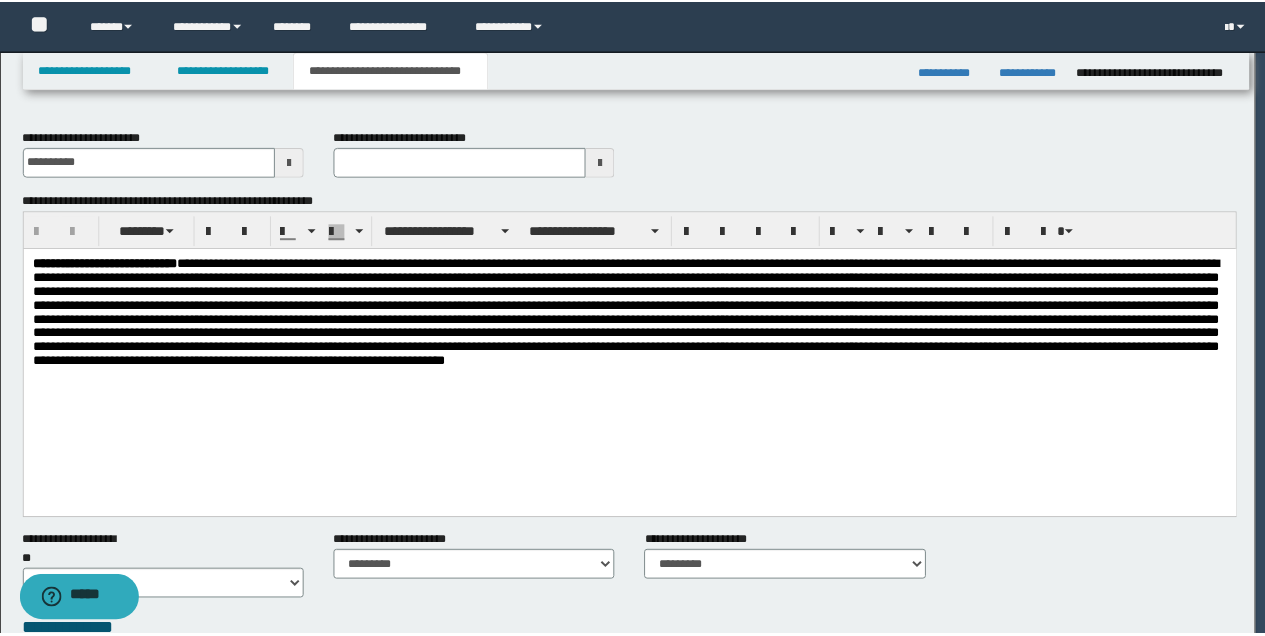 scroll, scrollTop: 0, scrollLeft: 0, axis: both 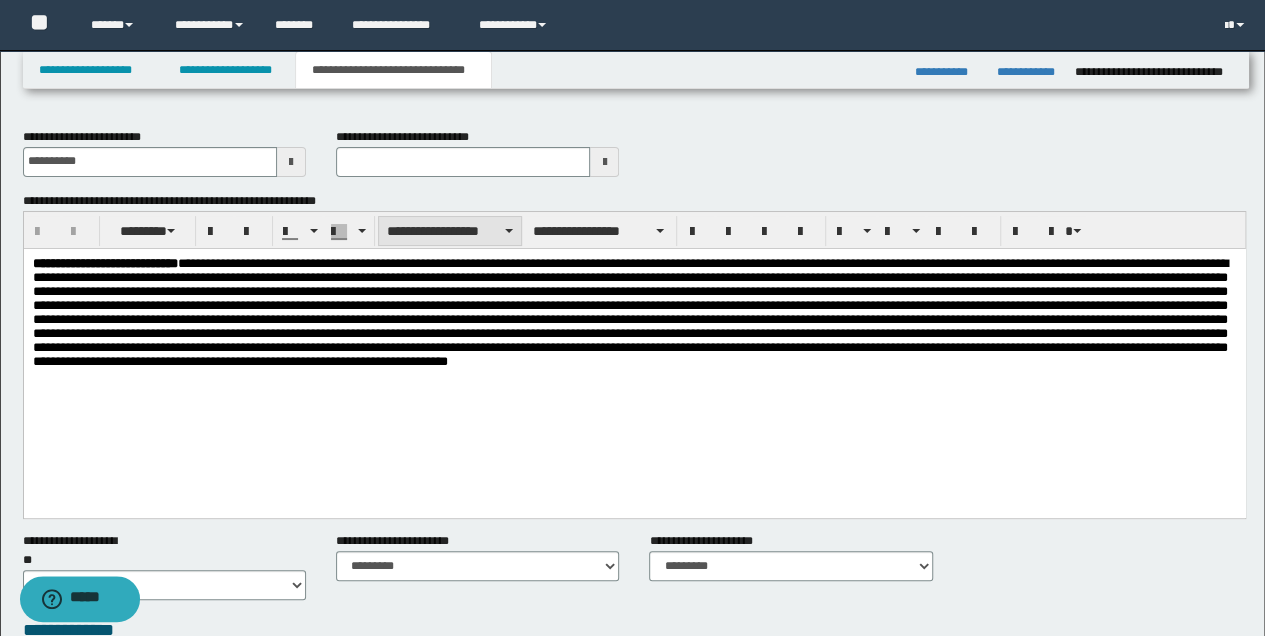 type 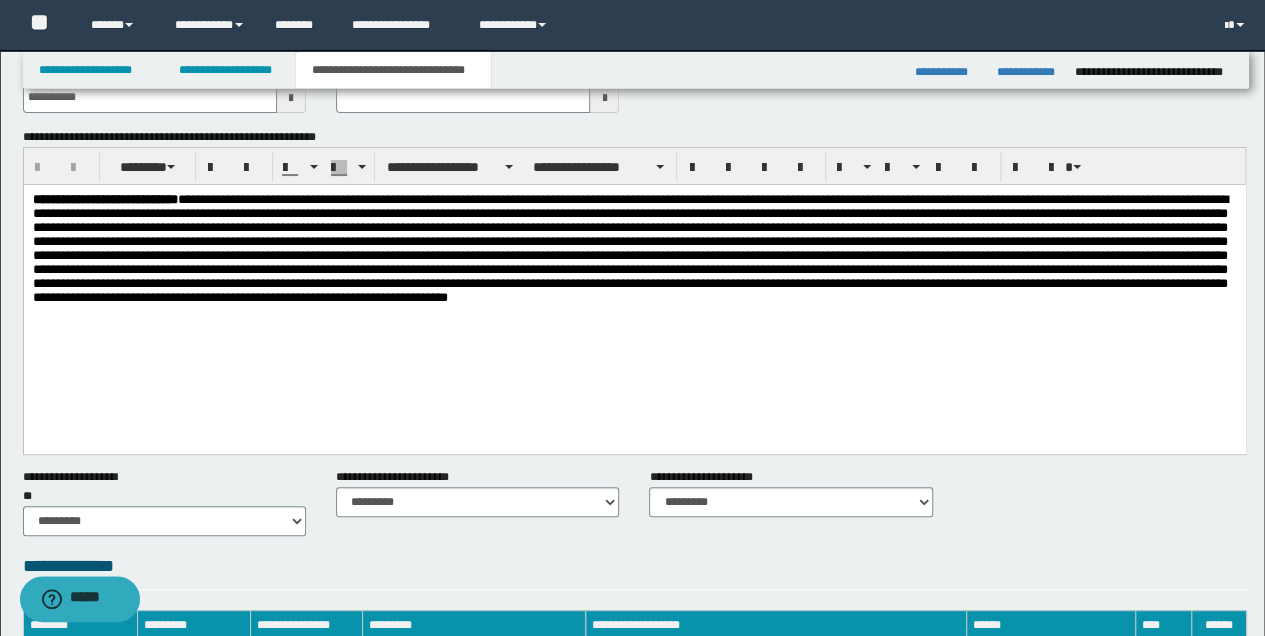 scroll, scrollTop: 0, scrollLeft: 0, axis: both 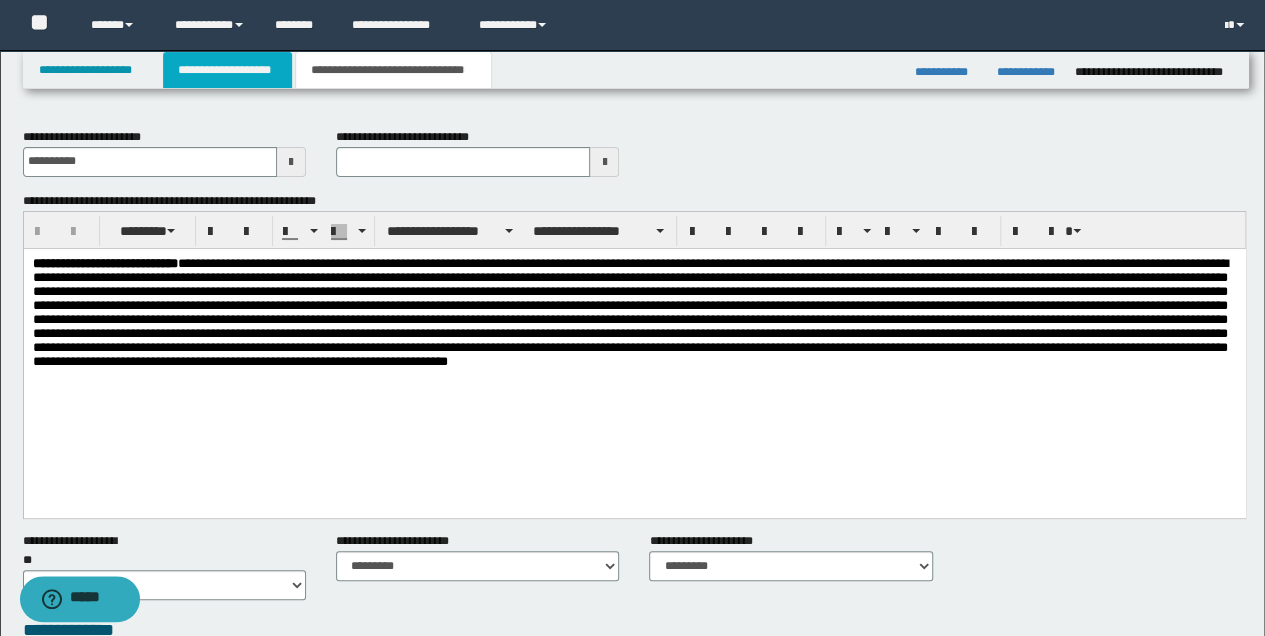 click on "**********" at bounding box center (227, 70) 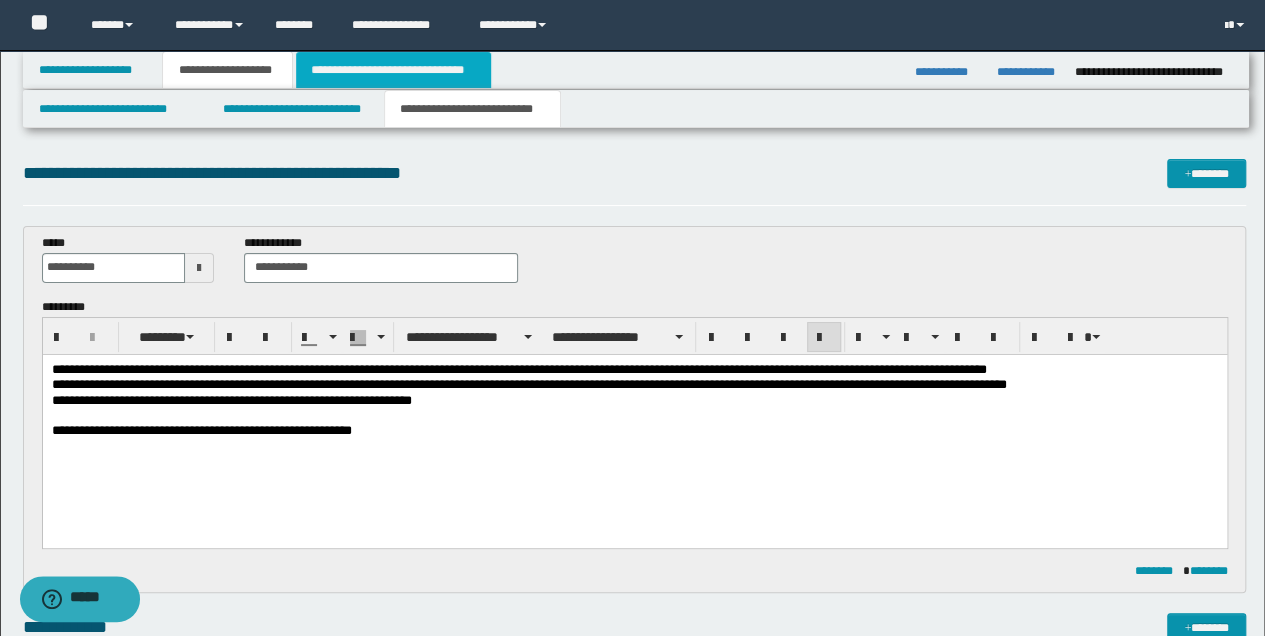 click on "**********" at bounding box center [393, 70] 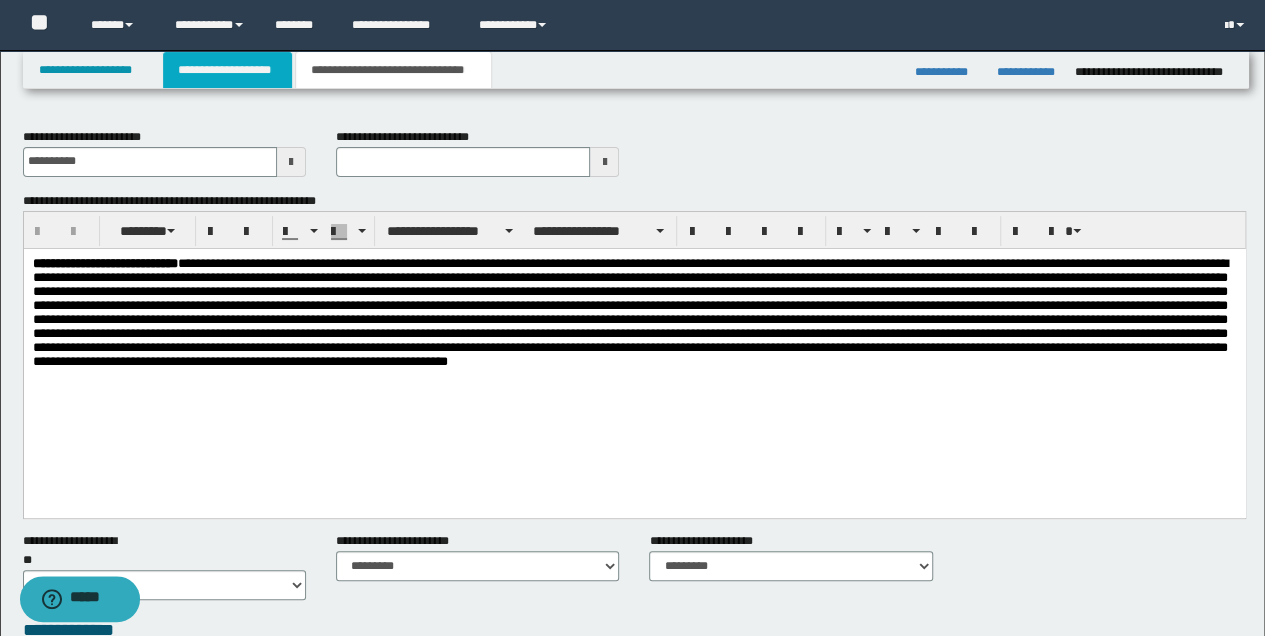 click on "**********" at bounding box center (227, 70) 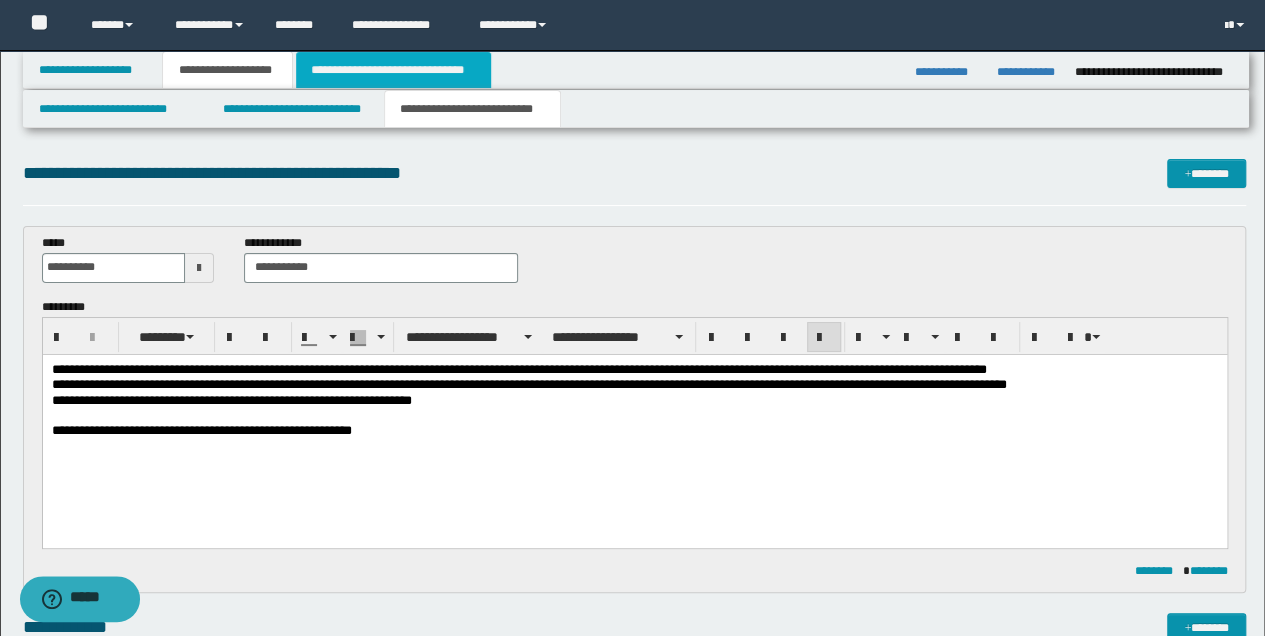 click on "**********" at bounding box center [393, 70] 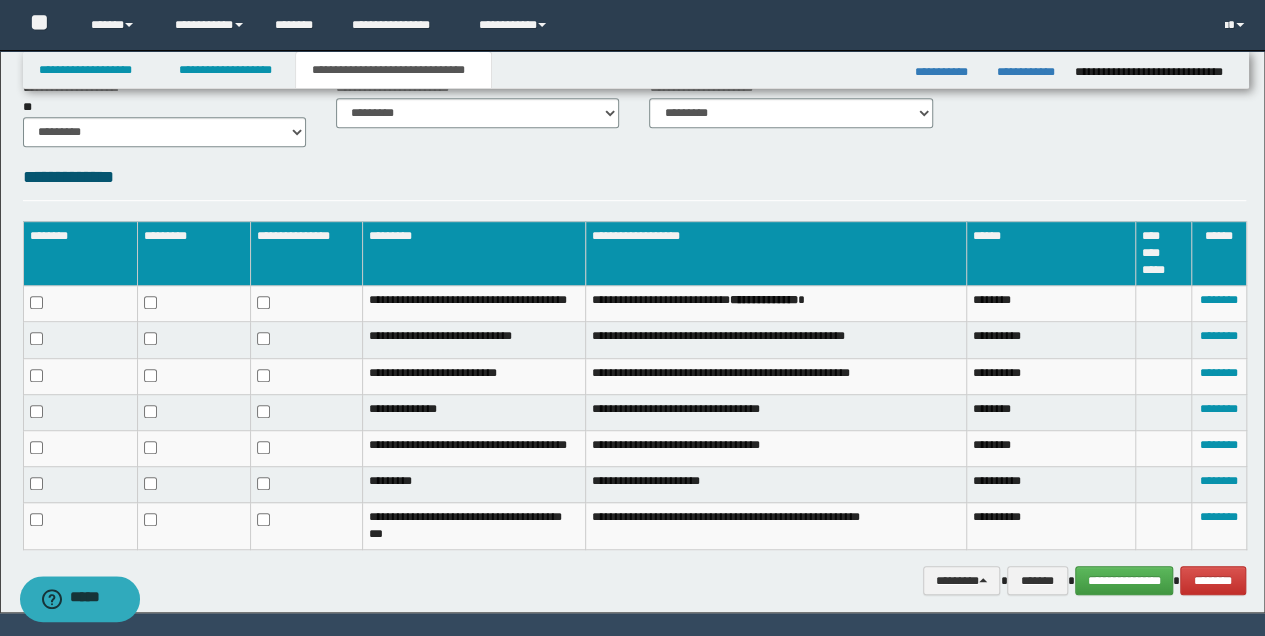 scroll, scrollTop: 508, scrollLeft: 0, axis: vertical 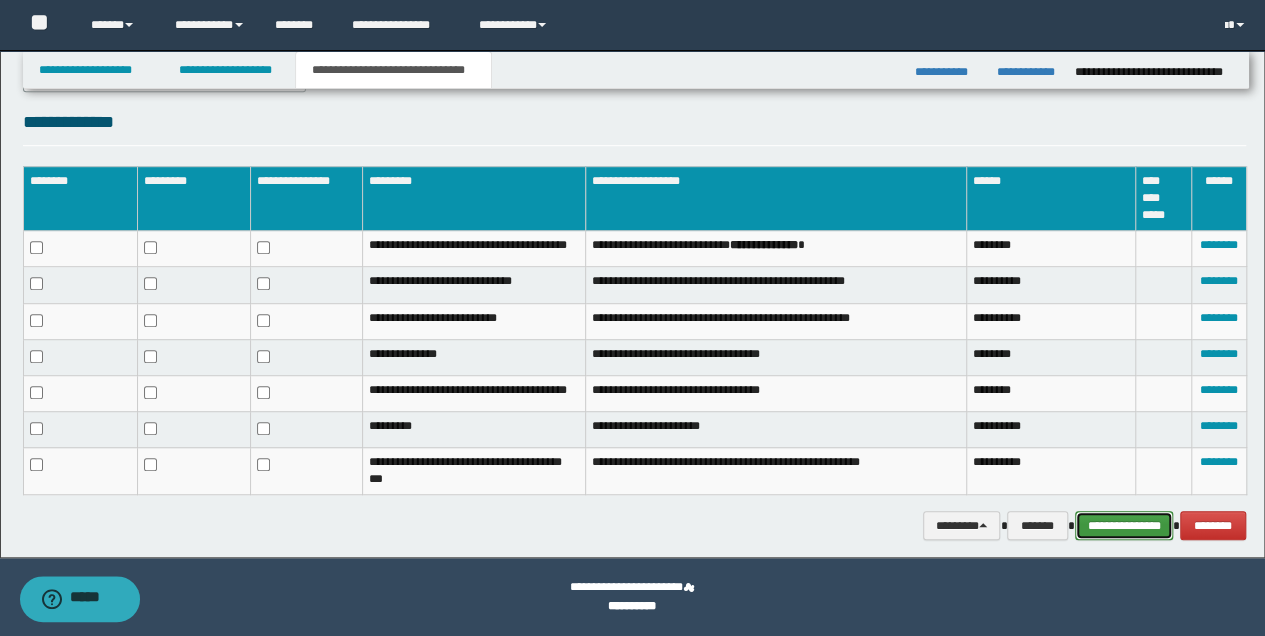 click on "**********" at bounding box center [1124, 525] 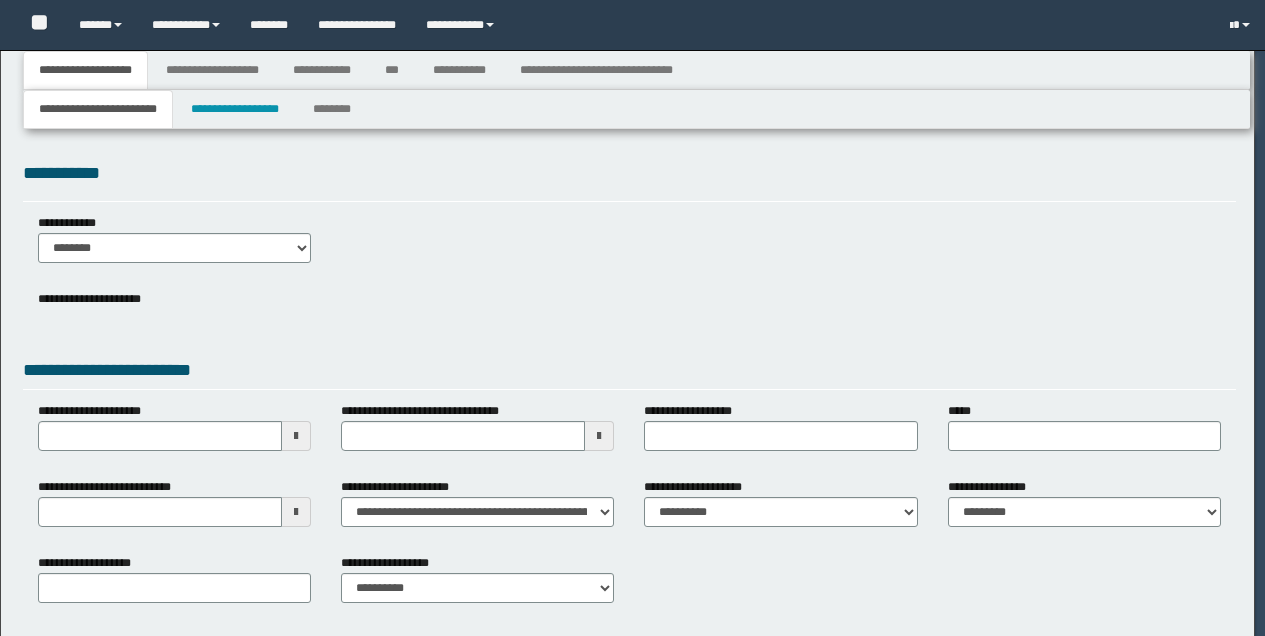 scroll, scrollTop: 0, scrollLeft: 0, axis: both 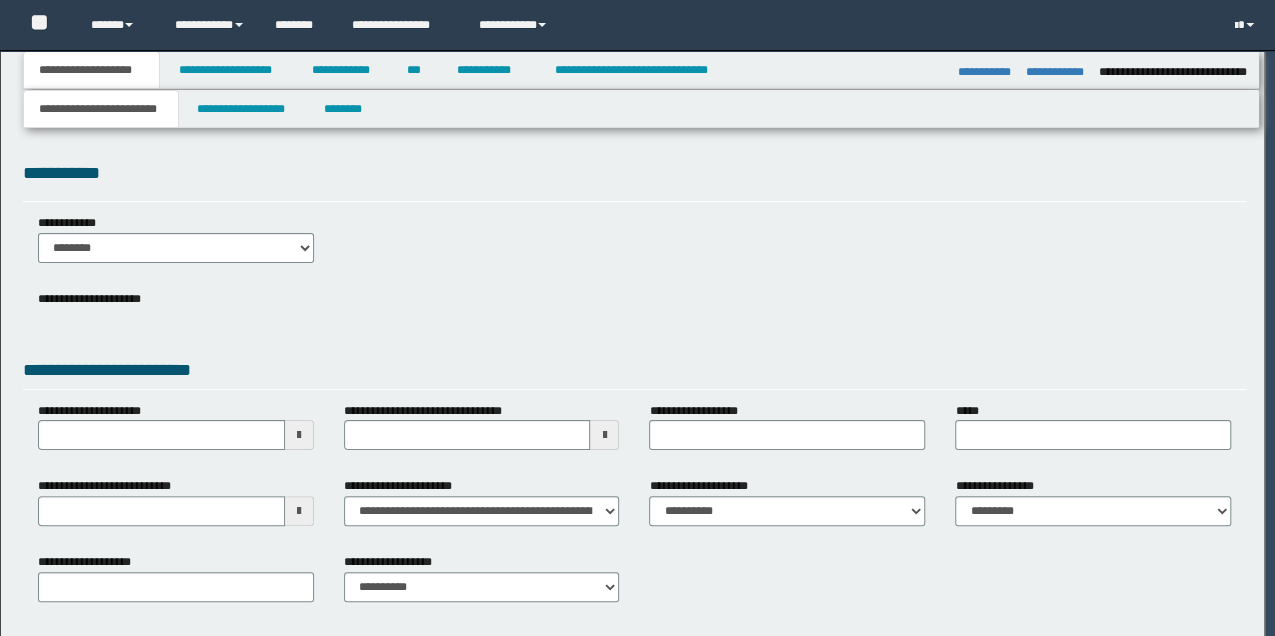 select on "**" 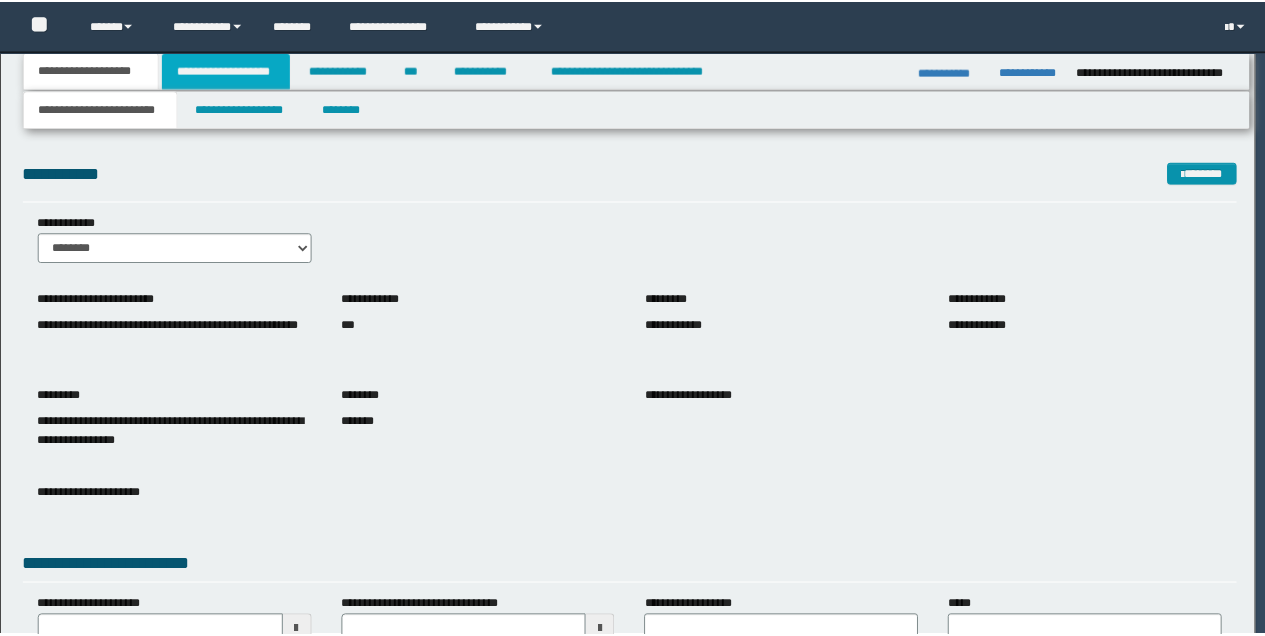scroll, scrollTop: 0, scrollLeft: 0, axis: both 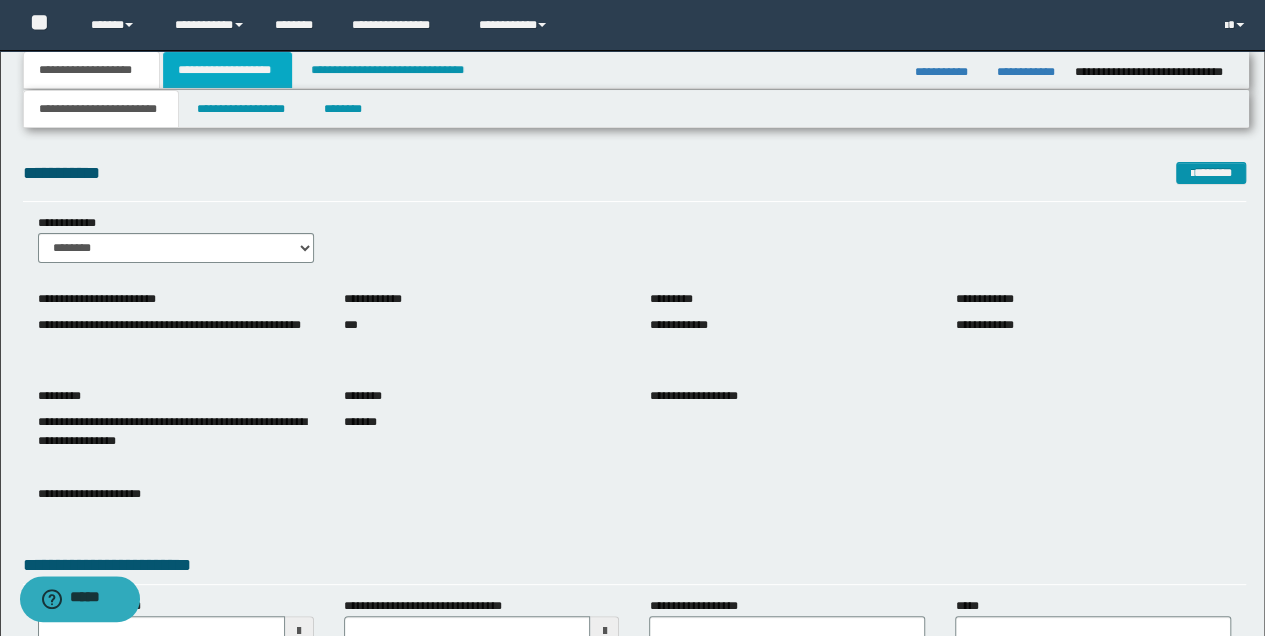 click on "**********" at bounding box center [227, 70] 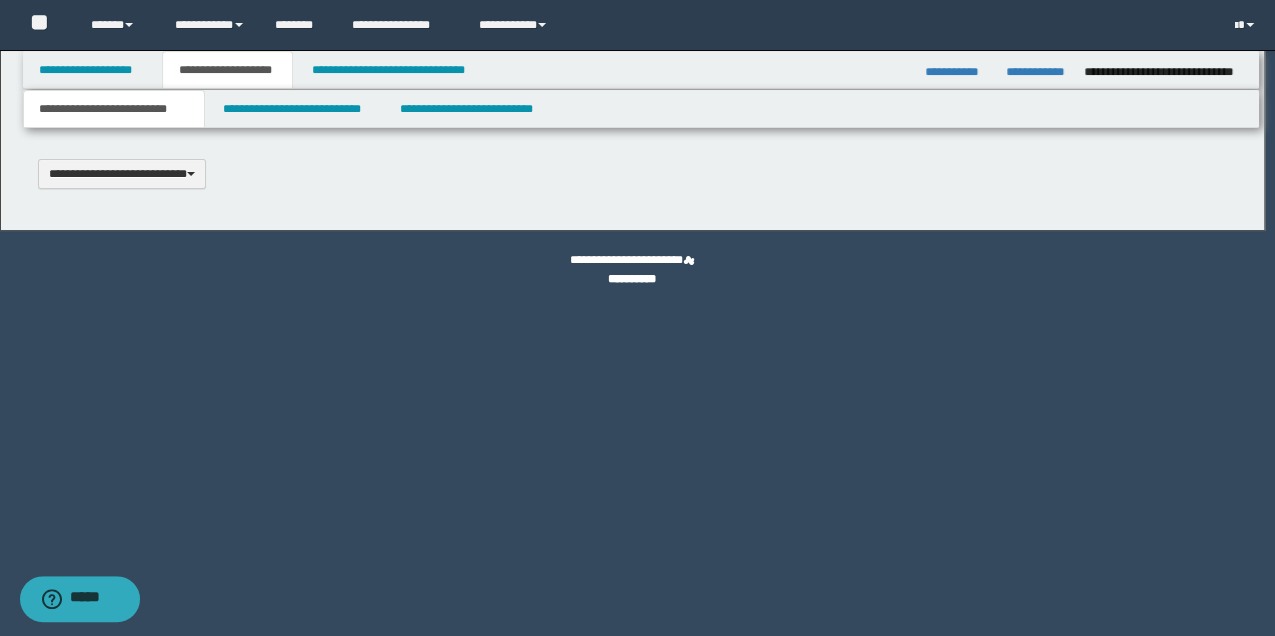 type 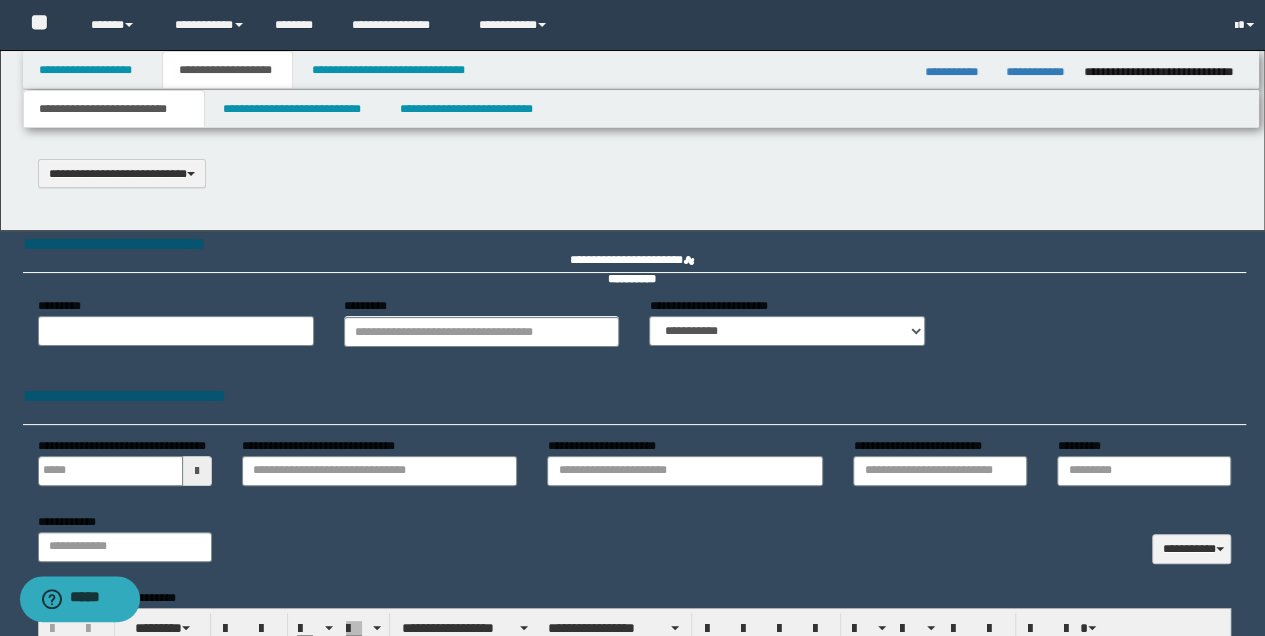 type on "**********" 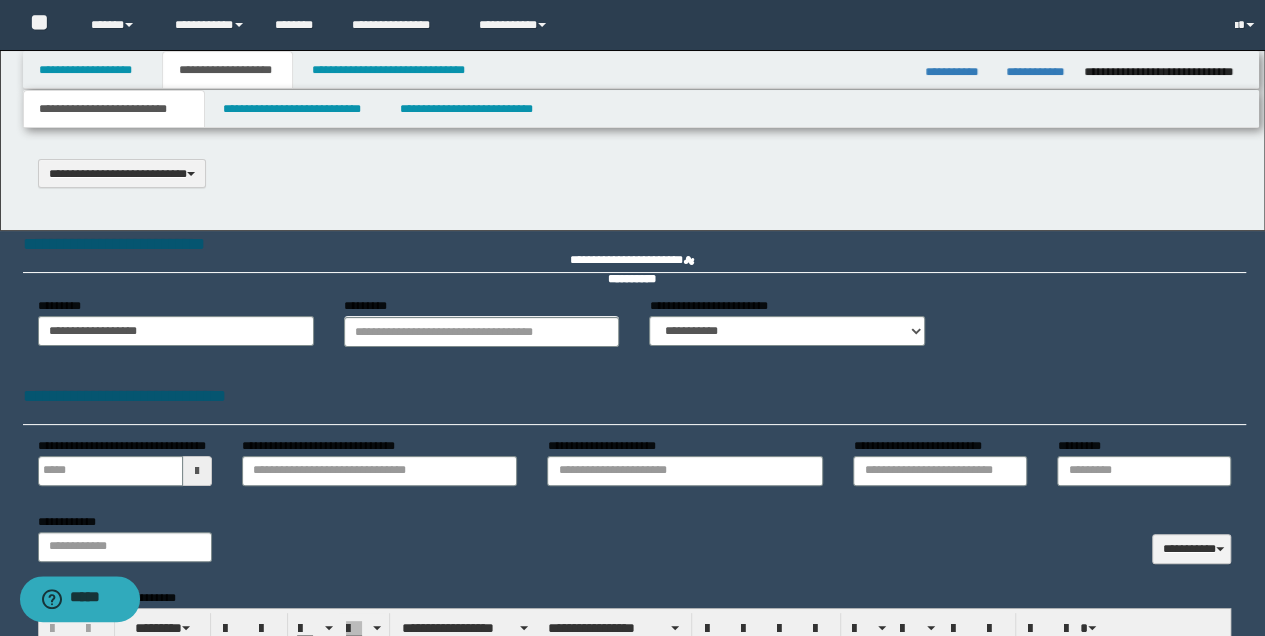select on "*" 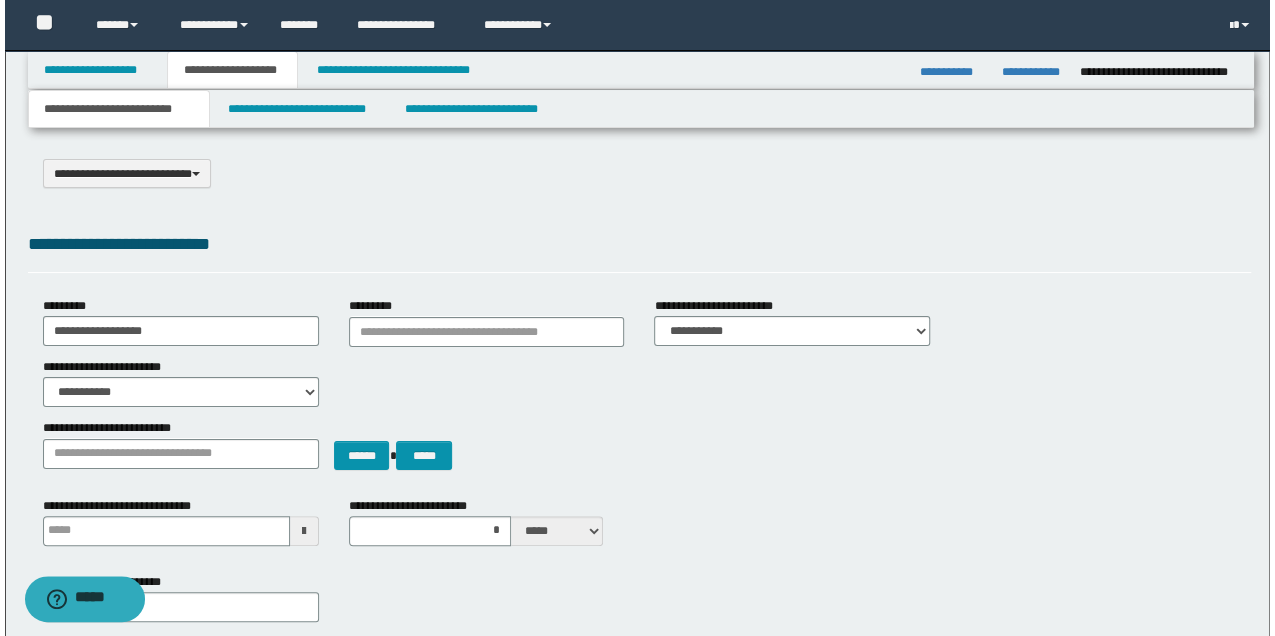 scroll, scrollTop: 0, scrollLeft: 0, axis: both 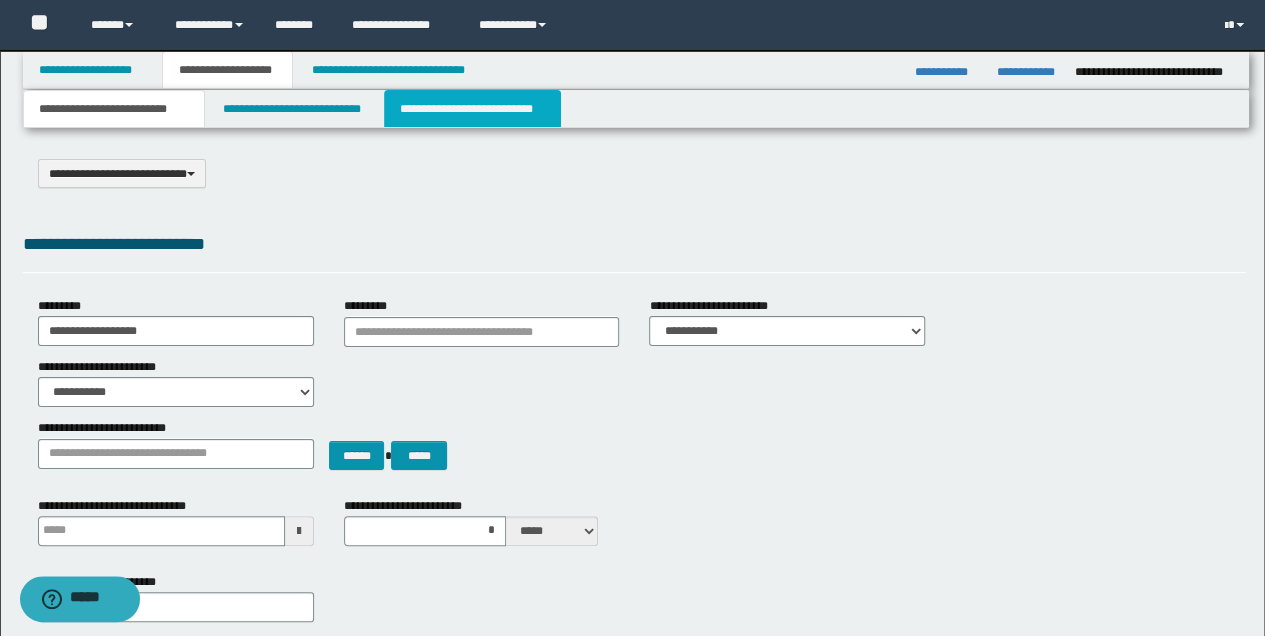 click on "**********" at bounding box center (472, 109) 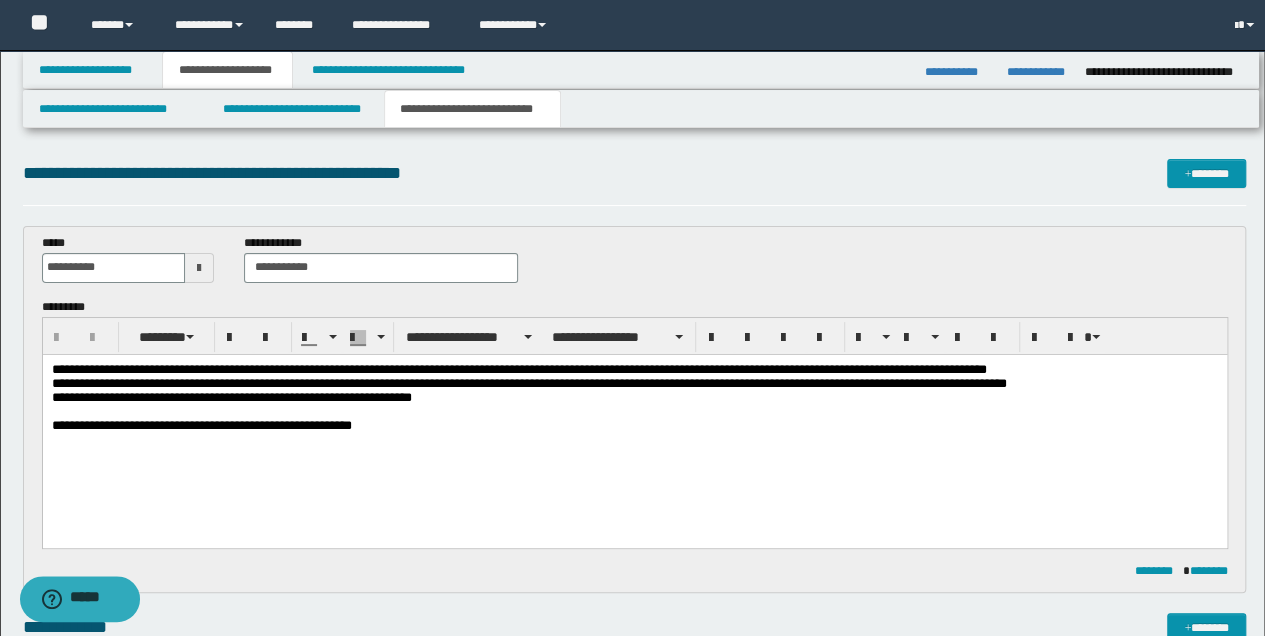 scroll, scrollTop: 0, scrollLeft: 0, axis: both 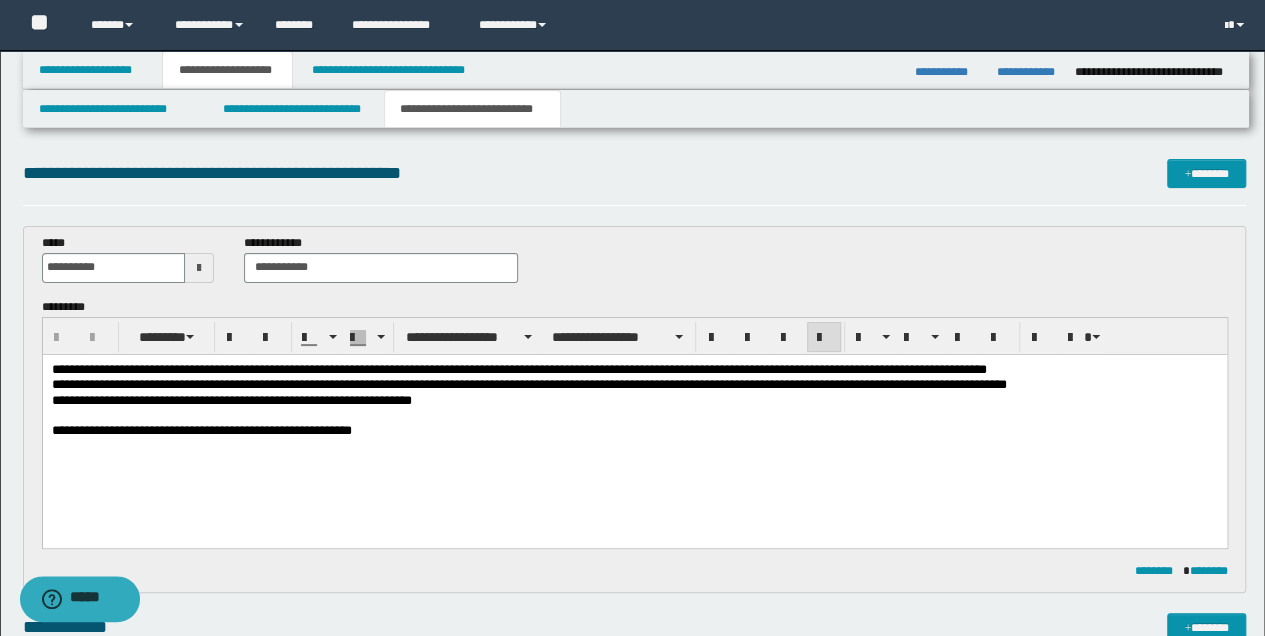 click on "**********" at bounding box center [634, 430] 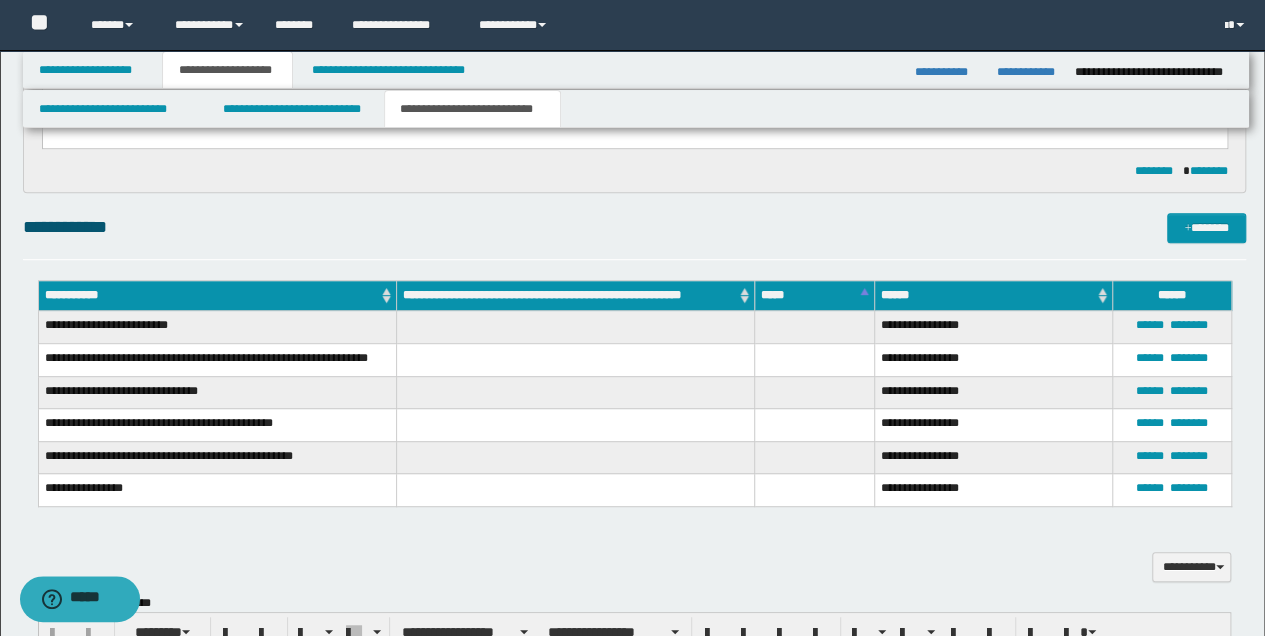 scroll, scrollTop: 600, scrollLeft: 0, axis: vertical 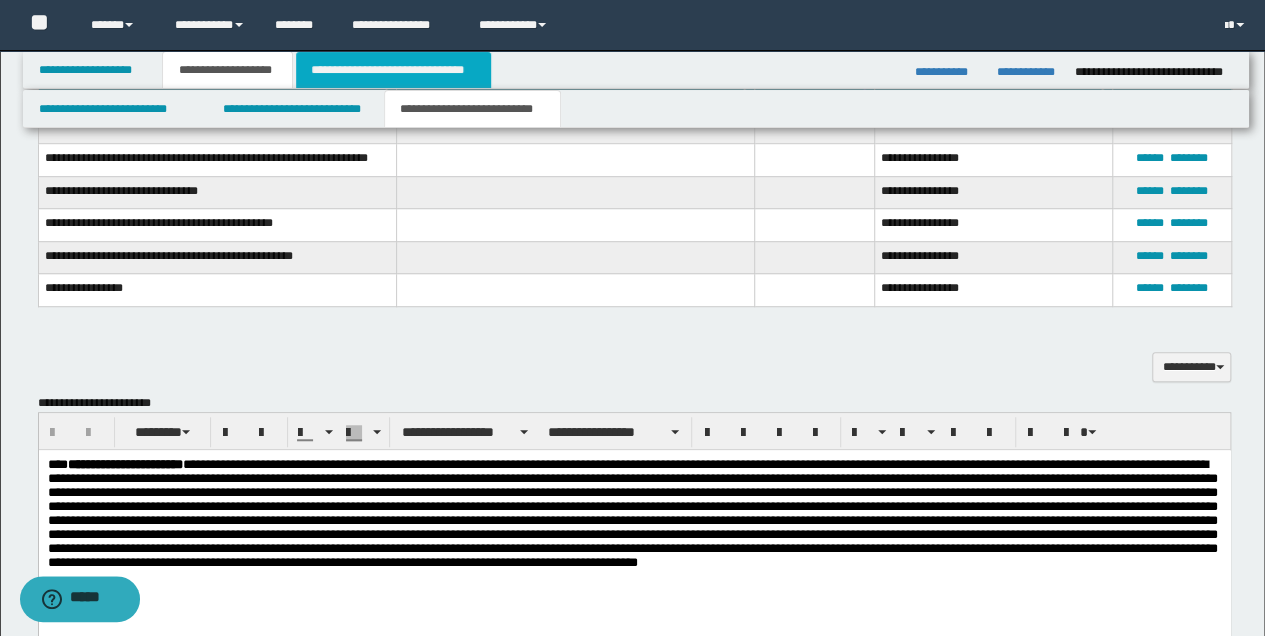 click on "**********" at bounding box center [393, 70] 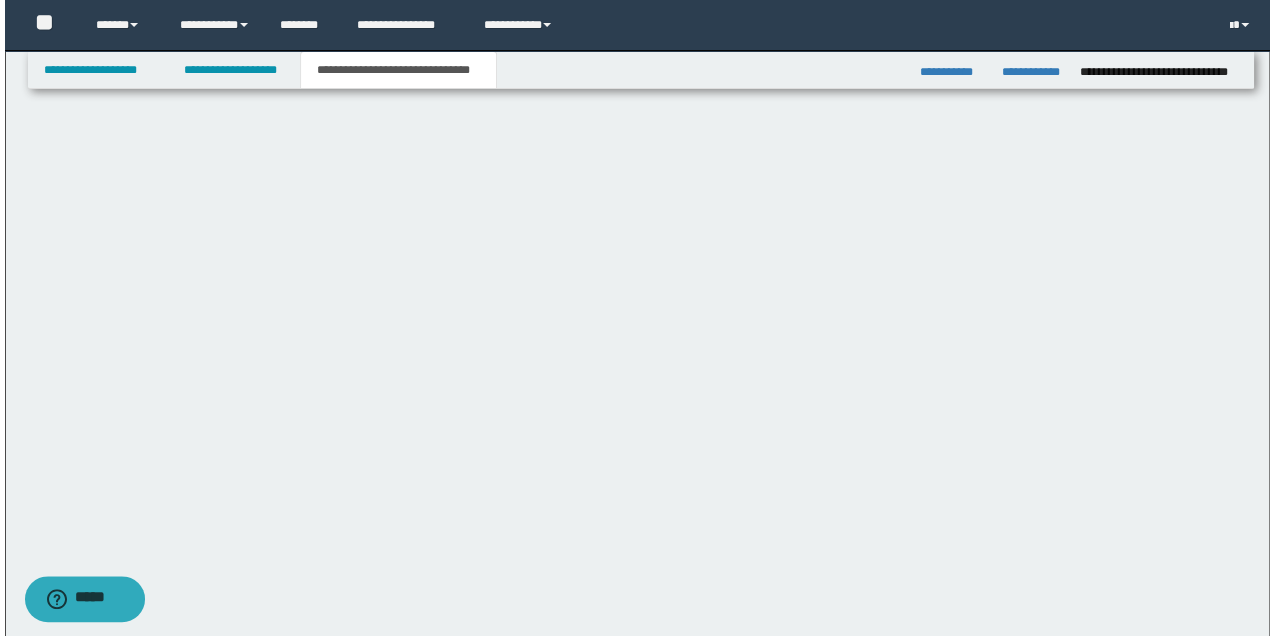 scroll, scrollTop: 0, scrollLeft: 0, axis: both 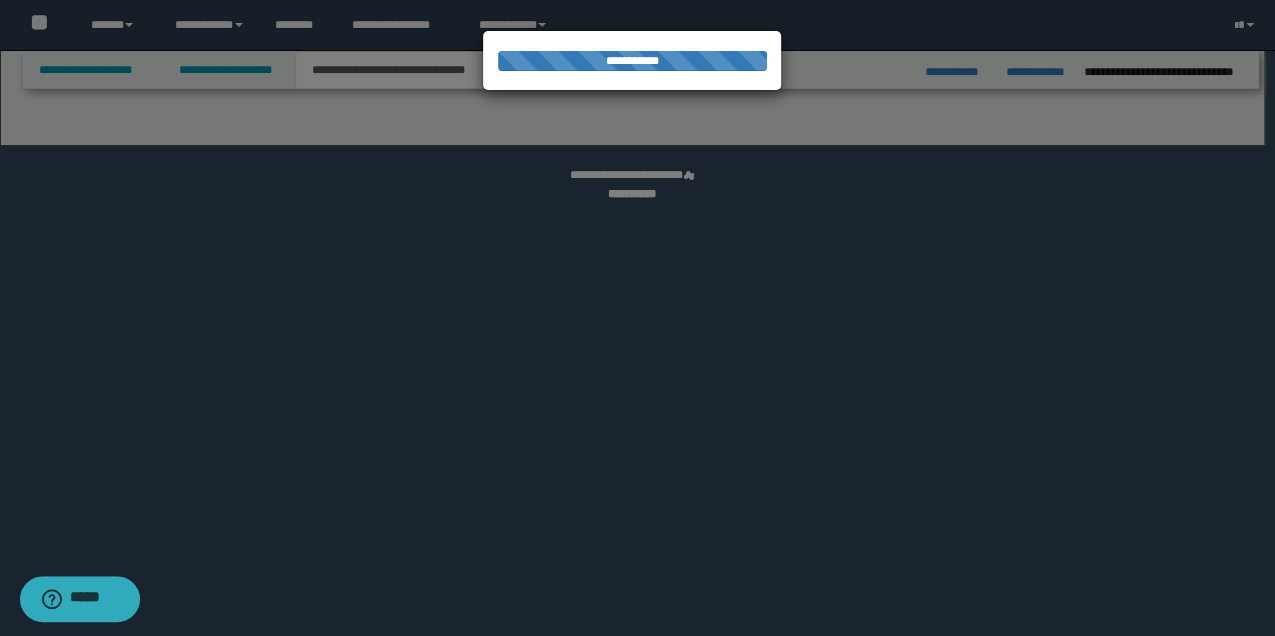 select on "*" 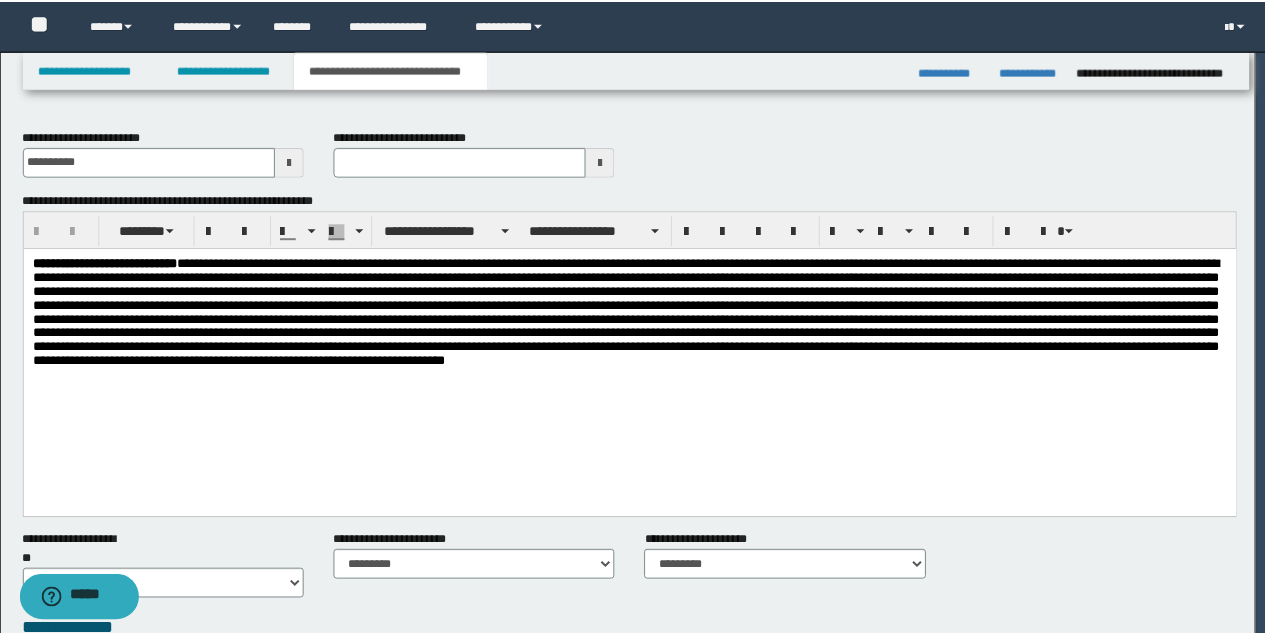 scroll, scrollTop: 0, scrollLeft: 0, axis: both 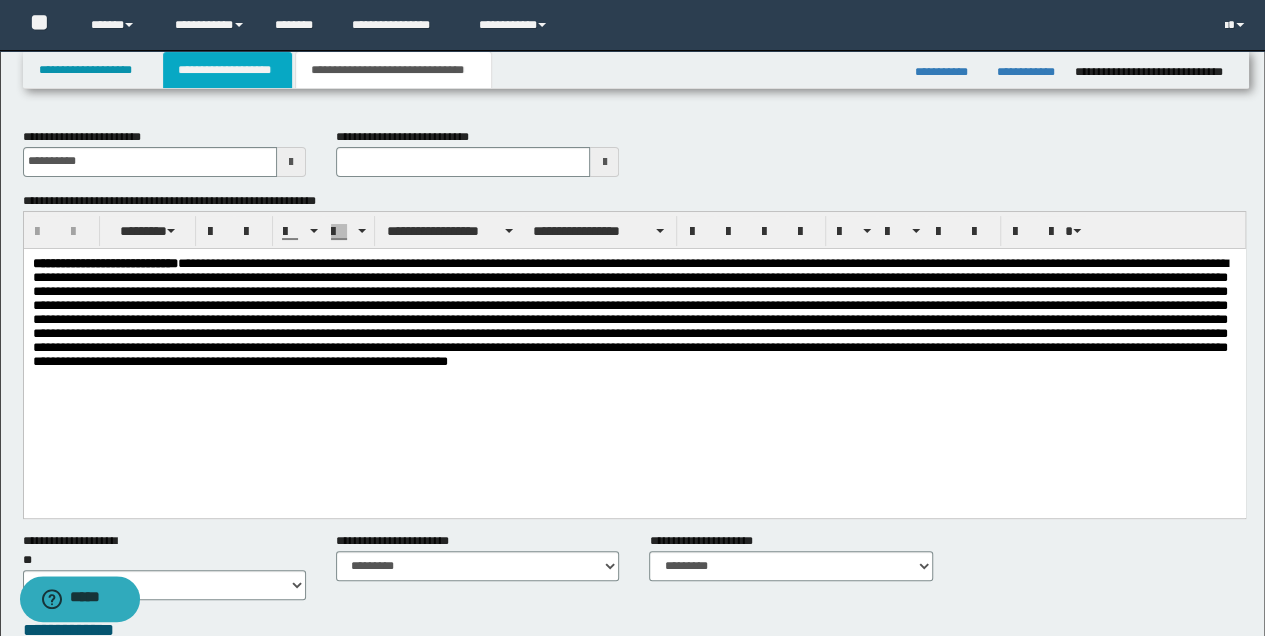 click on "**********" at bounding box center (227, 70) 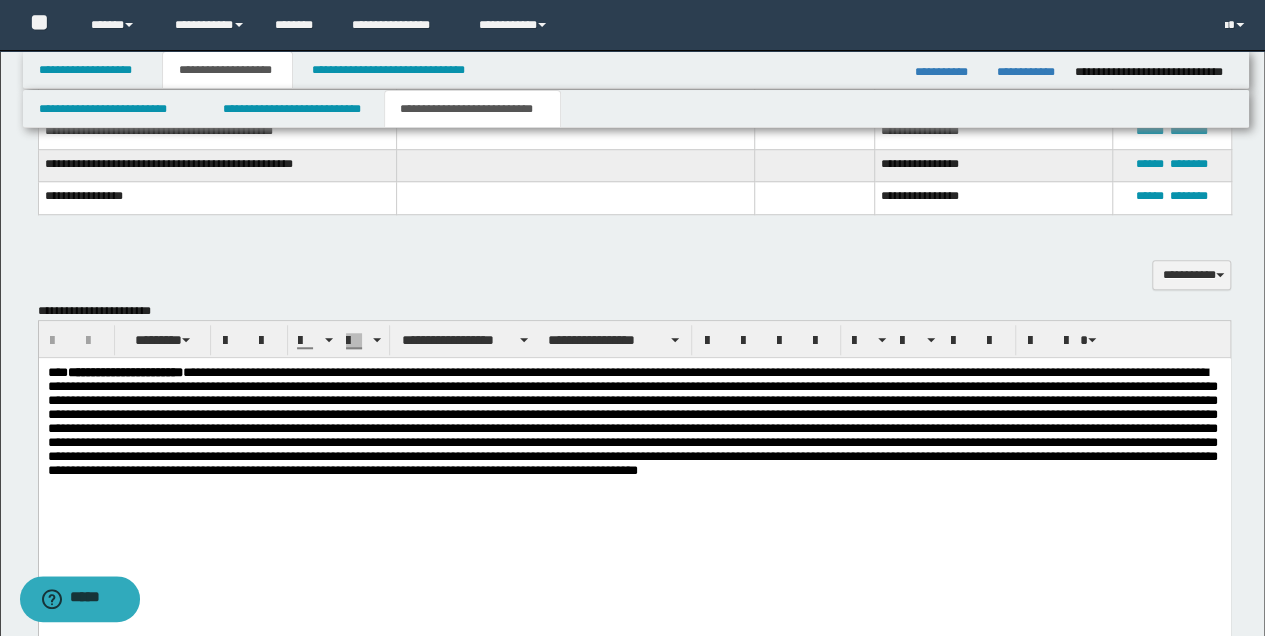 scroll, scrollTop: 733, scrollLeft: 0, axis: vertical 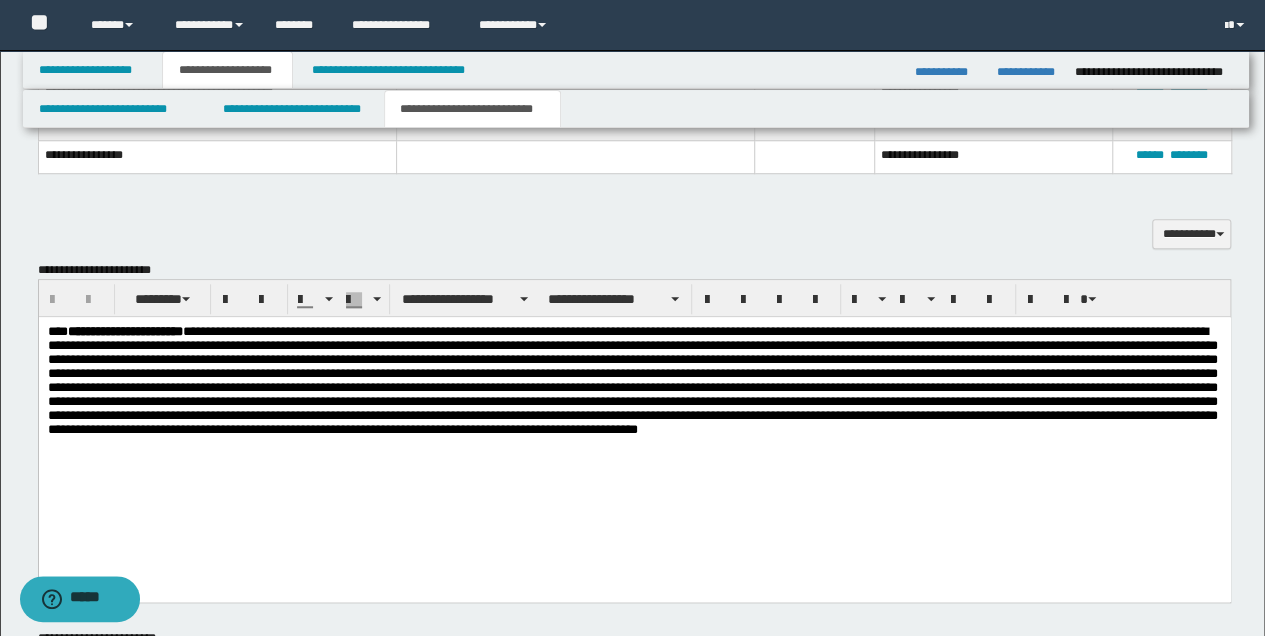 click on "**********" at bounding box center (634, 434) 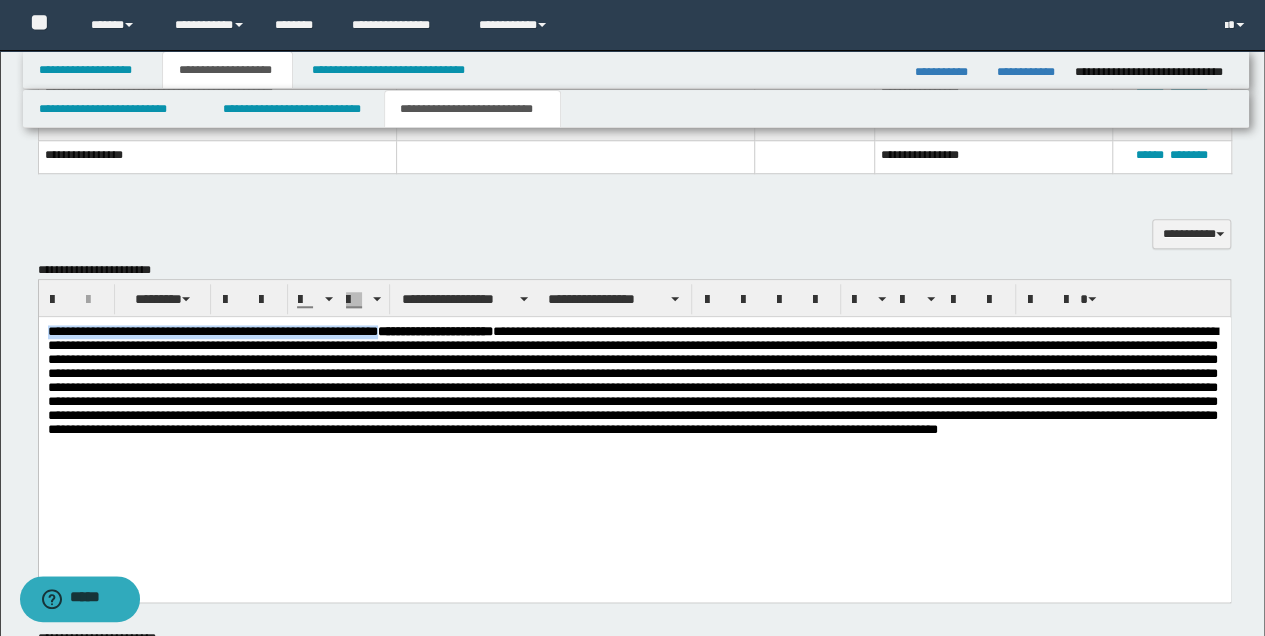 drag, startPoint x: 51, startPoint y: 327, endPoint x: 395, endPoint y: 331, distance: 344.02325 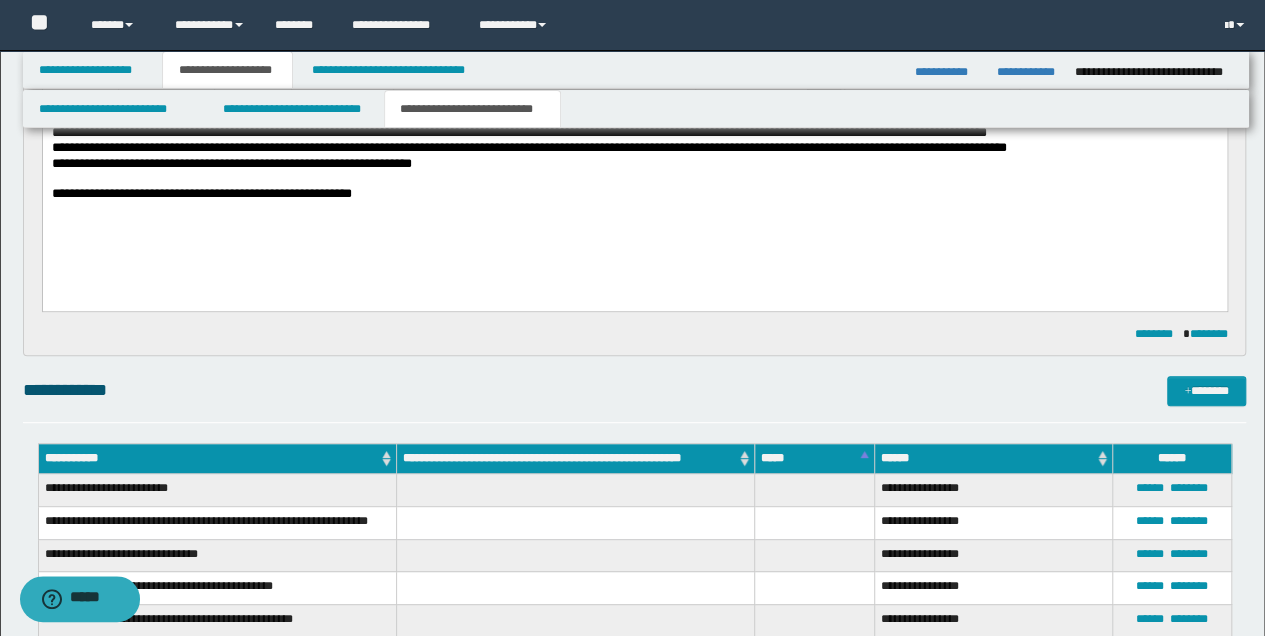 scroll, scrollTop: 66, scrollLeft: 0, axis: vertical 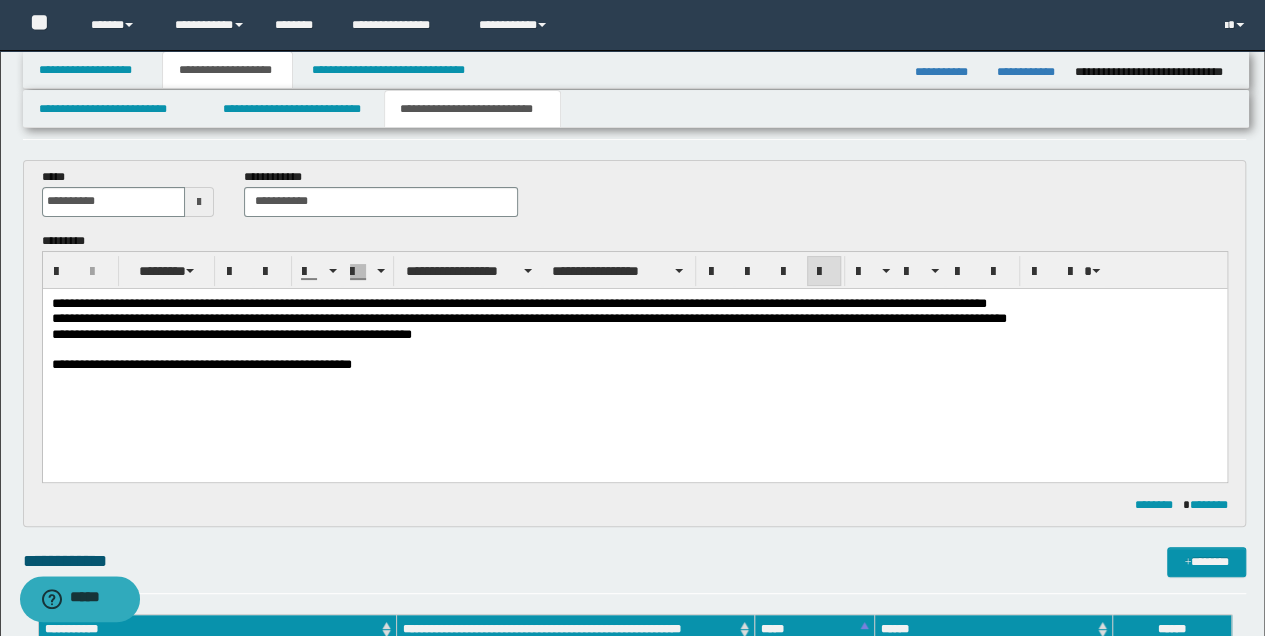 click on "**********" at bounding box center [634, 364] 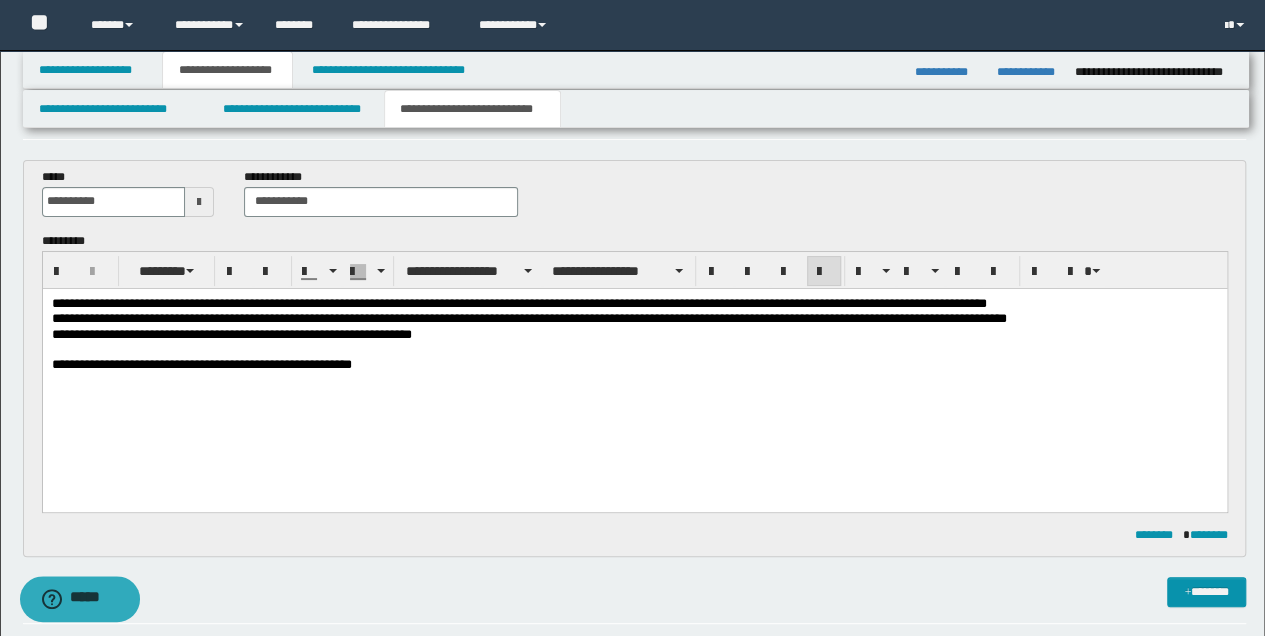 paste 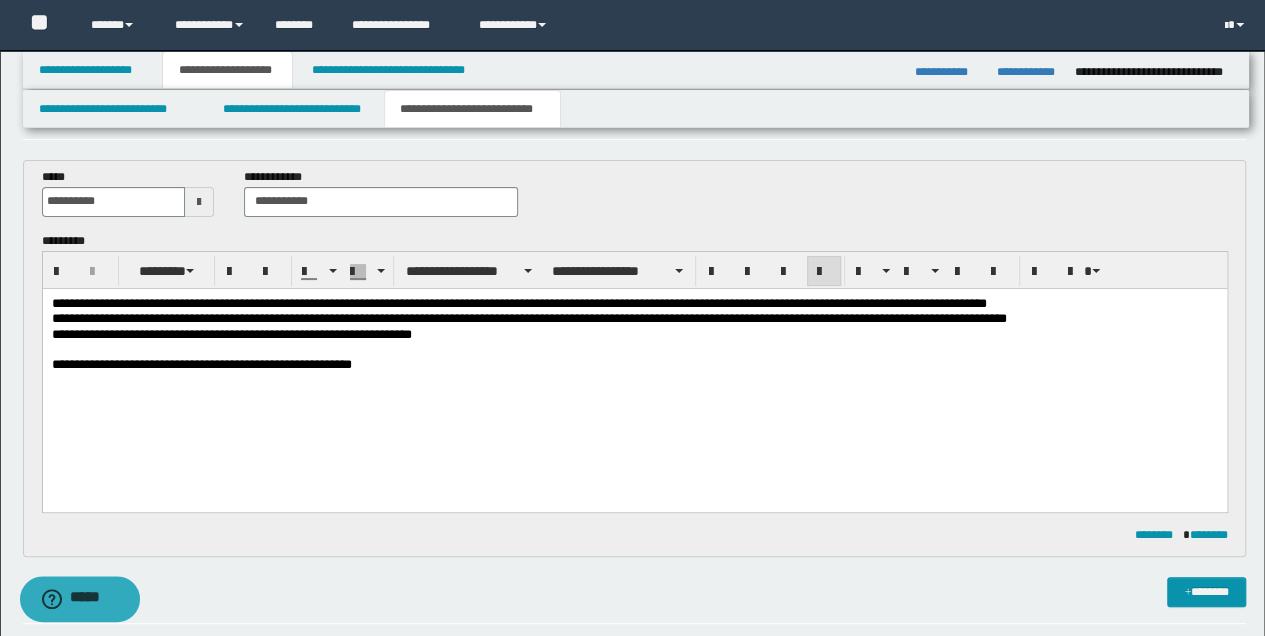 type 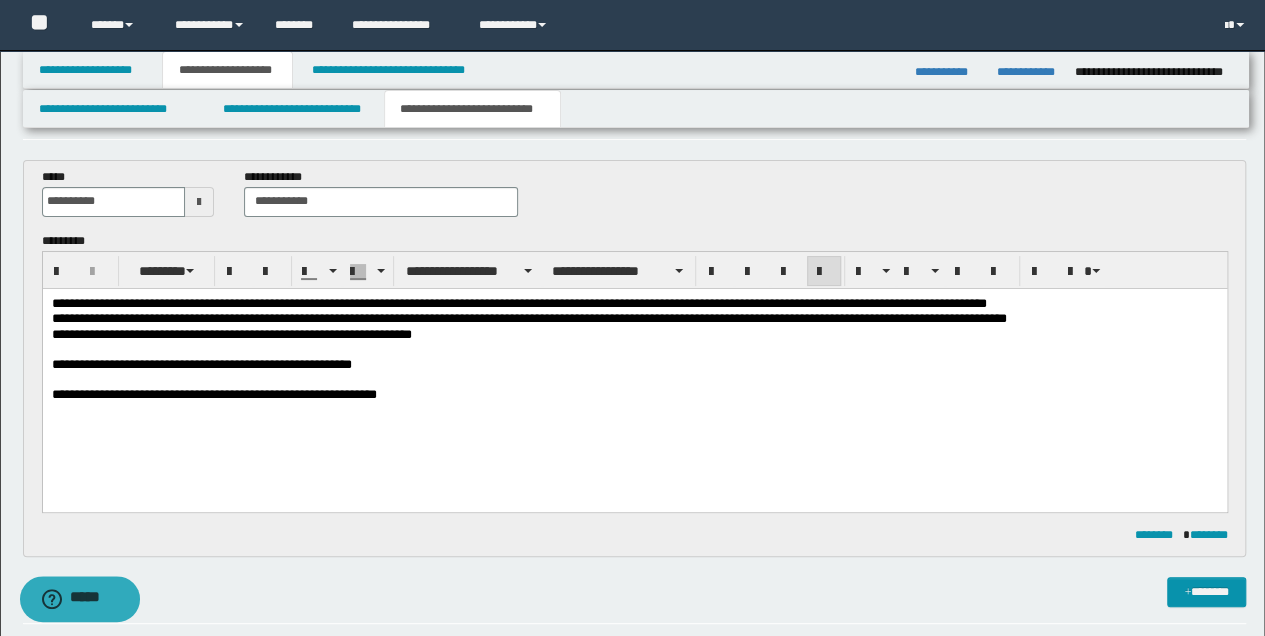 drag, startPoint x: 132, startPoint y: 386, endPoint x: 124, endPoint y: 426, distance: 40.792156 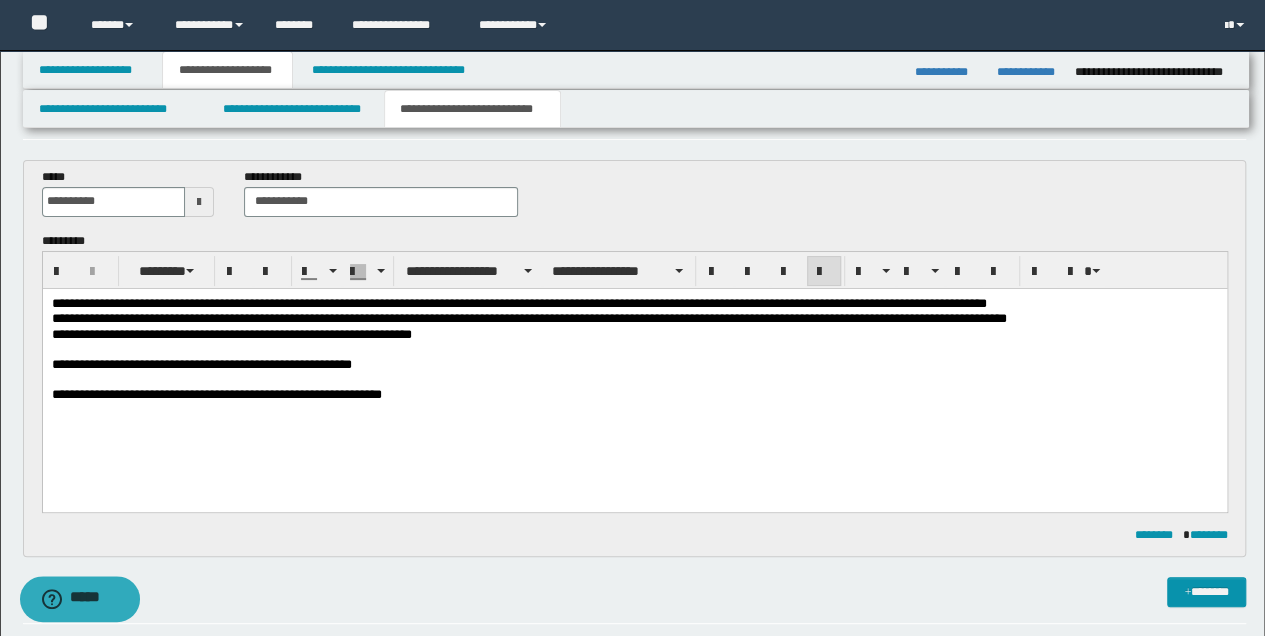 click on "**********" at bounding box center [634, 394] 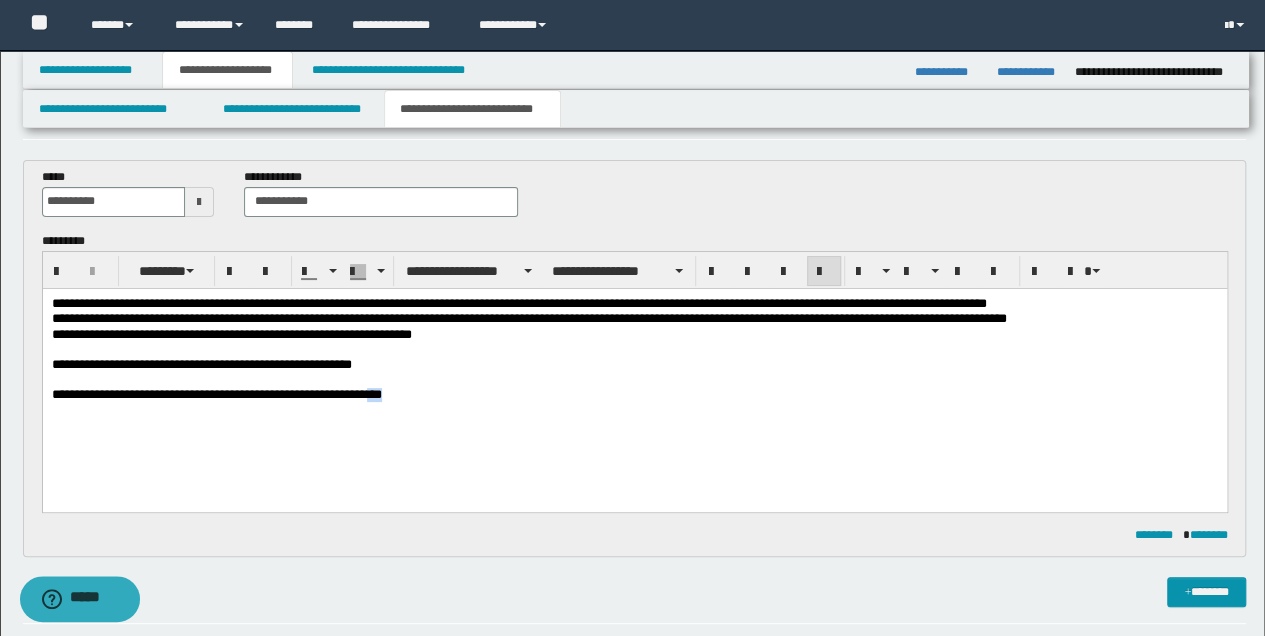 drag, startPoint x: 376, startPoint y: 391, endPoint x: 400, endPoint y: 405, distance: 27.784887 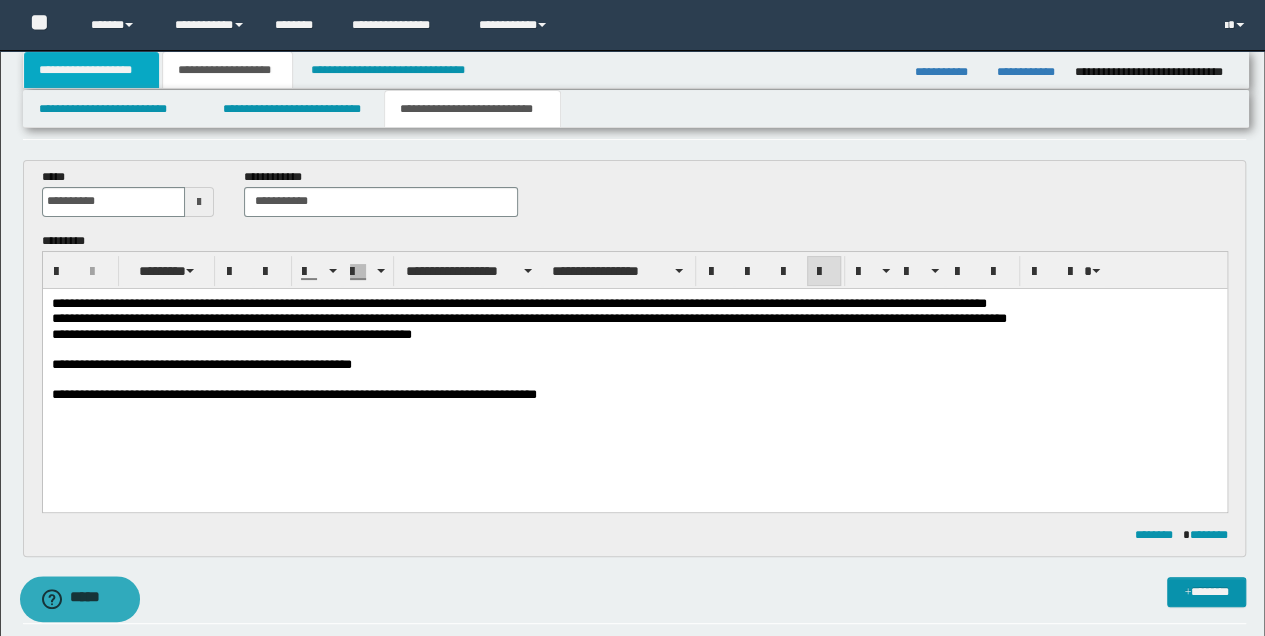 click on "**********" at bounding box center [92, 70] 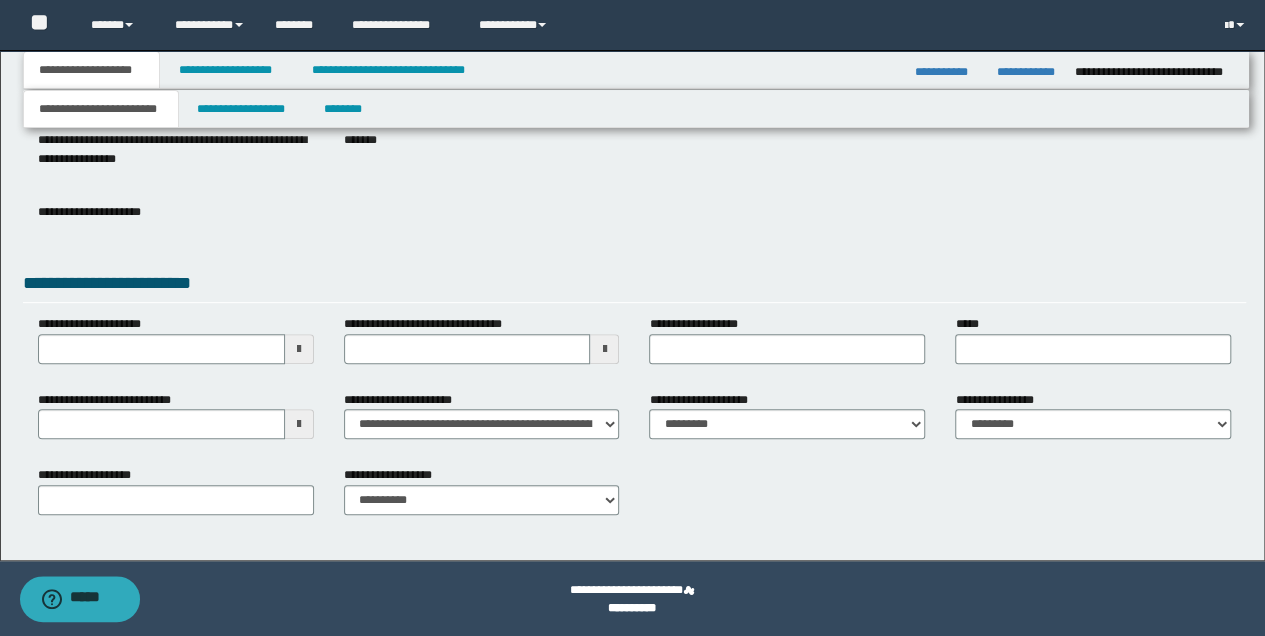 scroll, scrollTop: 284, scrollLeft: 0, axis: vertical 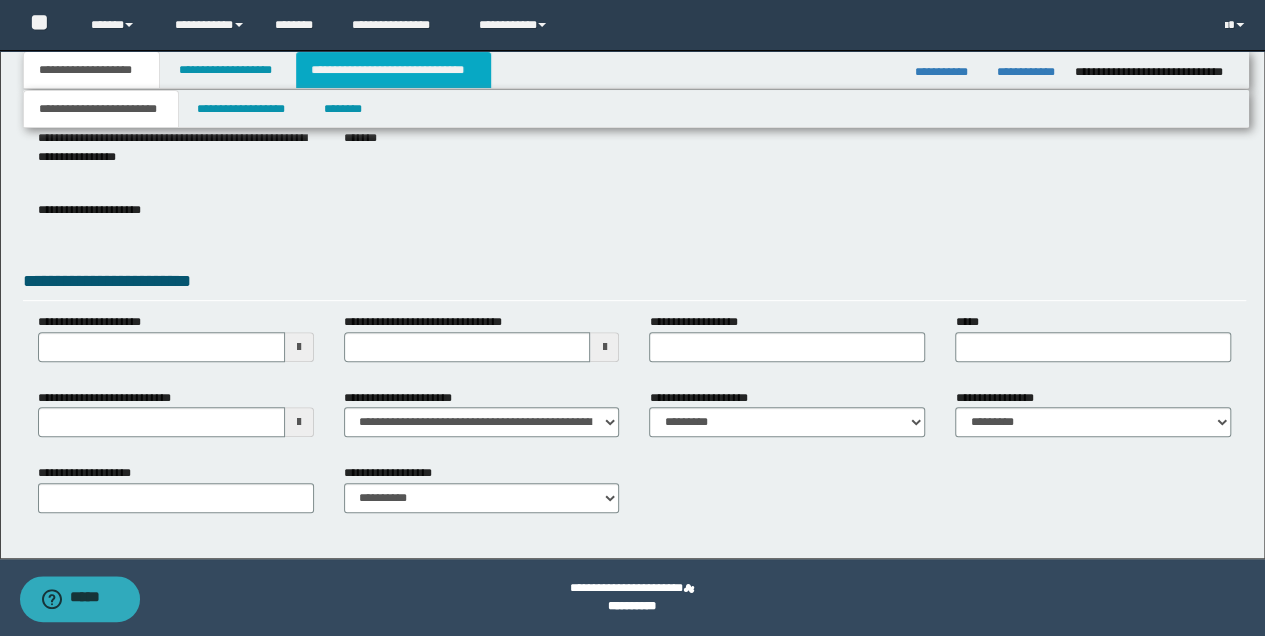 click on "**********" at bounding box center (393, 70) 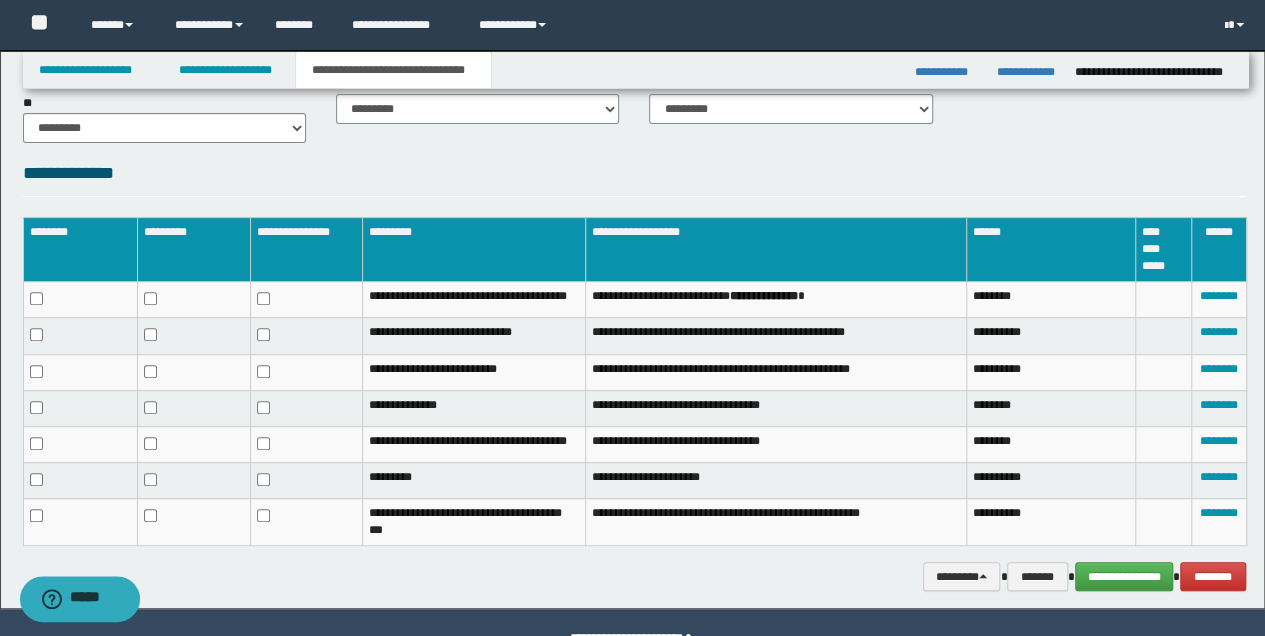 scroll, scrollTop: 0, scrollLeft: 0, axis: both 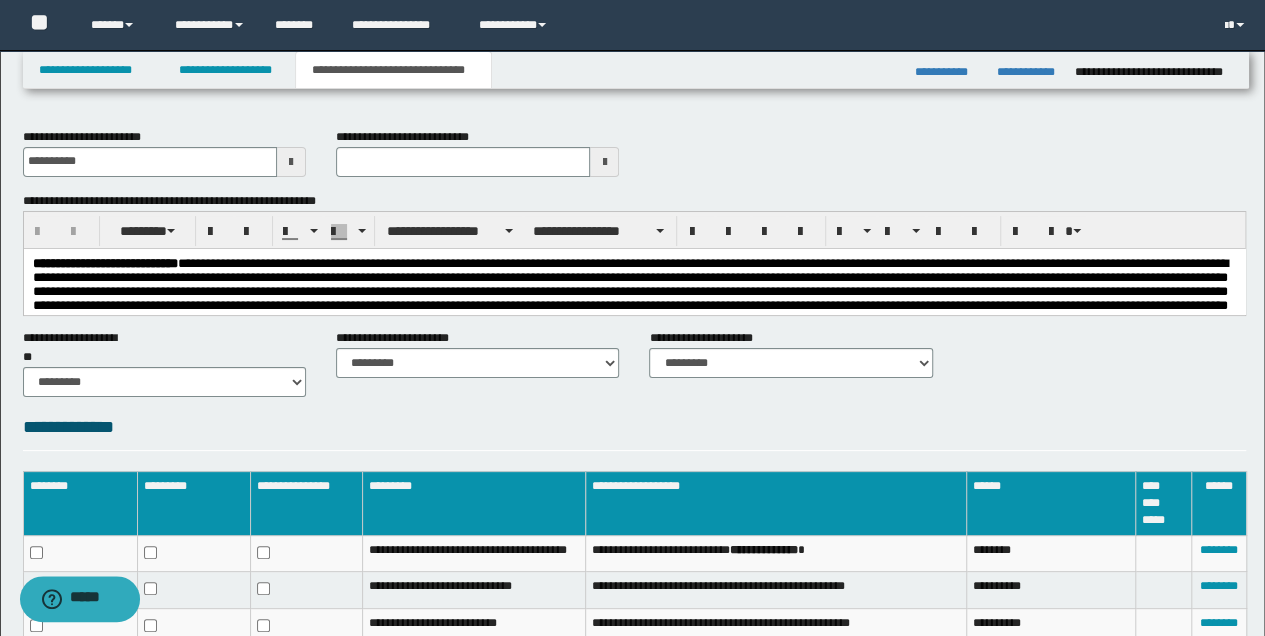 type 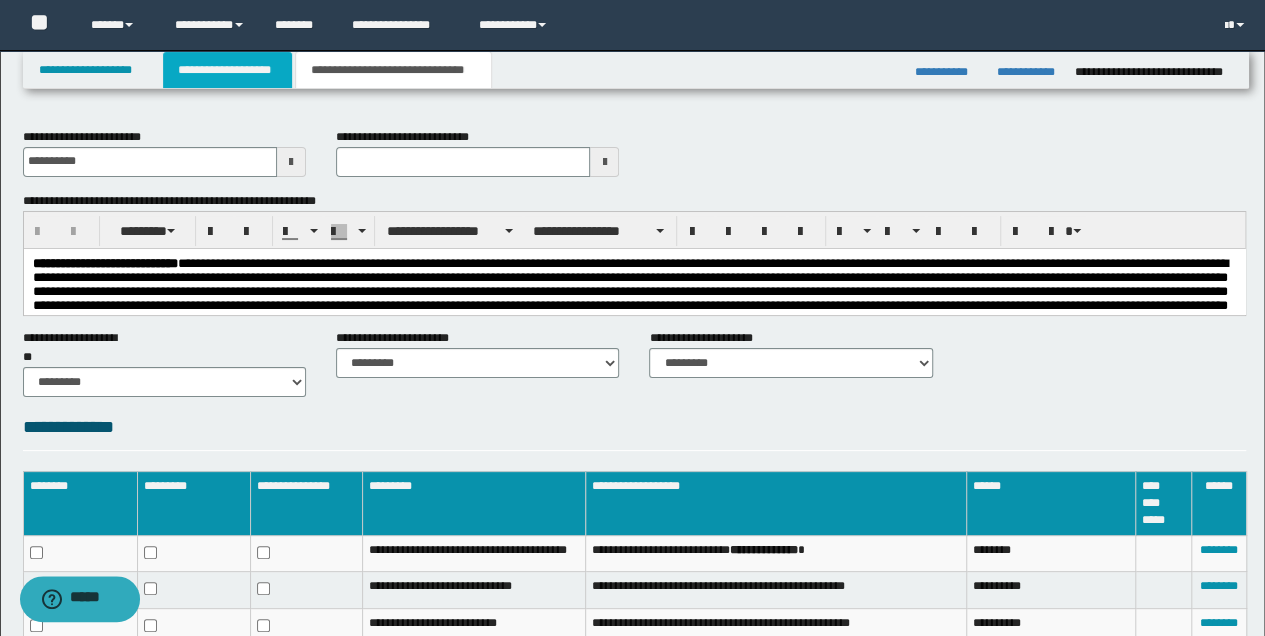 click on "**********" at bounding box center (227, 70) 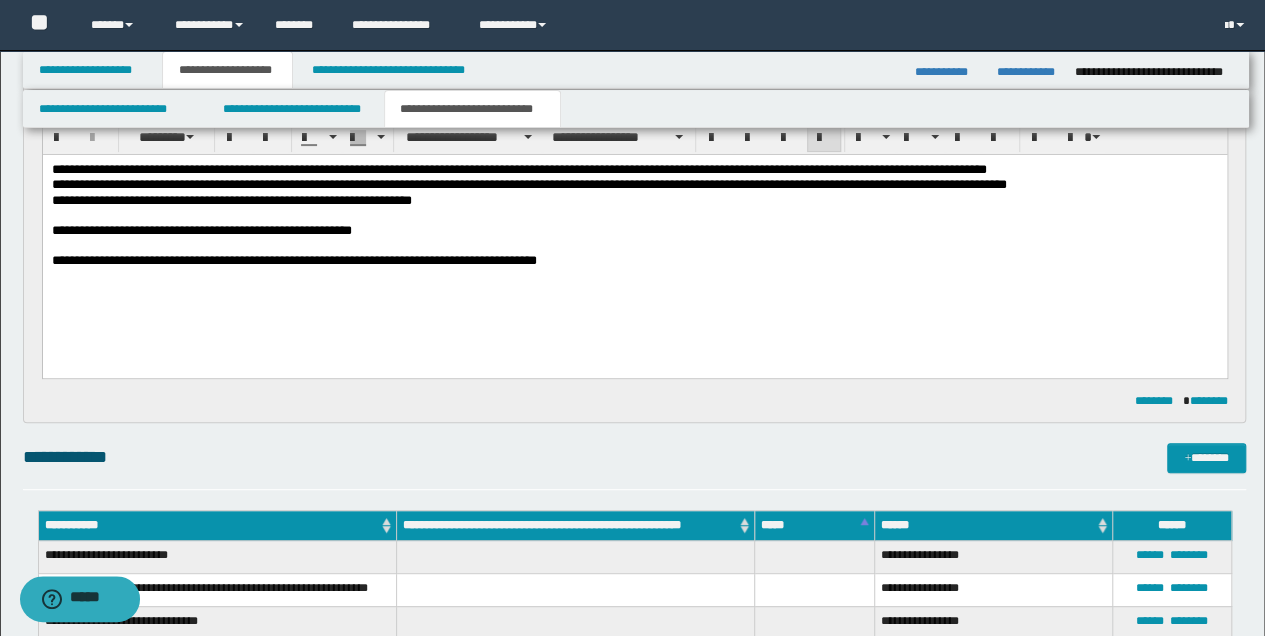 scroll, scrollTop: 0, scrollLeft: 0, axis: both 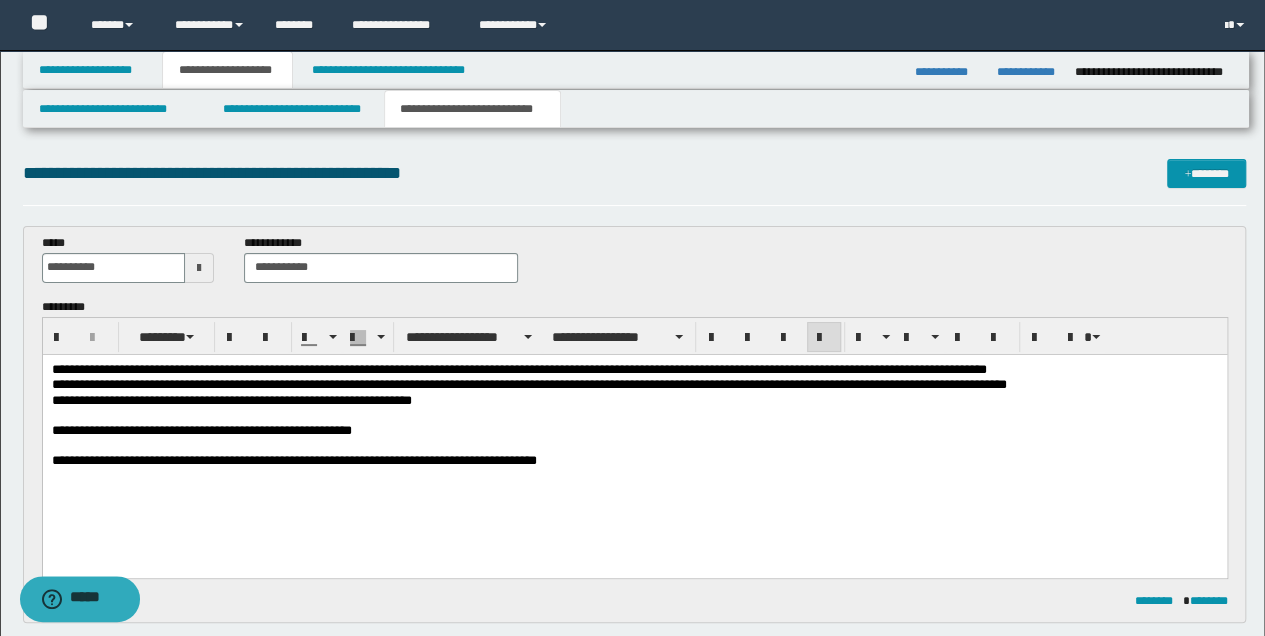 click on "**********" at bounding box center (634, 460) 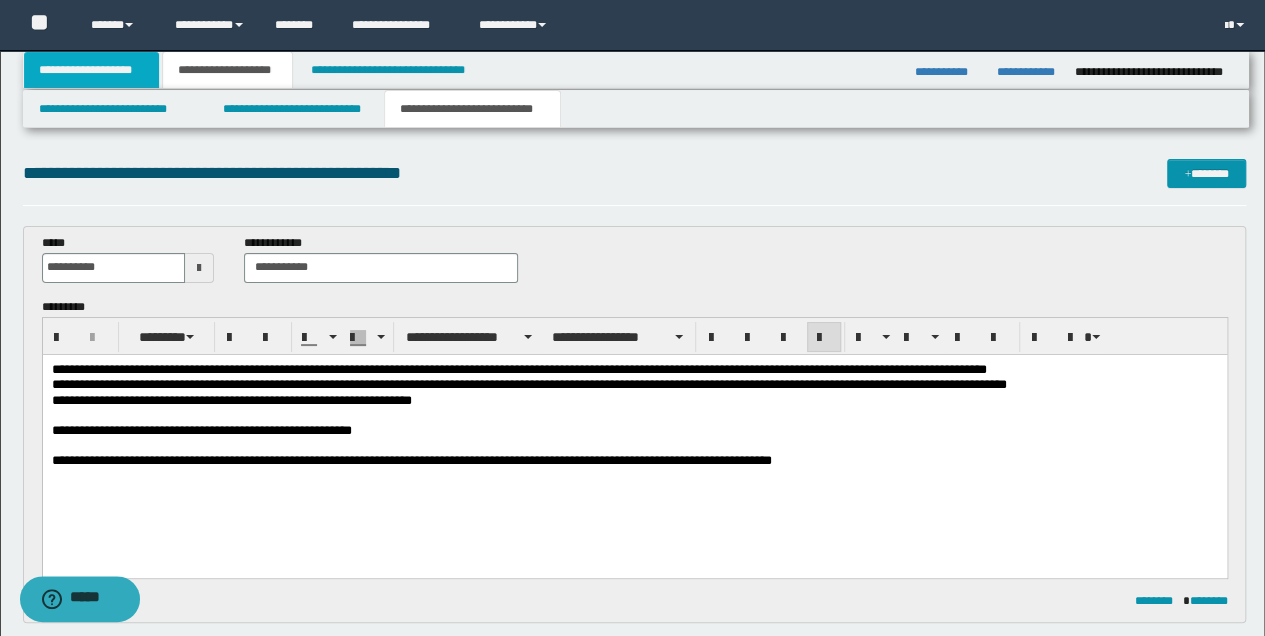 click on "**********" at bounding box center (92, 70) 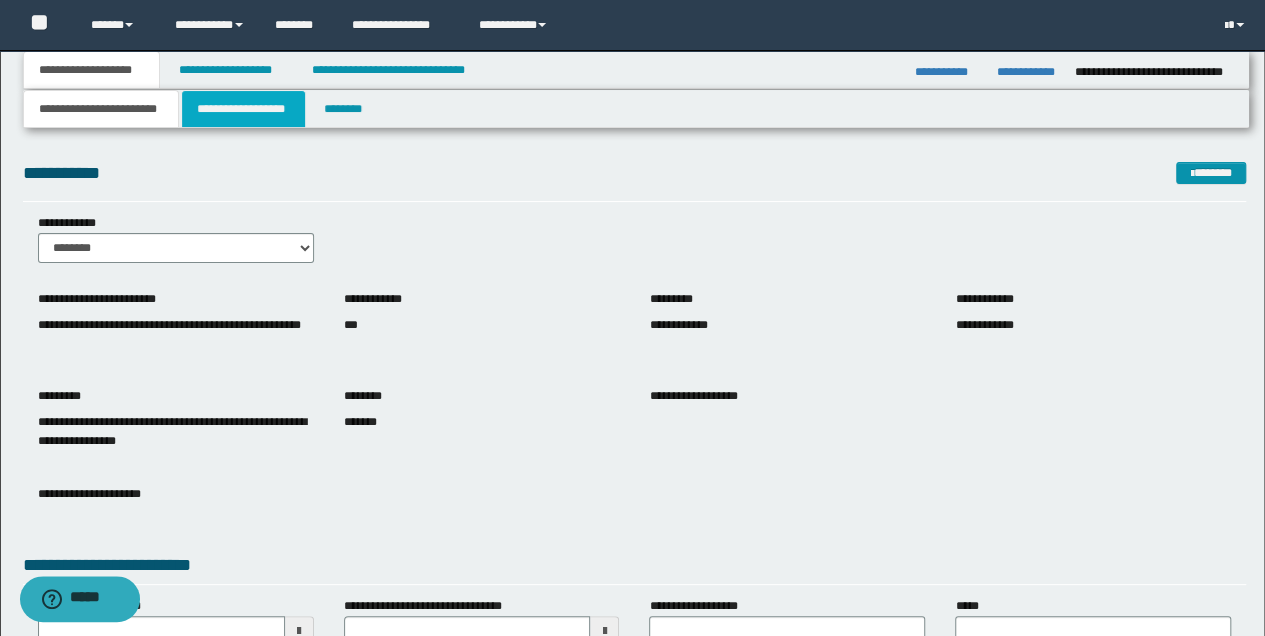 click on "**********" at bounding box center (243, 109) 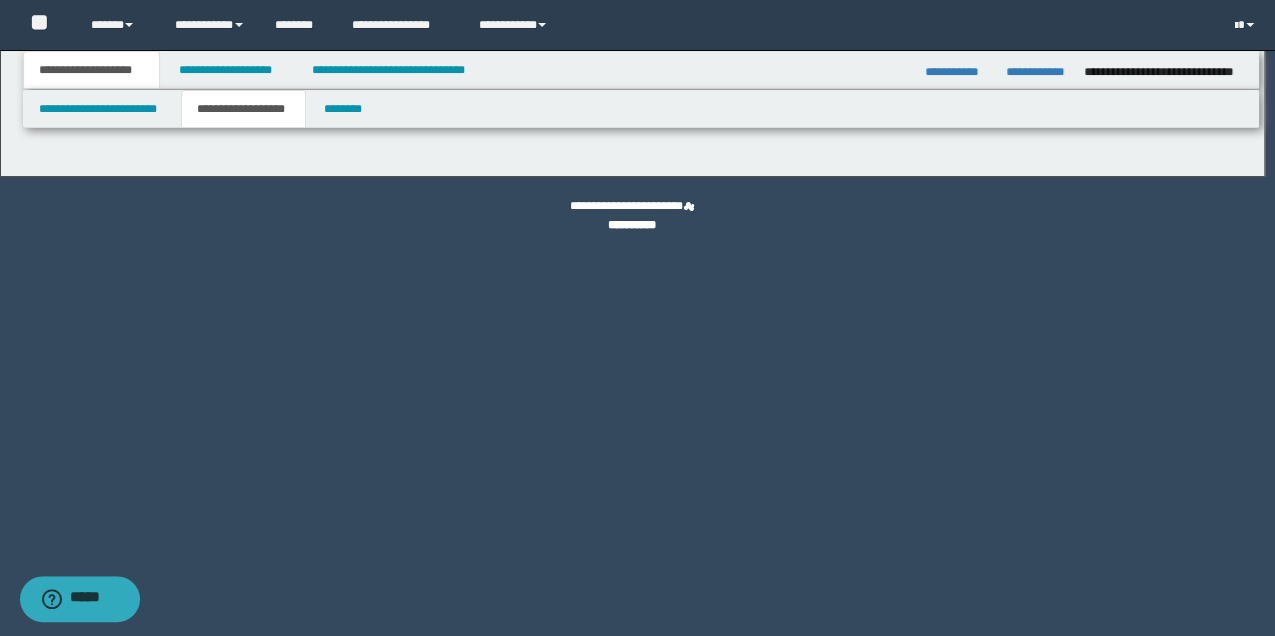 type on "********" 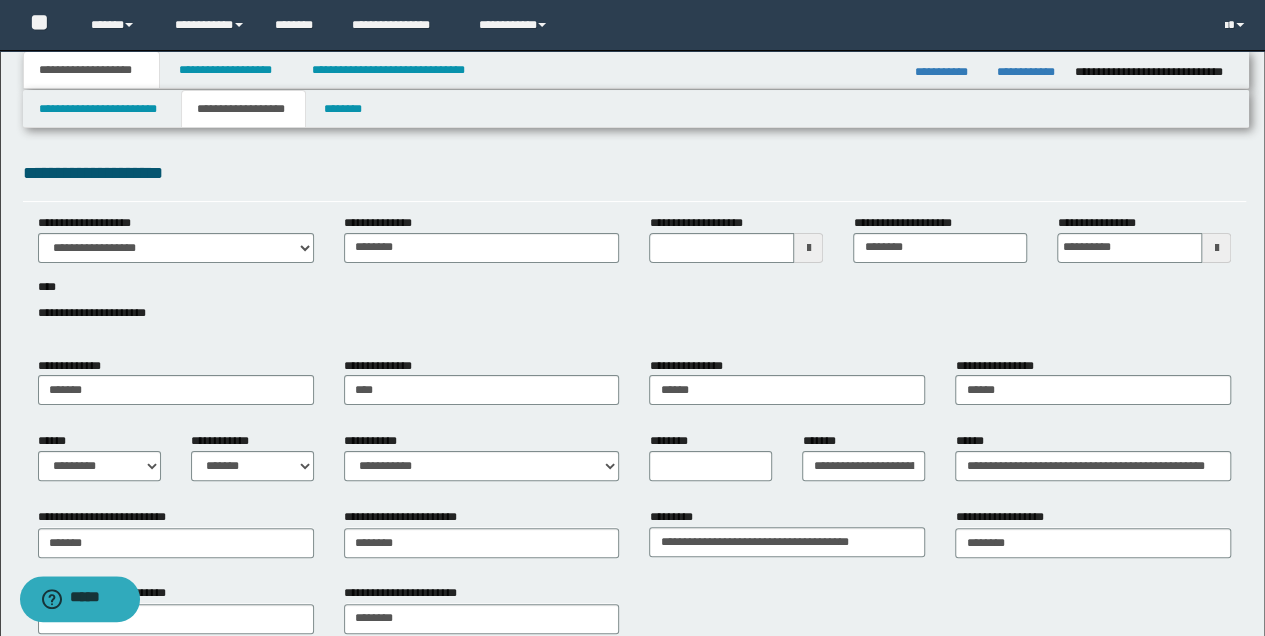 type 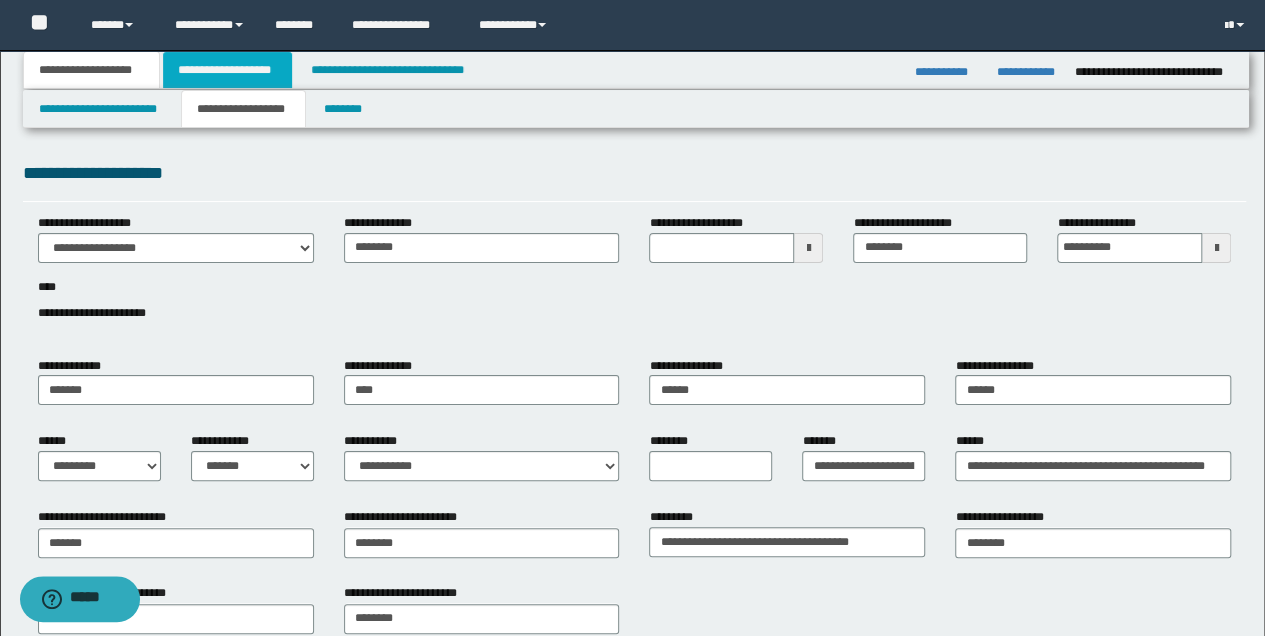 click on "**********" at bounding box center [227, 70] 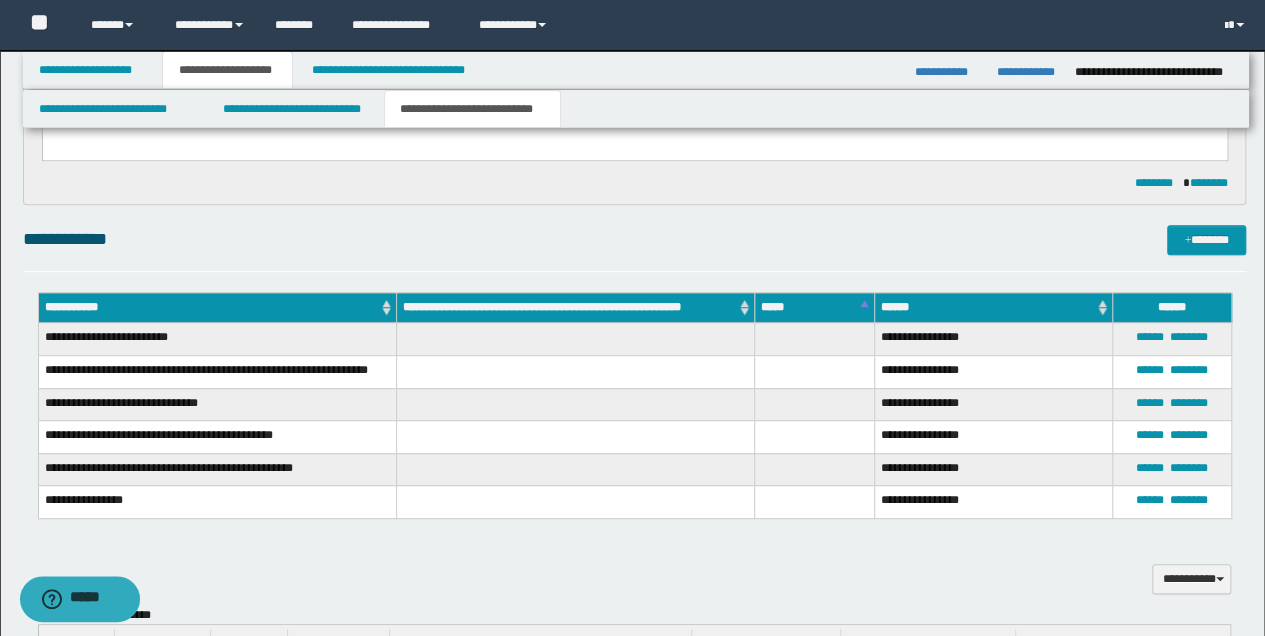scroll, scrollTop: 333, scrollLeft: 0, axis: vertical 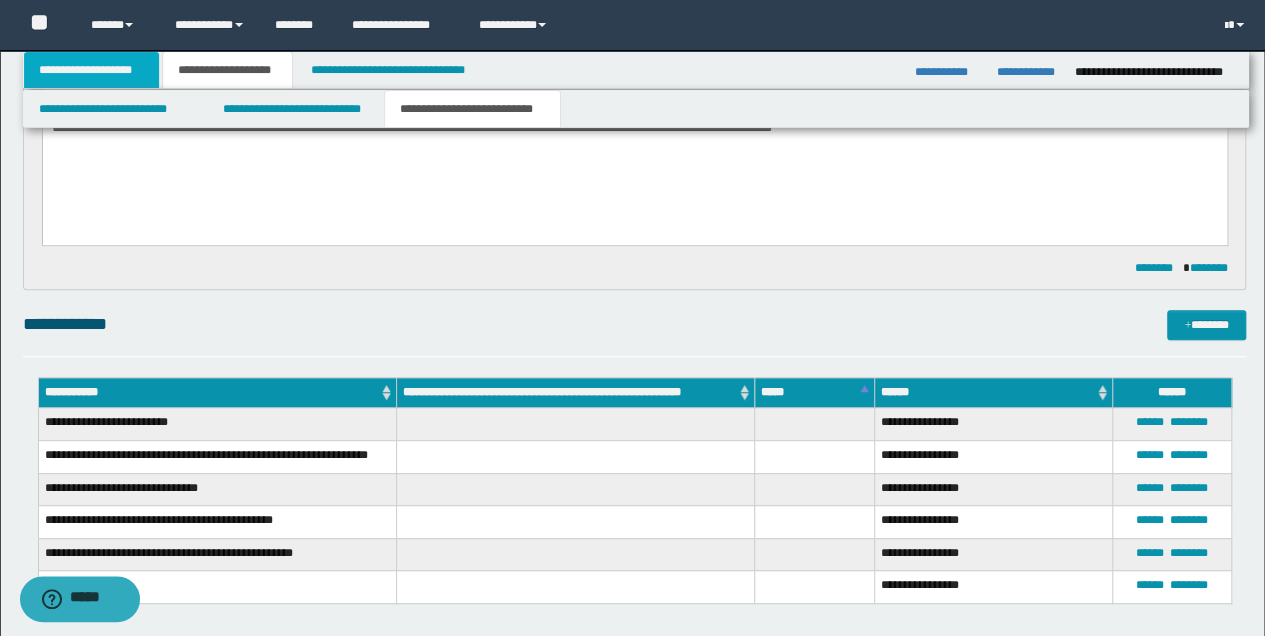 click on "**********" at bounding box center [92, 70] 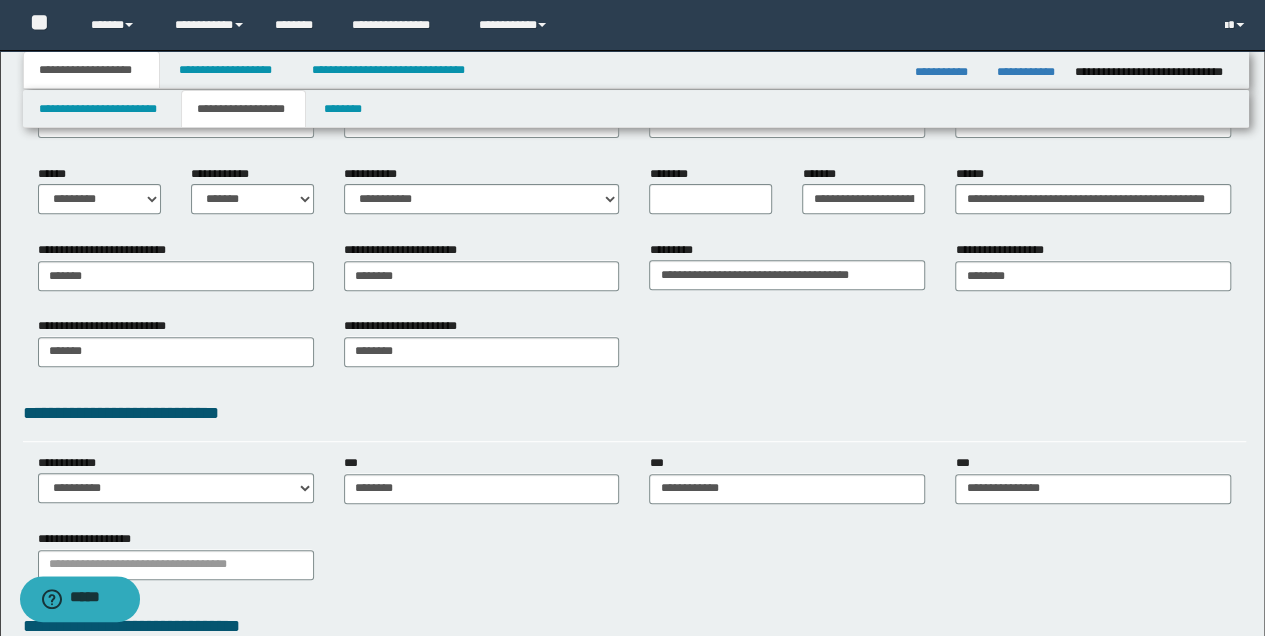 scroll, scrollTop: 66, scrollLeft: 0, axis: vertical 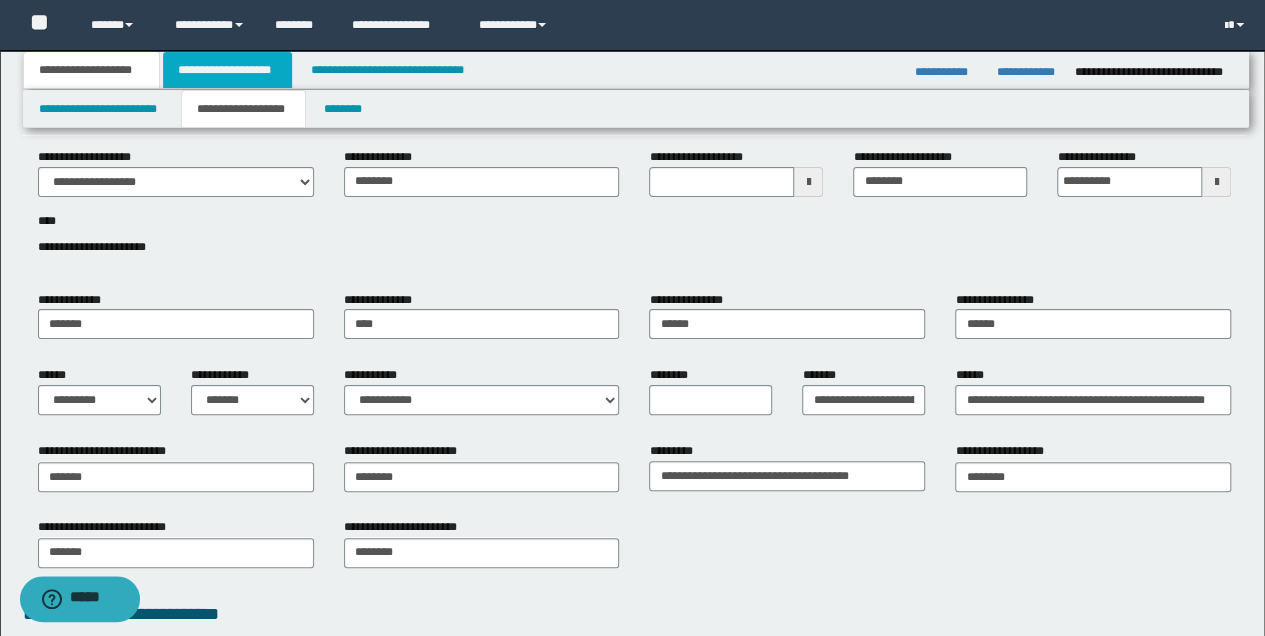 click on "**********" at bounding box center [227, 70] 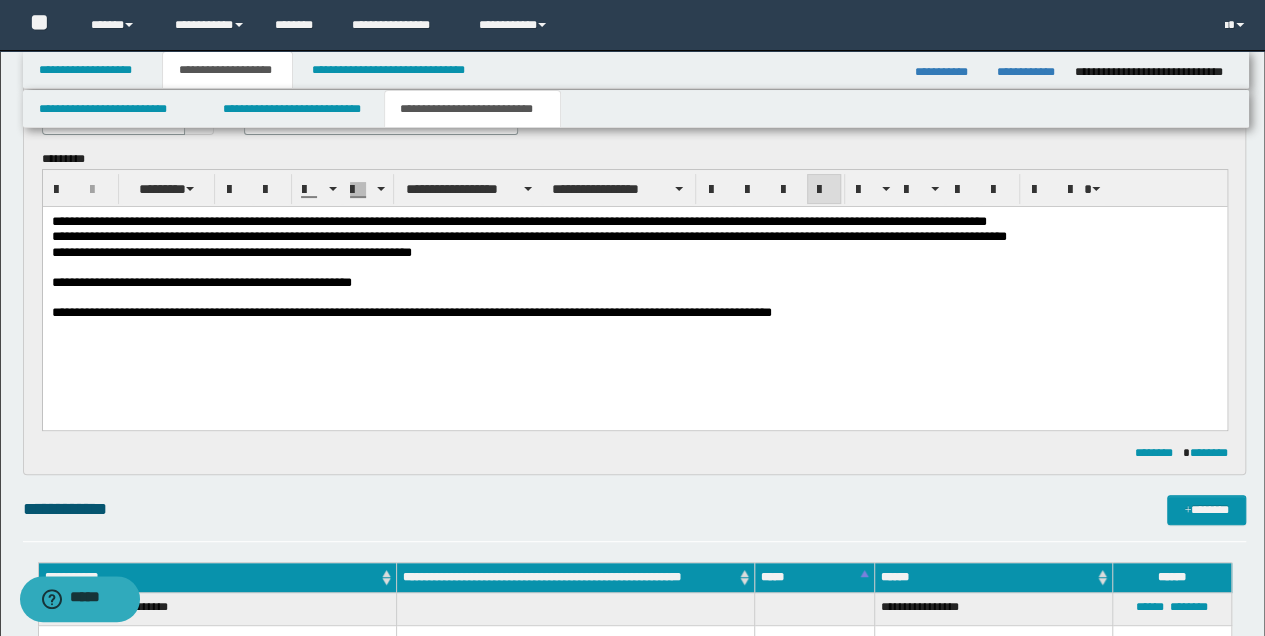 scroll, scrollTop: 133, scrollLeft: 0, axis: vertical 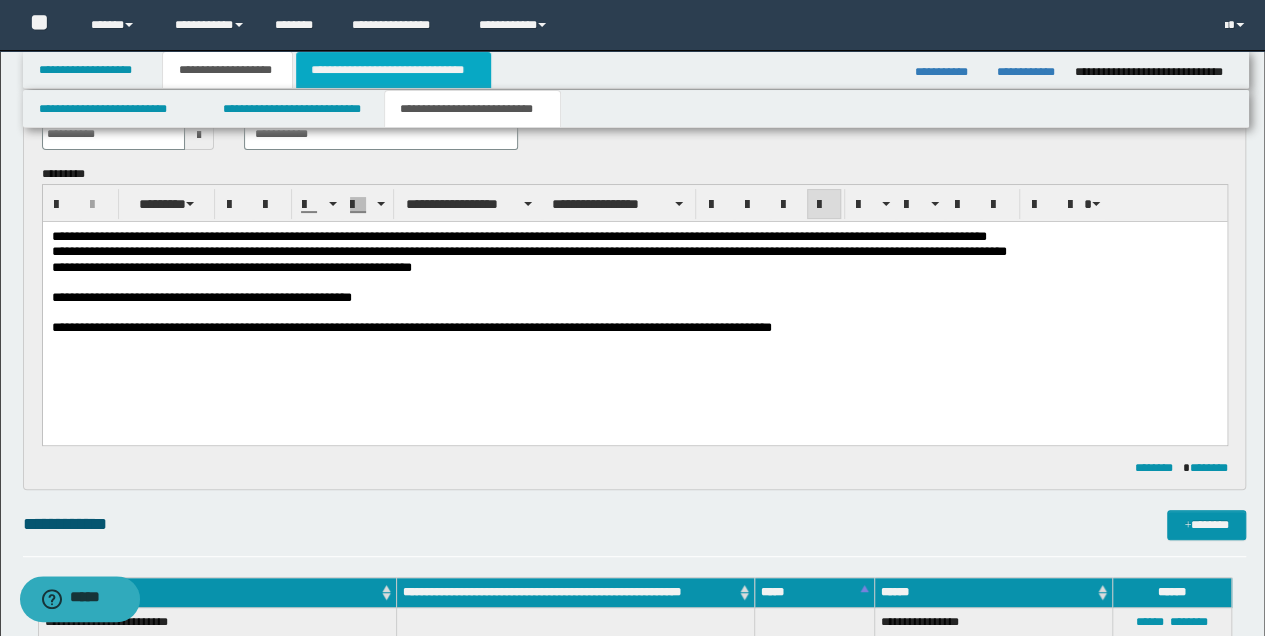 click on "**********" at bounding box center [393, 70] 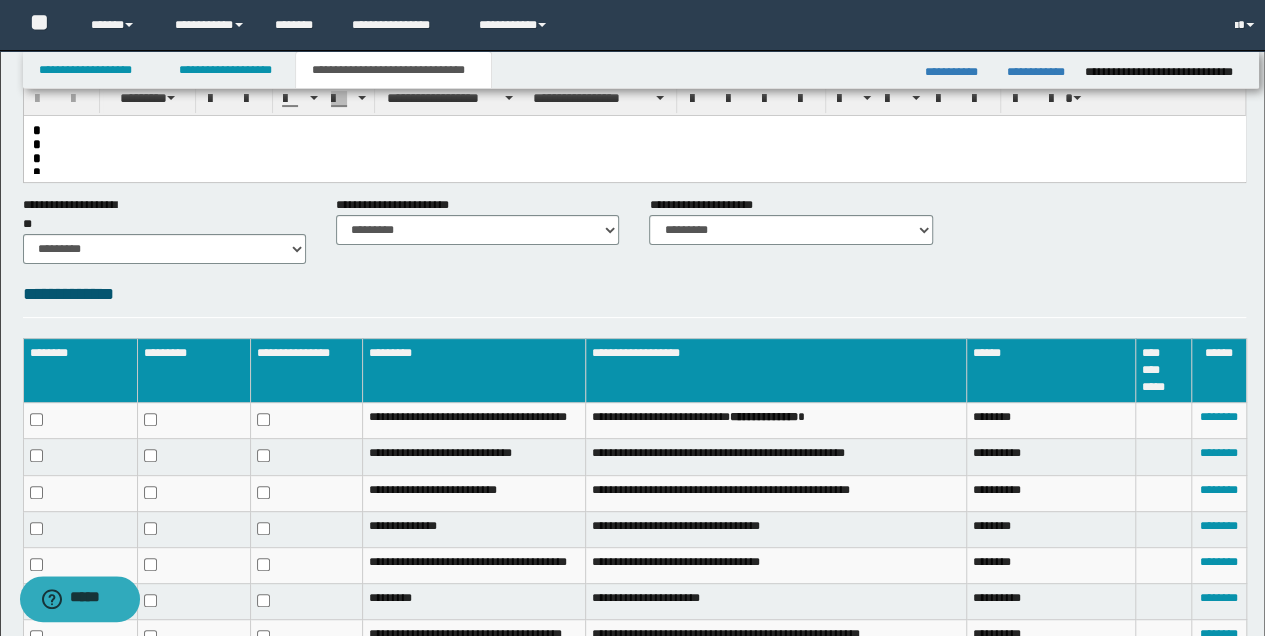 scroll, scrollTop: 102, scrollLeft: 0, axis: vertical 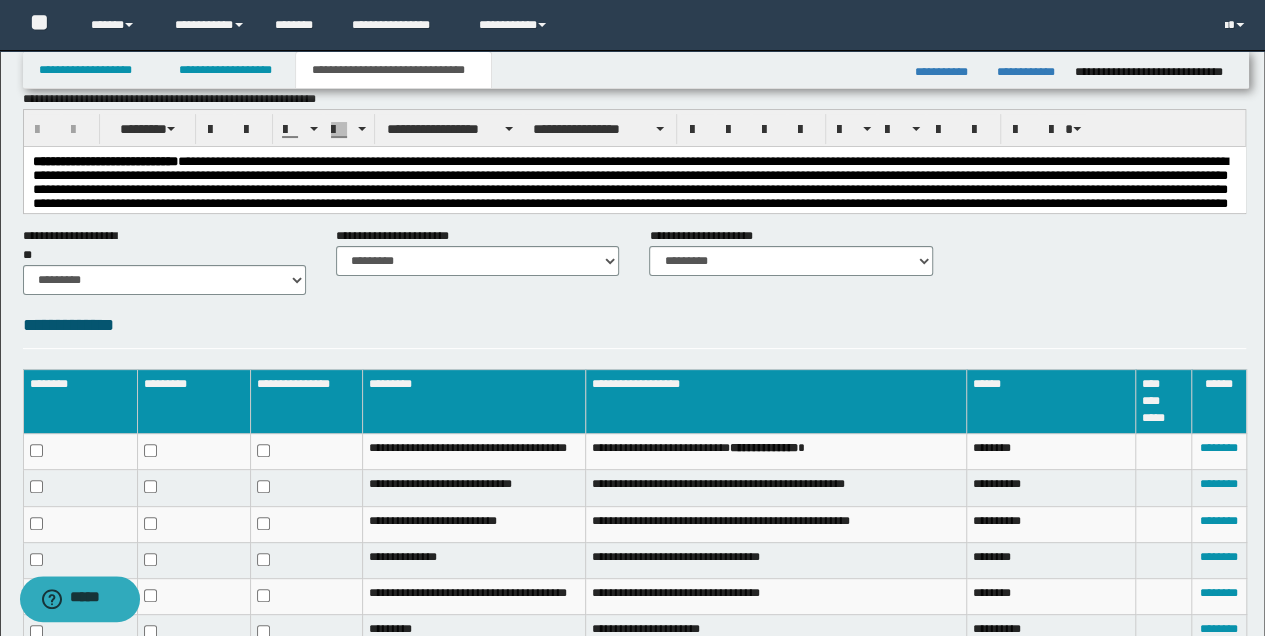 click on "**********" at bounding box center (634, 215) 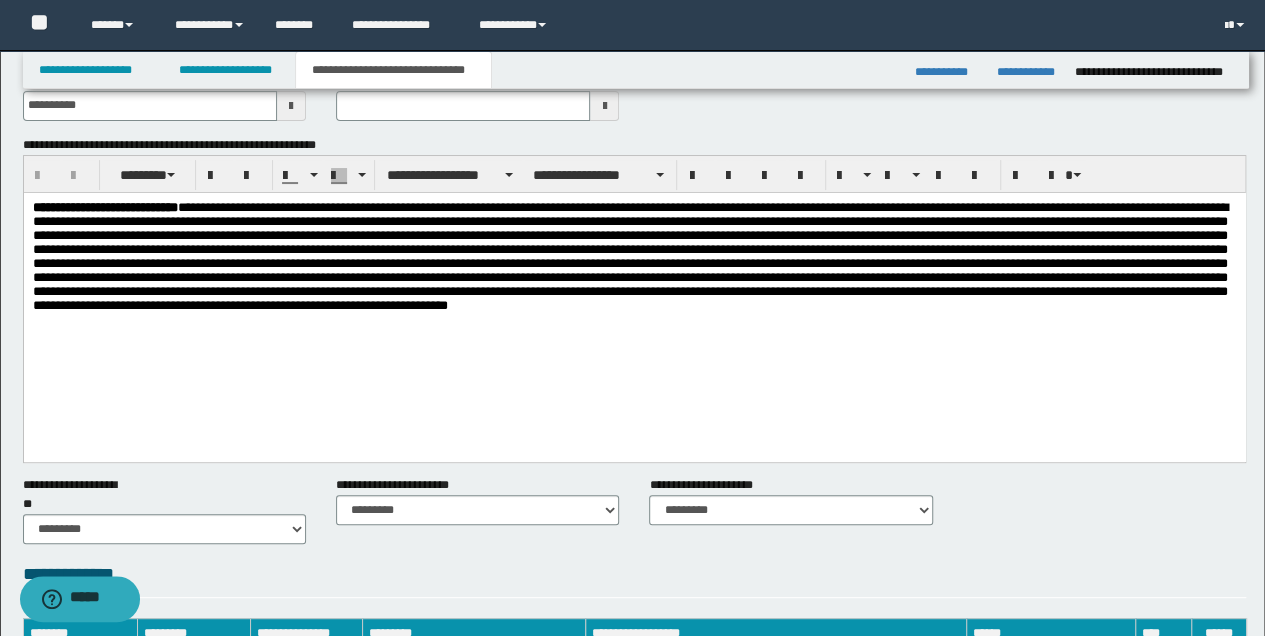 scroll, scrollTop: 36, scrollLeft: 0, axis: vertical 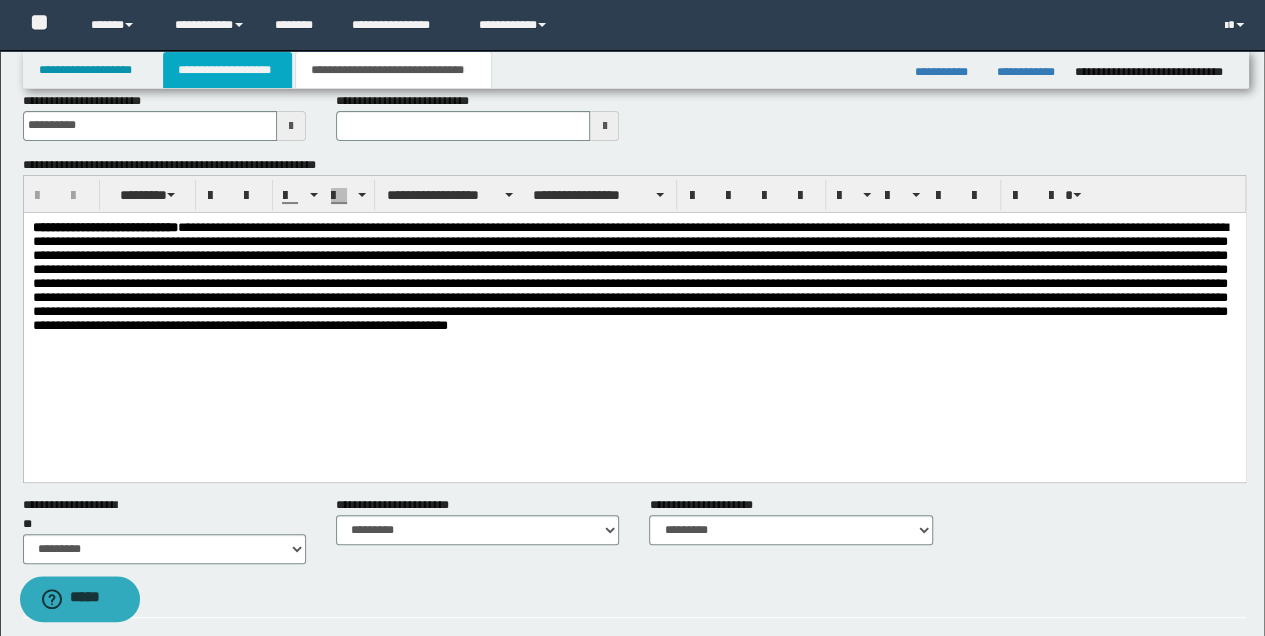 type 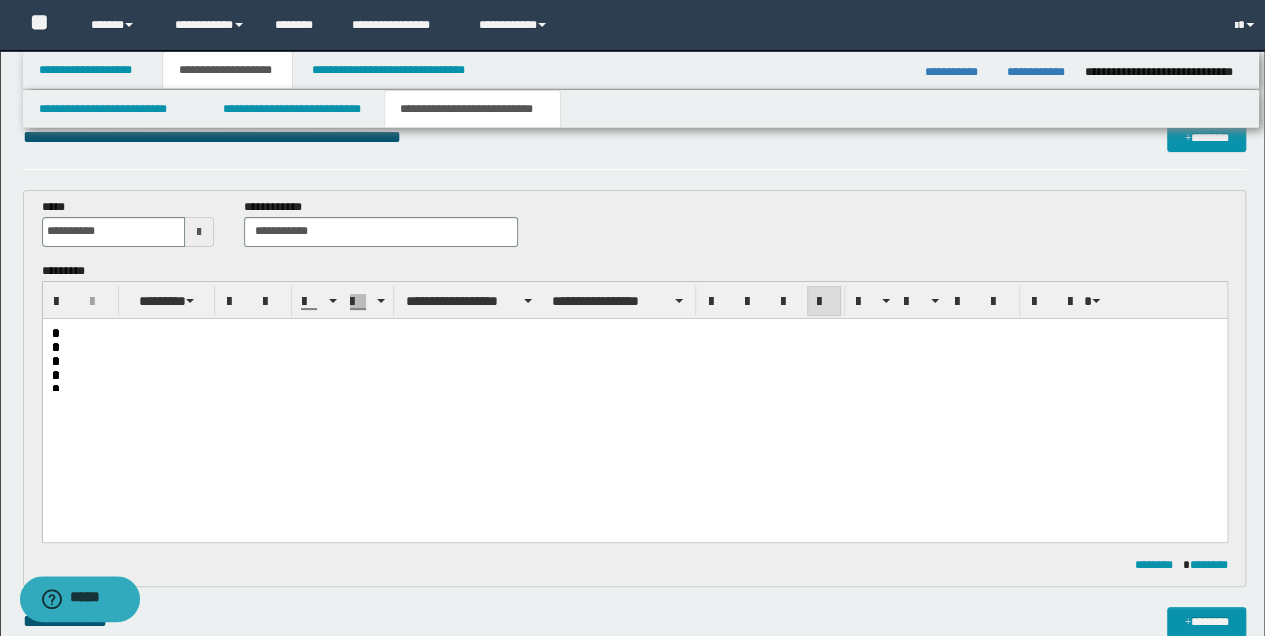 scroll, scrollTop: 66, scrollLeft: 0, axis: vertical 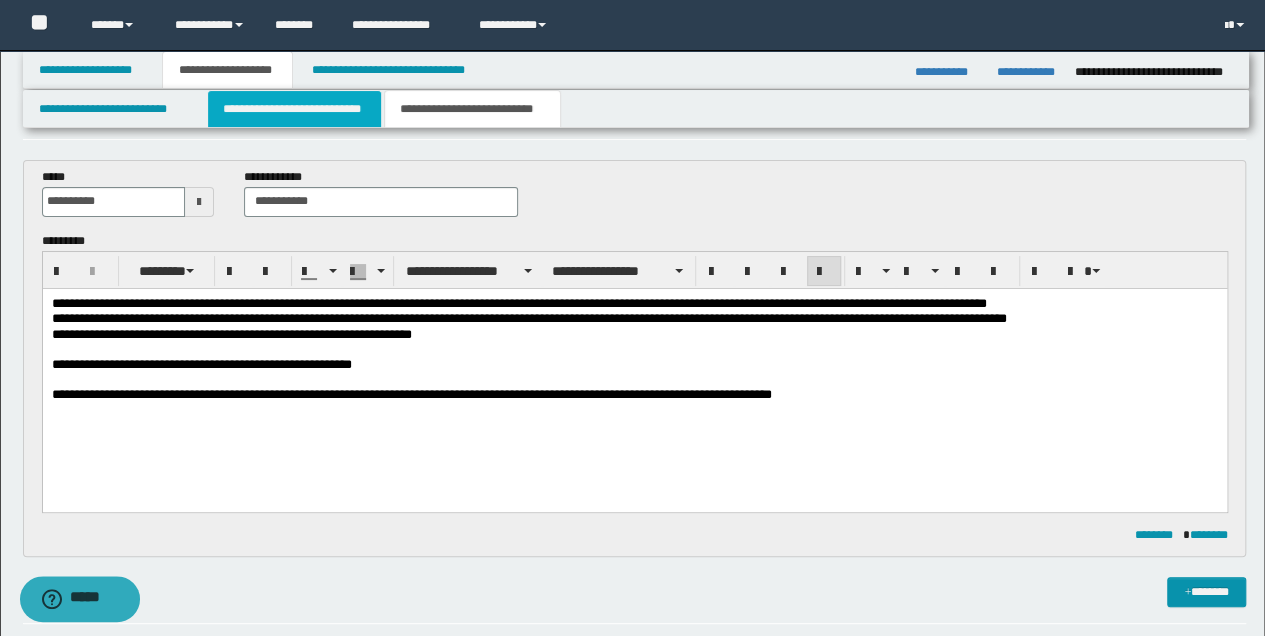 click on "**********" at bounding box center (294, 109) 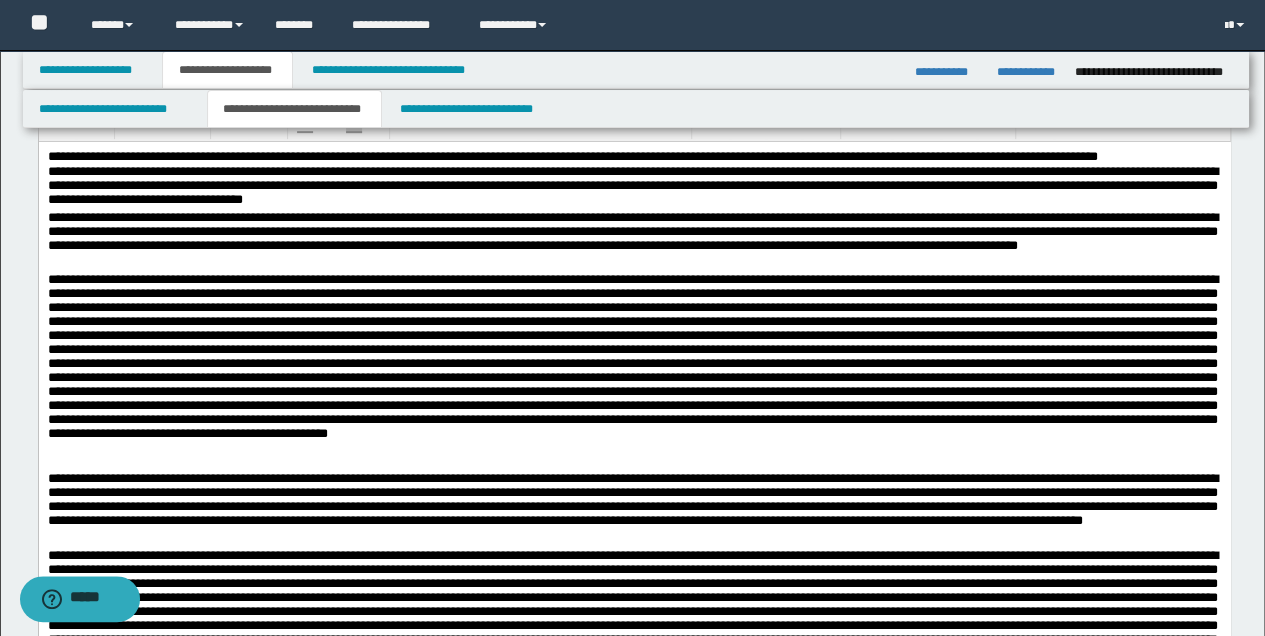 scroll, scrollTop: 266, scrollLeft: 0, axis: vertical 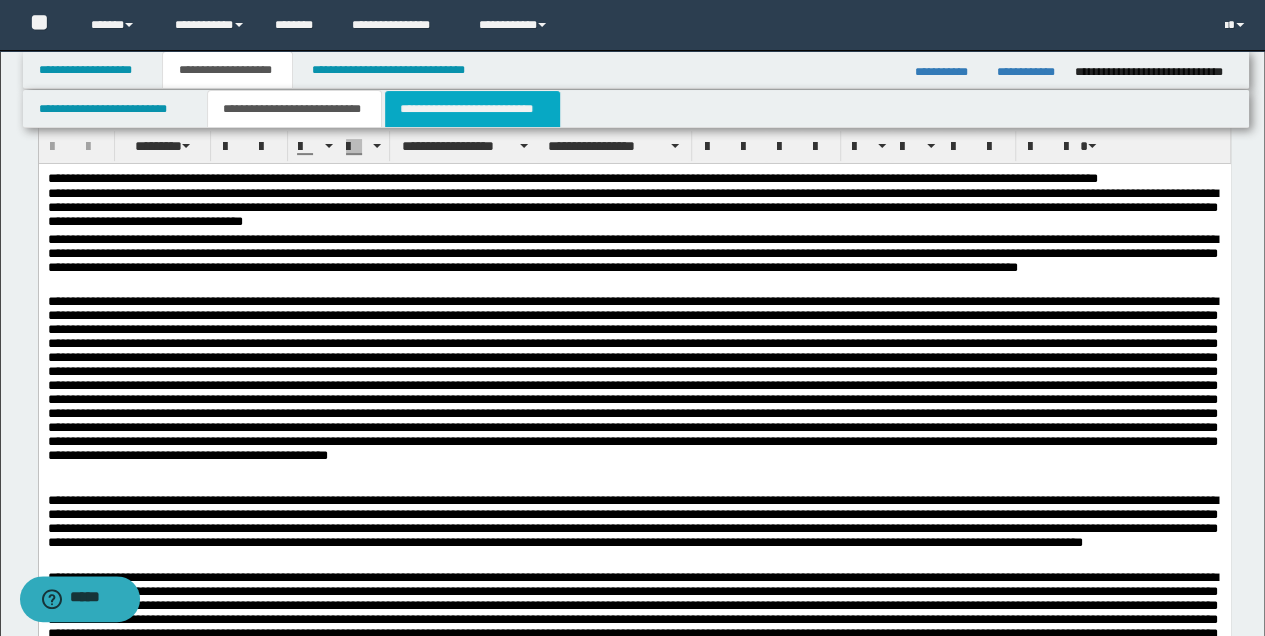click on "**********" at bounding box center [472, 109] 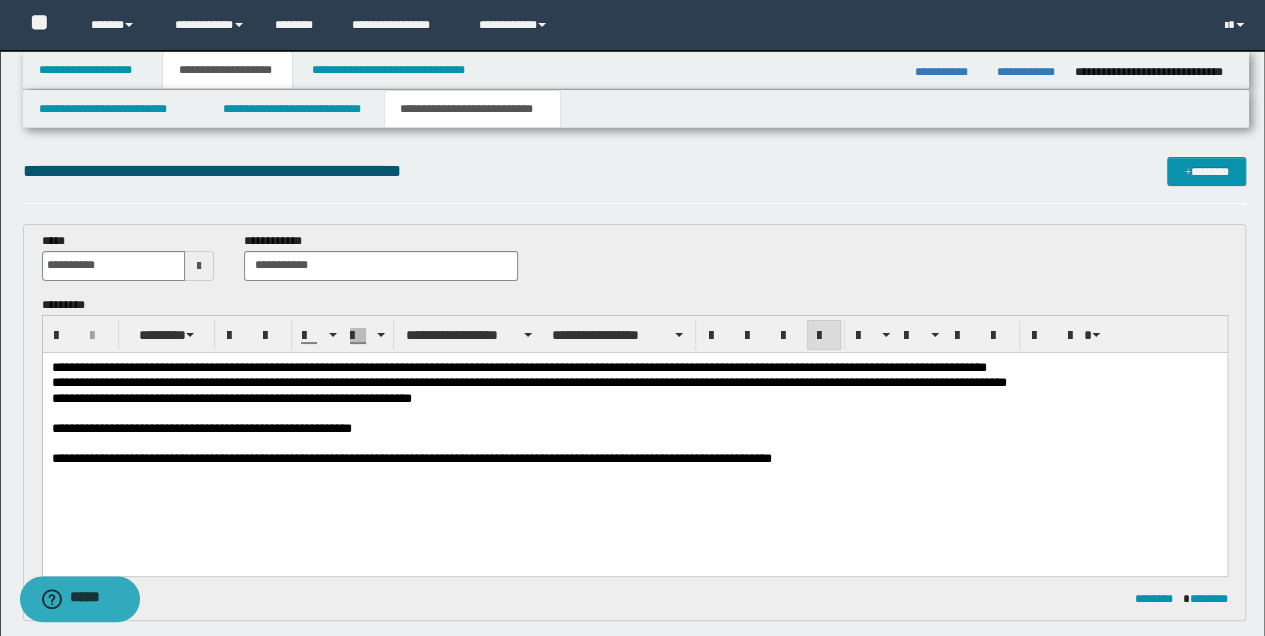 scroll, scrollTop: 0, scrollLeft: 0, axis: both 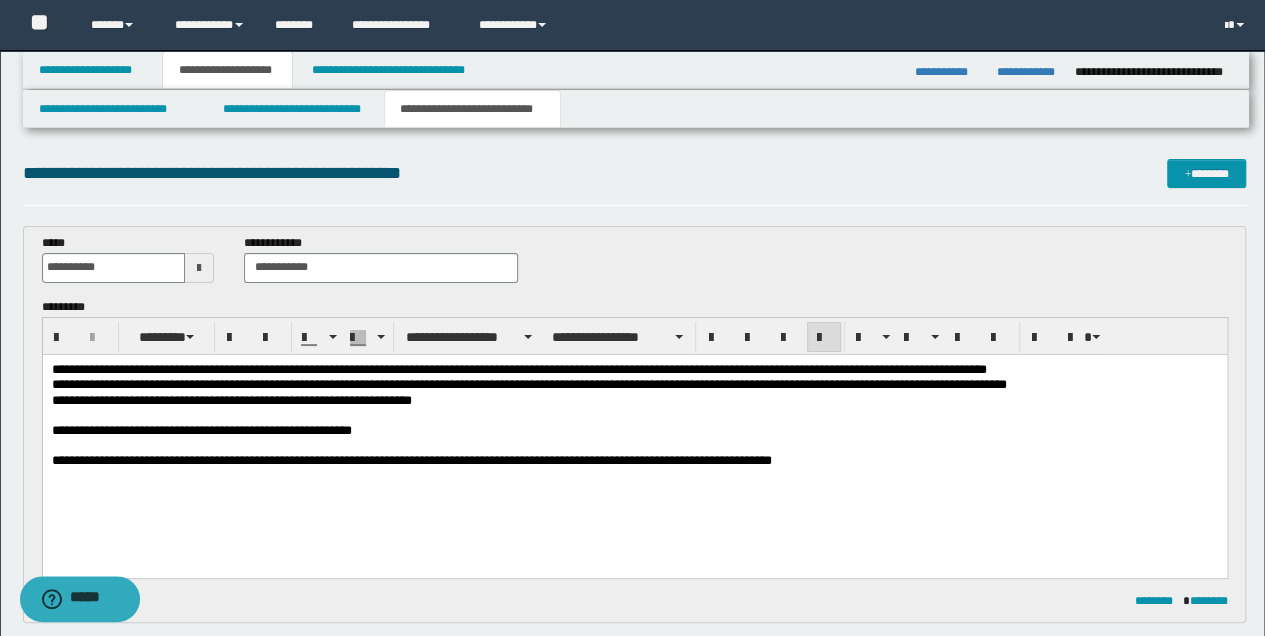 click on "**********" at bounding box center [634, 460] 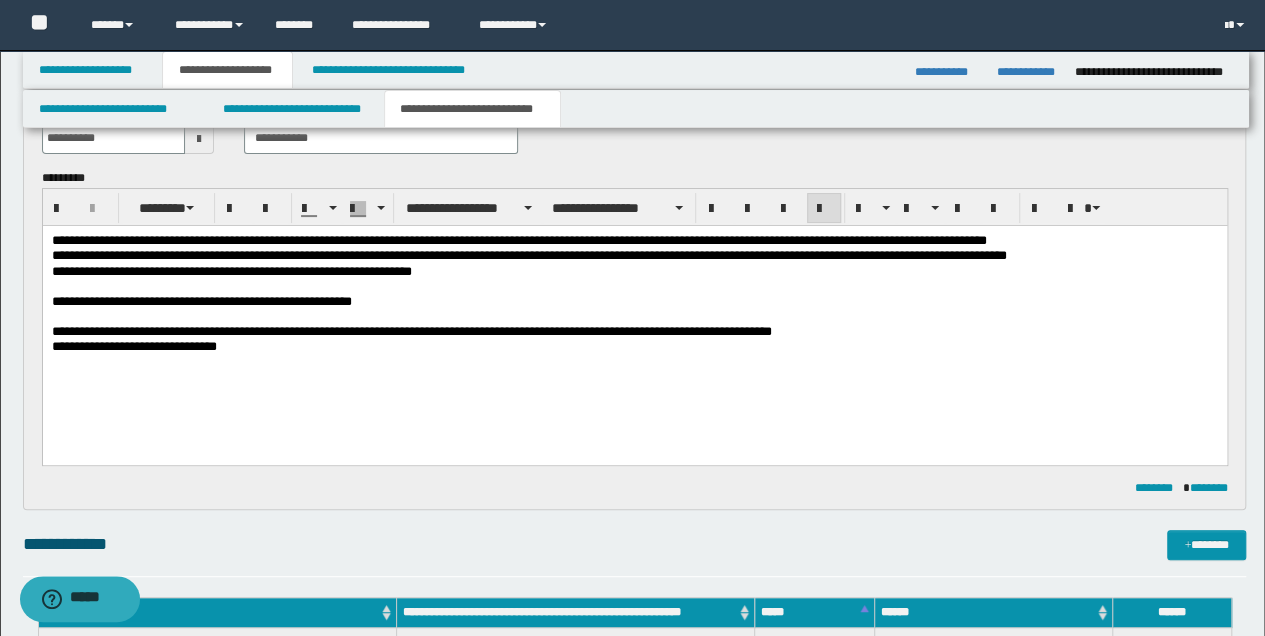 scroll, scrollTop: 66, scrollLeft: 0, axis: vertical 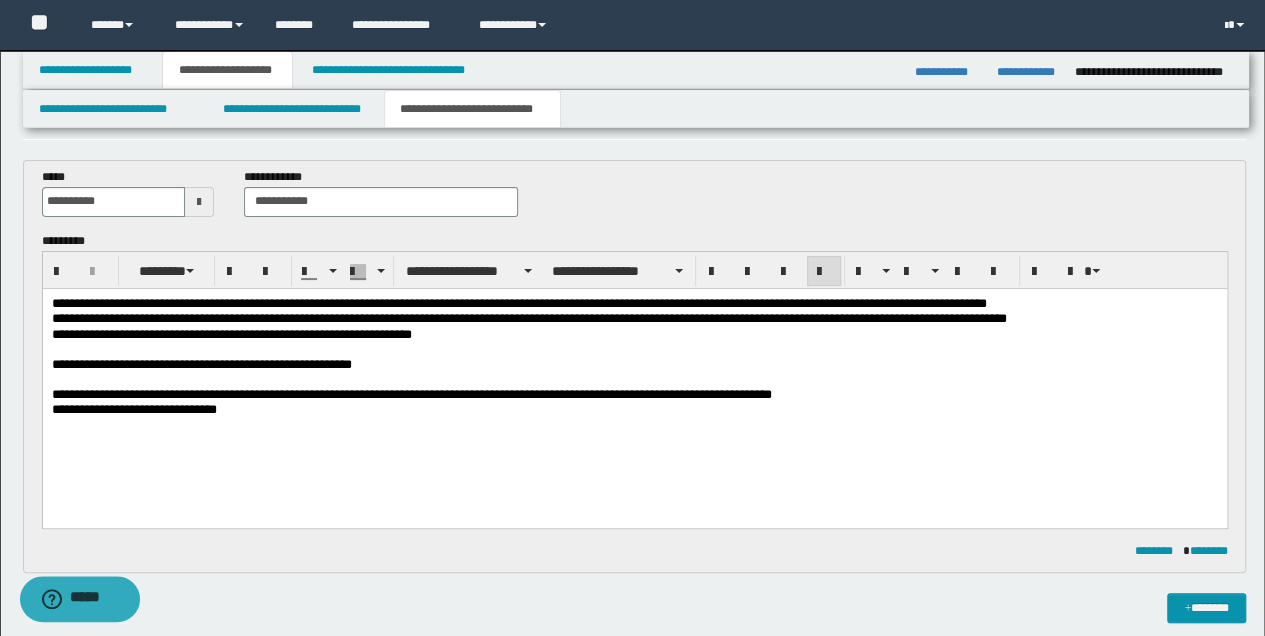 click on "**********" at bounding box center [634, 364] 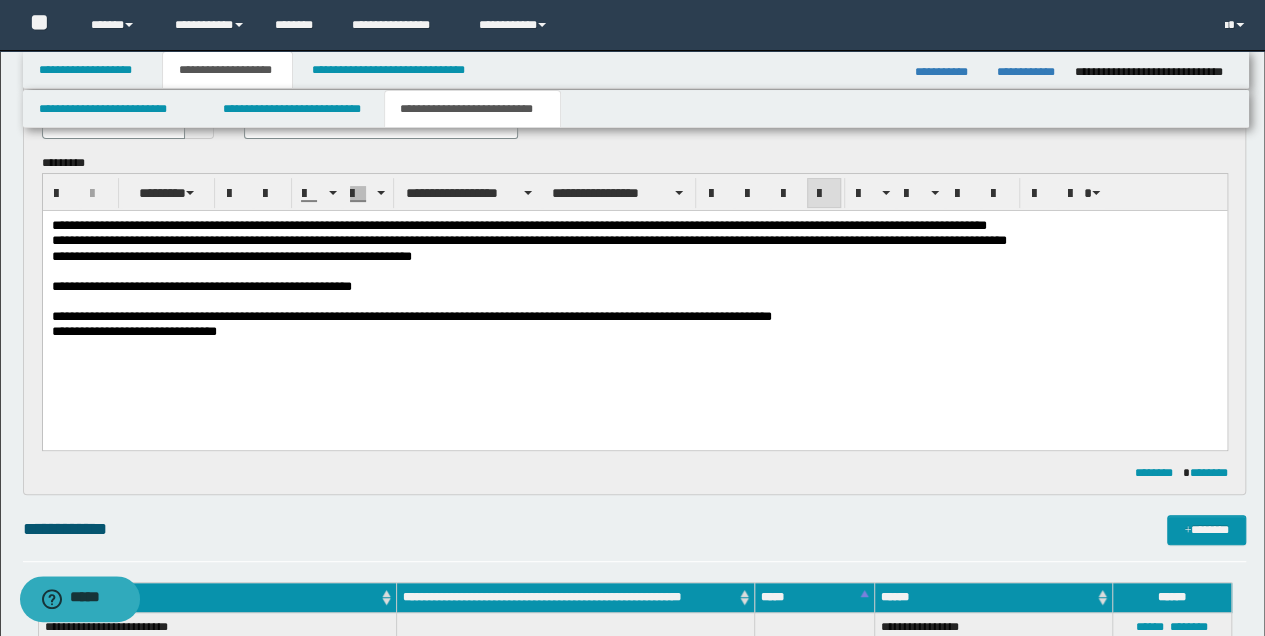 scroll, scrollTop: 133, scrollLeft: 0, axis: vertical 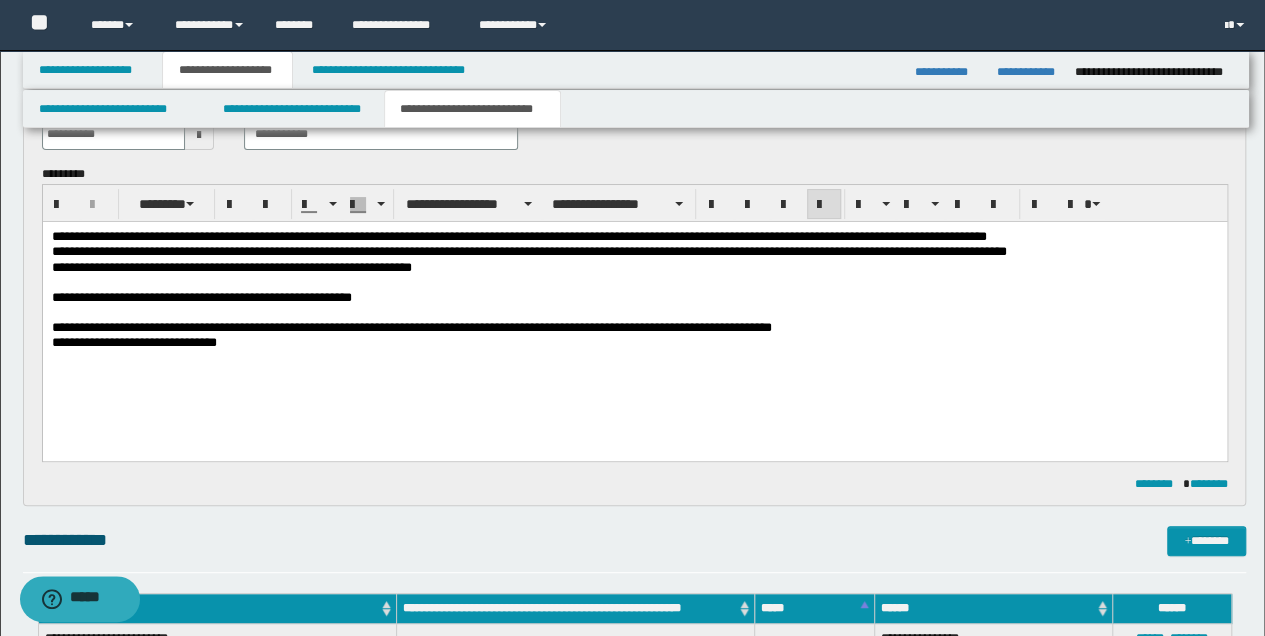 click on "**********" at bounding box center (634, 342) 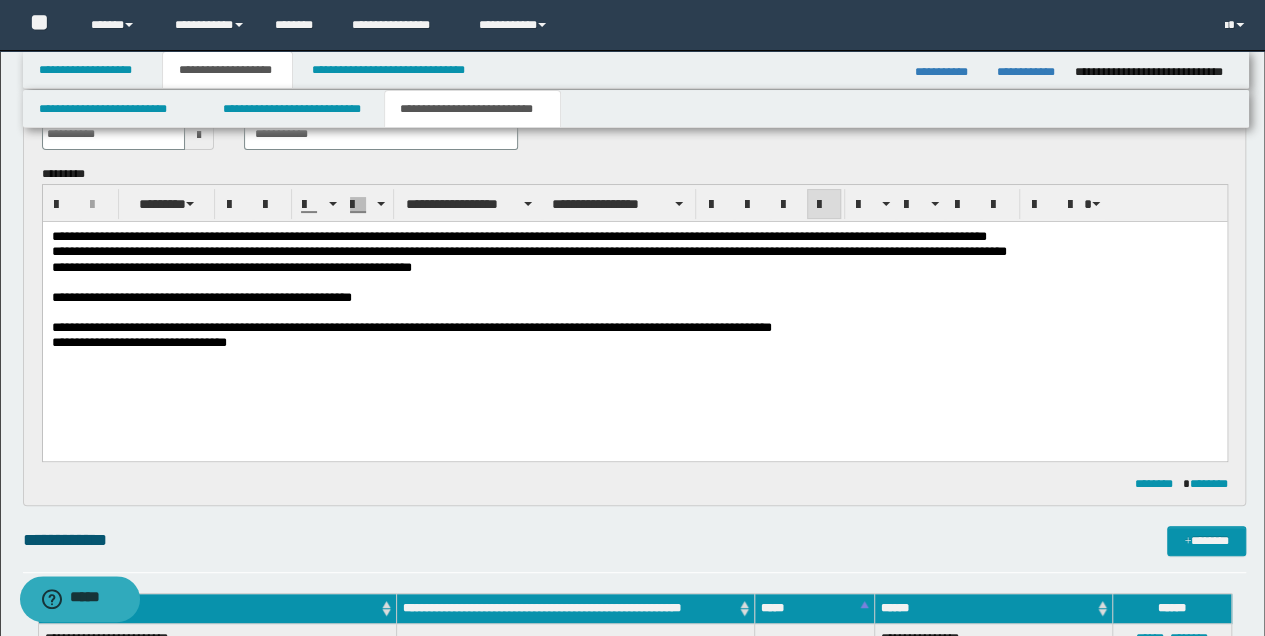 click on "**********" at bounding box center [634, 327] 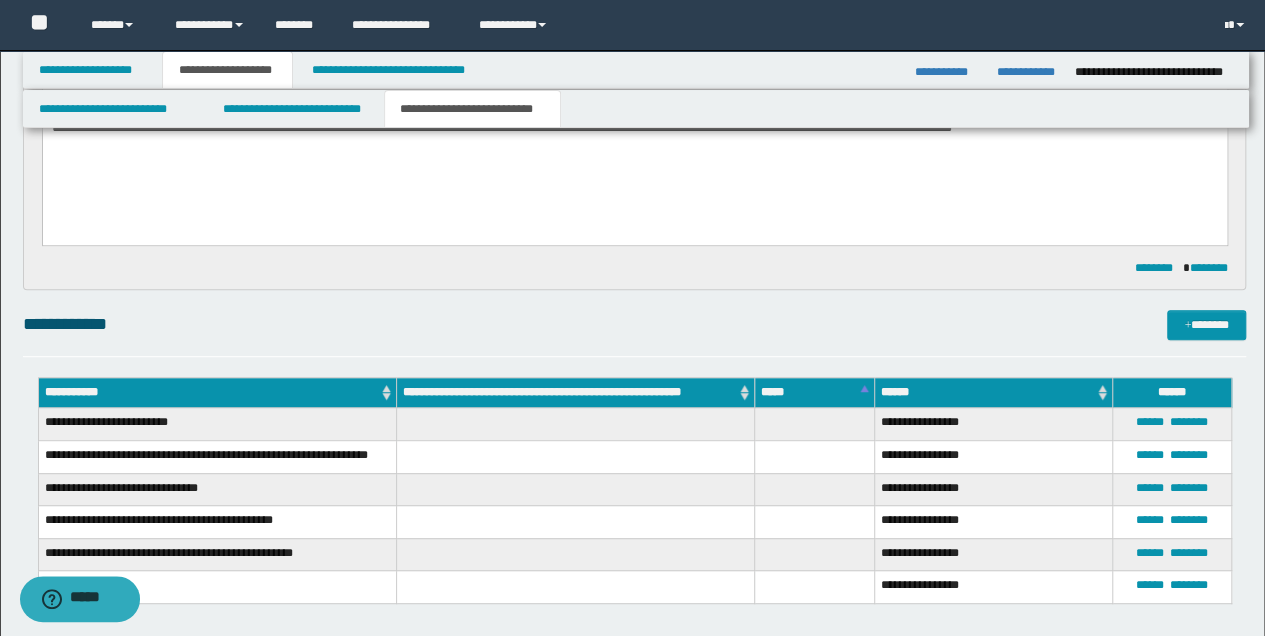 scroll, scrollTop: 200, scrollLeft: 0, axis: vertical 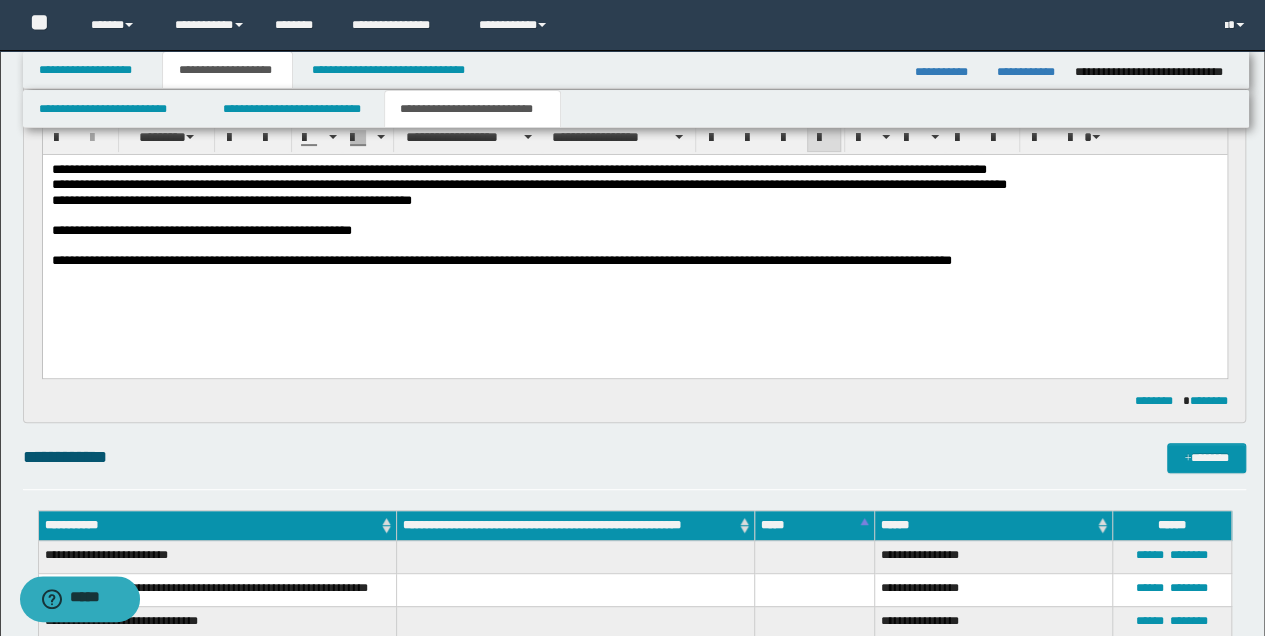 click on "**********" at bounding box center [634, 260] 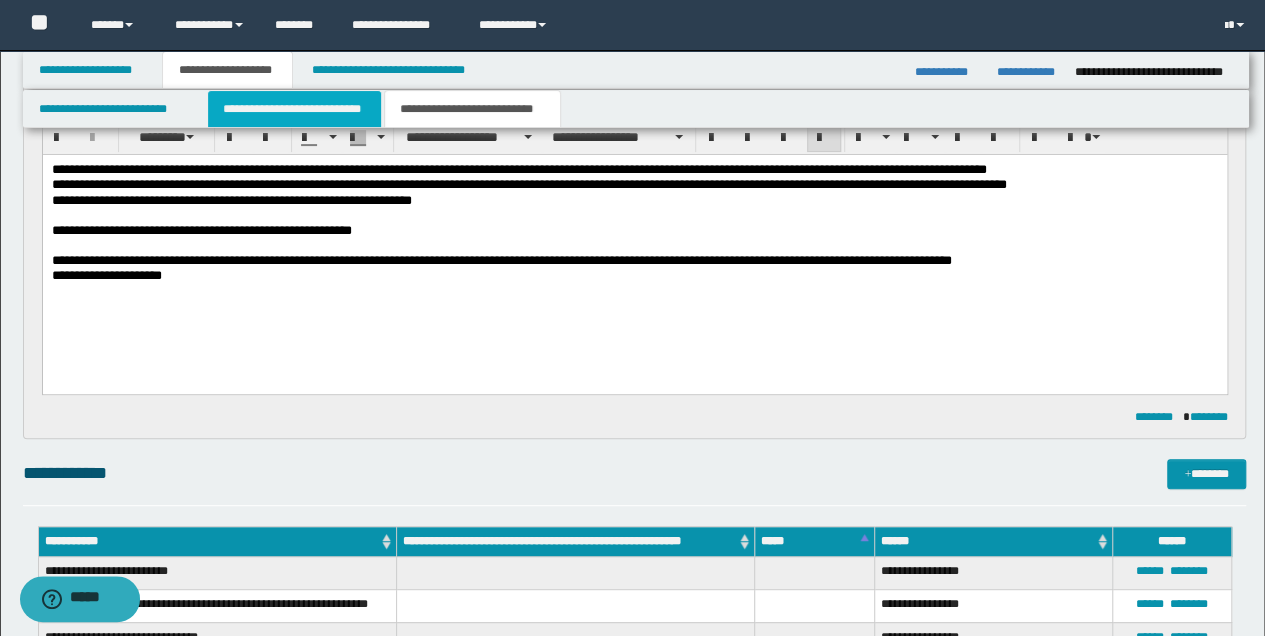 click on "**********" at bounding box center (294, 109) 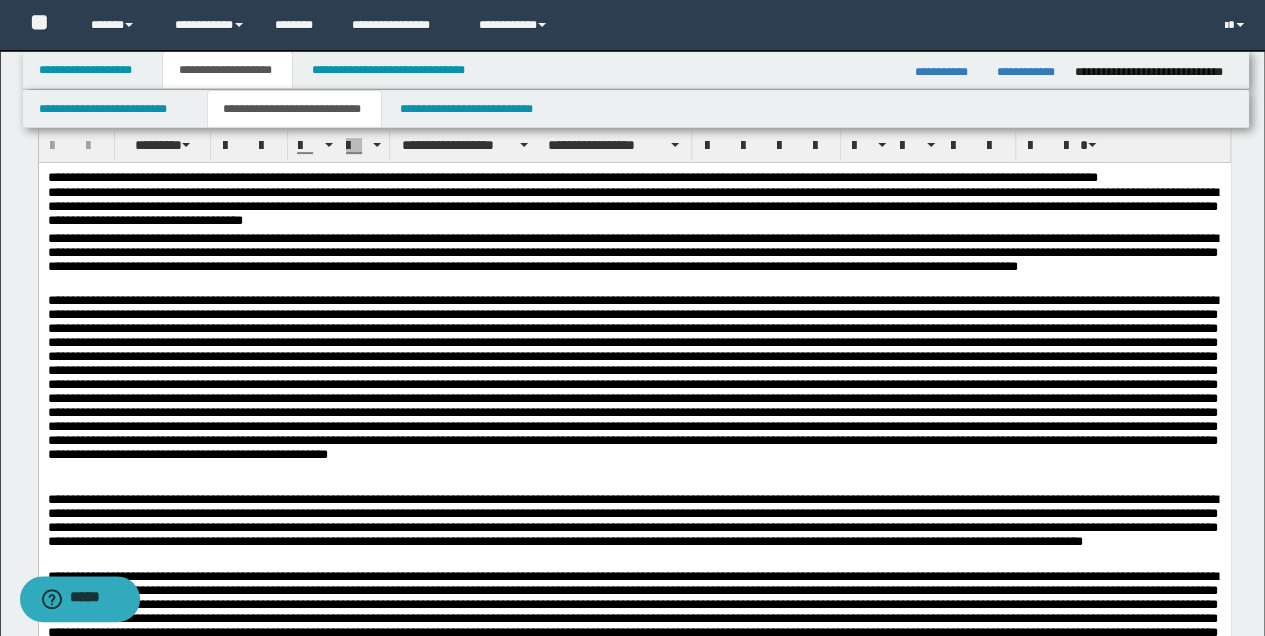 scroll, scrollTop: 266, scrollLeft: 0, axis: vertical 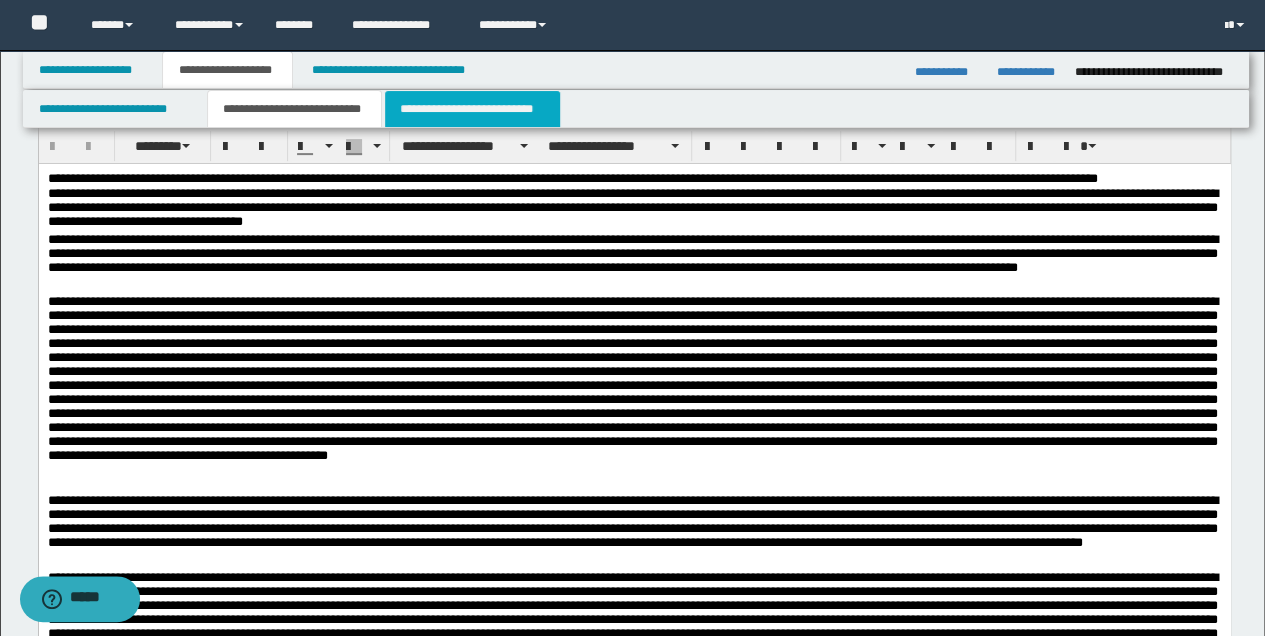 click on "**********" at bounding box center (472, 109) 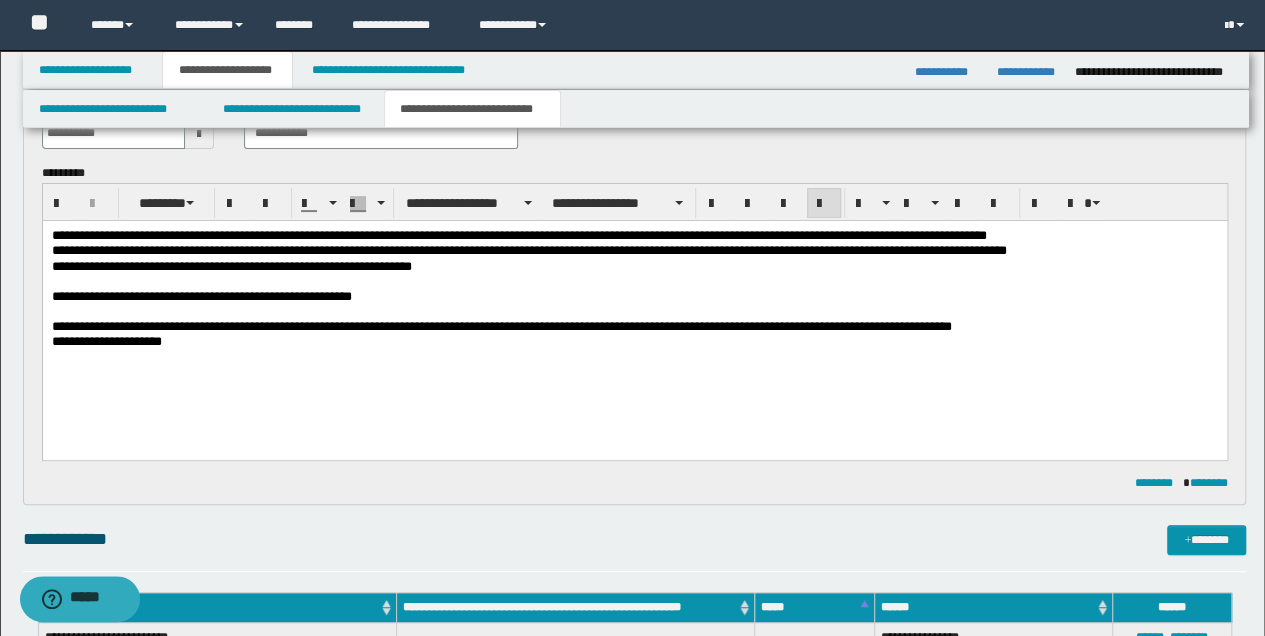 scroll, scrollTop: 133, scrollLeft: 0, axis: vertical 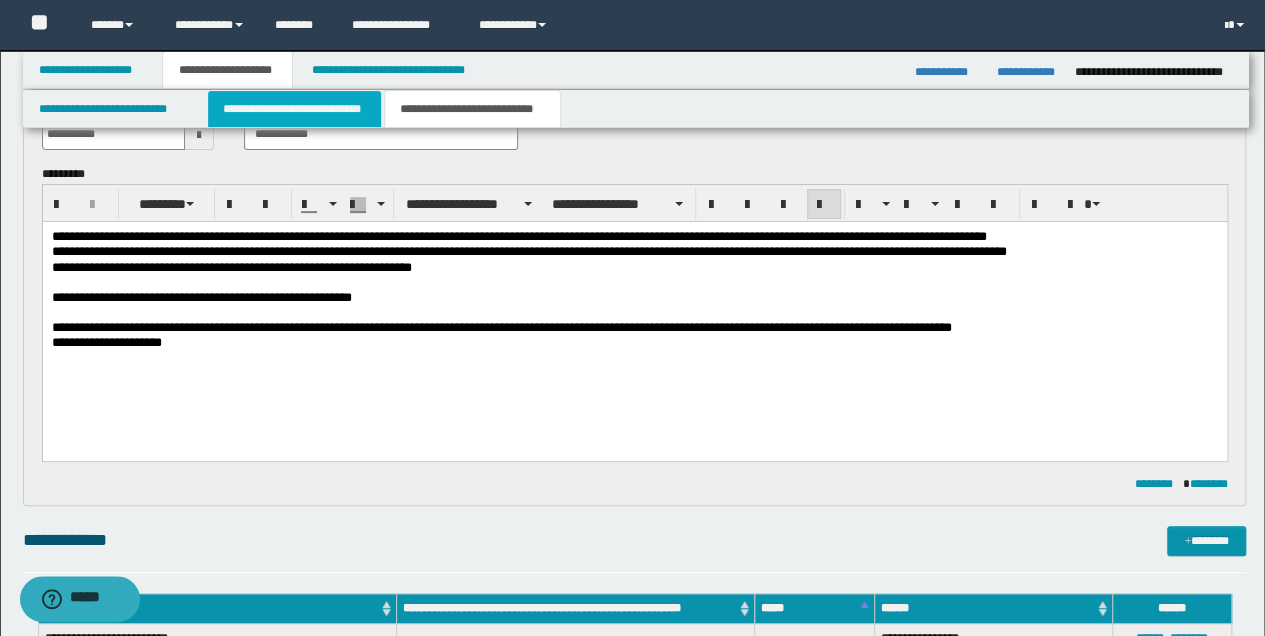 click on "**********" at bounding box center (294, 109) 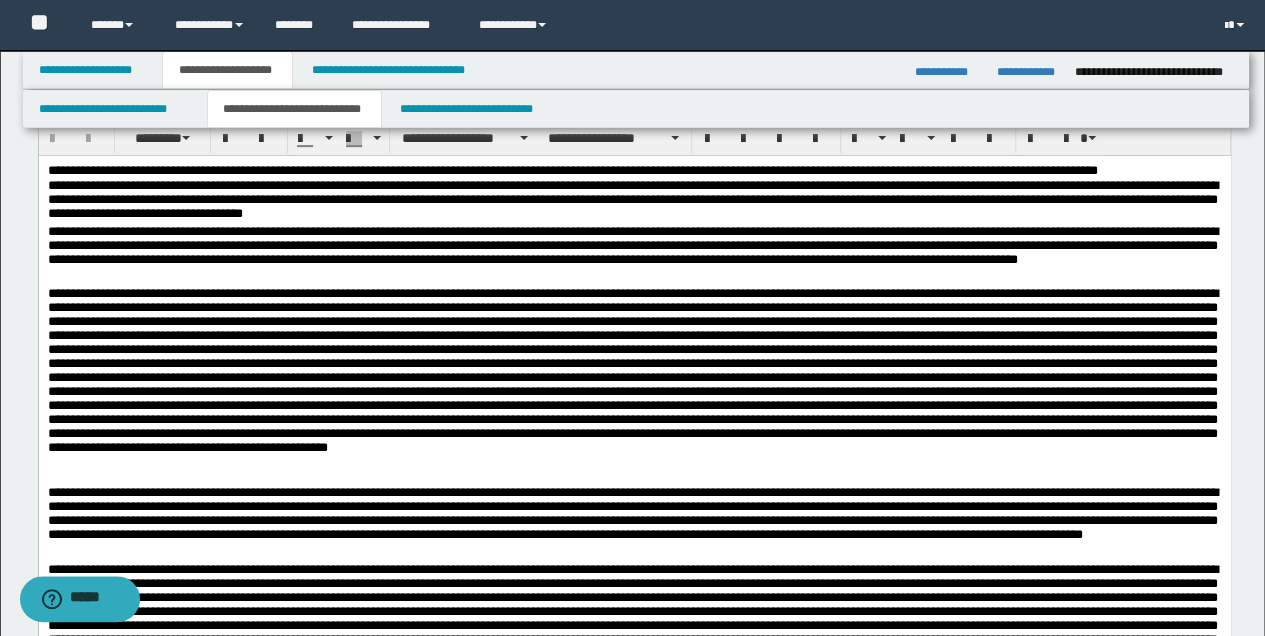scroll, scrollTop: 200, scrollLeft: 0, axis: vertical 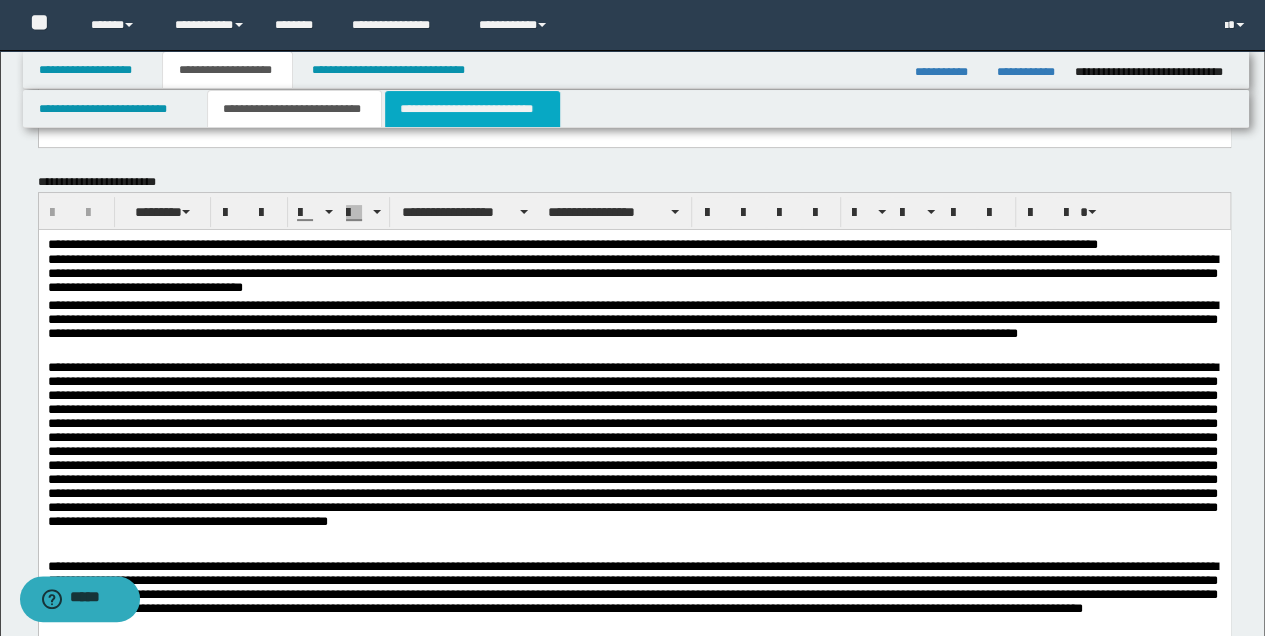 click on "**********" at bounding box center [472, 109] 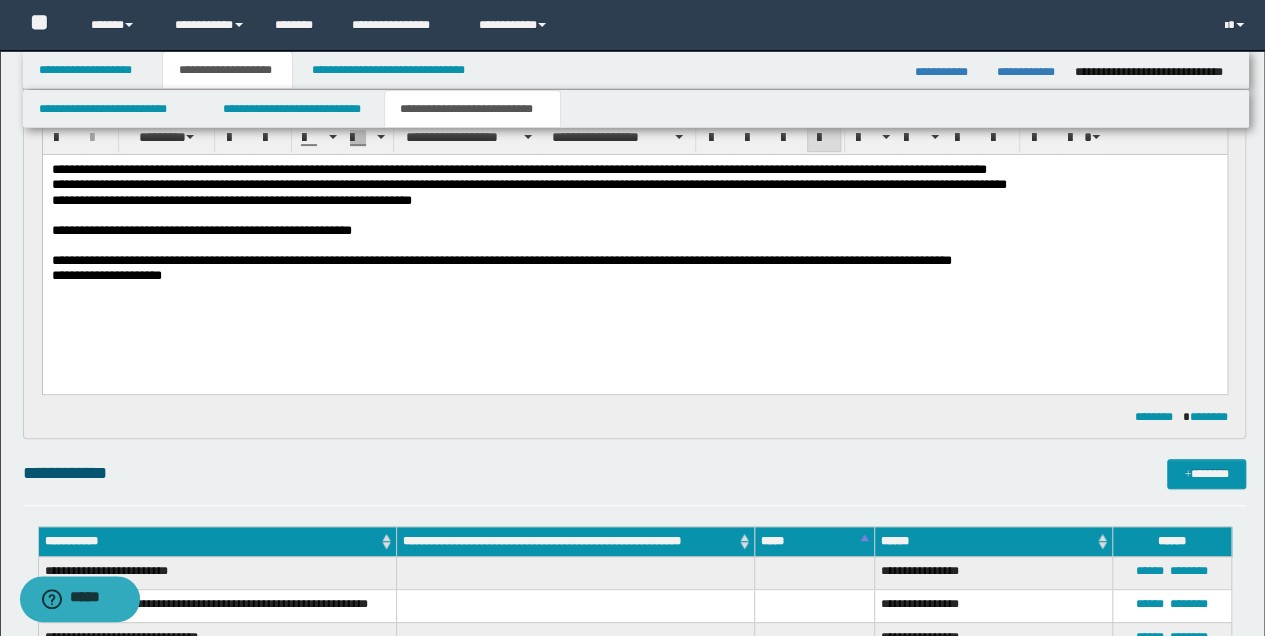 click on "**********" at bounding box center [634, 247] 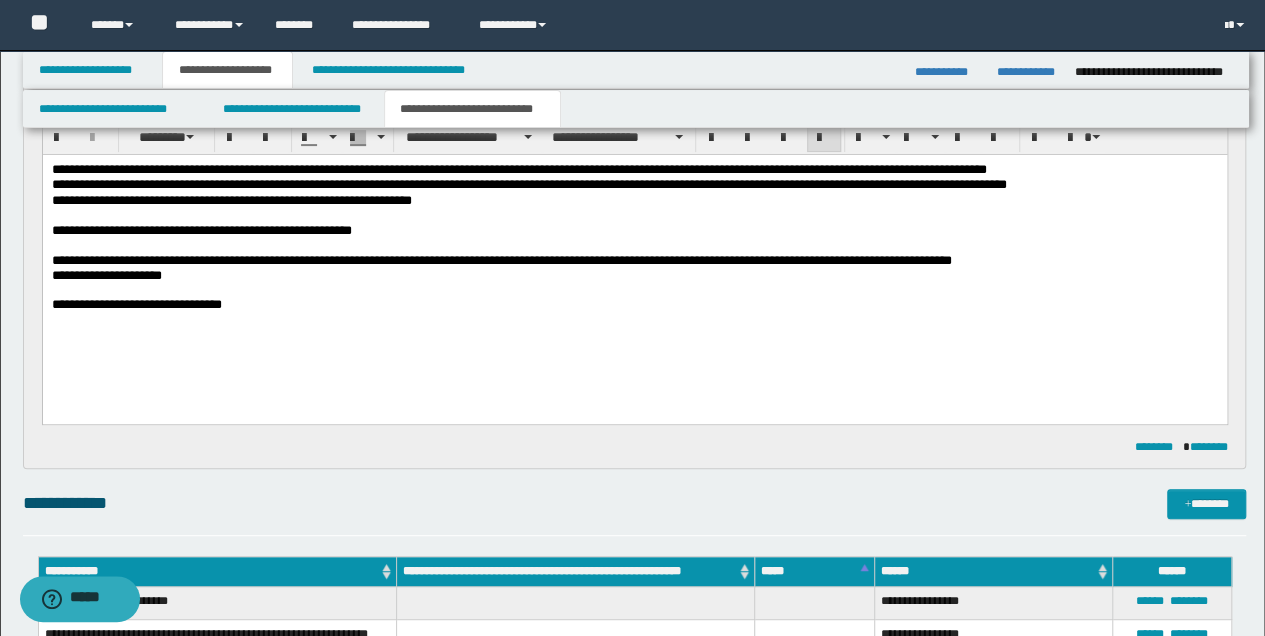 click on "**********" at bounding box center [634, 304] 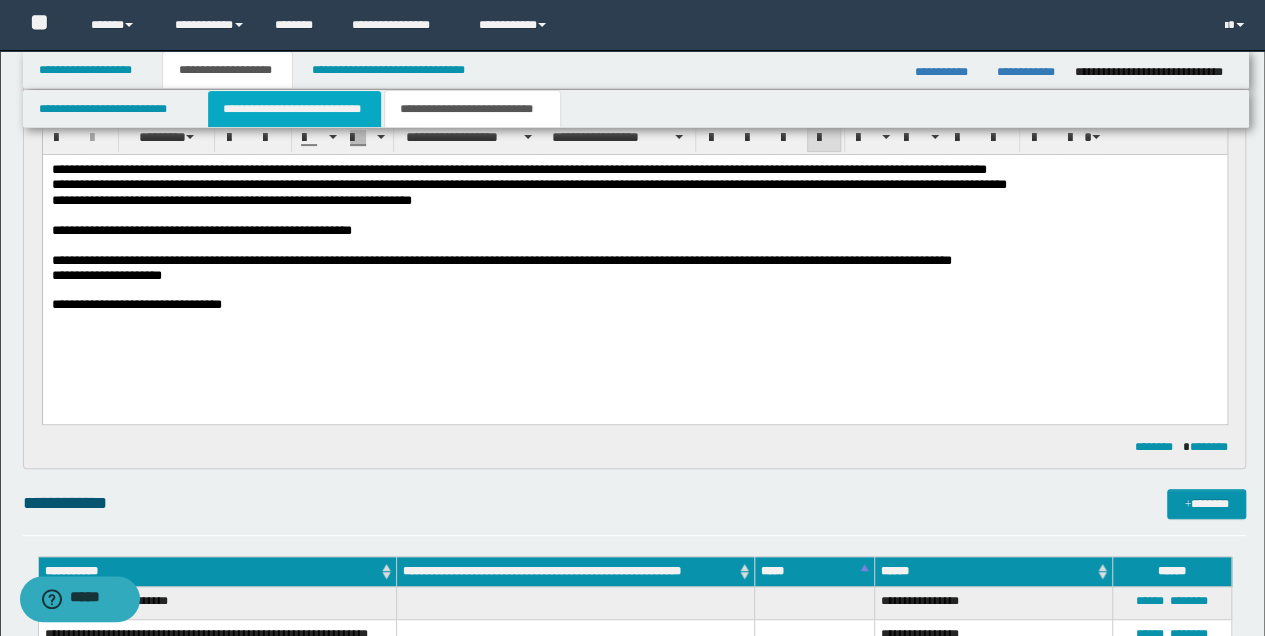 click on "**********" at bounding box center (294, 109) 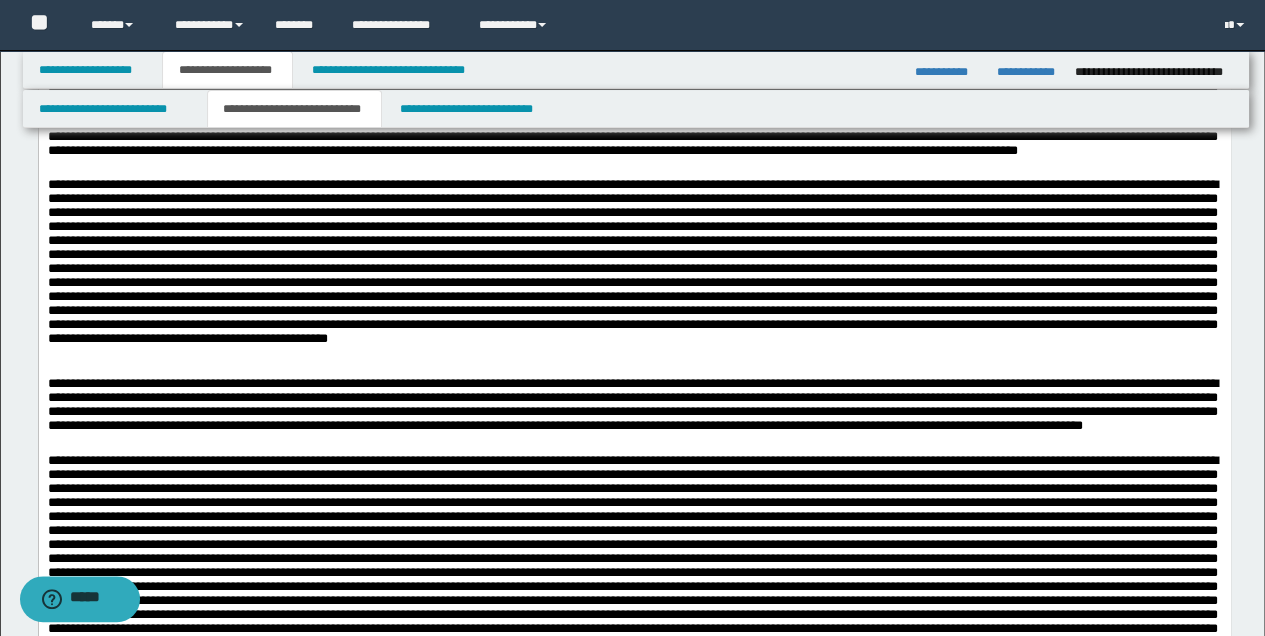 scroll, scrollTop: 266, scrollLeft: 0, axis: vertical 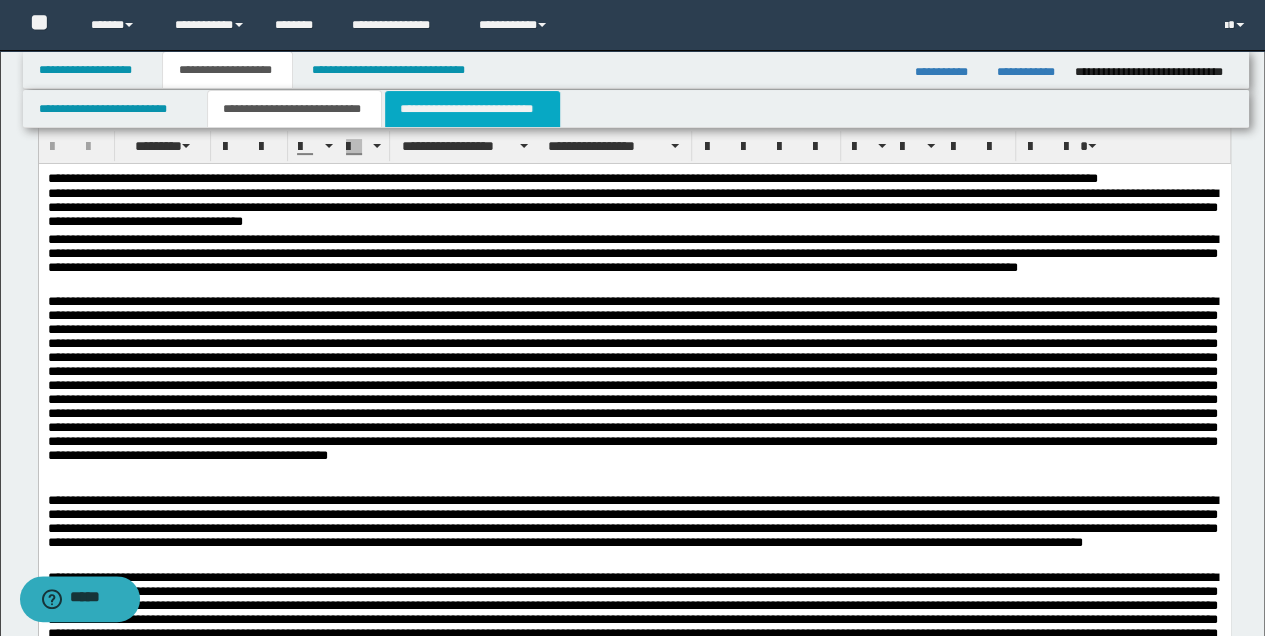 click on "**********" at bounding box center (472, 109) 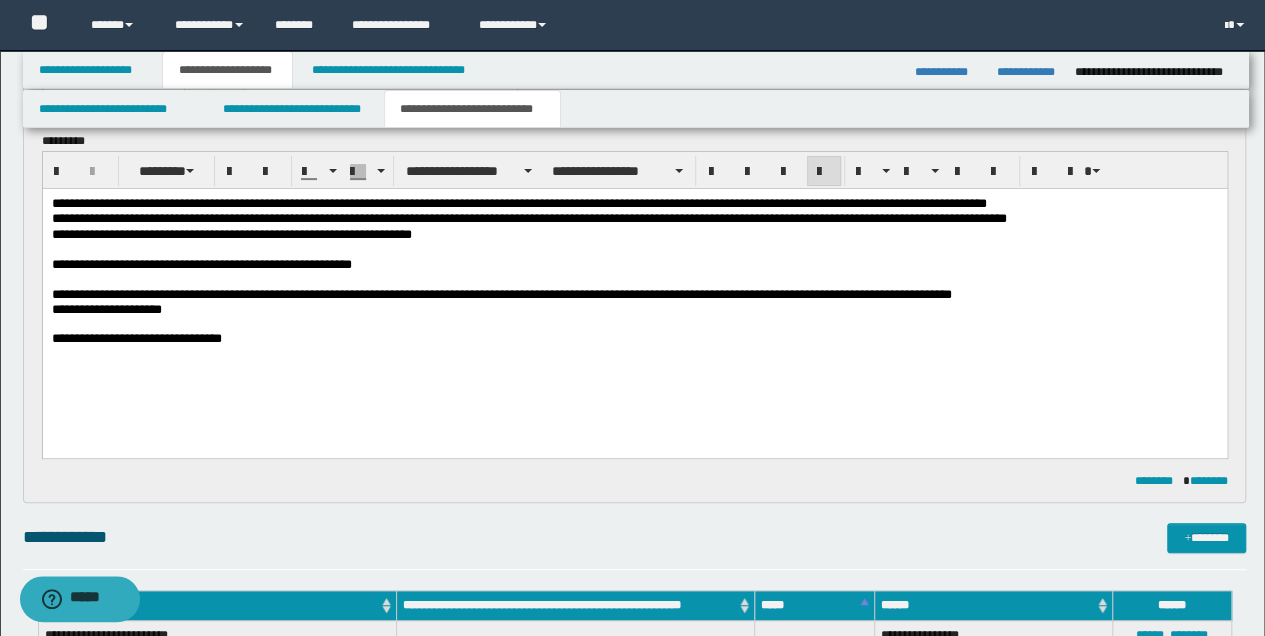 scroll, scrollTop: 66, scrollLeft: 0, axis: vertical 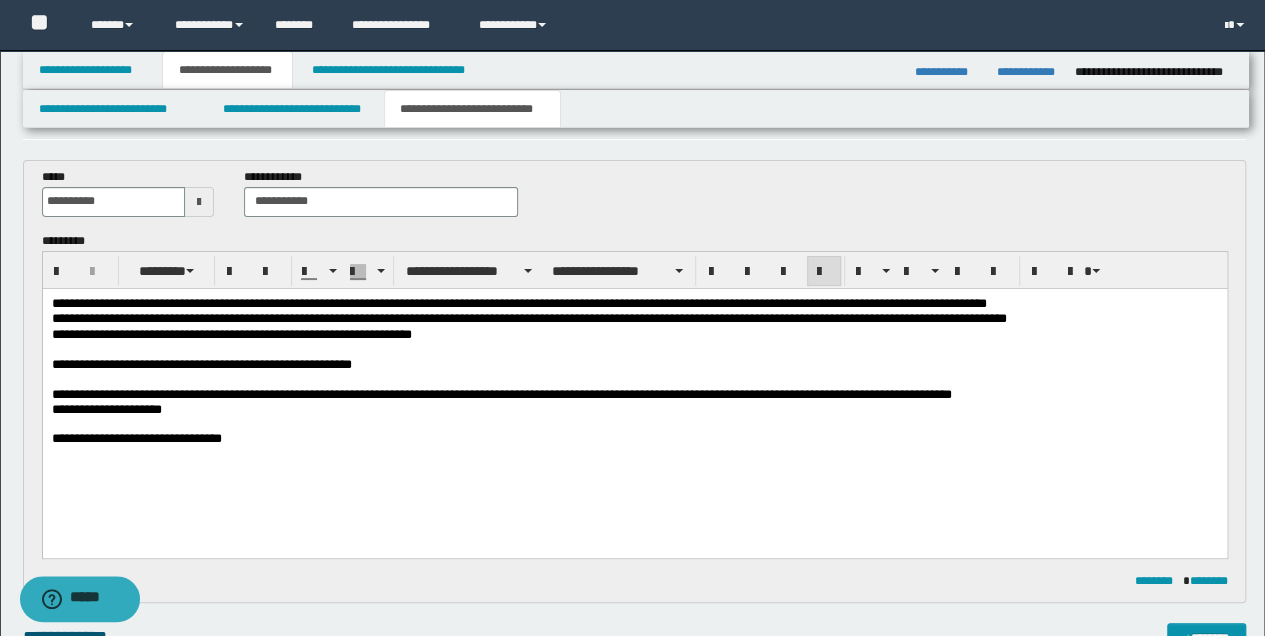 click on "**********" at bounding box center (634, 438) 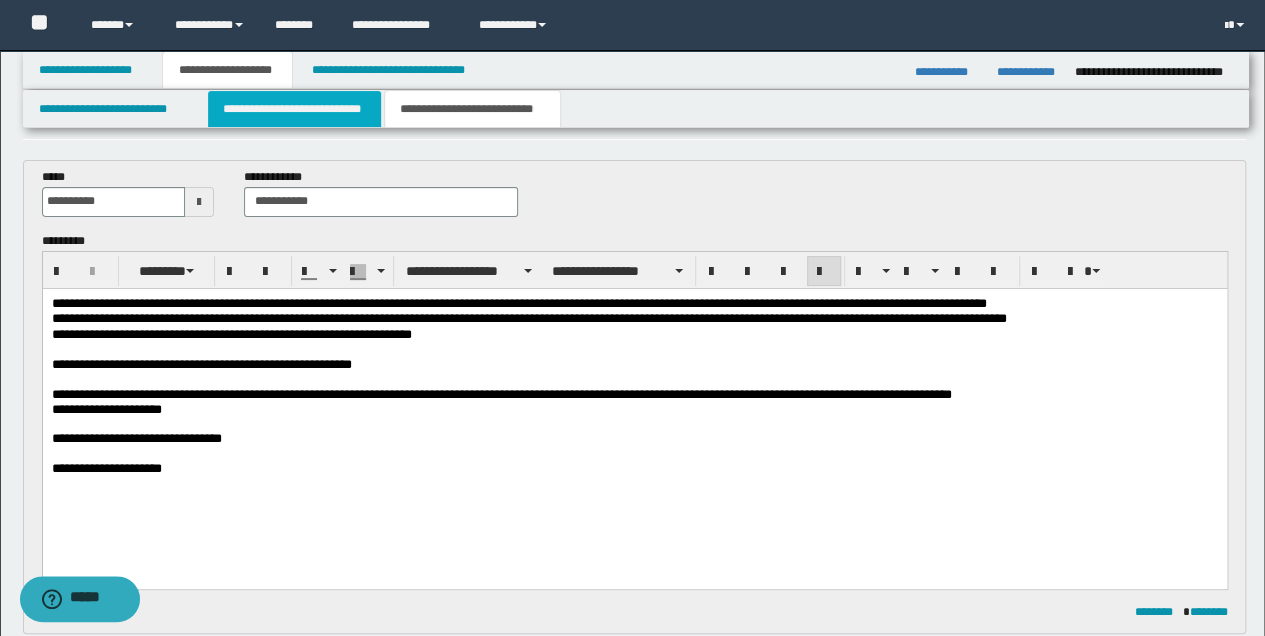 click on "**********" at bounding box center [294, 109] 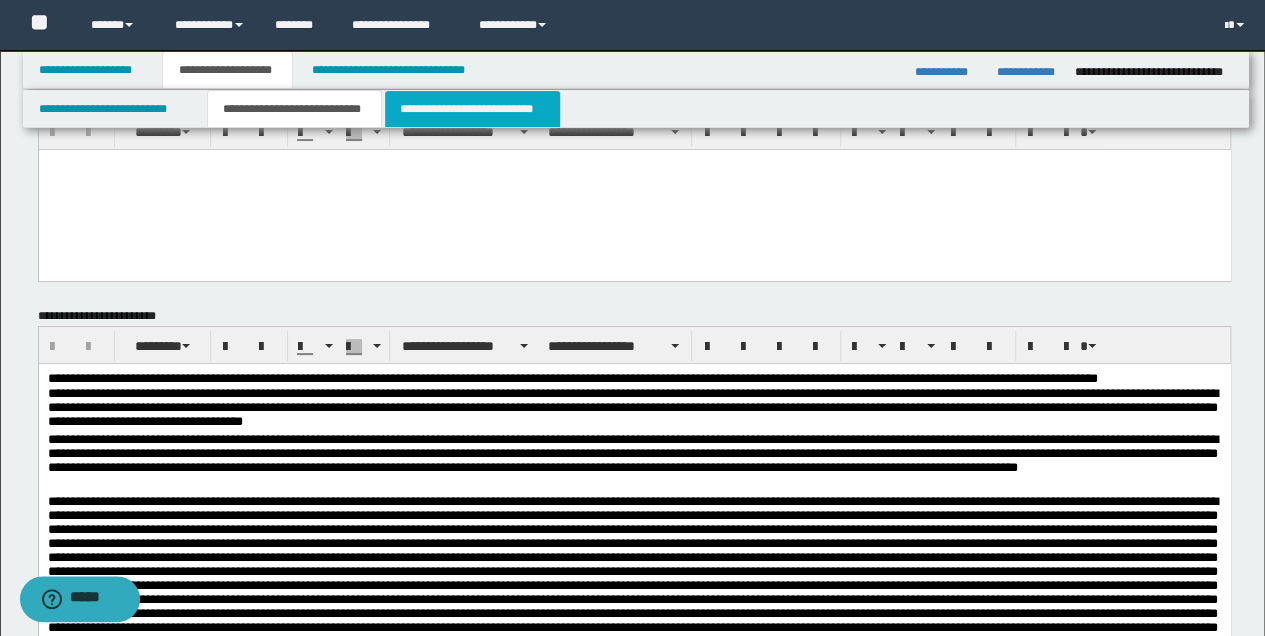 click on "**********" at bounding box center (472, 109) 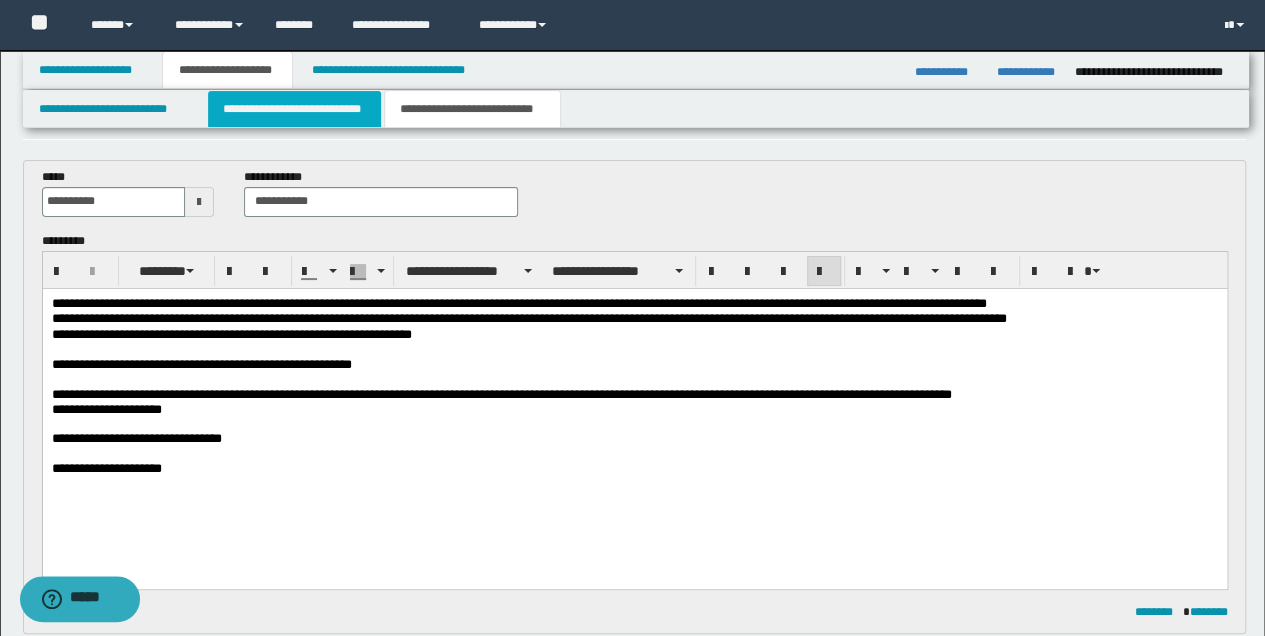 click on "**********" at bounding box center (294, 109) 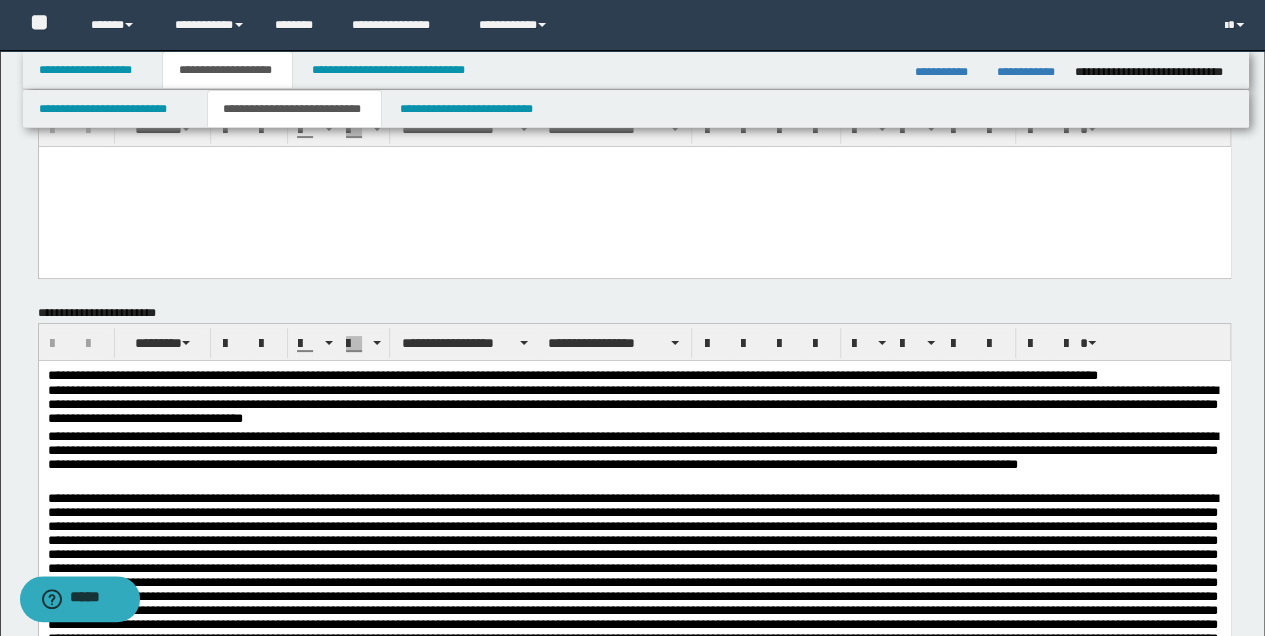 scroll, scrollTop: 66, scrollLeft: 0, axis: vertical 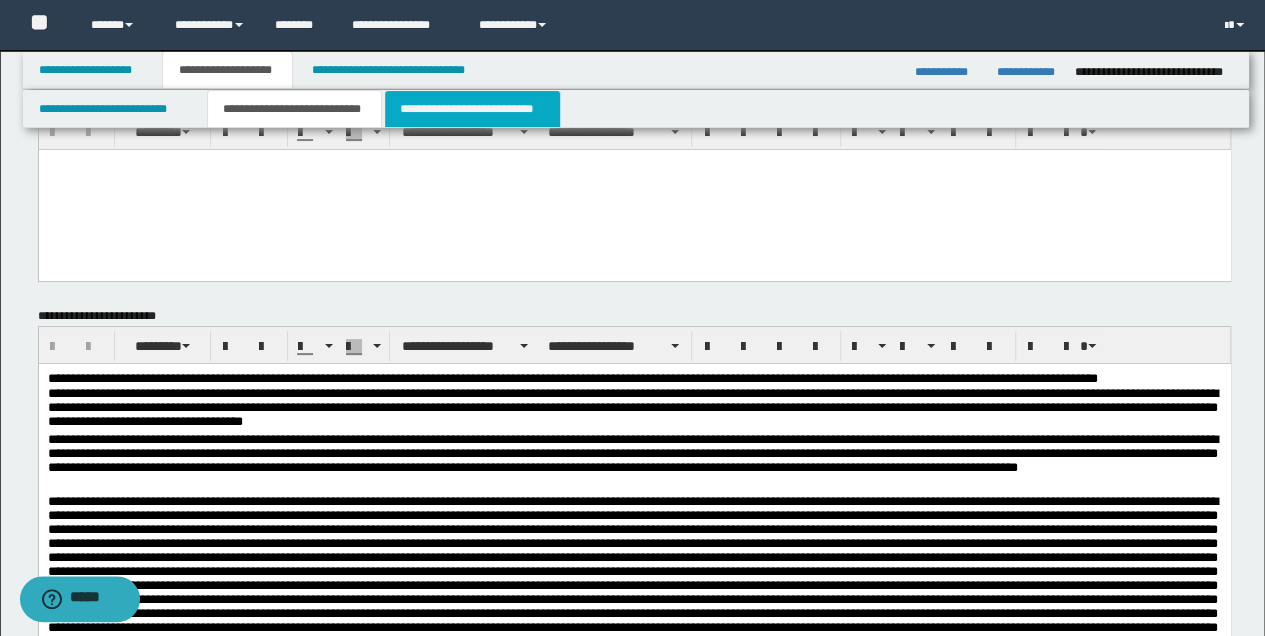 click on "**********" at bounding box center (472, 109) 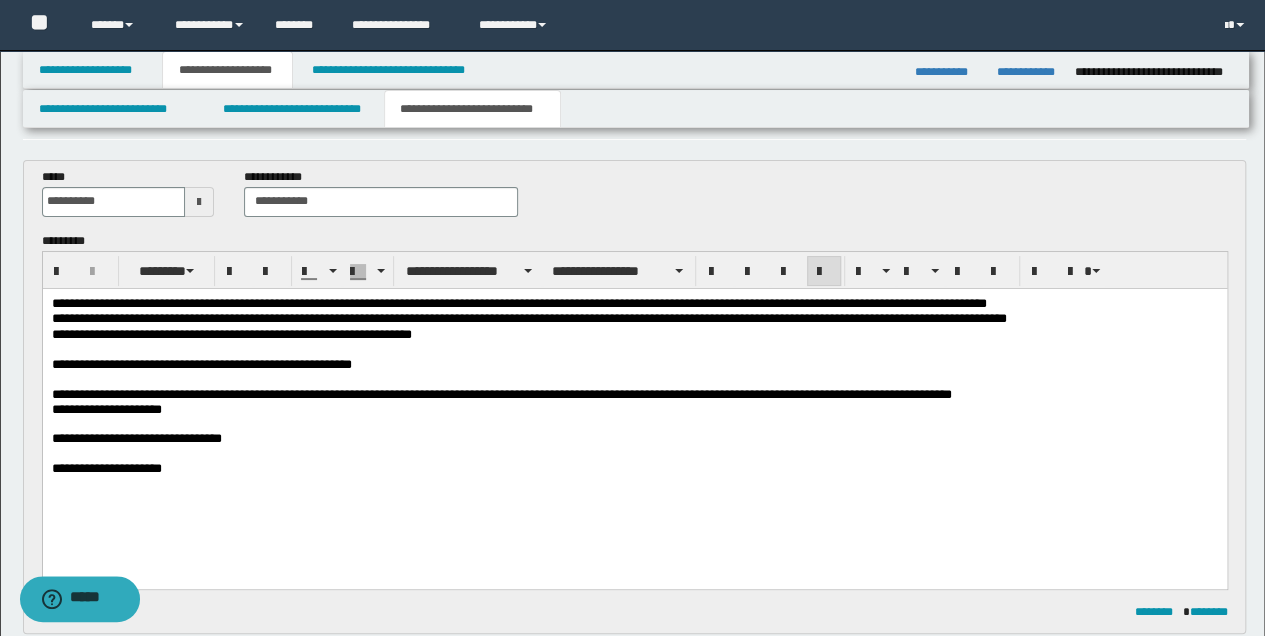 click on "**********" at bounding box center (634, 394) 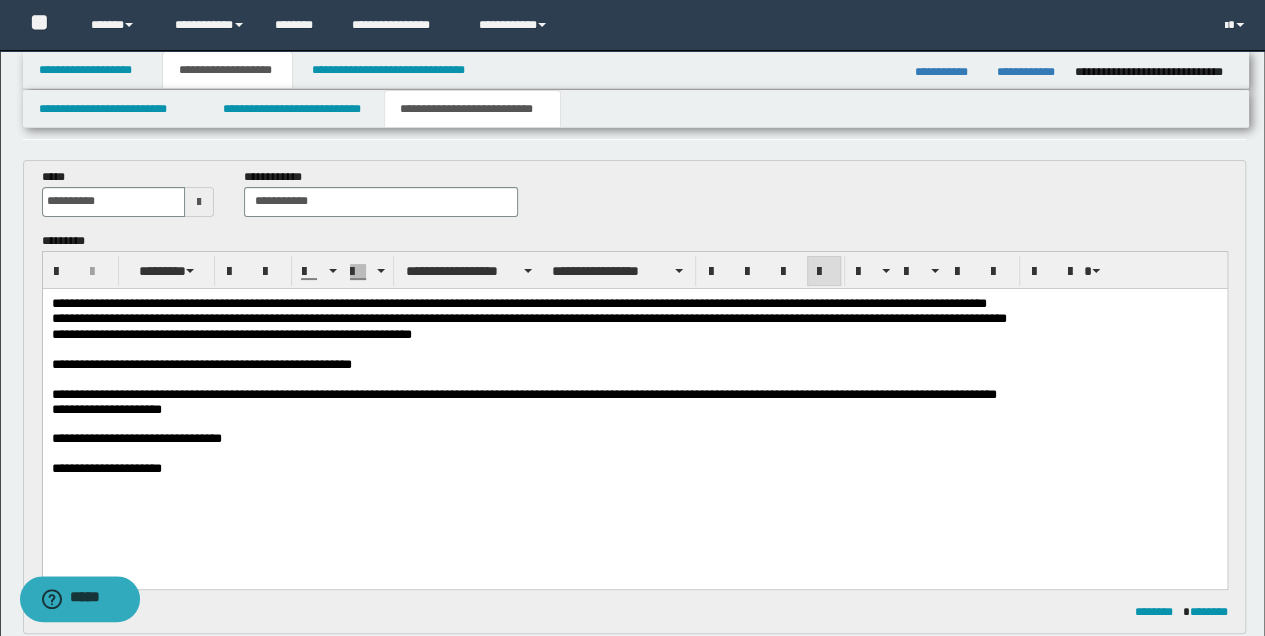 click on "**********" at bounding box center [634, 409] 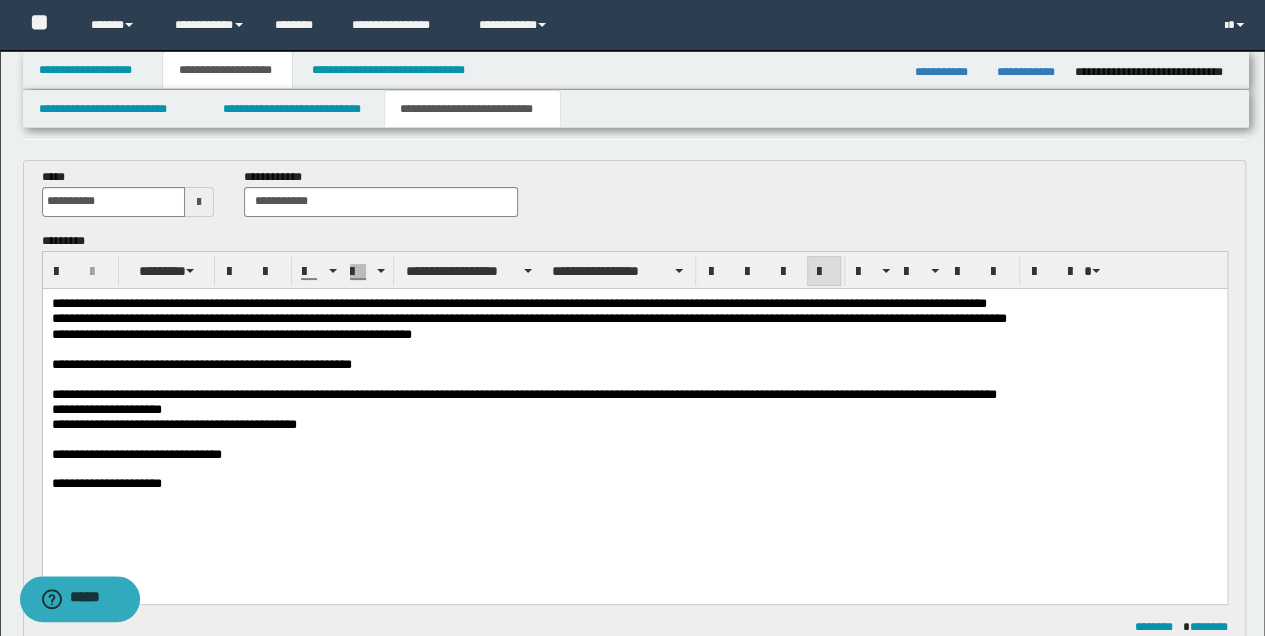 click on "**********" at bounding box center (634, 424) 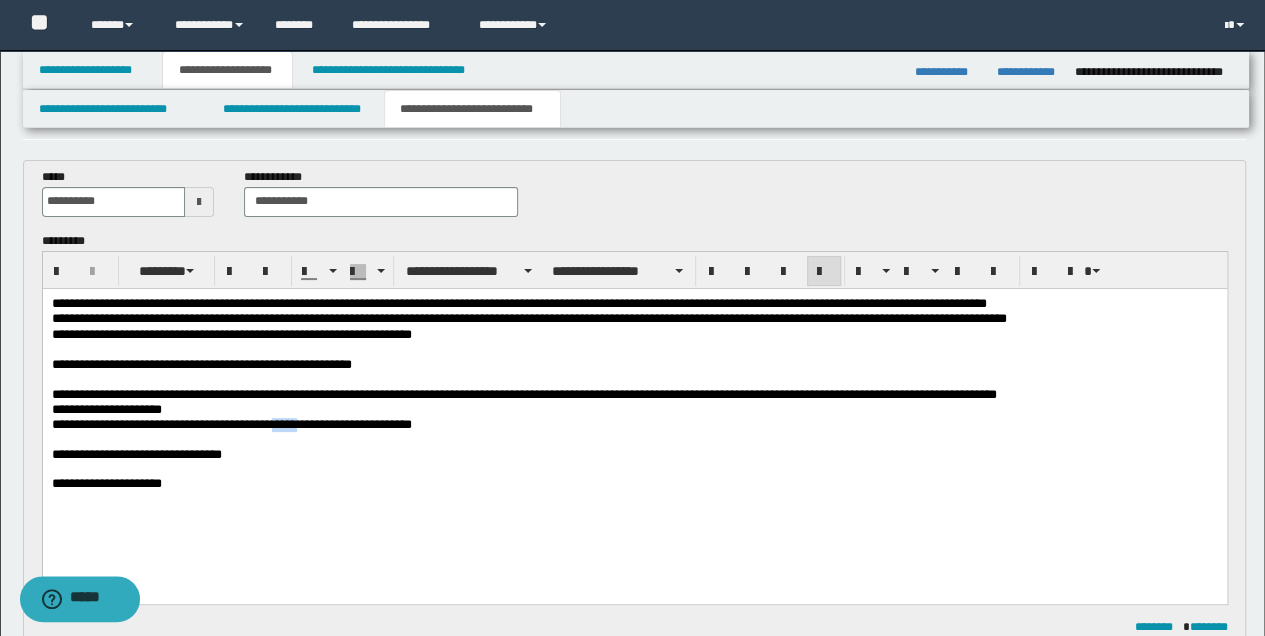 drag, startPoint x: 301, startPoint y: 427, endPoint x: 331, endPoint y: 429, distance: 30.066593 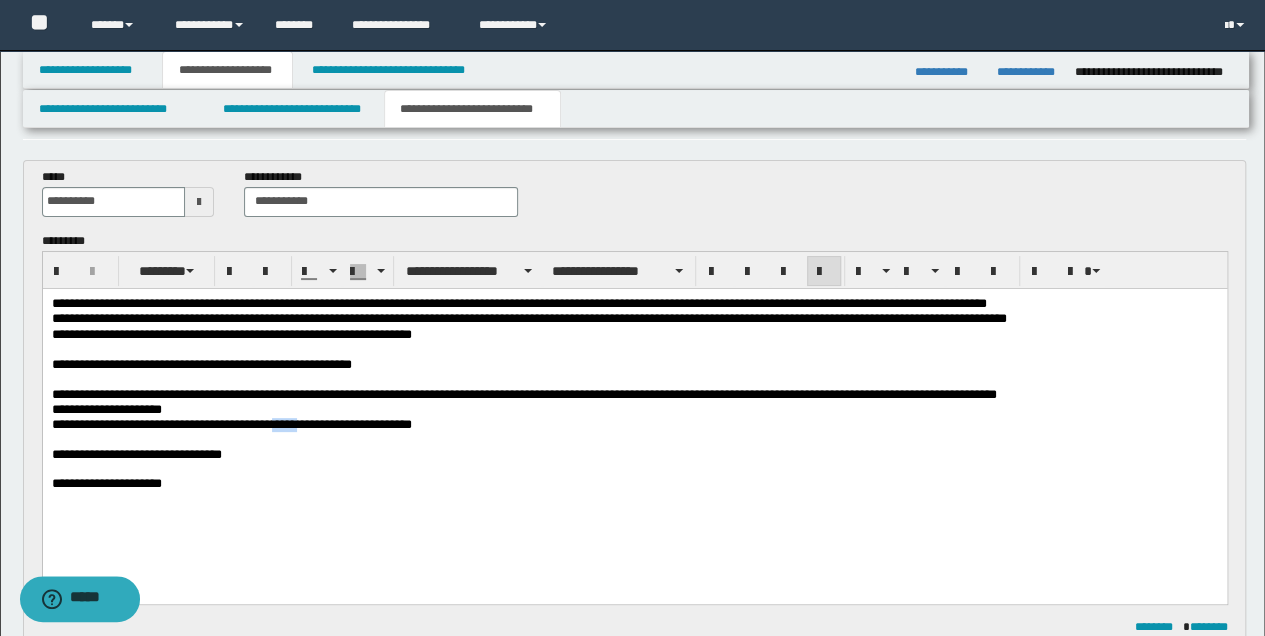 click on "**********" at bounding box center (634, 424) 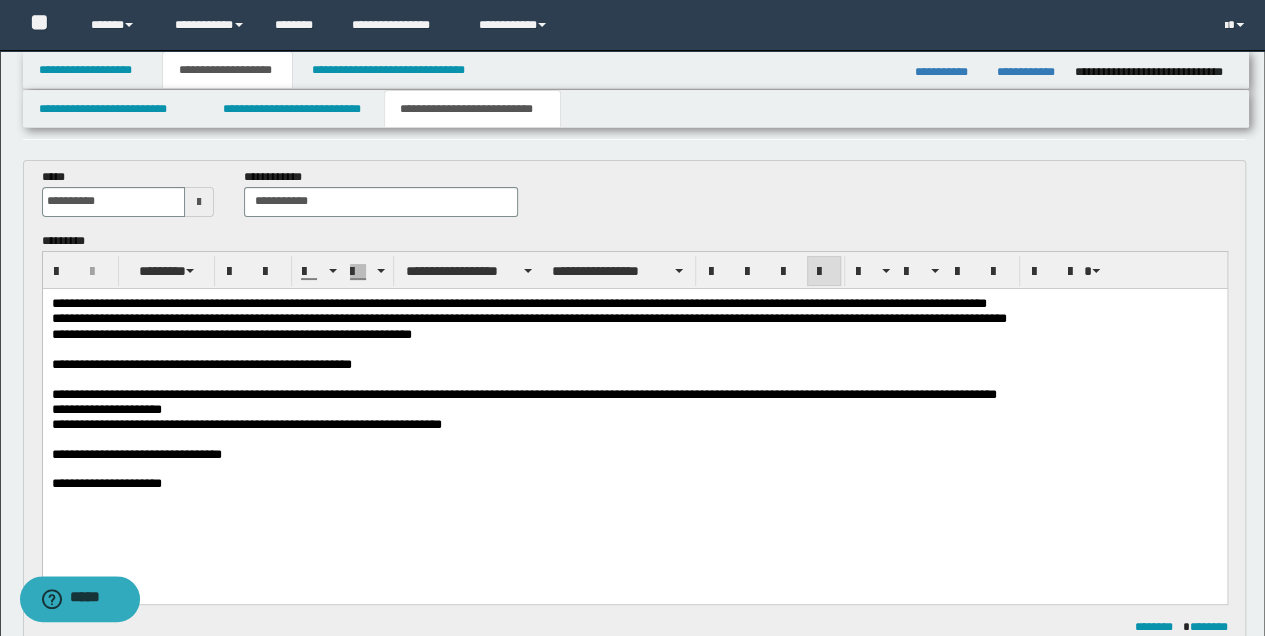 click on "**********" at bounding box center [634, 424] 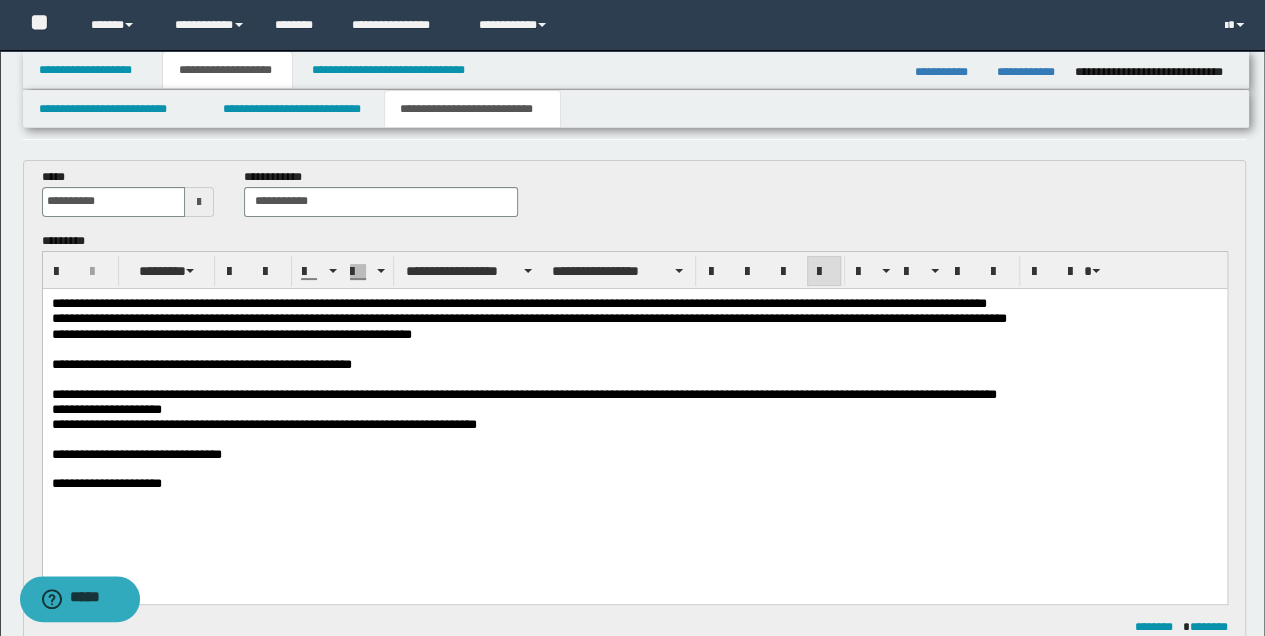 click on "**********" at bounding box center [634, 424] 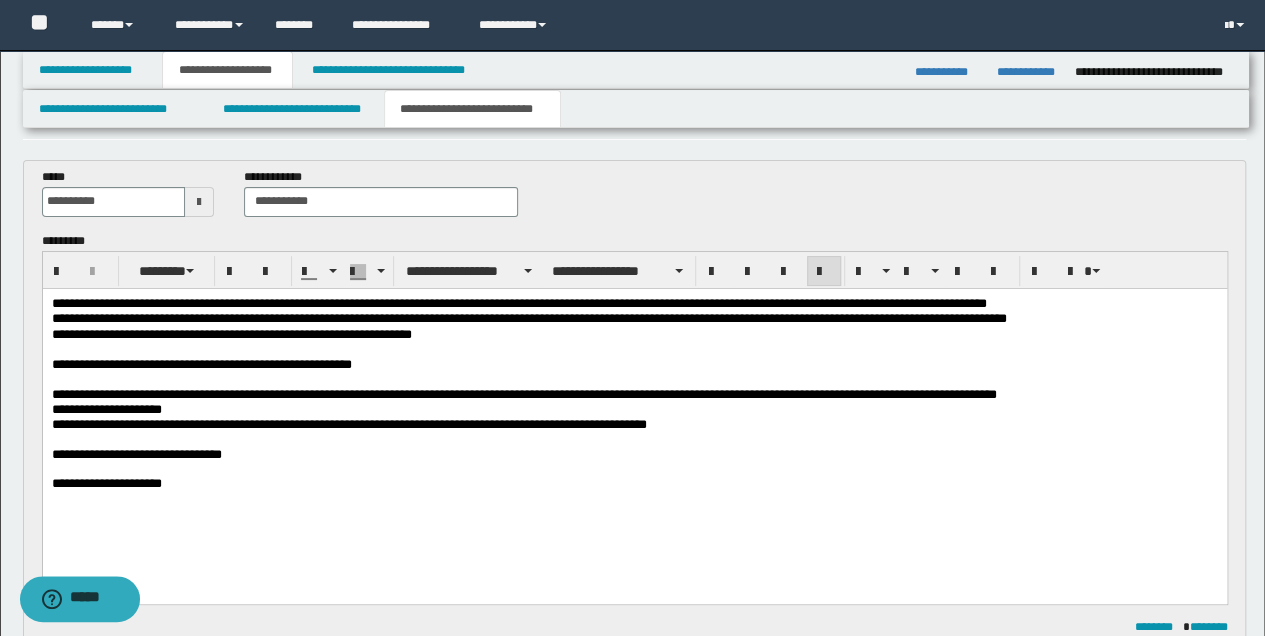 click on "**********" at bounding box center (634, 483) 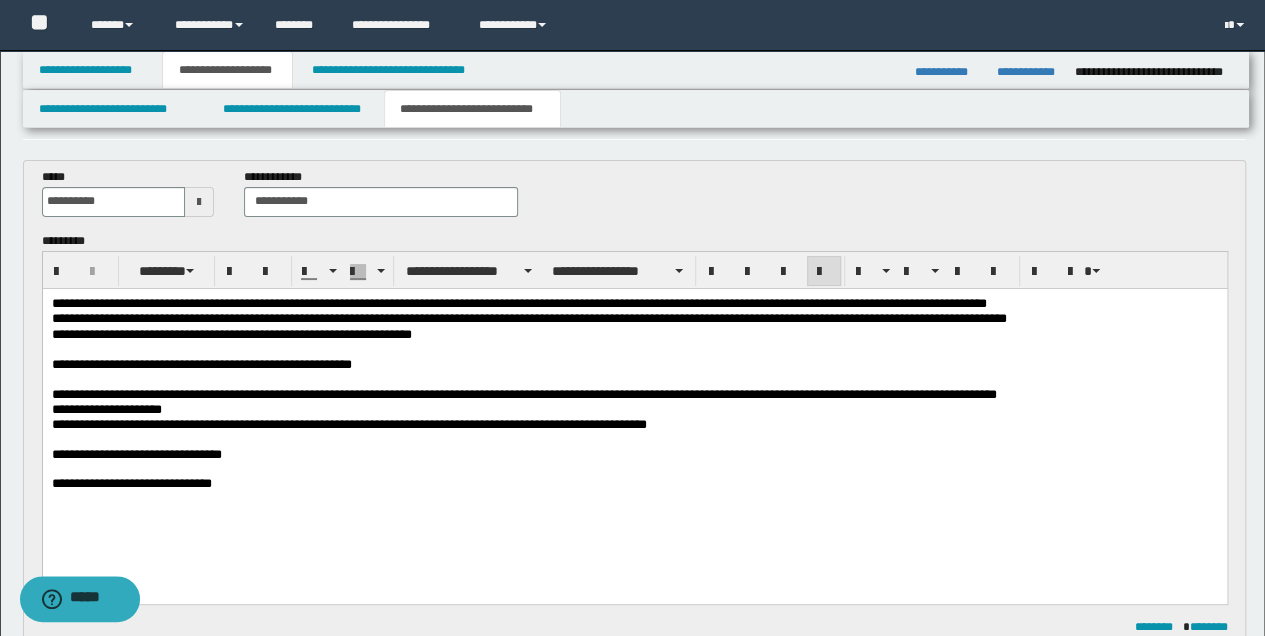 click at bounding box center (634, 469) 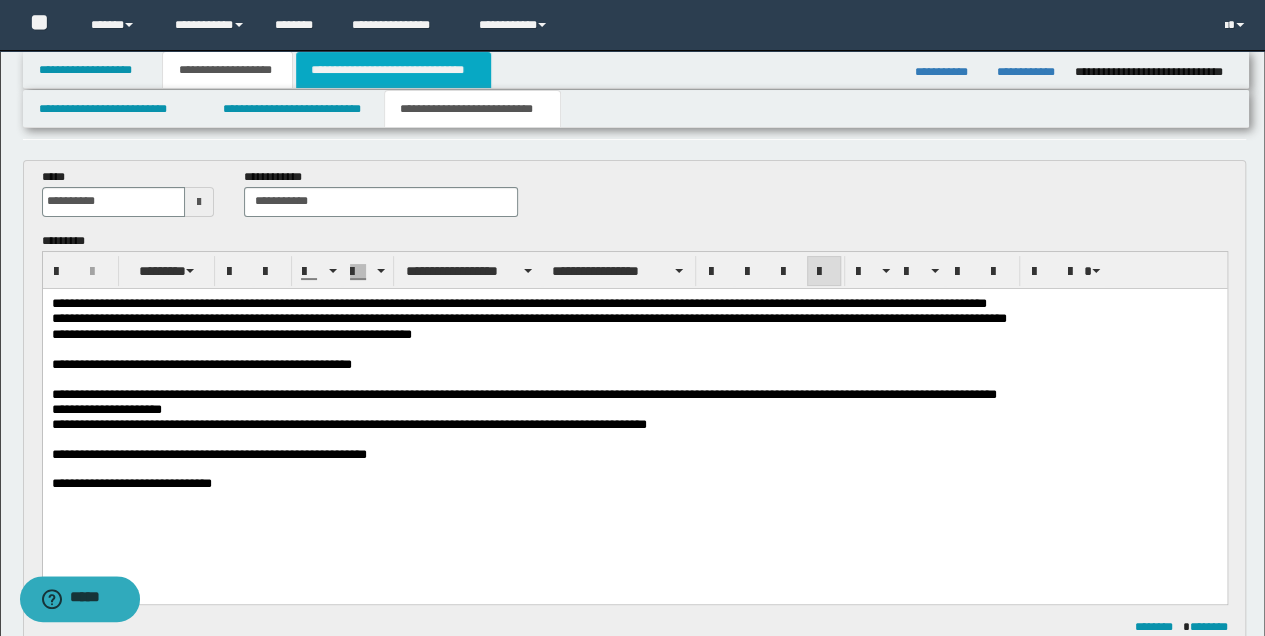 click on "**********" at bounding box center [393, 70] 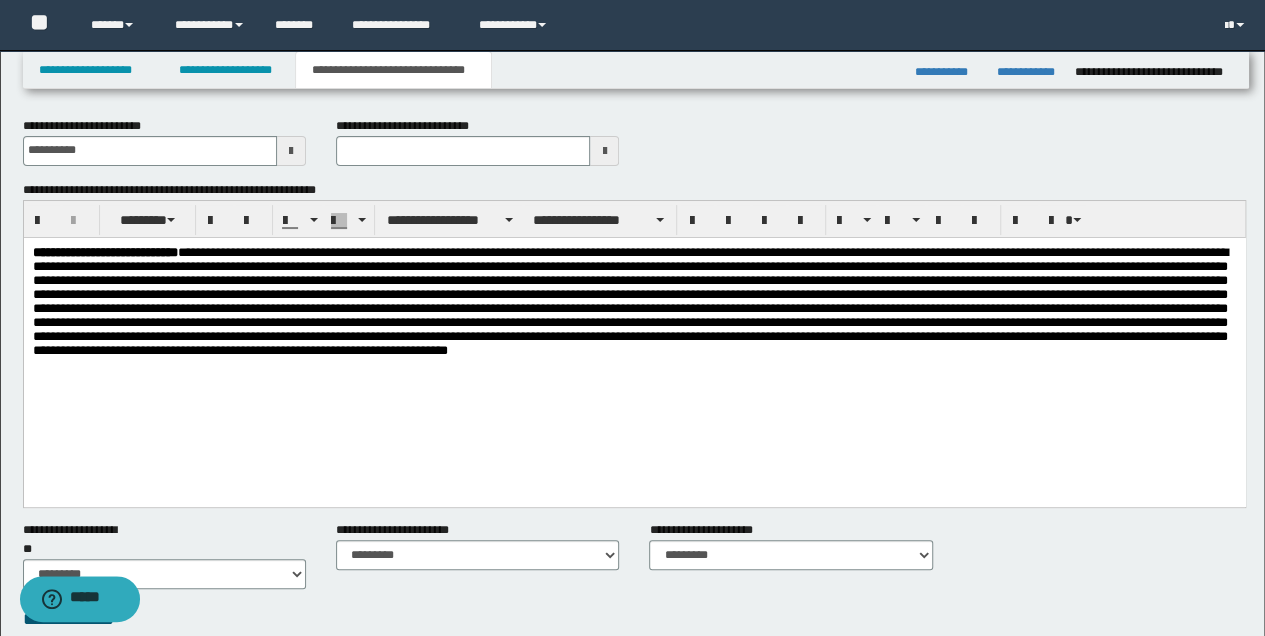 scroll, scrollTop: 0, scrollLeft: 0, axis: both 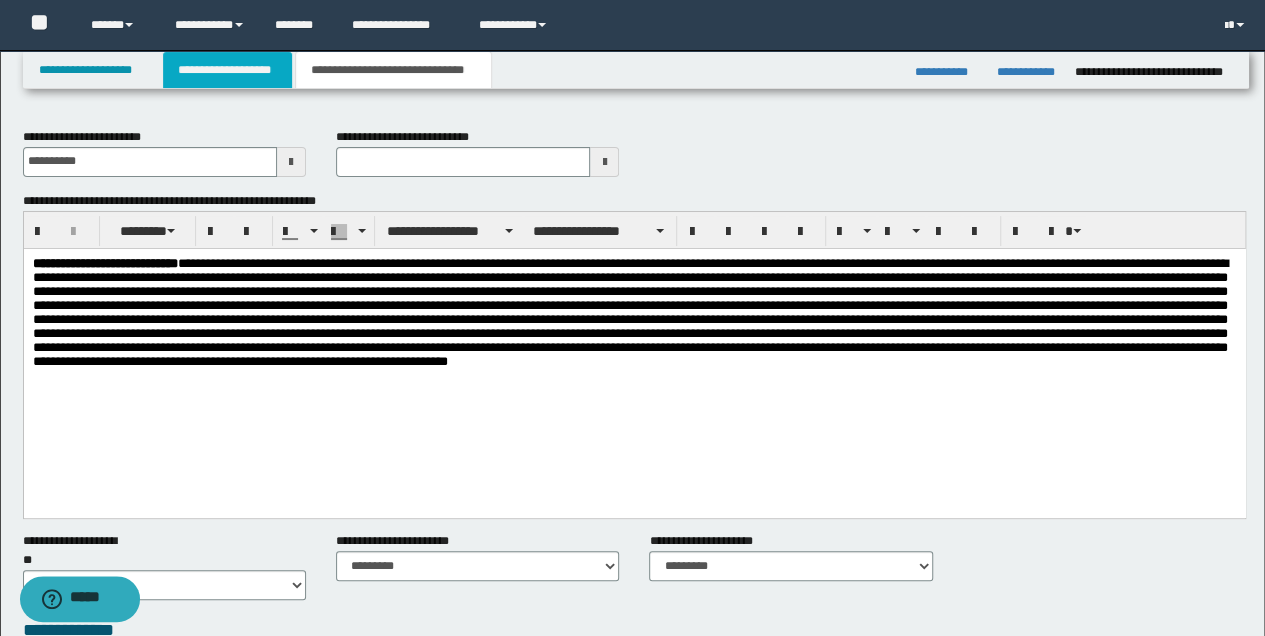 click on "**********" at bounding box center (227, 70) 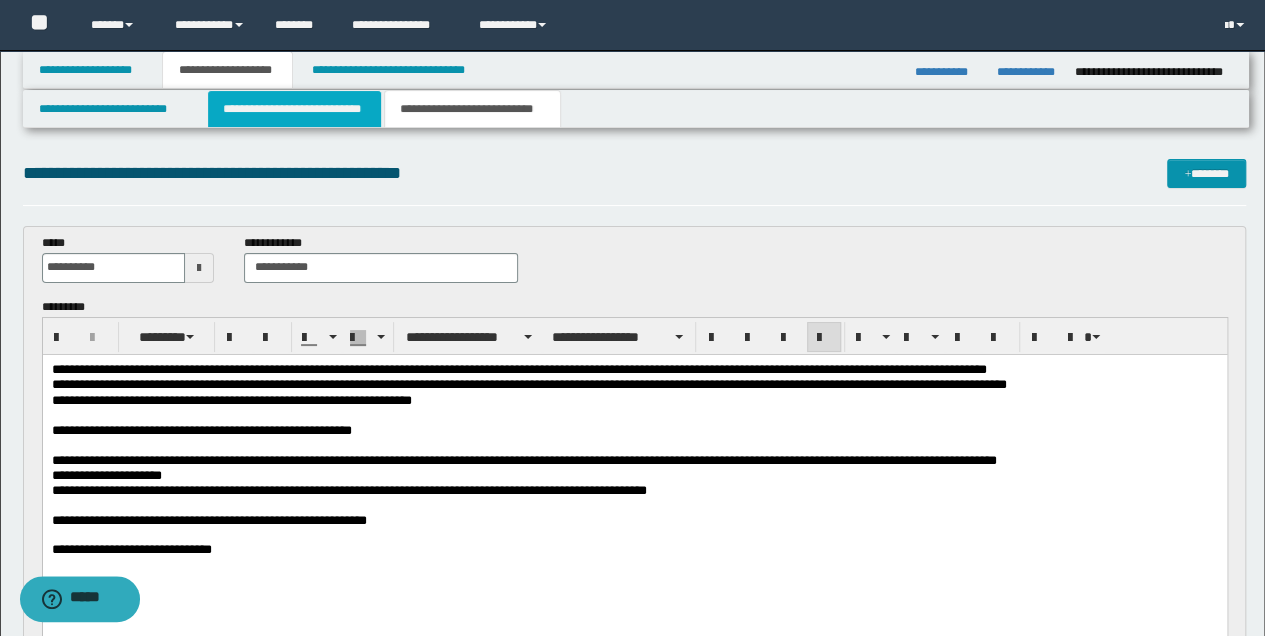 click on "**********" at bounding box center (294, 109) 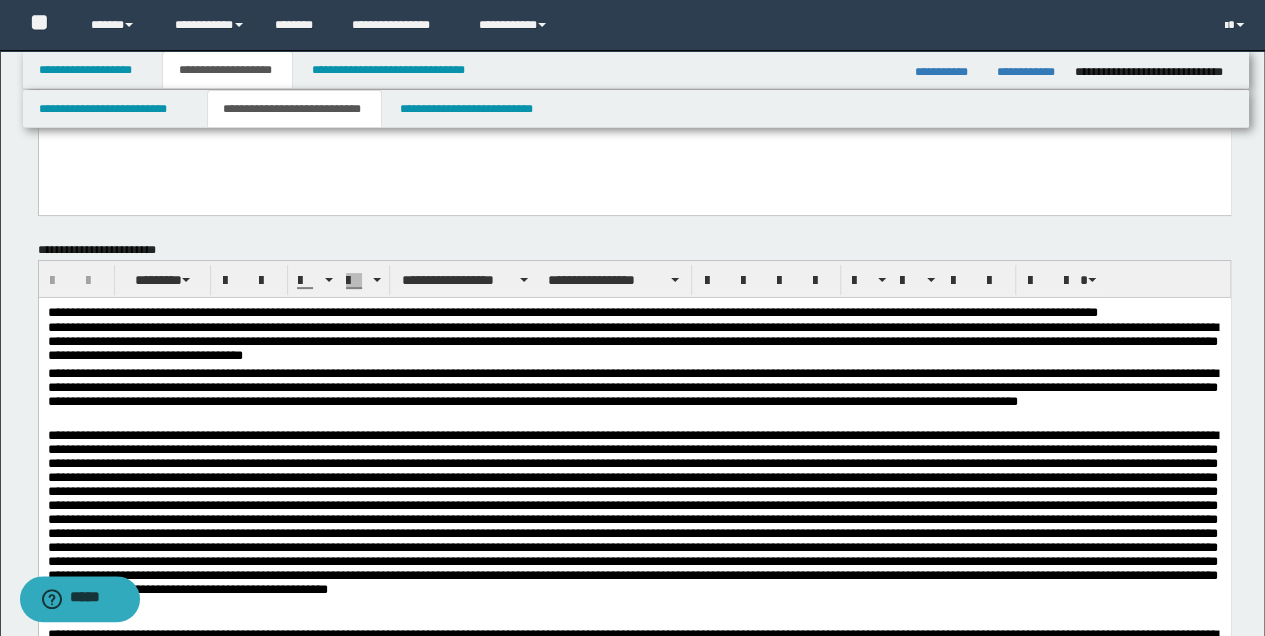 scroll, scrollTop: 133, scrollLeft: 0, axis: vertical 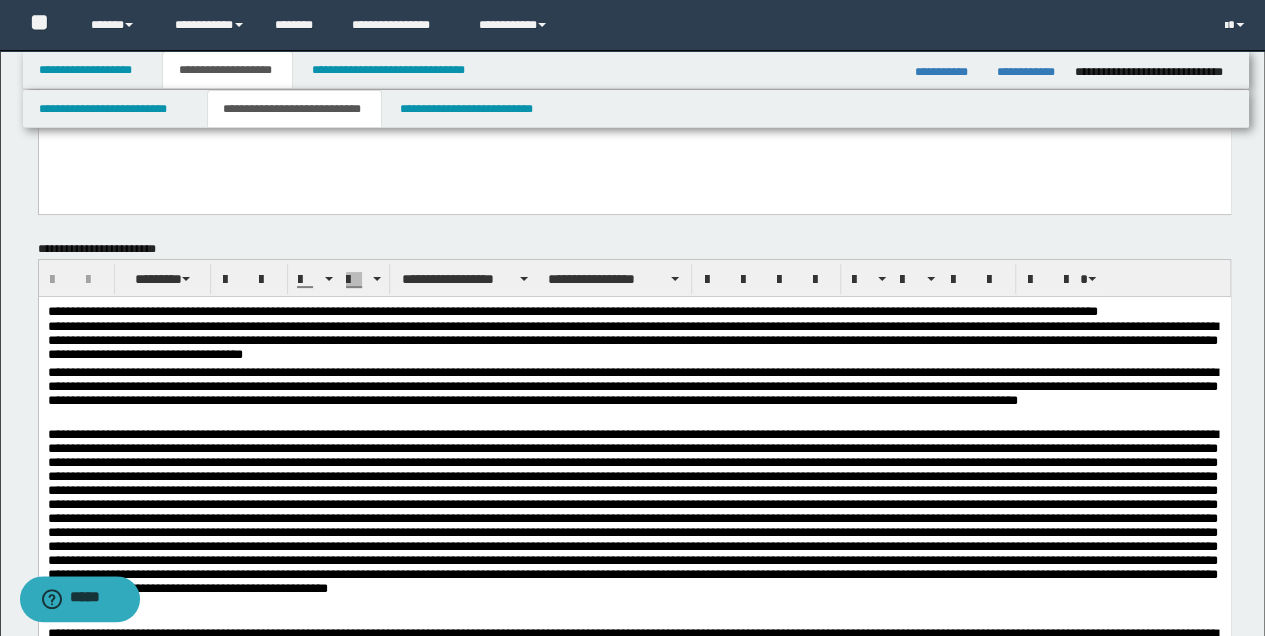 click on "**********" at bounding box center [634, 396] 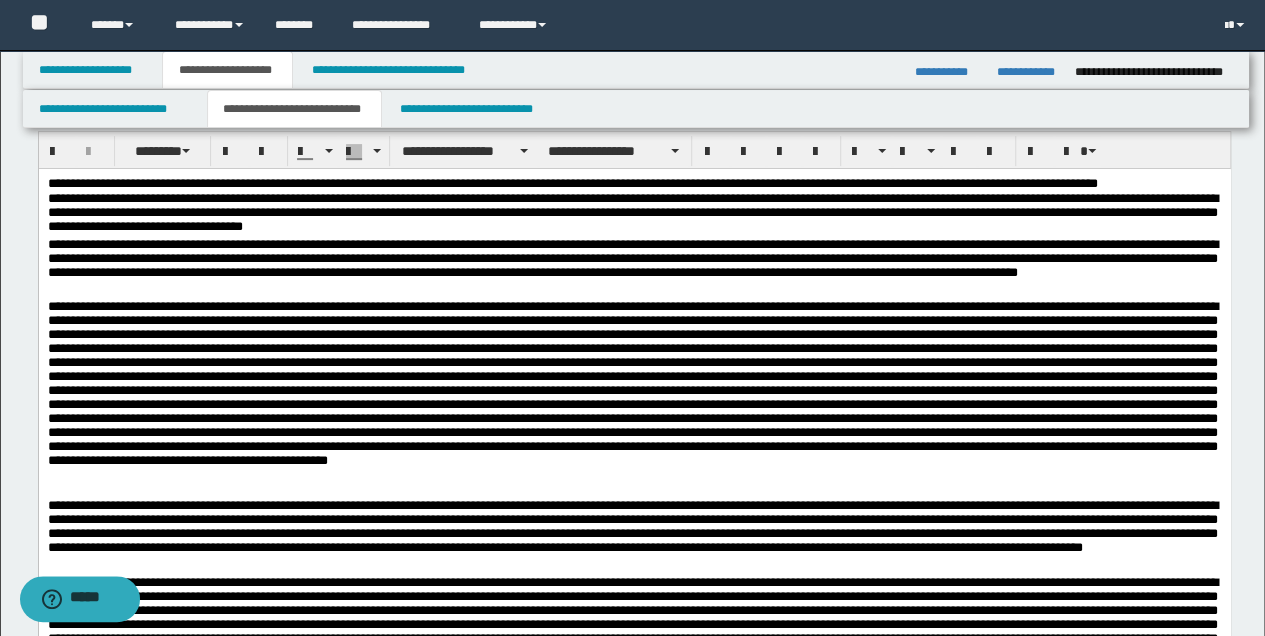 scroll, scrollTop: 266, scrollLeft: 0, axis: vertical 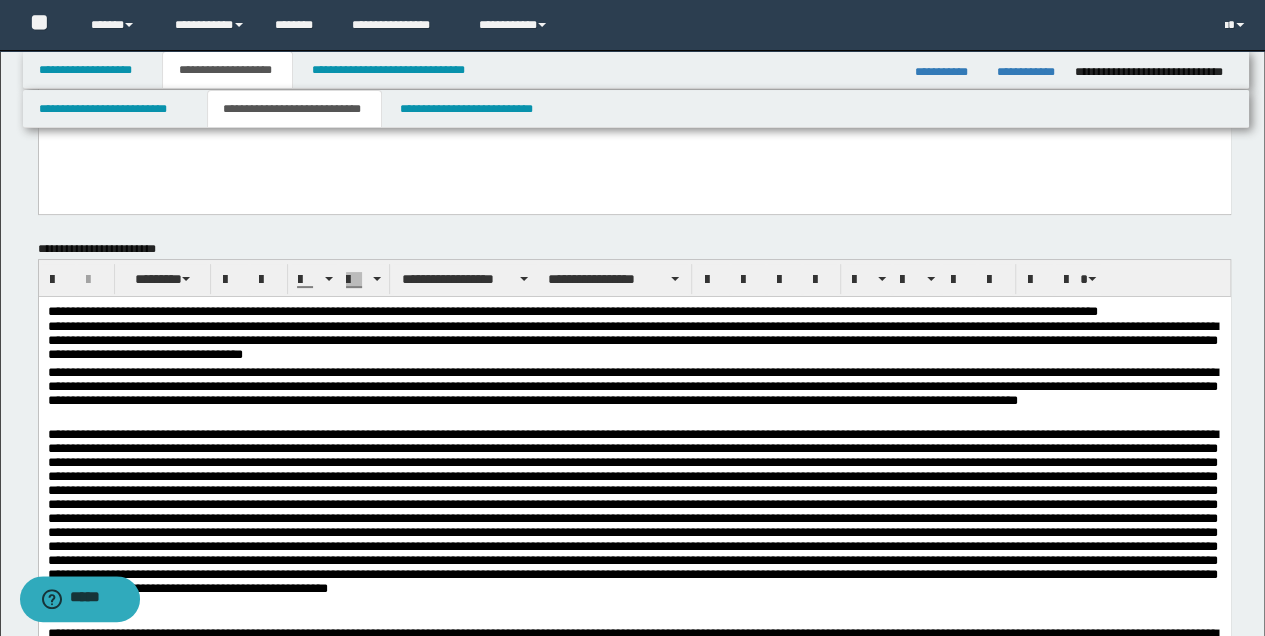 click at bounding box center (634, 527) 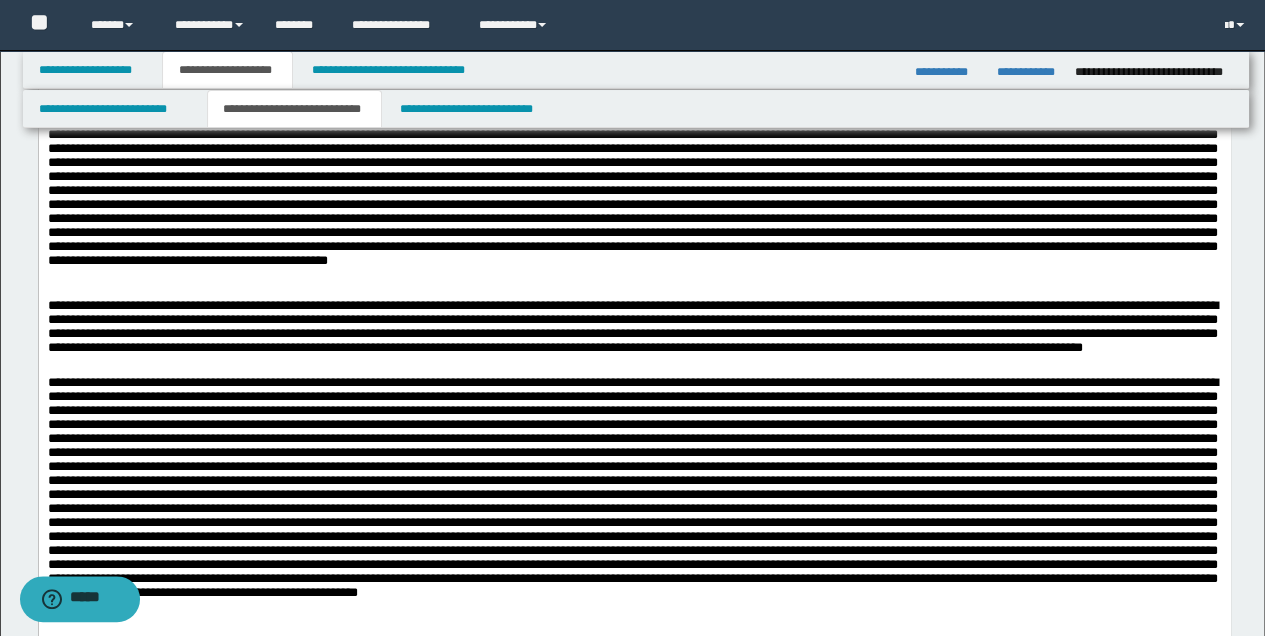scroll, scrollTop: 466, scrollLeft: 0, axis: vertical 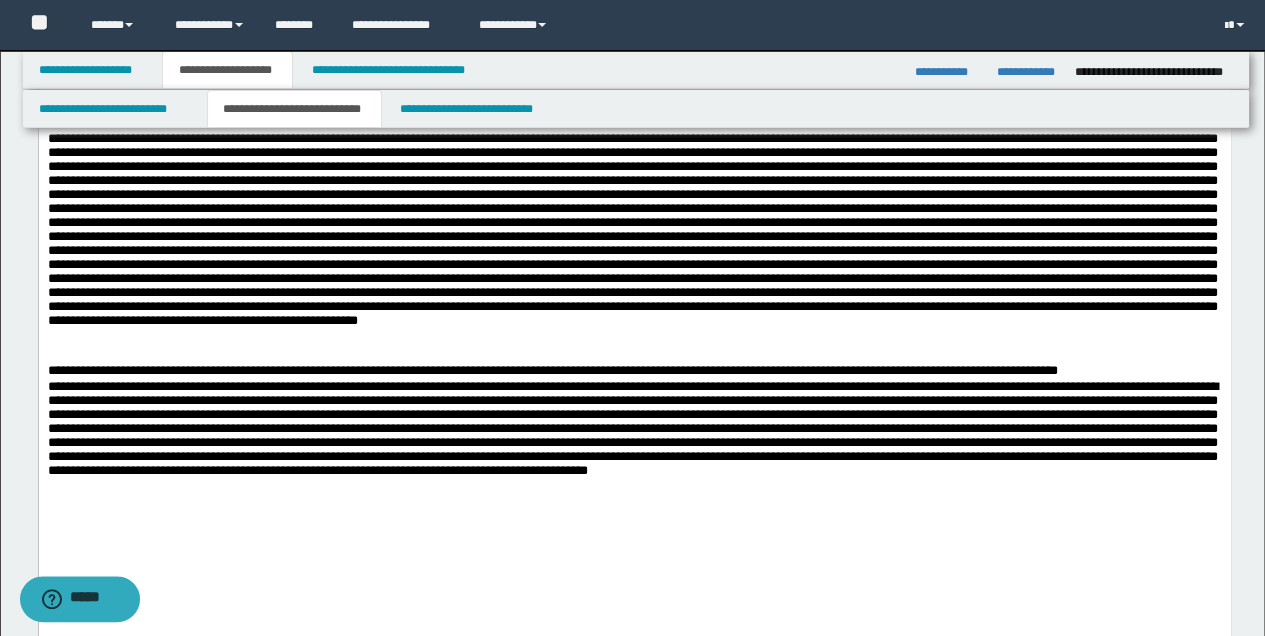 drag, startPoint x: 560, startPoint y: 447, endPoint x: 710, endPoint y: 496, distance: 157.8005 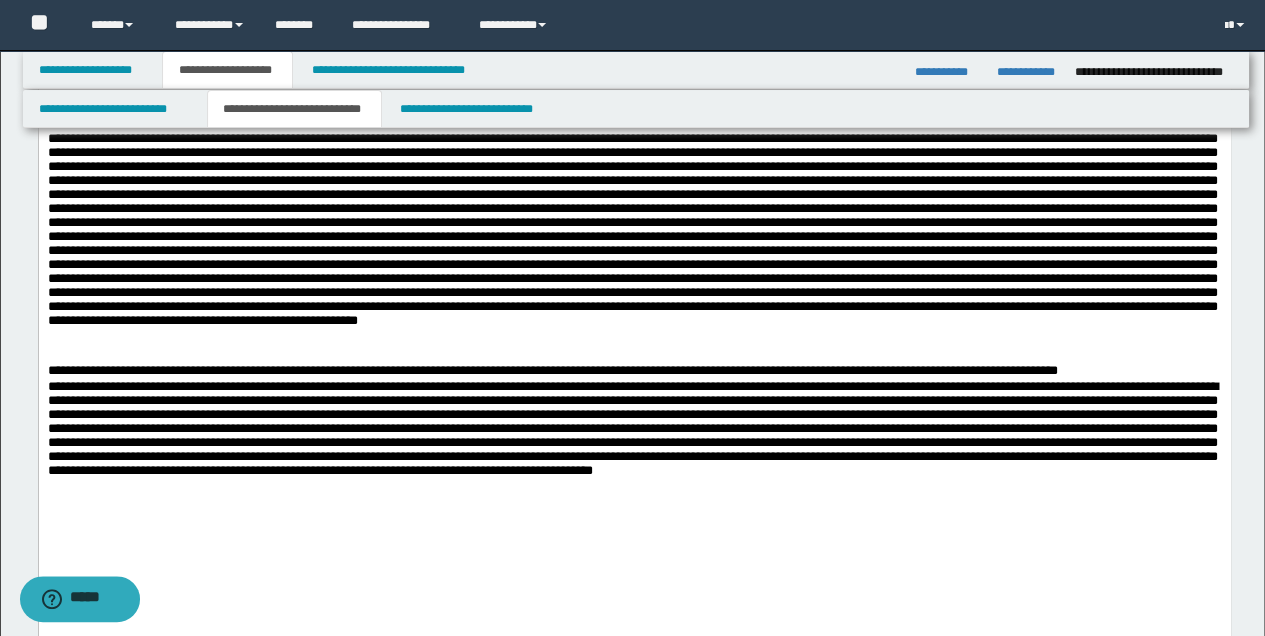 click at bounding box center [634, 509] 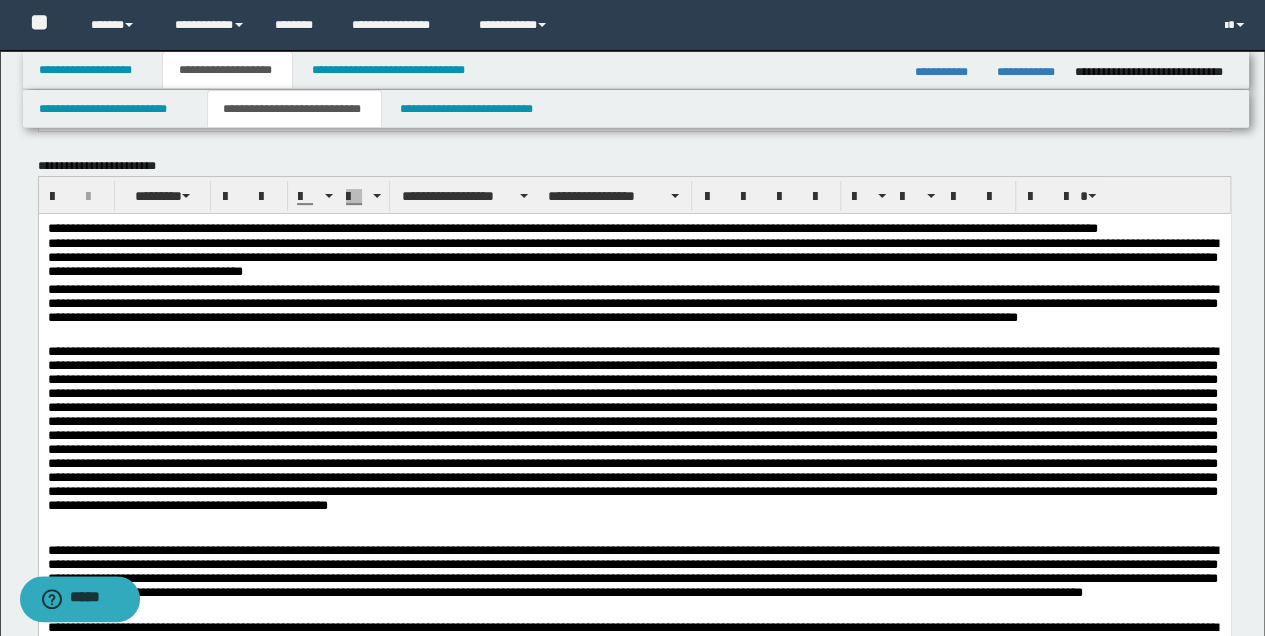 scroll, scrollTop: 200, scrollLeft: 0, axis: vertical 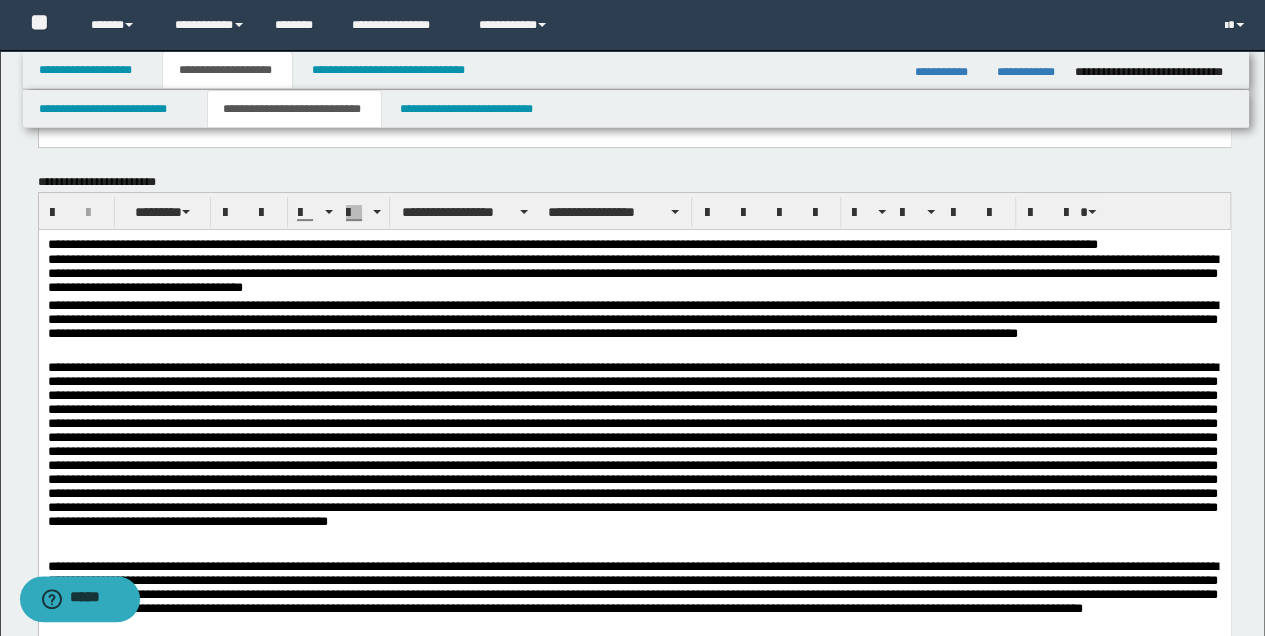 click on "**********" at bounding box center [634, 245] 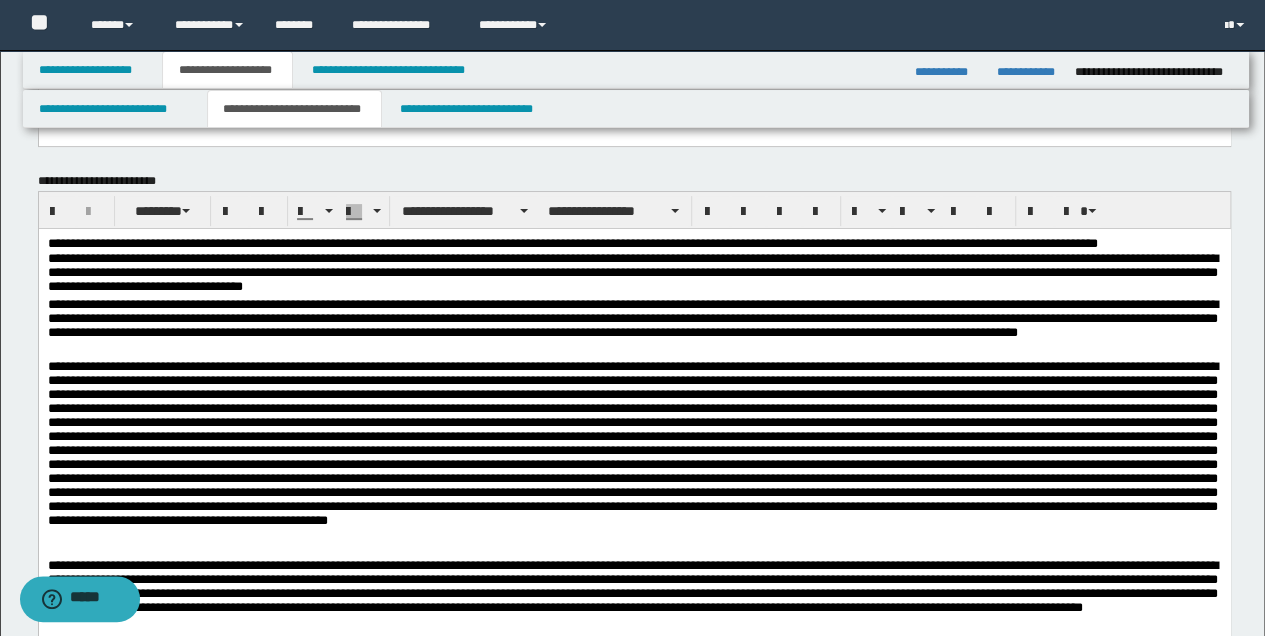scroll, scrollTop: 200, scrollLeft: 0, axis: vertical 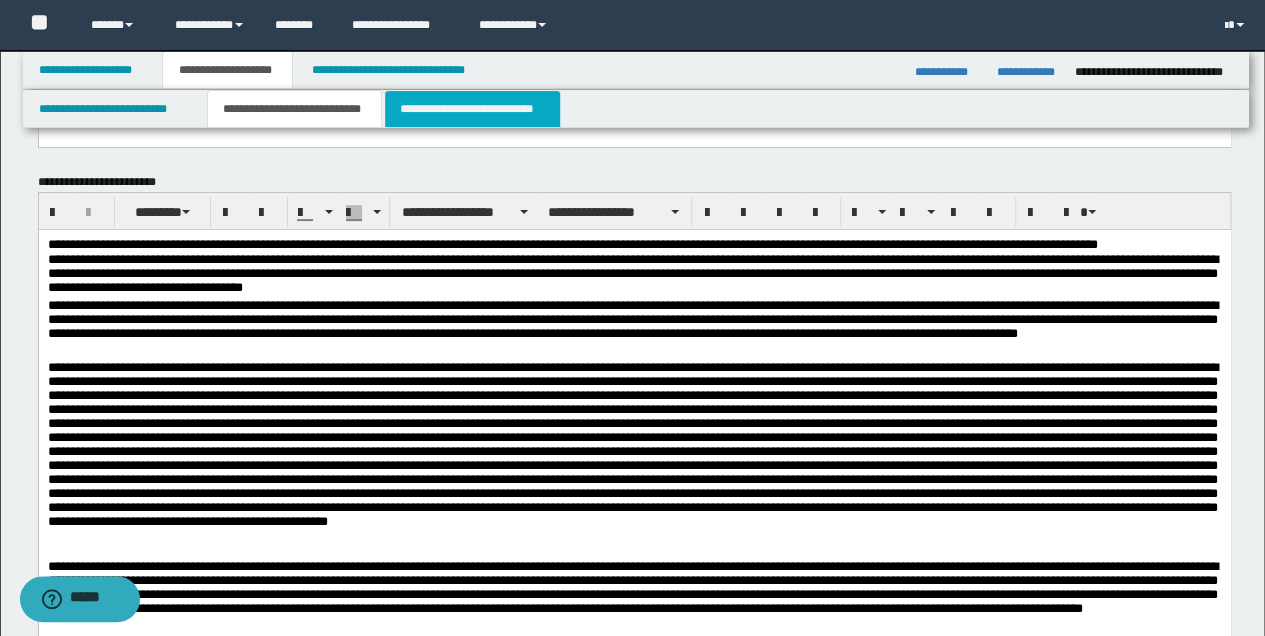 click on "**********" at bounding box center [472, 109] 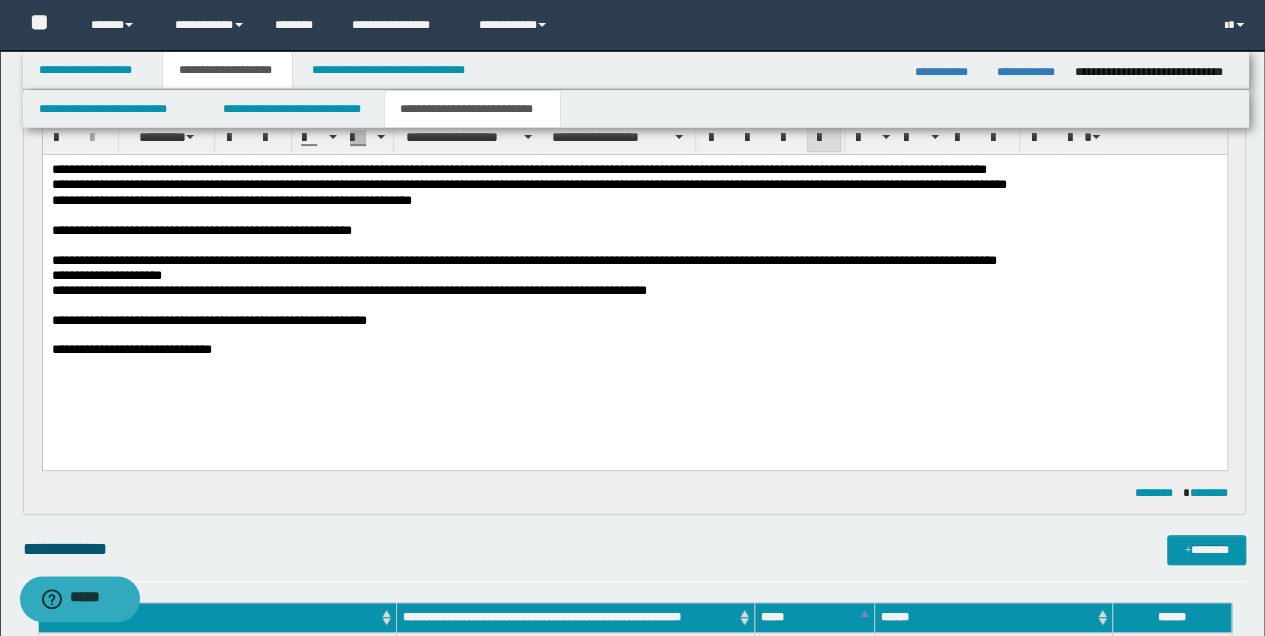 click on "**********" at bounding box center (634, 320) 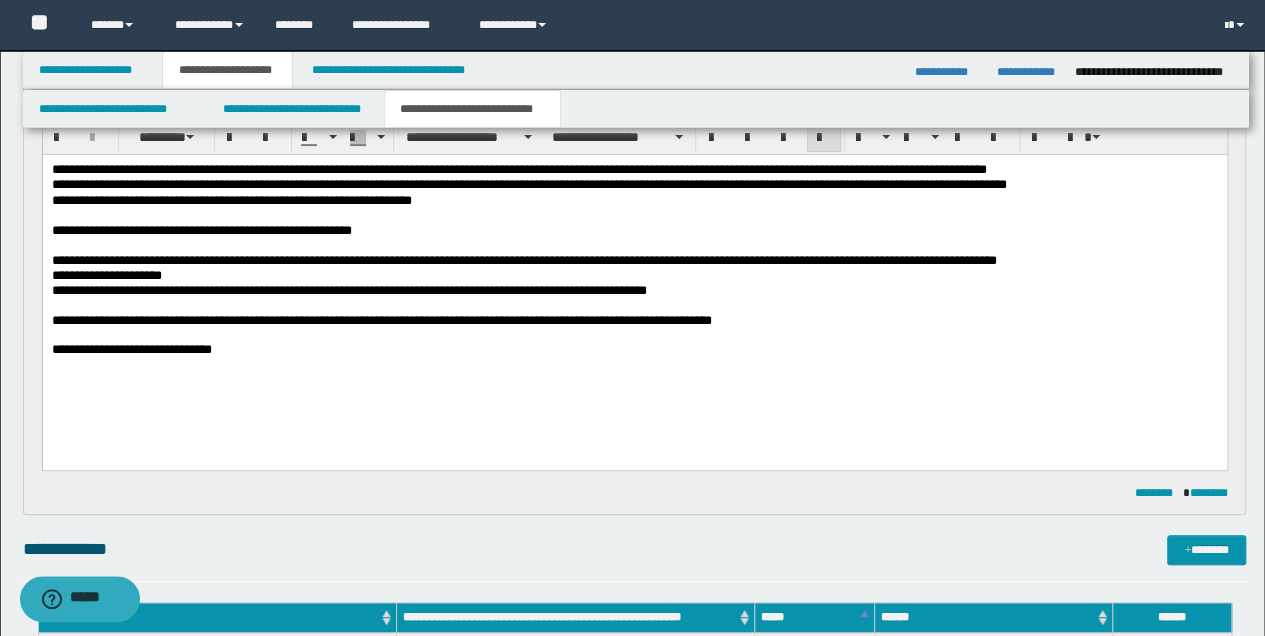 click on "**********" at bounding box center [634, 320] 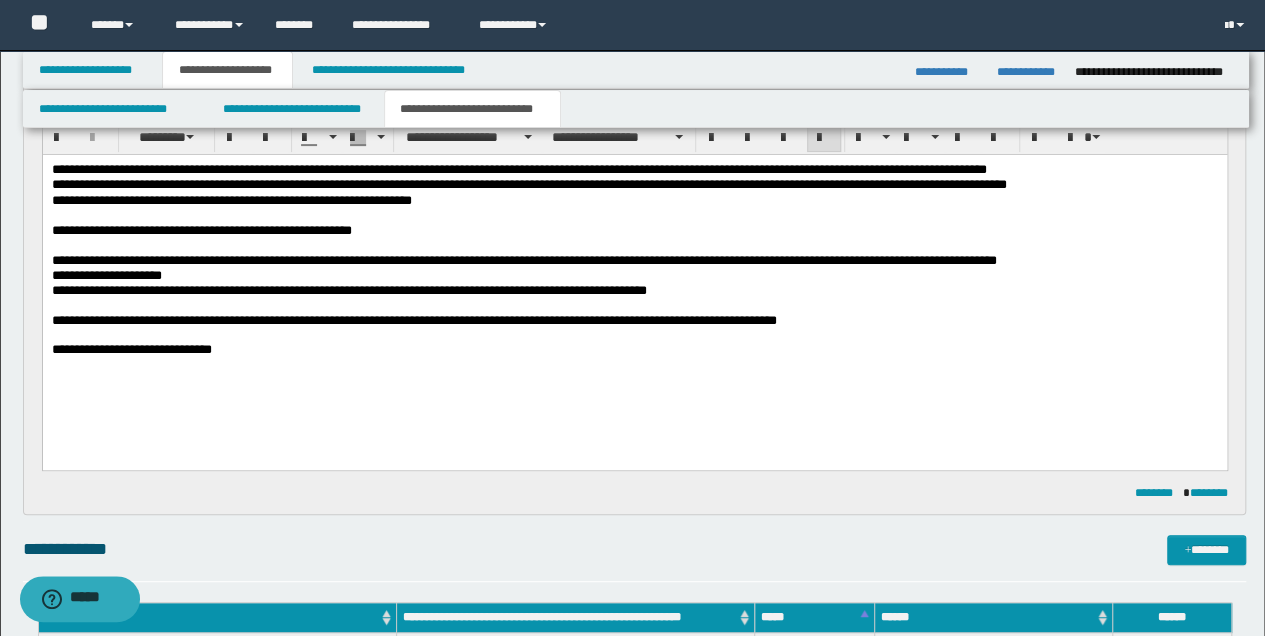 click on "**********" at bounding box center [634, 320] 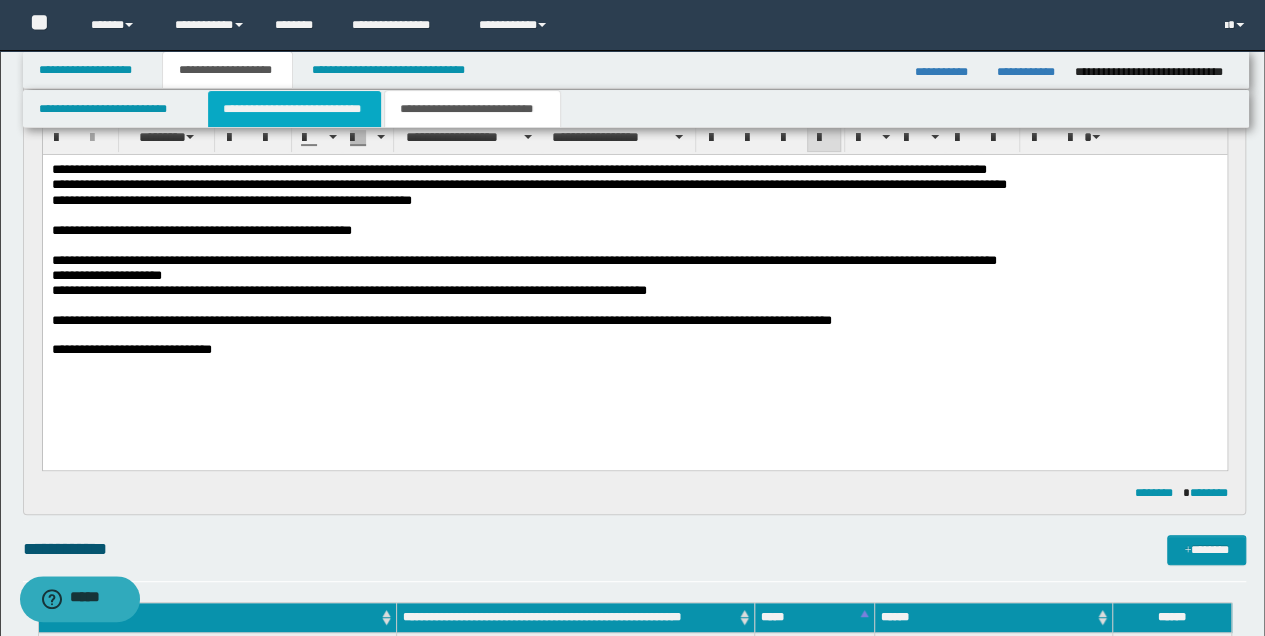 click on "**********" at bounding box center (294, 109) 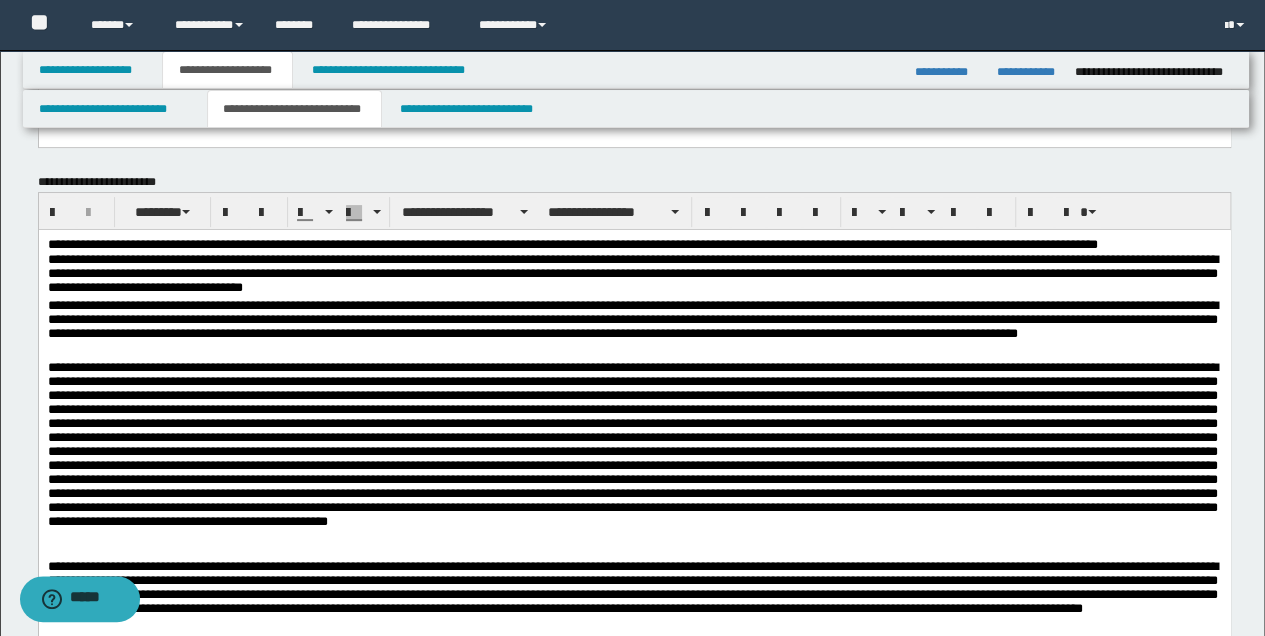 scroll, scrollTop: 266, scrollLeft: 0, axis: vertical 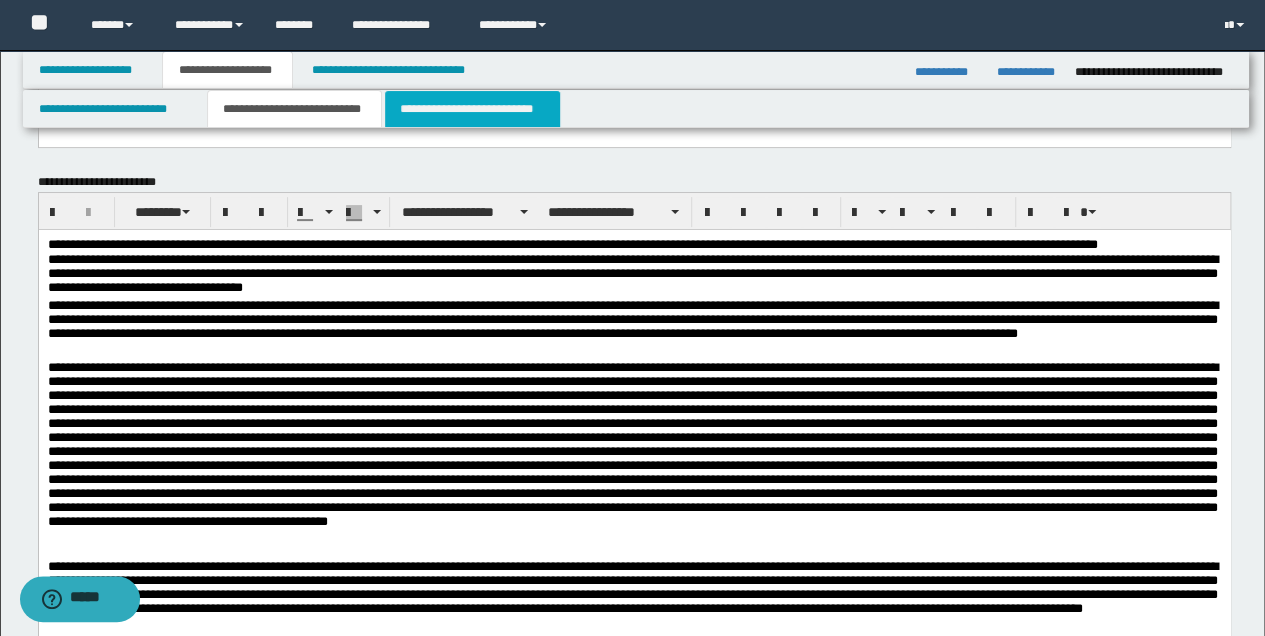 click on "**********" at bounding box center [472, 109] 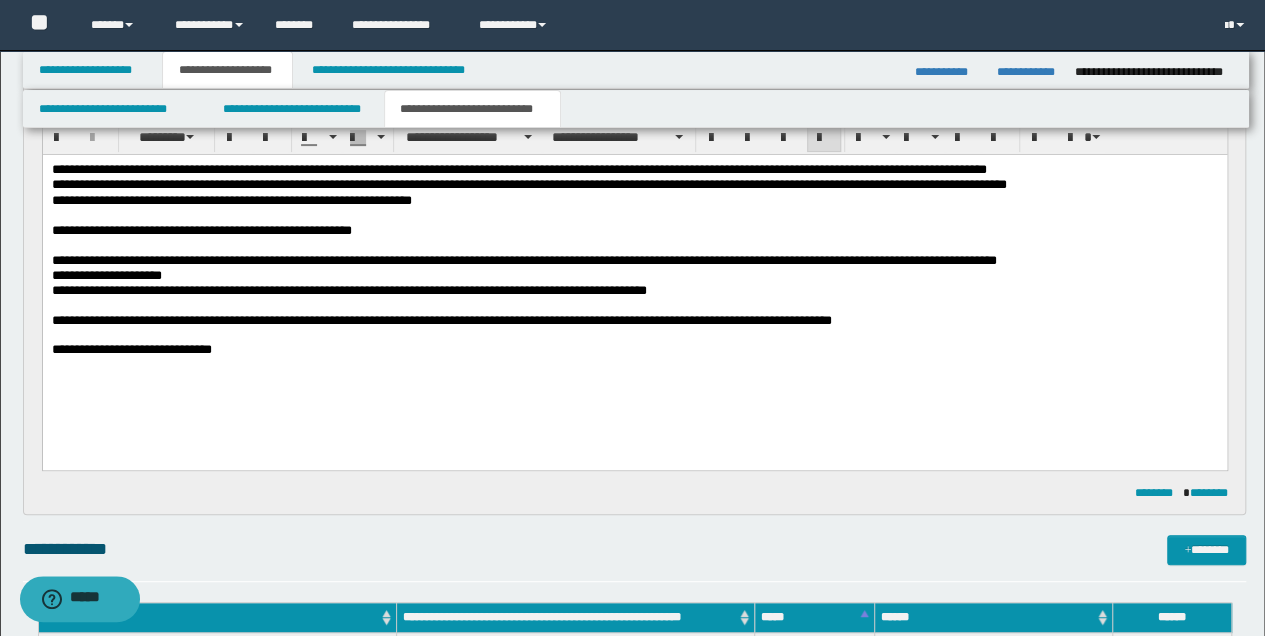 click on "**********" at bounding box center [634, 349] 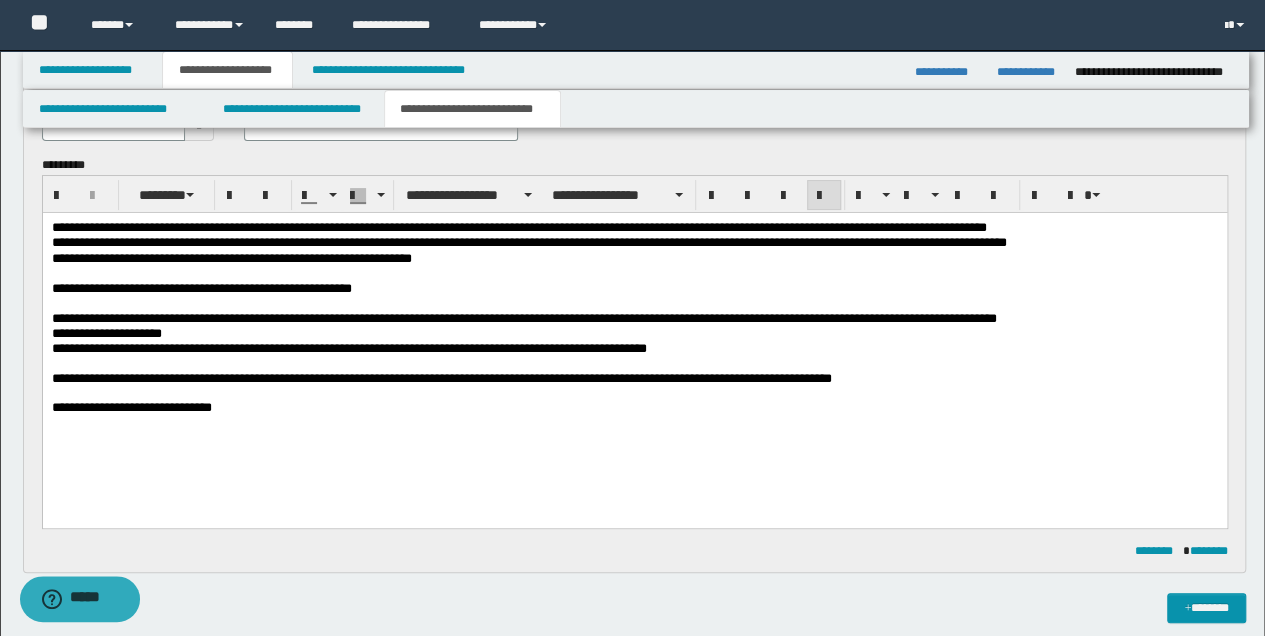 scroll, scrollTop: 133, scrollLeft: 0, axis: vertical 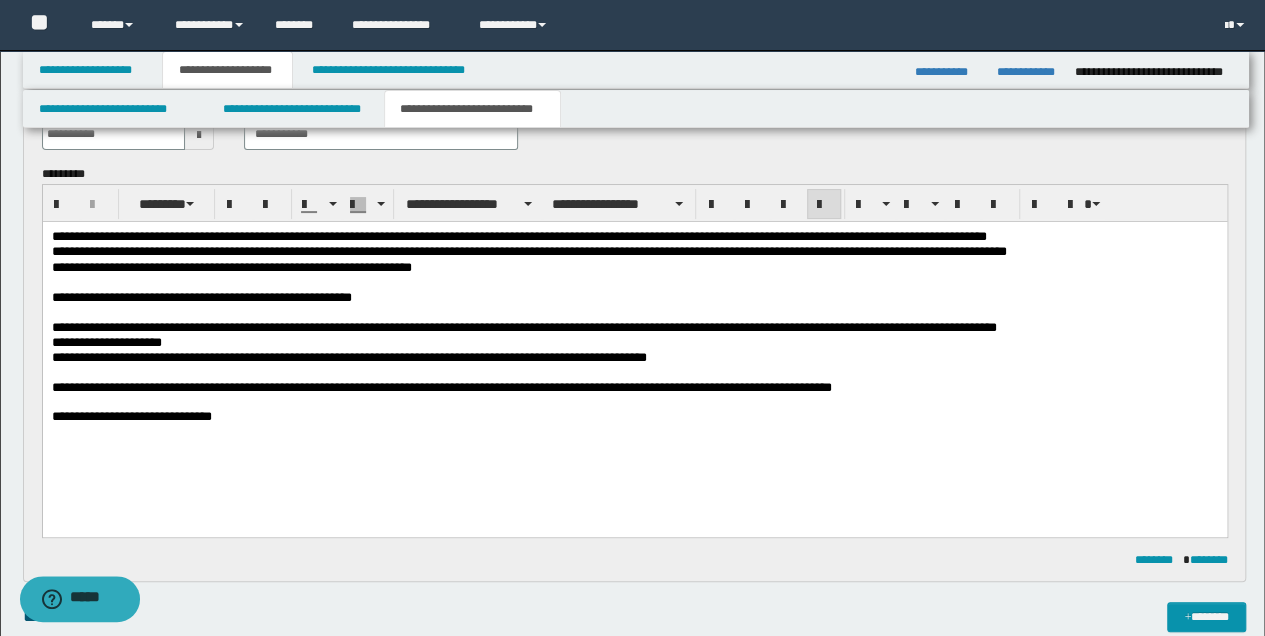 click on "**********" at bounding box center [634, 297] 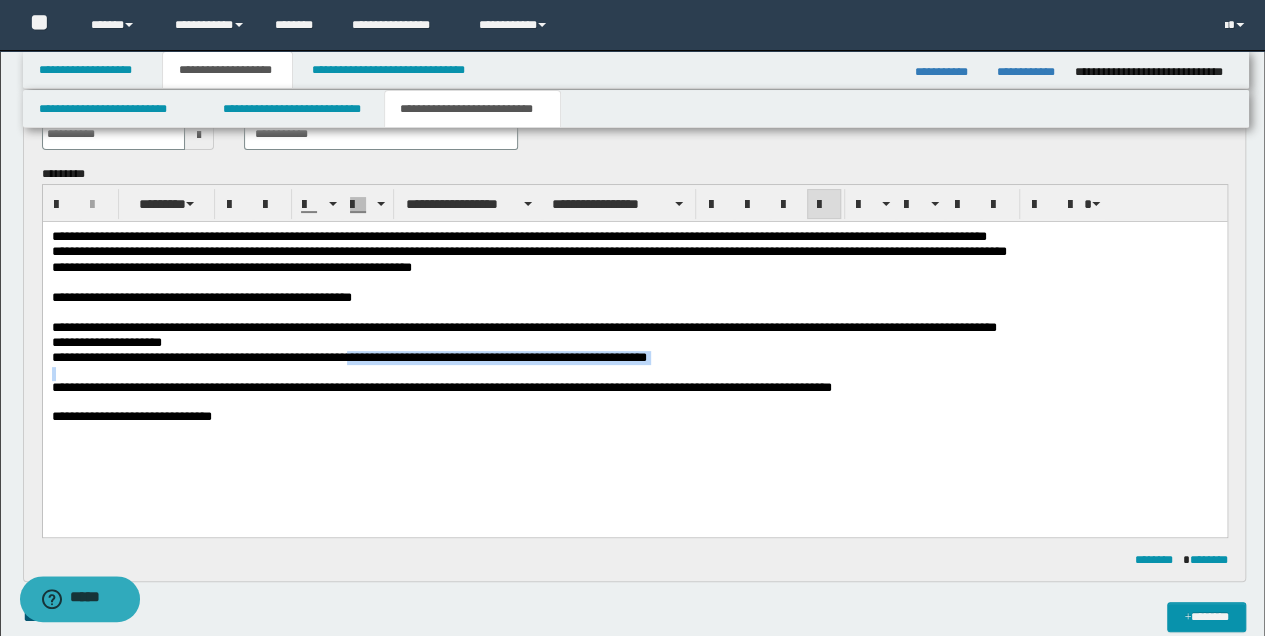 drag, startPoint x: 379, startPoint y: 357, endPoint x: 665, endPoint y: 373, distance: 286.4472 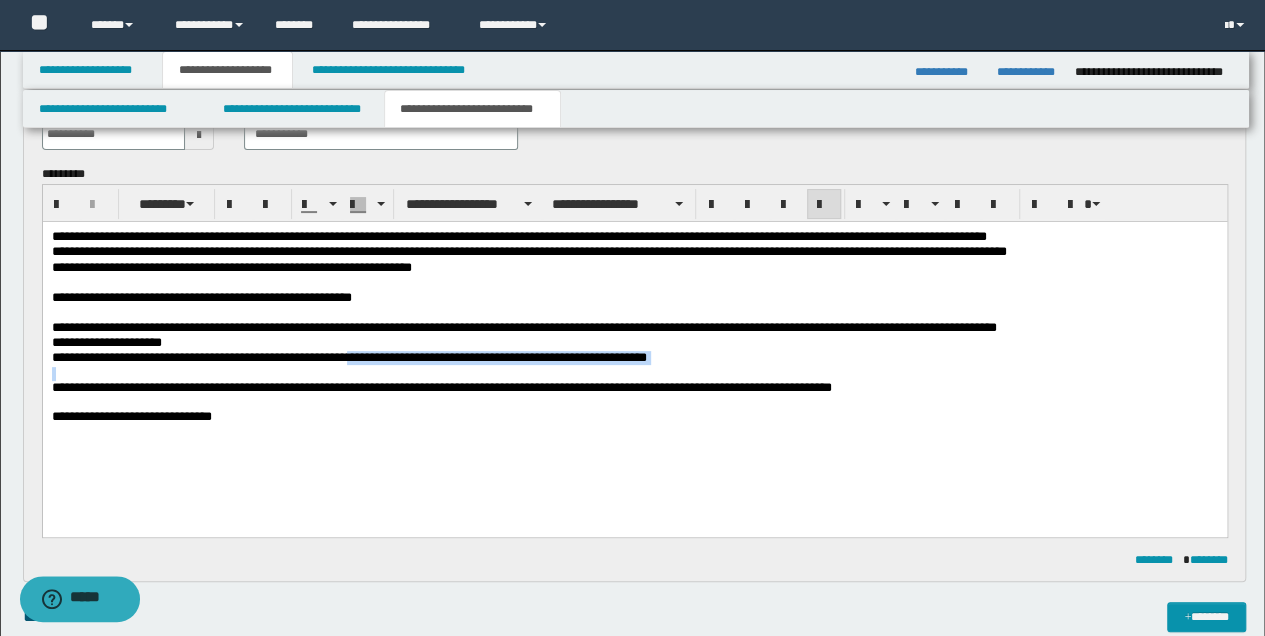 click on "**********" at bounding box center [634, 351] 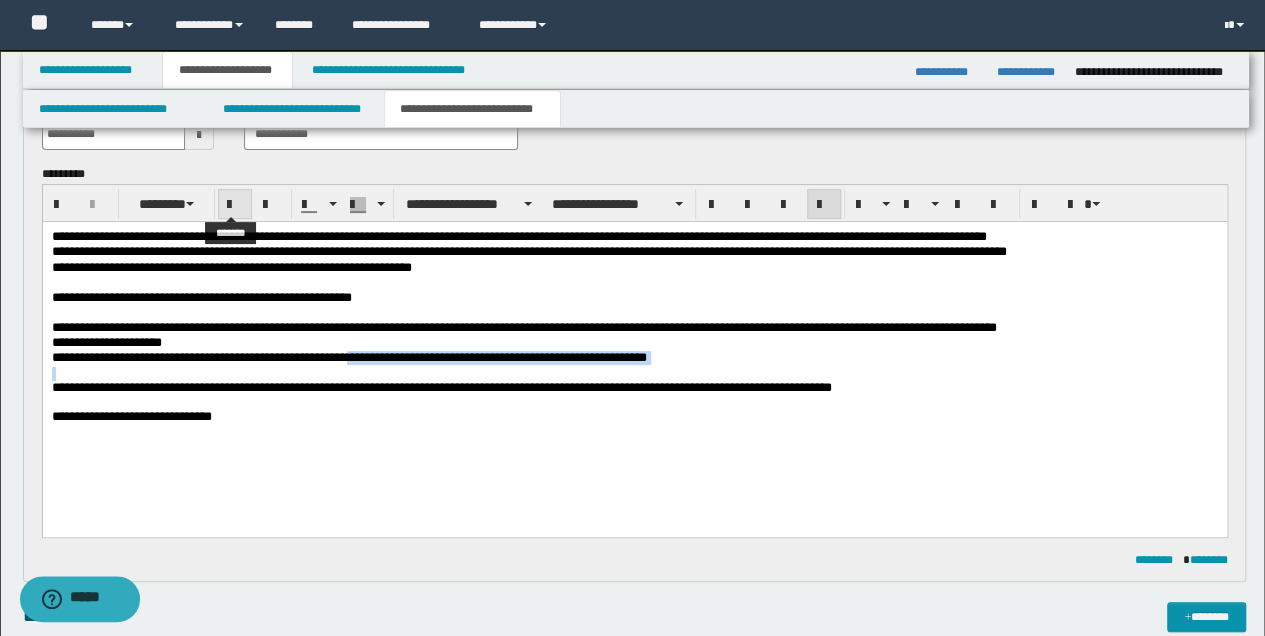 click at bounding box center [235, 205] 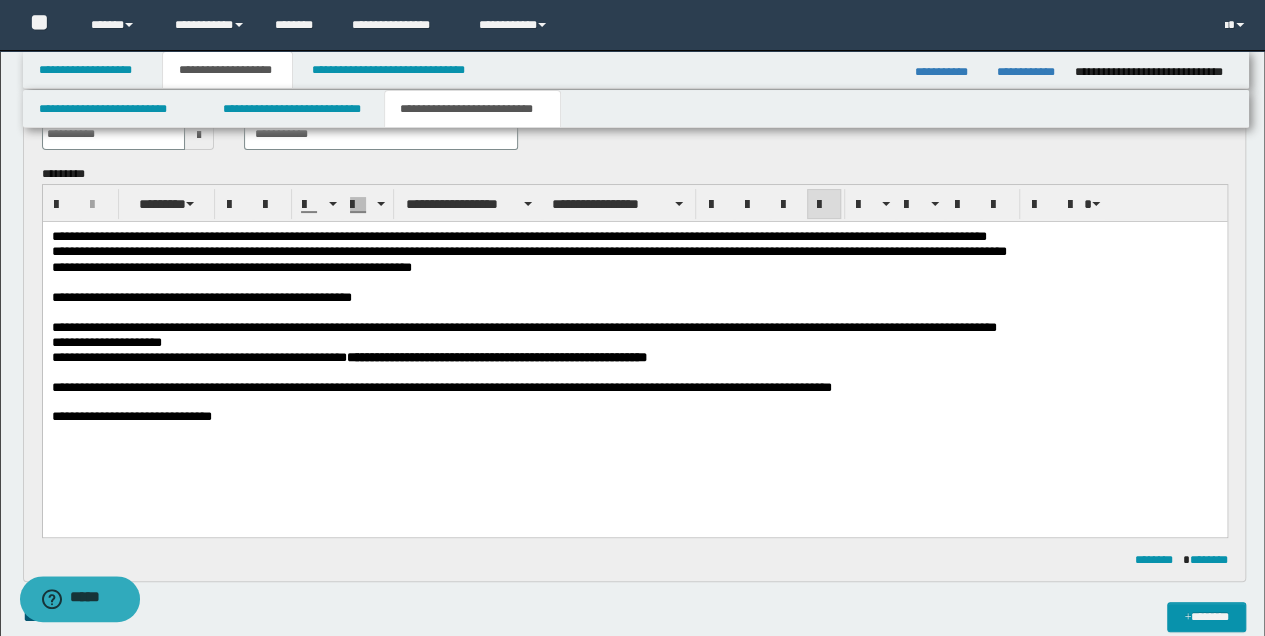 click on "**********" at bounding box center (634, 416) 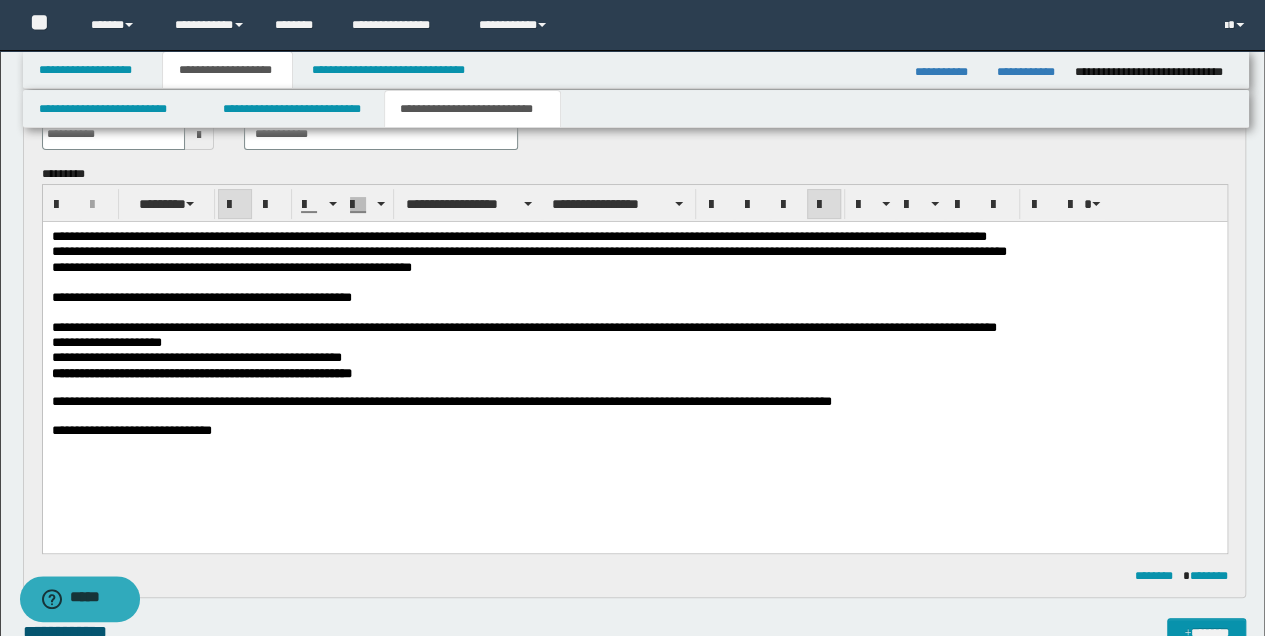 click on "**********" at bounding box center (201, 372) 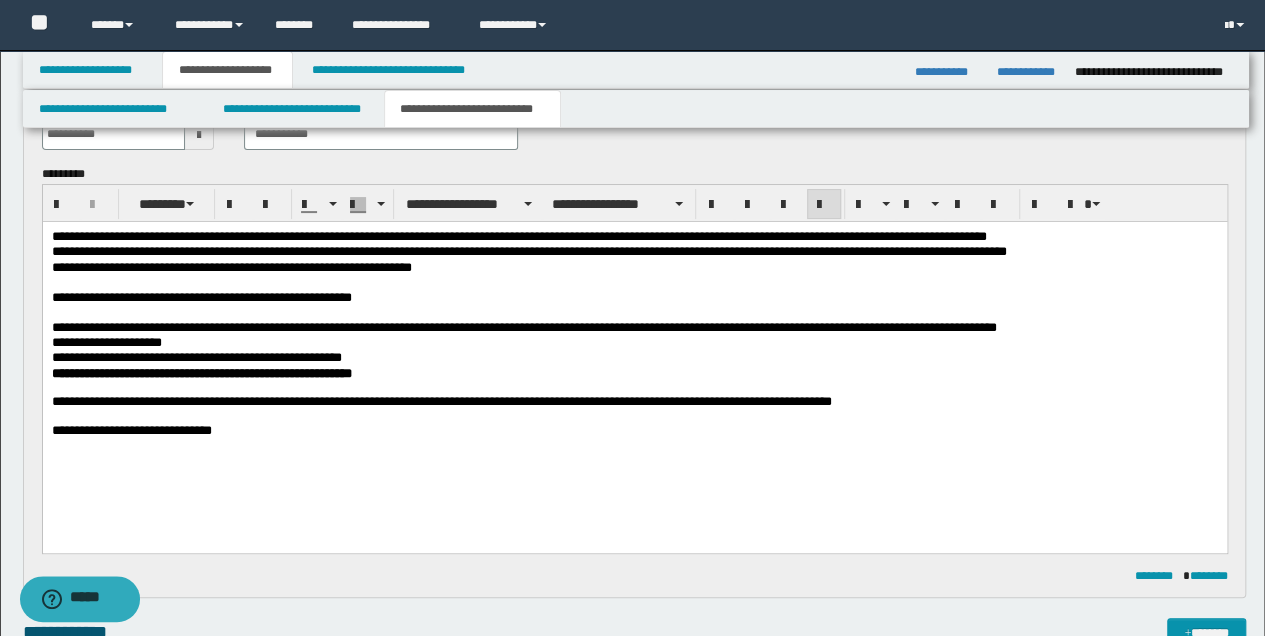 click on "**********" at bounding box center (634, 430) 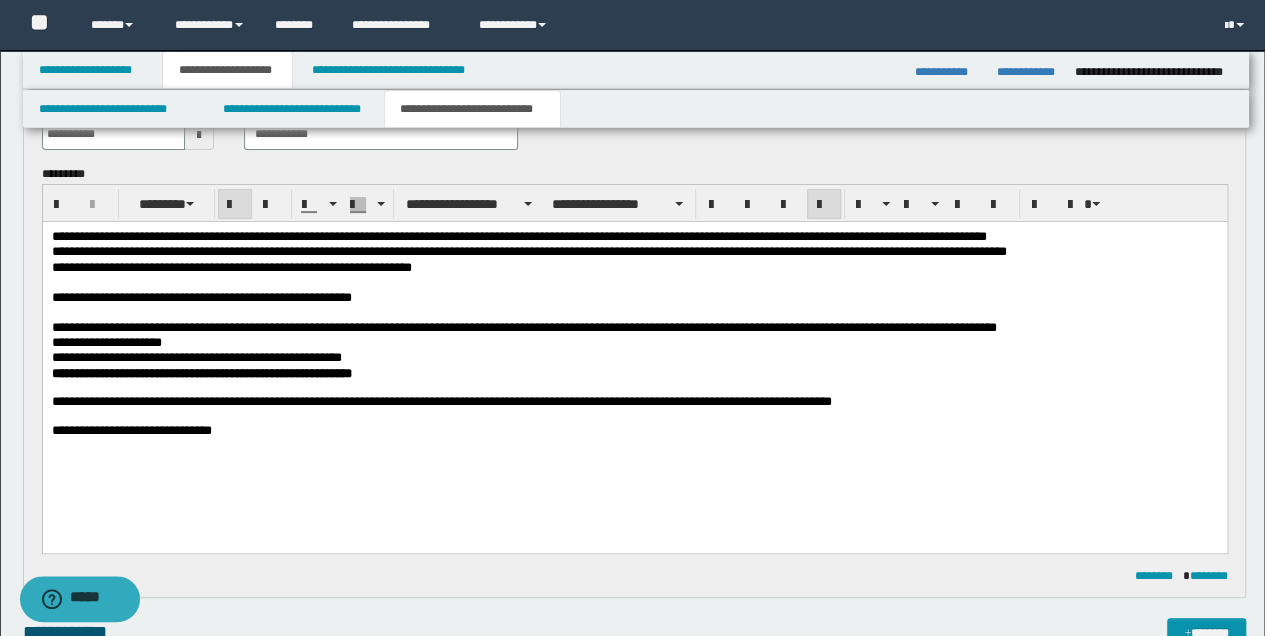 click on "**********" at bounding box center [634, 373] 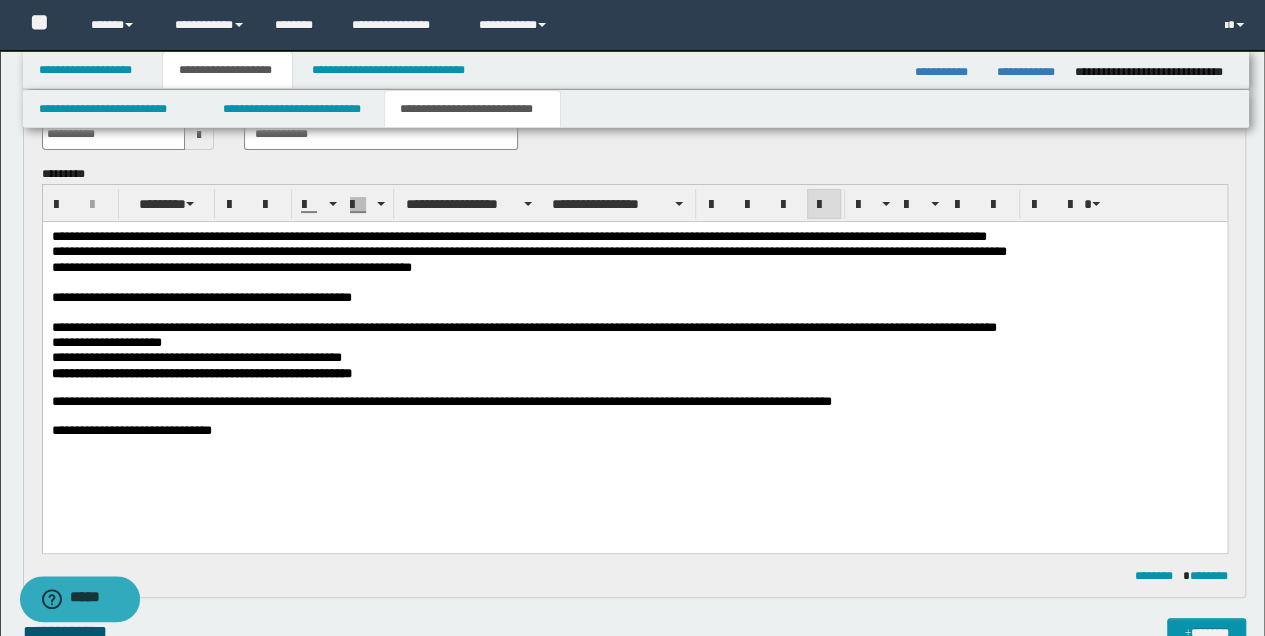click on "**********" at bounding box center (634, 401) 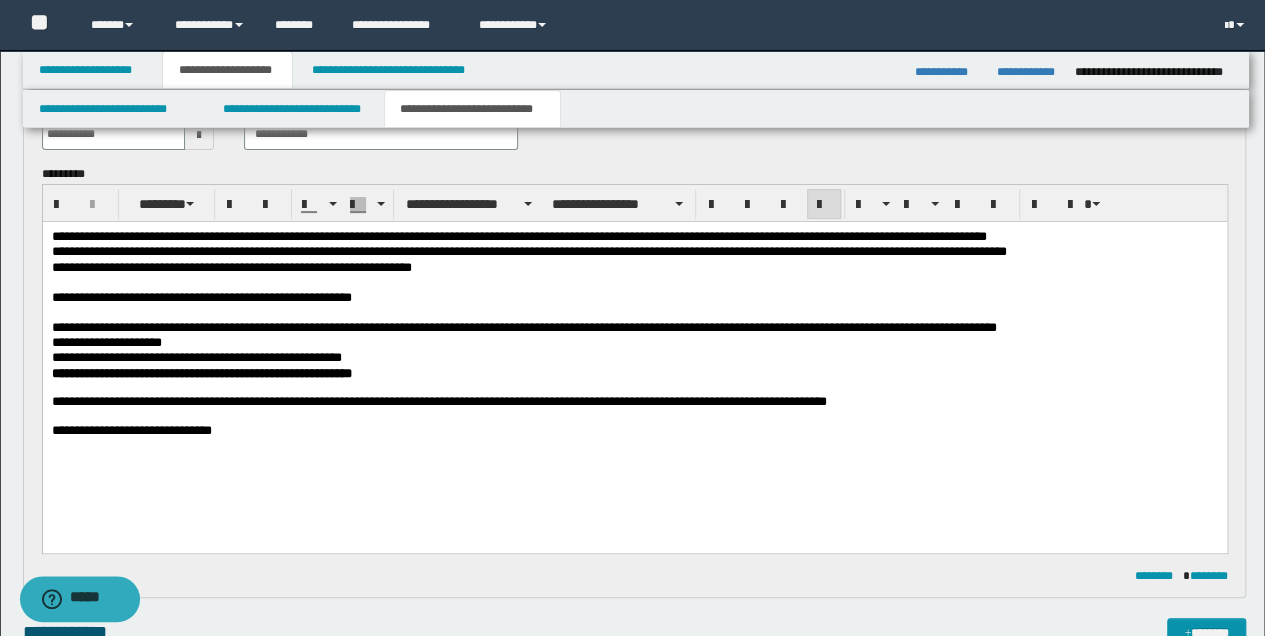 click on "**********" at bounding box center (634, 401) 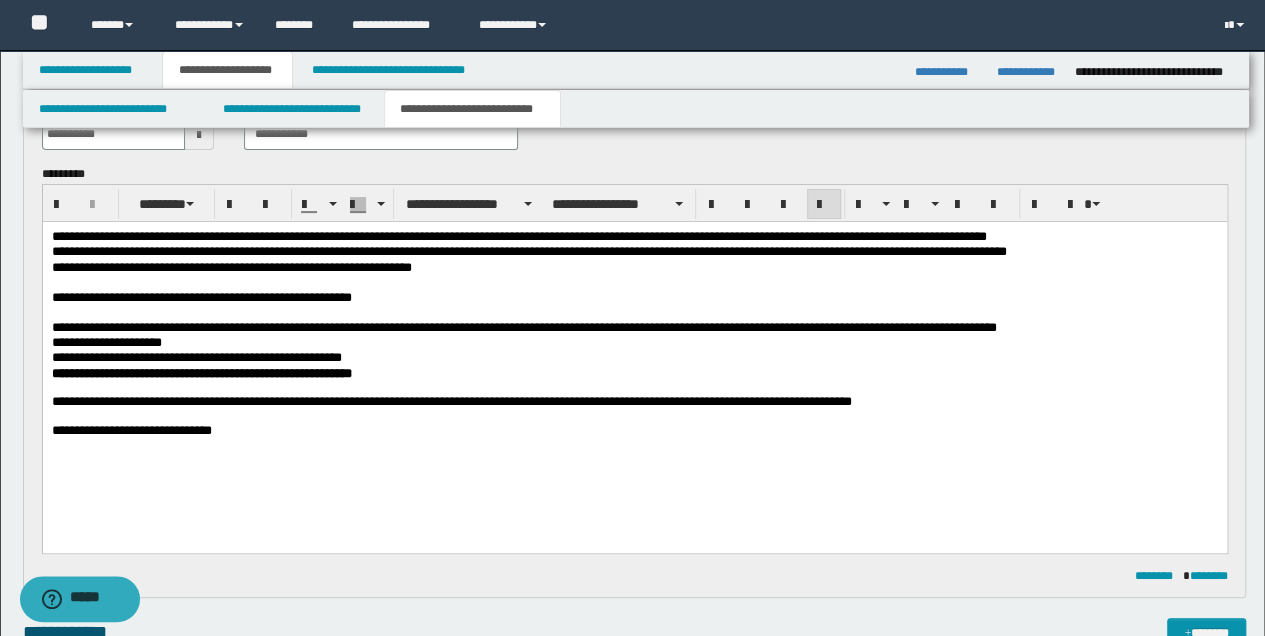 click on "**********" at bounding box center [634, 401] 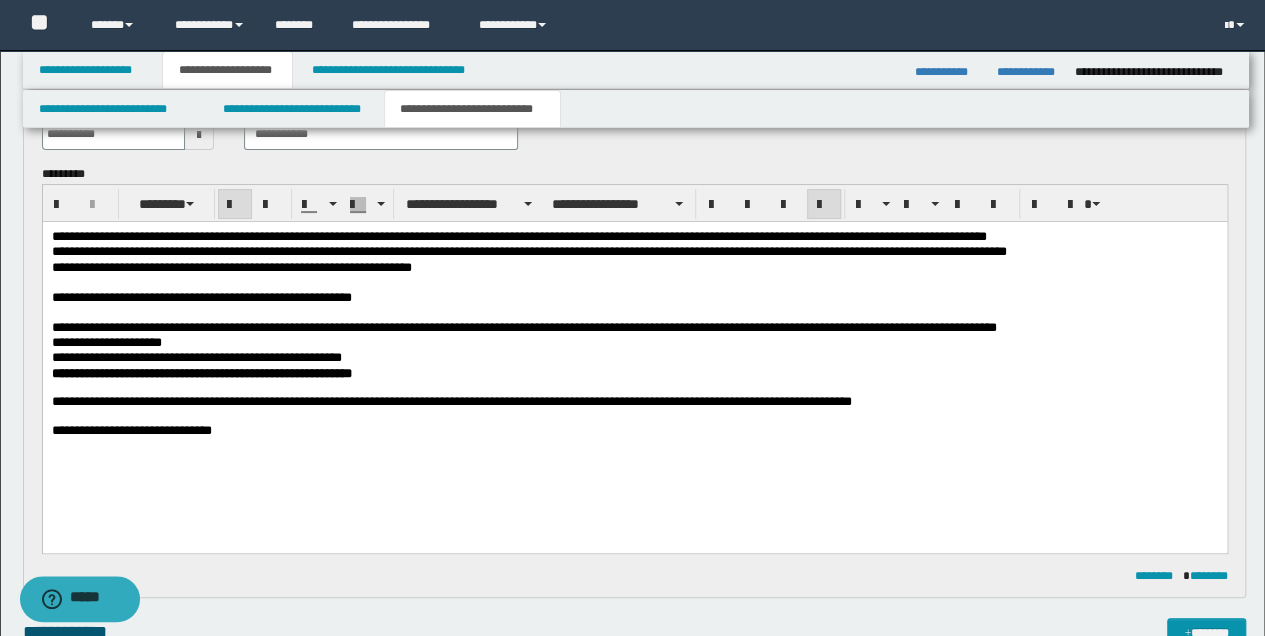 click on "**********" at bounding box center (634, 373) 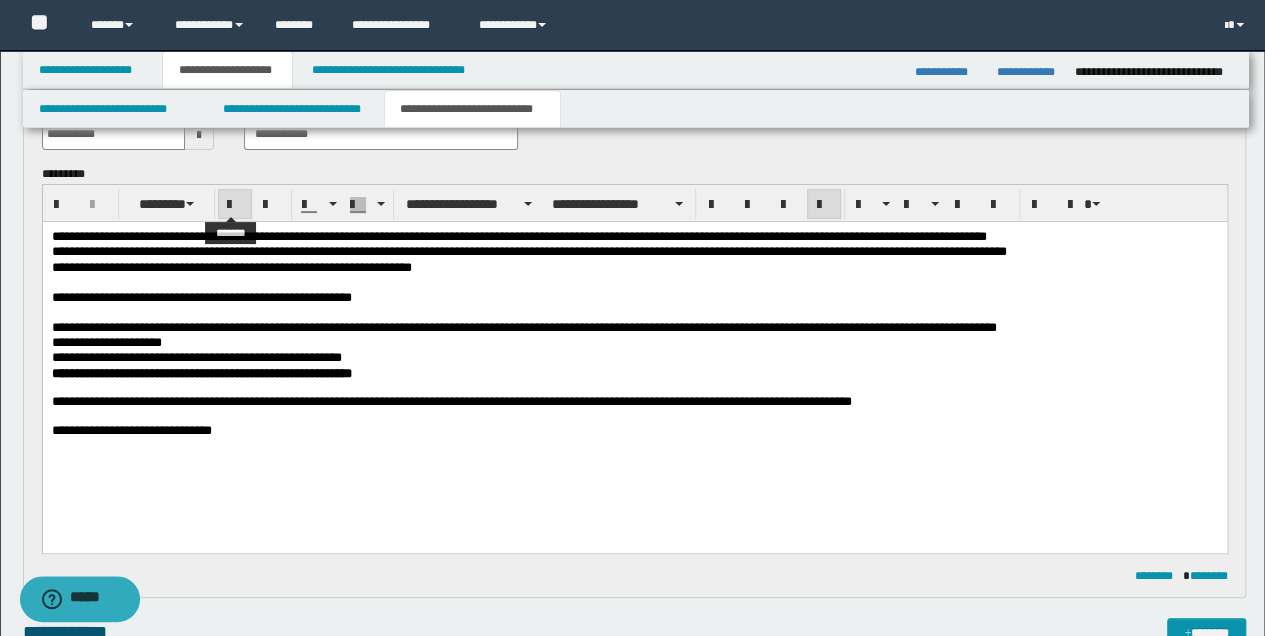 click at bounding box center [235, 204] 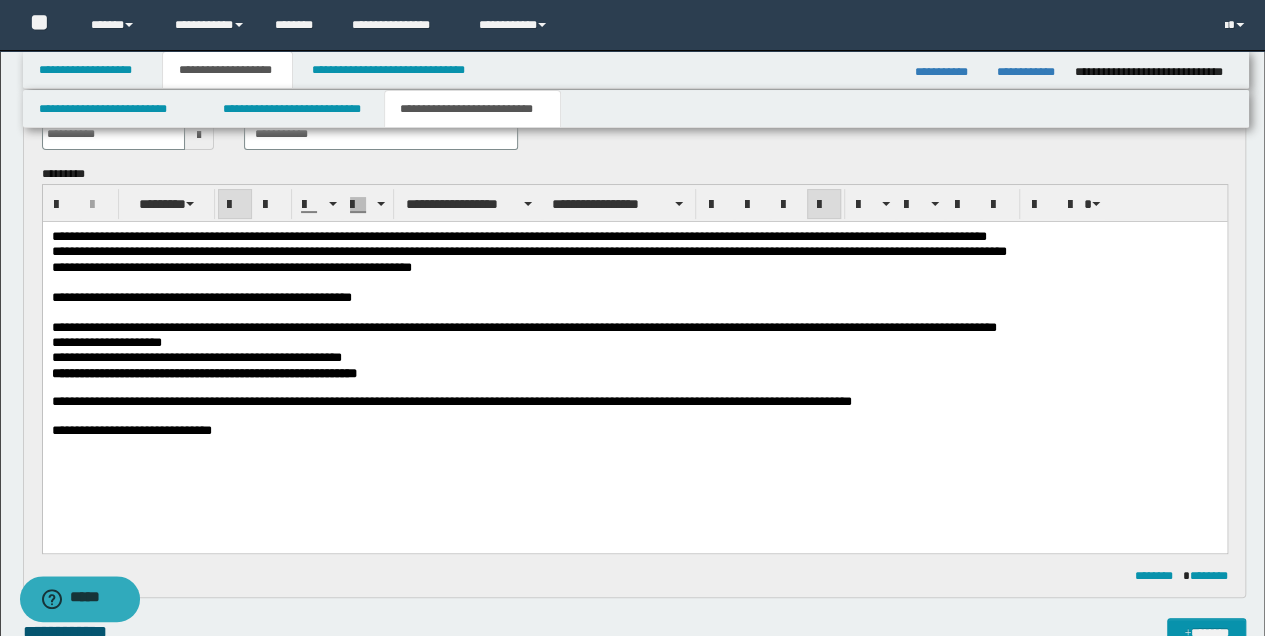 click at bounding box center (235, 204) 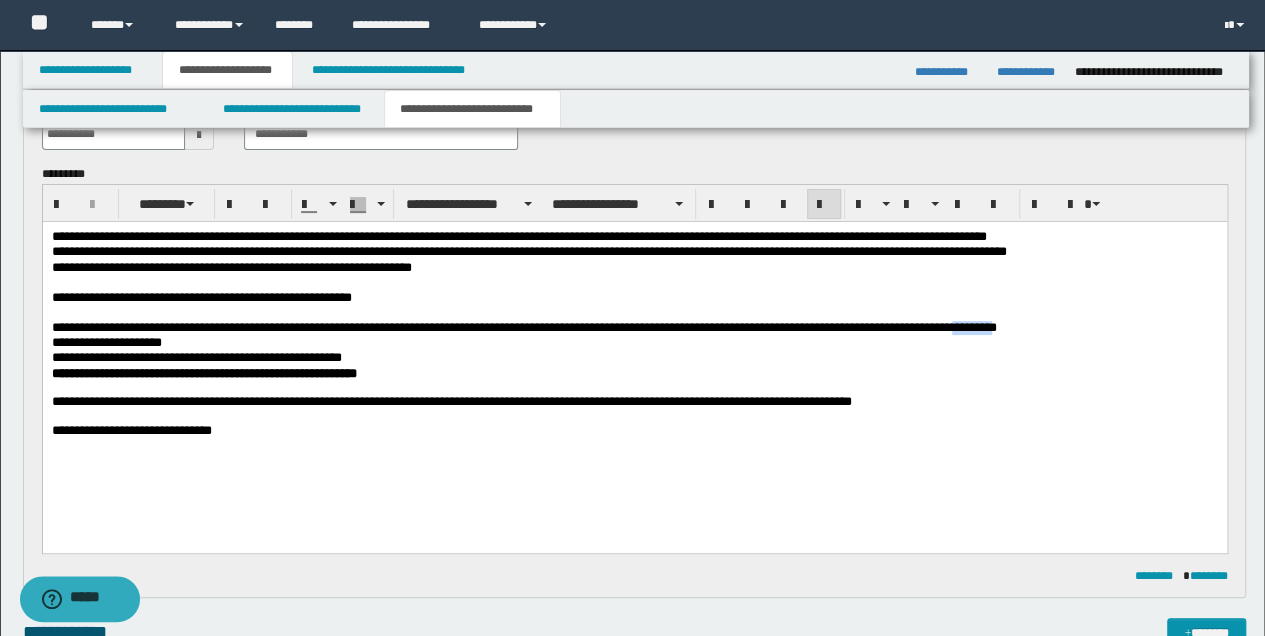 drag, startPoint x: 985, startPoint y: 330, endPoint x: 1031, endPoint y: 334, distance: 46.173584 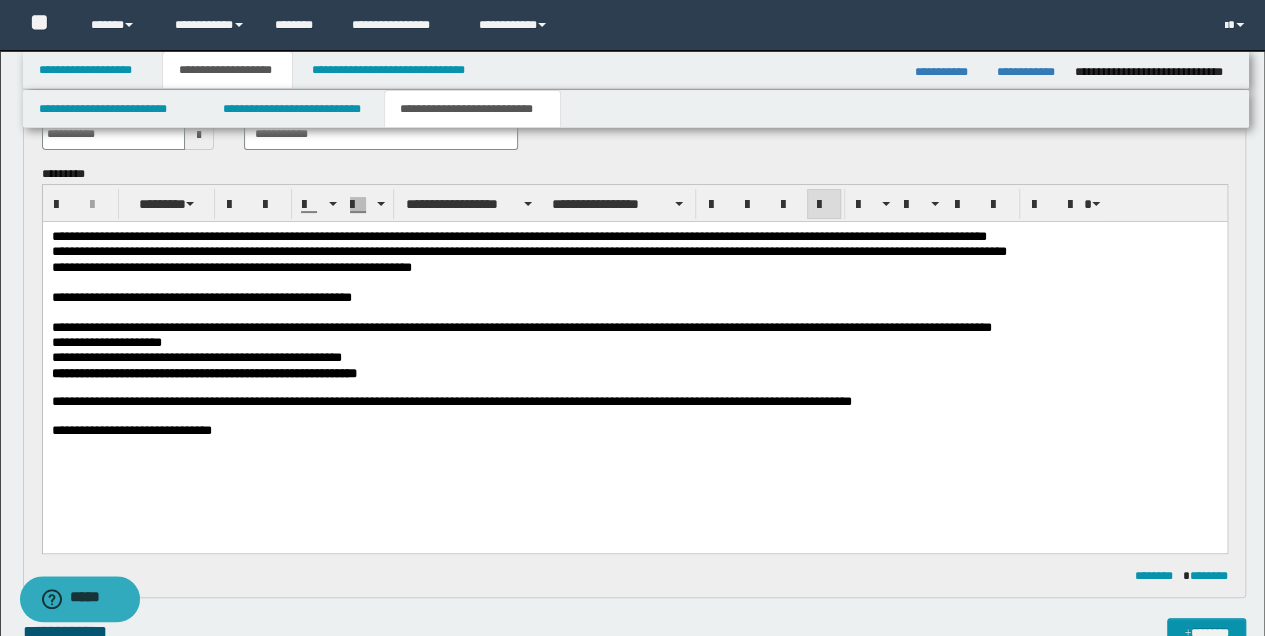 click on "**********" at bounding box center (634, 357) 